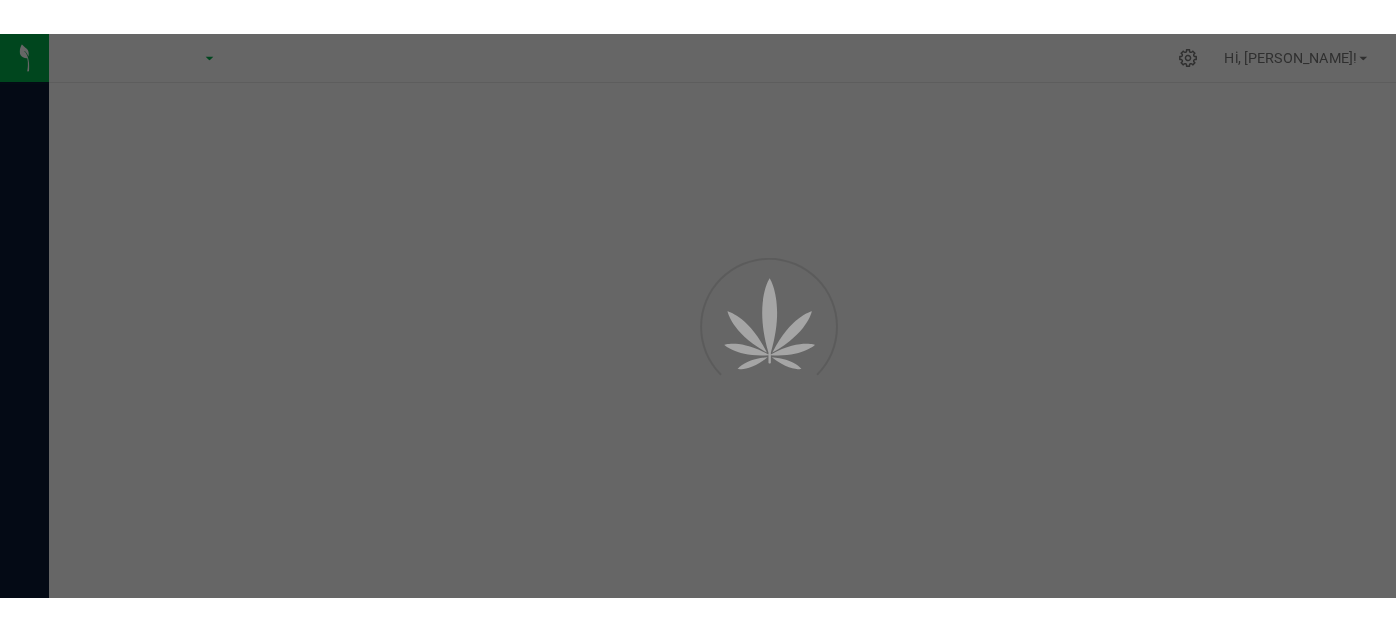 scroll, scrollTop: 0, scrollLeft: 0, axis: both 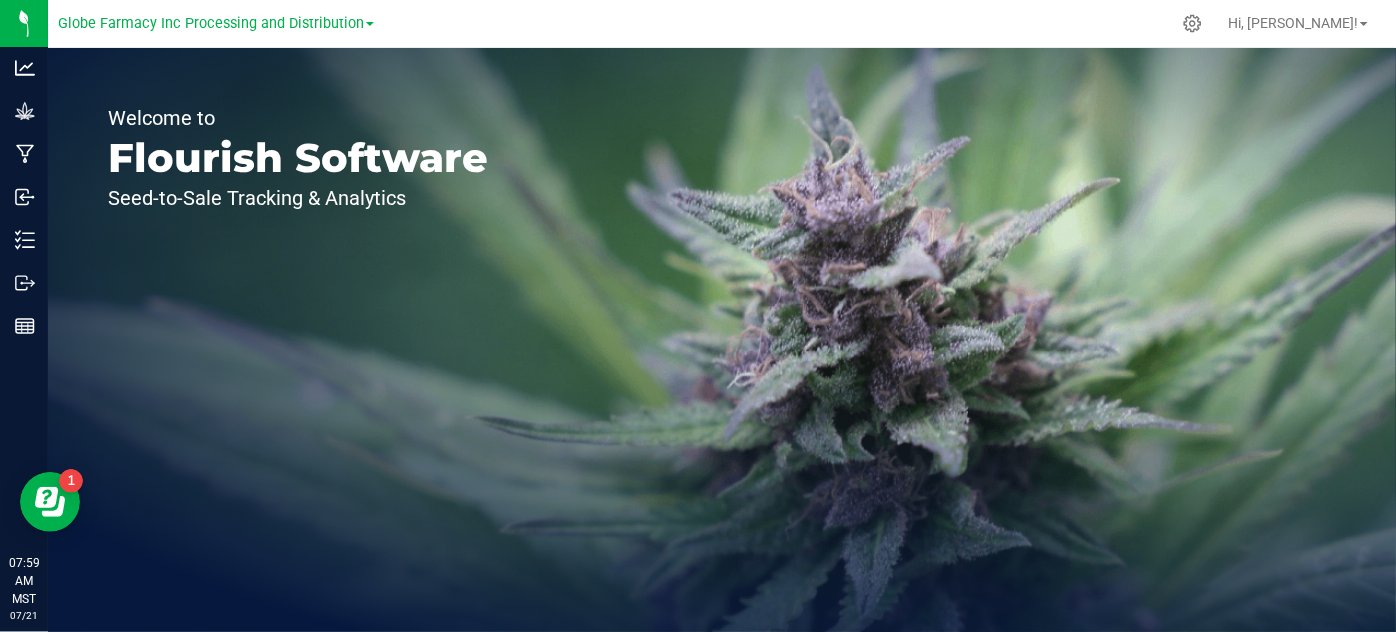 click on "Globe Farmacy Inc Processing and Distribution" at bounding box center (216, 22) 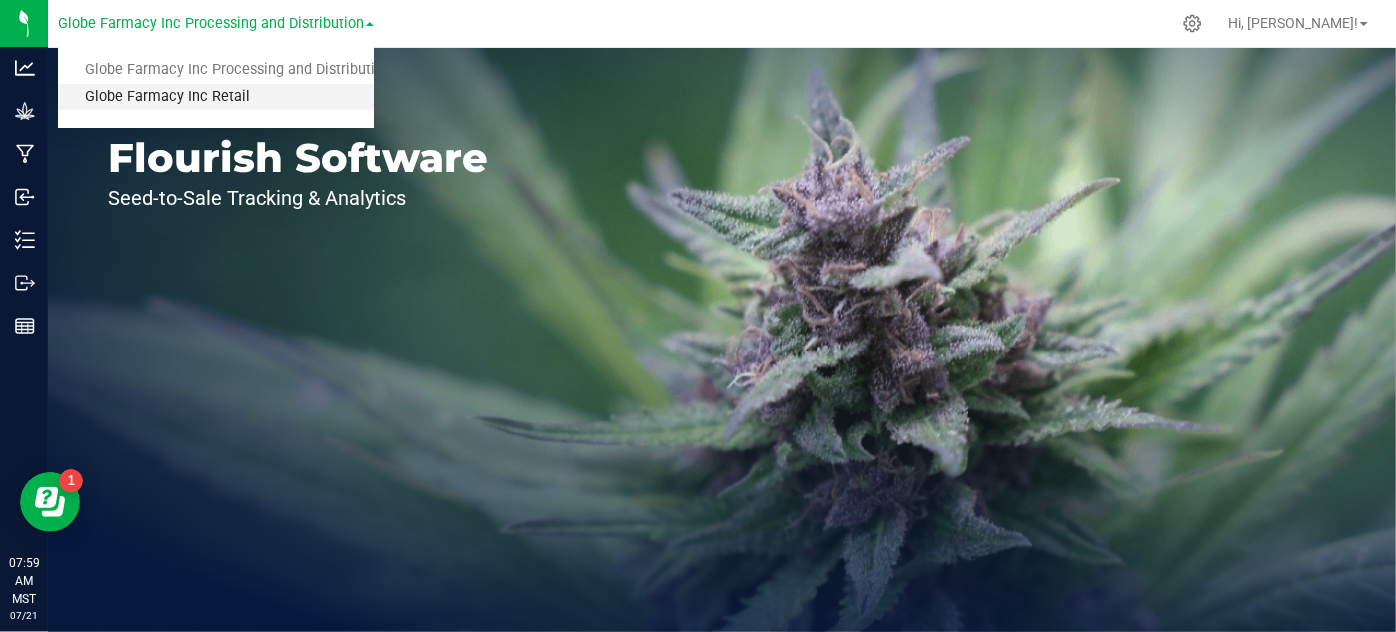 click on "Globe Farmacy Inc Retail" at bounding box center (216, 97) 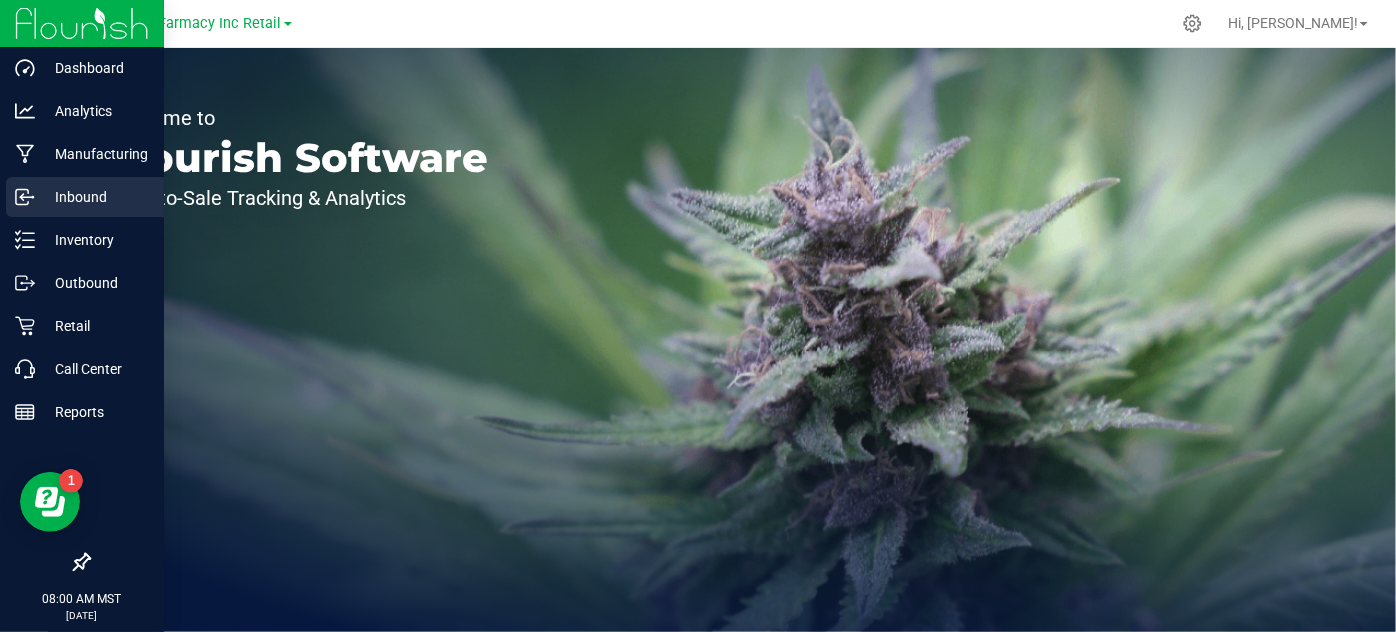 click on "Inbound" at bounding box center (95, 197) 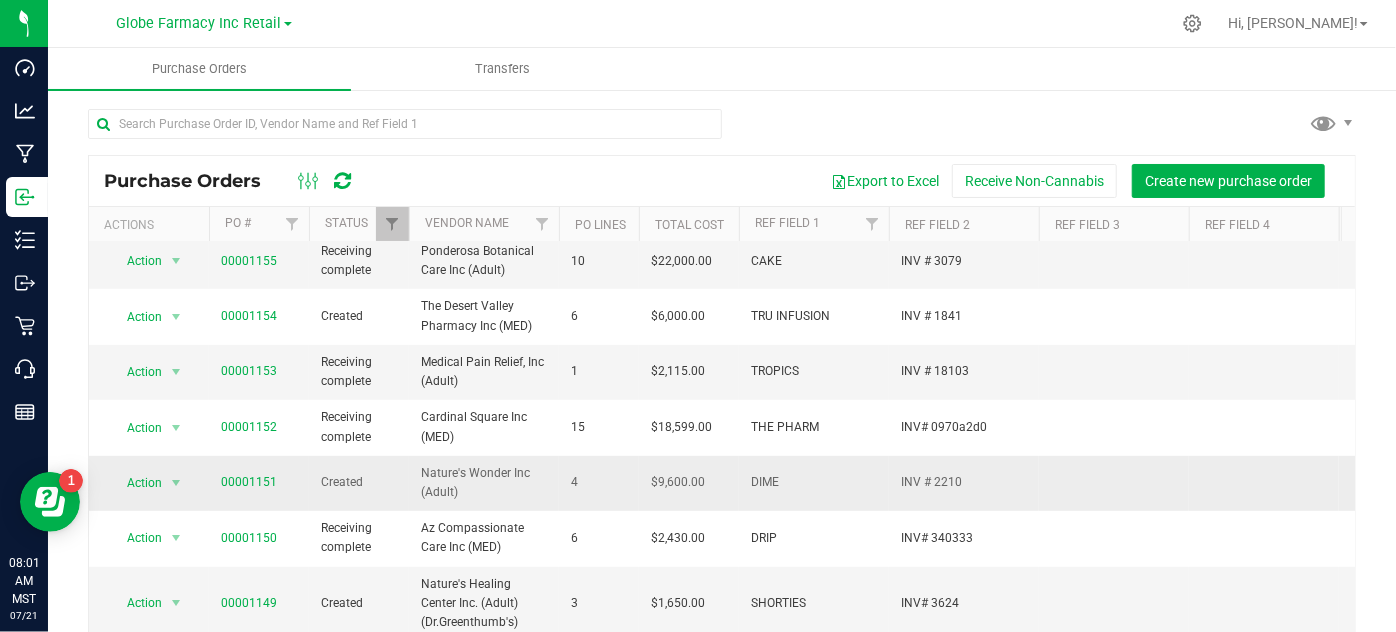scroll, scrollTop: 636, scrollLeft: 0, axis: vertical 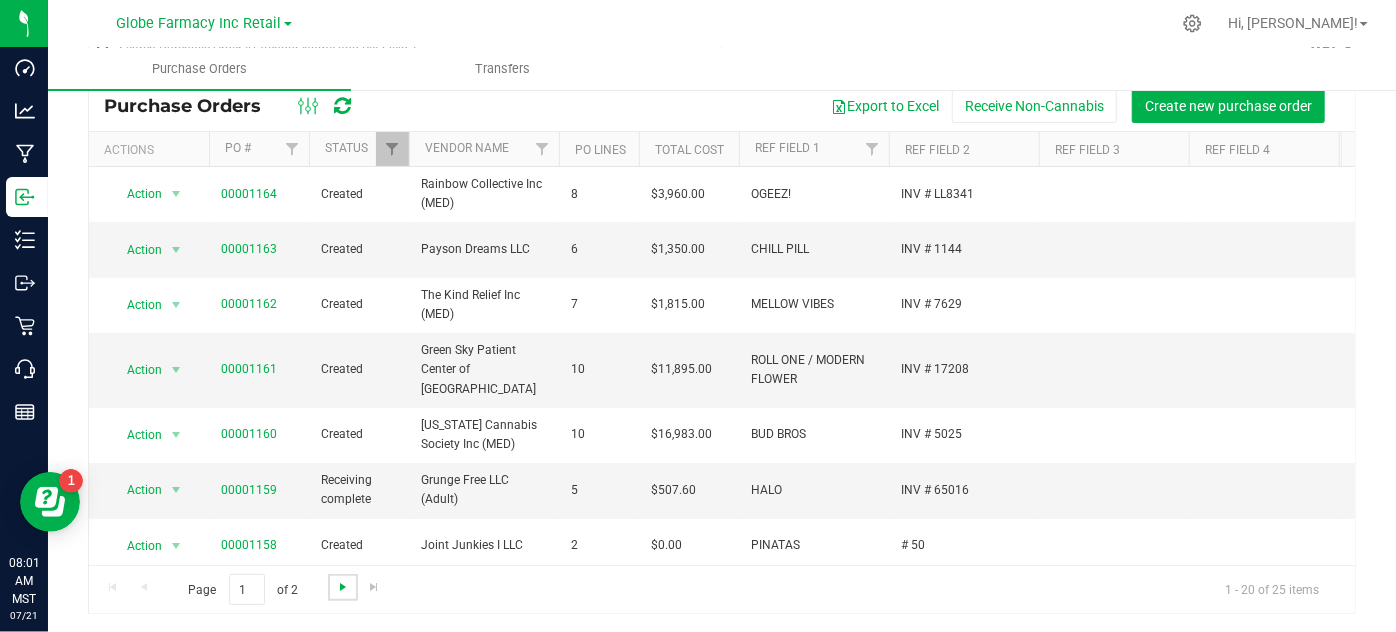 click at bounding box center (343, 587) 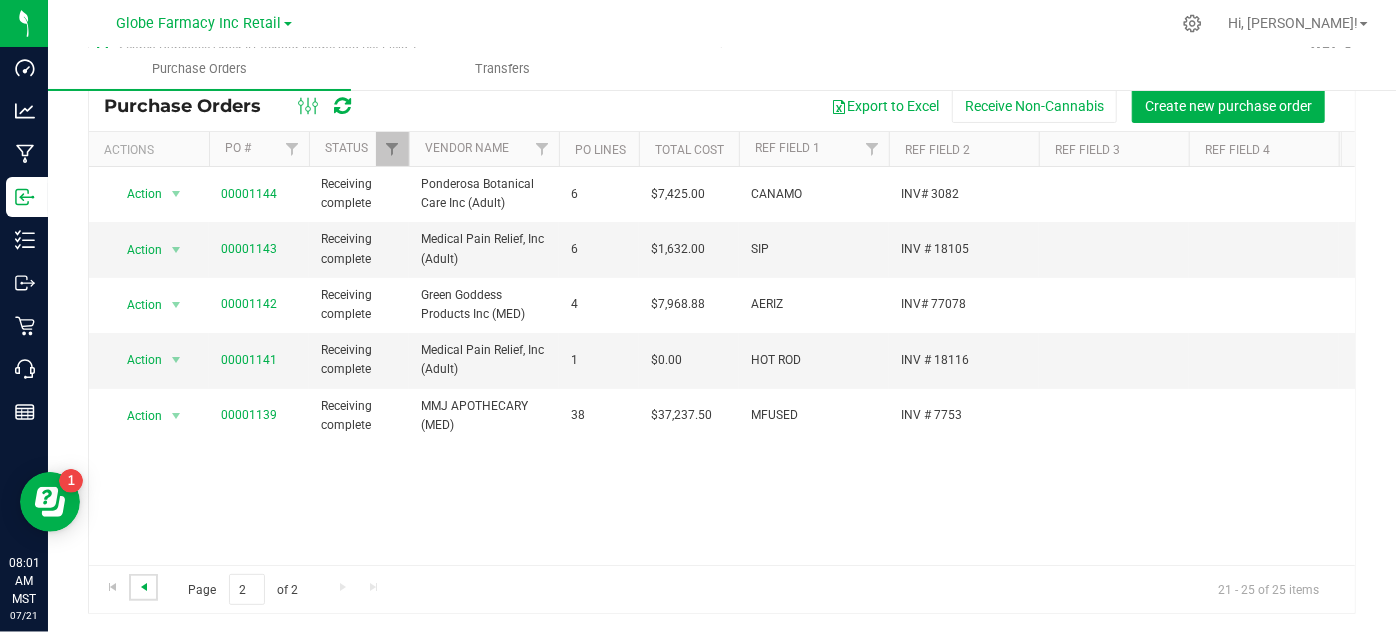 click at bounding box center (144, 587) 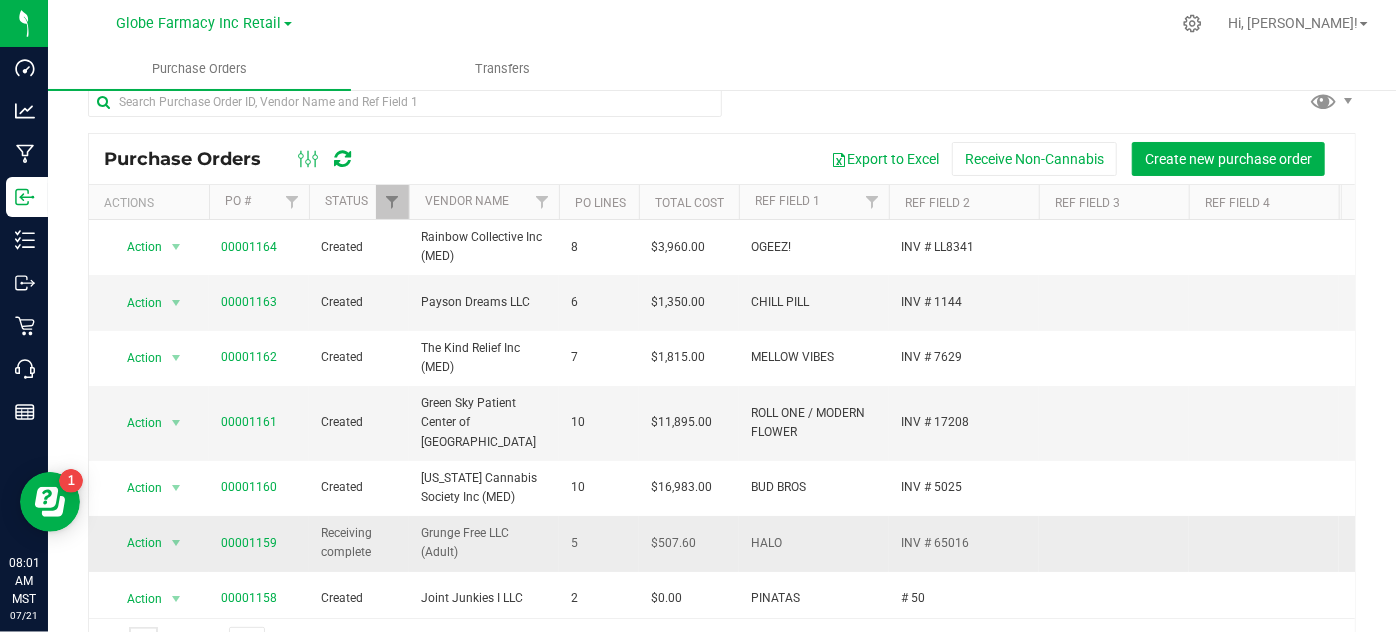 scroll, scrollTop: 0, scrollLeft: 0, axis: both 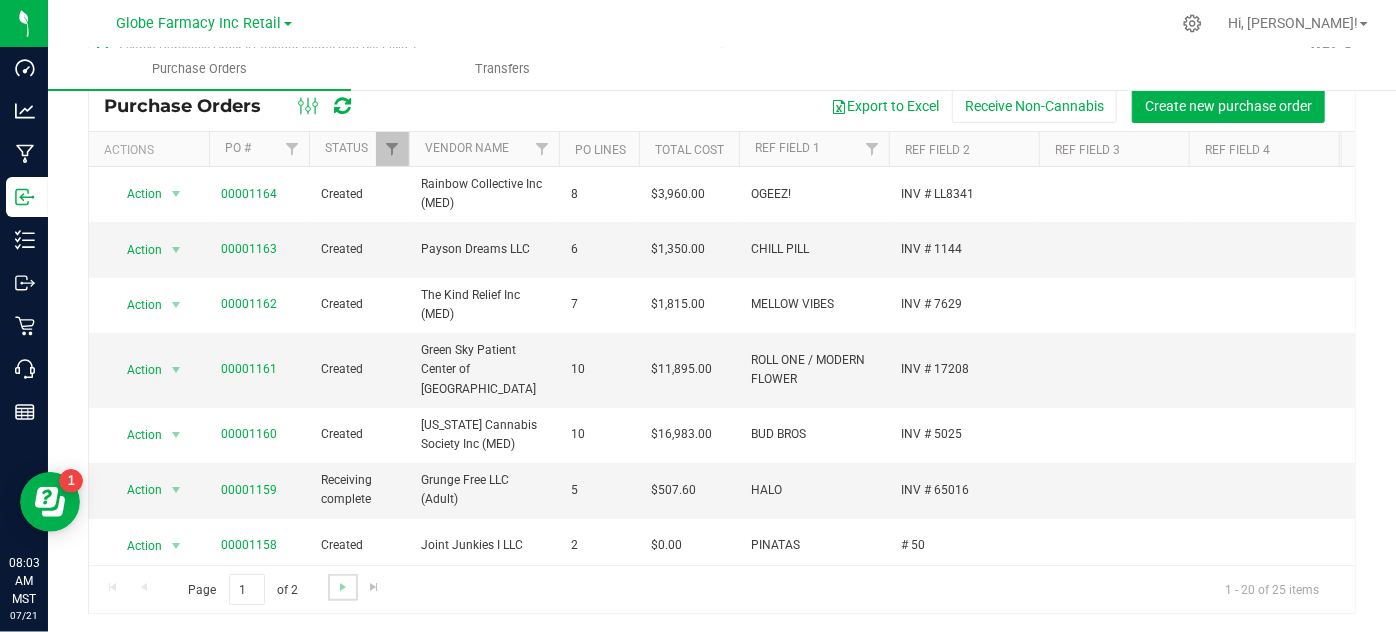 click at bounding box center (342, 587) 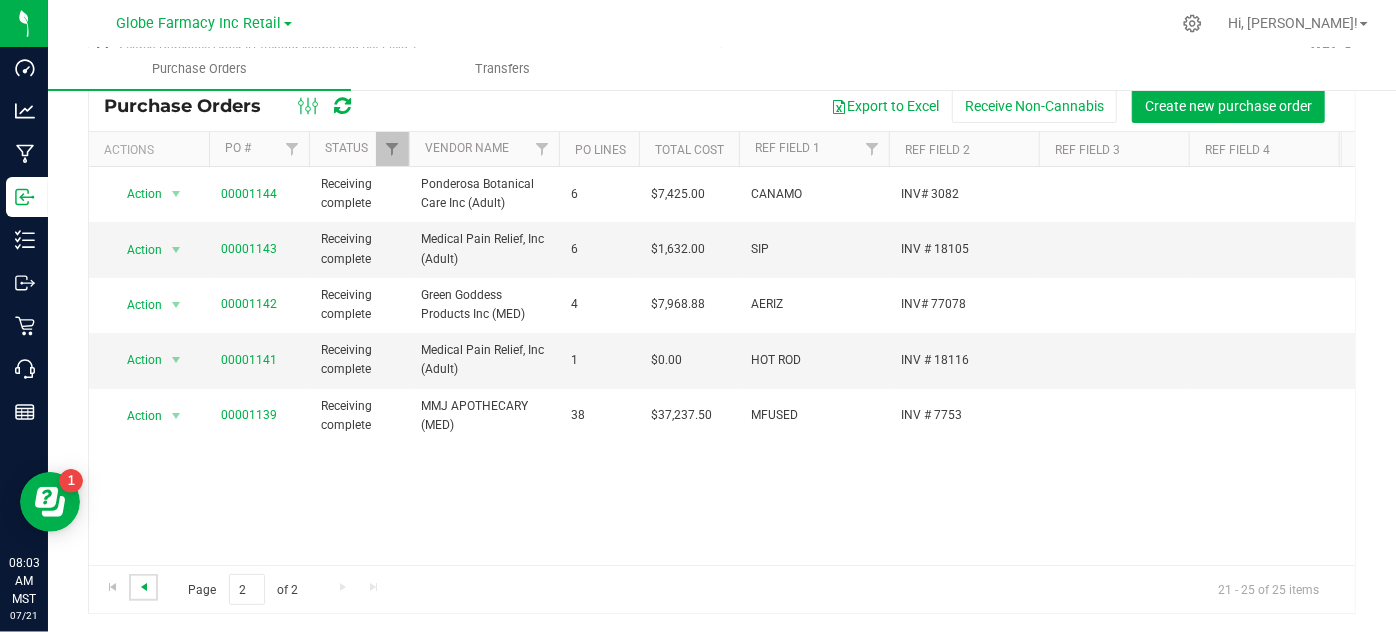 click at bounding box center (144, 587) 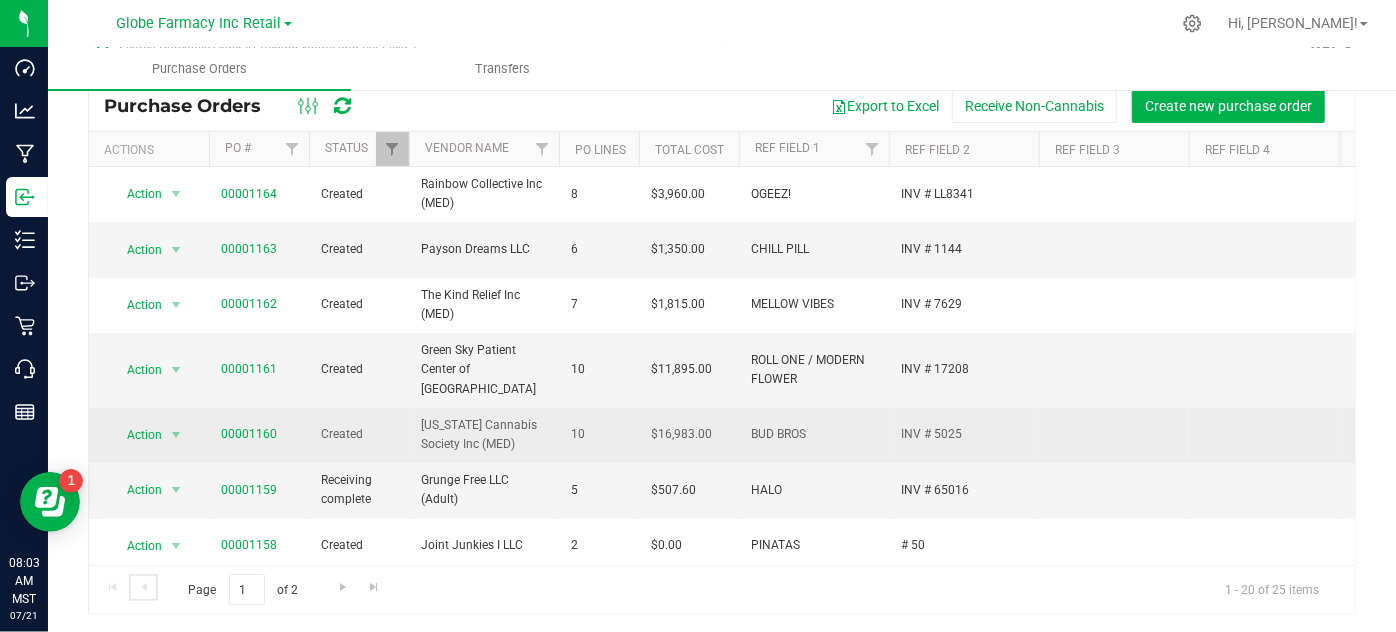 scroll, scrollTop: 0, scrollLeft: 0, axis: both 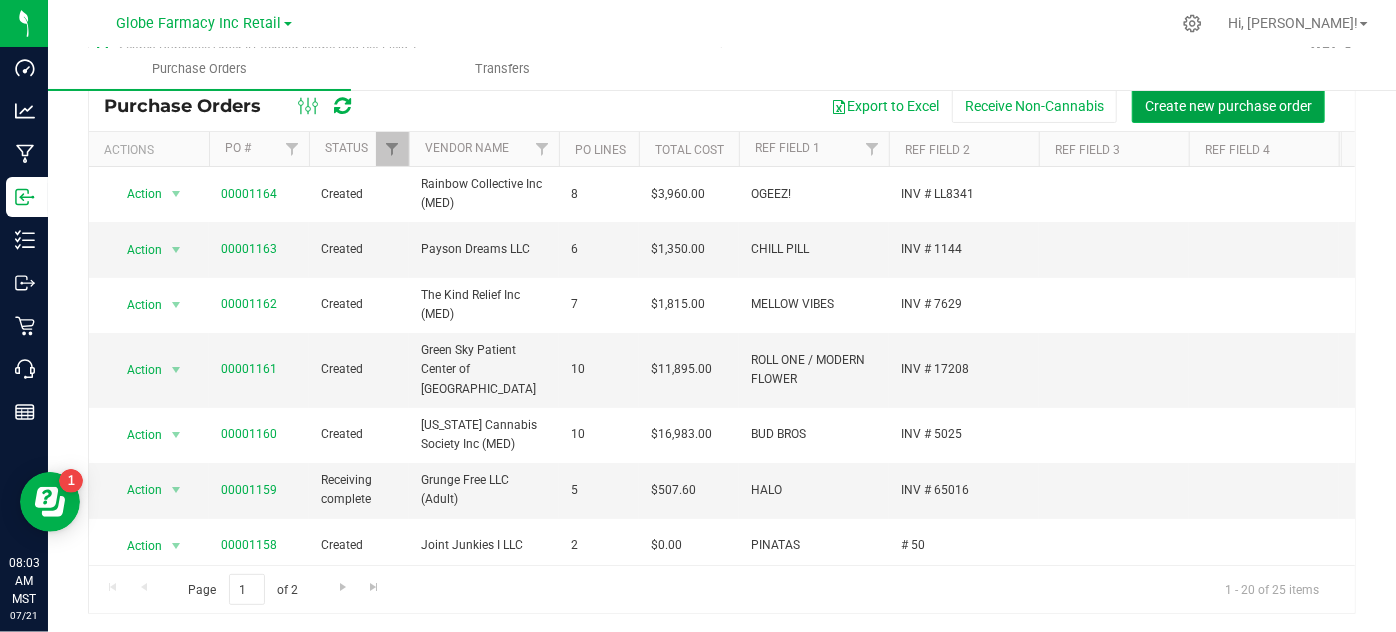 click on "Create new purchase order" at bounding box center [1228, 106] 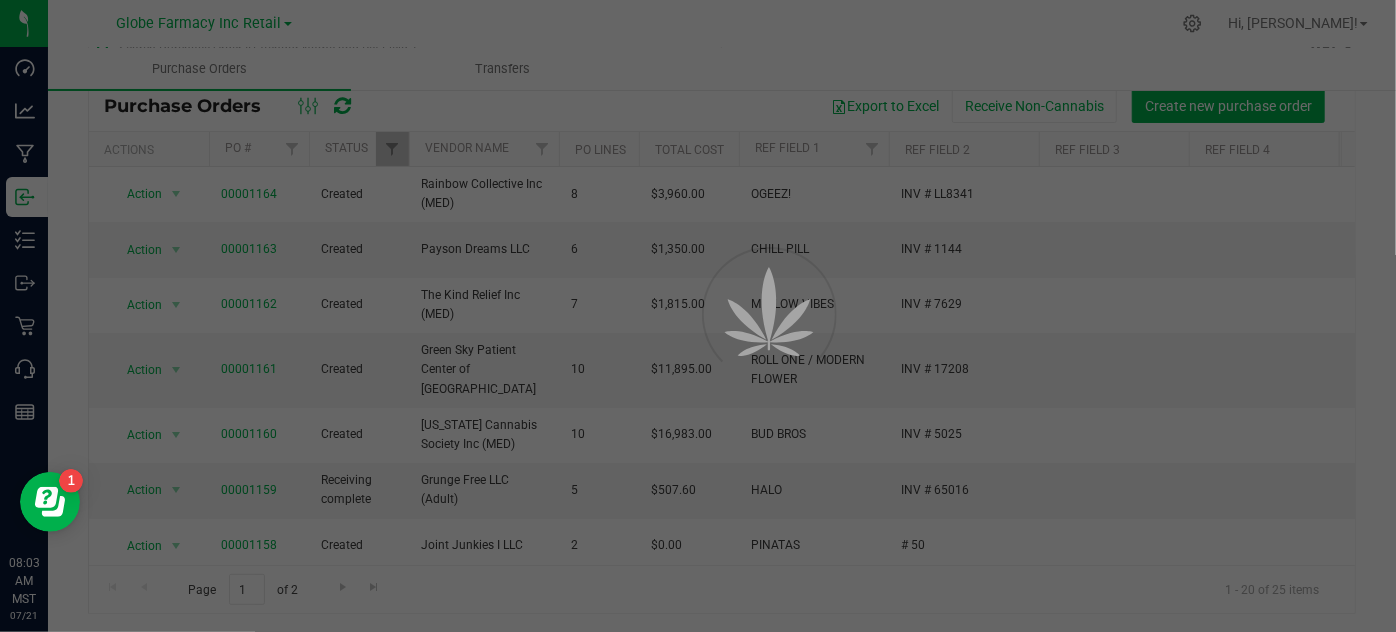 scroll, scrollTop: 0, scrollLeft: 0, axis: both 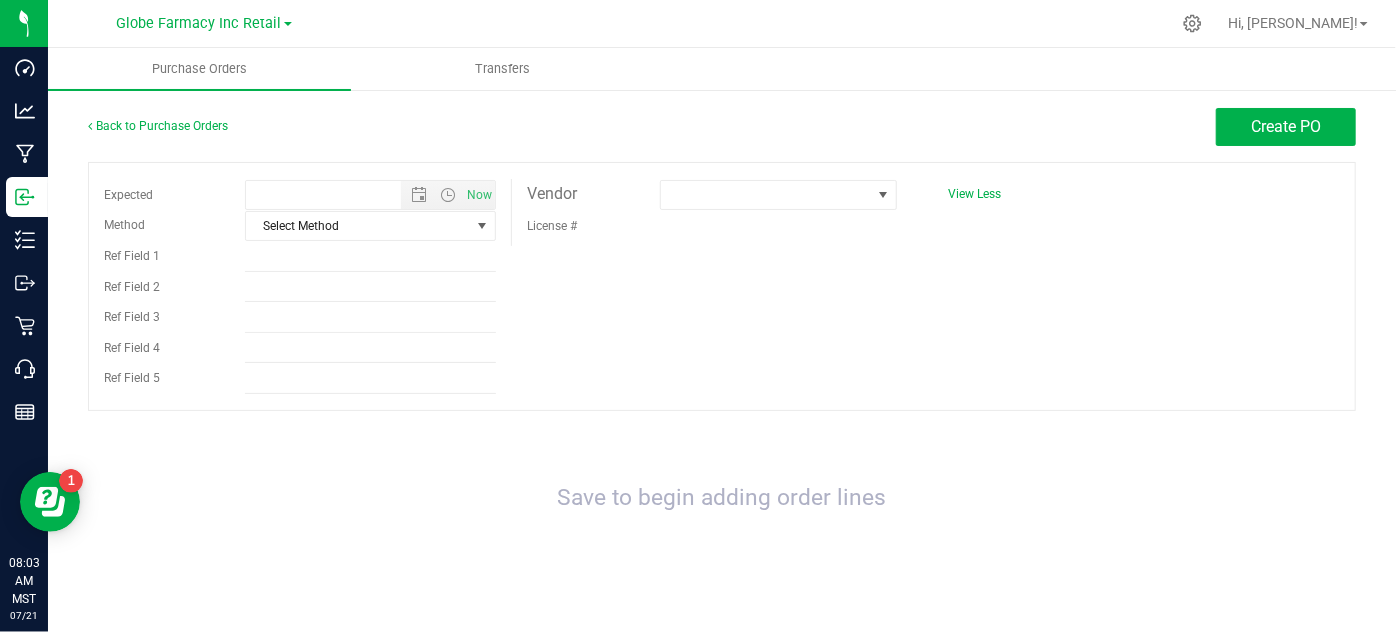 type on "7/21/2025 8:03 AM" 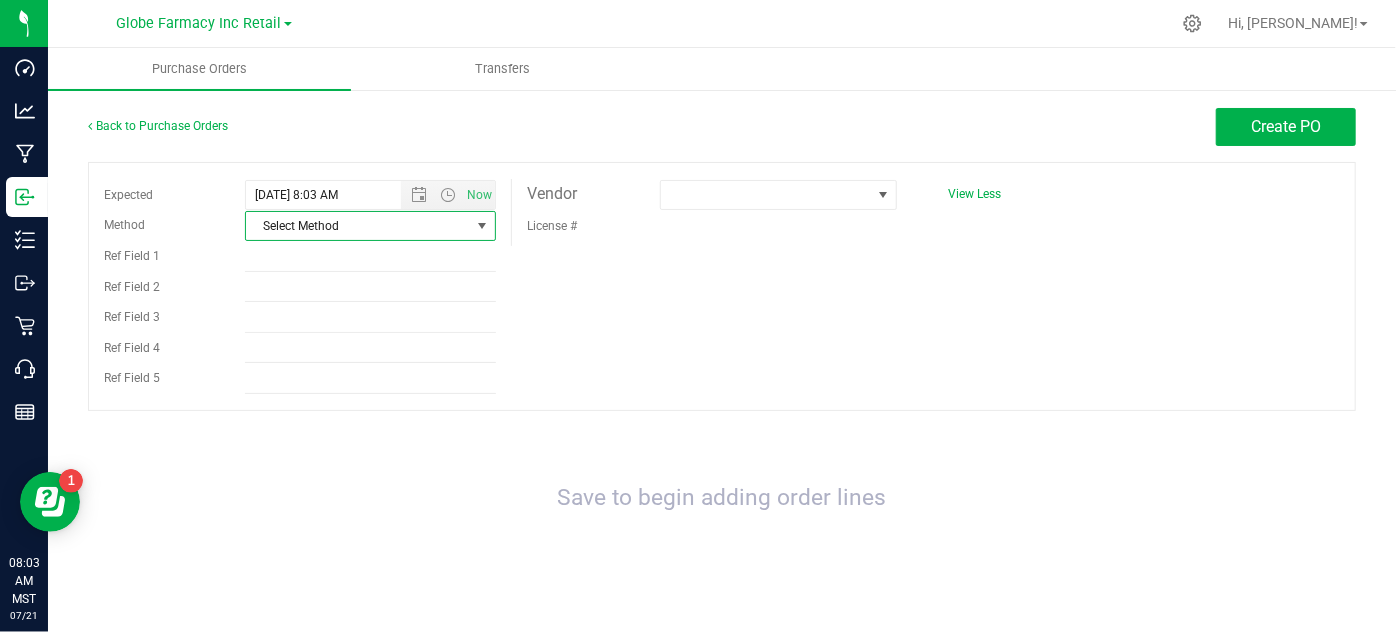 click on "Select Method" at bounding box center [358, 226] 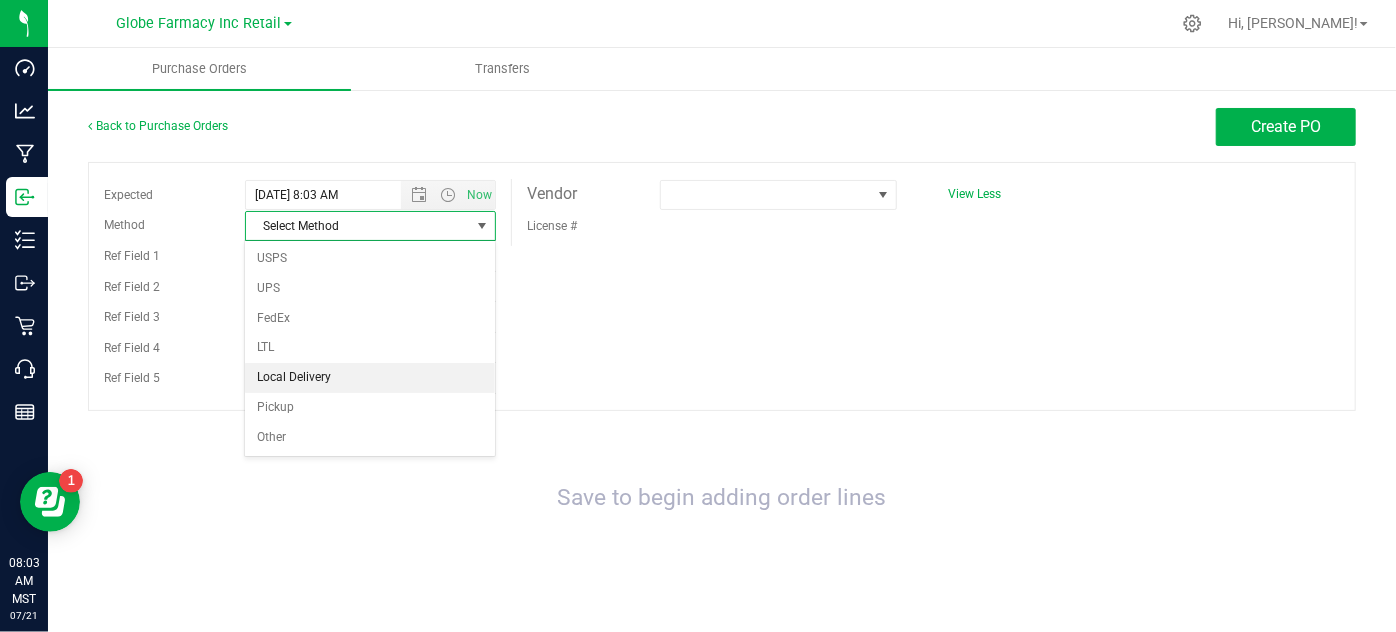 click on "Local Delivery" at bounding box center (370, 378) 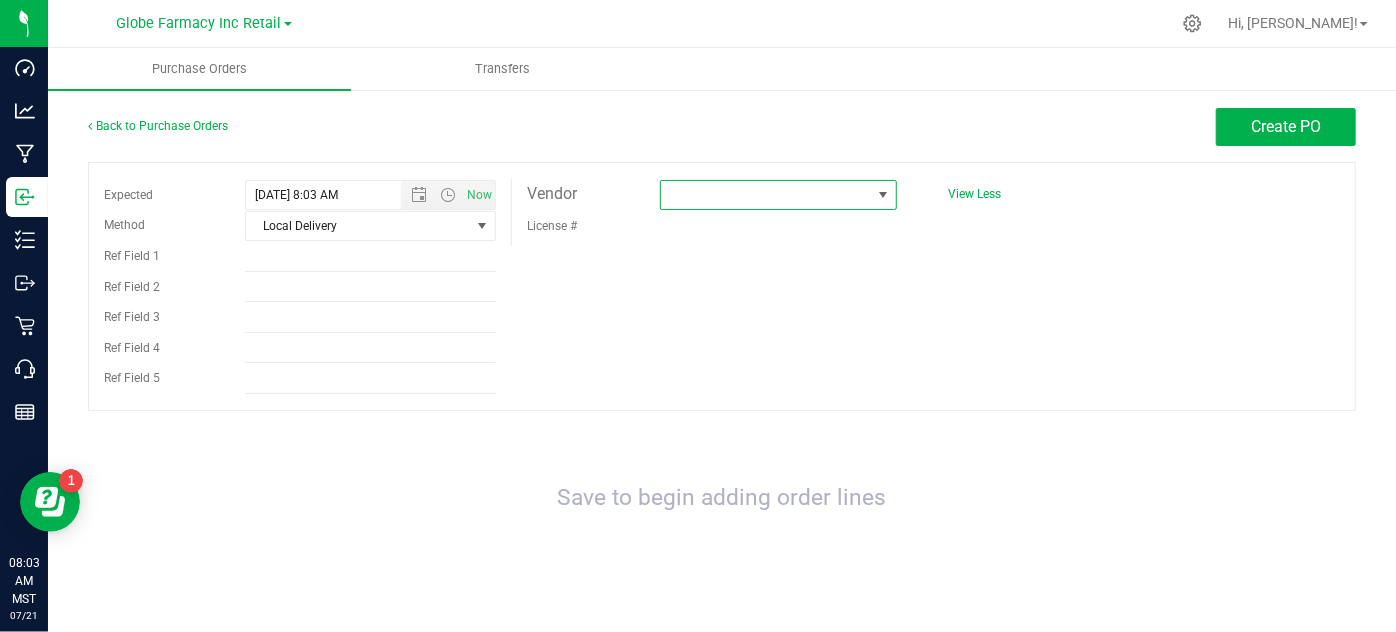 click at bounding box center (766, 195) 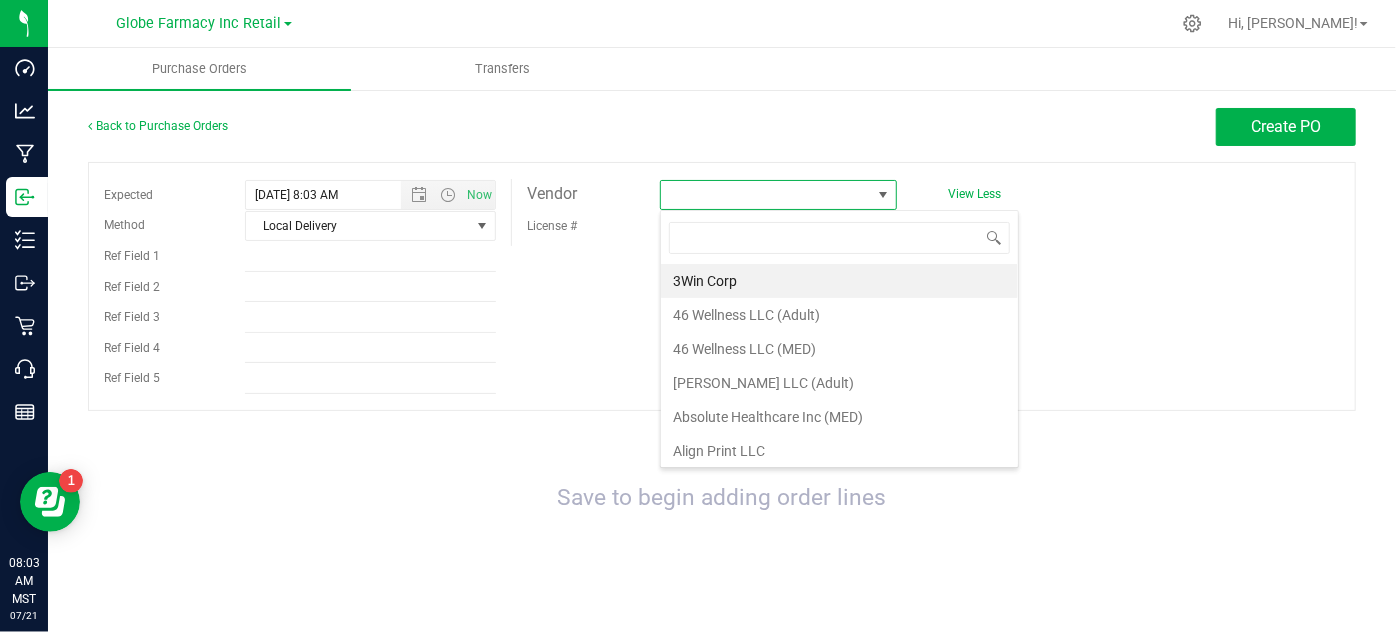 scroll, scrollTop: 99970, scrollLeft: 99762, axis: both 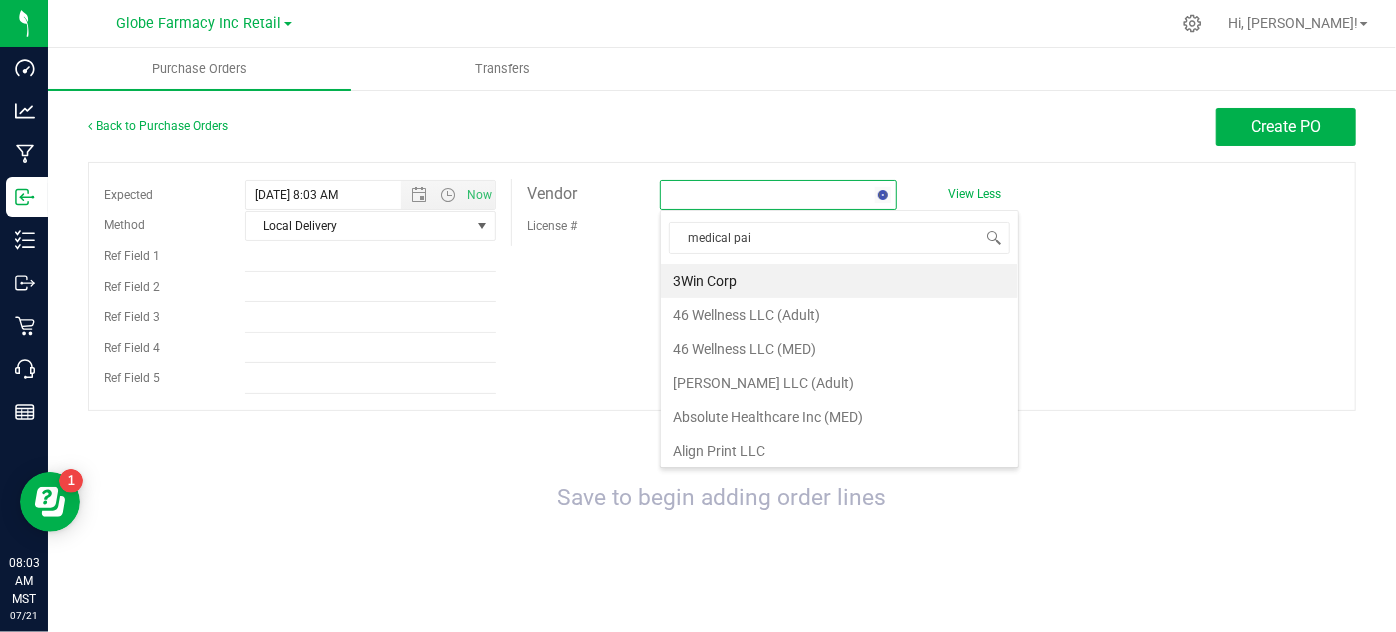 type on "medical pain" 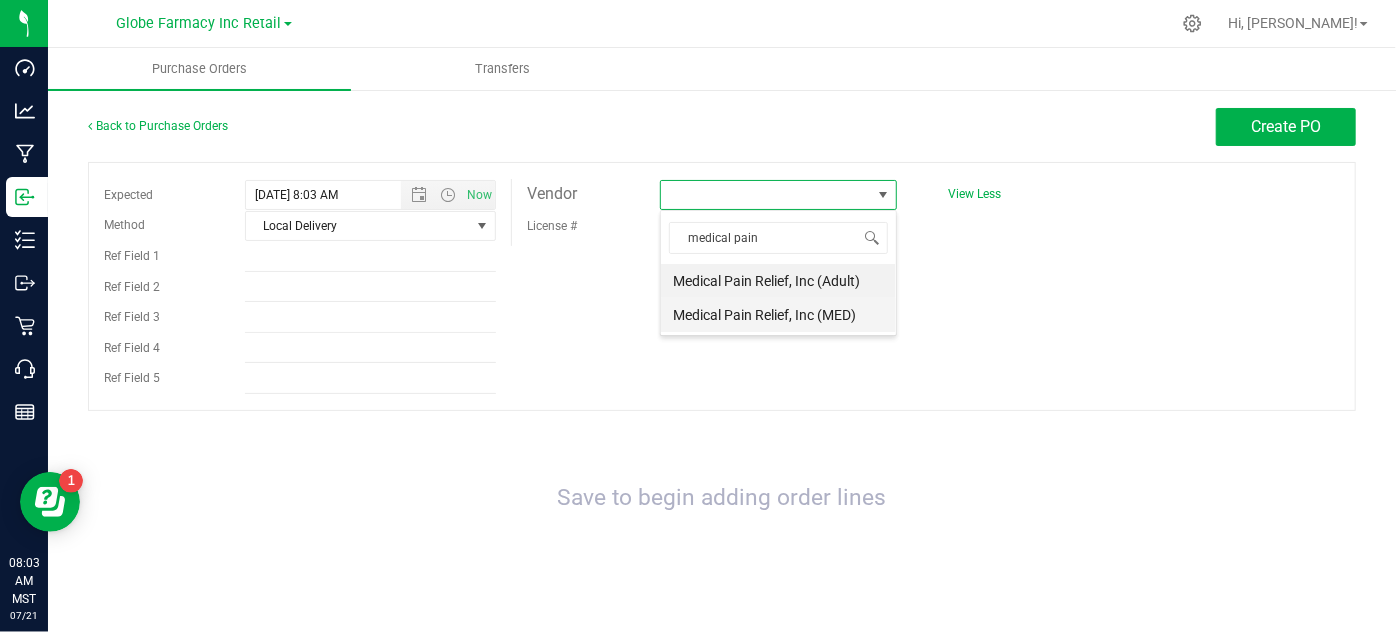 click on "Medical Pain Relief, Inc (MED)" at bounding box center [778, 315] 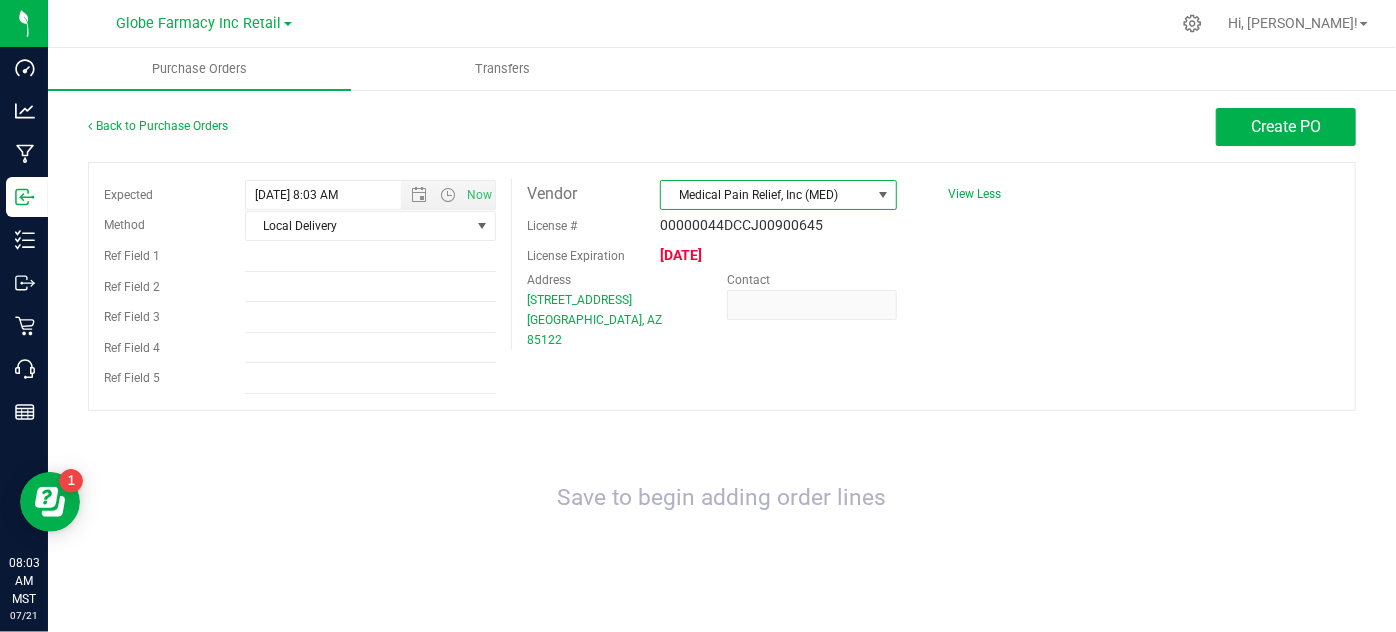 click on "Medical Pain Relief, Inc (MED)" at bounding box center (766, 195) 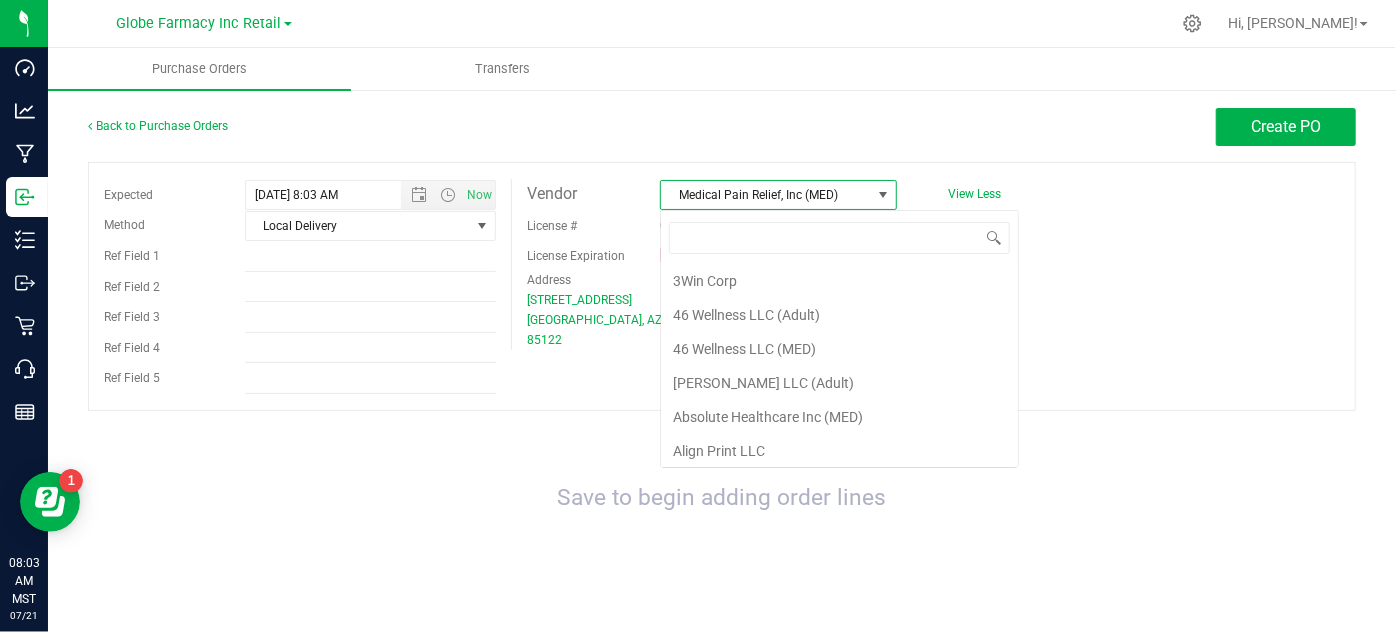 scroll, scrollTop: 99970, scrollLeft: 99762, axis: both 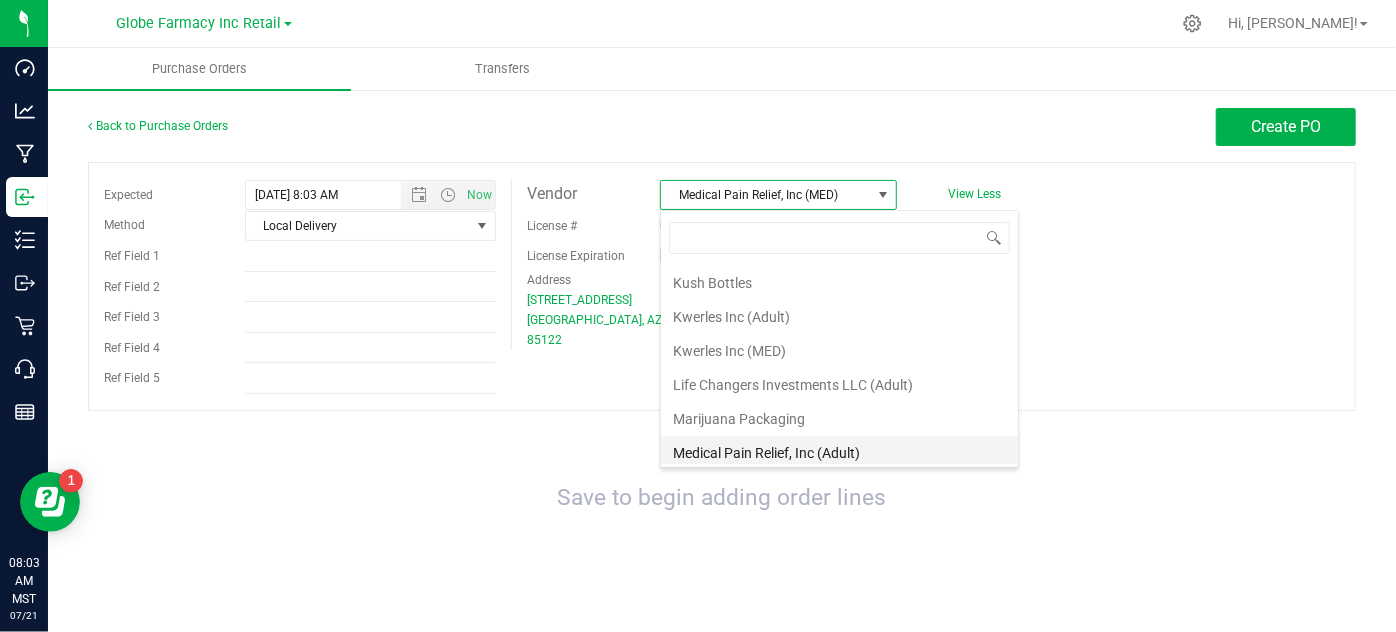 click on "Medical Pain Relief, Inc (Adult)" at bounding box center (839, 453) 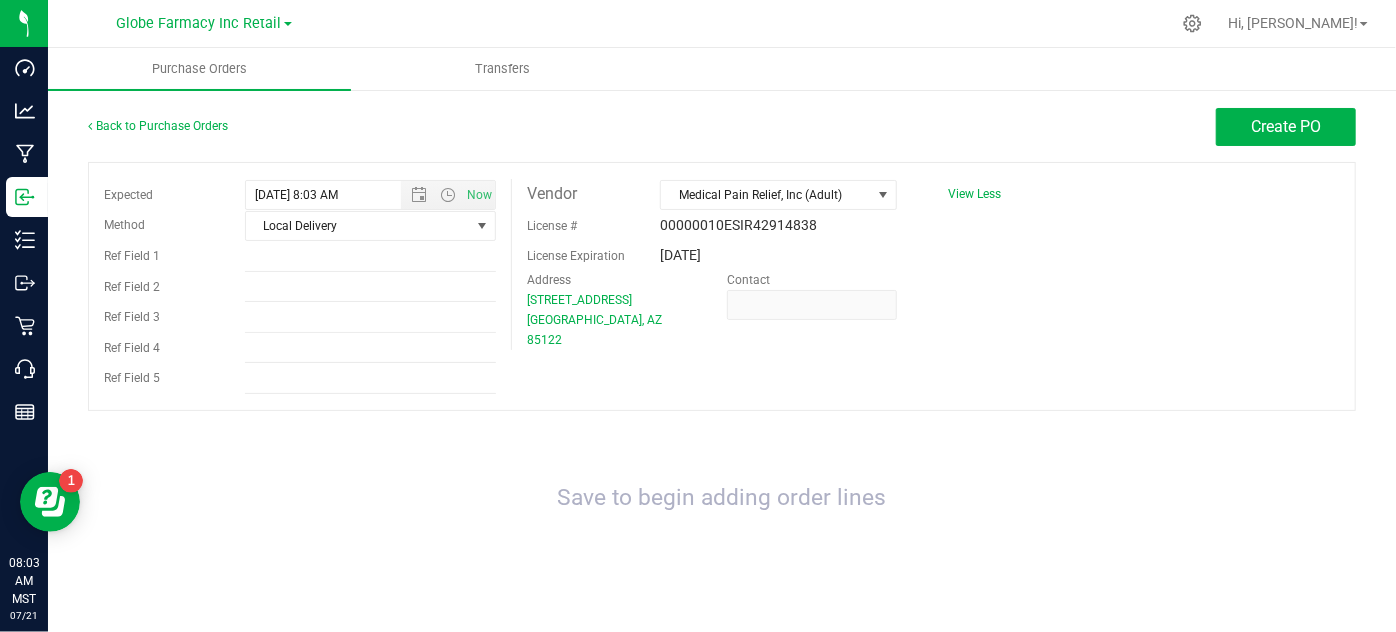 click at bounding box center [812, 305] 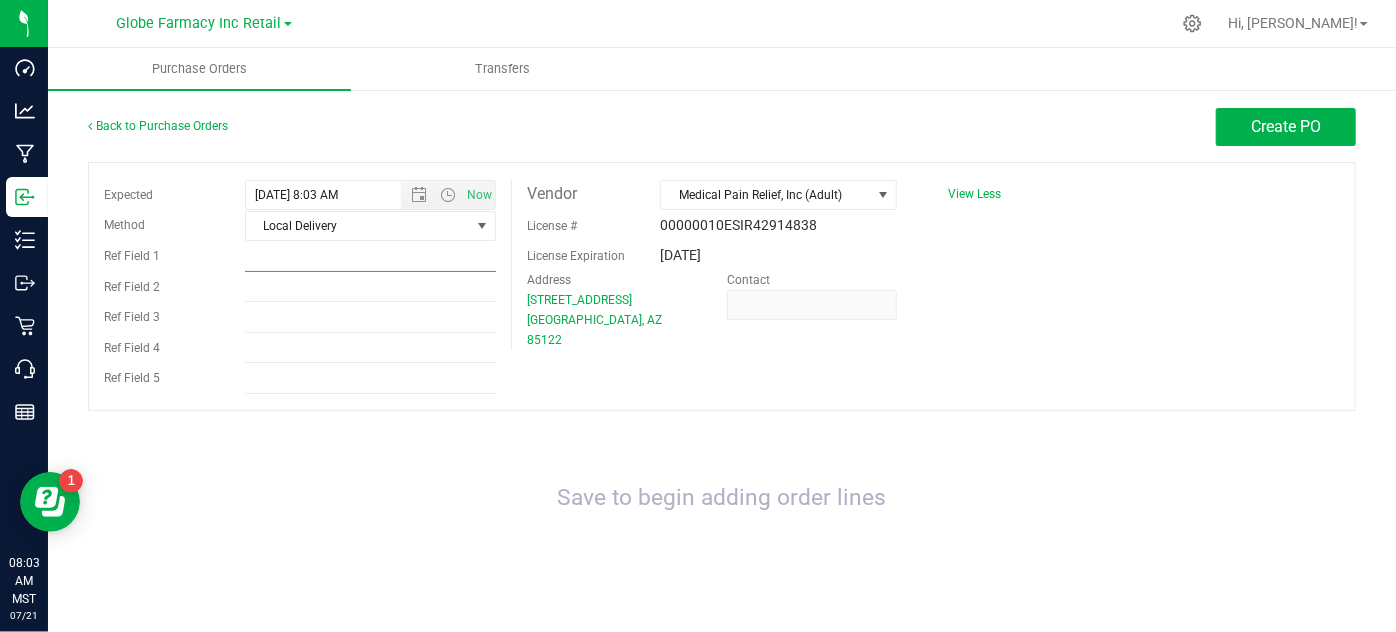 click on "Ref Field 1" at bounding box center (370, 257) 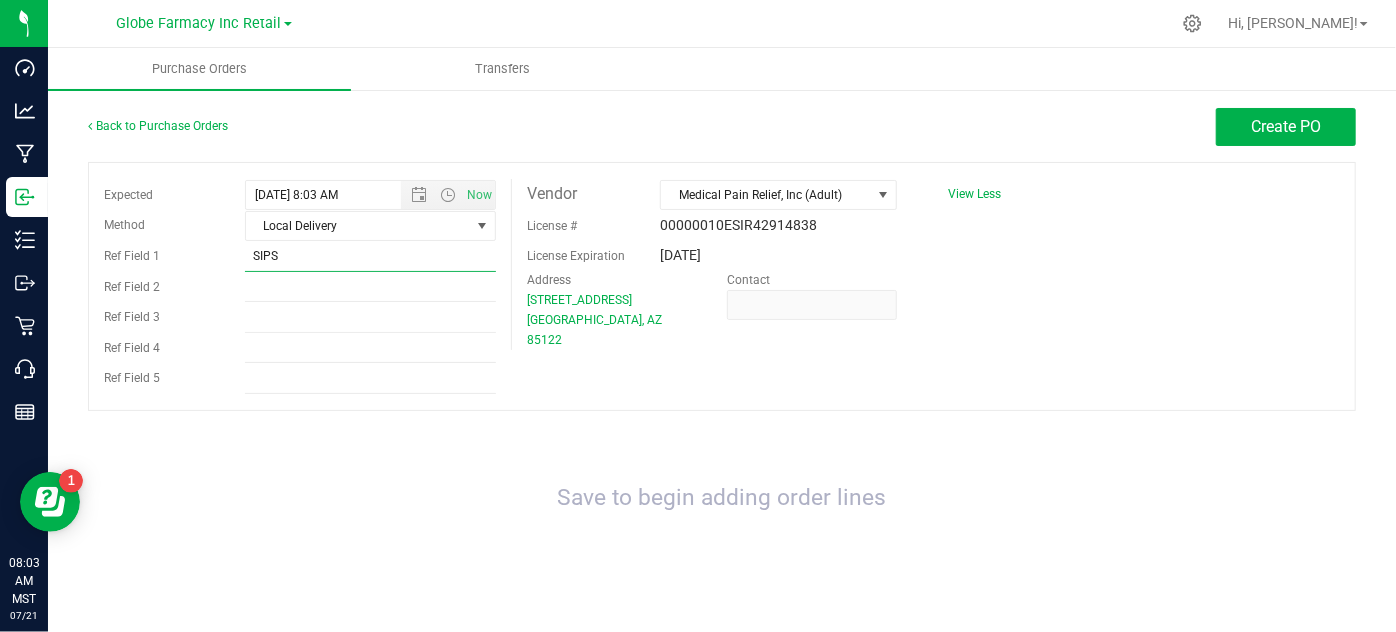 type on "SIPS" 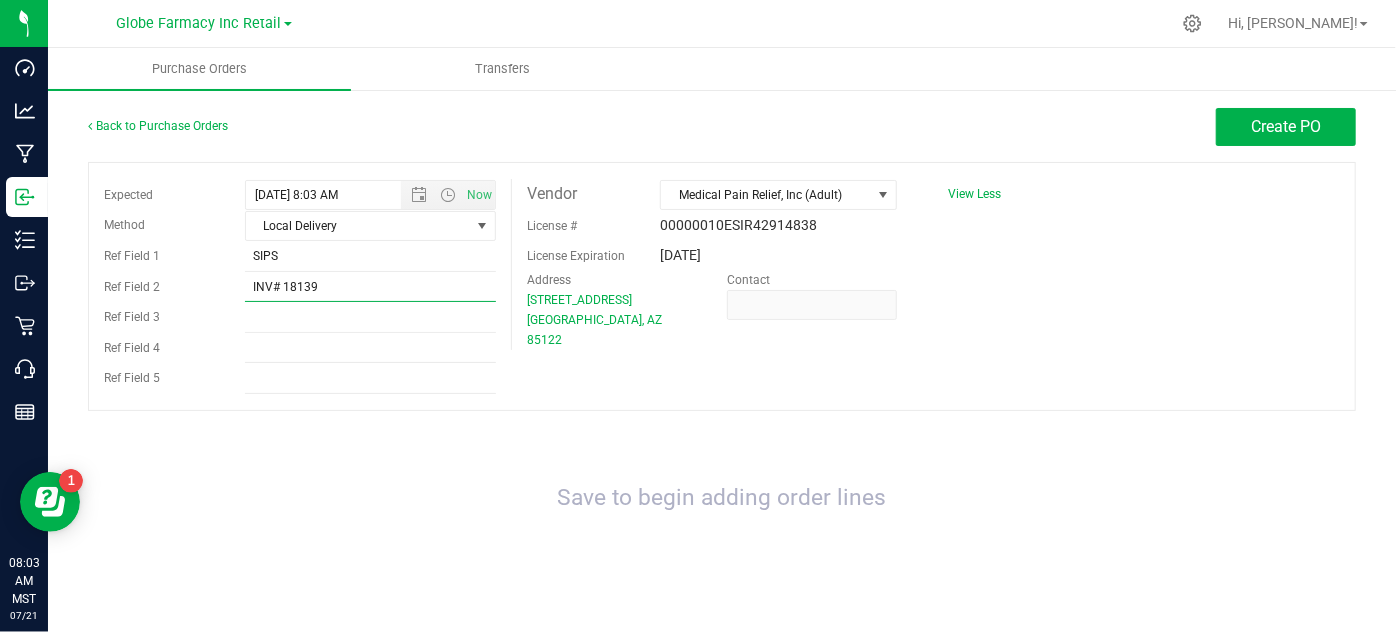 type on "INV# 18139" 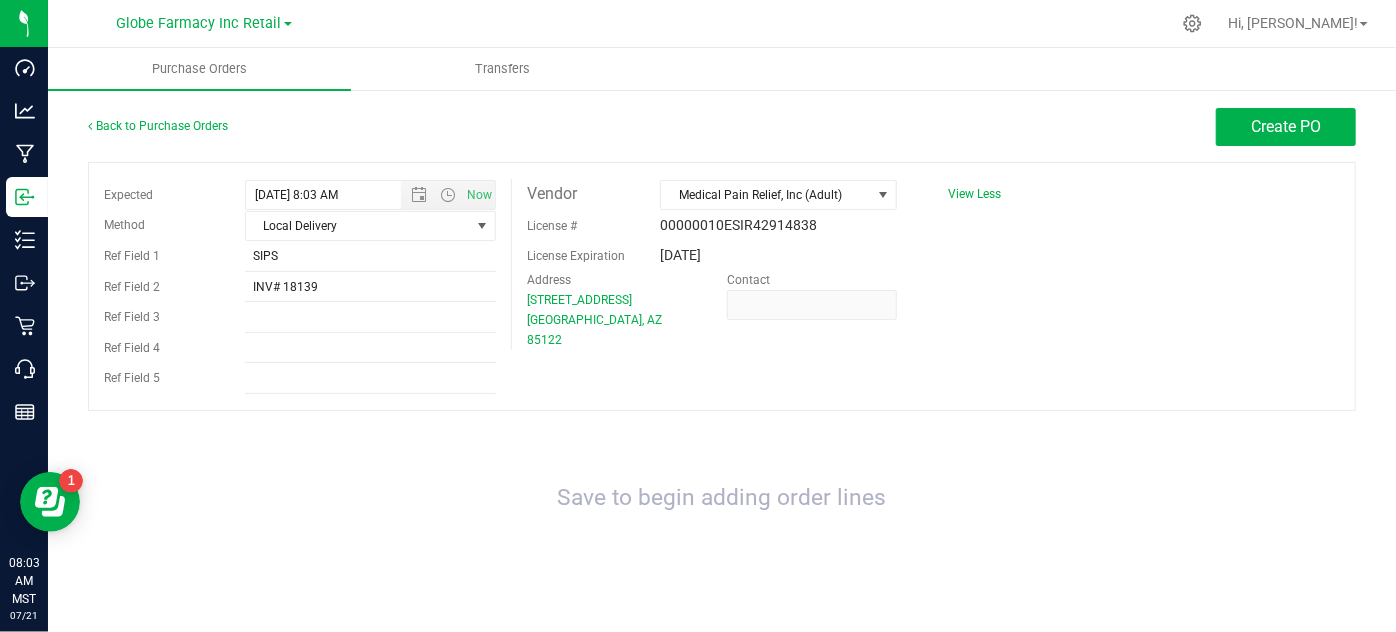 drag, startPoint x: 1181, startPoint y: 320, endPoint x: 1197, endPoint y: 304, distance: 22.627417 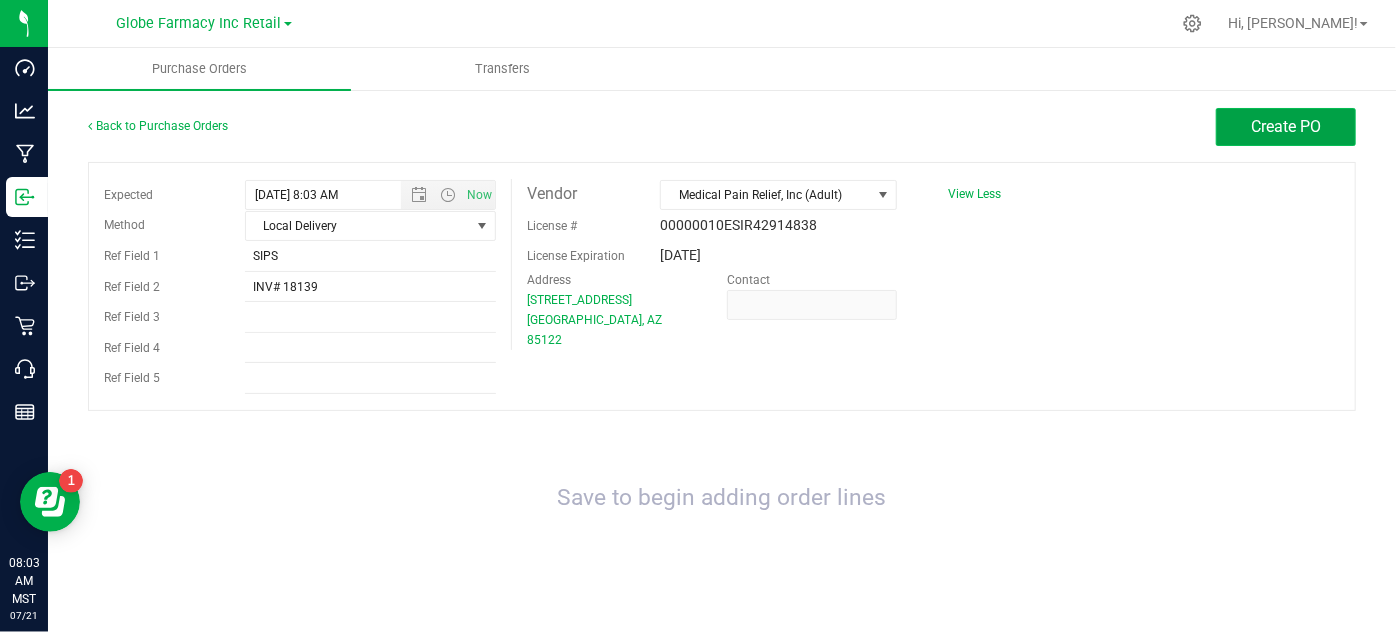 click on "Create PO" at bounding box center [1286, 126] 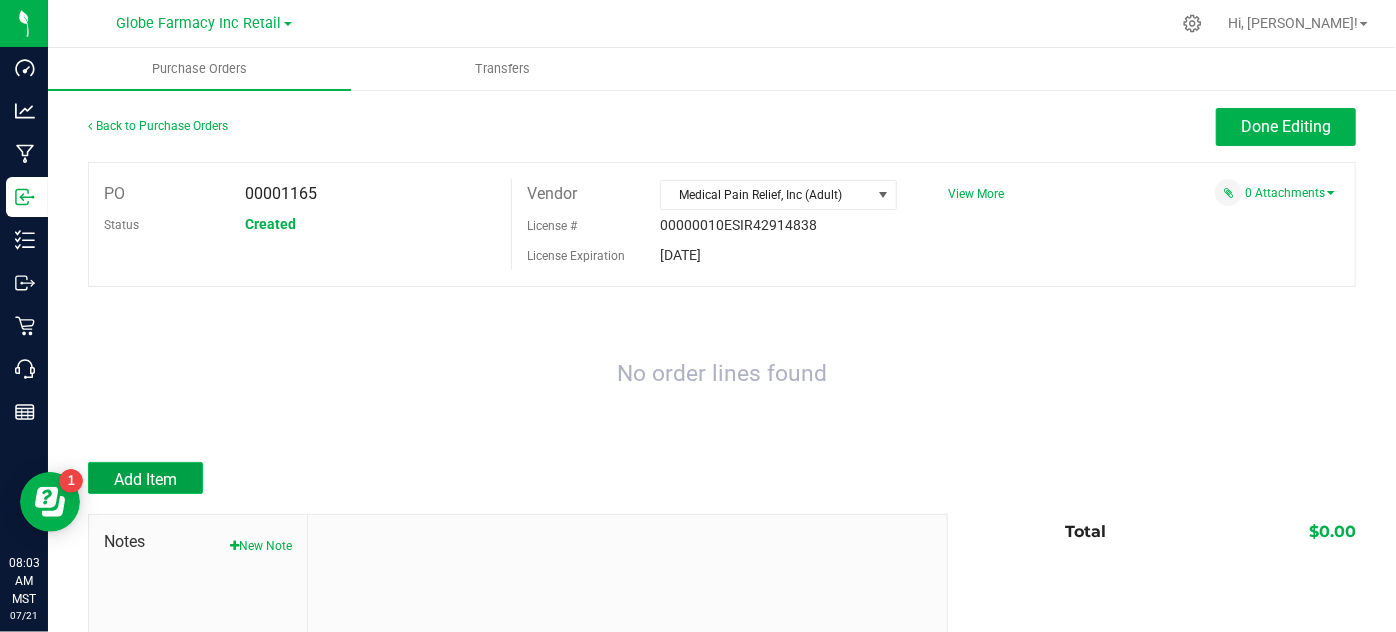 click on "Add Item" at bounding box center (145, 478) 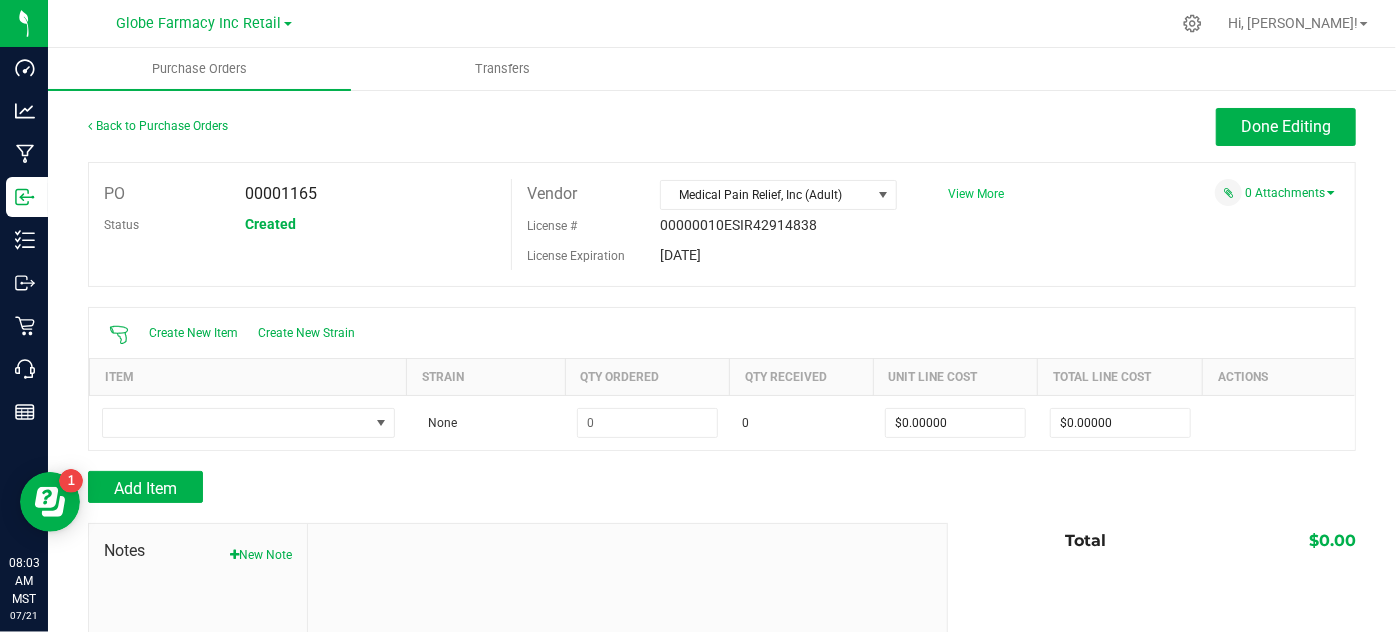 click on "View More" at bounding box center (976, 194) 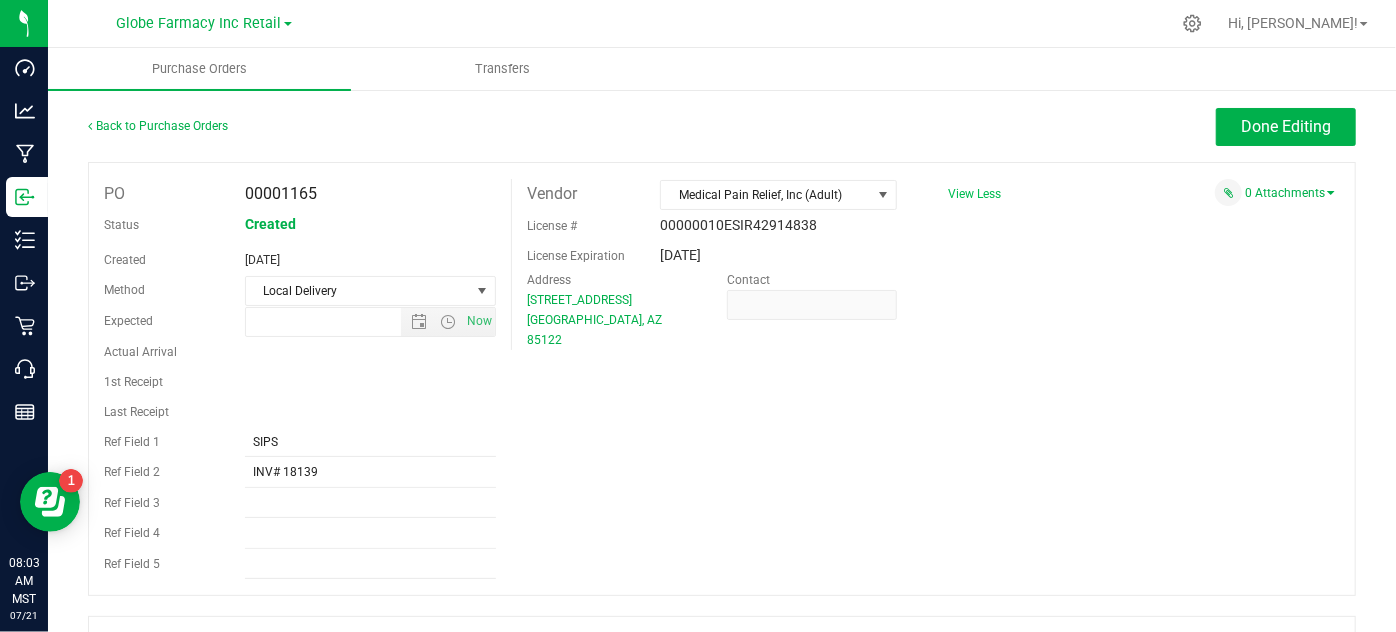 type on "7/21/2025 8:03 AM" 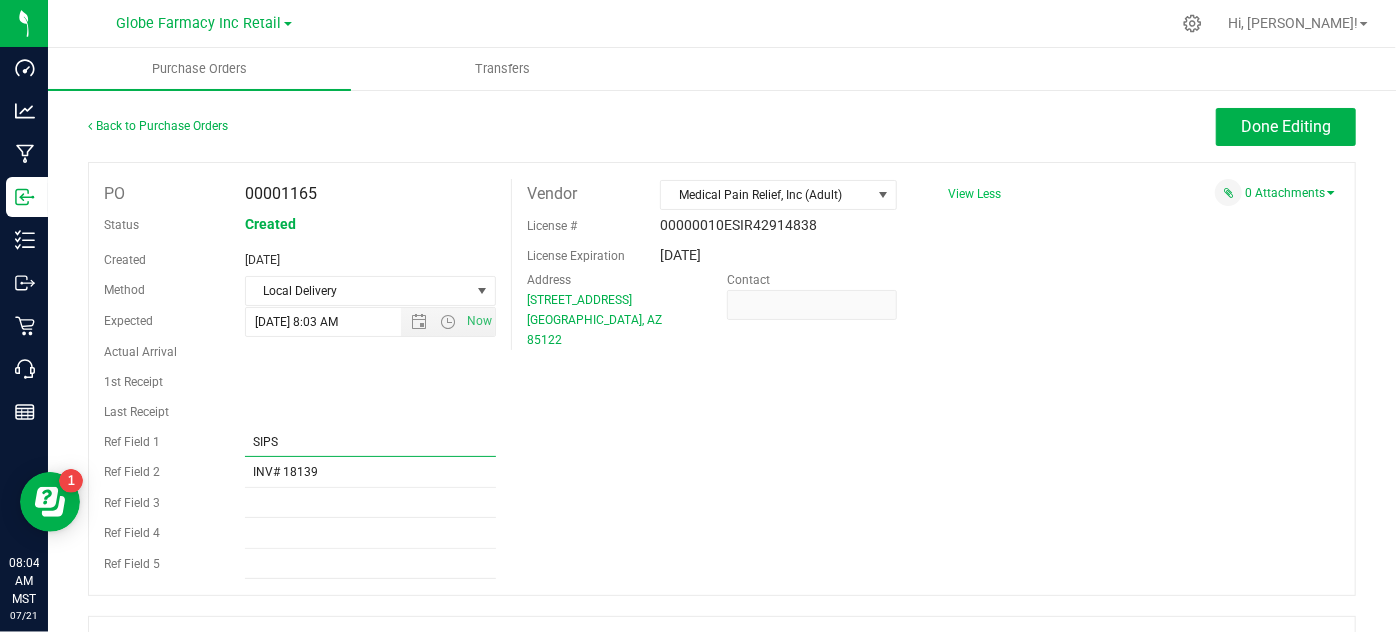 drag, startPoint x: 297, startPoint y: 442, endPoint x: 95, endPoint y: 420, distance: 203.19449 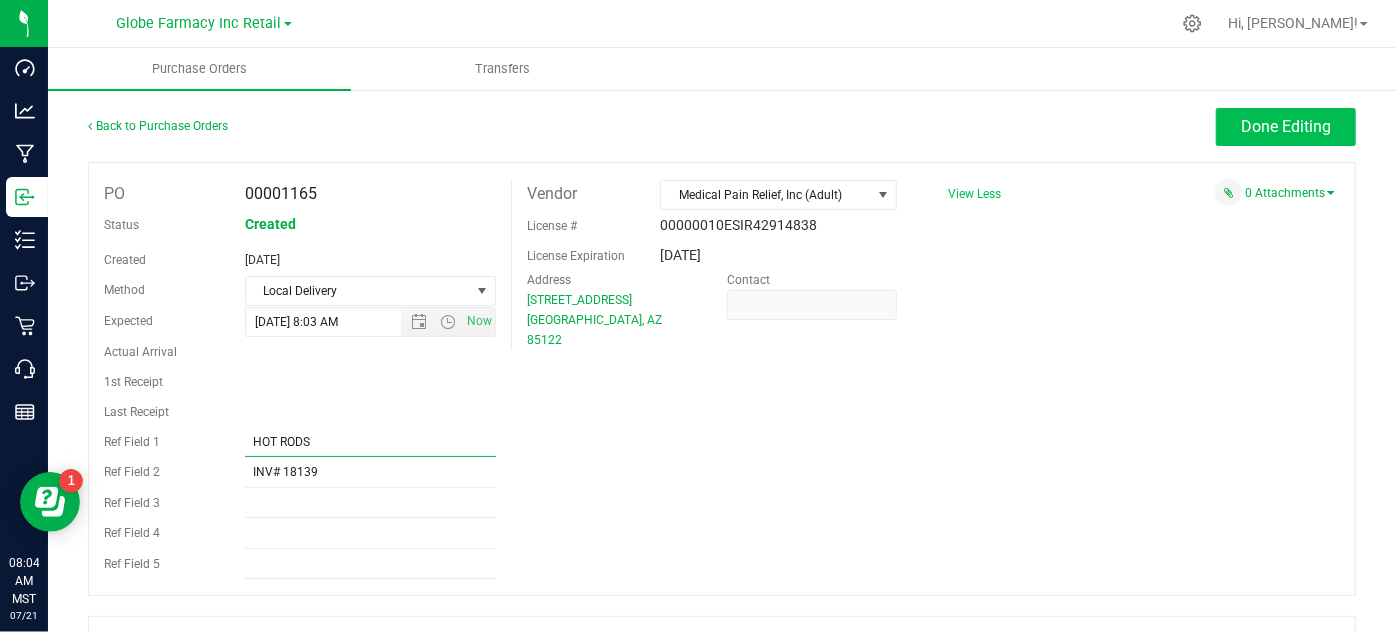 type on "HOT RODS" 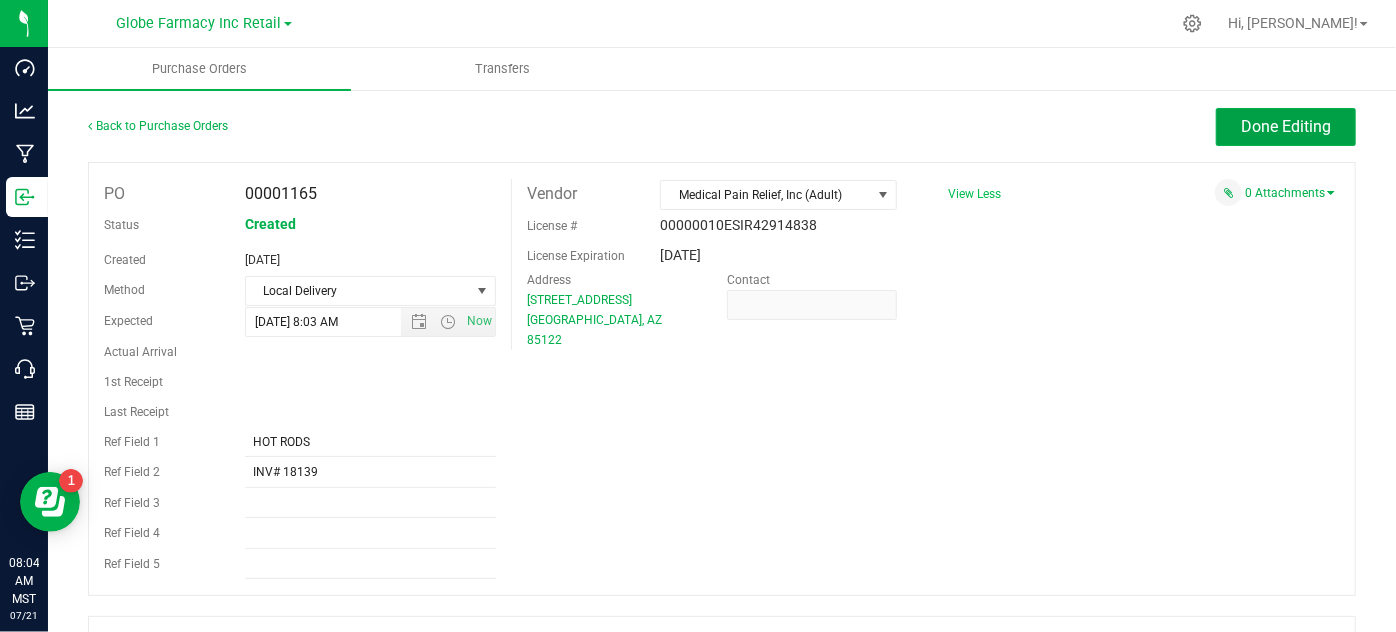 drag, startPoint x: 1242, startPoint y: 127, endPoint x: 1004, endPoint y: 193, distance: 246.98178 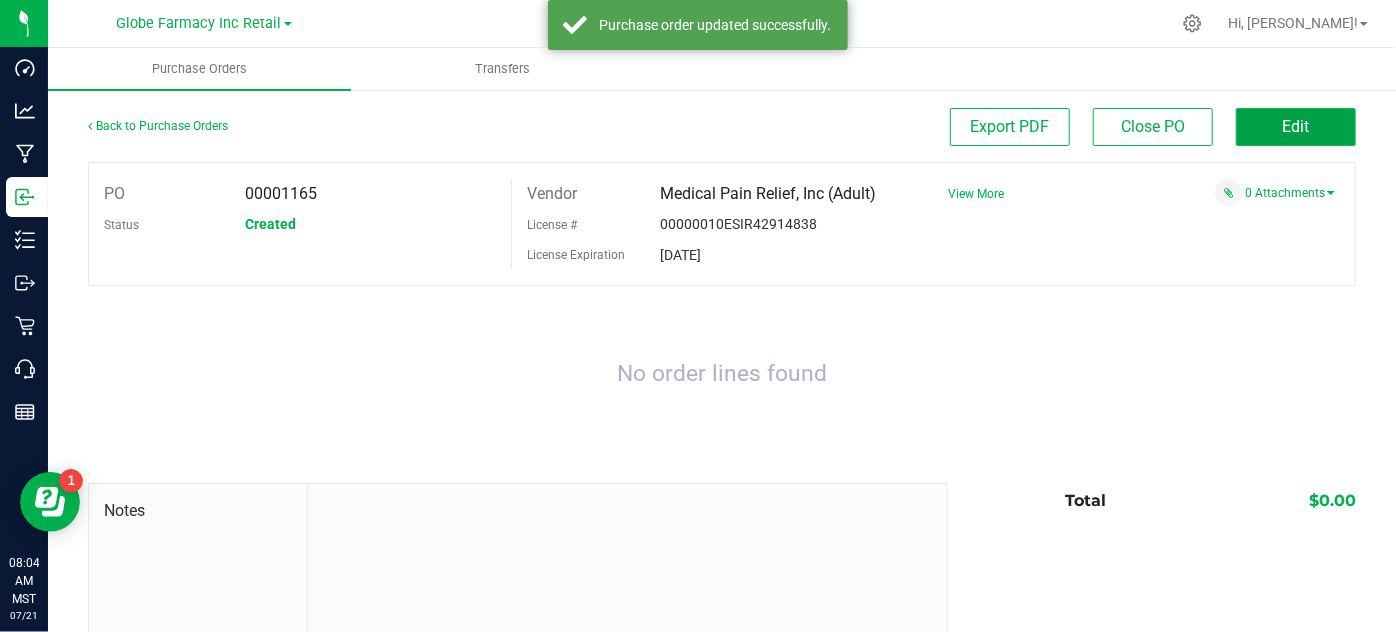 click on "Edit" at bounding box center [1296, 126] 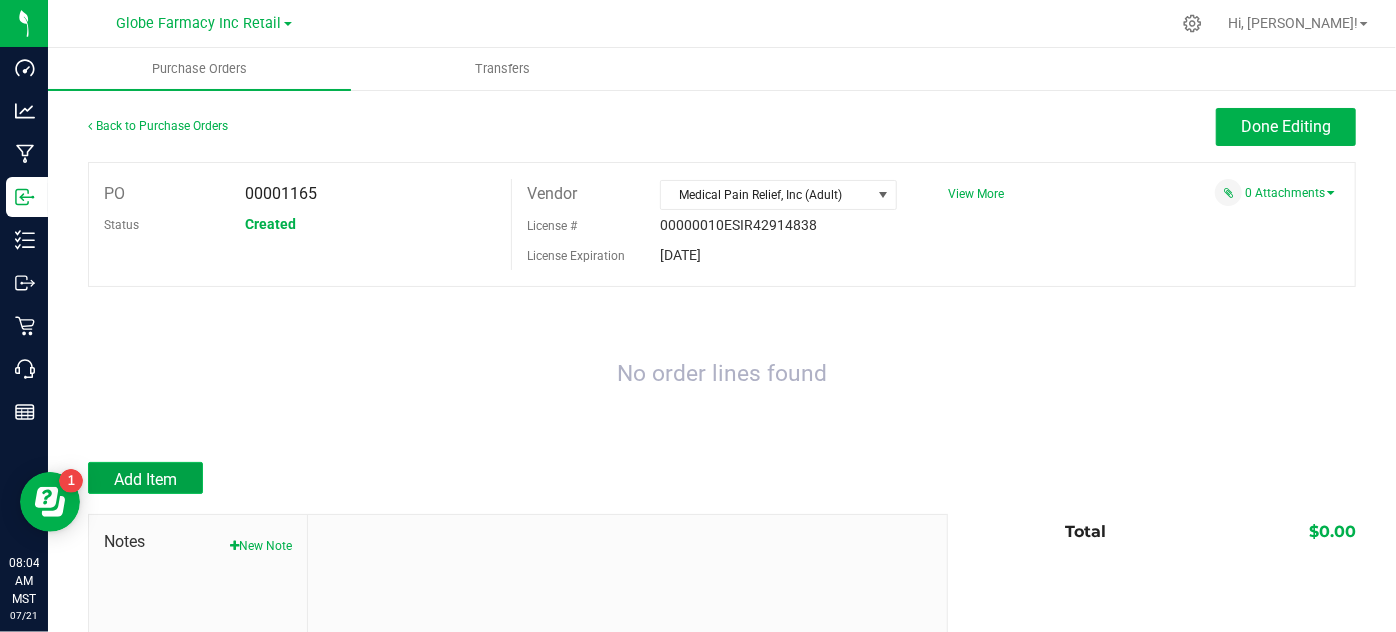 drag, startPoint x: 138, startPoint y: 483, endPoint x: 136, endPoint y: 467, distance: 16.124516 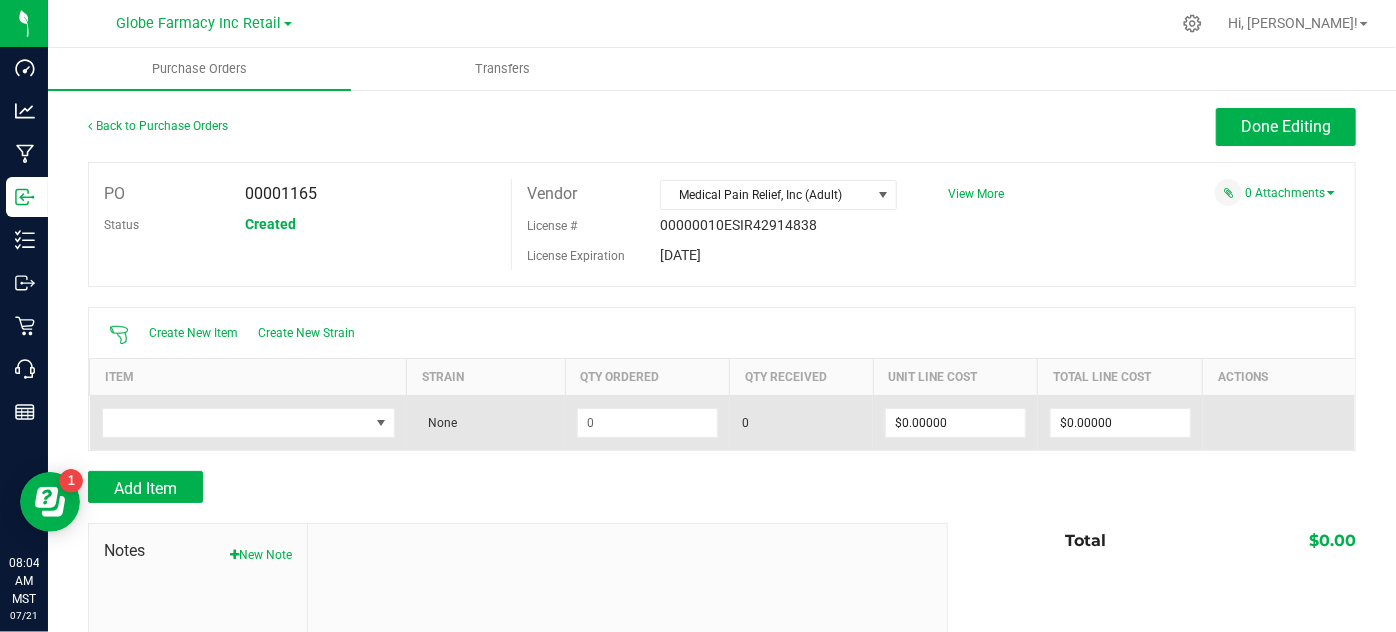 click at bounding box center (248, 422) 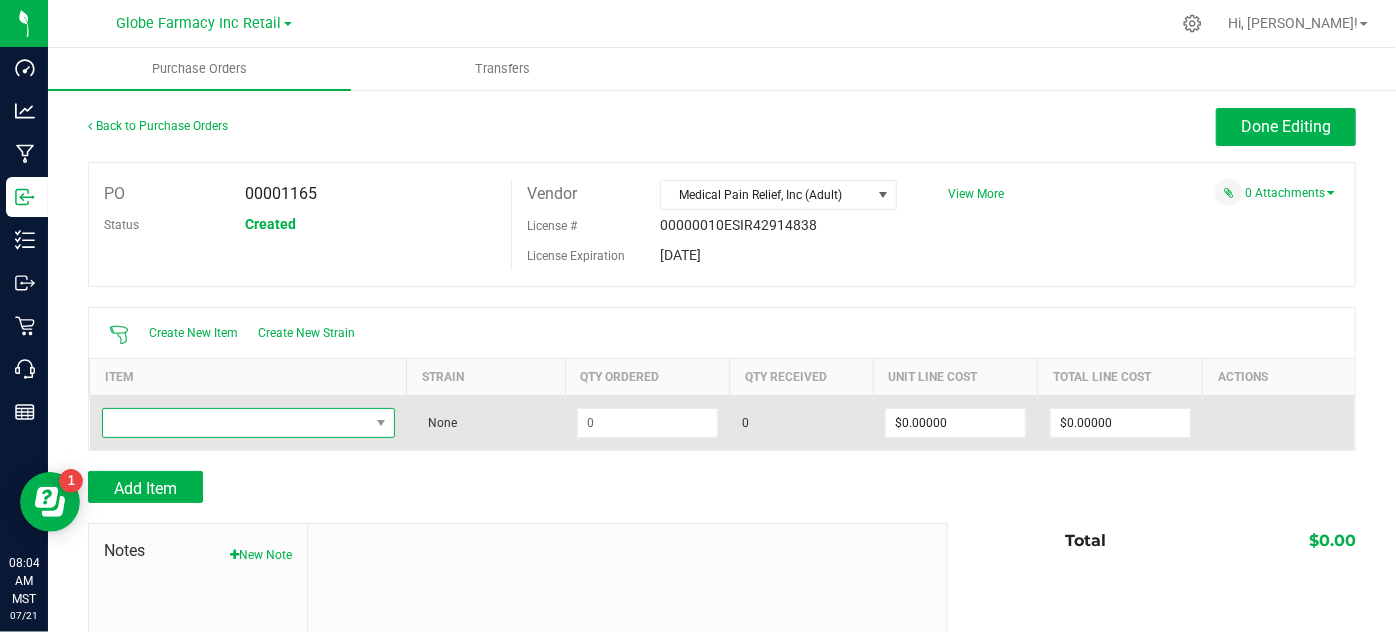 click at bounding box center (236, 423) 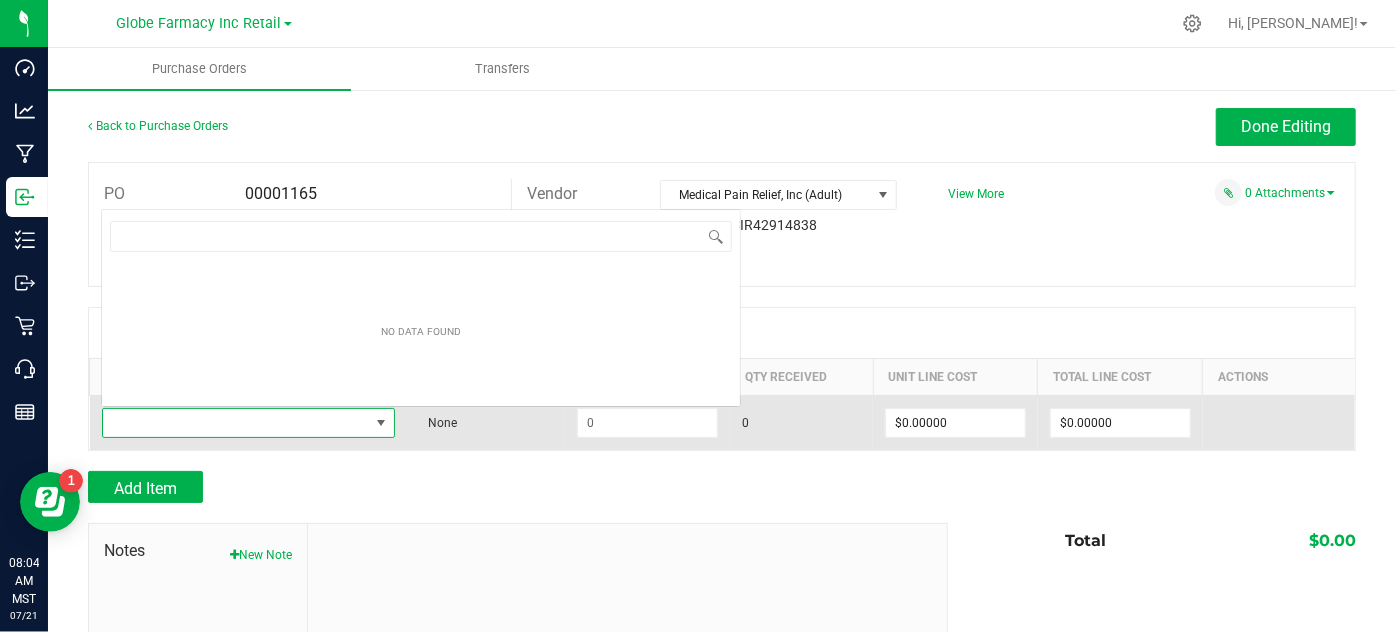 scroll, scrollTop: 0, scrollLeft: 0, axis: both 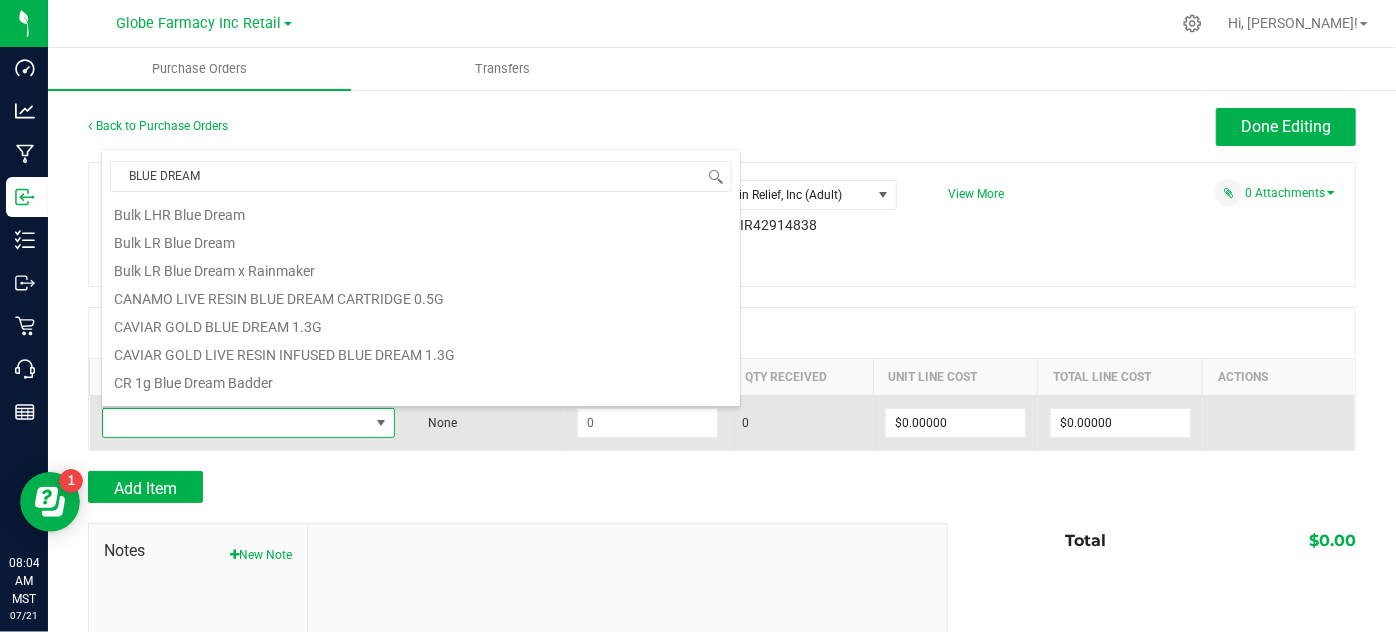 type on "BLUE DREAM" 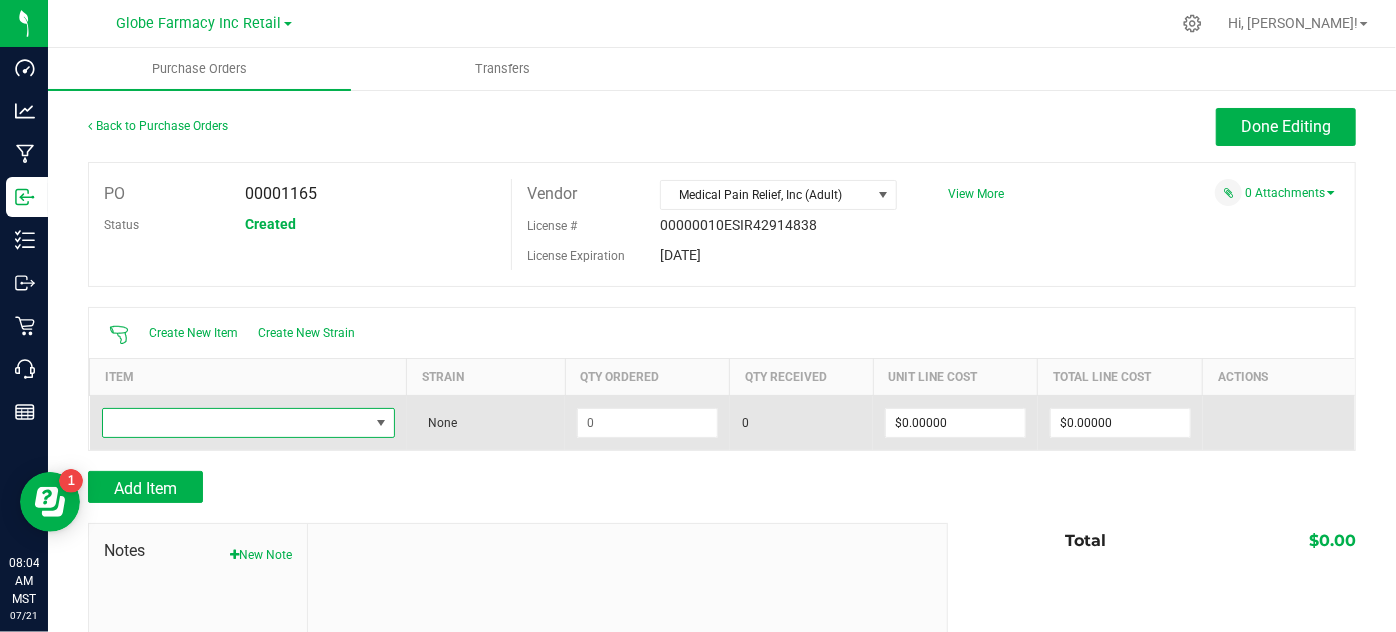 click at bounding box center (236, 423) 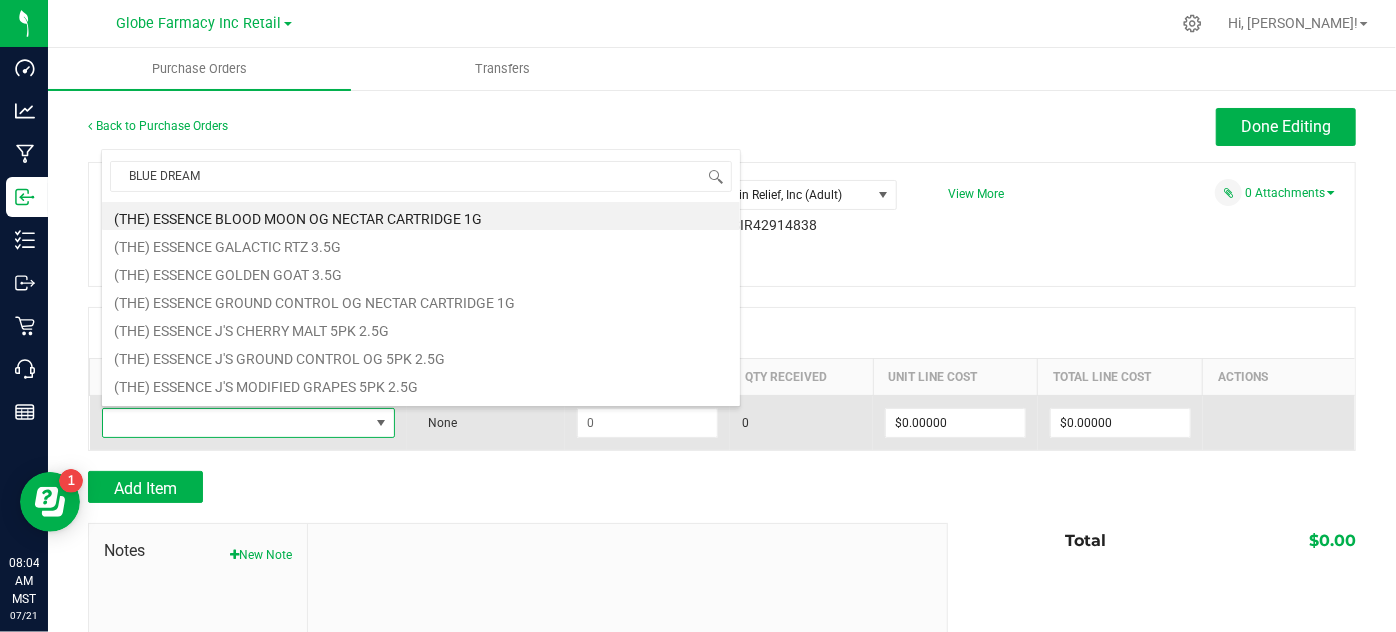 scroll, scrollTop: 99970, scrollLeft: 99709, axis: both 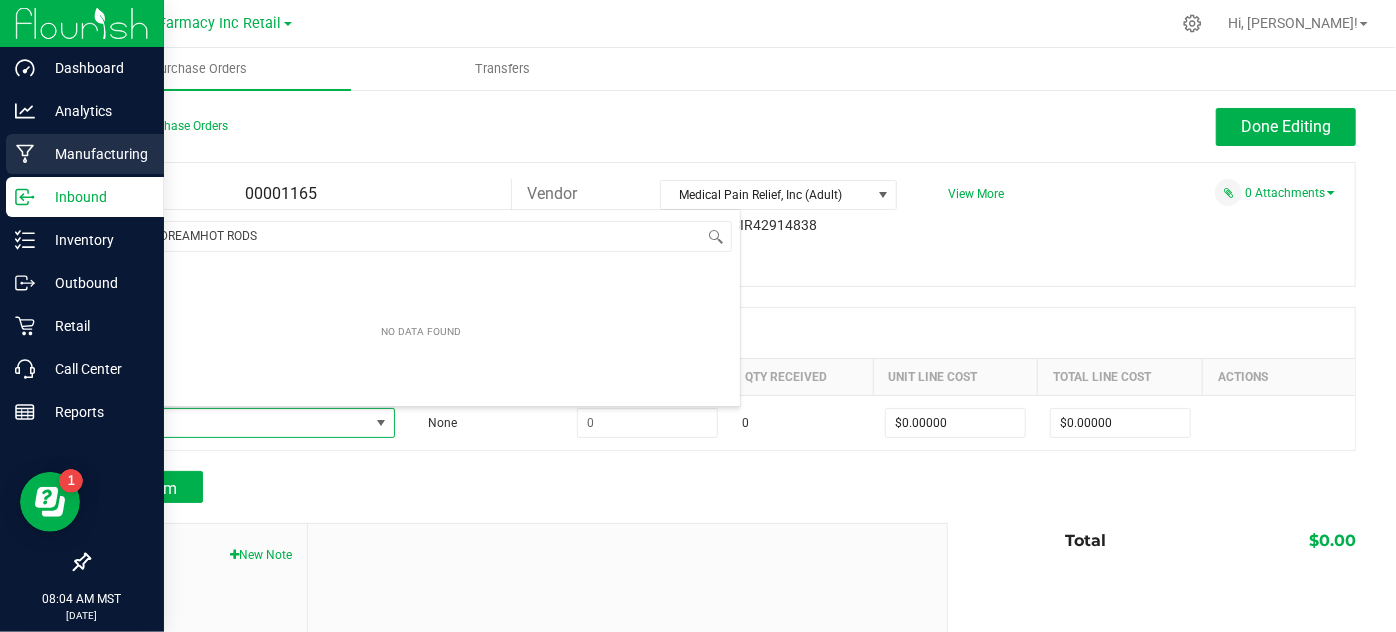 drag, startPoint x: 0, startPoint y: 162, endPoint x: 19, endPoint y: 162, distance: 19 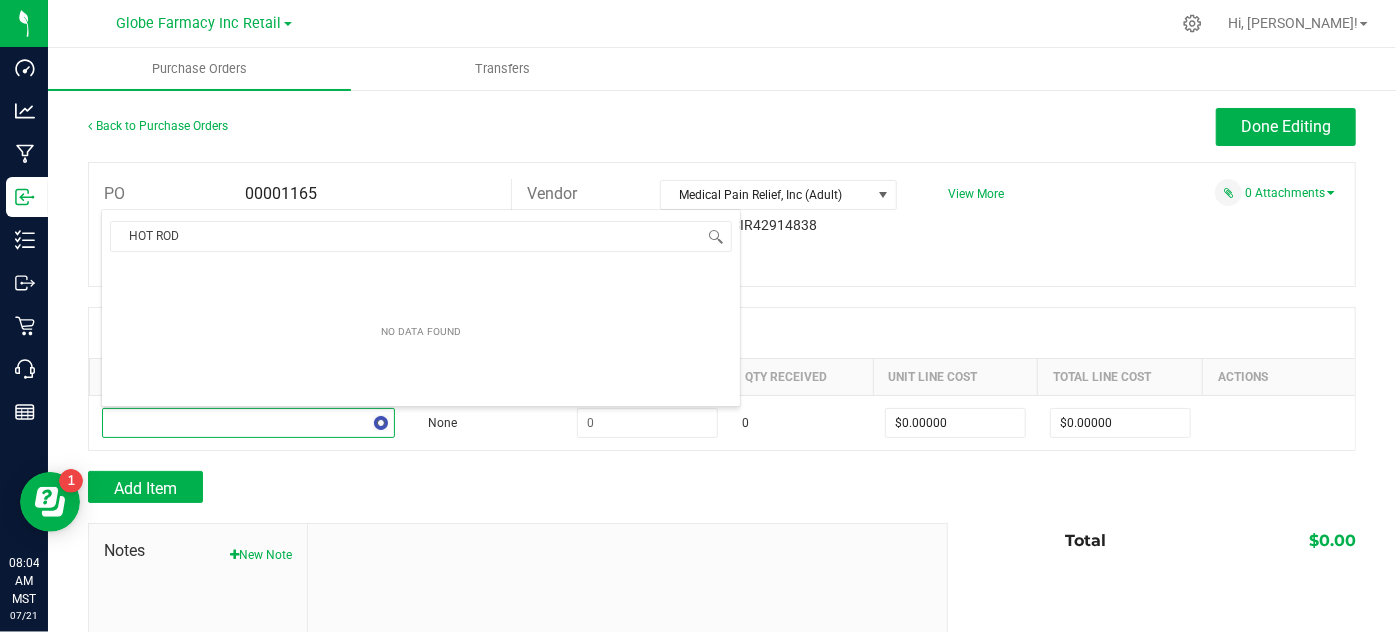 type on "HOT RODS" 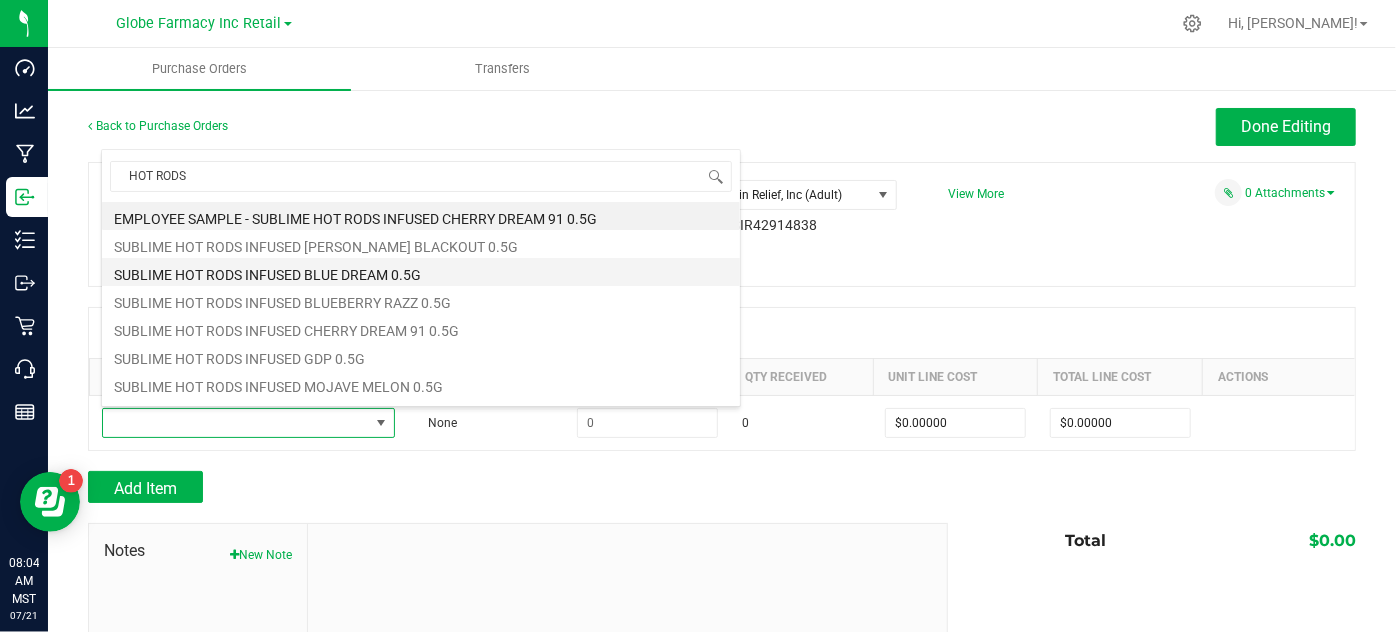 click on "SUBLIME HOT RODS INFUSED BLUE DREAM 0.5G" at bounding box center (421, 272) 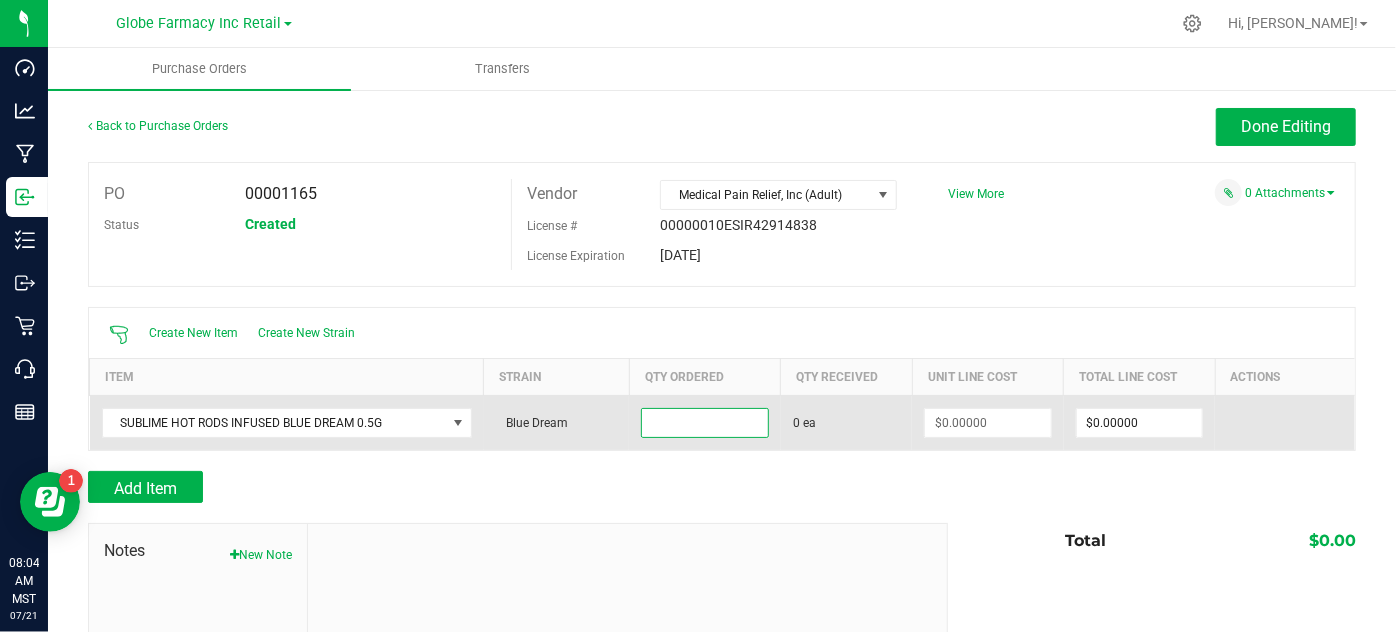 click at bounding box center (704, 423) 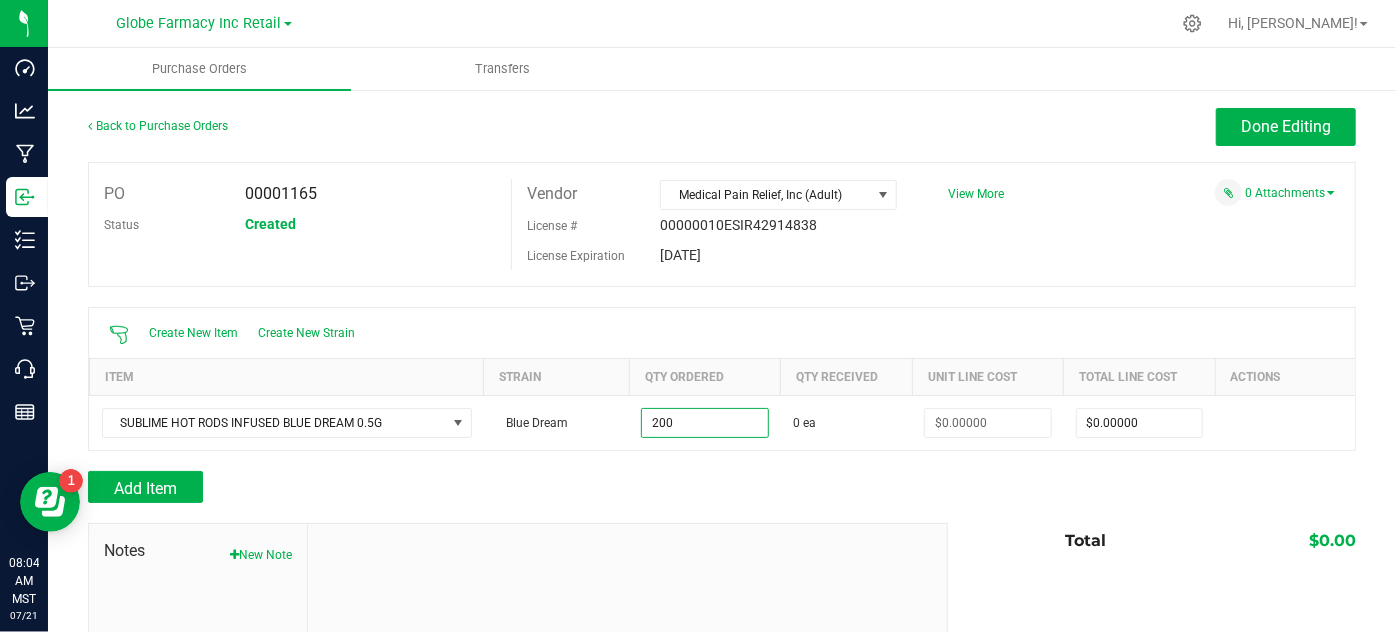 type on "200 ea" 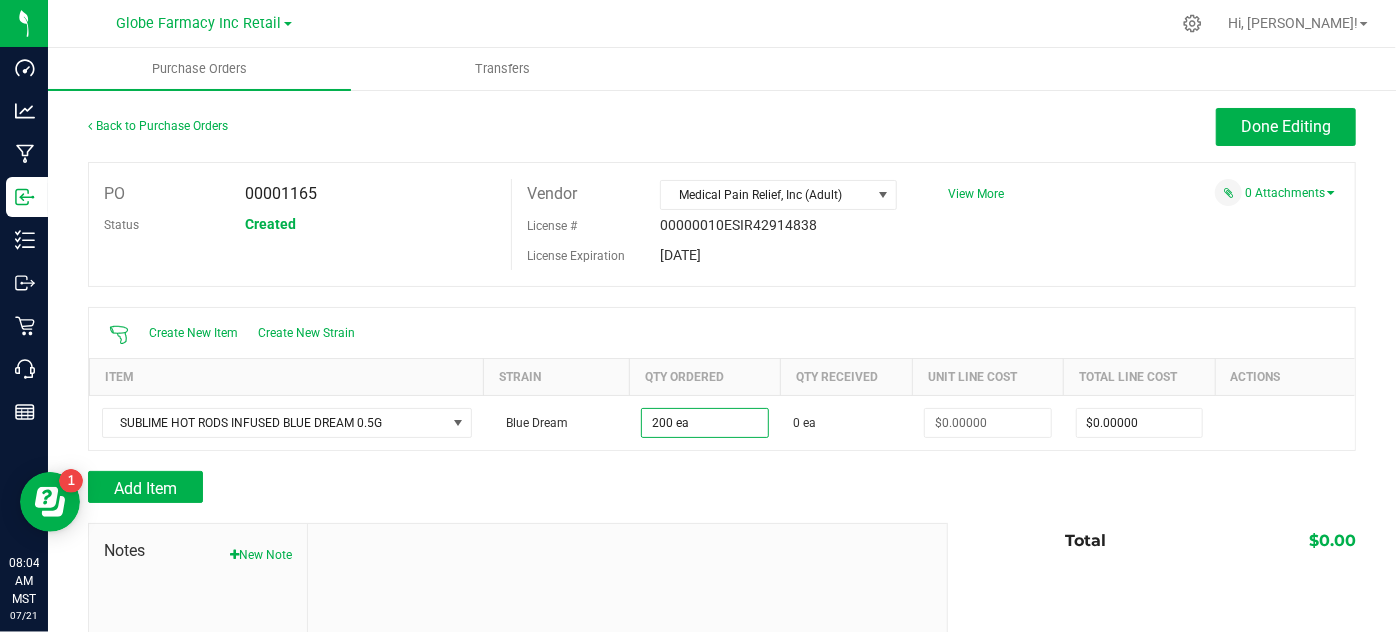 click on "Add Item" at bounding box center [510, 487] 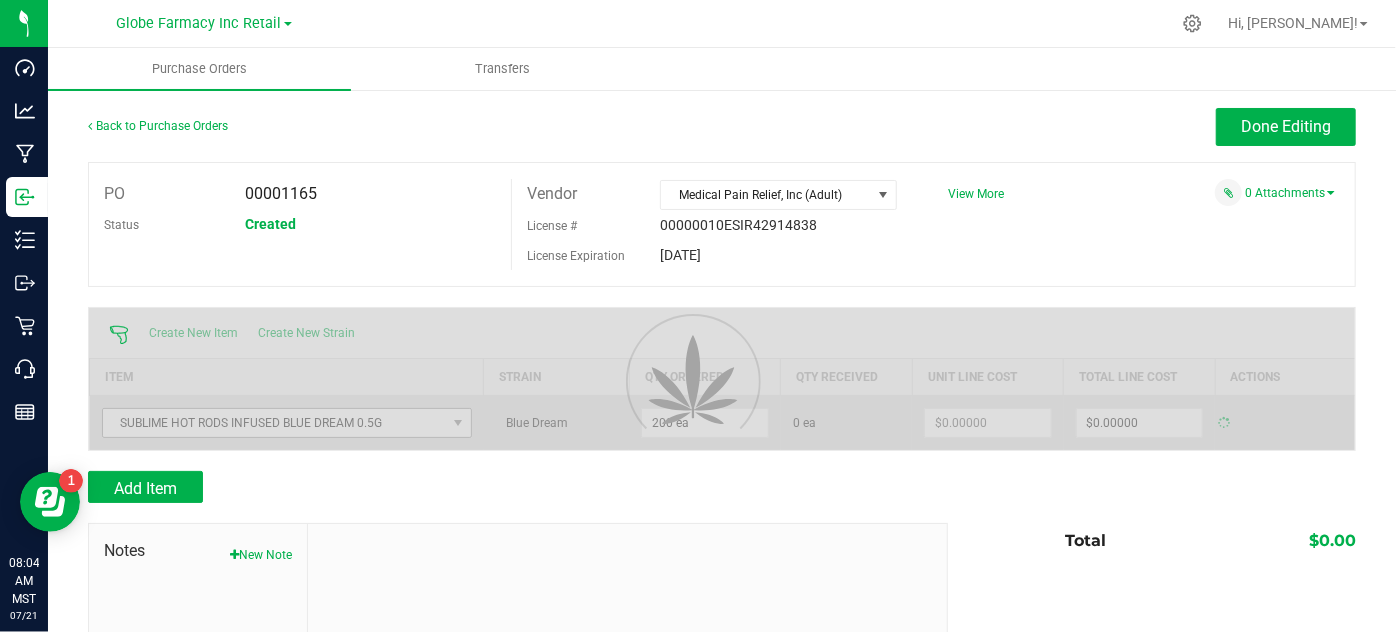 type on "$0.00000" 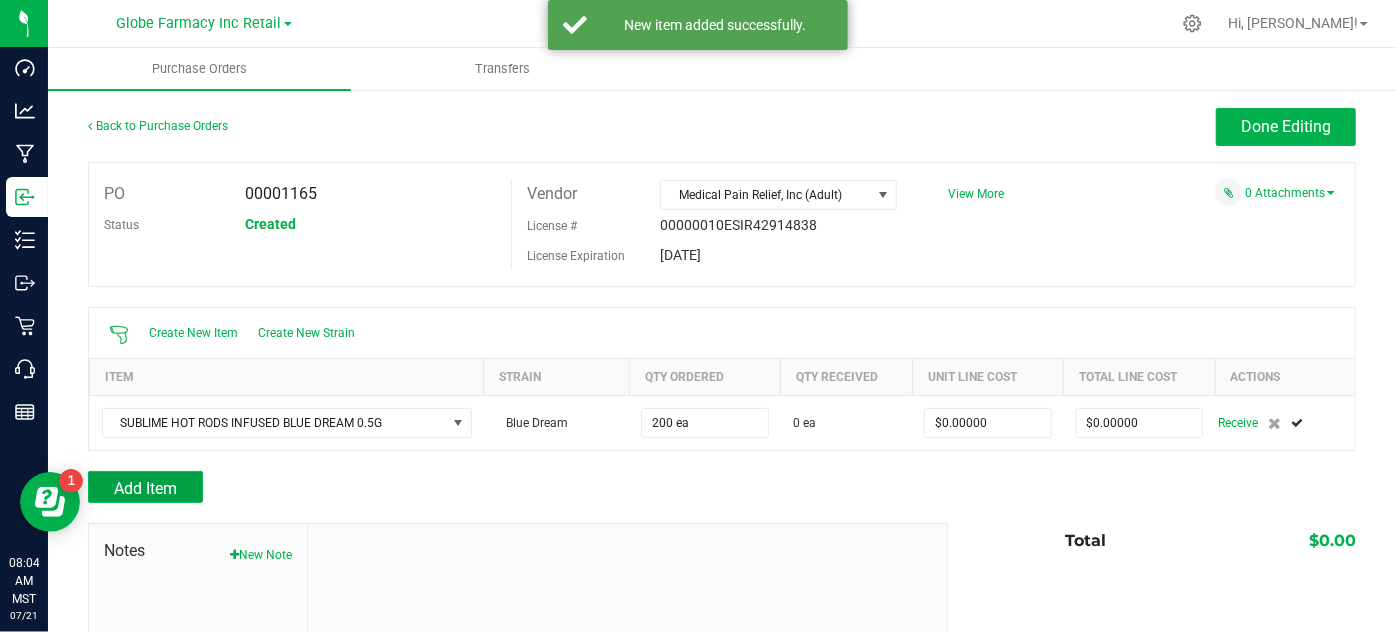 click on "Add Item" at bounding box center [145, 487] 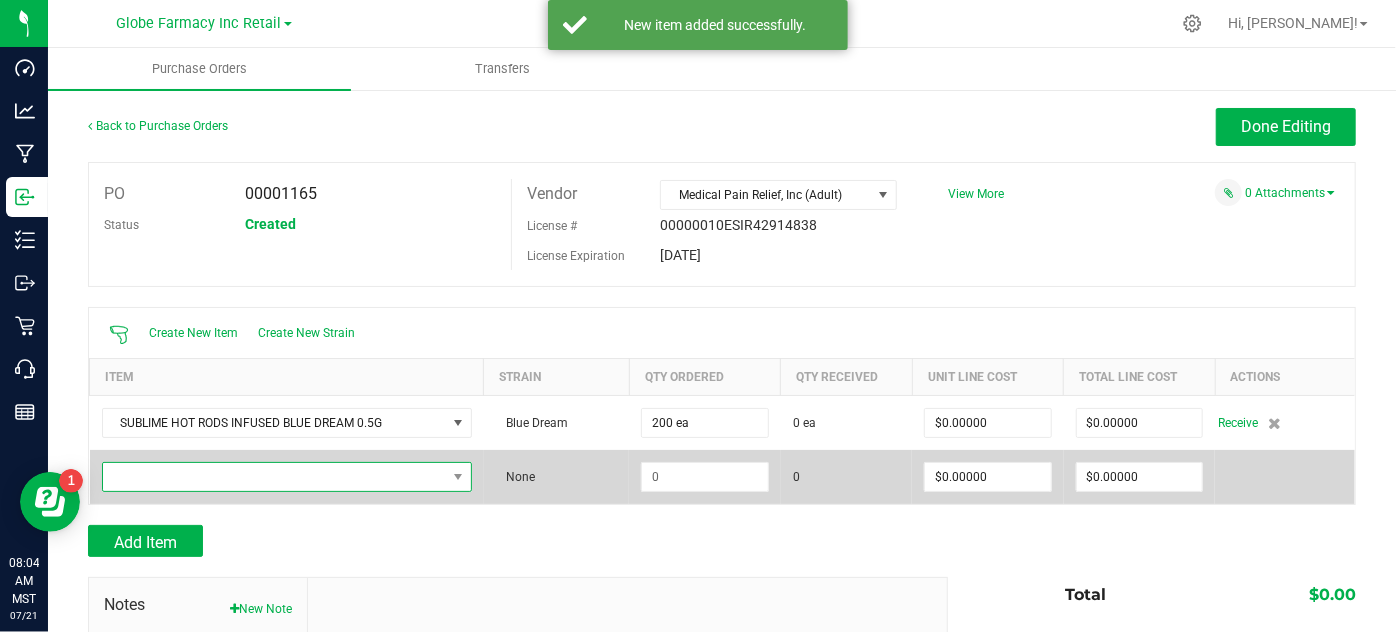 click at bounding box center [274, 477] 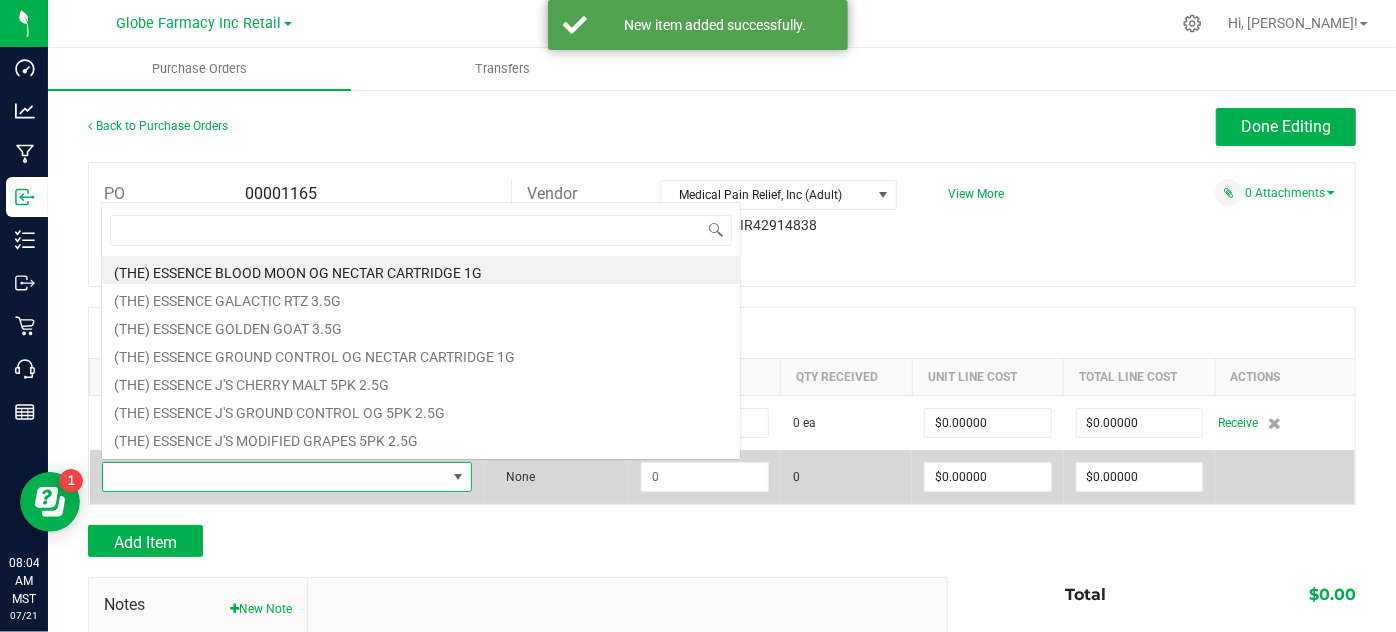 scroll, scrollTop: 0, scrollLeft: 0, axis: both 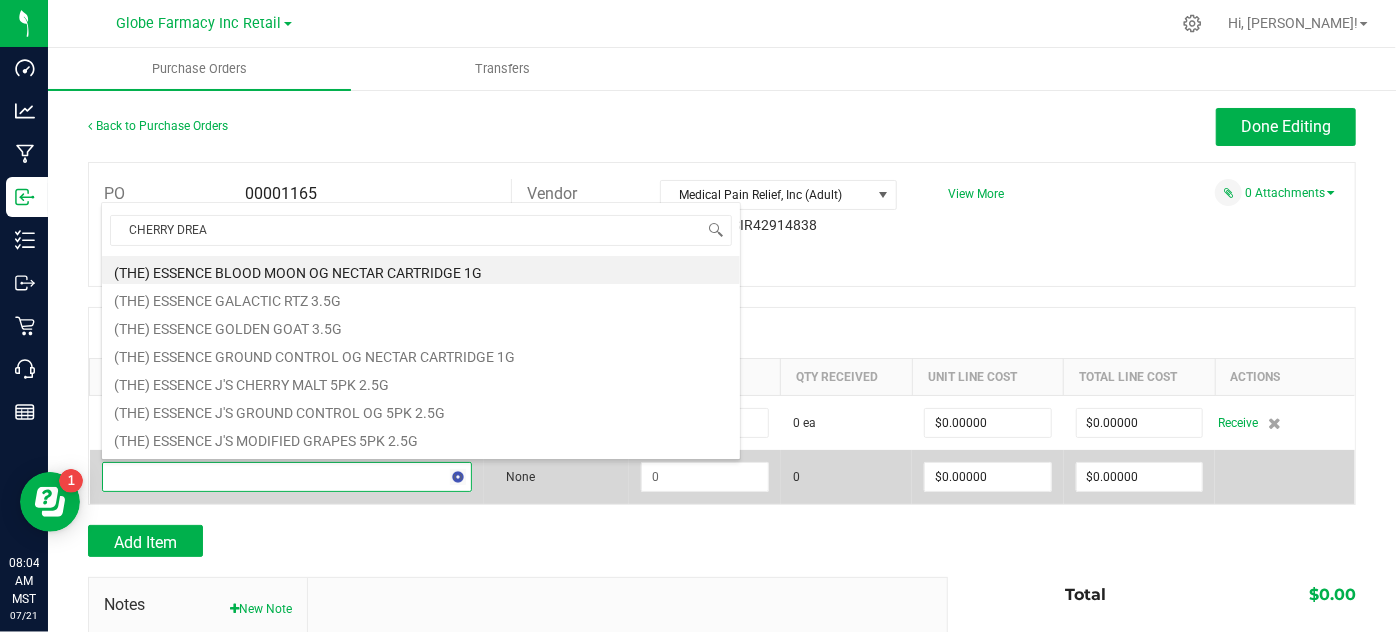type on "CHERRY DREAM" 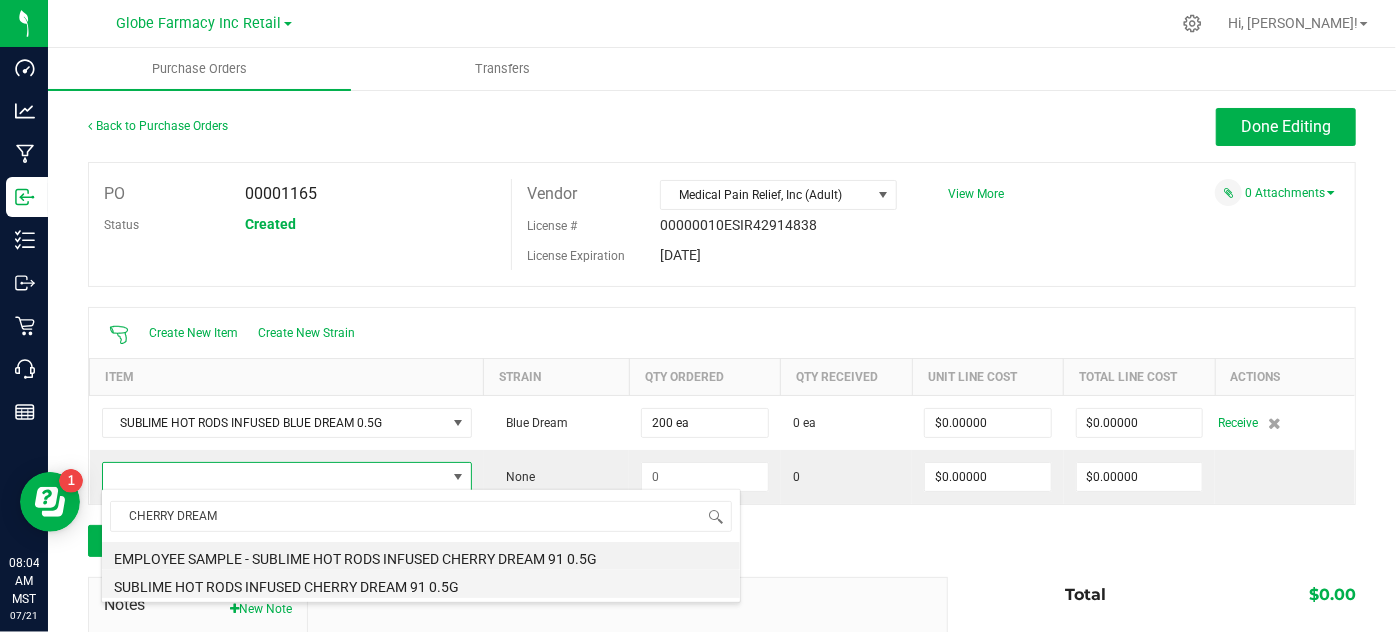 click on "SUBLIME HOT RODS INFUSED CHERRY DREAM 91 0.5G" at bounding box center [421, 584] 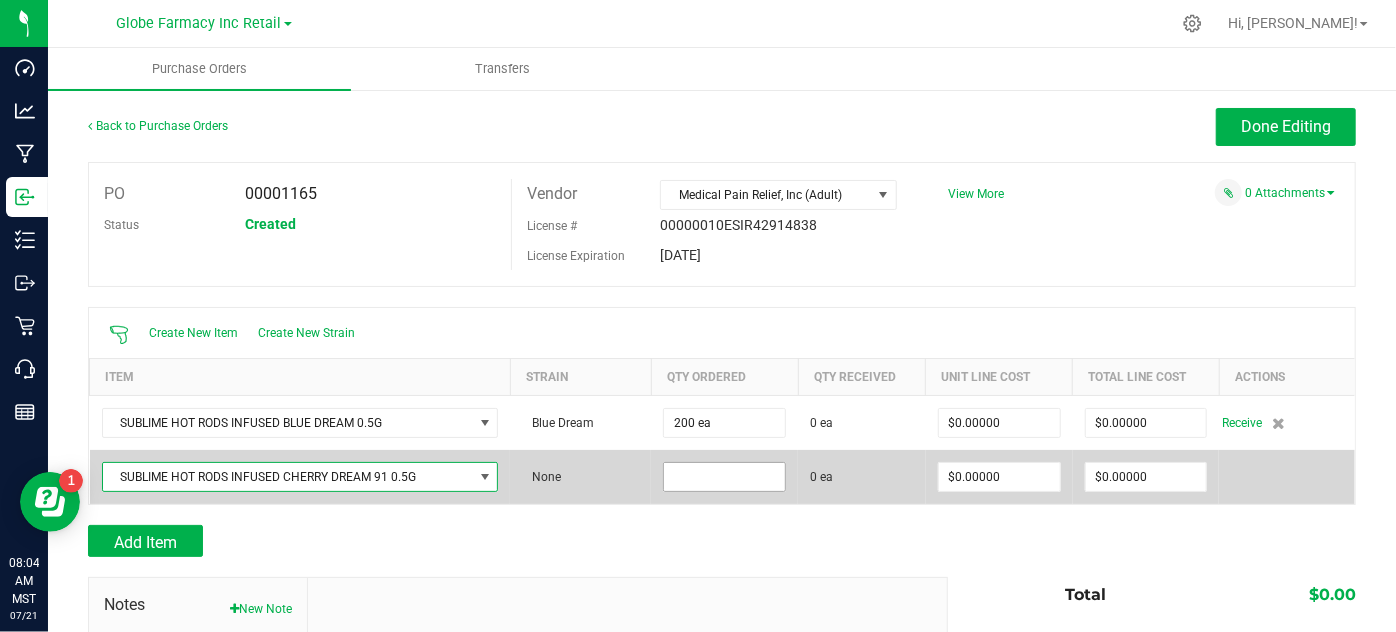 click at bounding box center (724, 477) 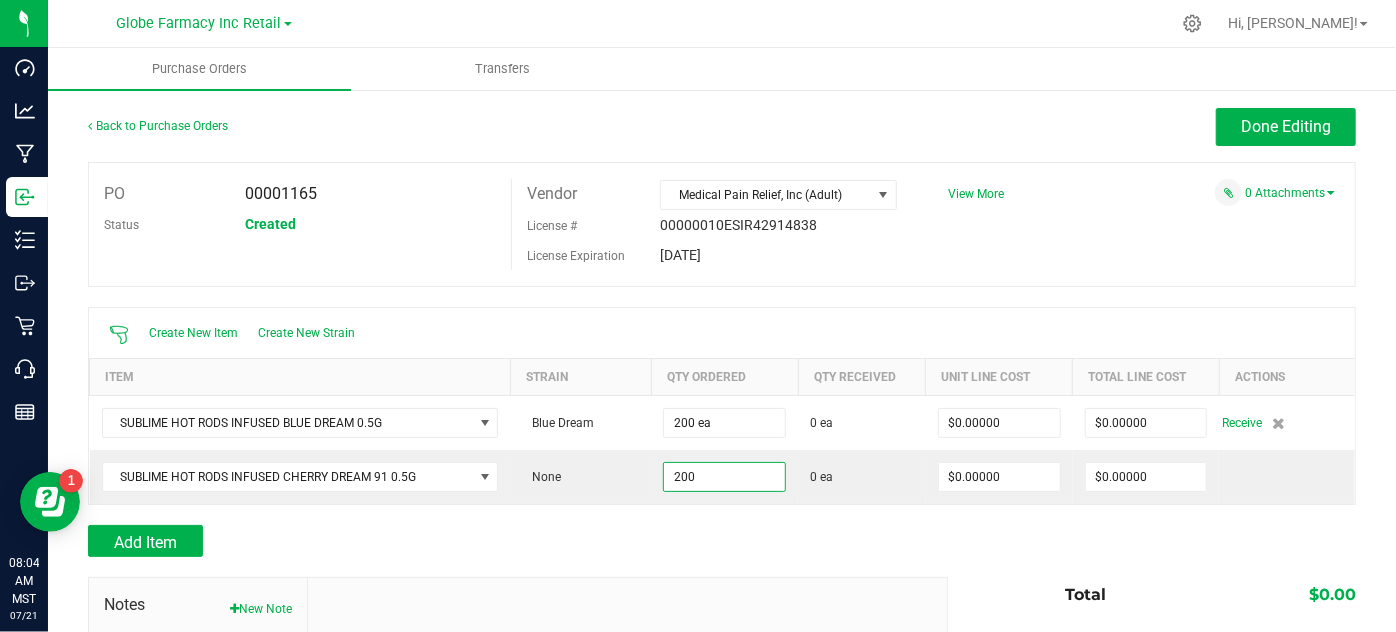 type on "200 ea" 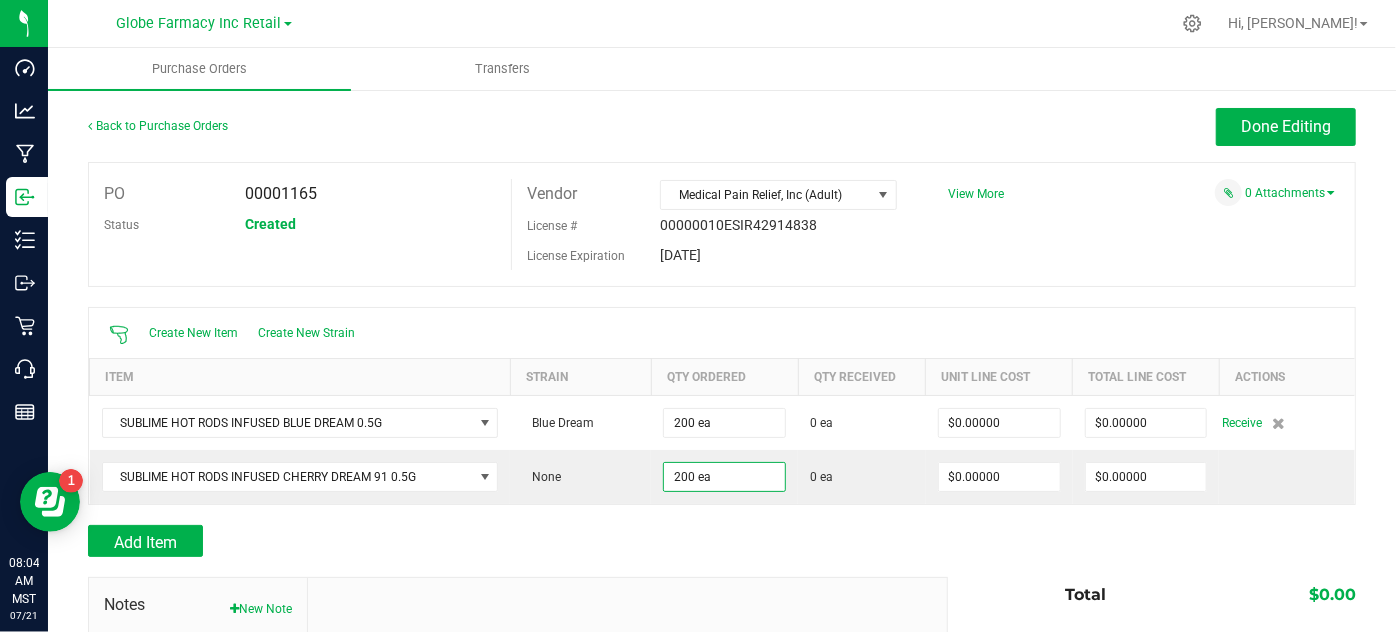 drag, startPoint x: 570, startPoint y: 569, endPoint x: 513, endPoint y: 549, distance: 60.40695 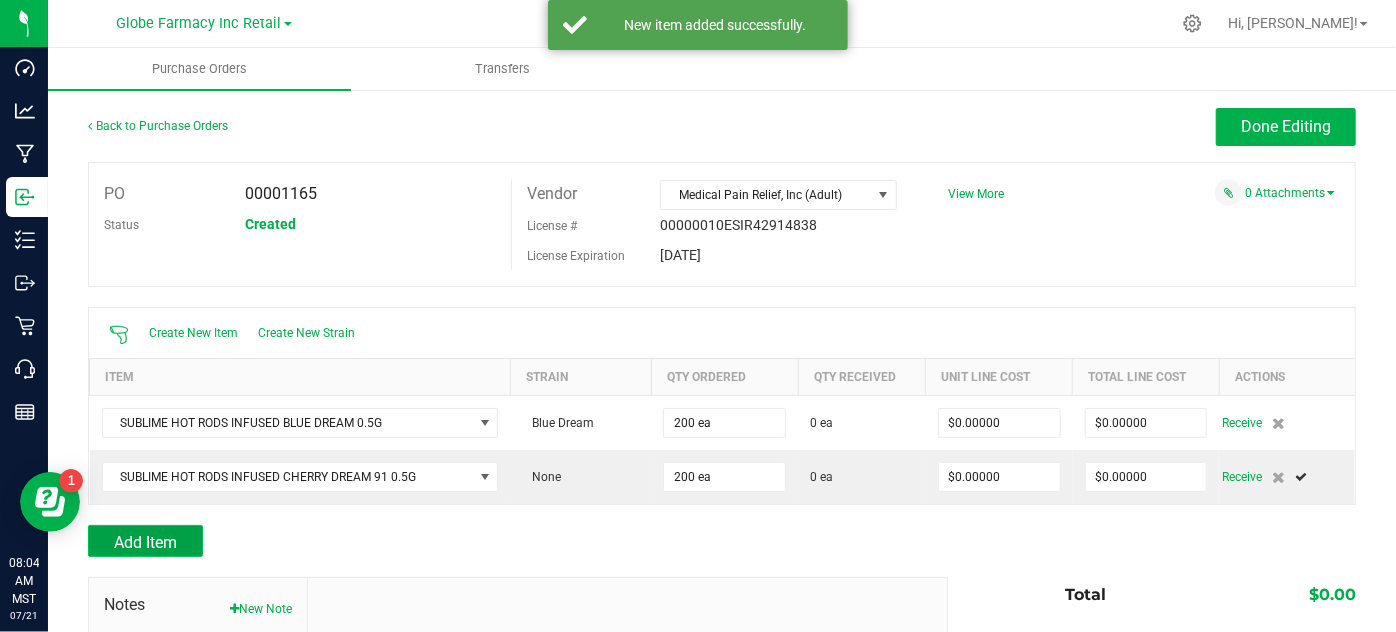 click on "Add Item" at bounding box center (145, 542) 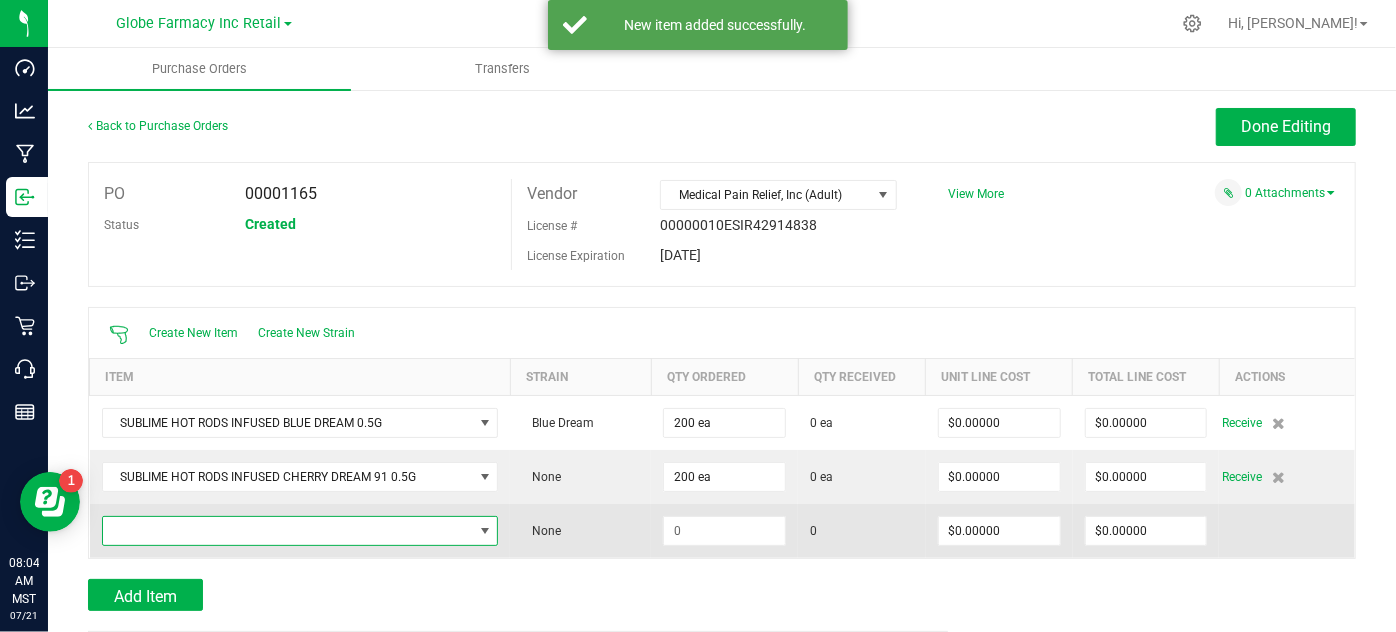 click at bounding box center [288, 531] 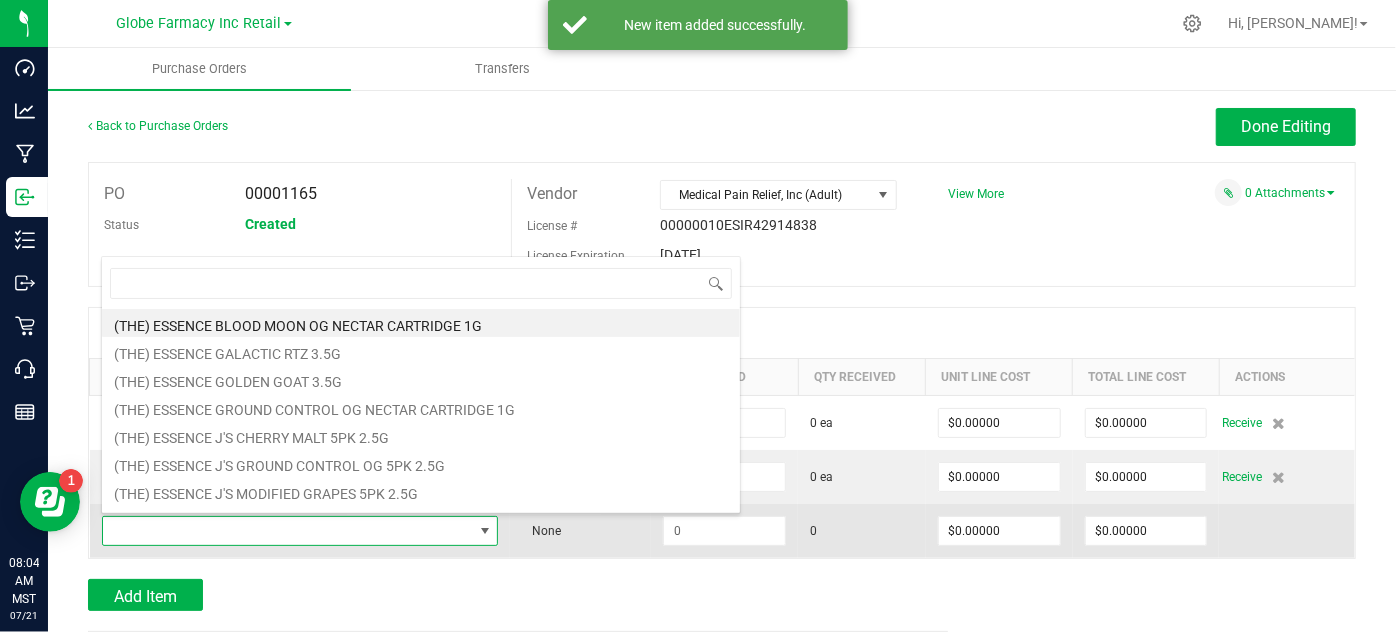 scroll, scrollTop: 99970, scrollLeft: 99607, axis: both 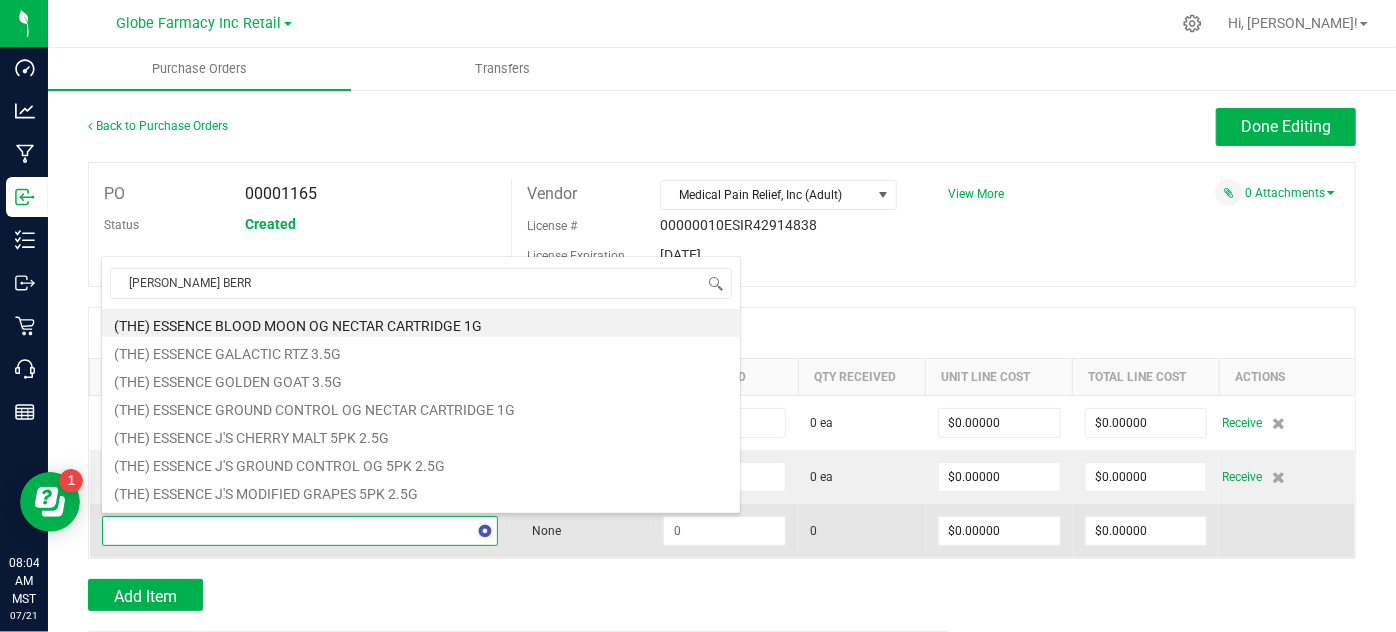 type on "SLAUGHTER BERRY" 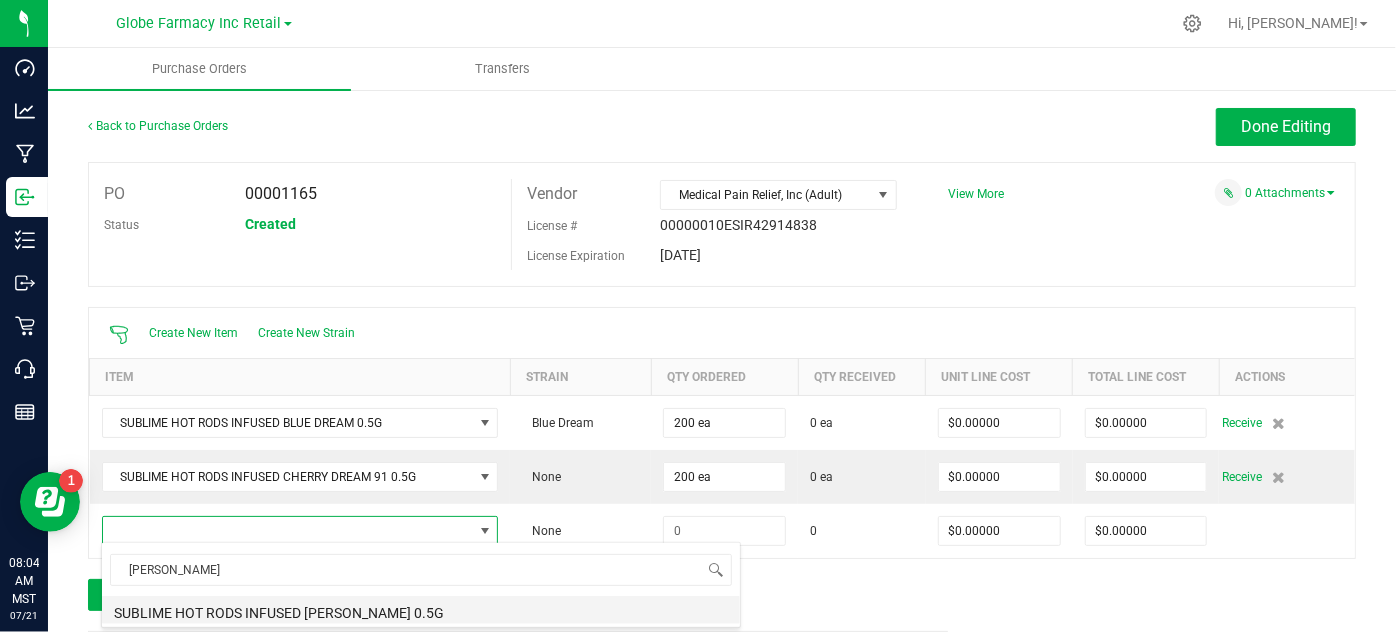 click on "SUBLIME HOT RODS INFUSED [PERSON_NAME] 0.5G" at bounding box center [421, 610] 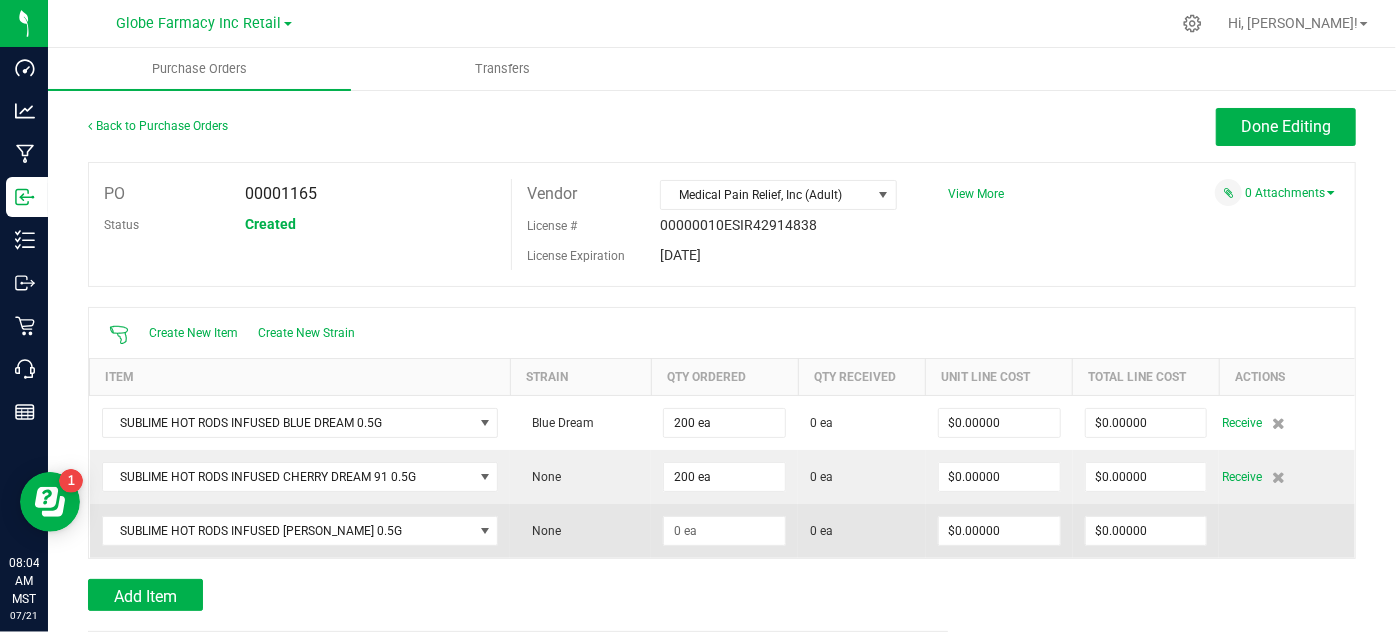 drag, startPoint x: 732, startPoint y: 551, endPoint x: 714, endPoint y: 540, distance: 21.095022 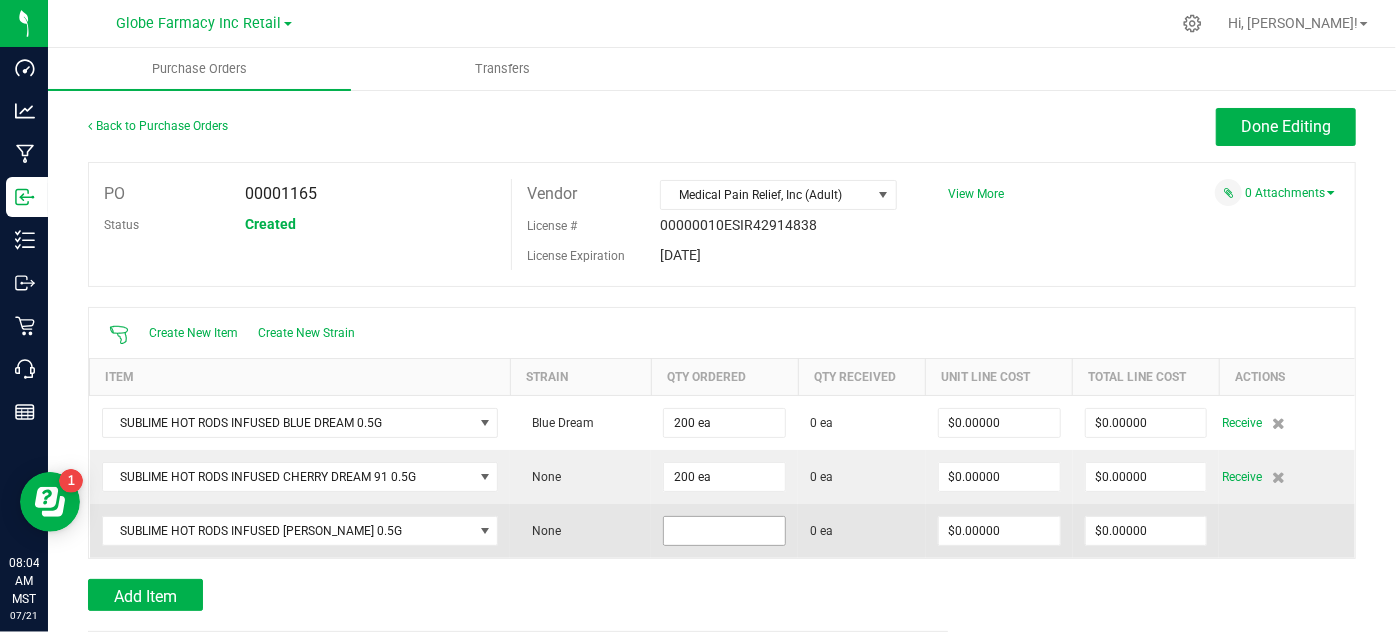 click at bounding box center [724, 531] 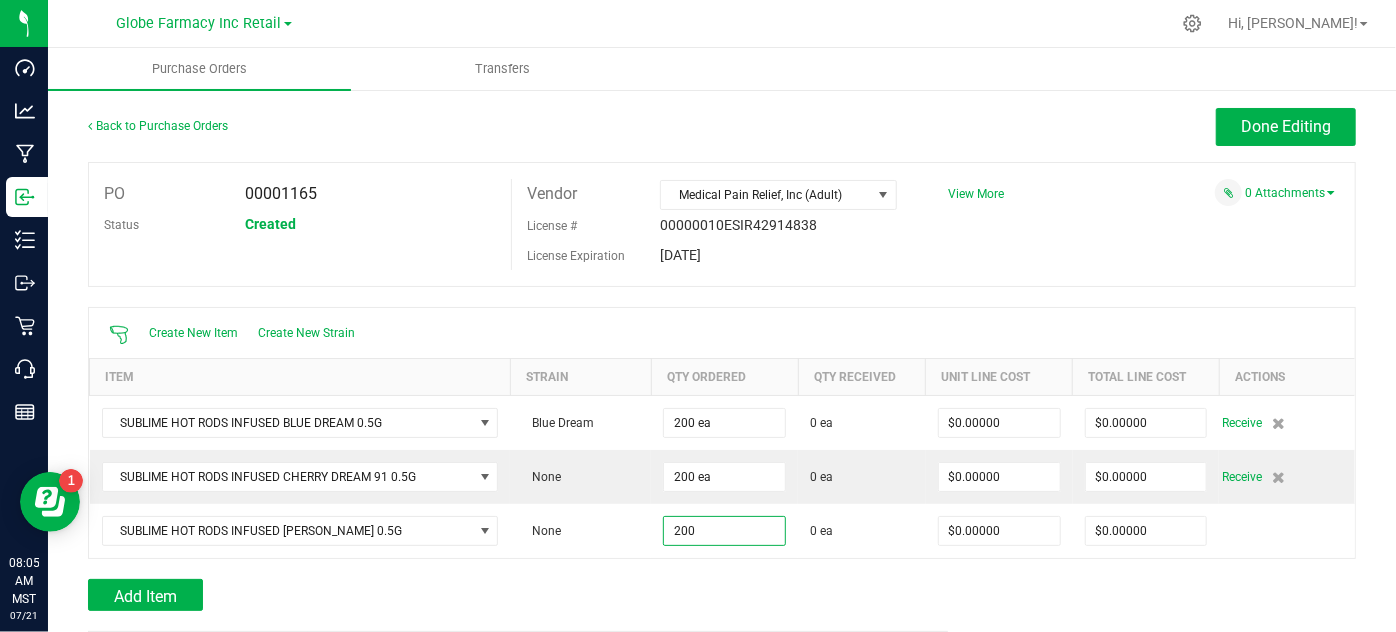 type on "200 ea" 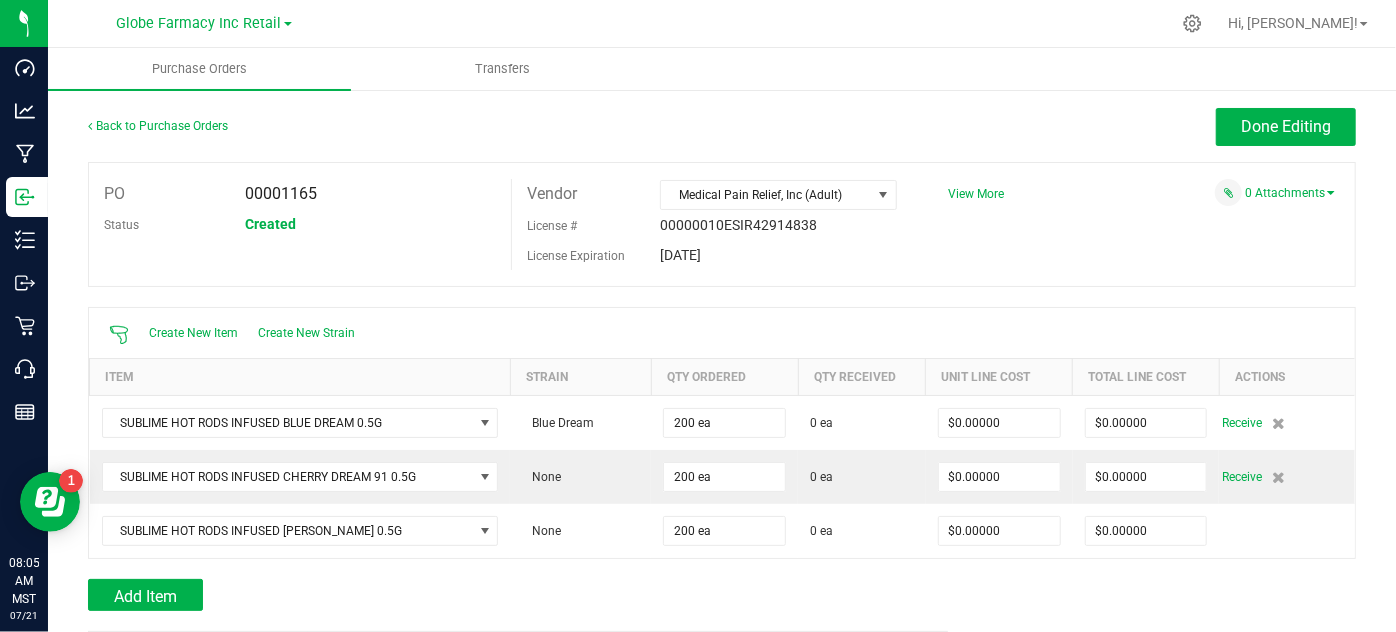 click at bounding box center [722, 569] 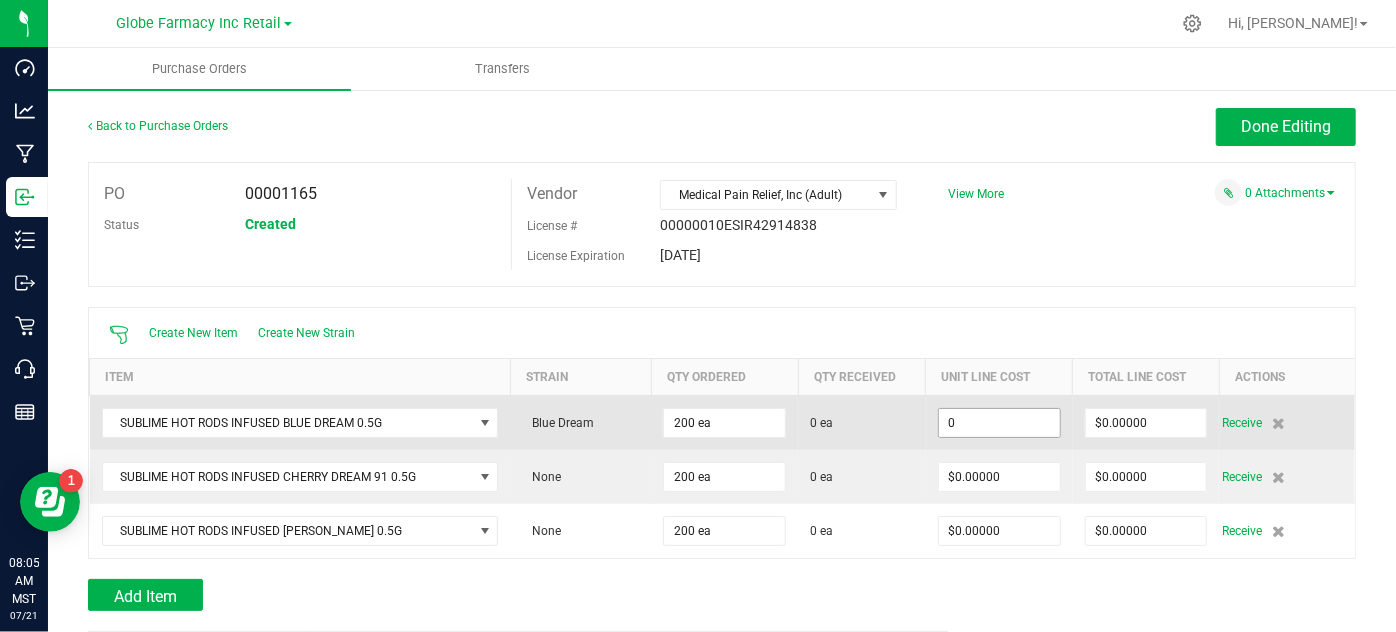 click on "0" at bounding box center (999, 423) 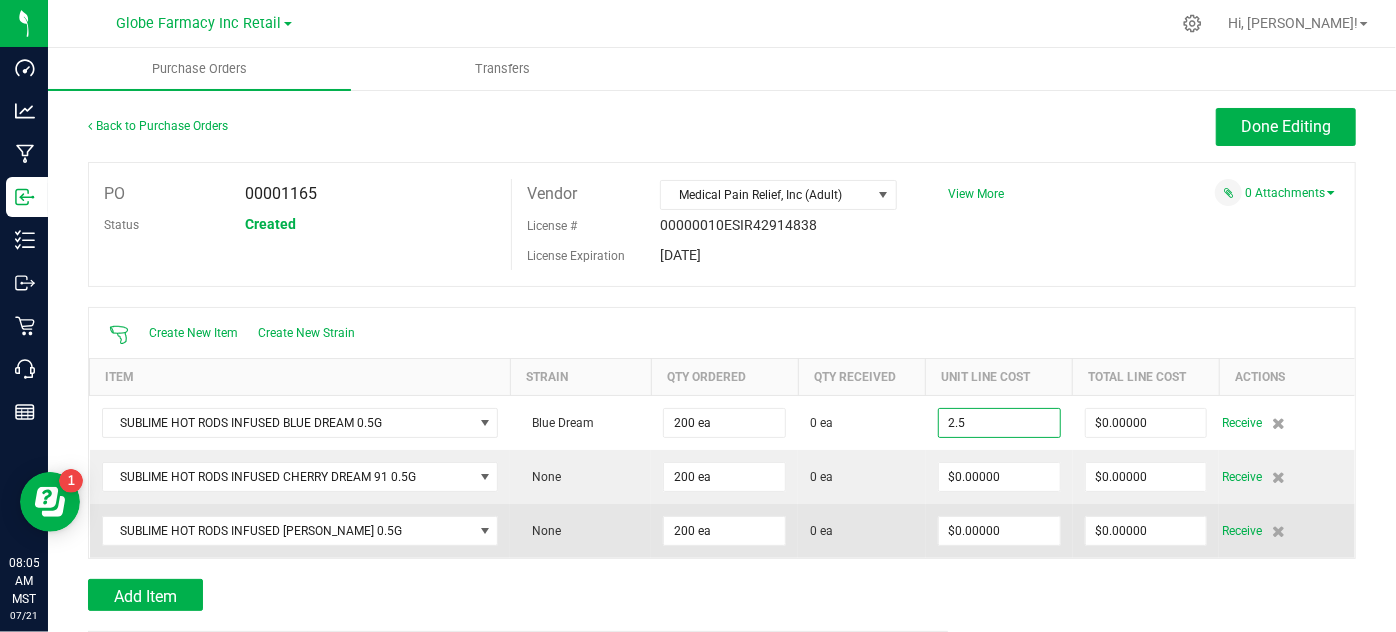 type on "$2.50000" 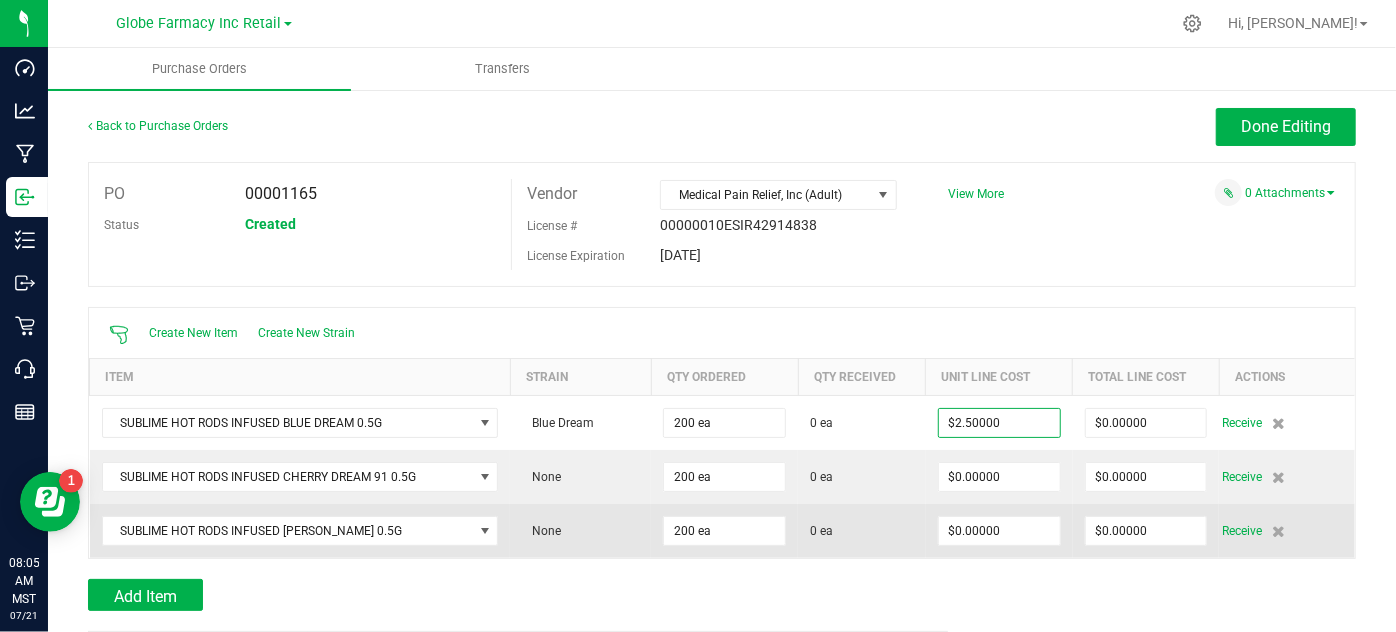 click on "$0.00000" at bounding box center (999, 531) 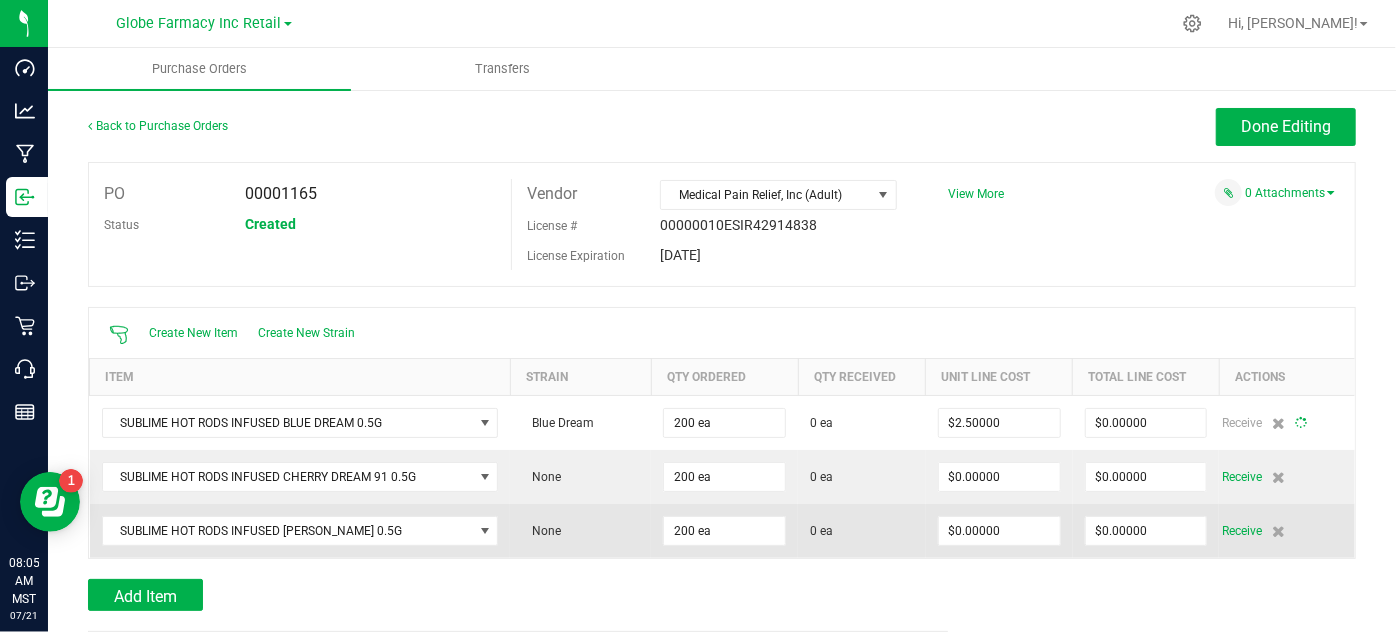 type on "200" 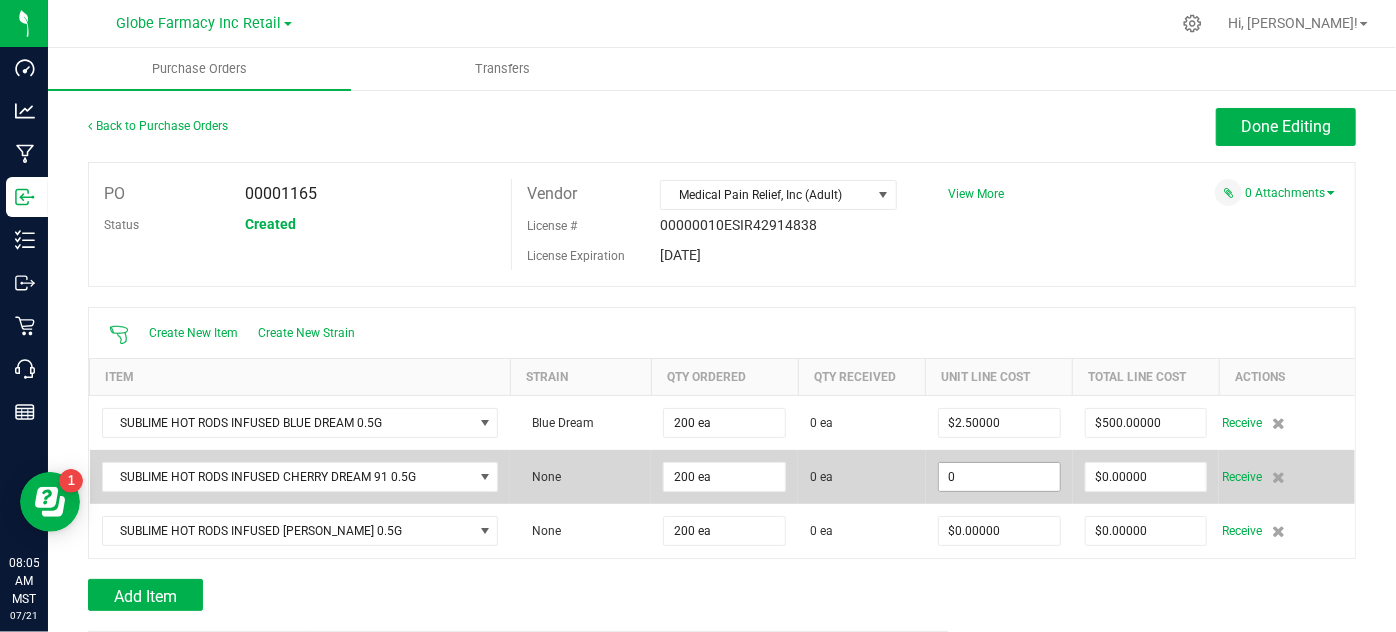 click on "0" at bounding box center [999, 477] 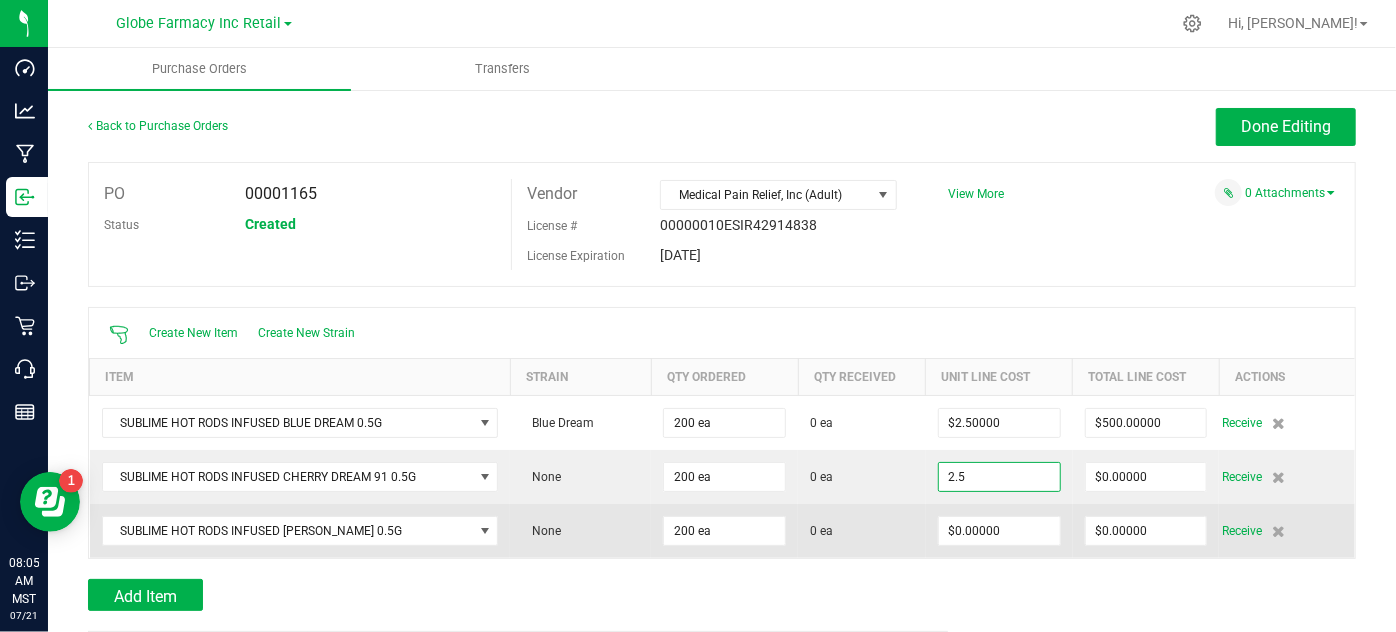 type on "$2.50000" 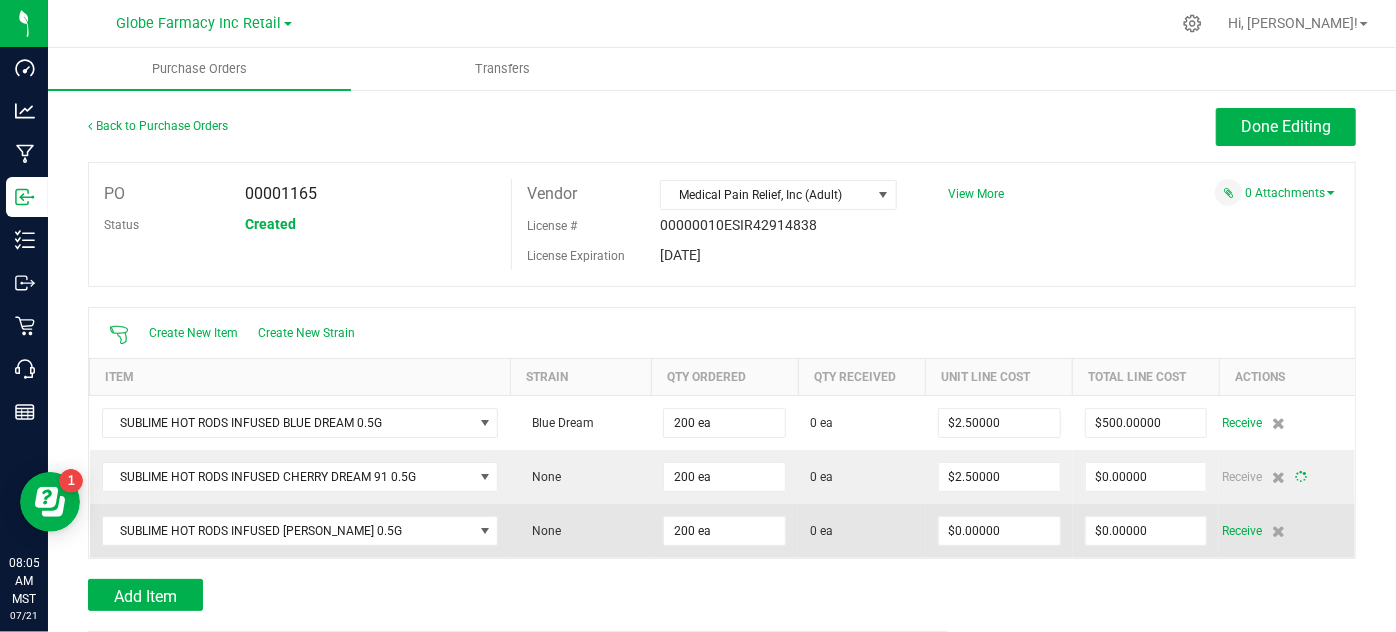 click on "0 ea" at bounding box center [862, 531] 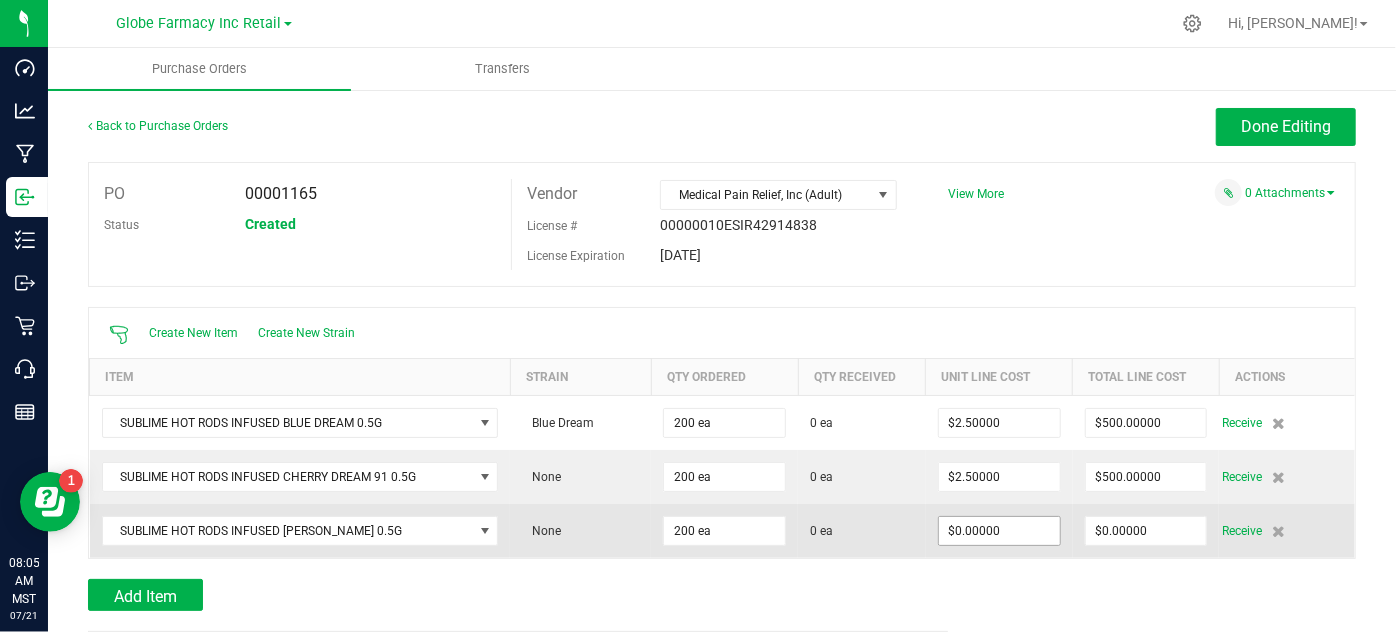 click on "$0.00000" at bounding box center (999, 531) 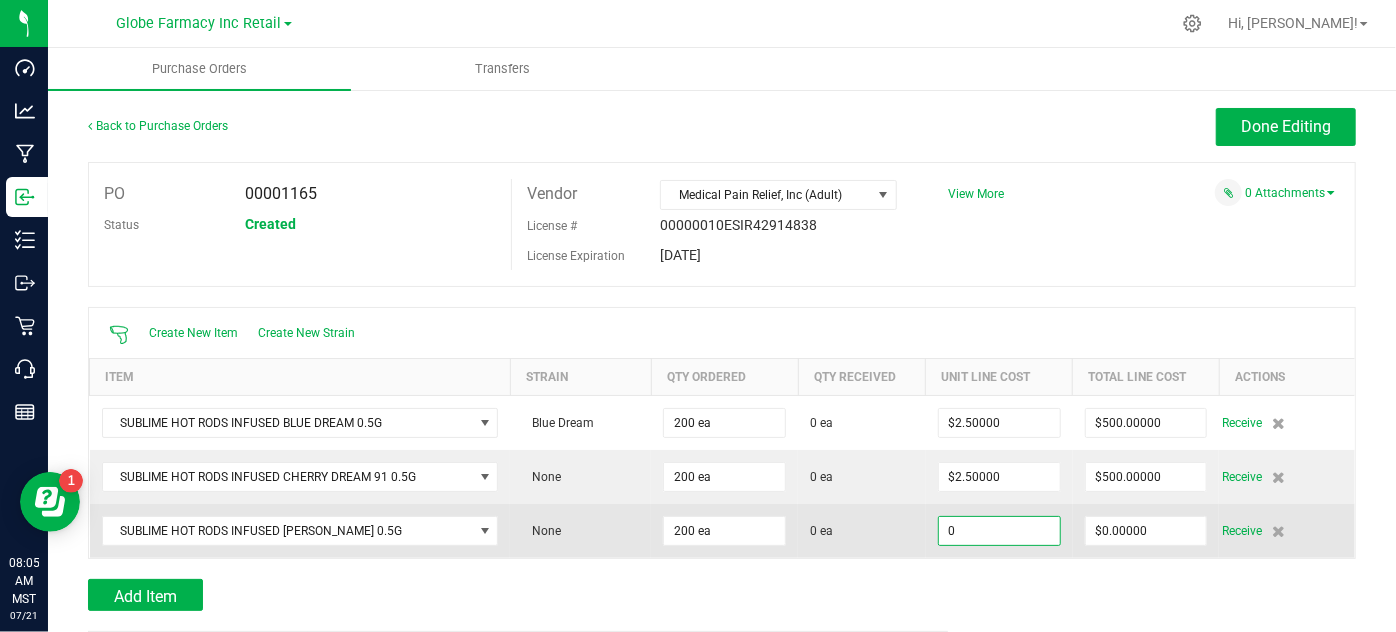 click on "0" at bounding box center (999, 531) 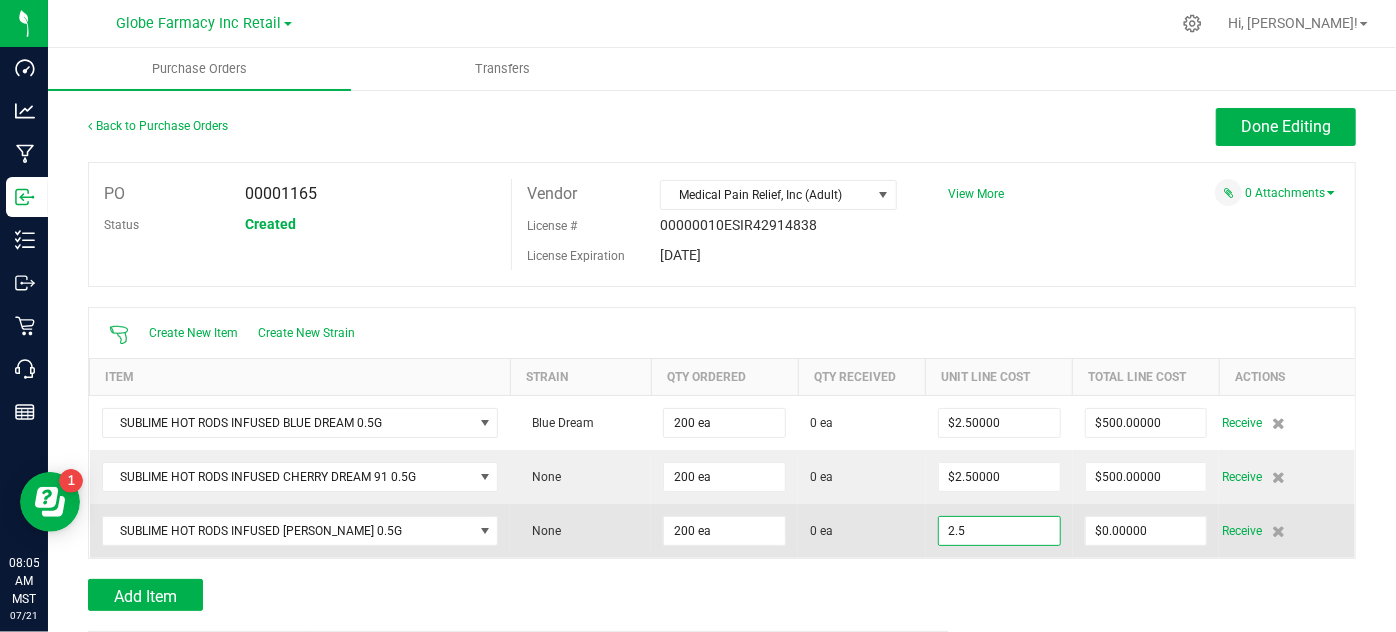 type on "$2.50000" 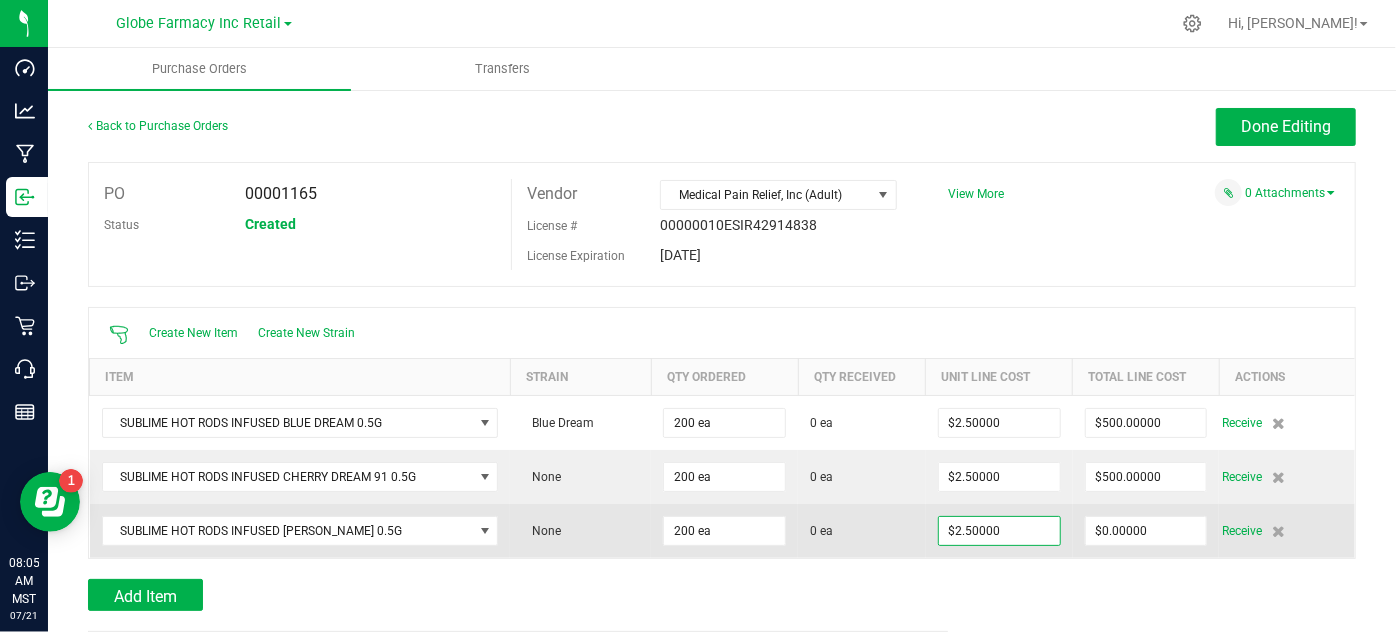 click on "0 ea" at bounding box center [862, 531] 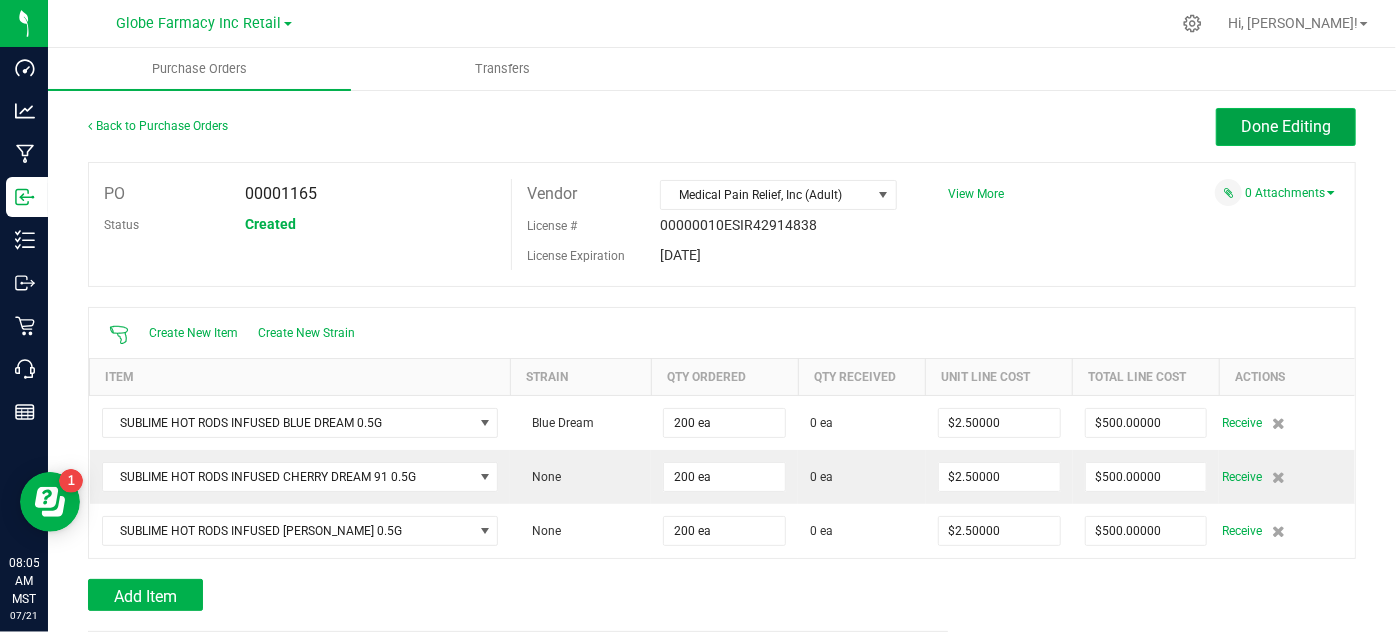 click on "Done Editing" at bounding box center (1286, 126) 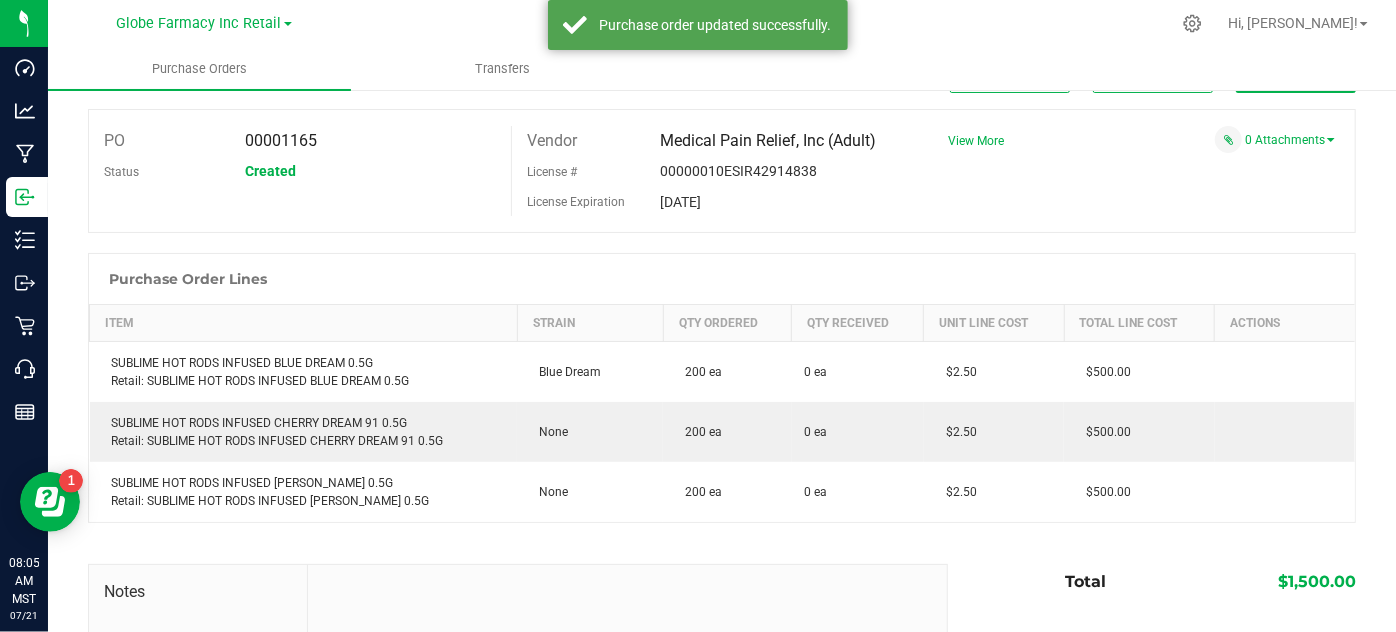 scroll, scrollTop: 0, scrollLeft: 0, axis: both 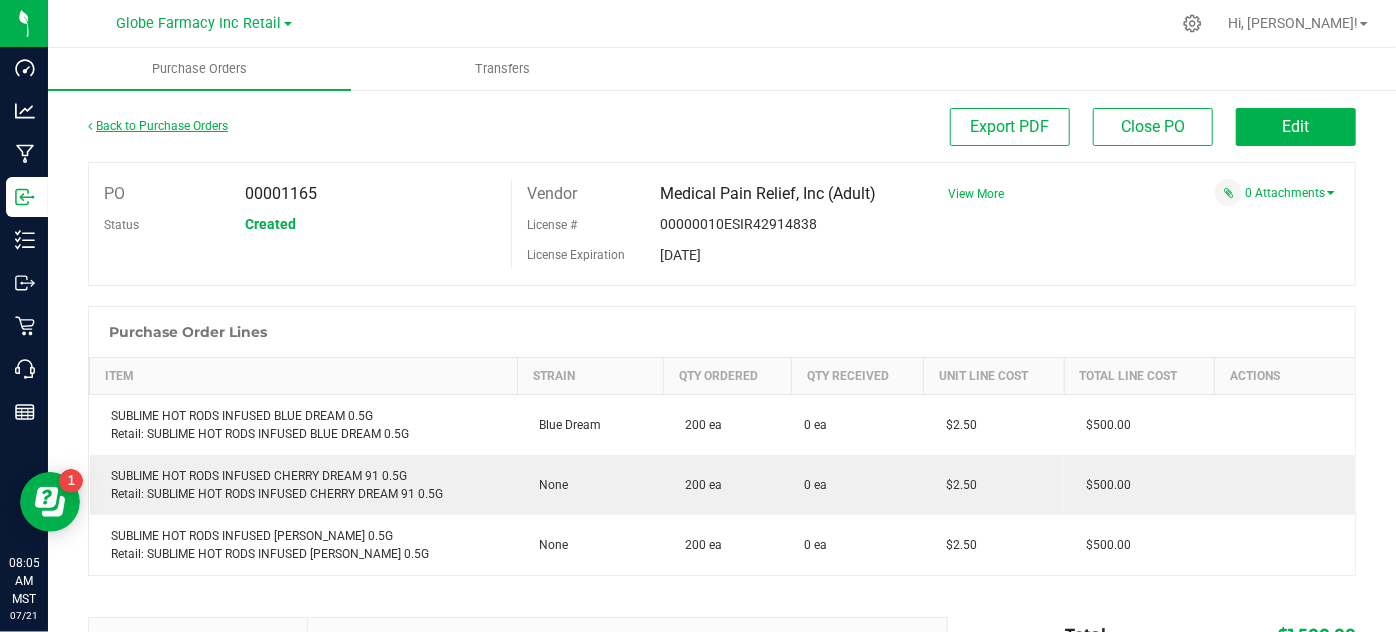 click on "Back to Purchase Orders" at bounding box center (158, 126) 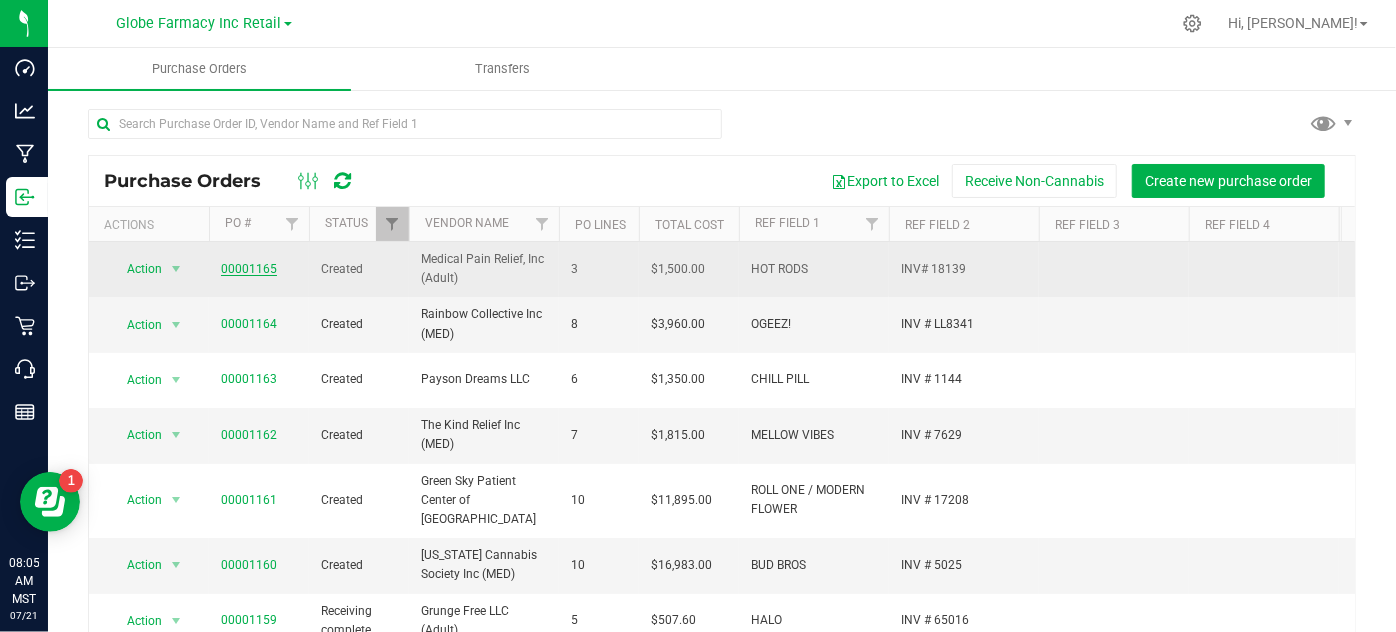 click on "00001165" at bounding box center [249, 269] 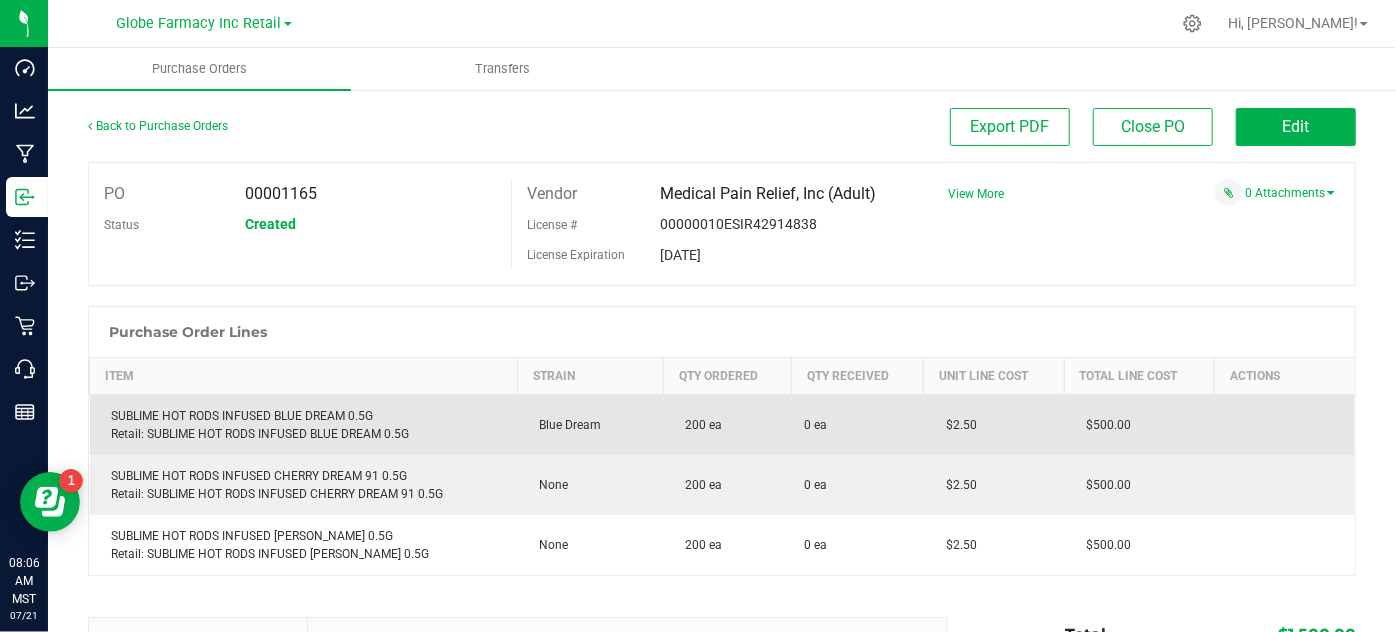 click on "SUBLIME HOT RODS INFUSED BLUE DREAM 0.5G Retail: SUBLIME HOT RODS INFUSED BLUE DREAM 0.5G" at bounding box center [304, 425] 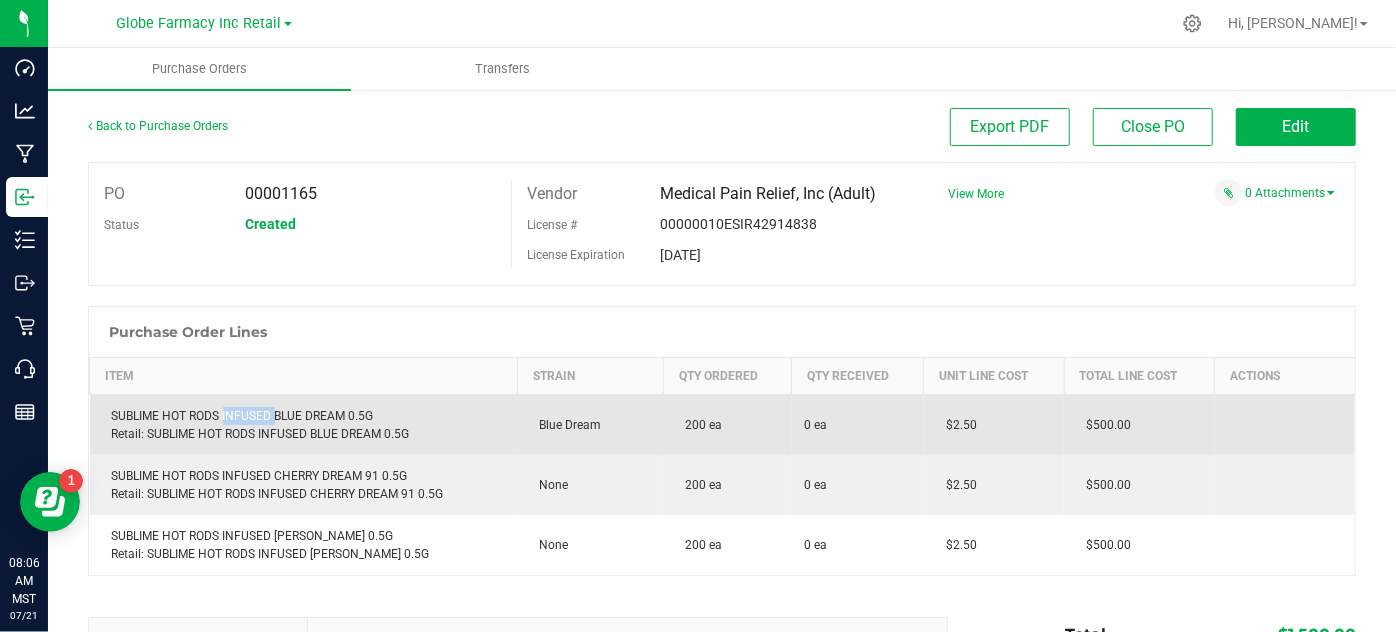 click on "SUBLIME HOT RODS INFUSED BLUE DREAM 0.5G Retail: SUBLIME HOT RODS INFUSED BLUE DREAM 0.5G" at bounding box center [304, 425] 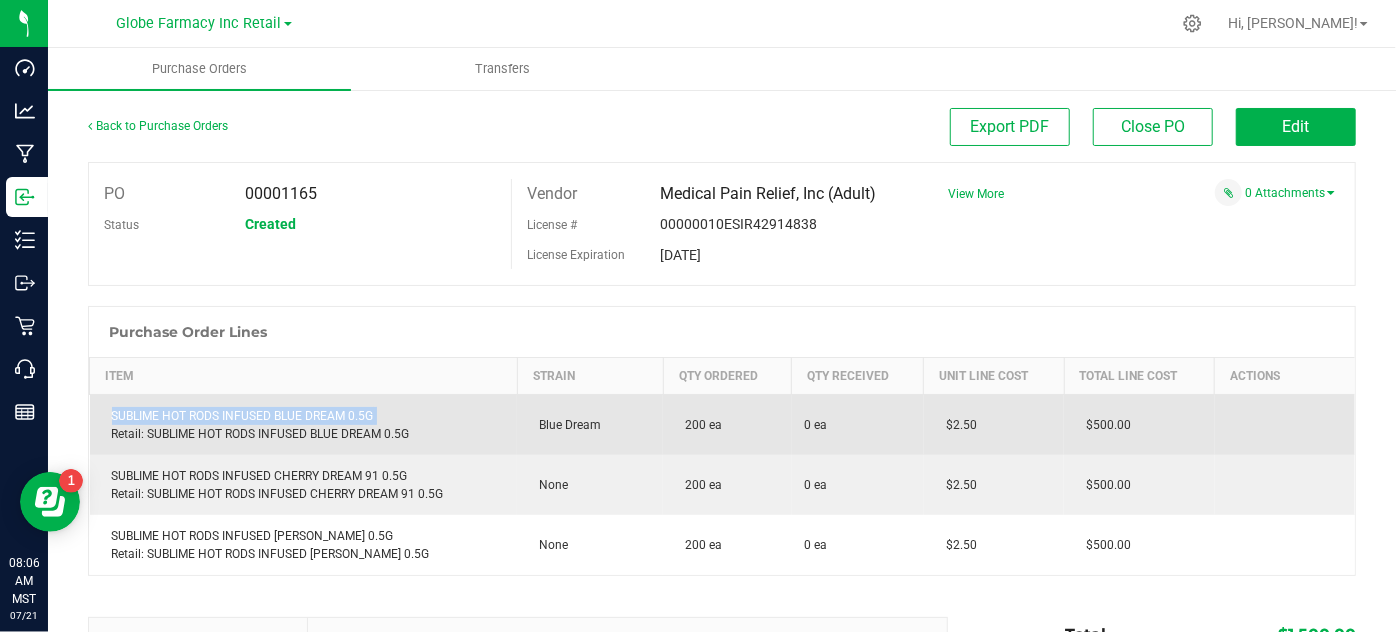 click on "SUBLIME HOT RODS INFUSED BLUE DREAM 0.5G Retail: SUBLIME HOT RODS INFUSED BLUE DREAM 0.5G" at bounding box center (304, 425) 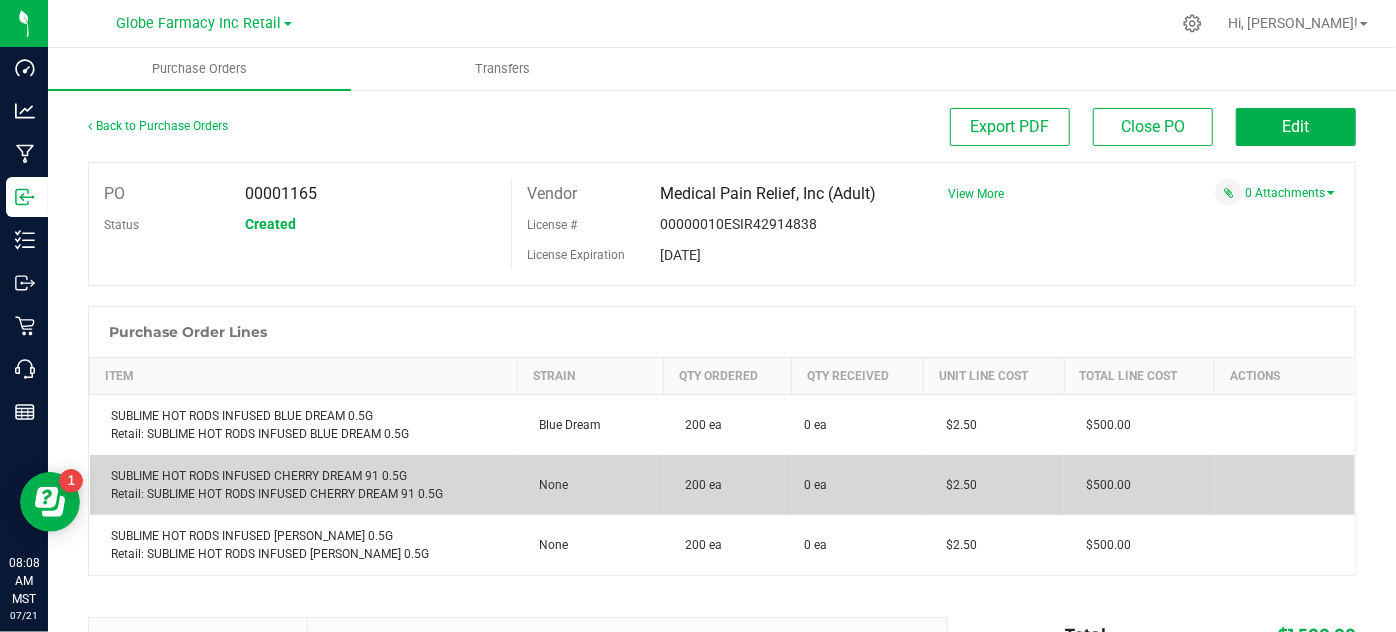 click on "SUBLIME HOT RODS INFUSED CHERRY DREAM 91 0.5G Retail: SUBLIME HOT RODS INFUSED CHERRY DREAM 91 0.5G" at bounding box center [304, 485] 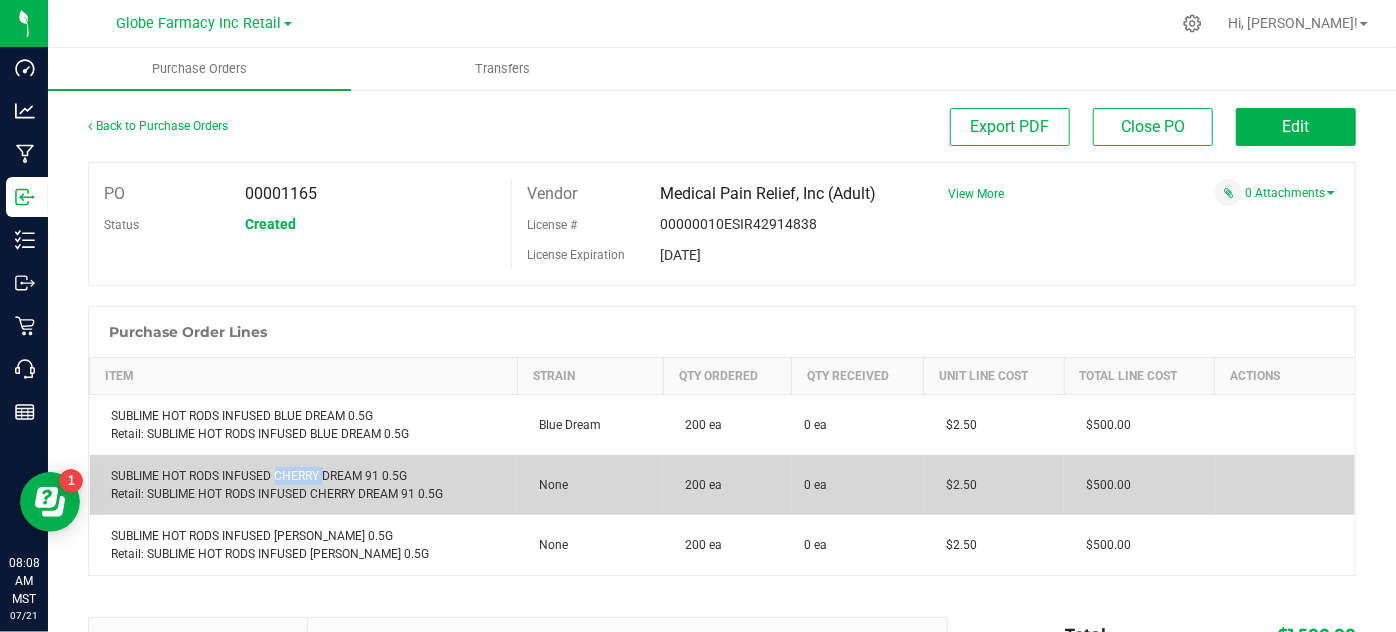 click on "SUBLIME HOT RODS INFUSED CHERRY DREAM 91 0.5G Retail: SUBLIME HOT RODS INFUSED CHERRY DREAM 91 0.5G" at bounding box center [304, 485] 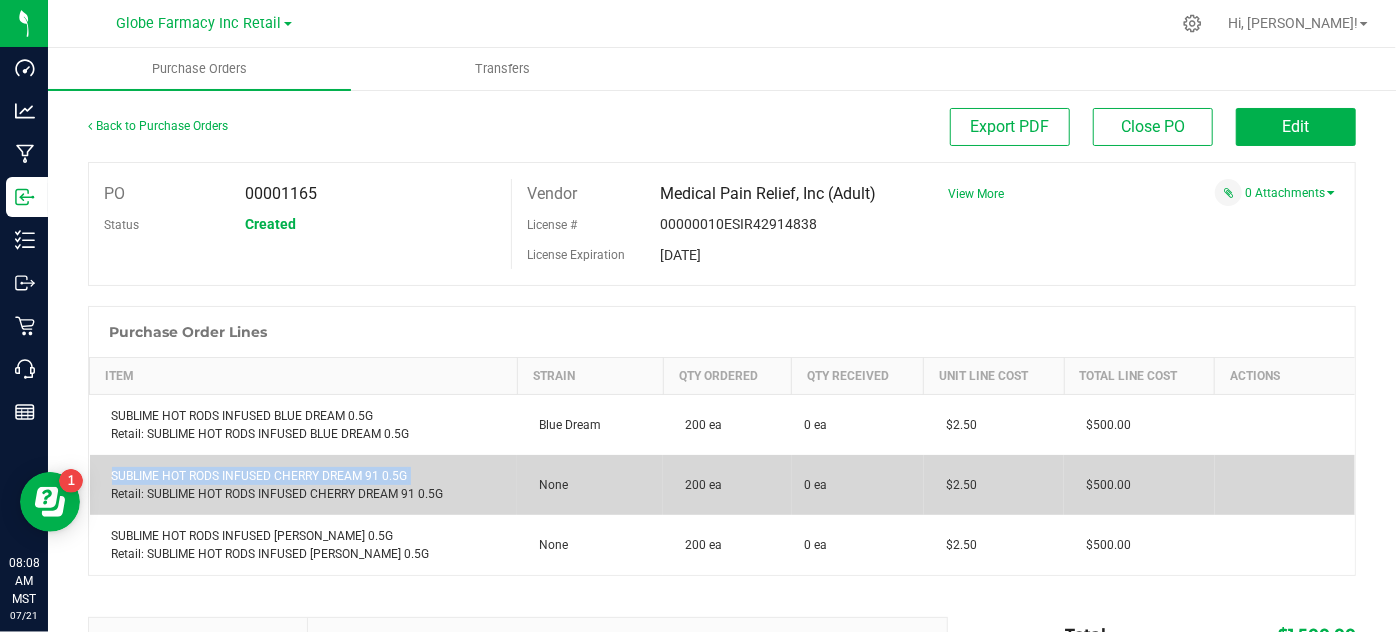 click on "SUBLIME HOT RODS INFUSED CHERRY DREAM 91 0.5G Retail: SUBLIME HOT RODS INFUSED CHERRY DREAM 91 0.5G" at bounding box center (304, 485) 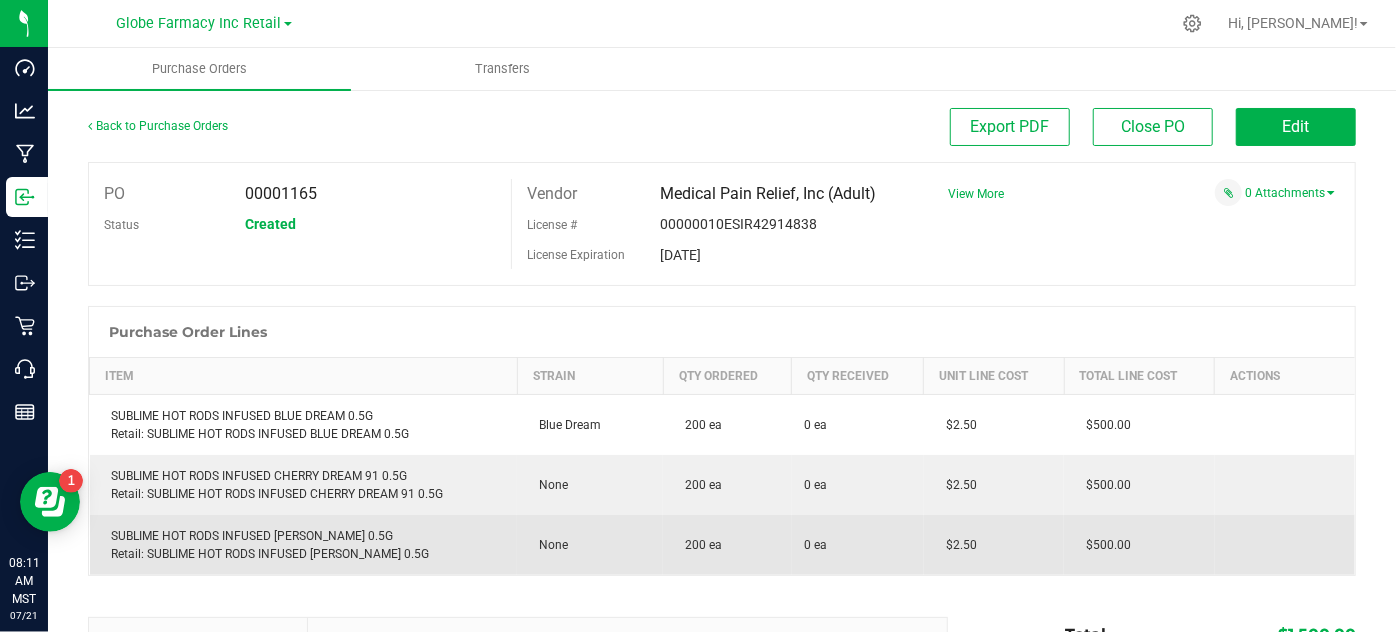 click on "SUBLIME HOT RODS INFUSED SLAUGHTER BERRY 0.5G Retail: SUBLIME HOT RODS INFUSED SLAUGHTER BERRY 0.5G" at bounding box center (304, 545) 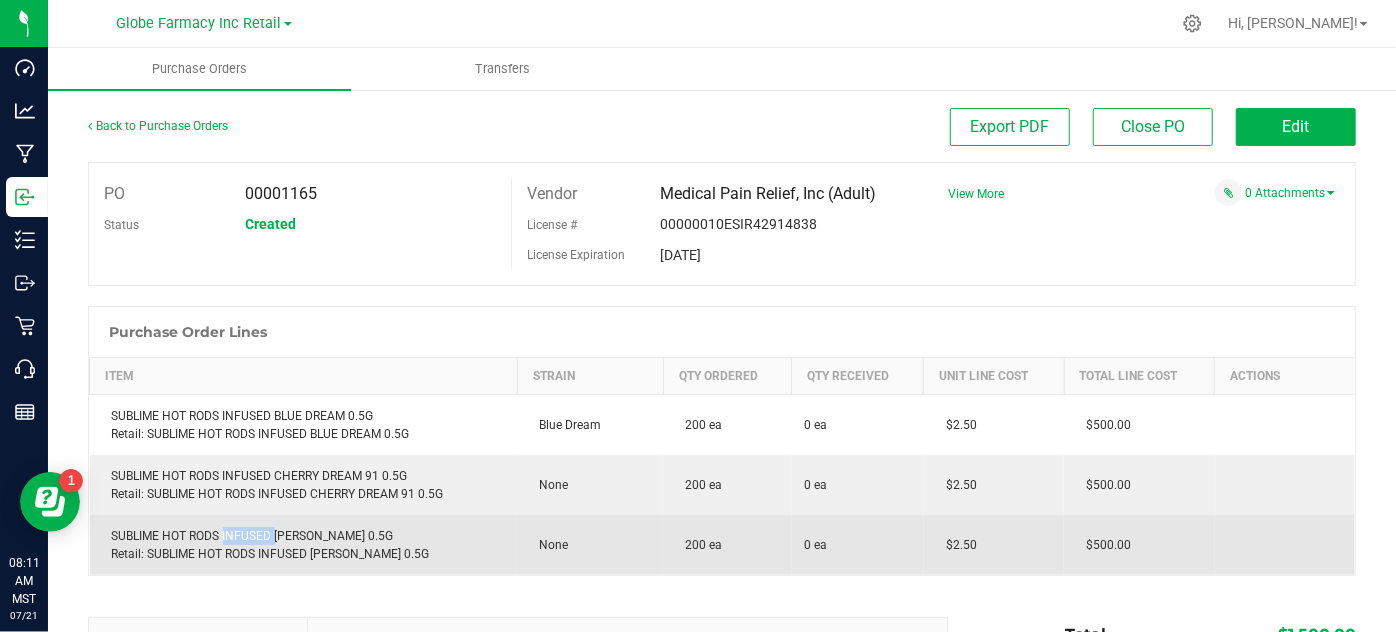 click on "SUBLIME HOT RODS INFUSED SLAUGHTER BERRY 0.5G Retail: SUBLIME HOT RODS INFUSED SLAUGHTER BERRY 0.5G" at bounding box center (304, 545) 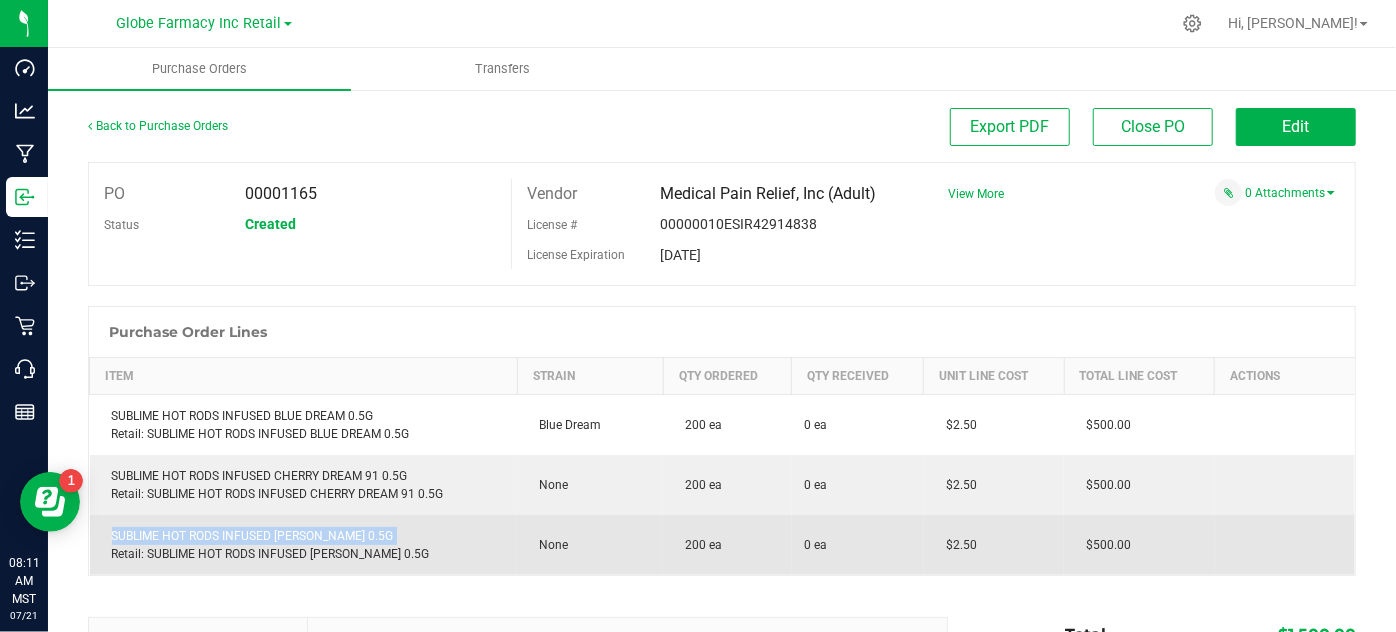 click on "SUBLIME HOT RODS INFUSED SLAUGHTER BERRY 0.5G Retail: SUBLIME HOT RODS INFUSED SLAUGHTER BERRY 0.5G" at bounding box center [304, 545] 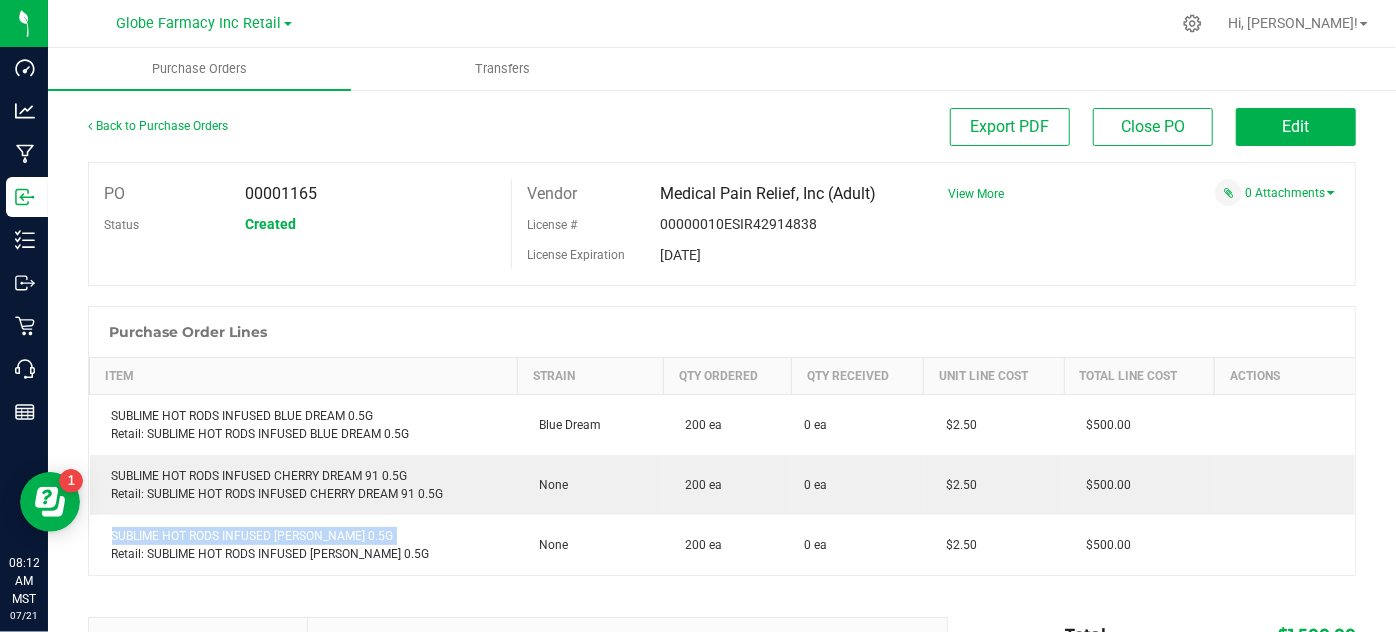 copy on "SUBLIME HOT RODS INFUSED [PERSON_NAME] 0.5G" 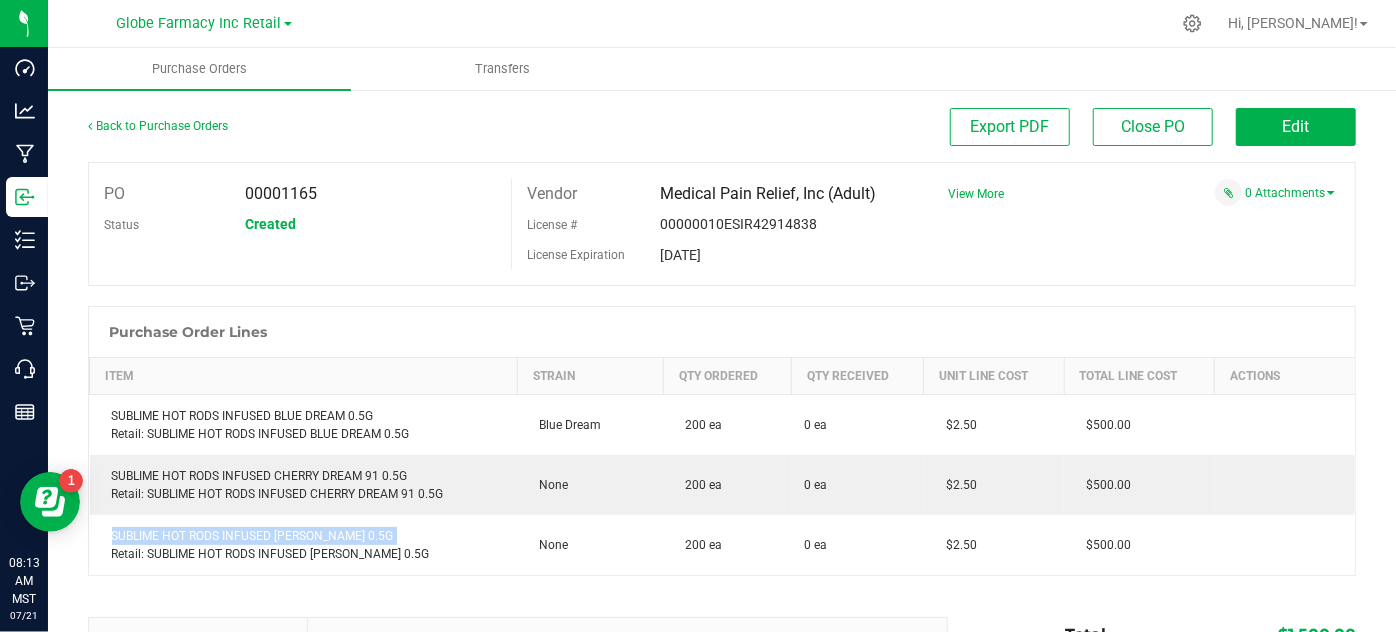 copy on "SUBLIME HOT RODS INFUSED [PERSON_NAME] 0.5G" 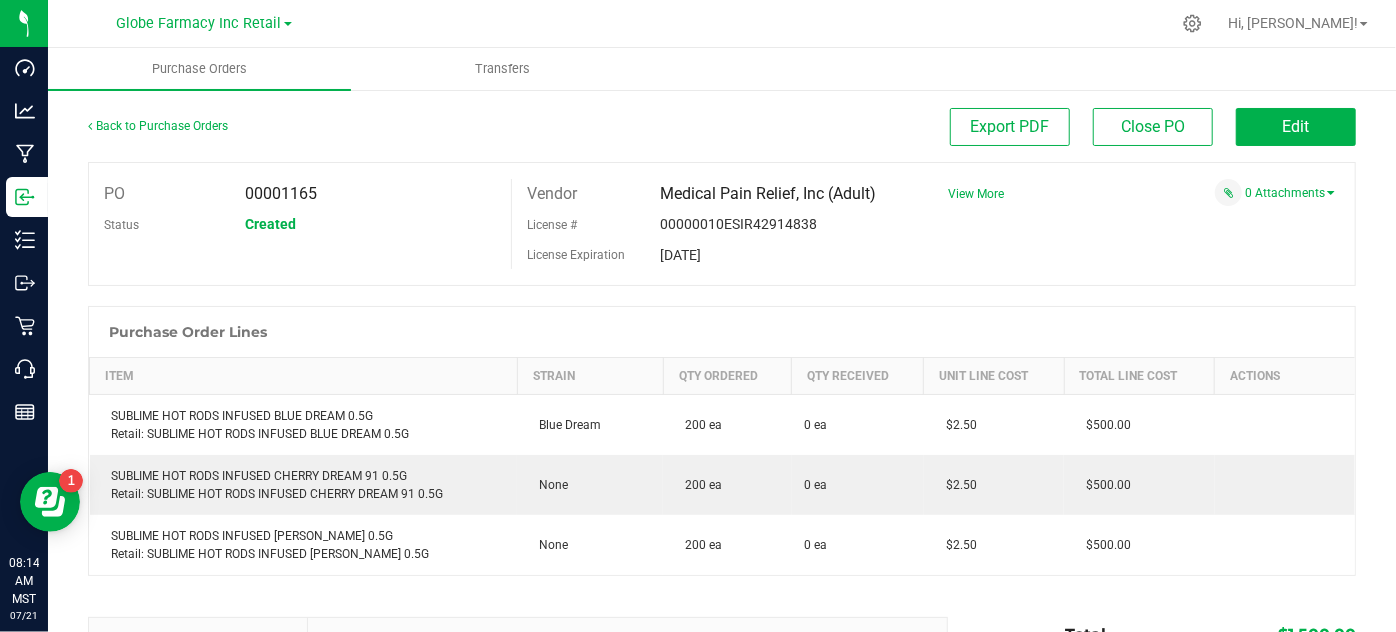 click at bounding box center (722, 296) 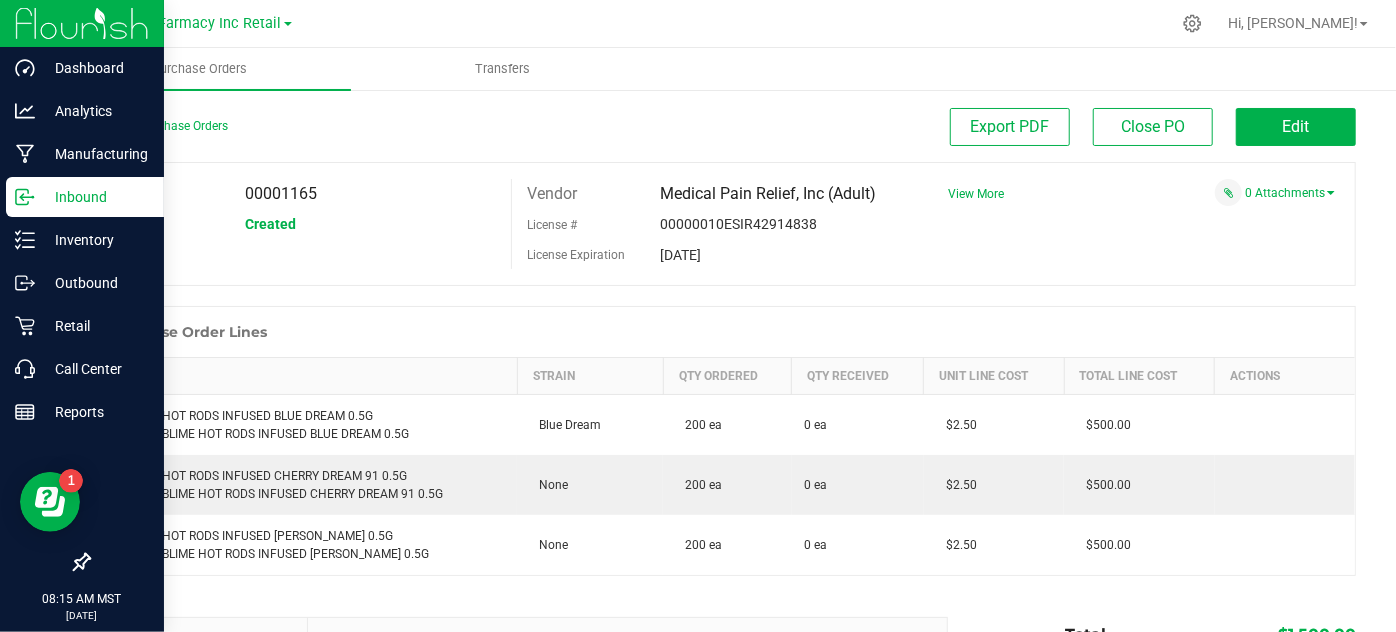 click on "Inbound" at bounding box center (85, 197) 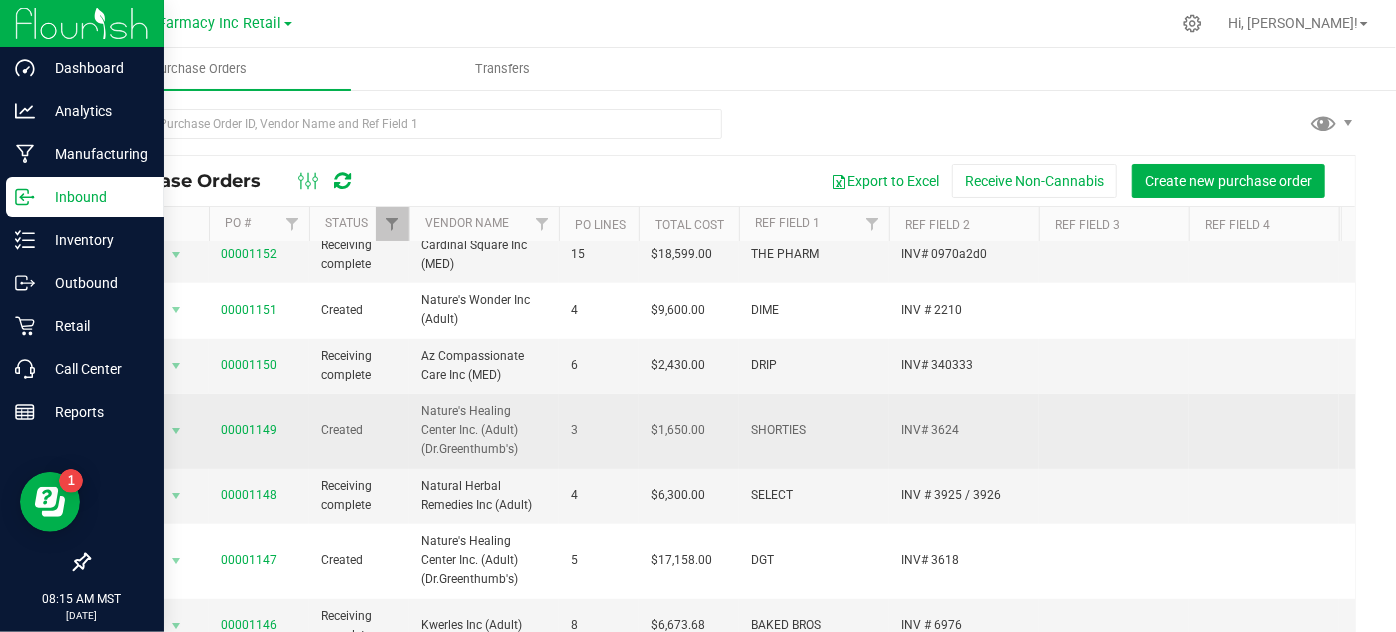 scroll, scrollTop: 773, scrollLeft: 0, axis: vertical 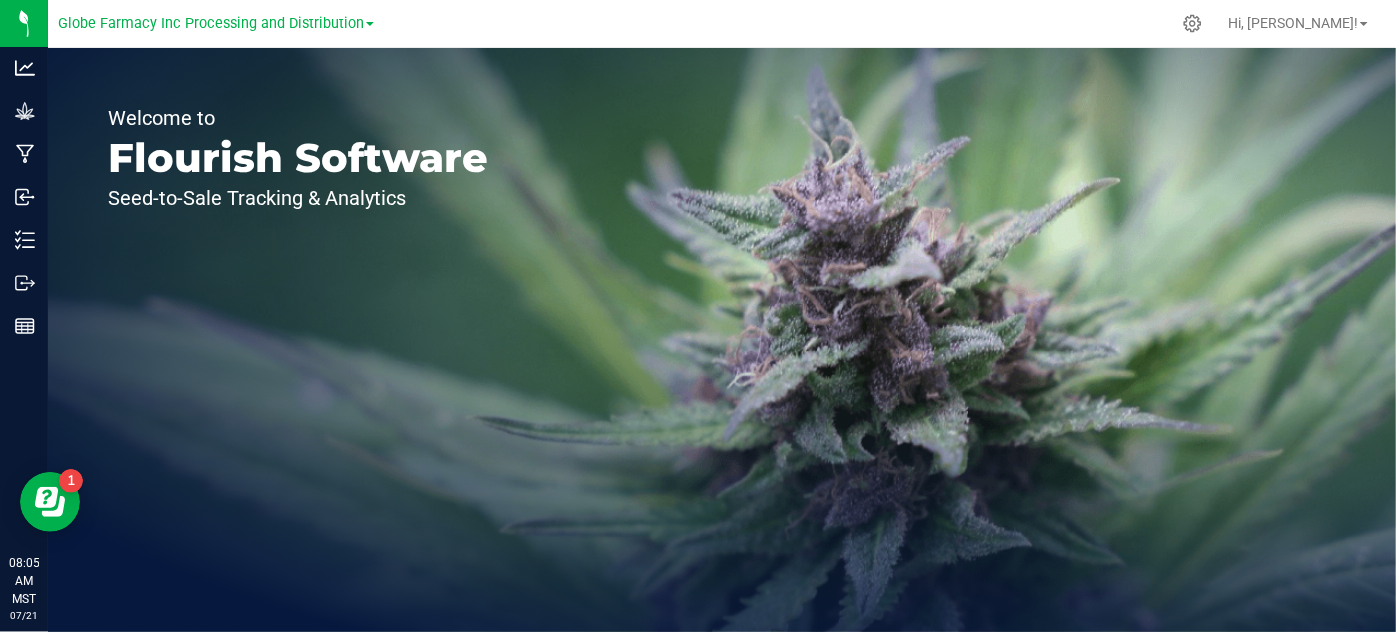 click on "Globe Farmacy Inc Processing and Distribution" at bounding box center (216, 22) 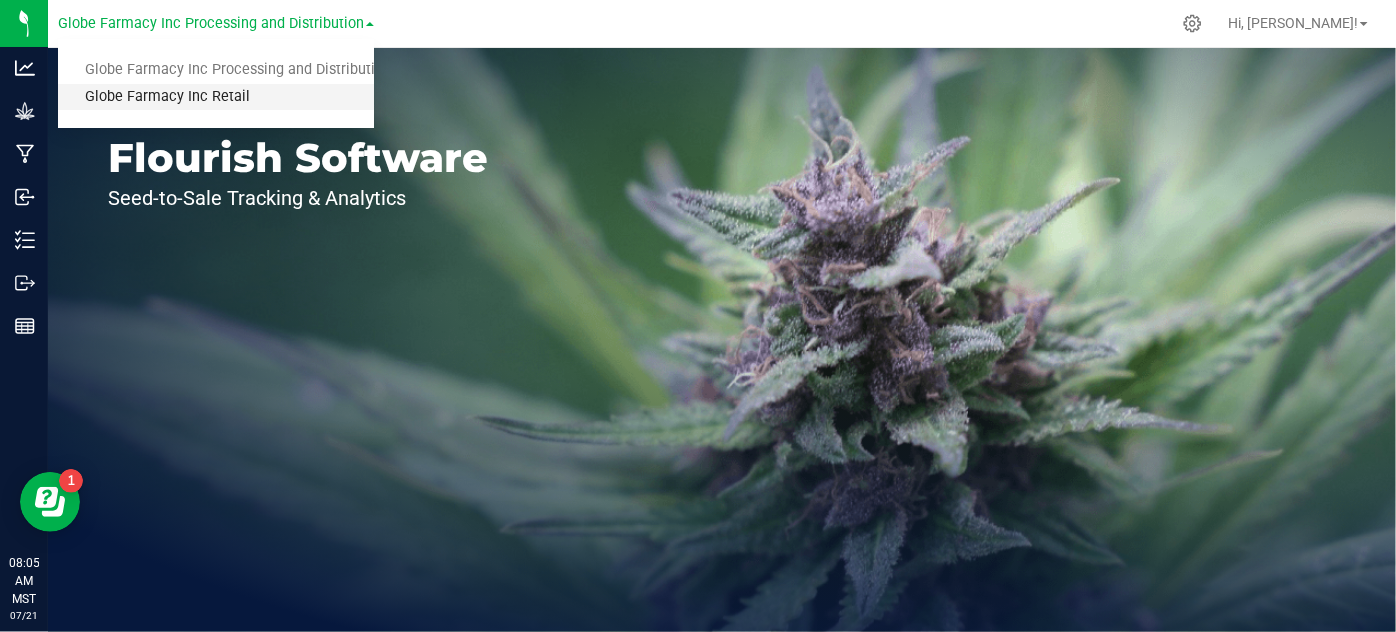 click on "Globe Farmacy Inc Retail" at bounding box center [216, 97] 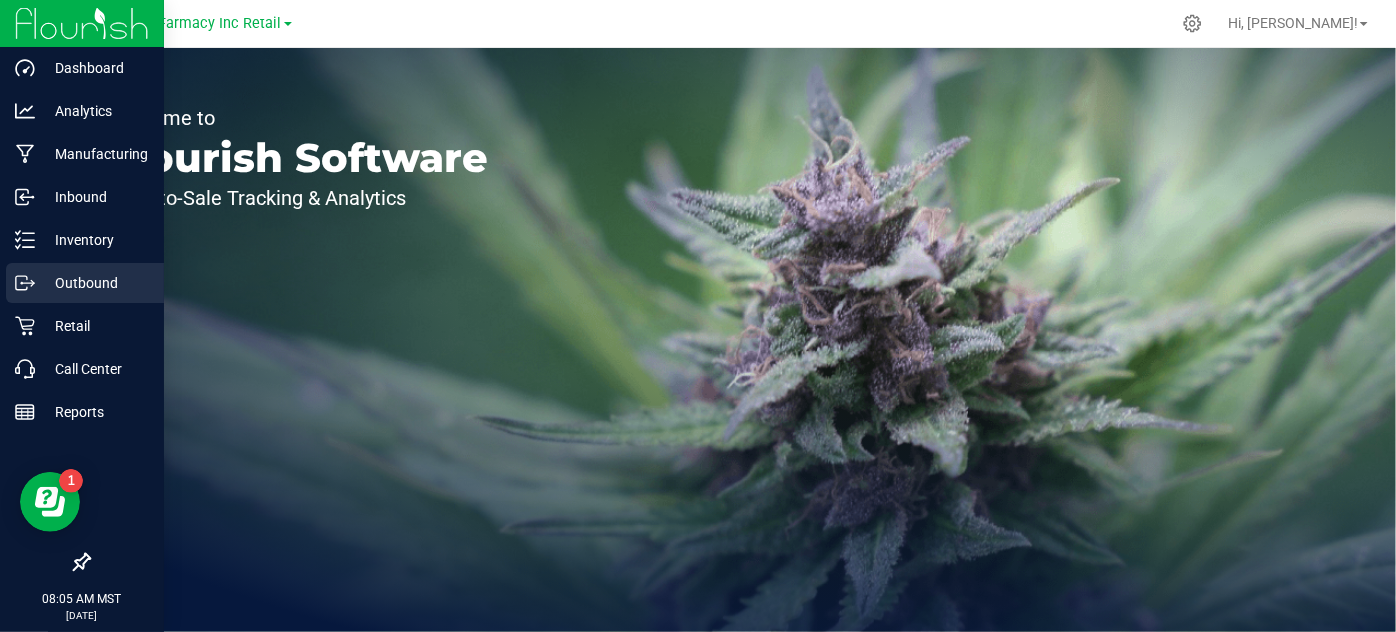 click on "Outbound" at bounding box center [95, 283] 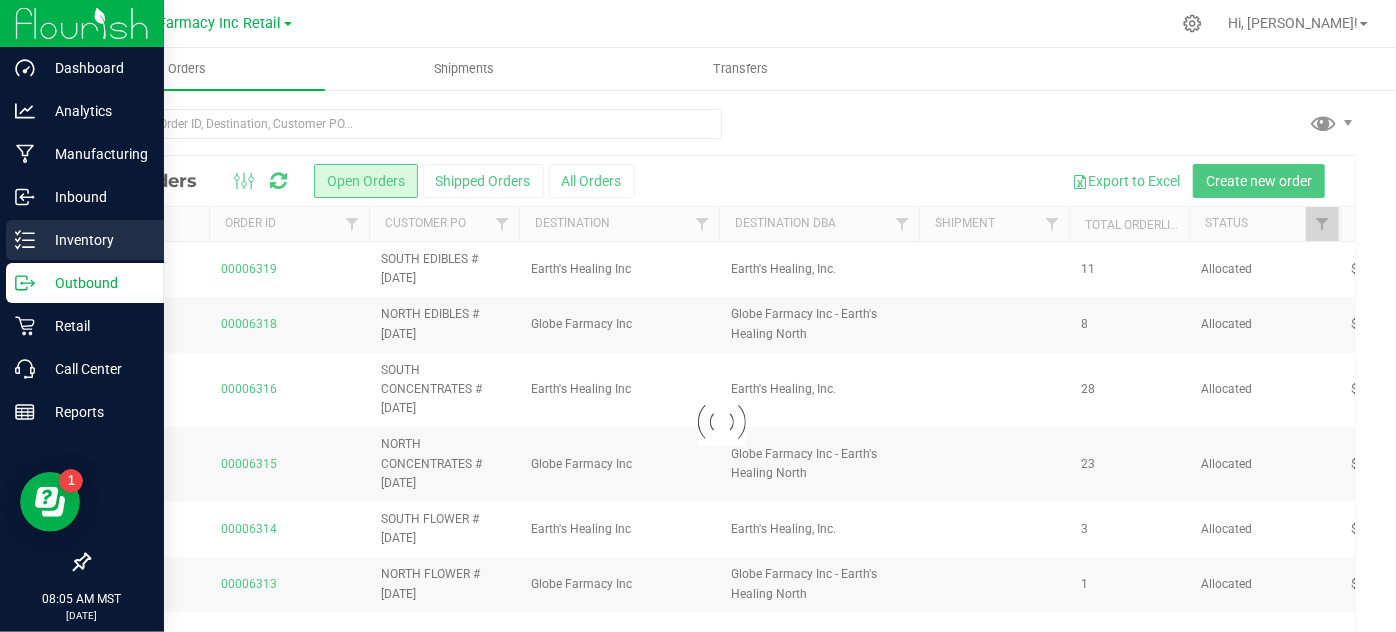 click on "Inventory" at bounding box center [82, 241] 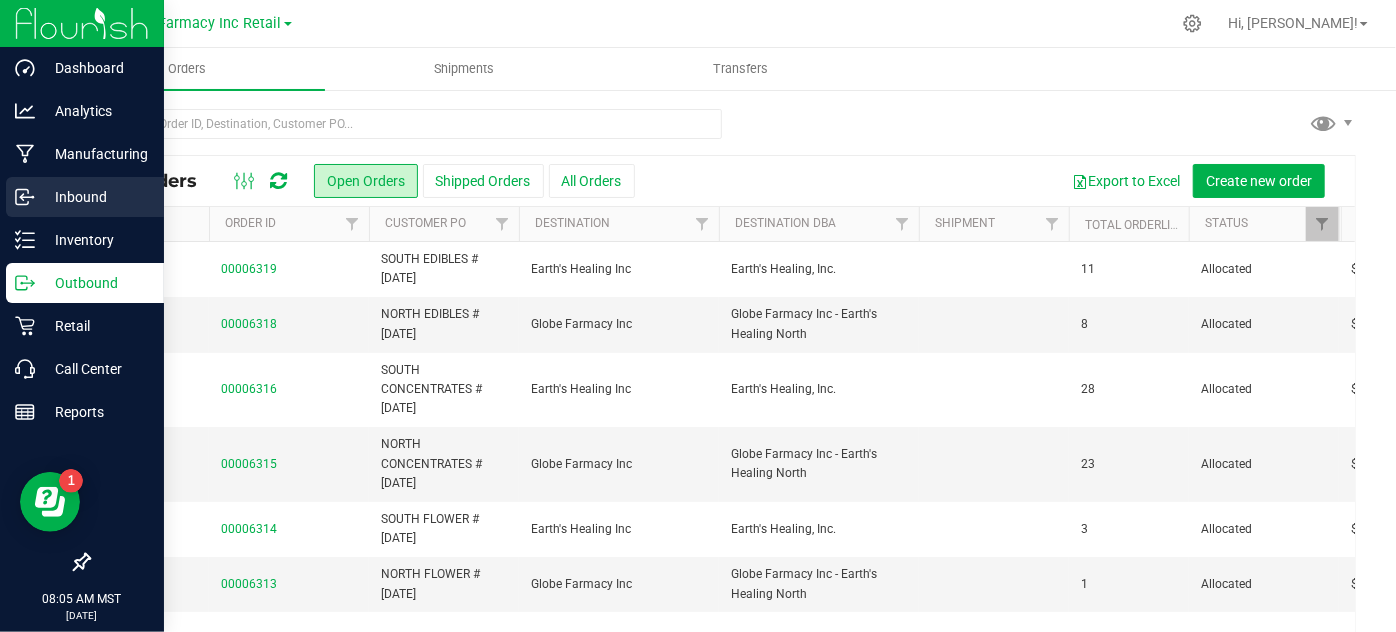 click on "Inbound" at bounding box center (95, 197) 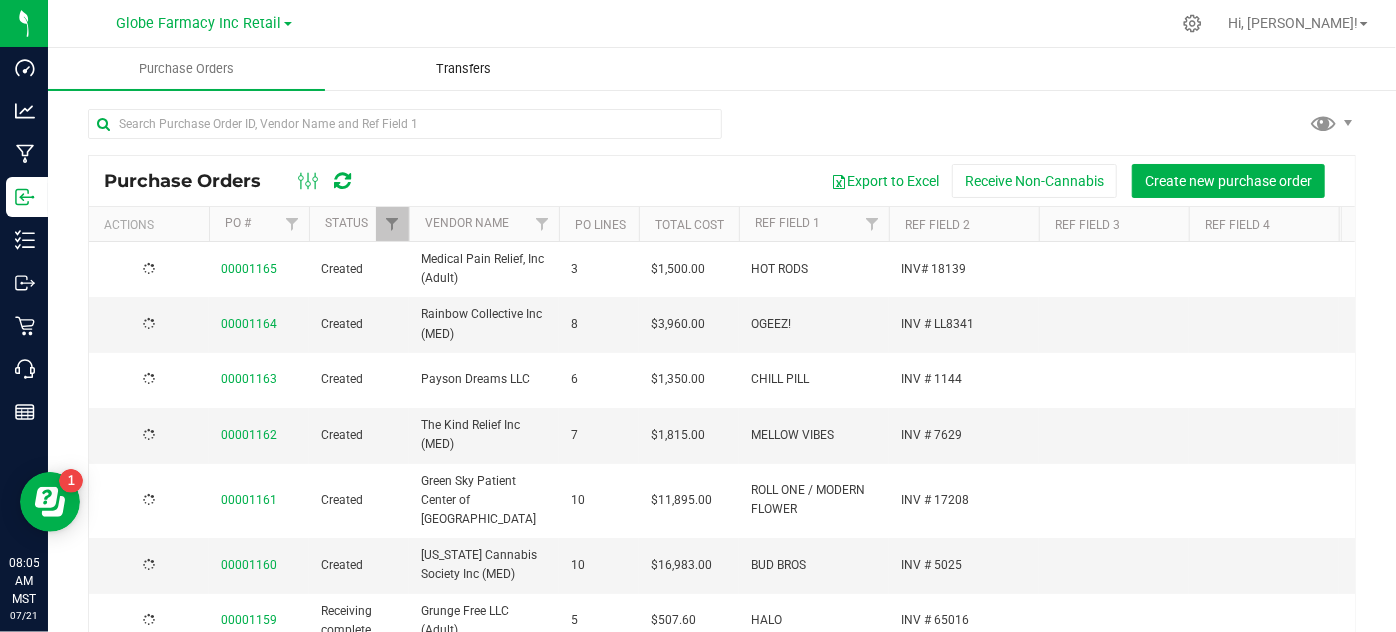 click on "Transfers" at bounding box center [463, 69] 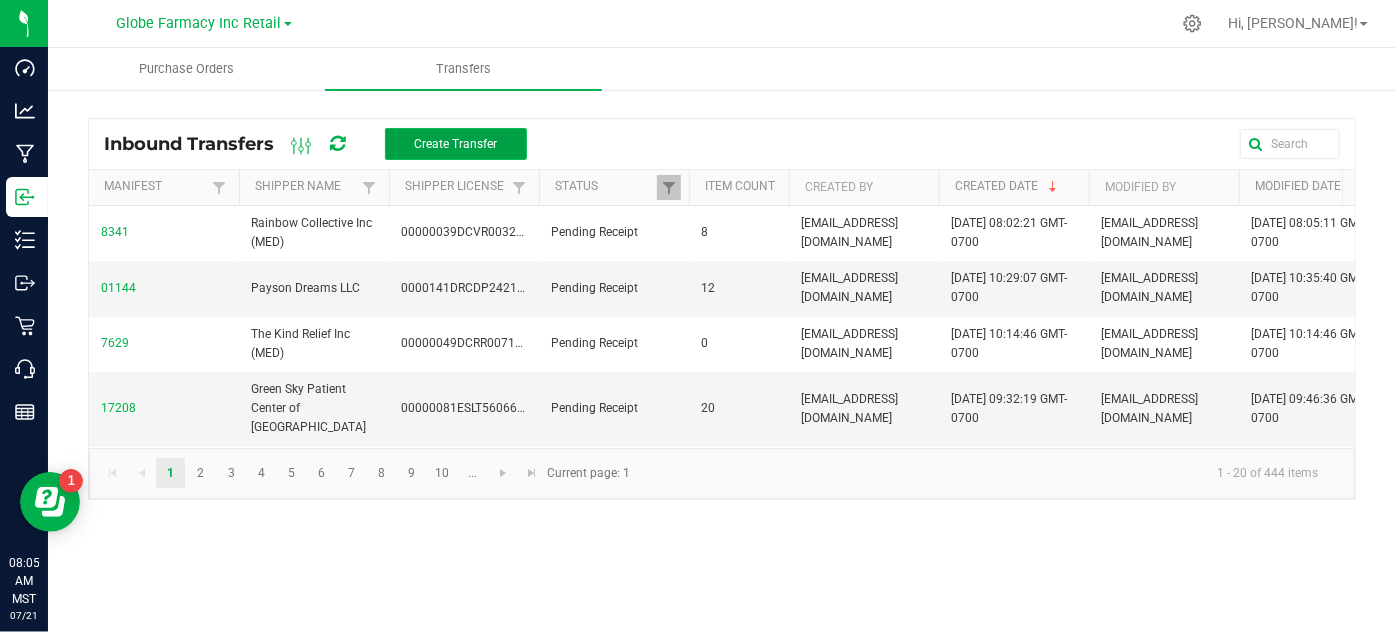 click on "Create Transfer" at bounding box center (455, 144) 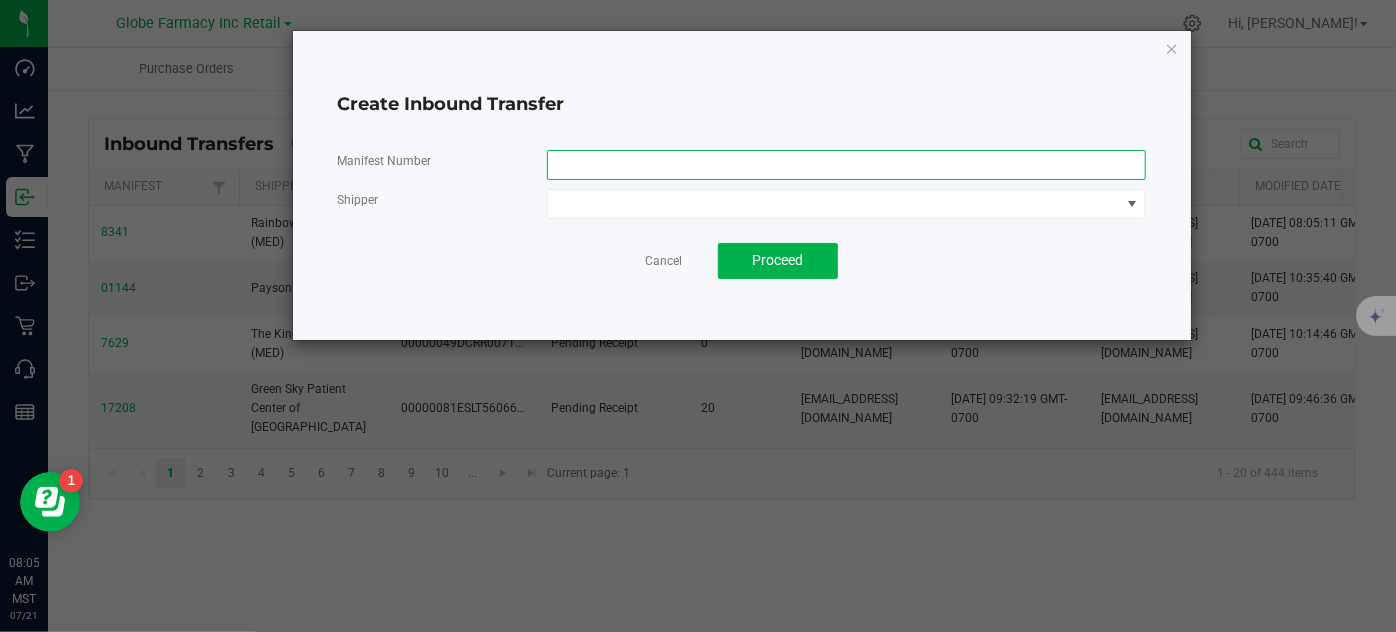 click 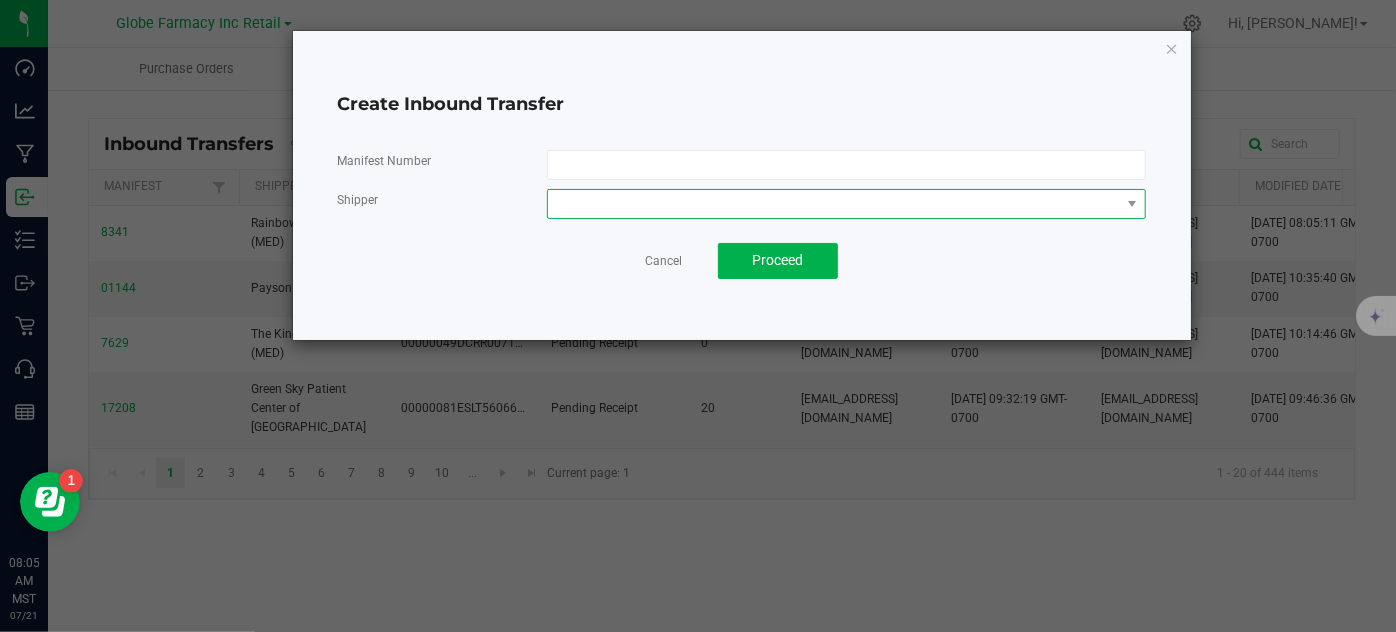 click at bounding box center (834, 204) 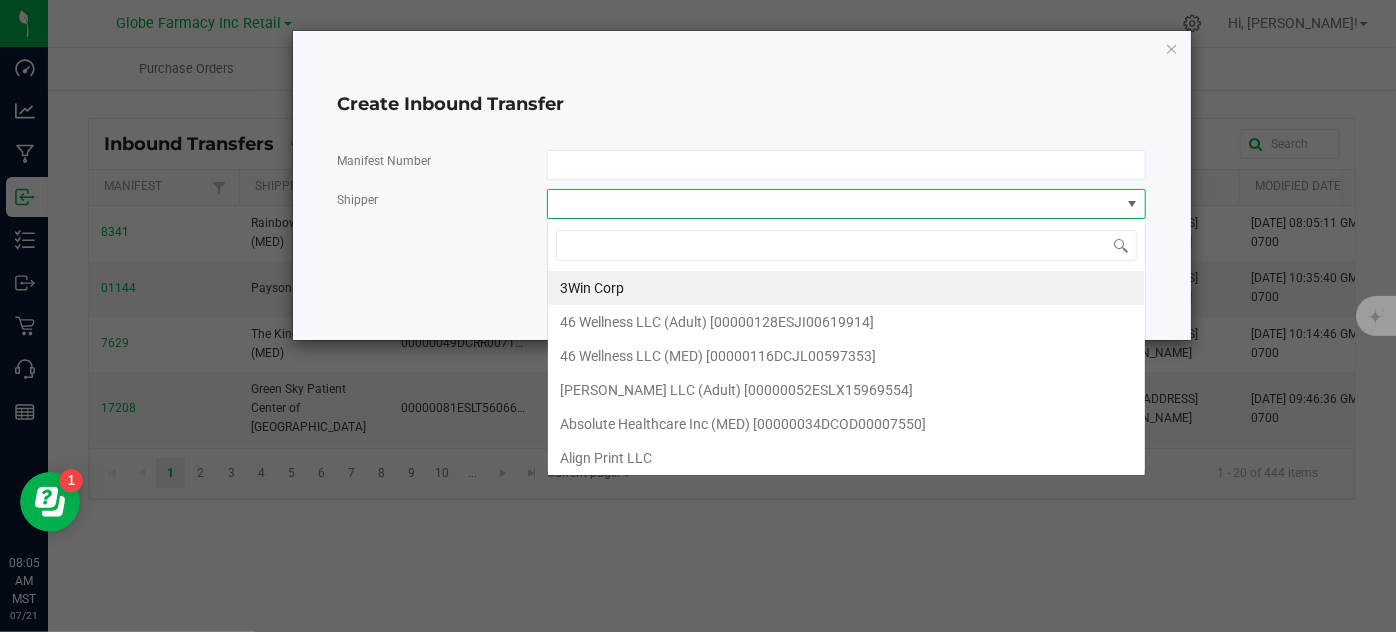 scroll, scrollTop: 99970, scrollLeft: 99400, axis: both 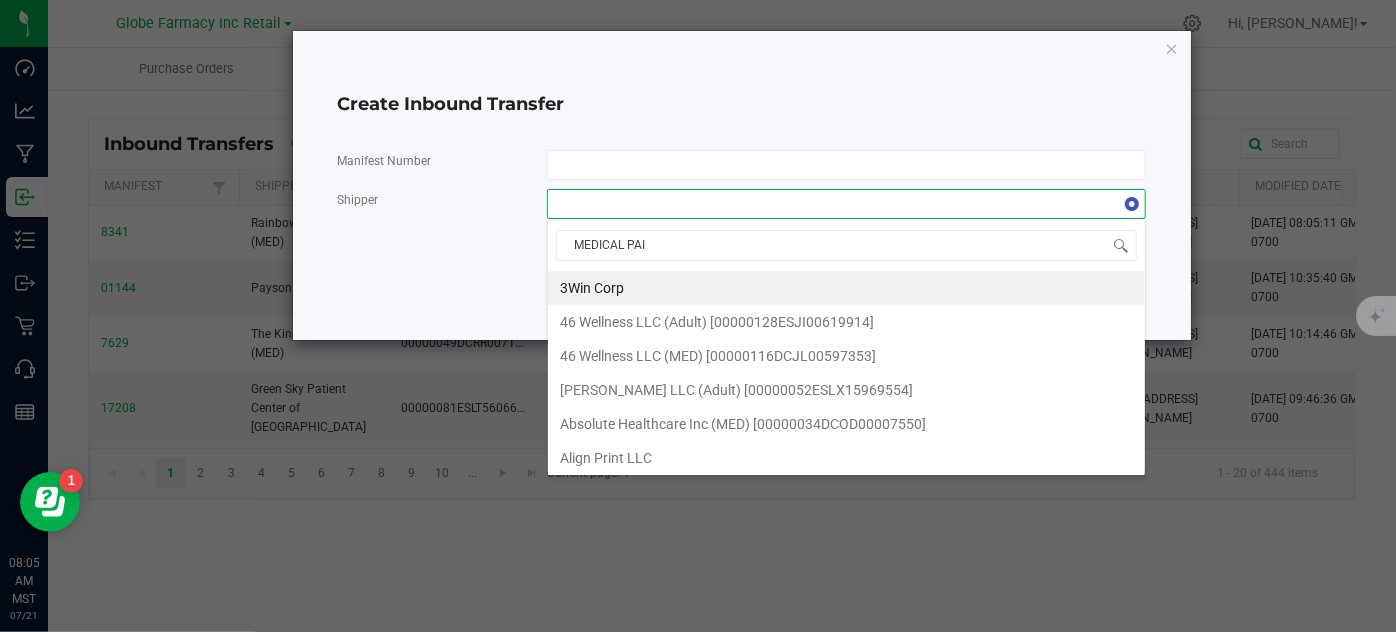 type on "MEDICAL PAIN" 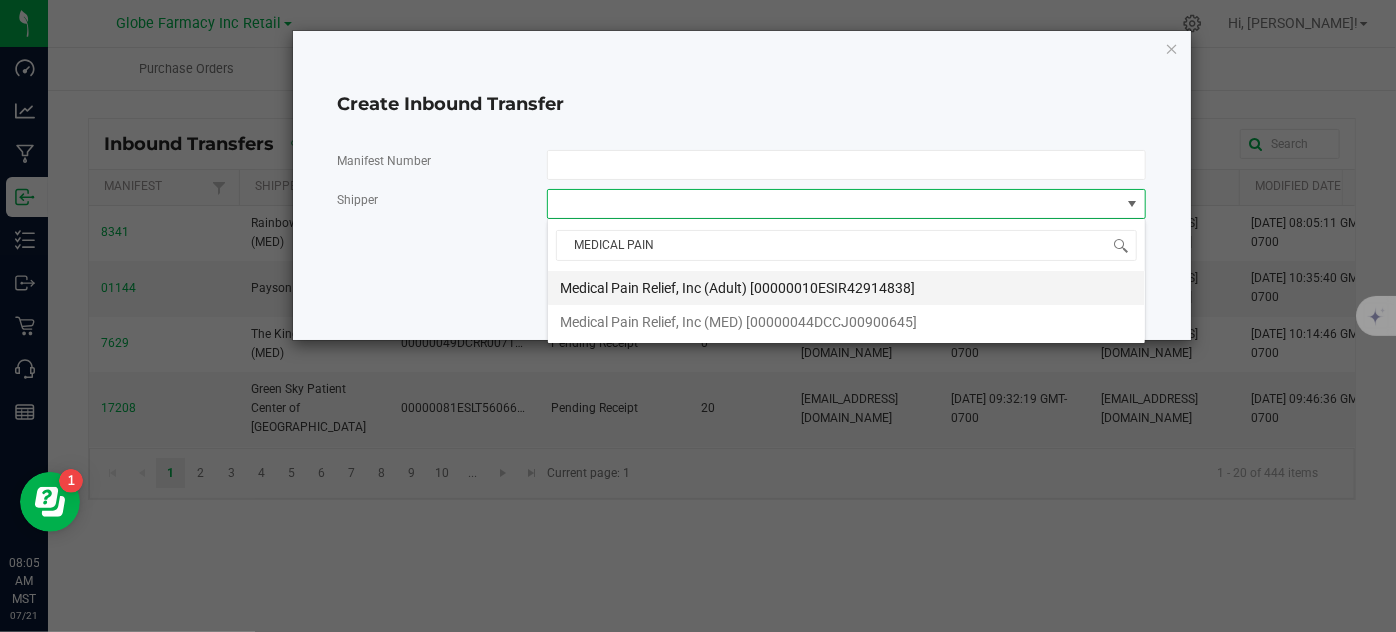click on "Medical Pain Relief, Inc (Adult) [00000010ESIR42914838]" at bounding box center [737, 288] 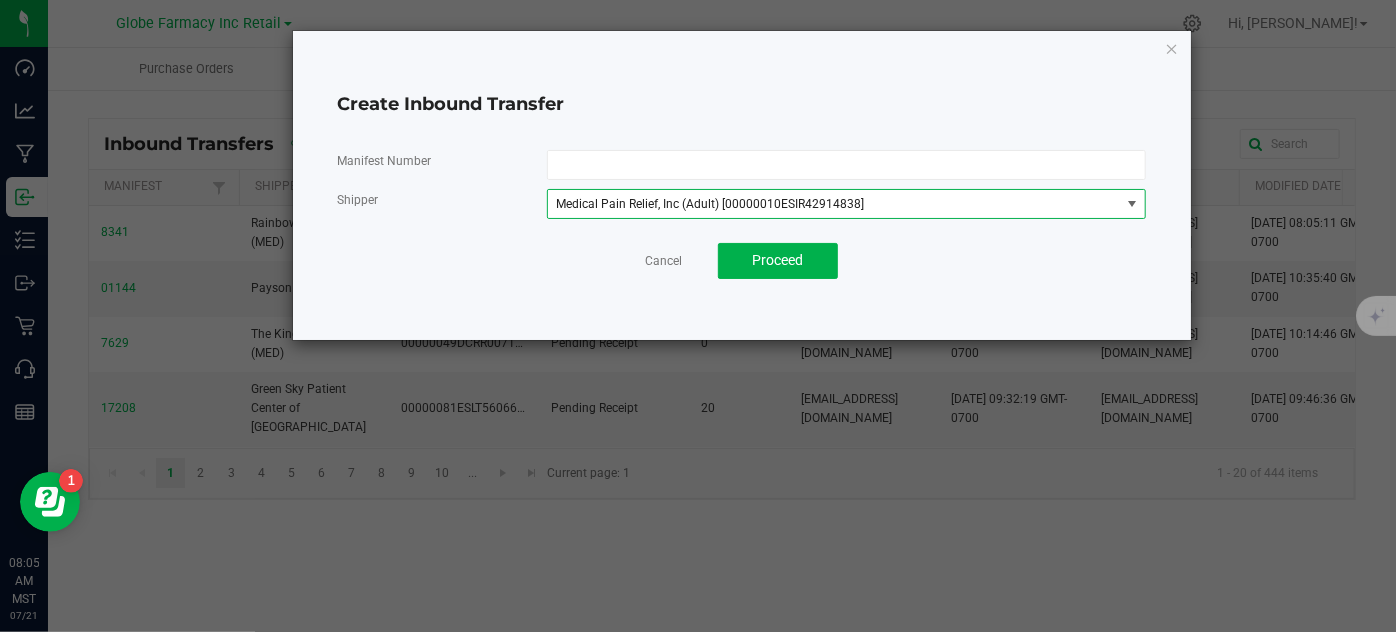 click on "Cancel   Proceed" 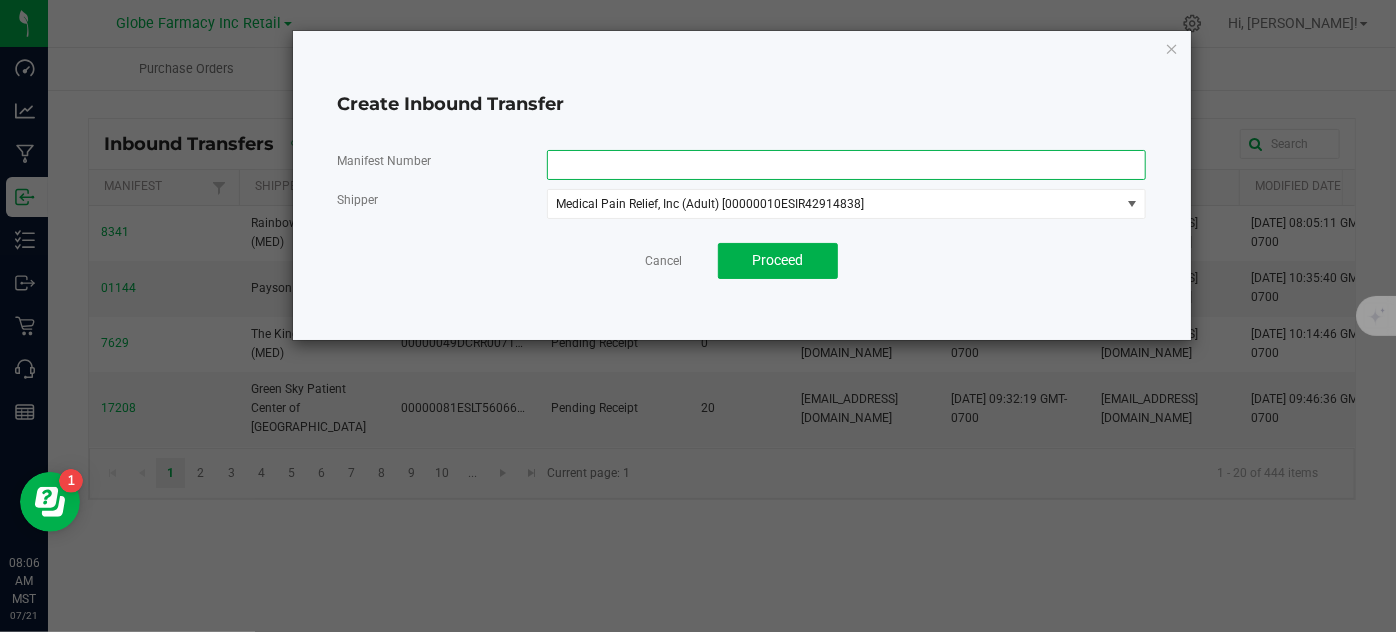 click 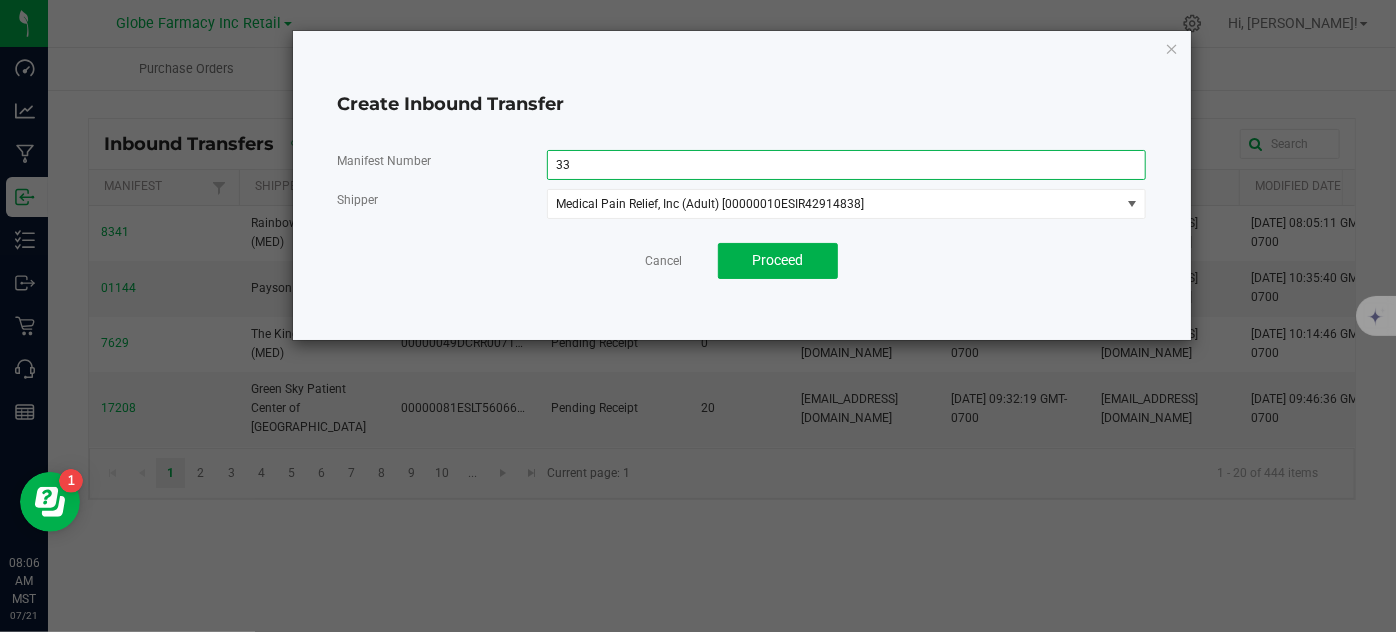 type on "3" 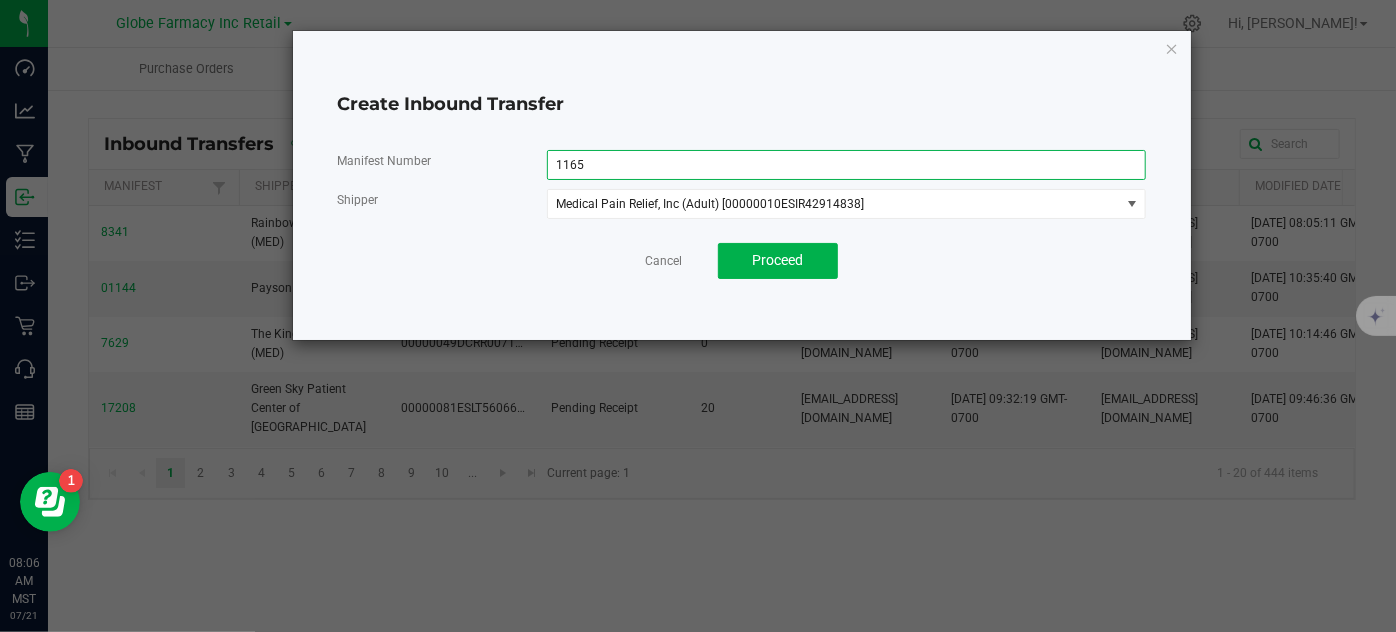 type on "1165" 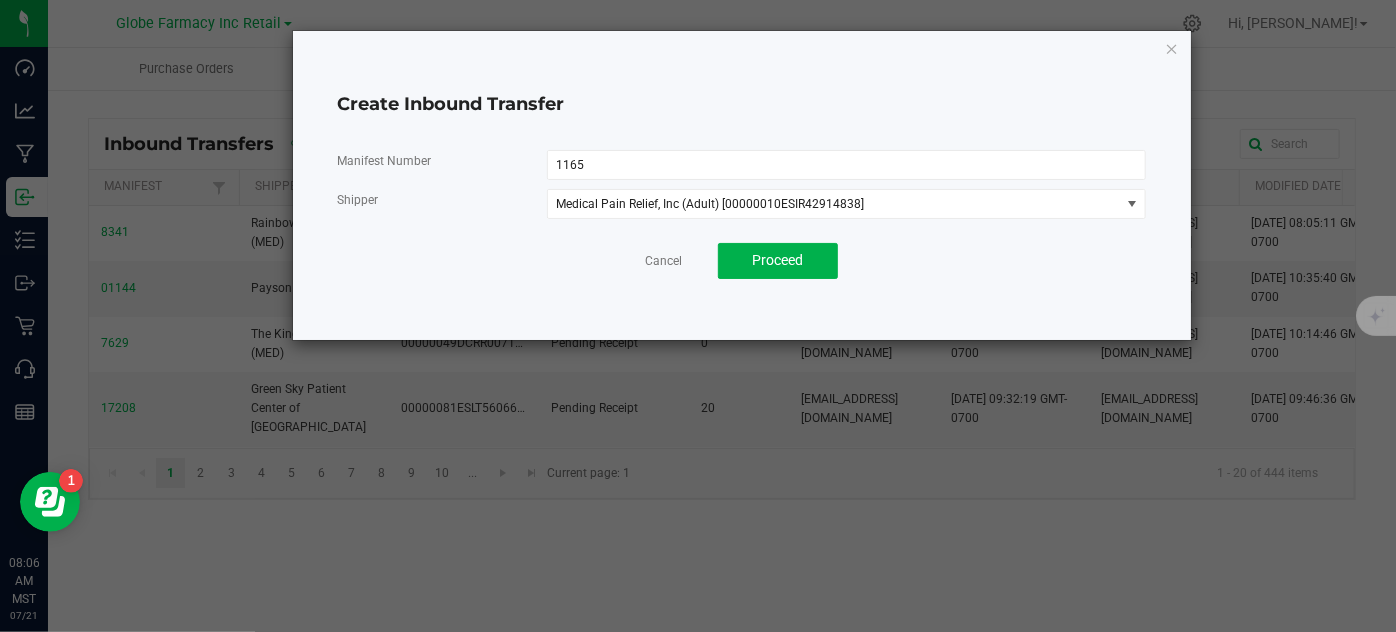 click on "Manifest Number 1165 Shipper Medical Pain Relief, Inc (Adult) [00000010ESIR42914838]  Cancel   Proceed" 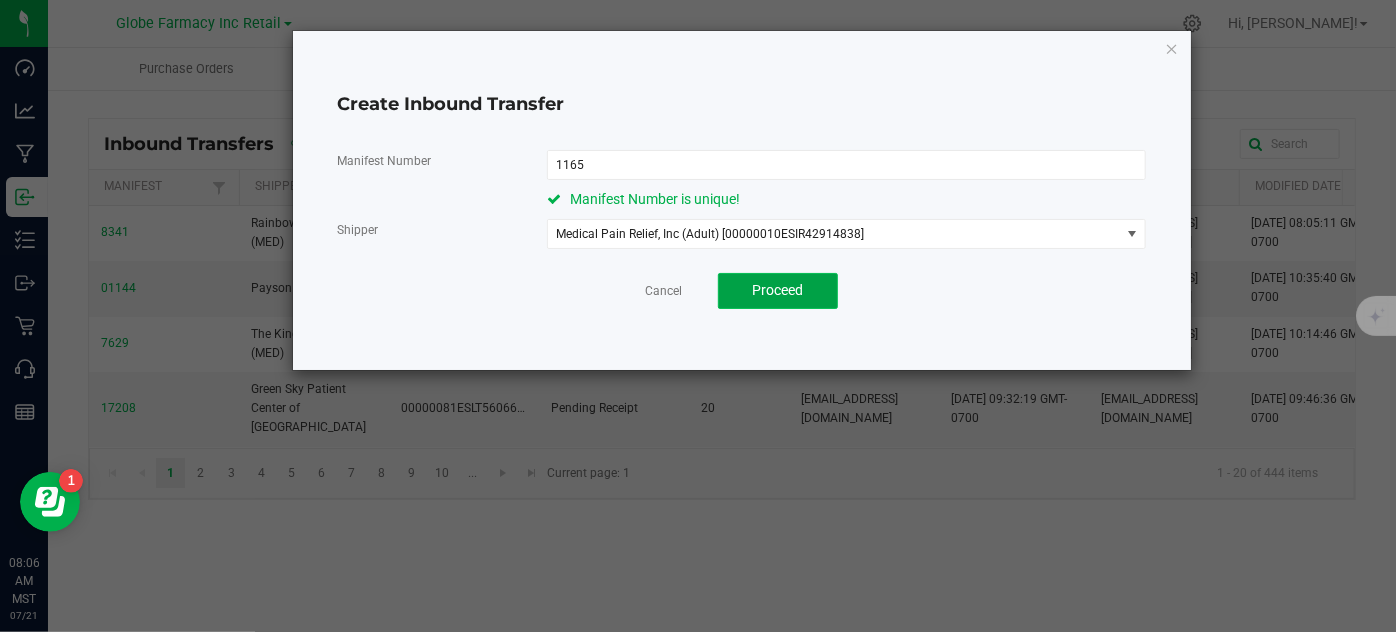 click on "Proceed" 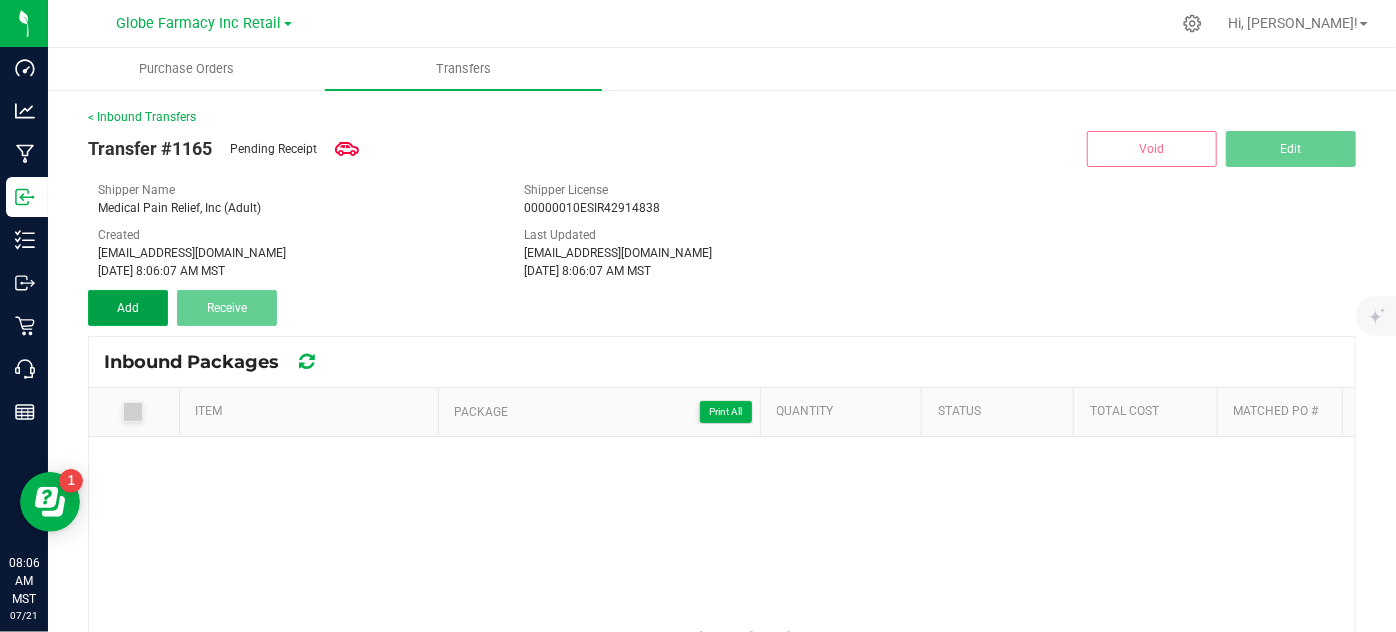 drag, startPoint x: 129, startPoint y: 303, endPoint x: 144, endPoint y: 205, distance: 99.14131 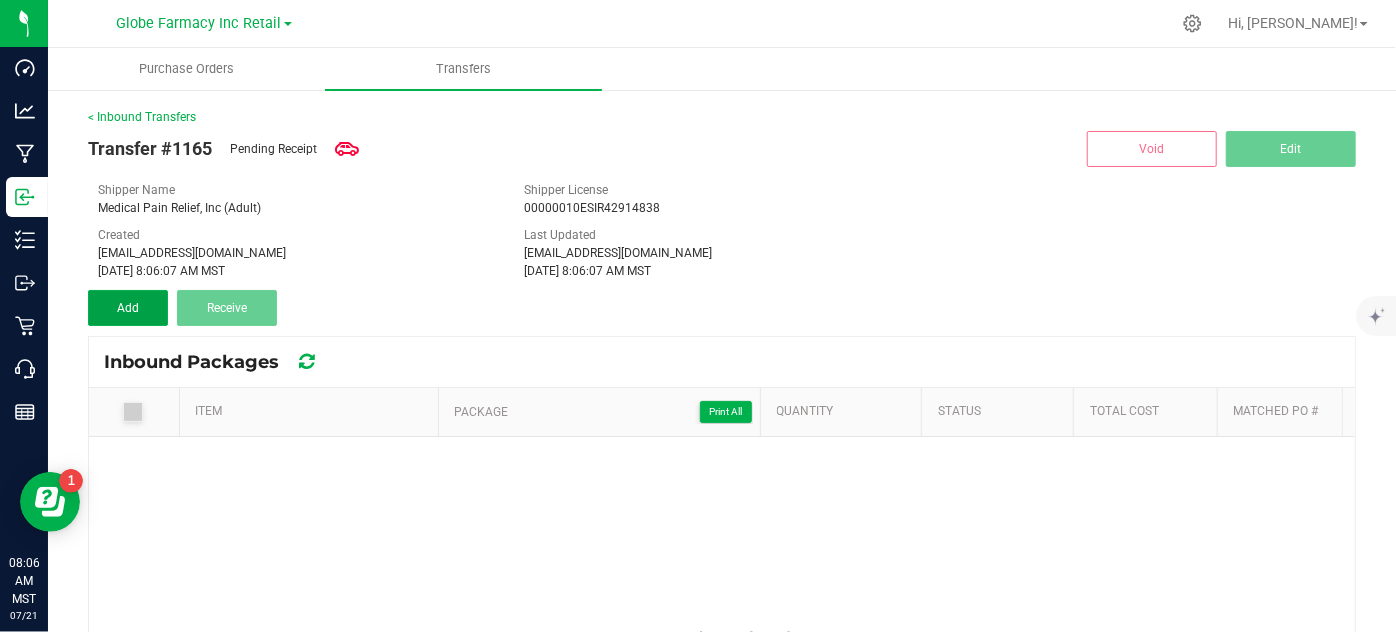 click on "Add" at bounding box center (128, 308) 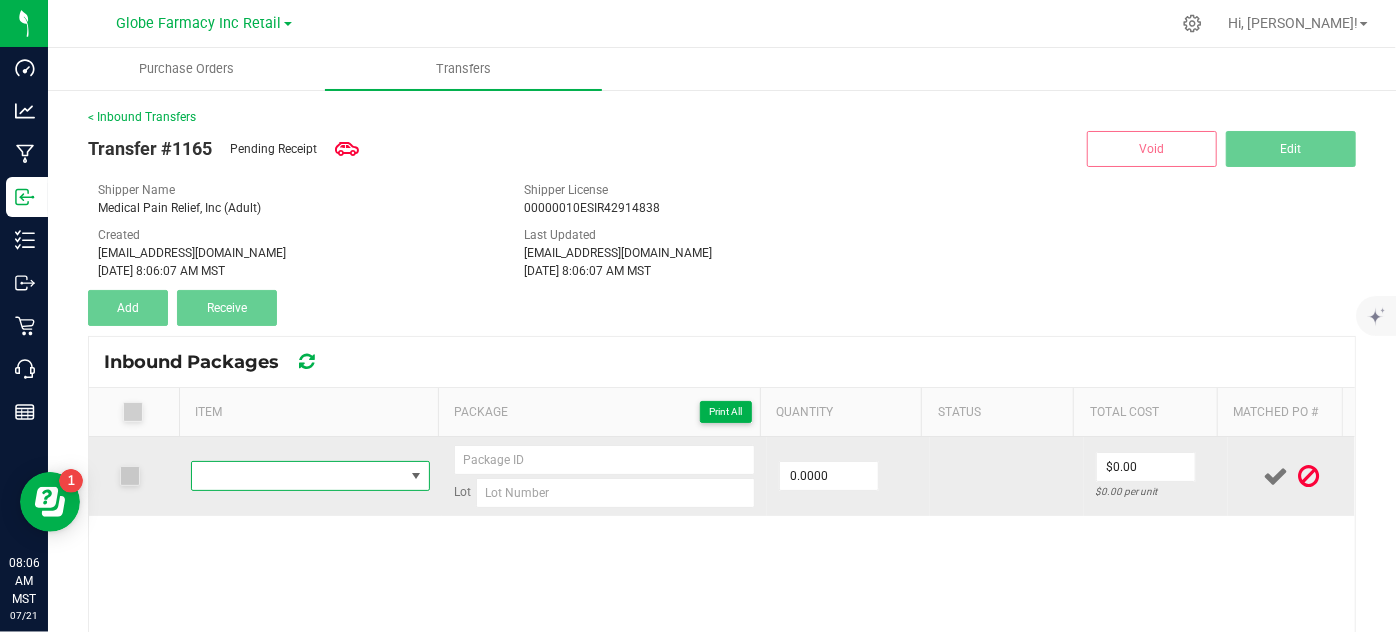 click at bounding box center [297, 476] 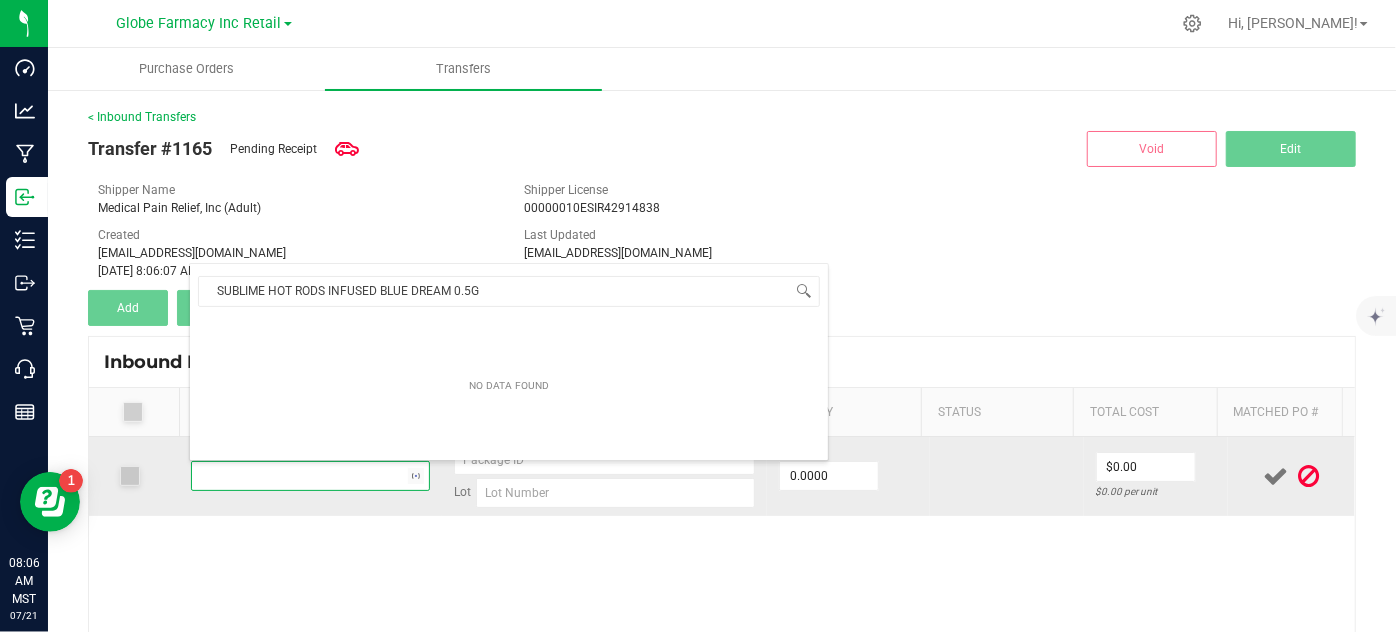 scroll, scrollTop: 99970, scrollLeft: 99767, axis: both 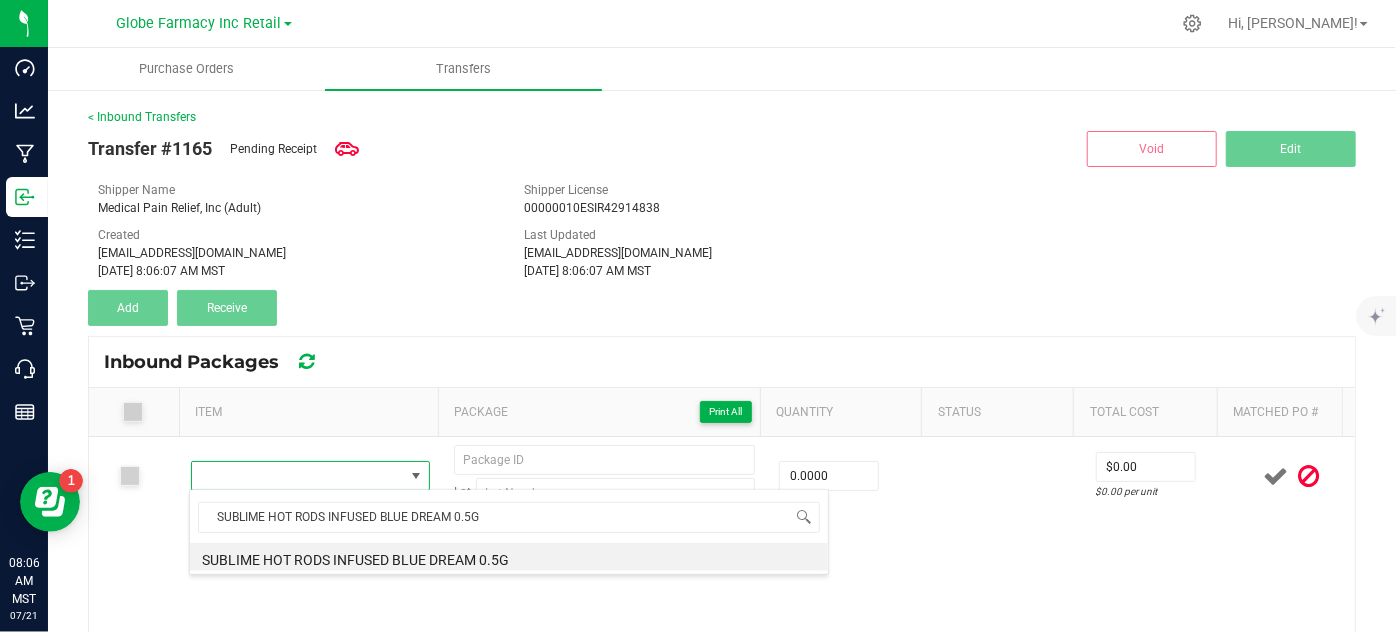 click on "Lot 0.0000    $0.00  $0.00 per unit" at bounding box center (722, 637) 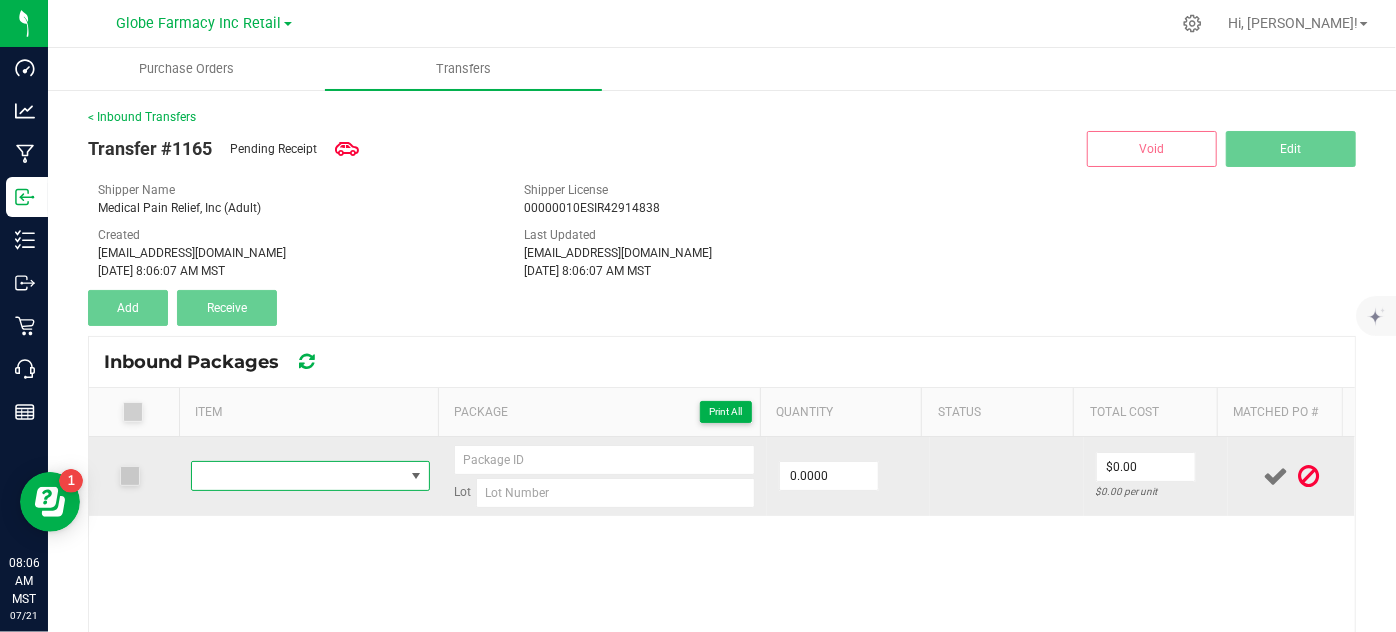 click at bounding box center (416, 476) 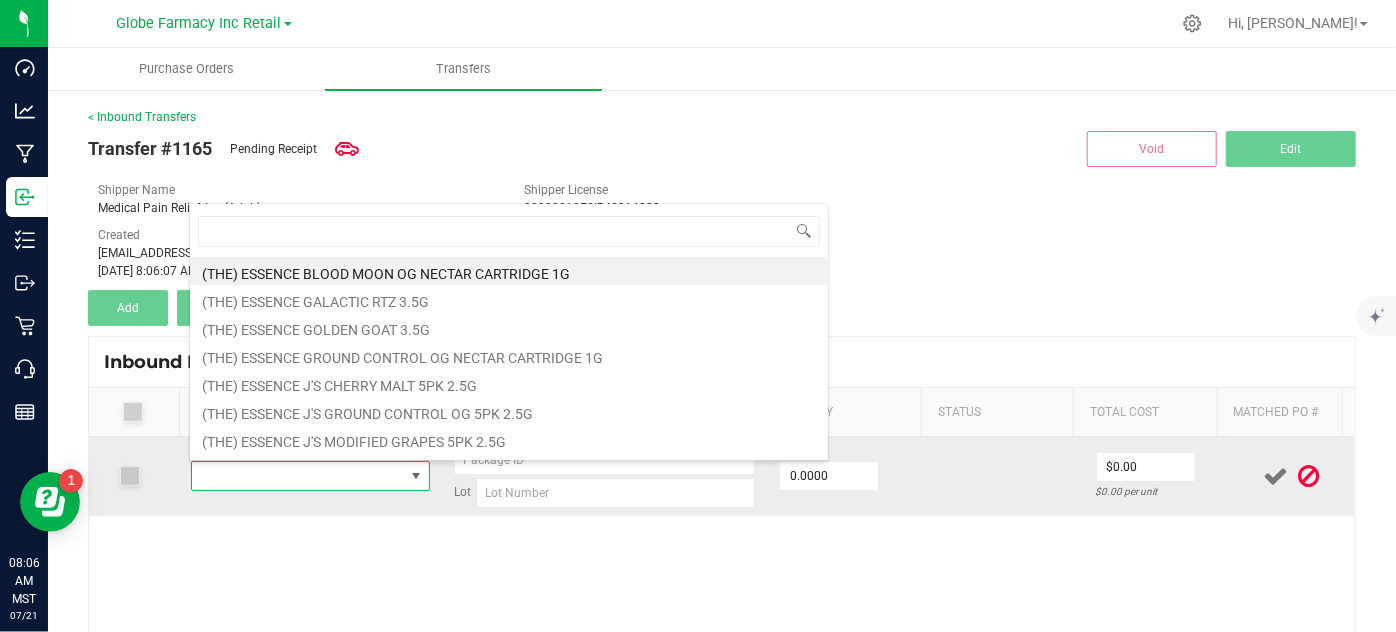 scroll, scrollTop: 99970, scrollLeft: 99767, axis: both 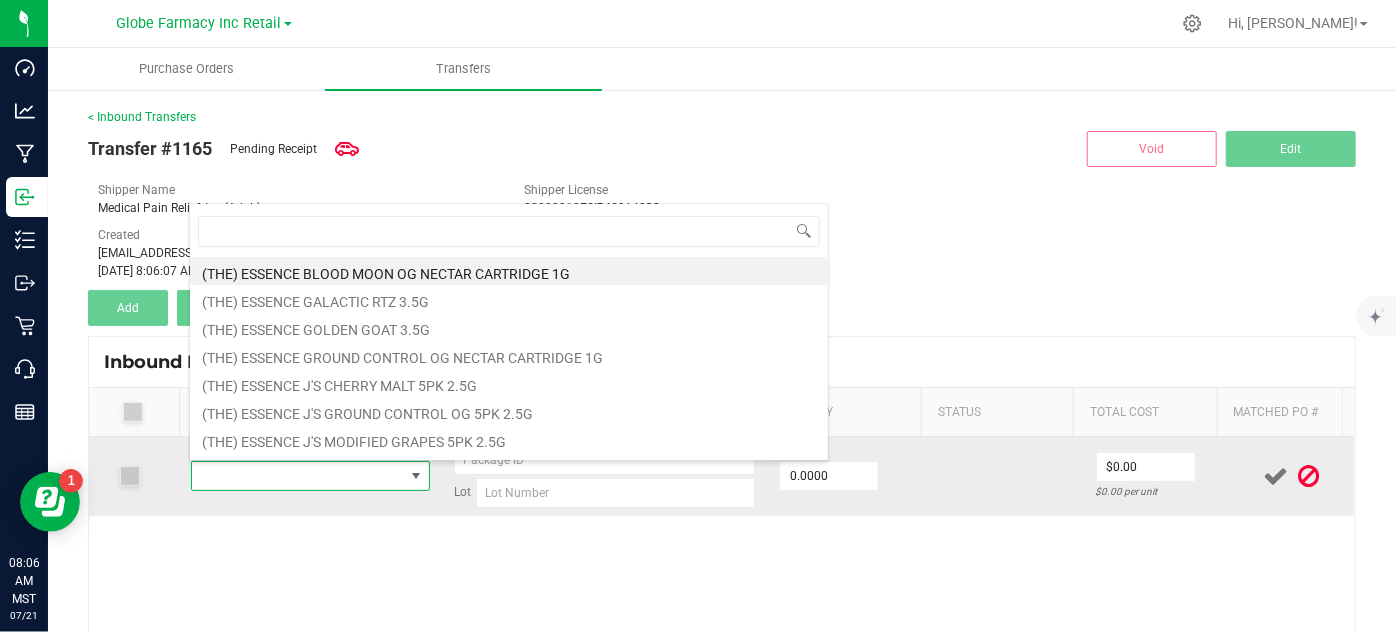 type on "SUBLIME HOT RODS INFUSED BLUE DREAM 0.5G" 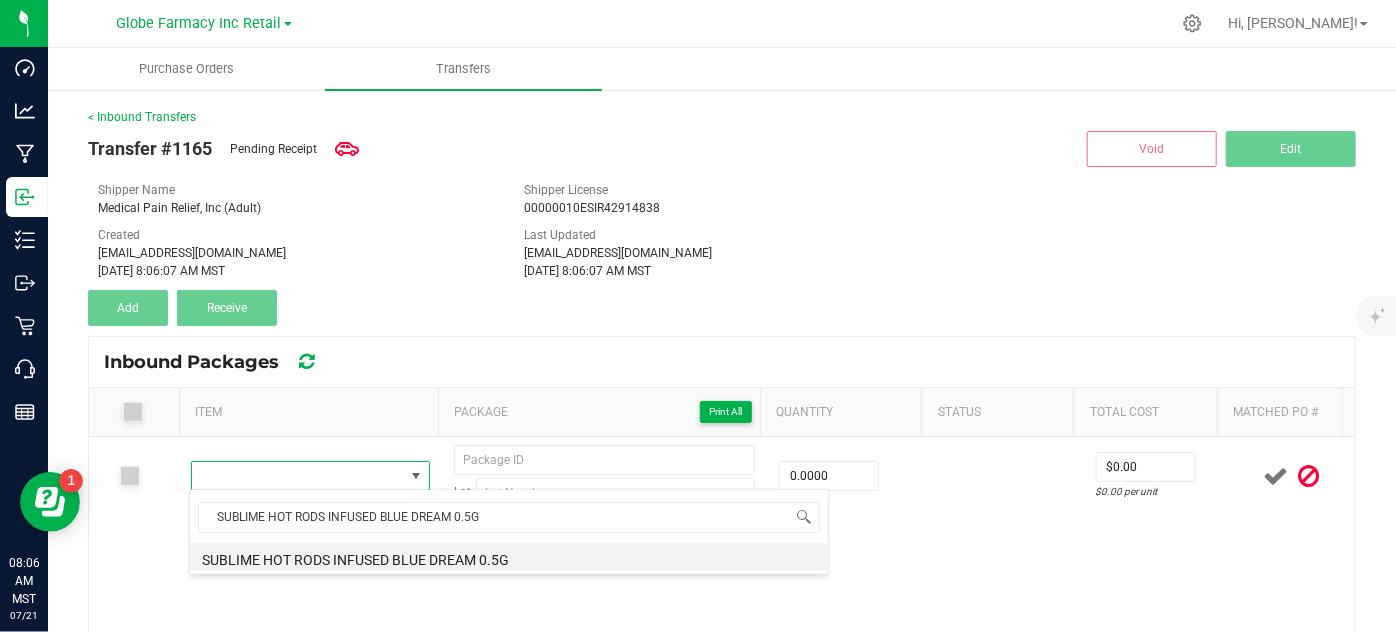 click on "SUBLIME HOT RODS INFUSED BLUE DREAM 0.5G" at bounding box center (509, 557) 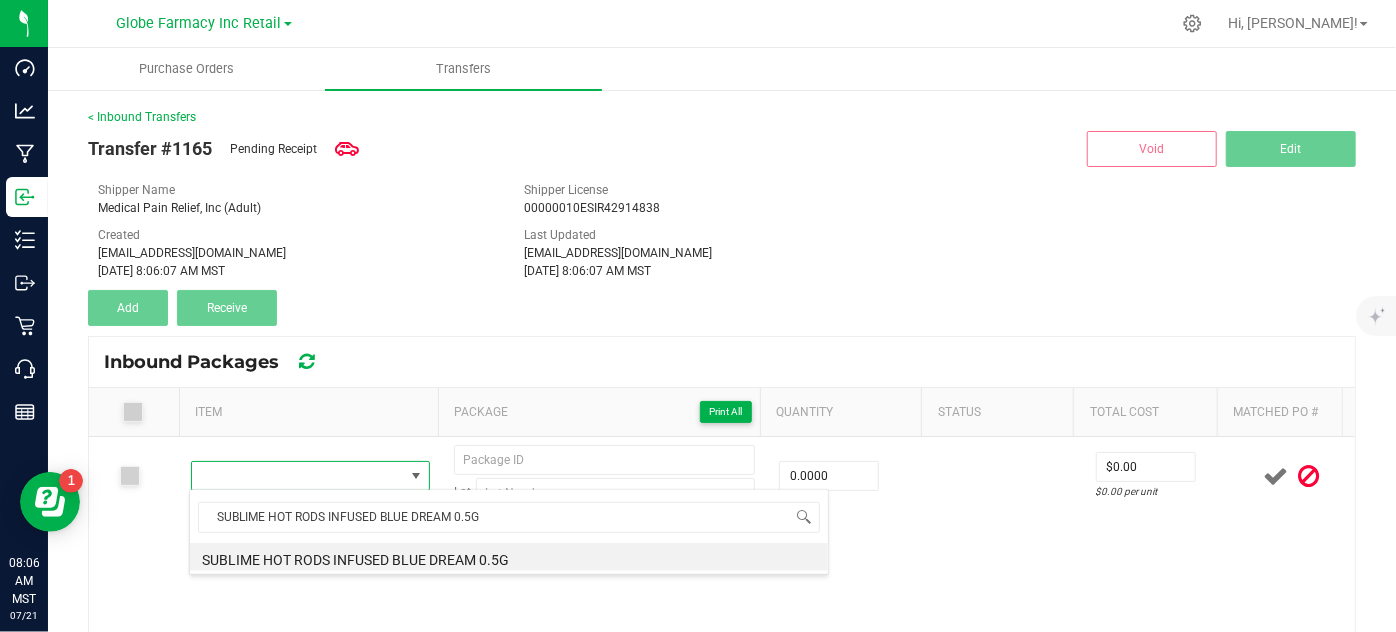 type on "0 ea" 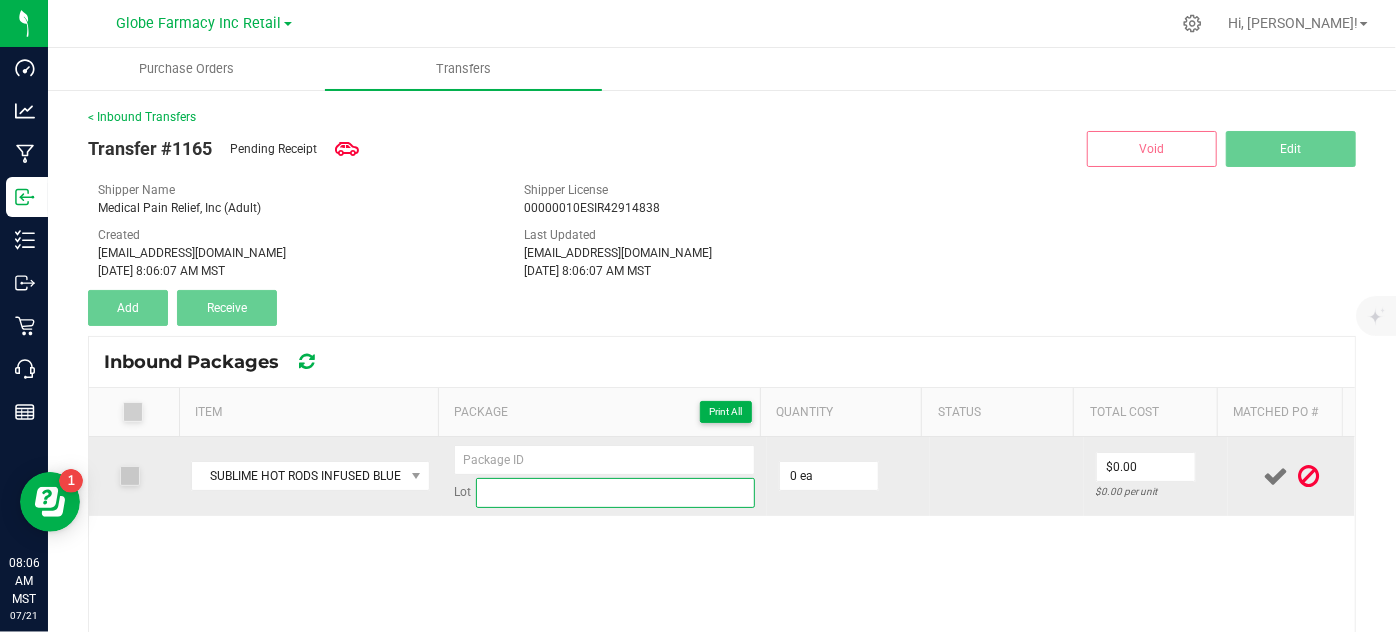 click at bounding box center [616, 493] 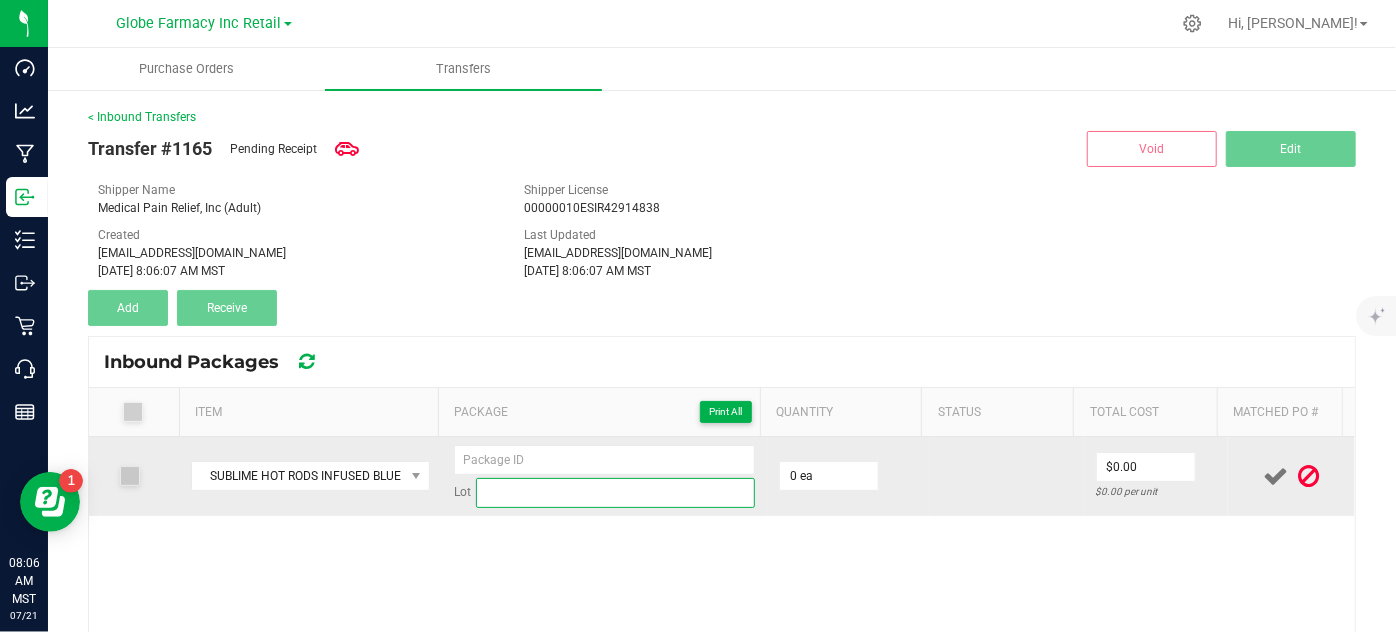 paste on "0603BLDIPRL" 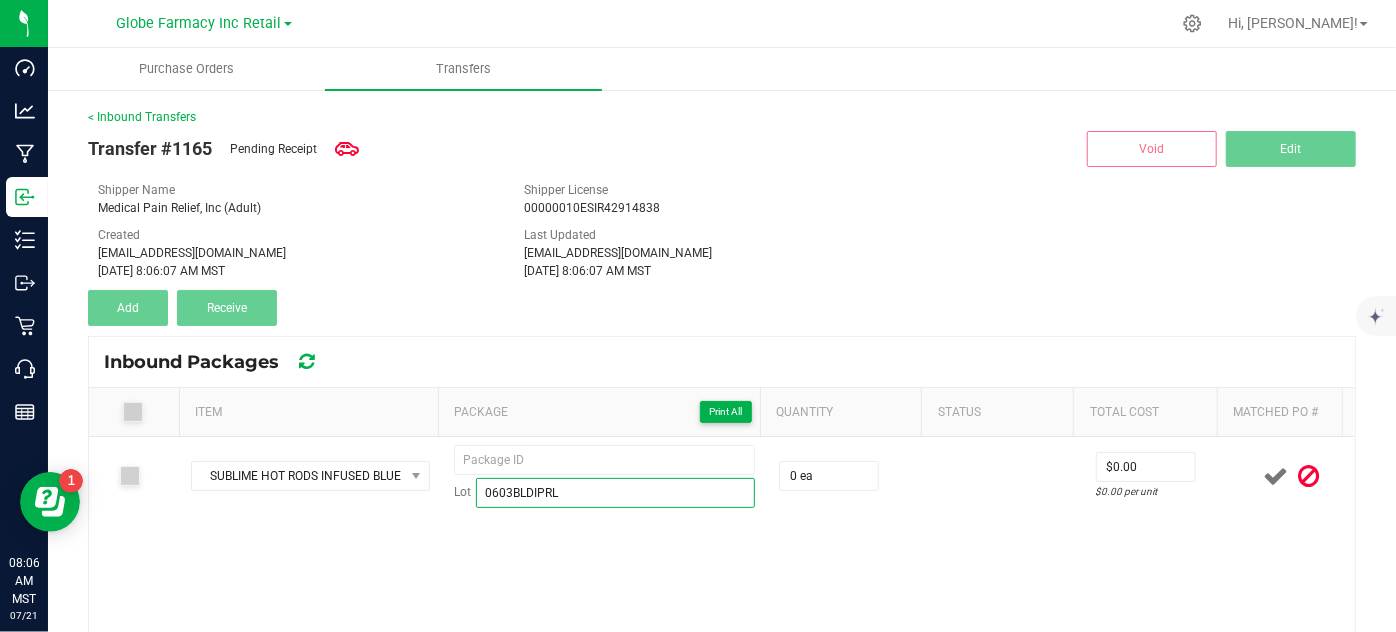 type on "0603BLDIPRL" 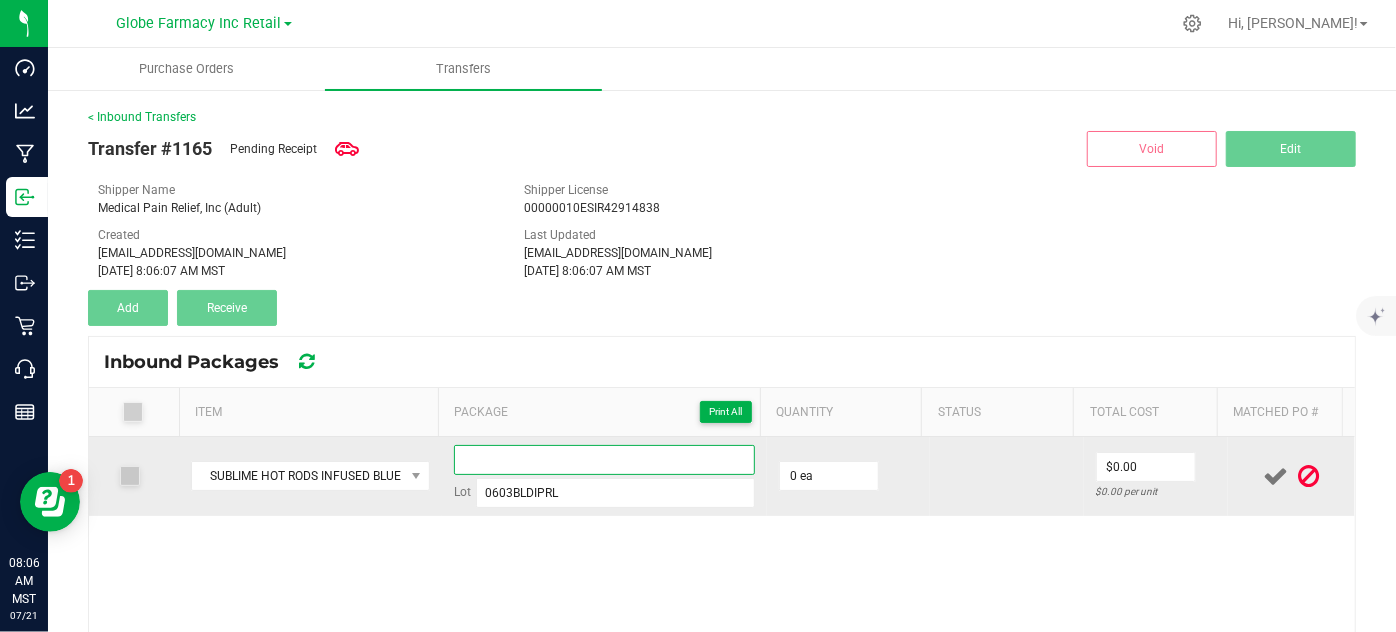 click at bounding box center (605, 460) 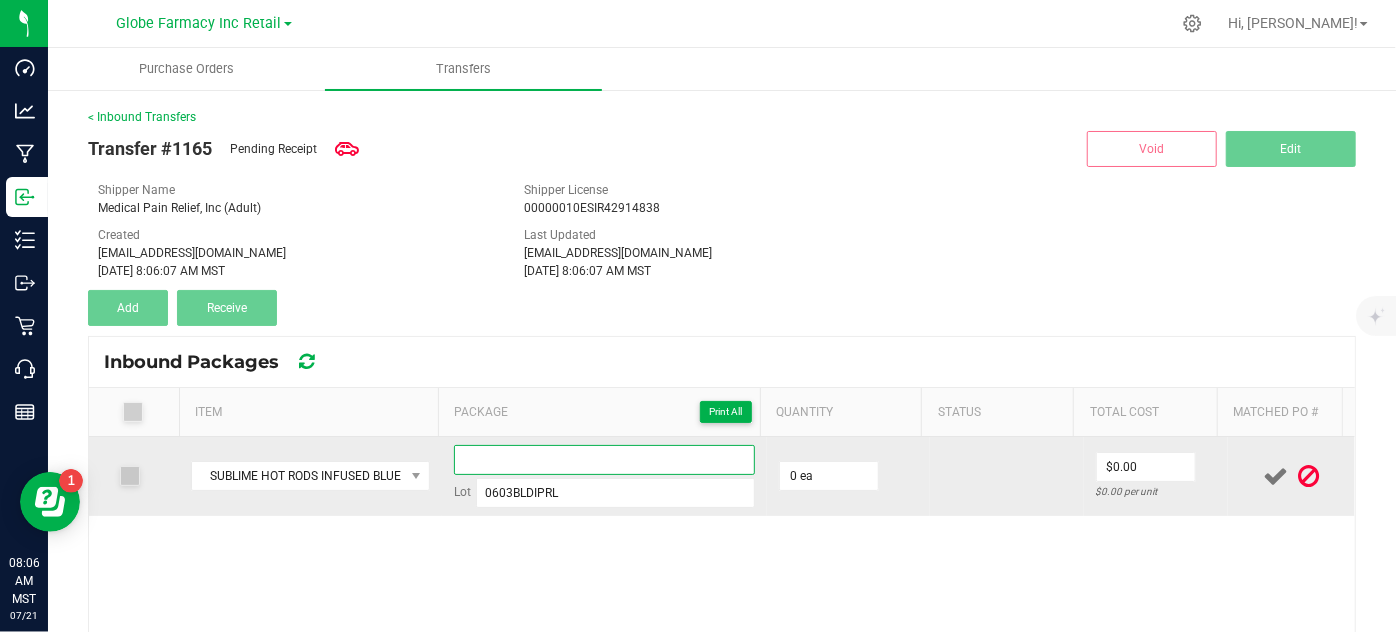 paste on "0603BLDIPRL-HR" 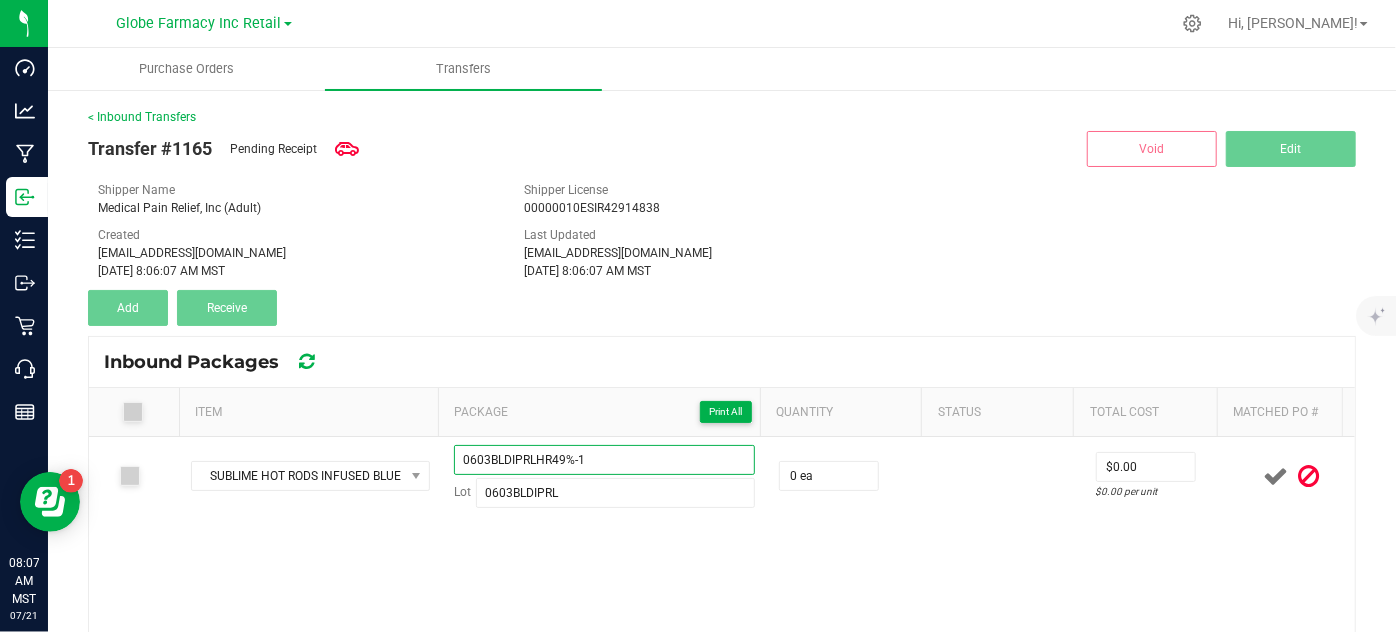 type on "0603BLDIPRLHR49%-1" 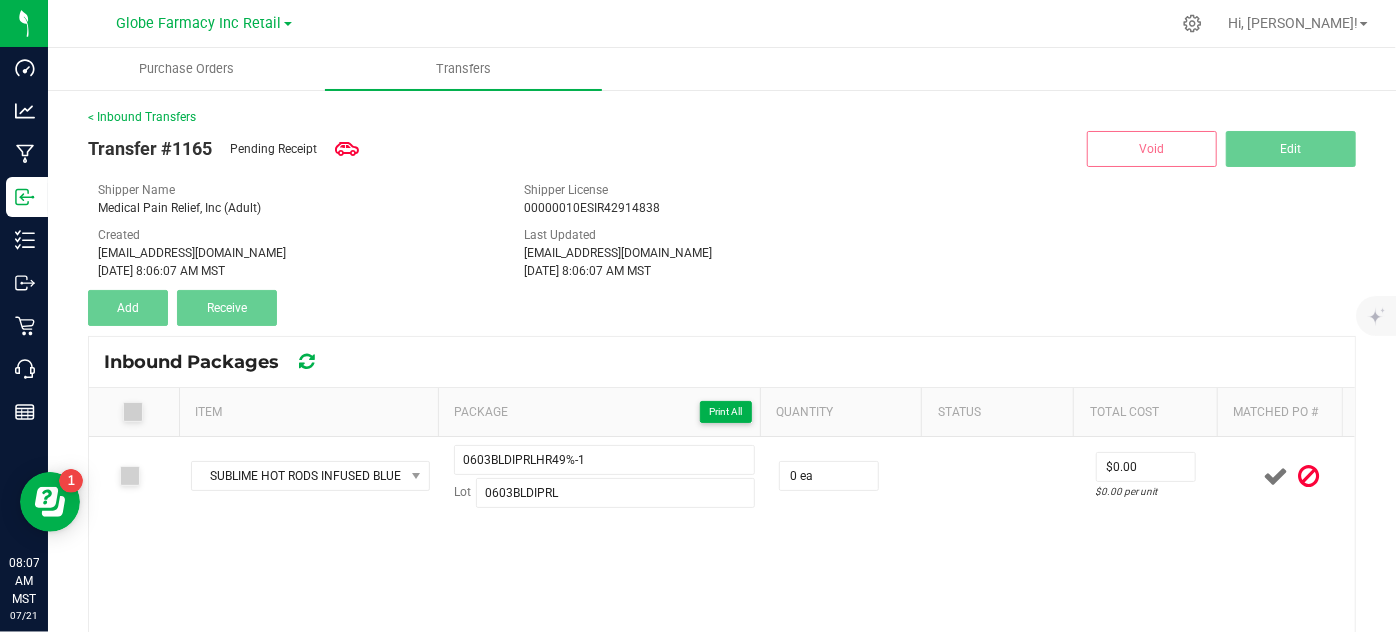 click on "SUBLIME HOT RODS INFUSED BLUE DREAM 0.5G 0603BLDIPRLHR49%-1 Lot 0603BLDIPRL 0 ea    $0.00  $0.00 per unit" at bounding box center (722, 637) 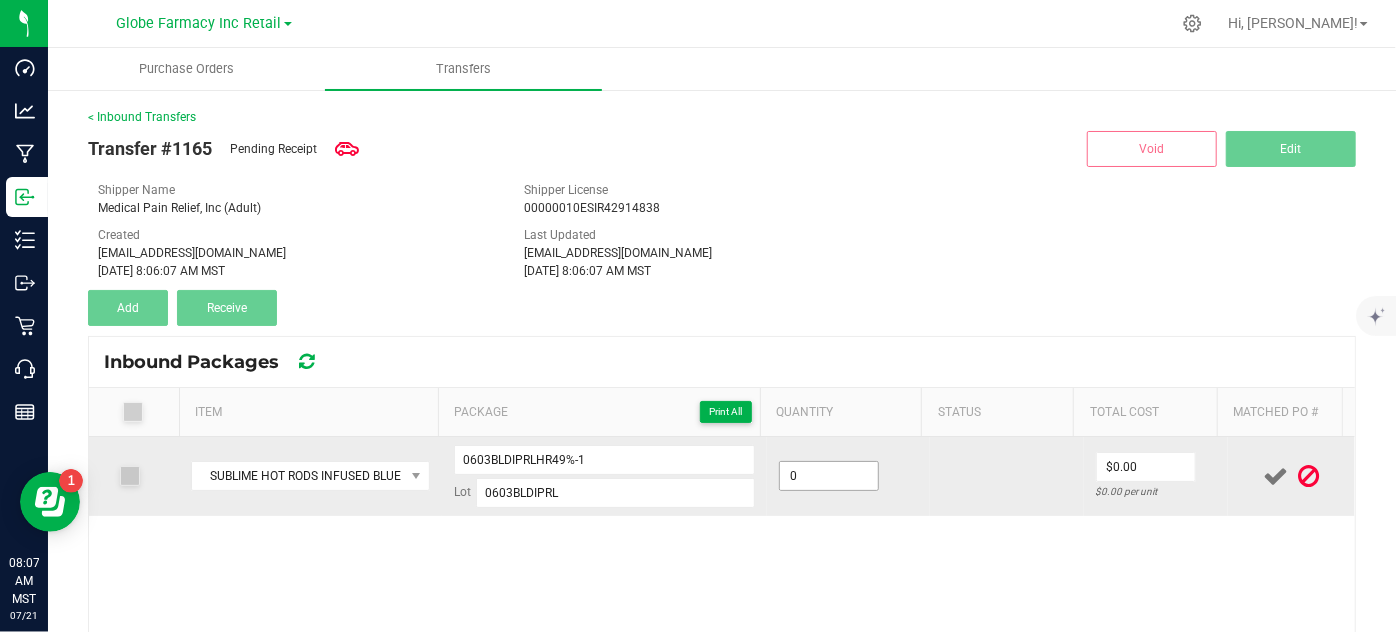 click on "0" at bounding box center [829, 476] 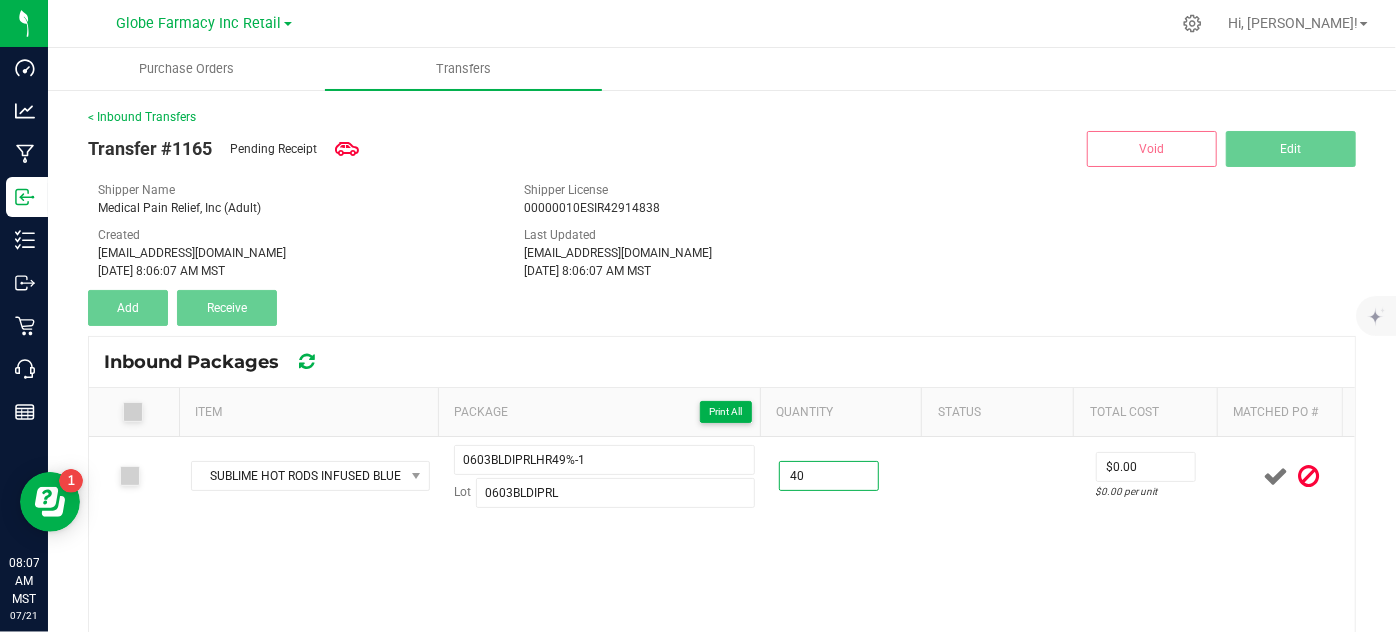 type on "40 ea" 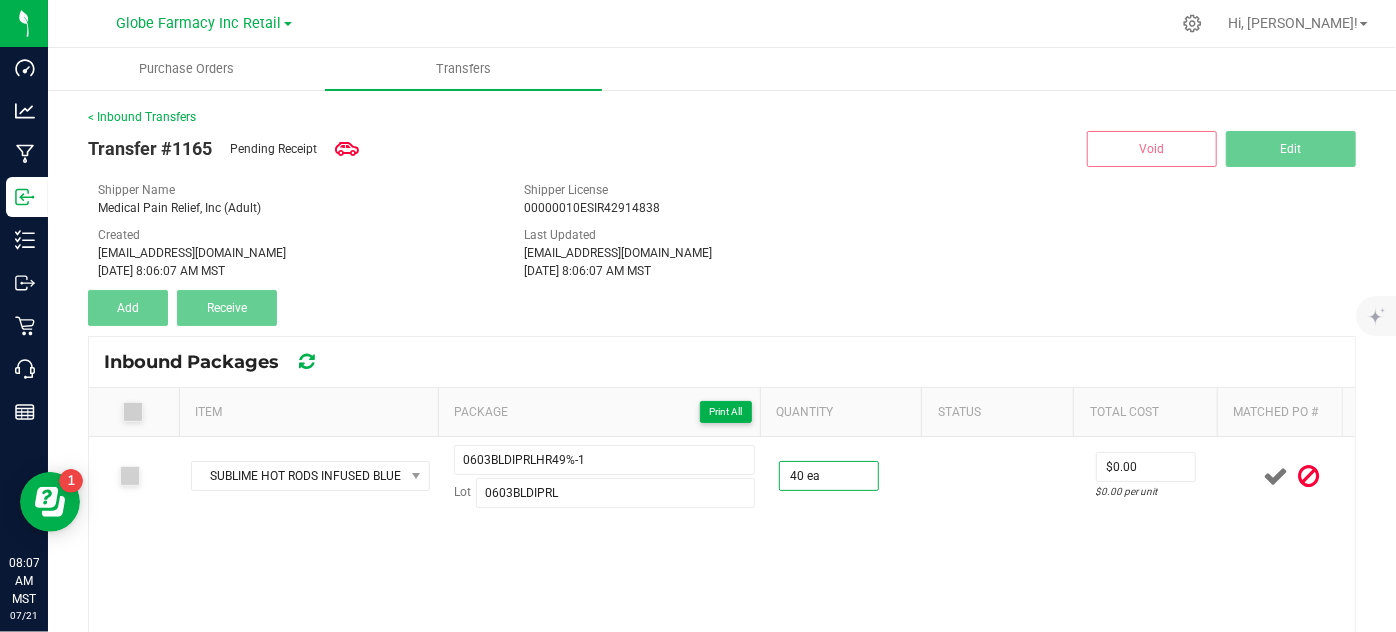 click on "SUBLIME HOT RODS INFUSED BLUE DREAM 0.5G 0603BLDIPRLHR49%-1 Lot 0603BLDIPRL 40 ea    $0.00  $0.00 per unit" at bounding box center (722, 637) 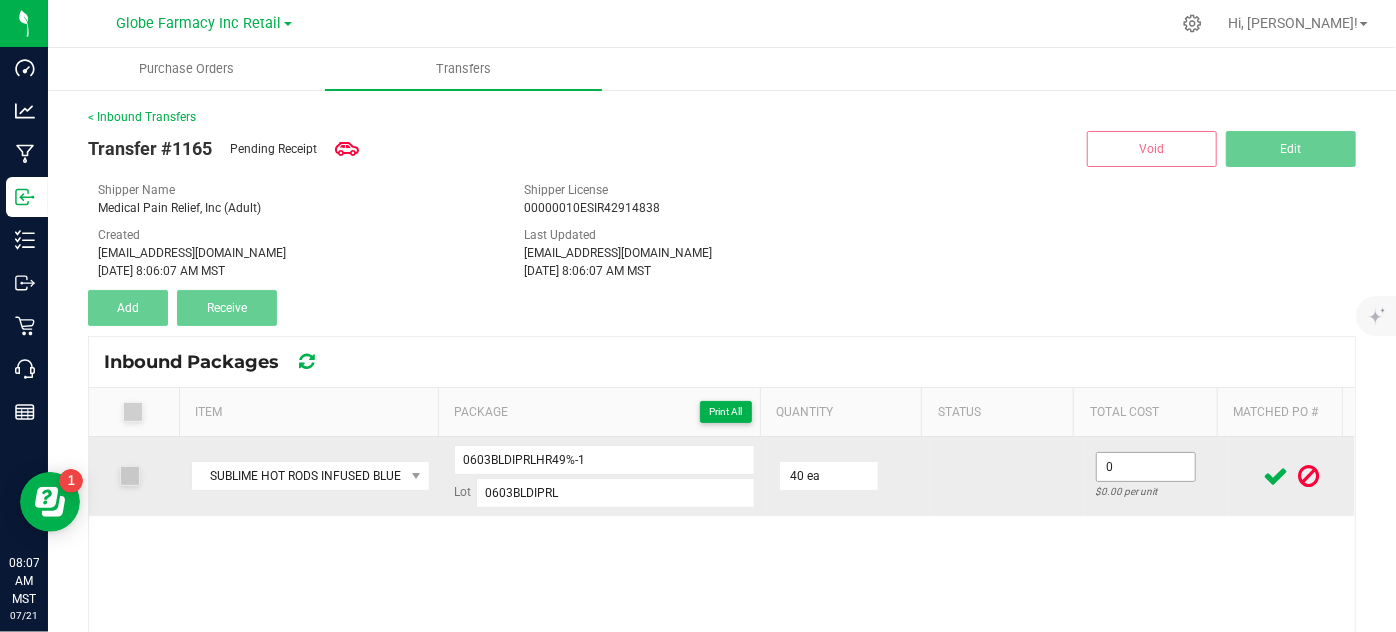 click on "0" at bounding box center [1146, 467] 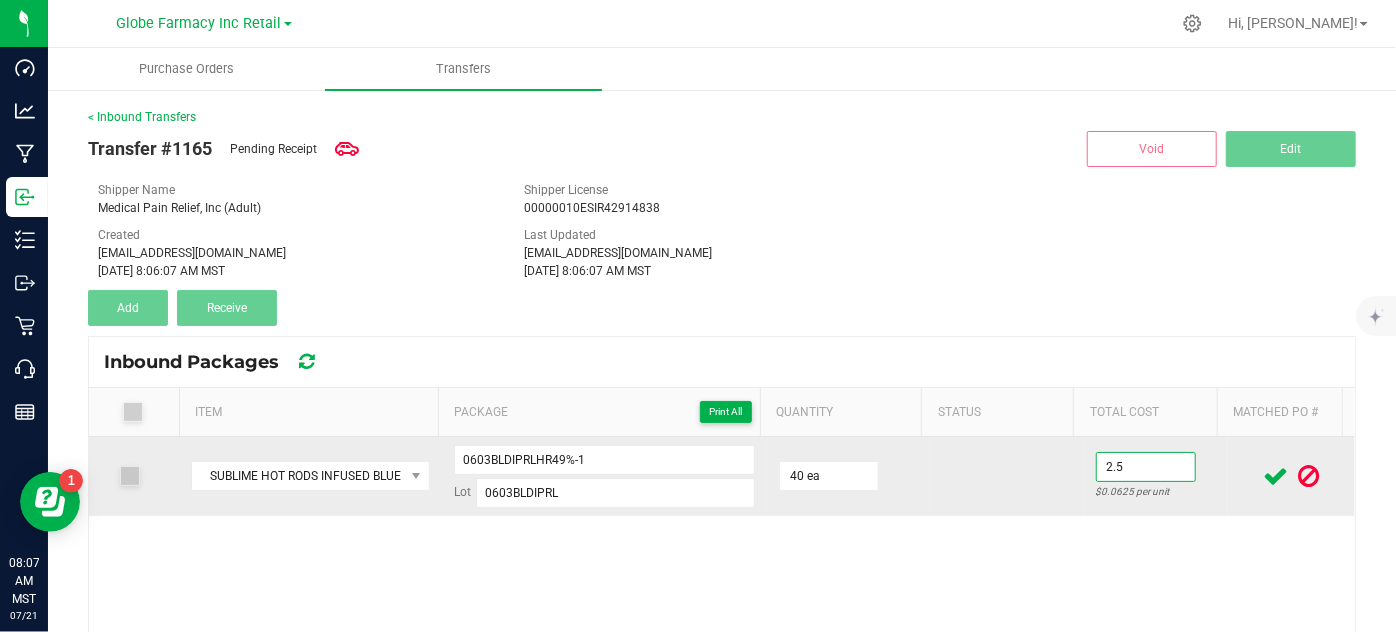 type on "$2.50" 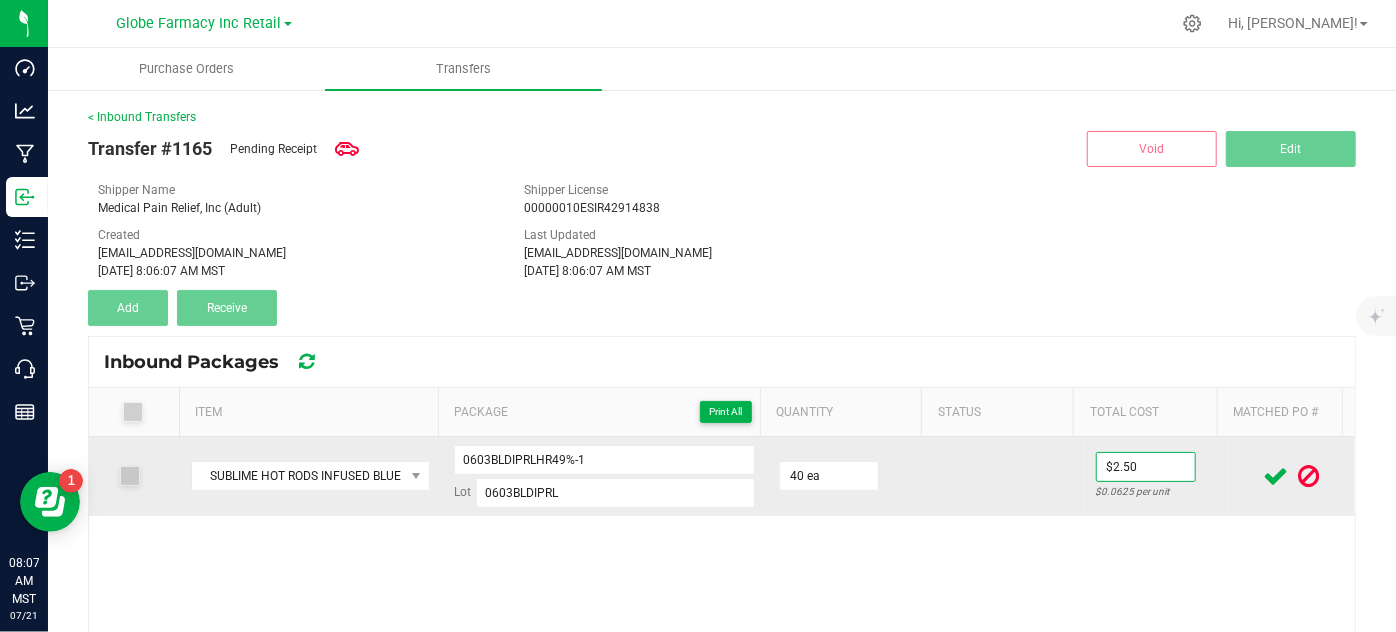 click at bounding box center (1007, 476) 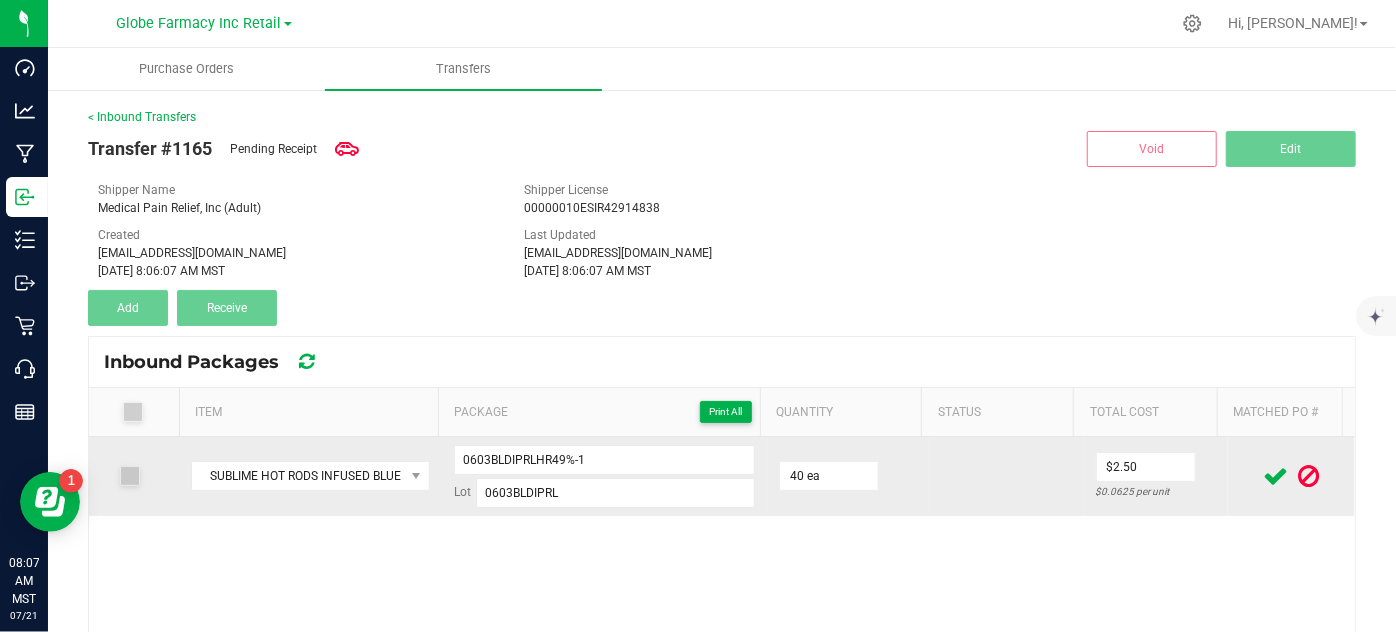 click at bounding box center [1276, 476] 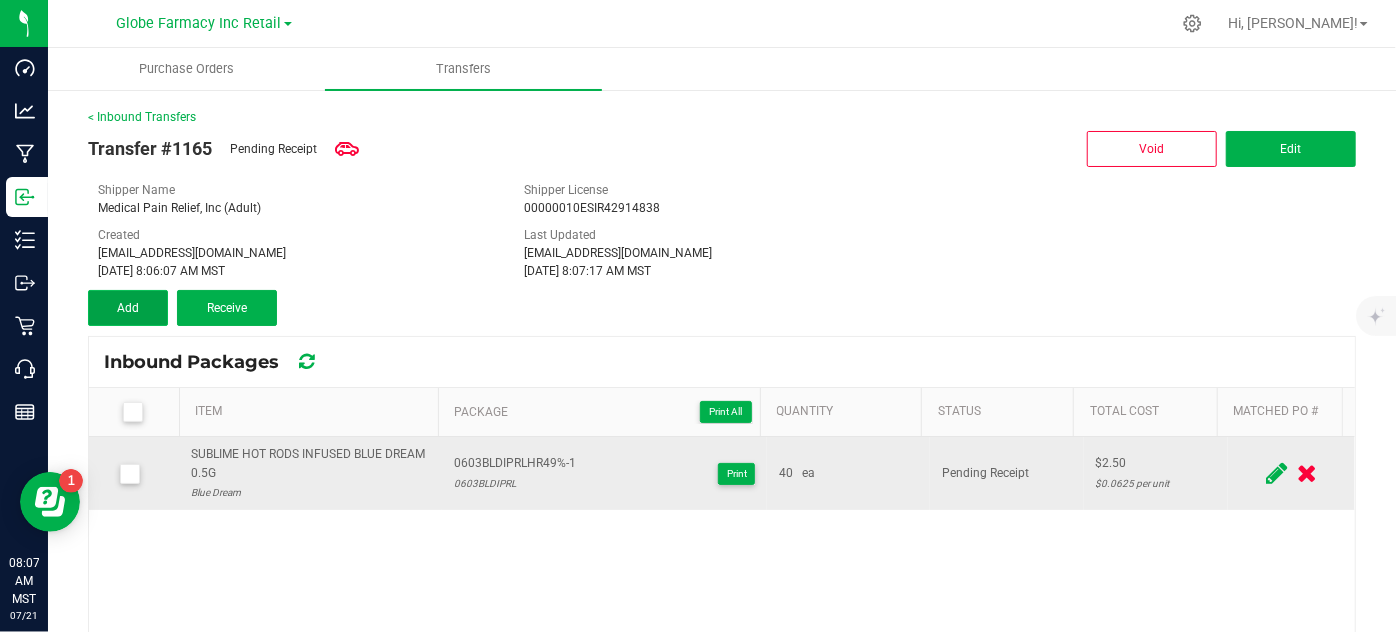 click on "Add" at bounding box center [128, 308] 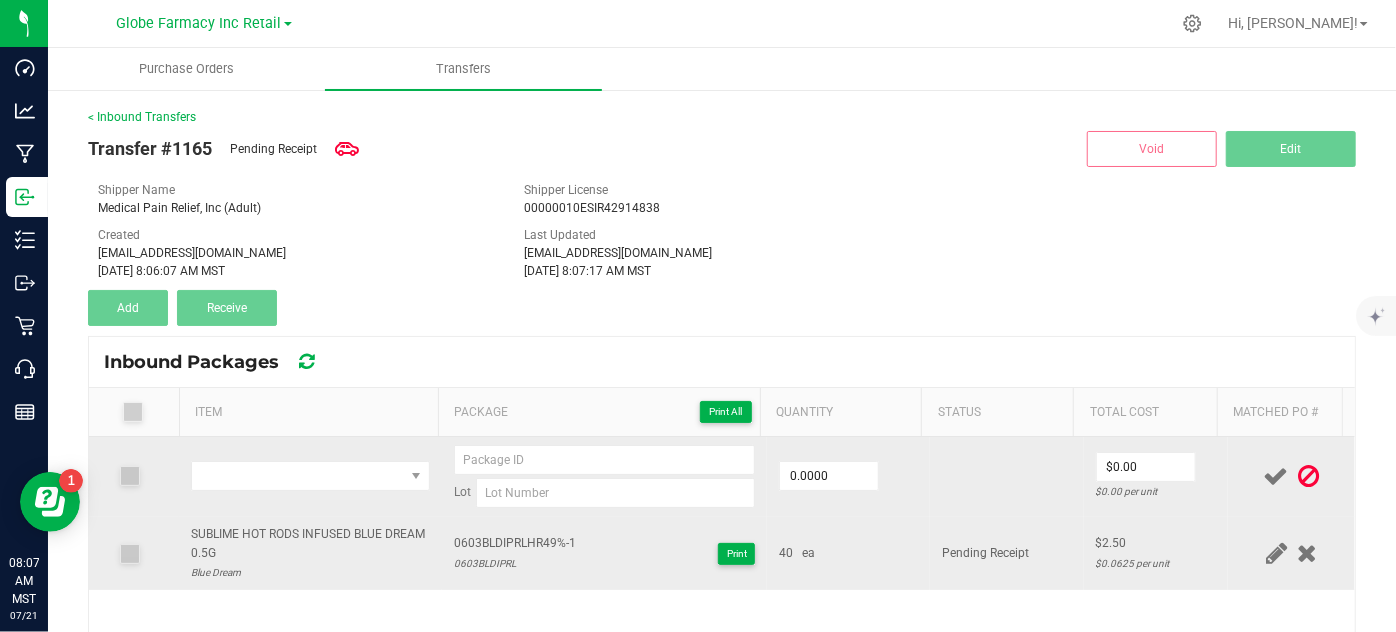 click on "0603BLDIPRLHR49%-1" at bounding box center [515, 543] 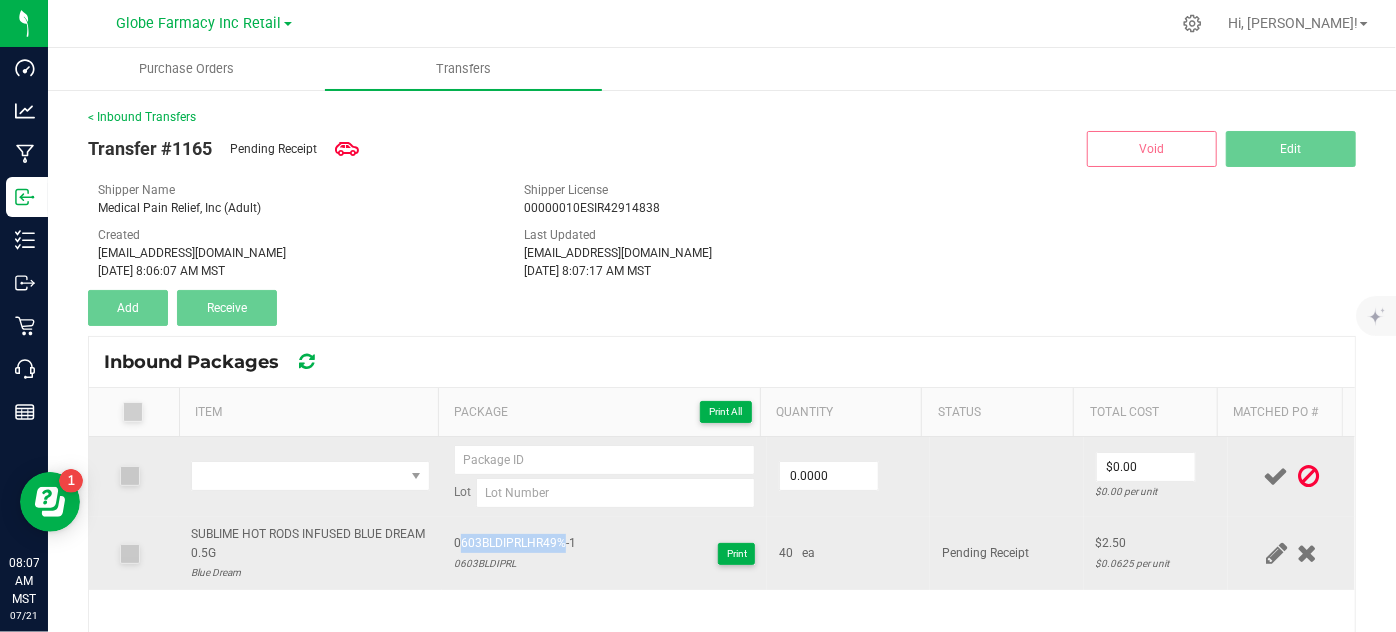 click on "0603BLDIPRLHR49%-1" at bounding box center (515, 543) 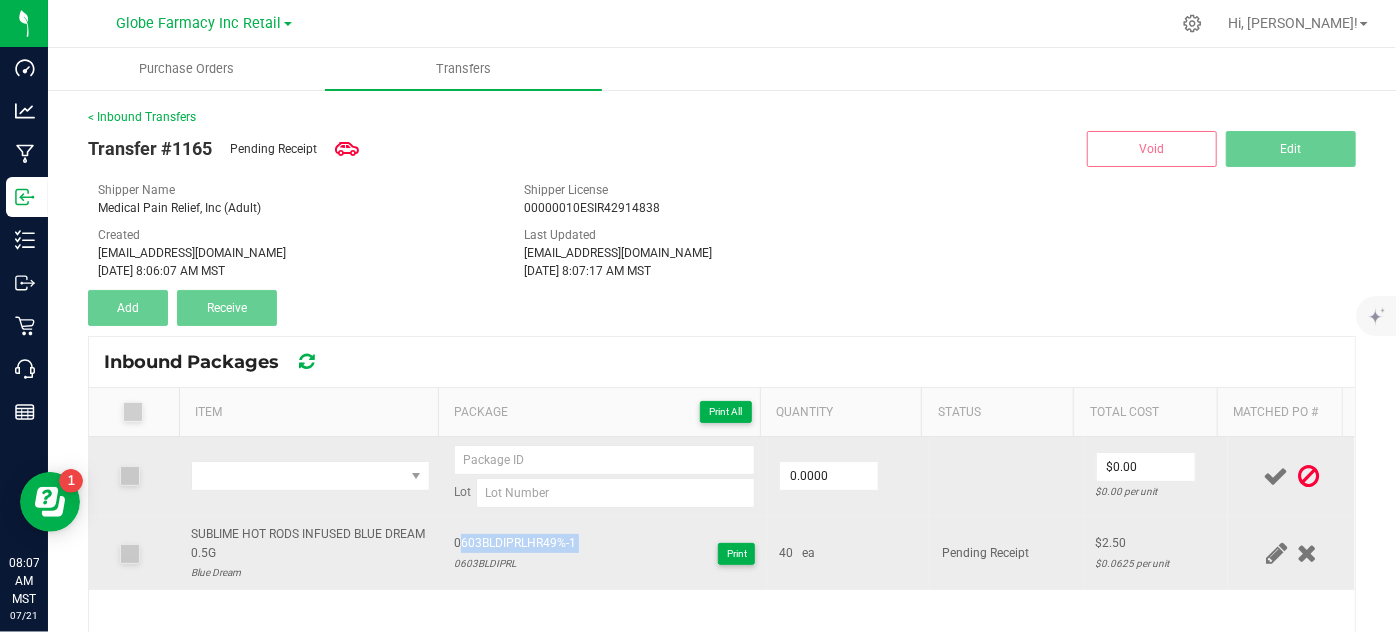 click on "0603BLDIPRLHR49%-1" at bounding box center (515, 543) 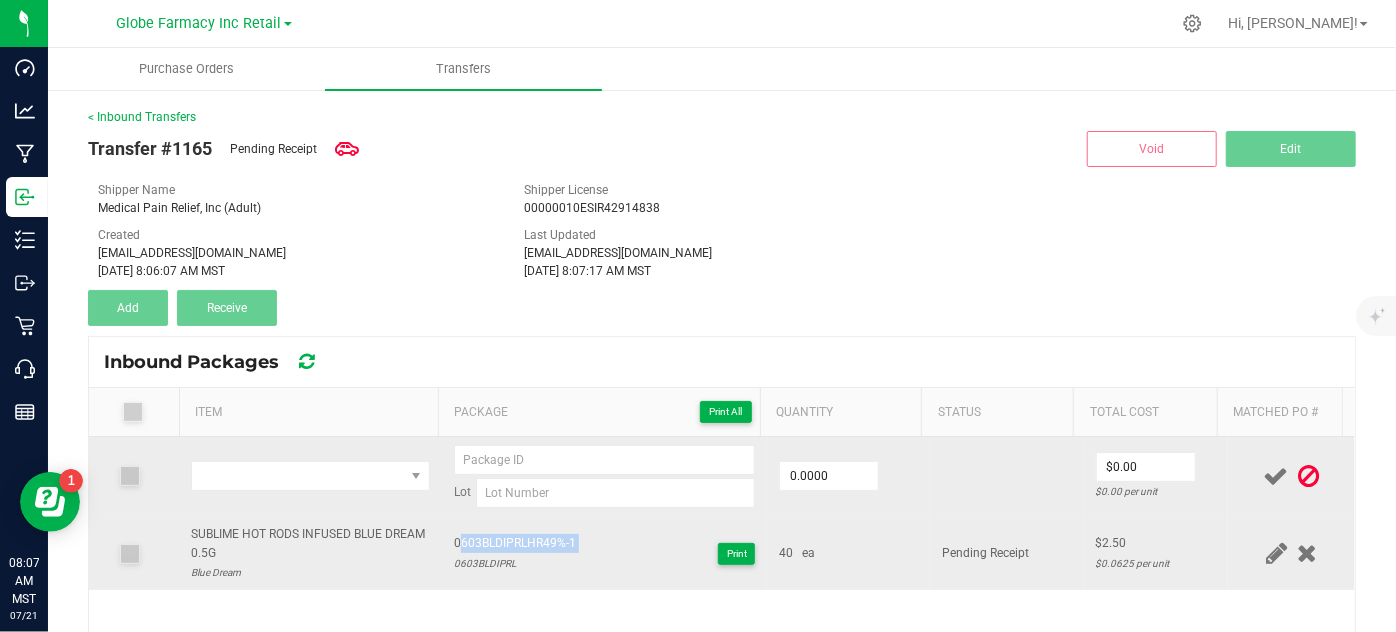 copy on "0603BLDIPRLHR49%-1" 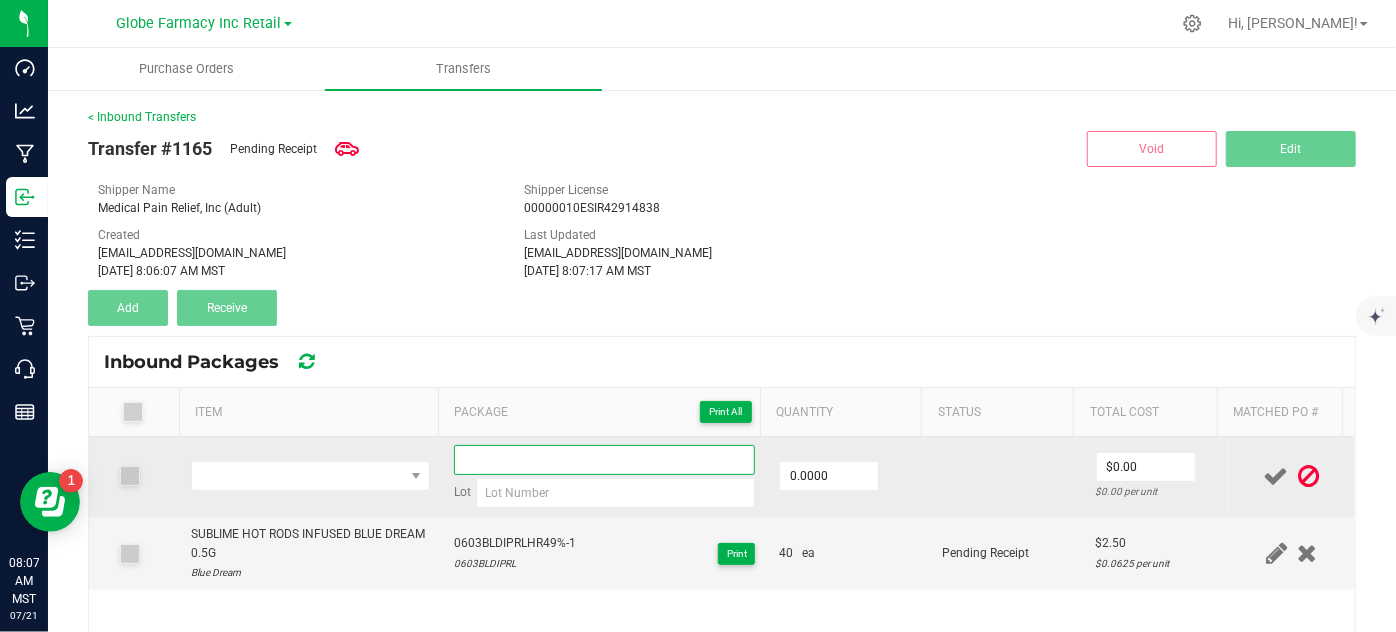 click at bounding box center [605, 460] 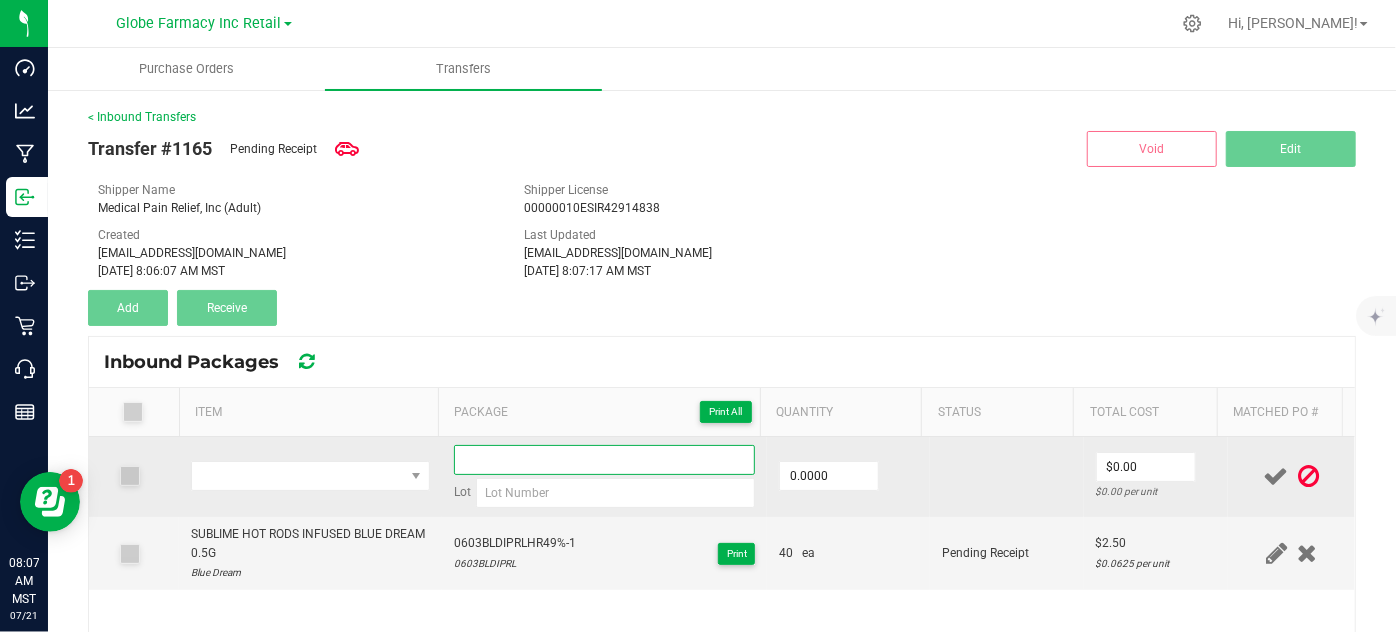 paste on "0603BLDIPRLHR49%-1" 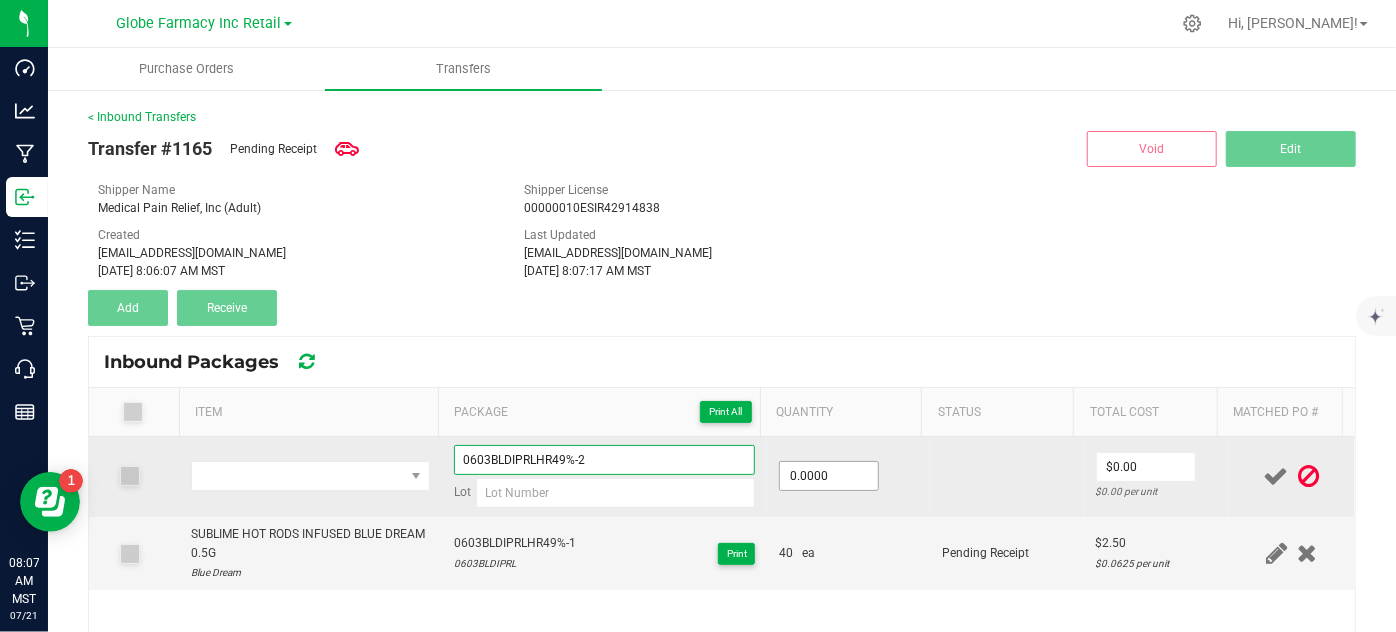 type on "0603BLDIPRLHR49%-2" 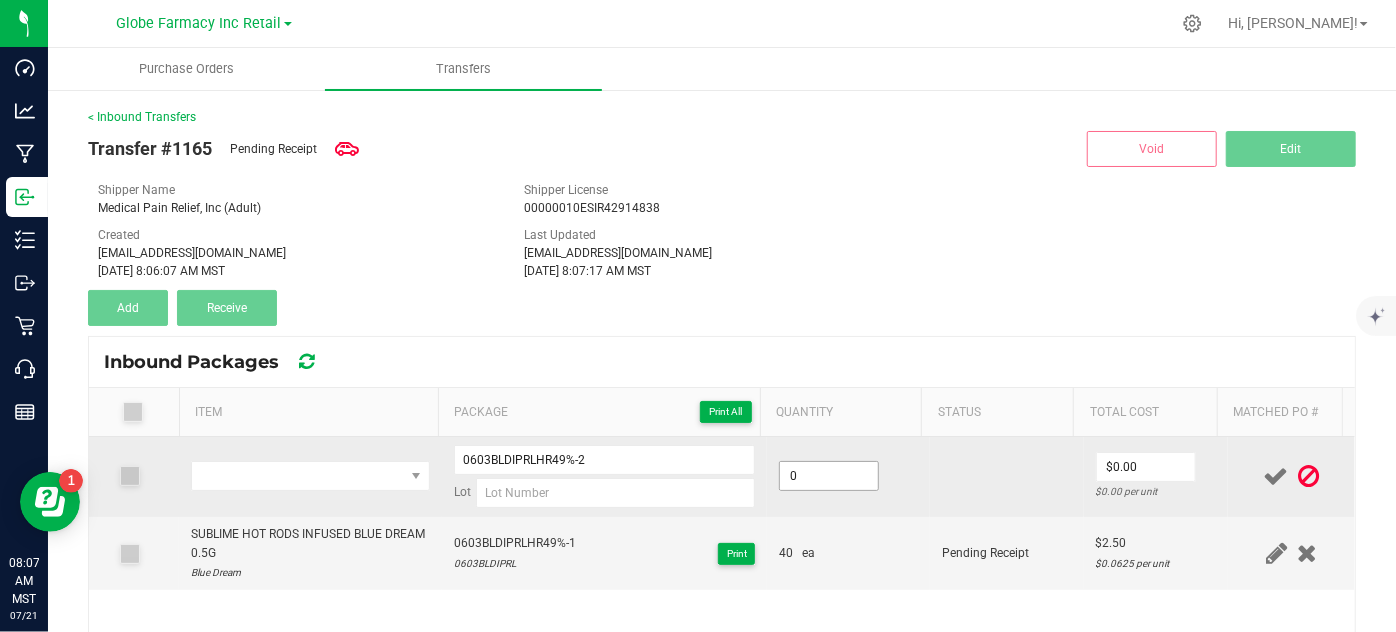 click on "0" at bounding box center (829, 476) 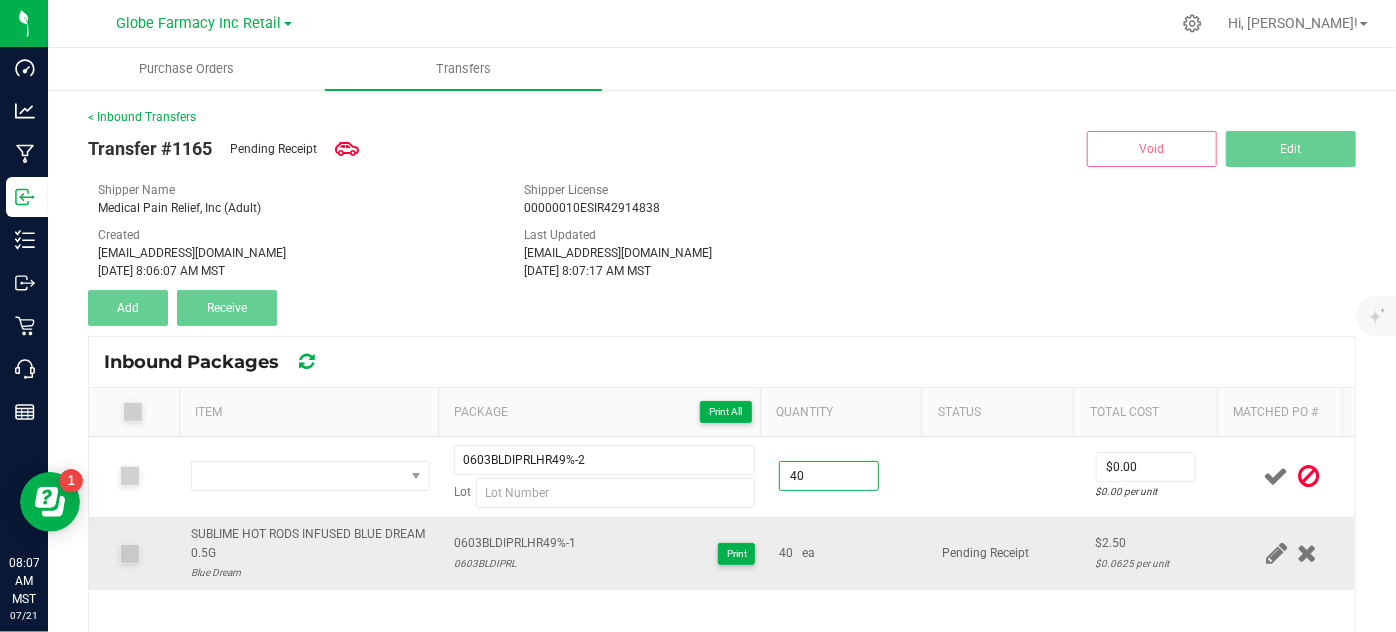 type on "40.0000" 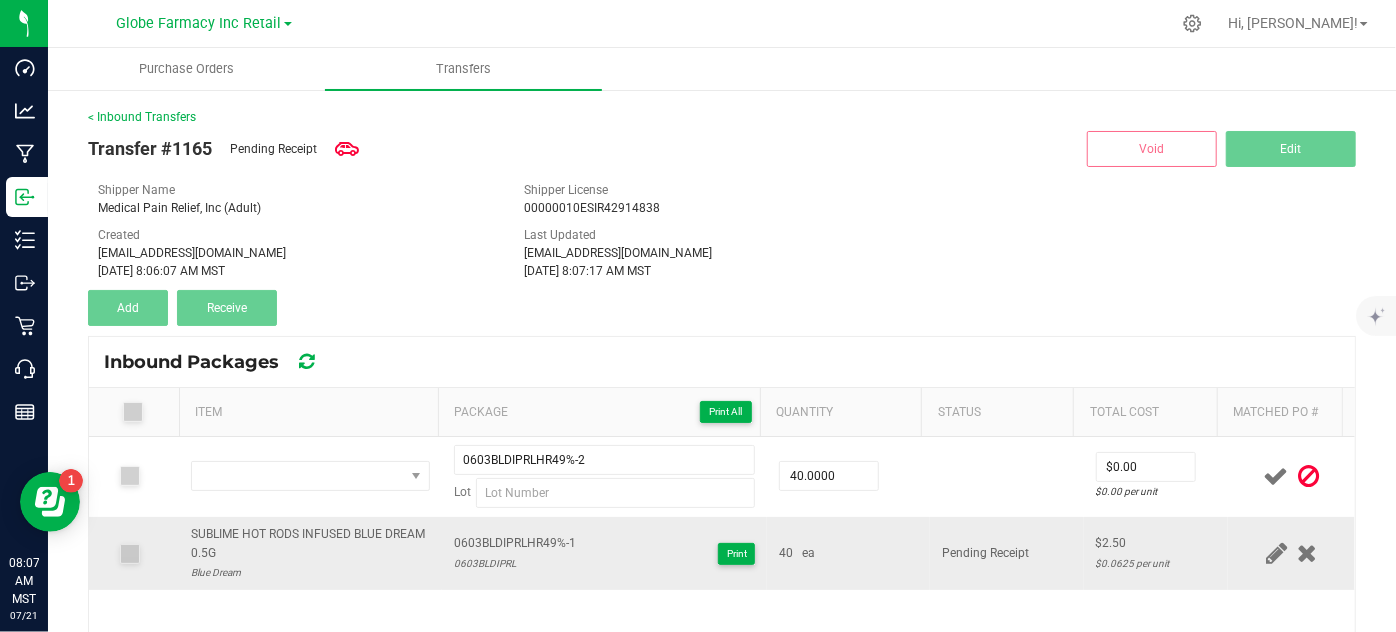 click on "Pending Receipt" at bounding box center (1007, 554) 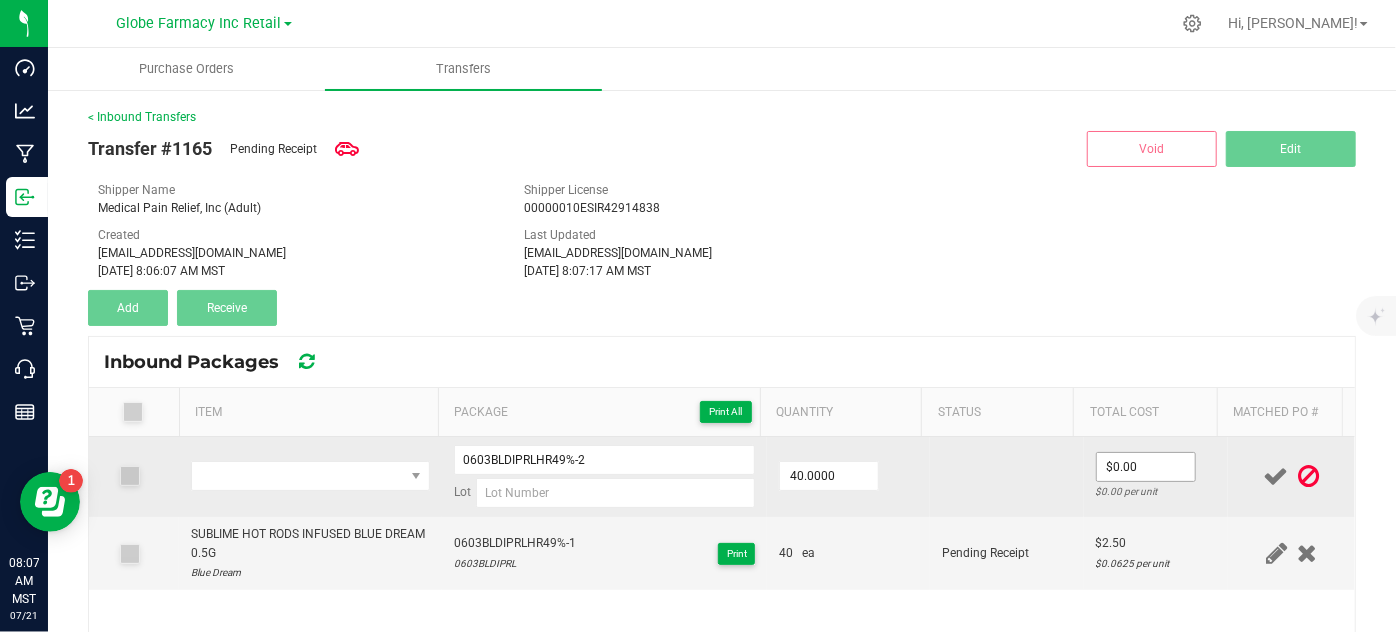 click on "$0.00  $0.00 per unit" at bounding box center [1156, 477] 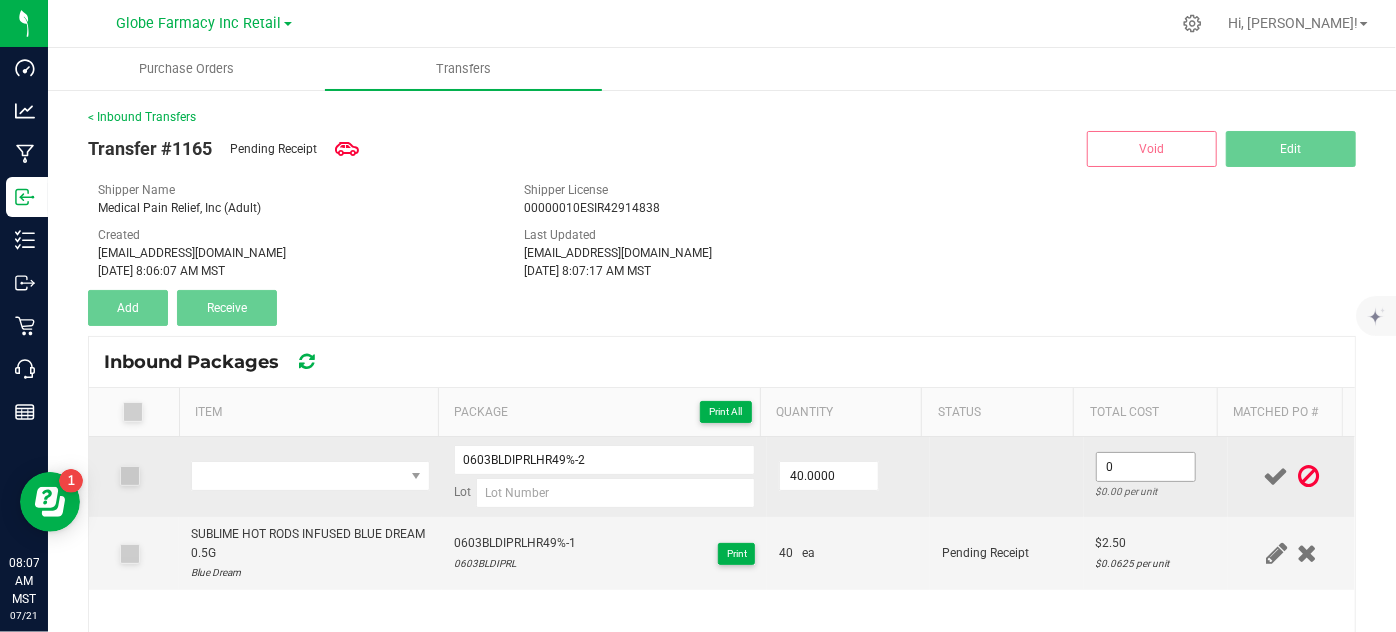 click on "0" at bounding box center [1146, 467] 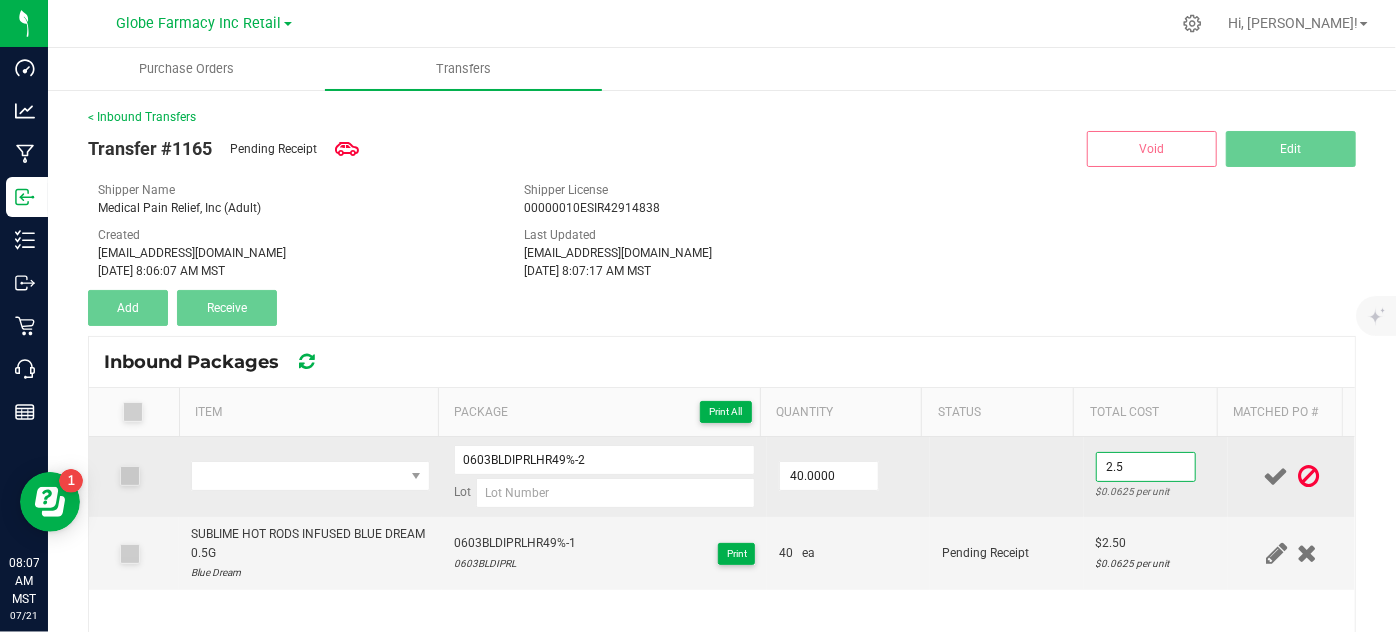 type on "$2.50" 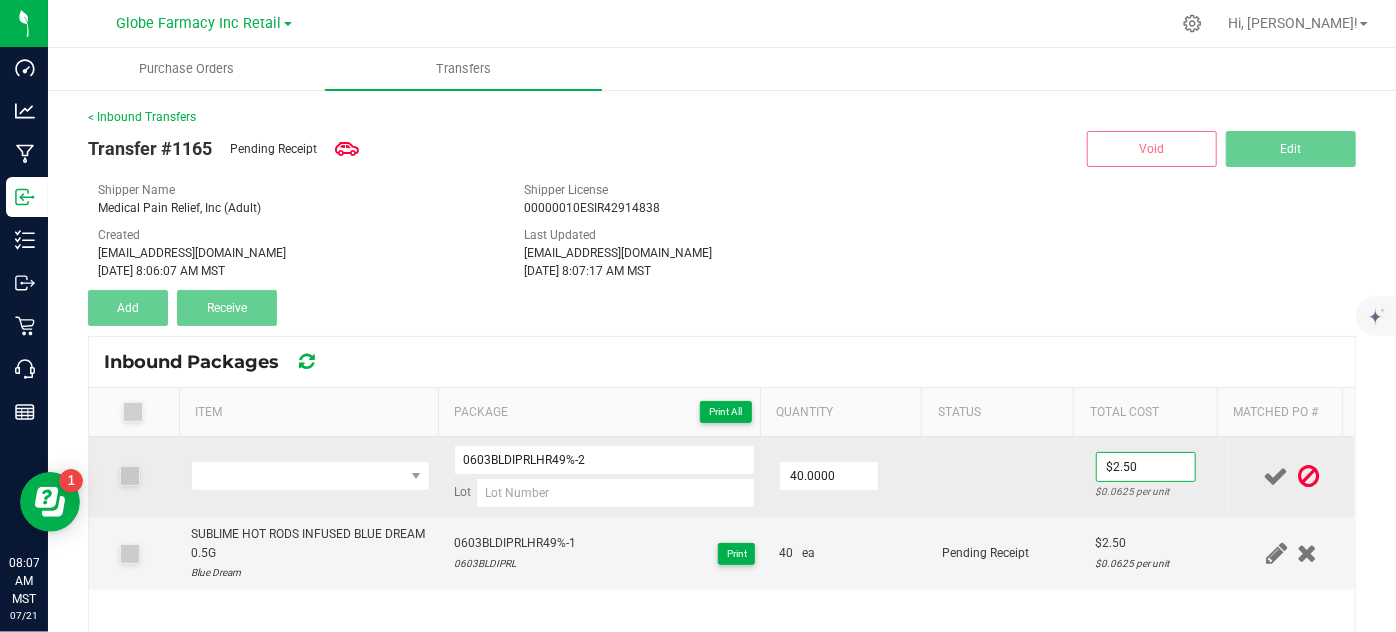 click at bounding box center [1007, 477] 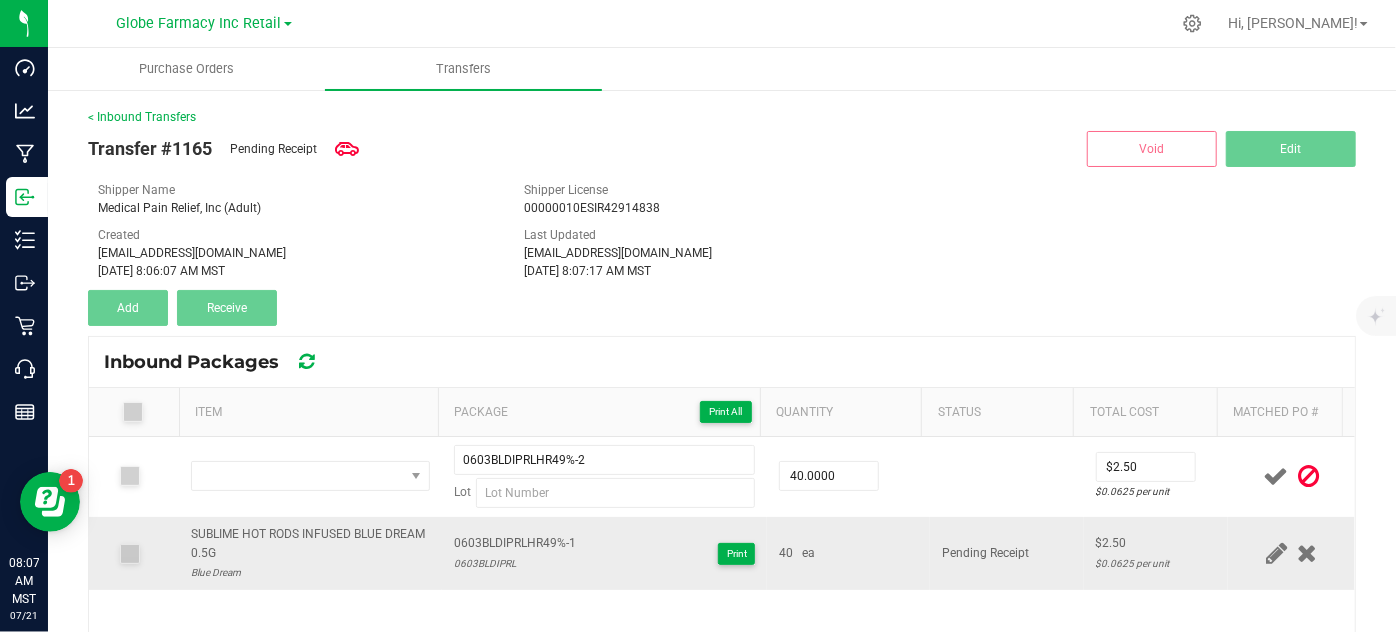click on "SUBLIME HOT RODS INFUSED BLUE DREAM 0.5G" at bounding box center (310, 544) 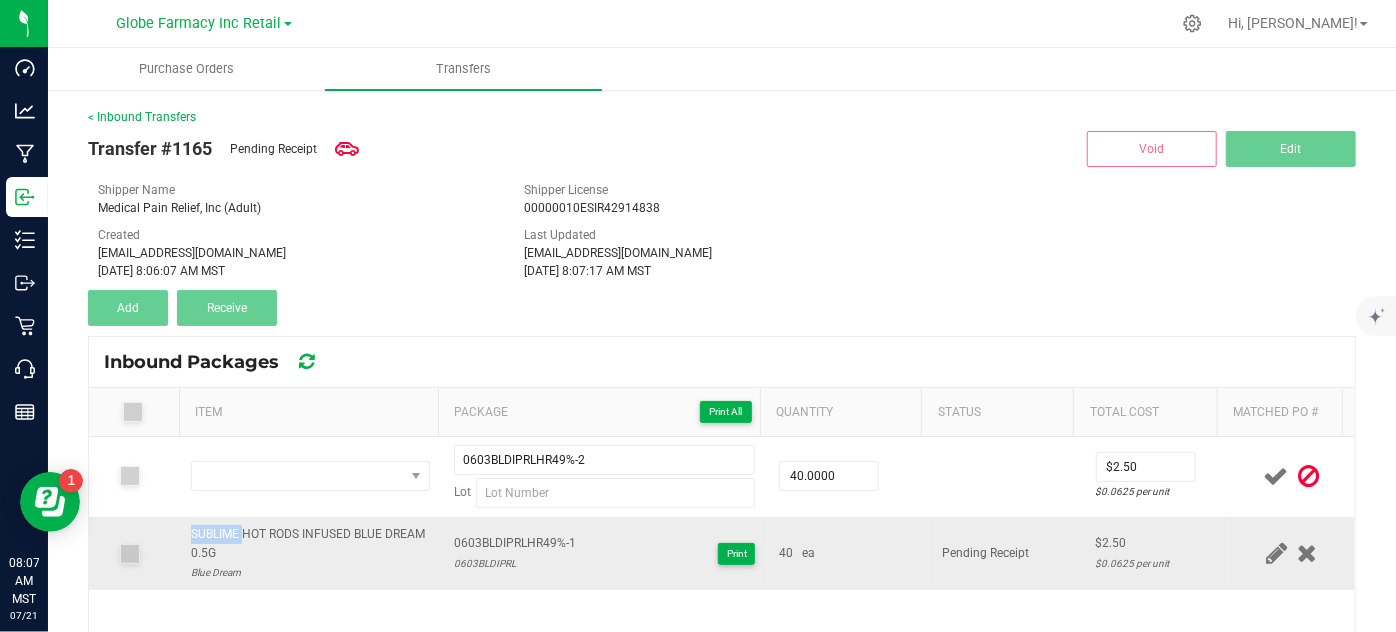 click on "SUBLIME HOT RODS INFUSED BLUE DREAM 0.5G" at bounding box center (310, 544) 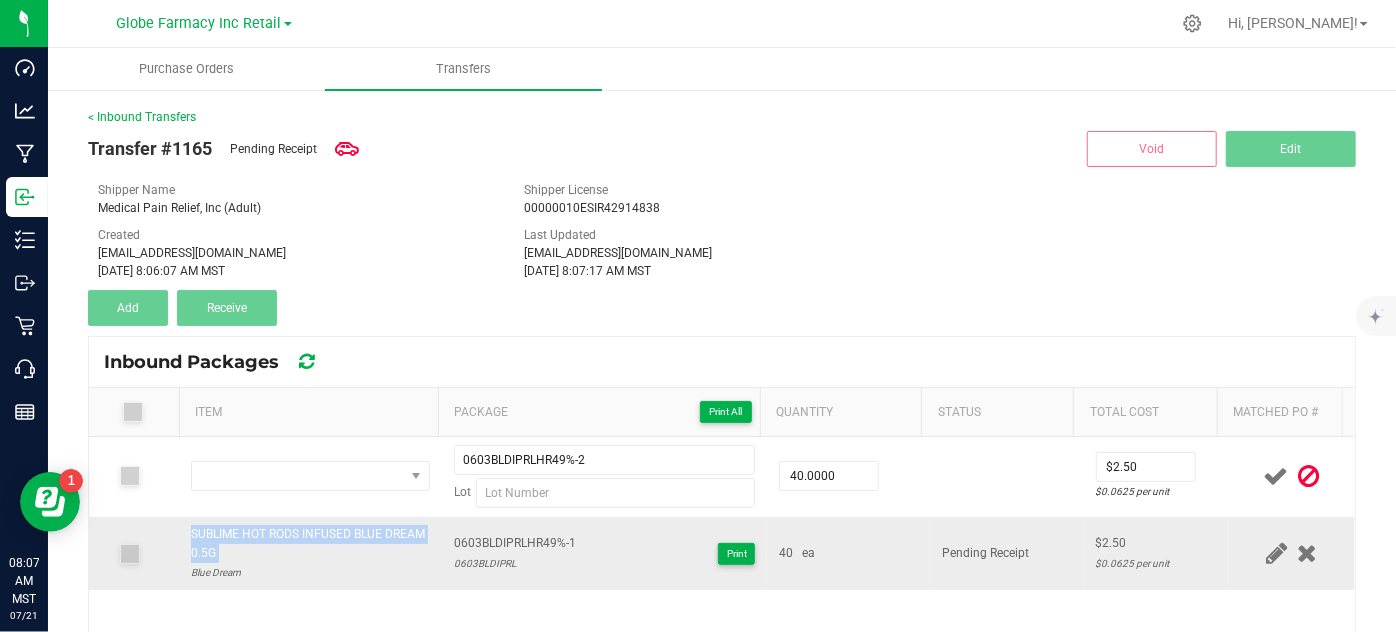 click on "SUBLIME HOT RODS INFUSED BLUE DREAM 0.5G" at bounding box center (310, 544) 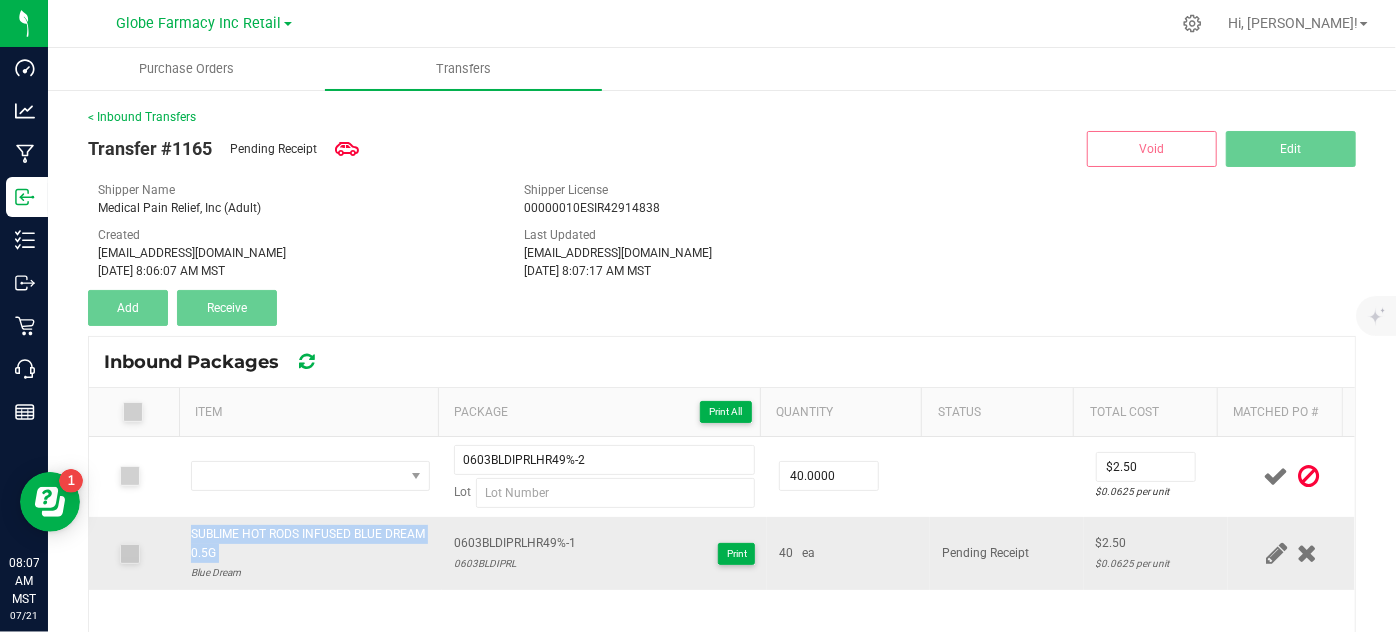 click on "SUBLIME HOT RODS INFUSED BLUE DREAM 0.5G" at bounding box center [310, 544] 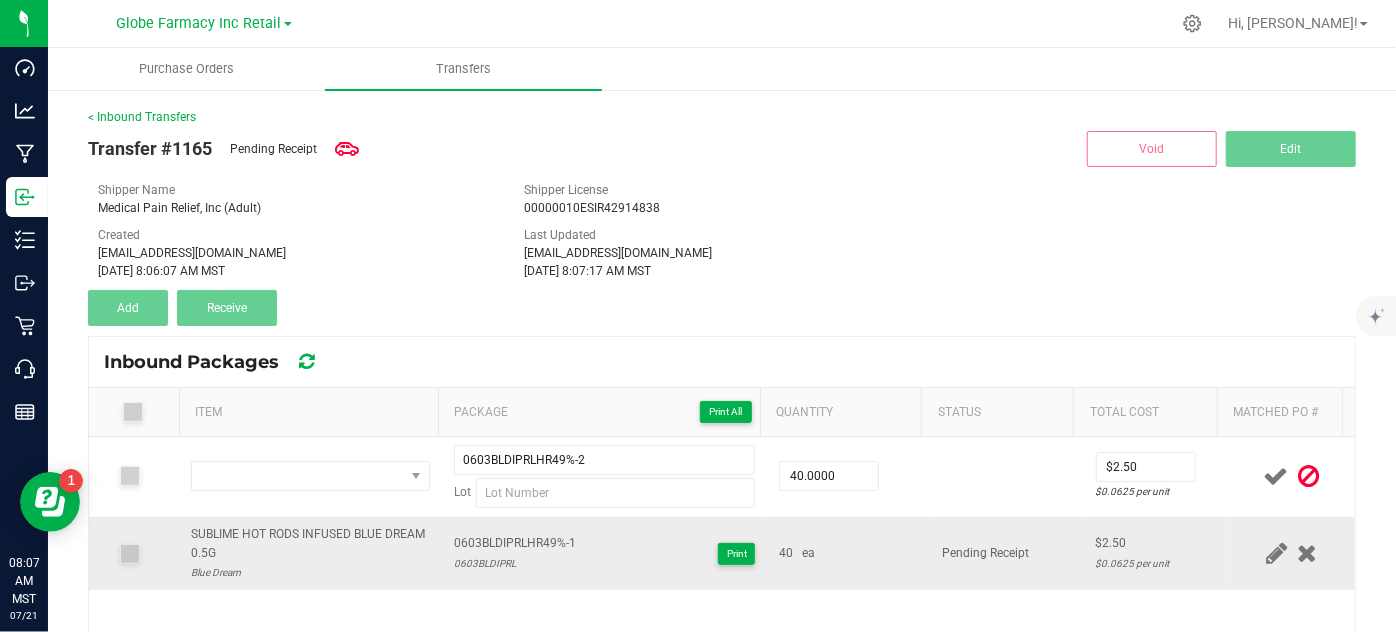 click on "SUBLIME HOT RODS INFUSED BLUE DREAM 0.5G" at bounding box center (310, 544) 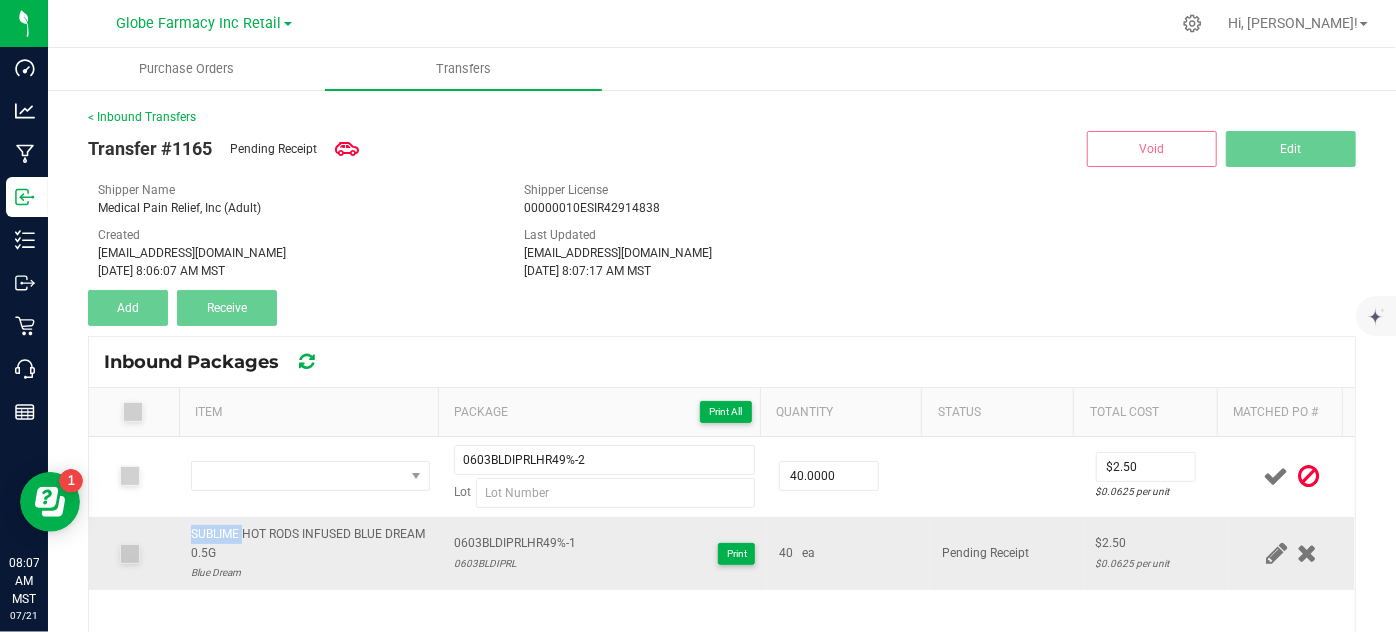click on "SUBLIME HOT RODS INFUSED BLUE DREAM 0.5G" at bounding box center (310, 544) 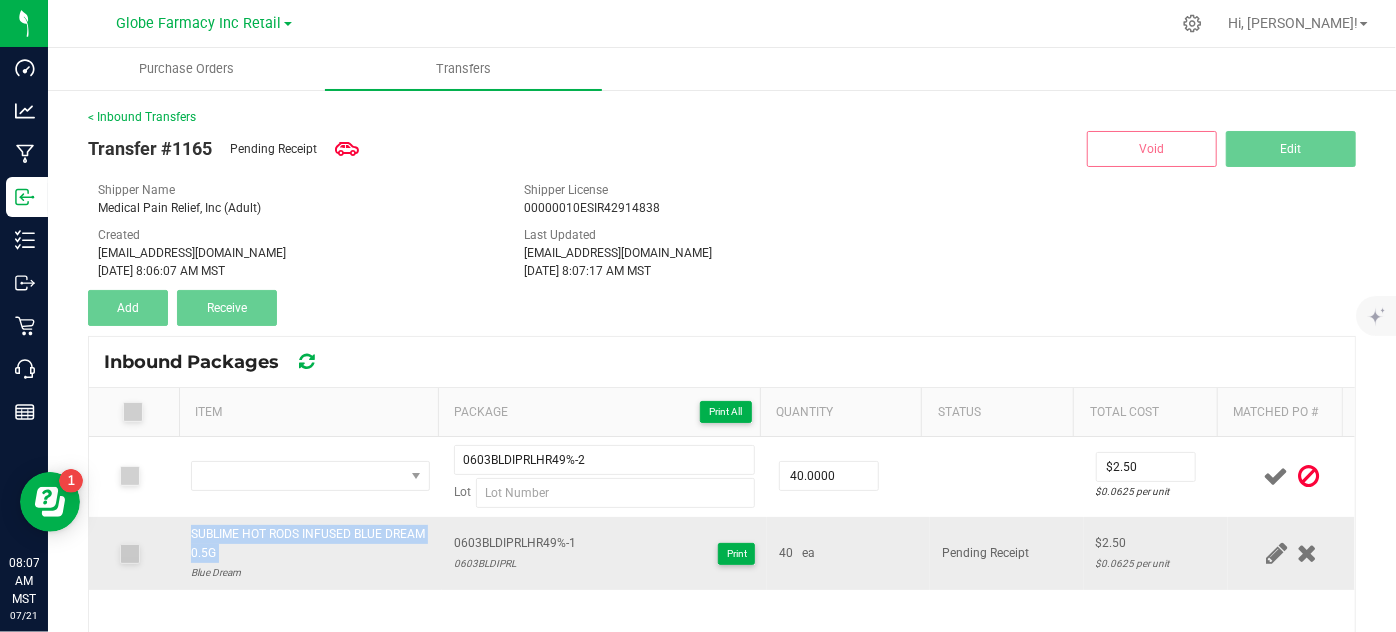 click on "SUBLIME HOT RODS INFUSED BLUE DREAM 0.5G" at bounding box center (310, 544) 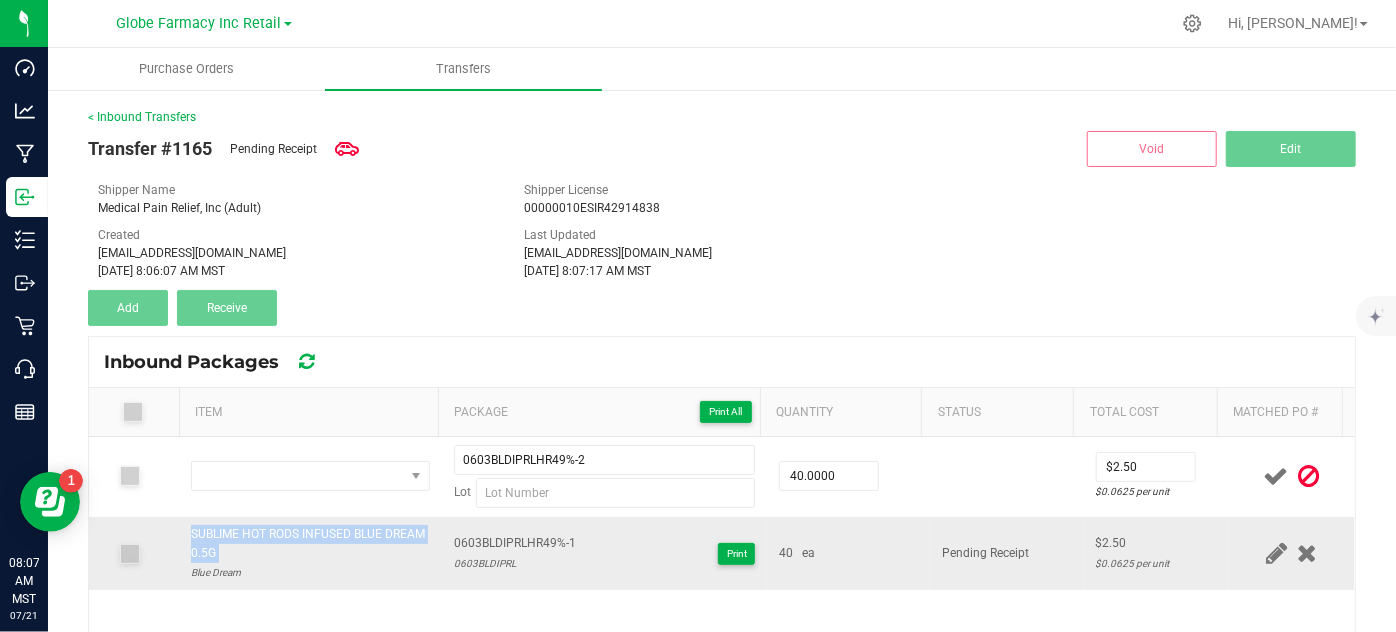 copy on "SUBLIME HOT RODS INFUSED BLUE DREAM 0.5G" 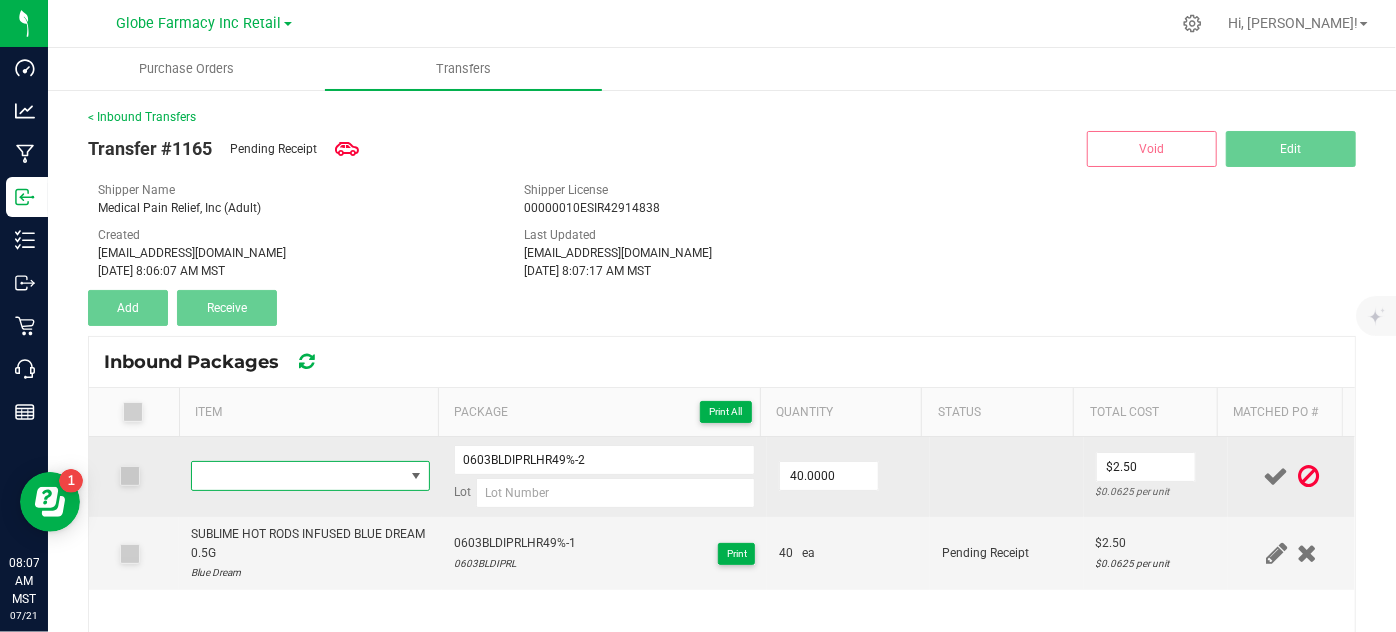 click at bounding box center [297, 476] 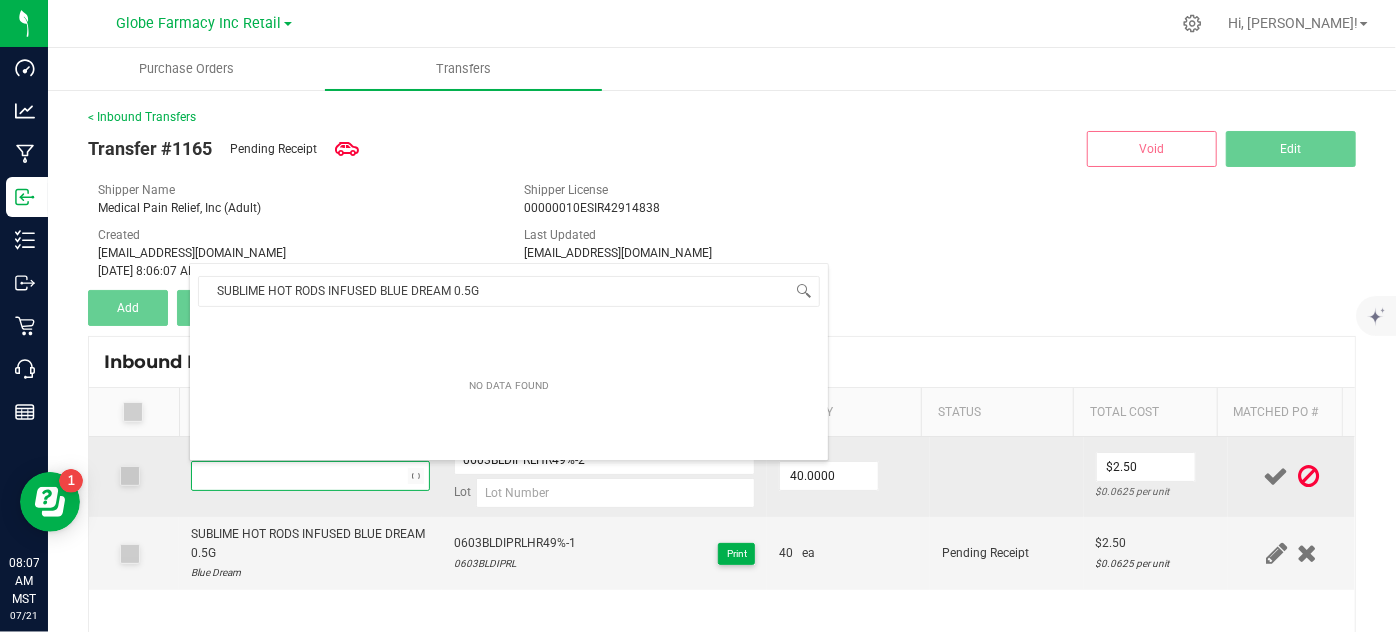 scroll, scrollTop: 99970, scrollLeft: 99767, axis: both 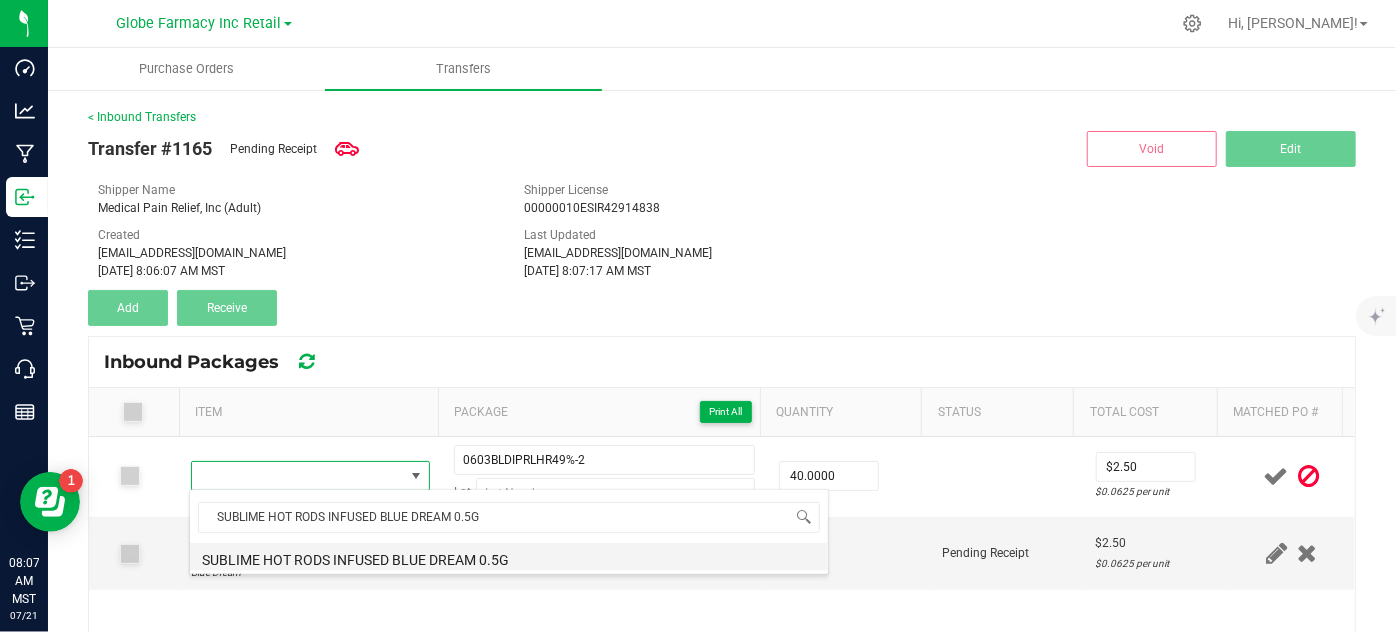 click on "SUBLIME HOT RODS INFUSED BLUE DREAM 0.5G" at bounding box center [509, 557] 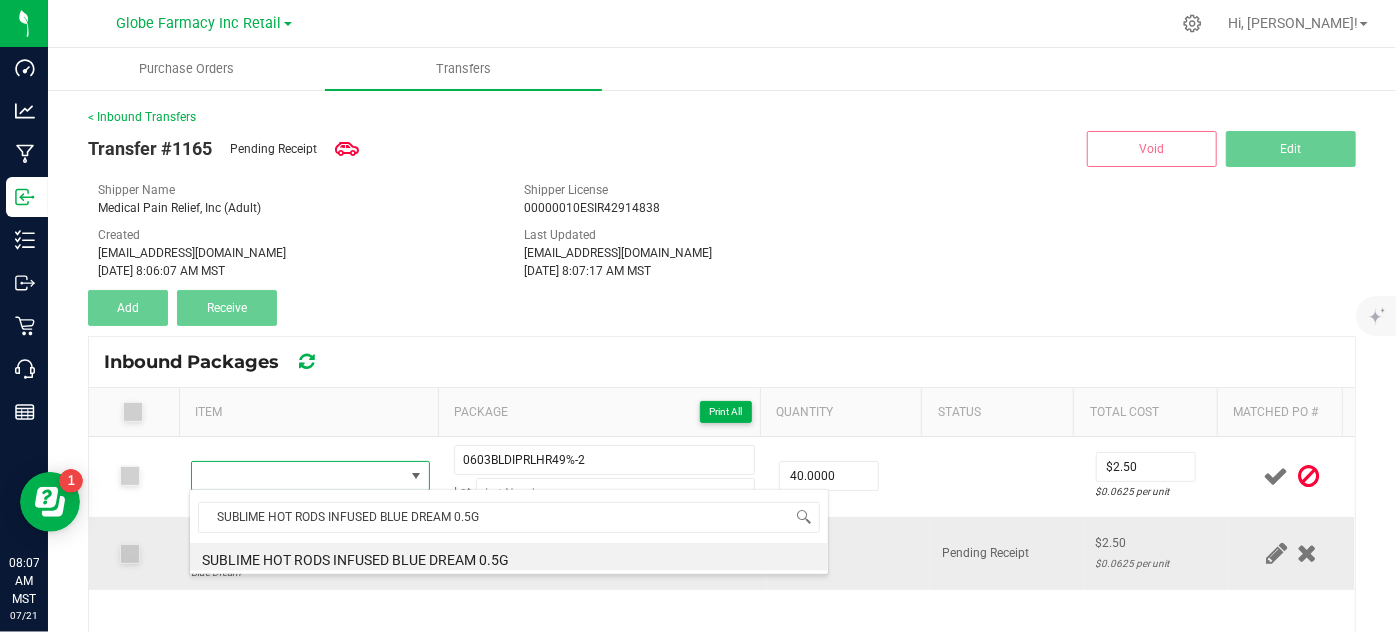 type on "40 ea" 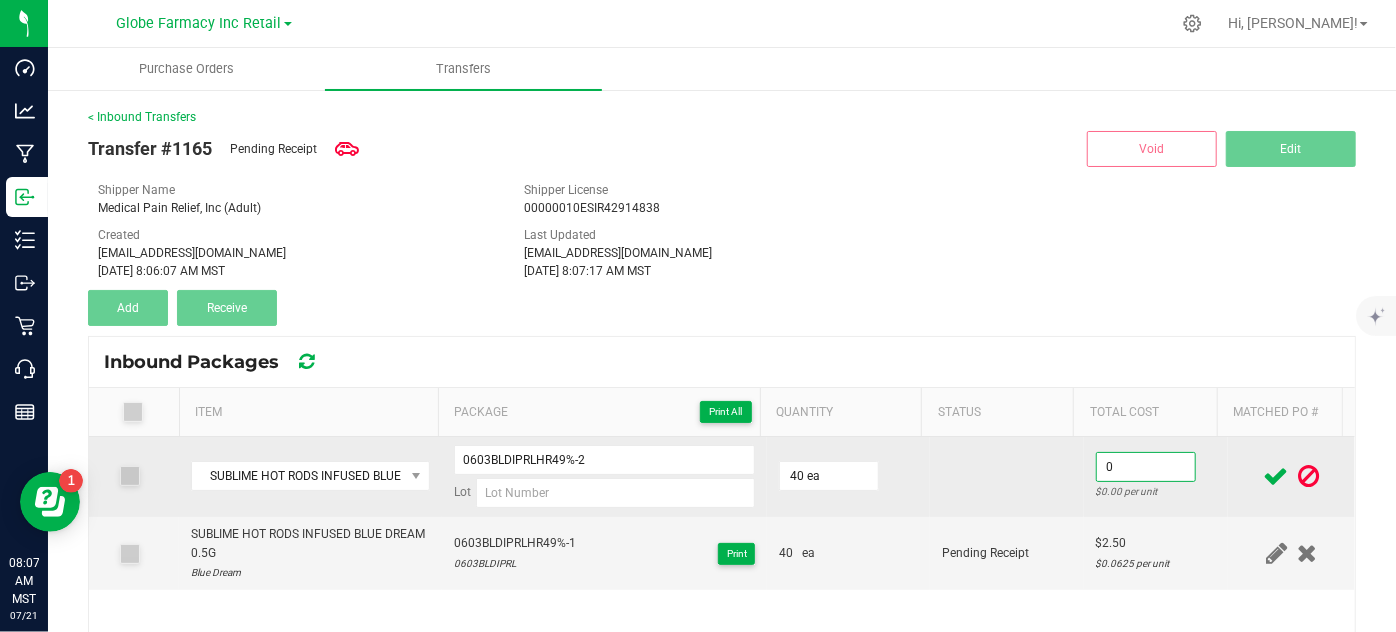 click on "0" at bounding box center [1146, 467] 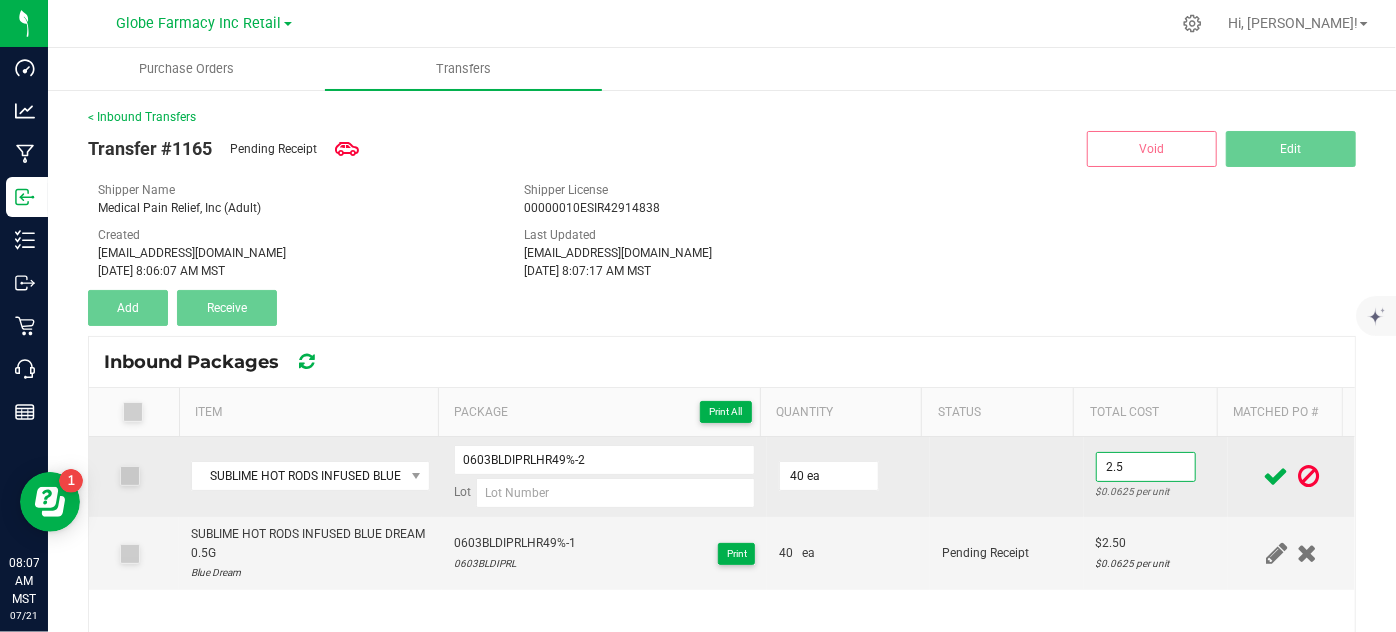 type on "$2.50" 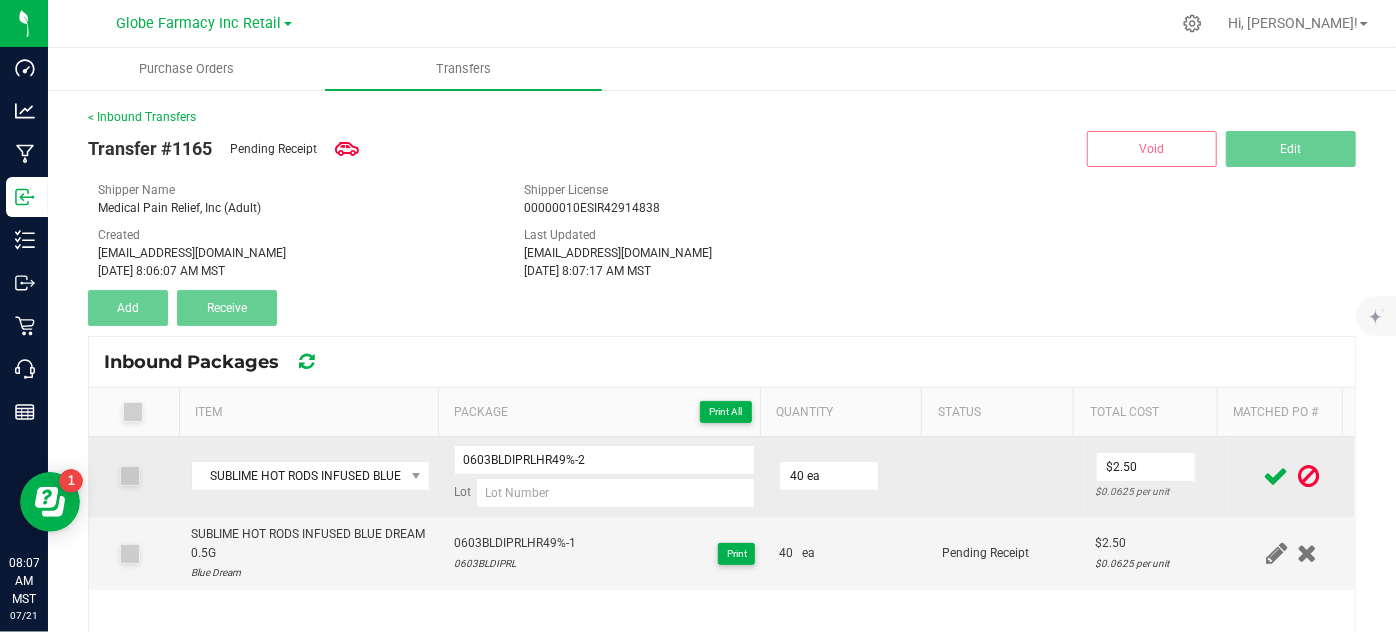 click at bounding box center [1007, 477] 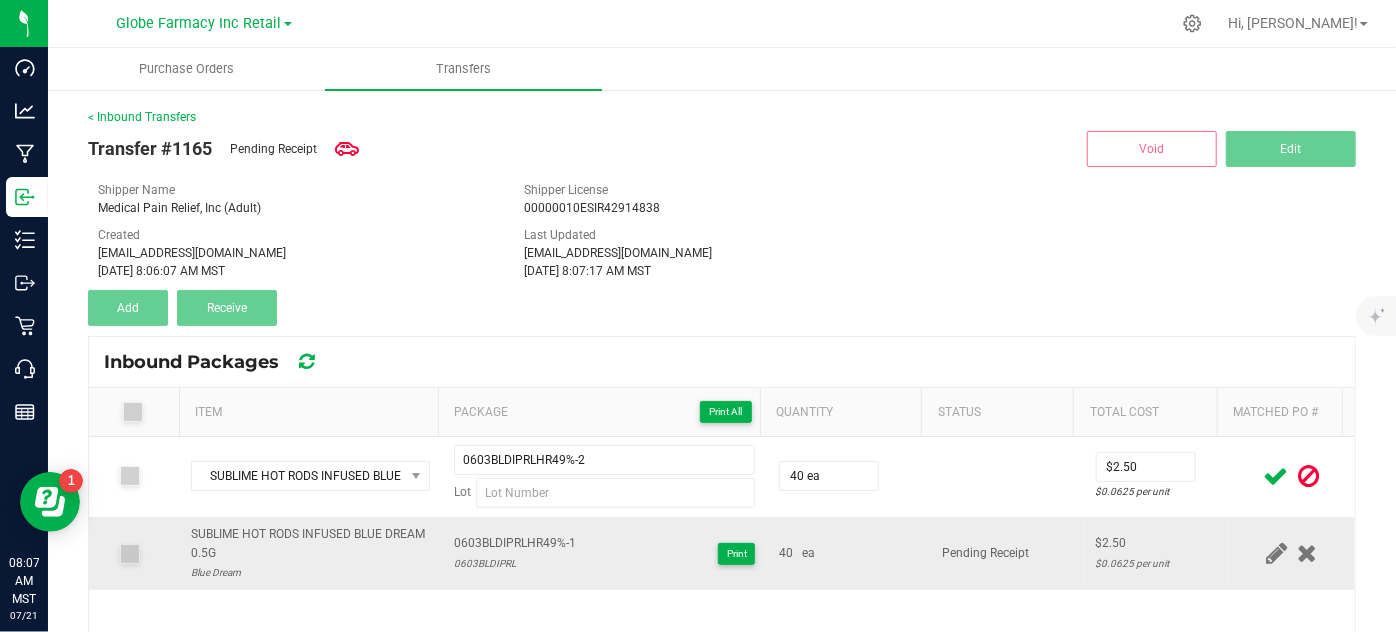 click on "0603BLDIPRL" at bounding box center [515, 563] 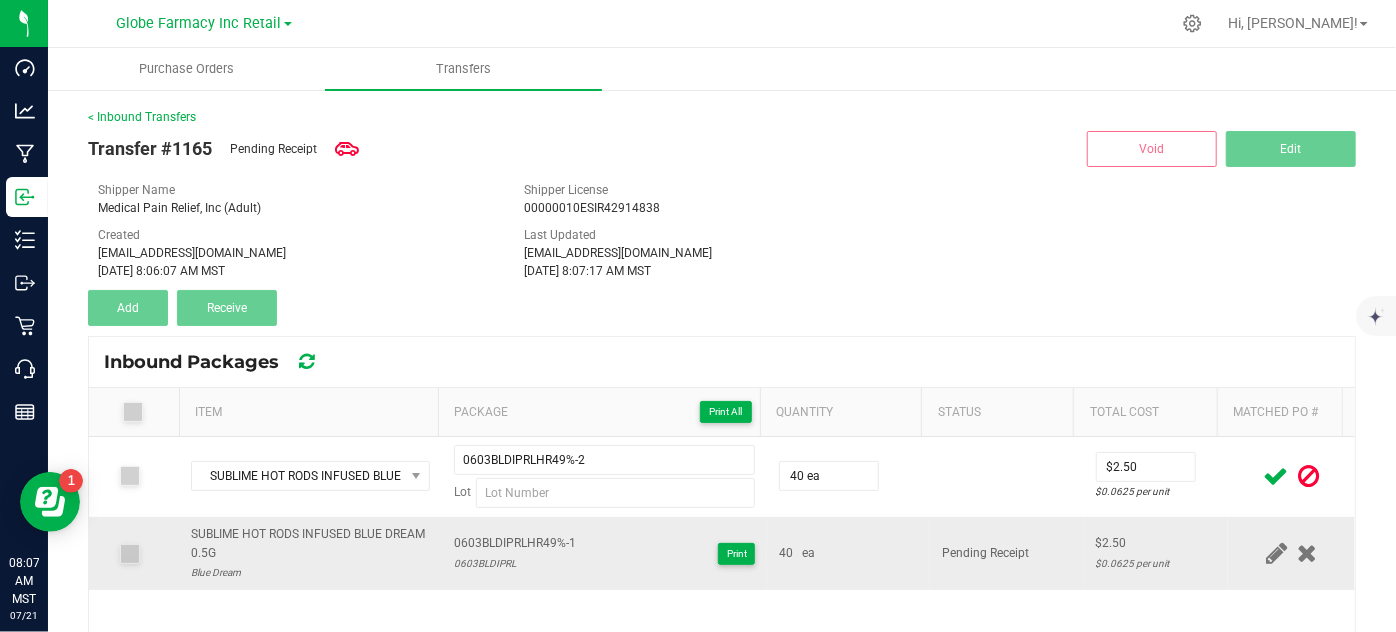 click on "0603BLDIPRL" at bounding box center (515, 563) 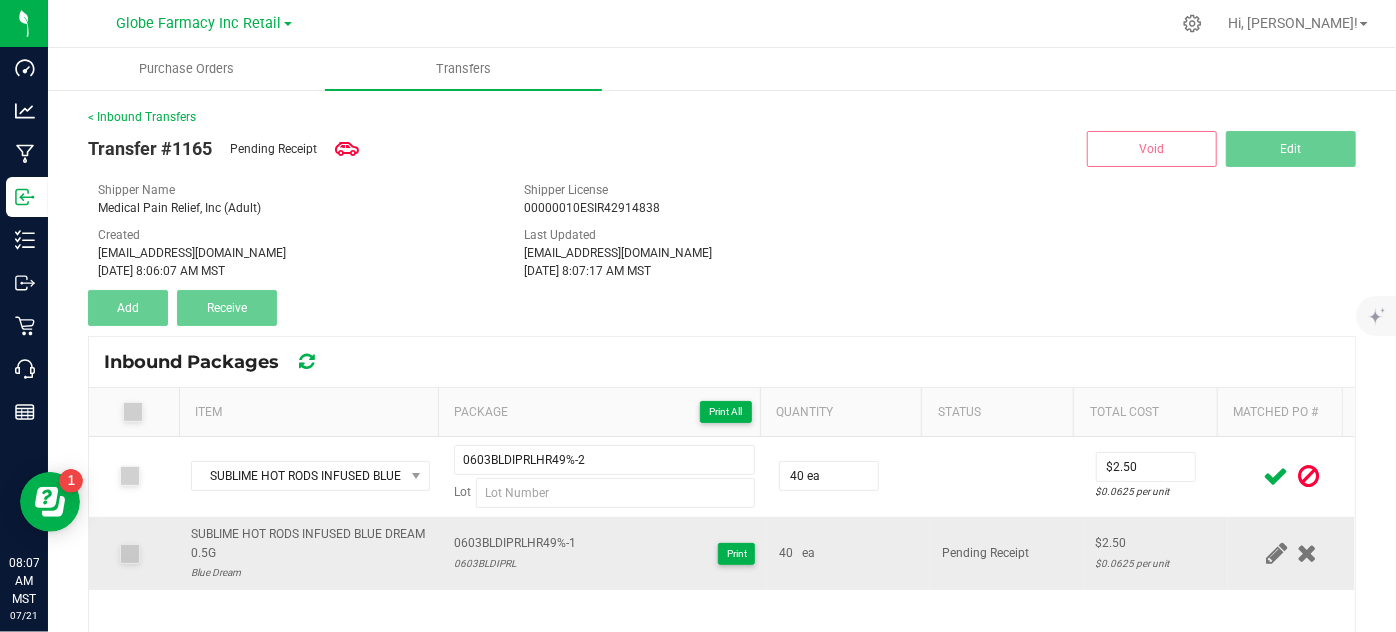 copy on "0603BLDIPRL" 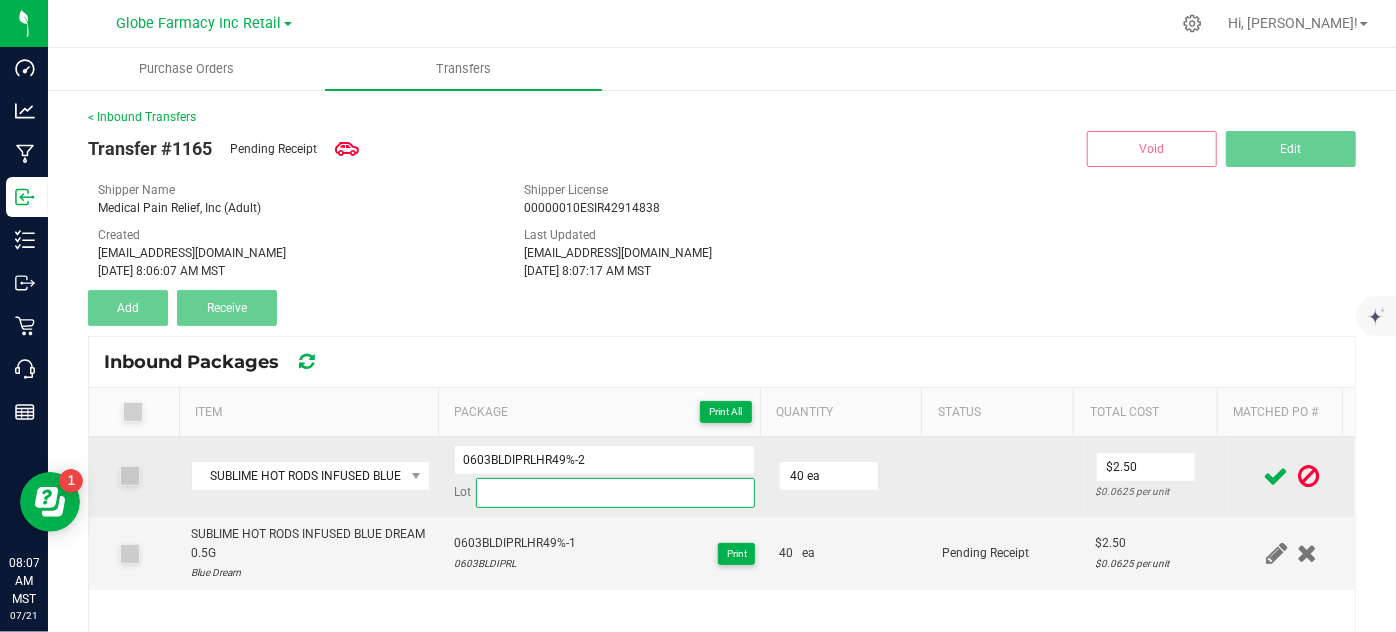 click at bounding box center (616, 493) 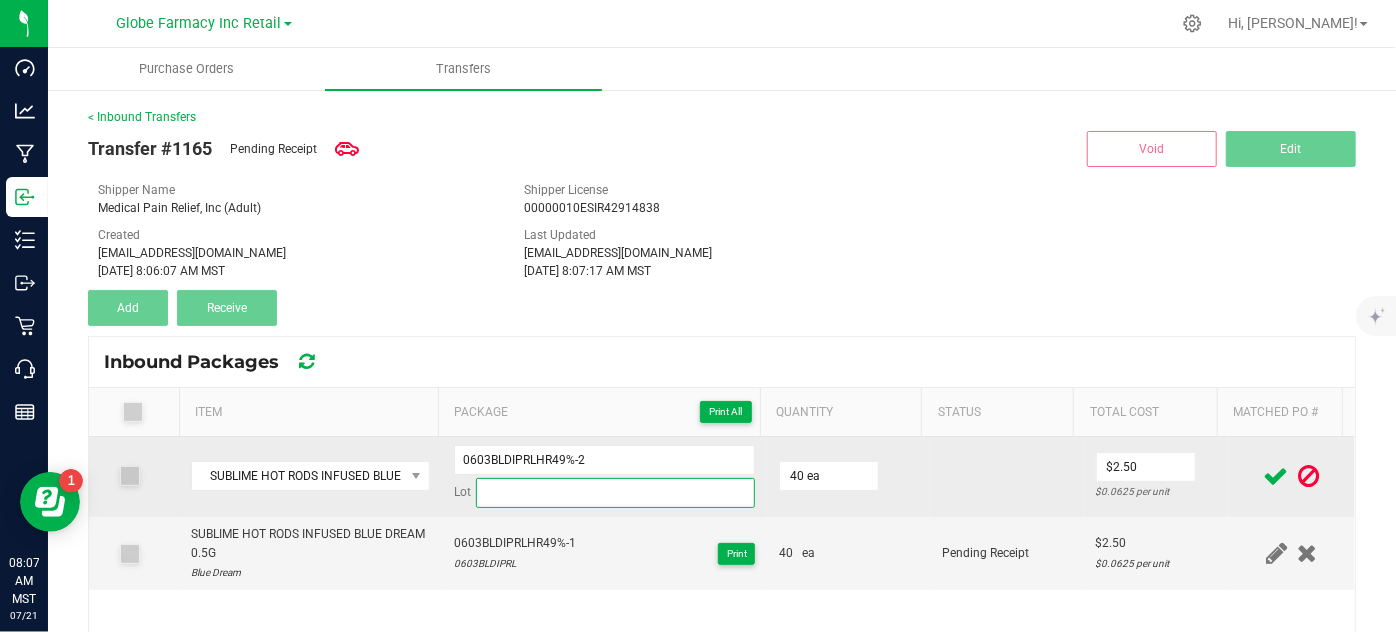 paste on "0603BLDIPRL" 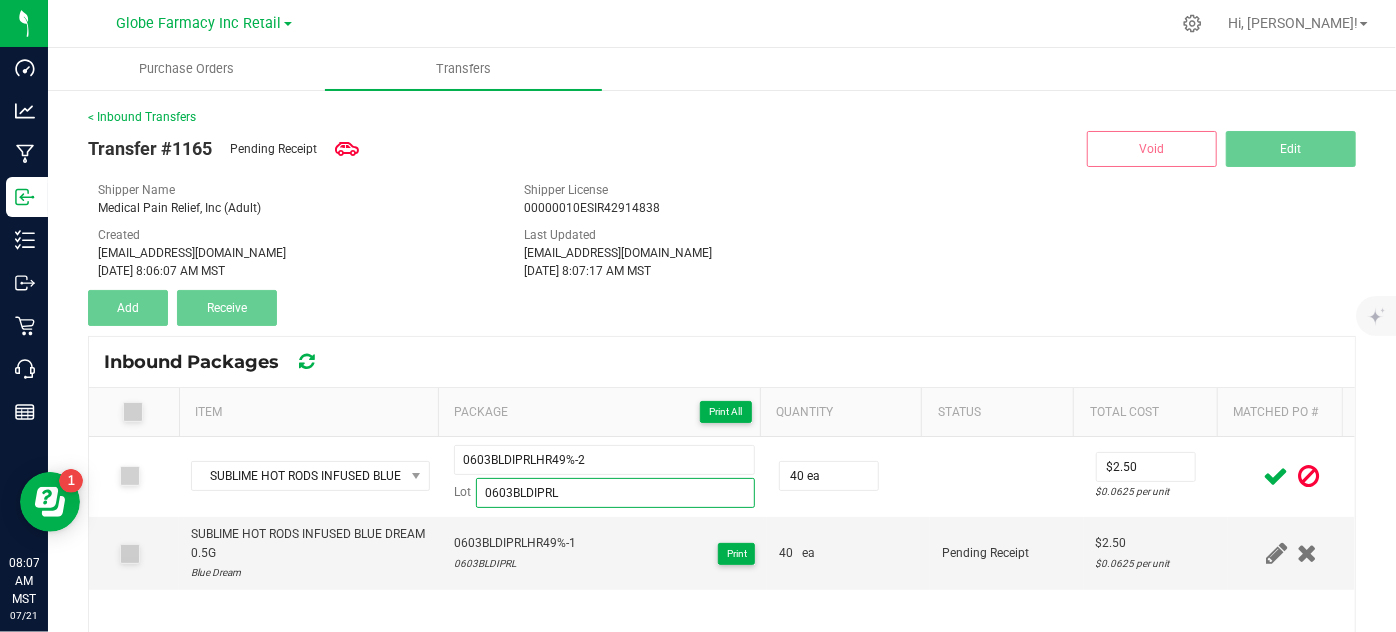 type on "0603BLDIPRL" 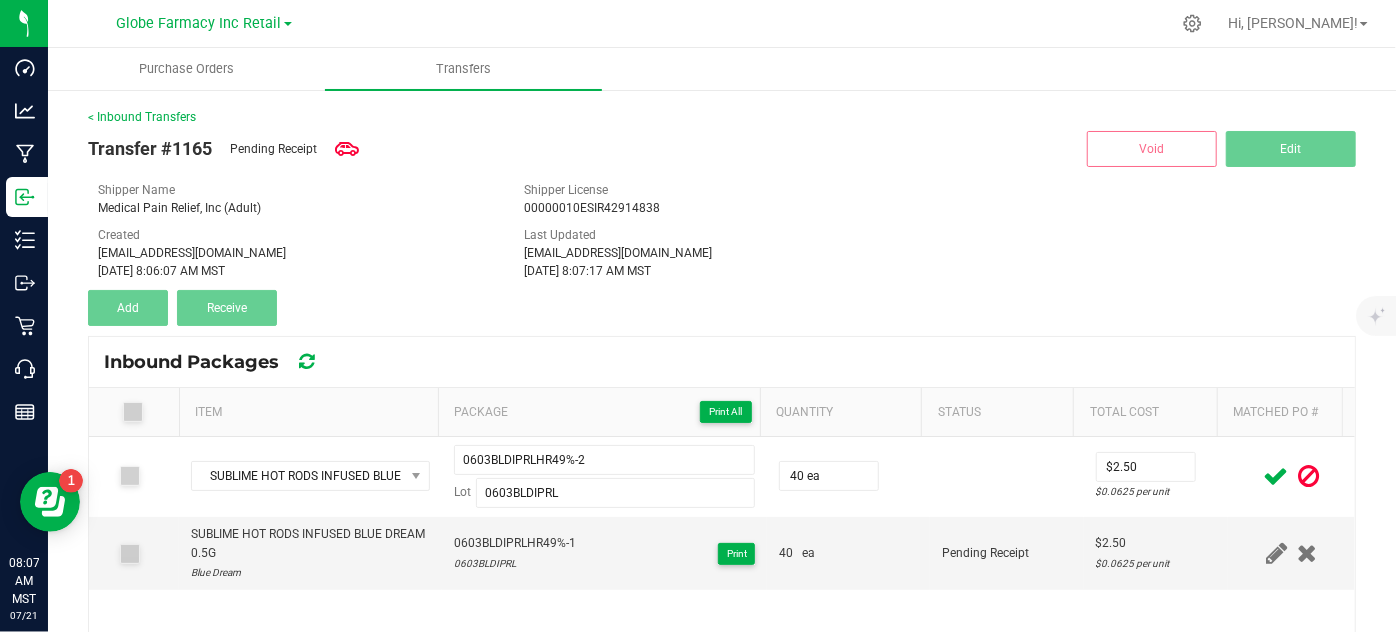 click at bounding box center (1276, 476) 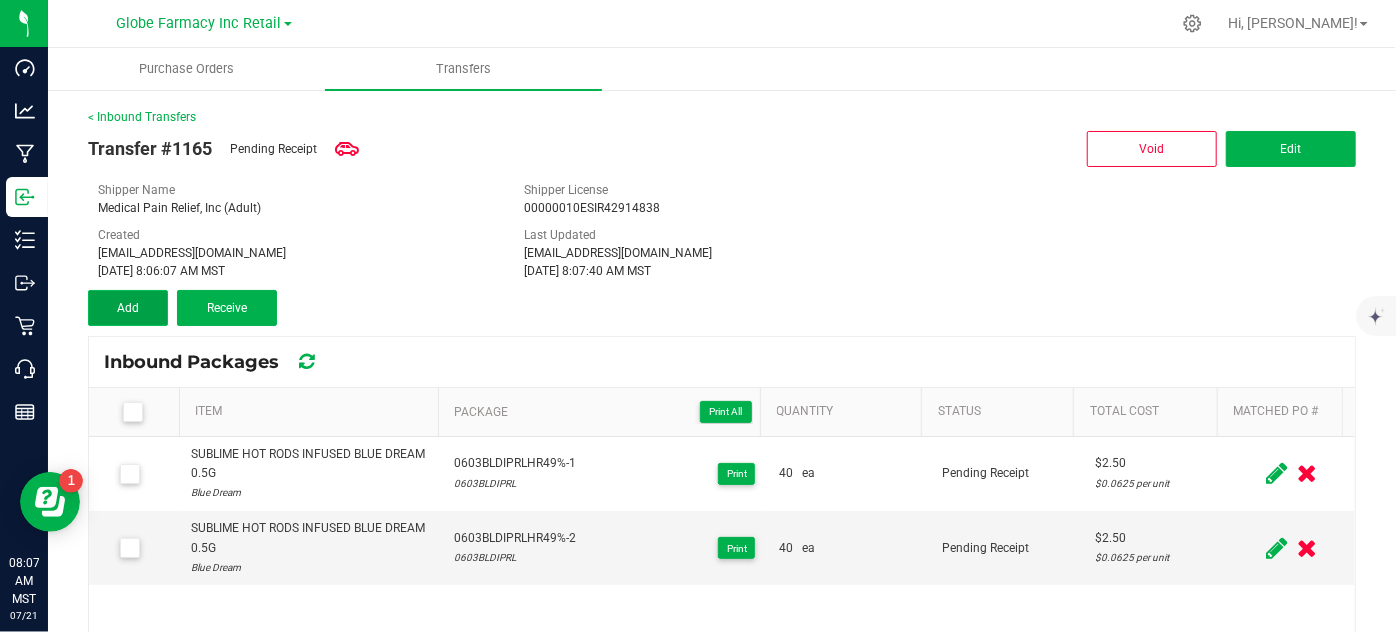 click on "Add" at bounding box center [128, 308] 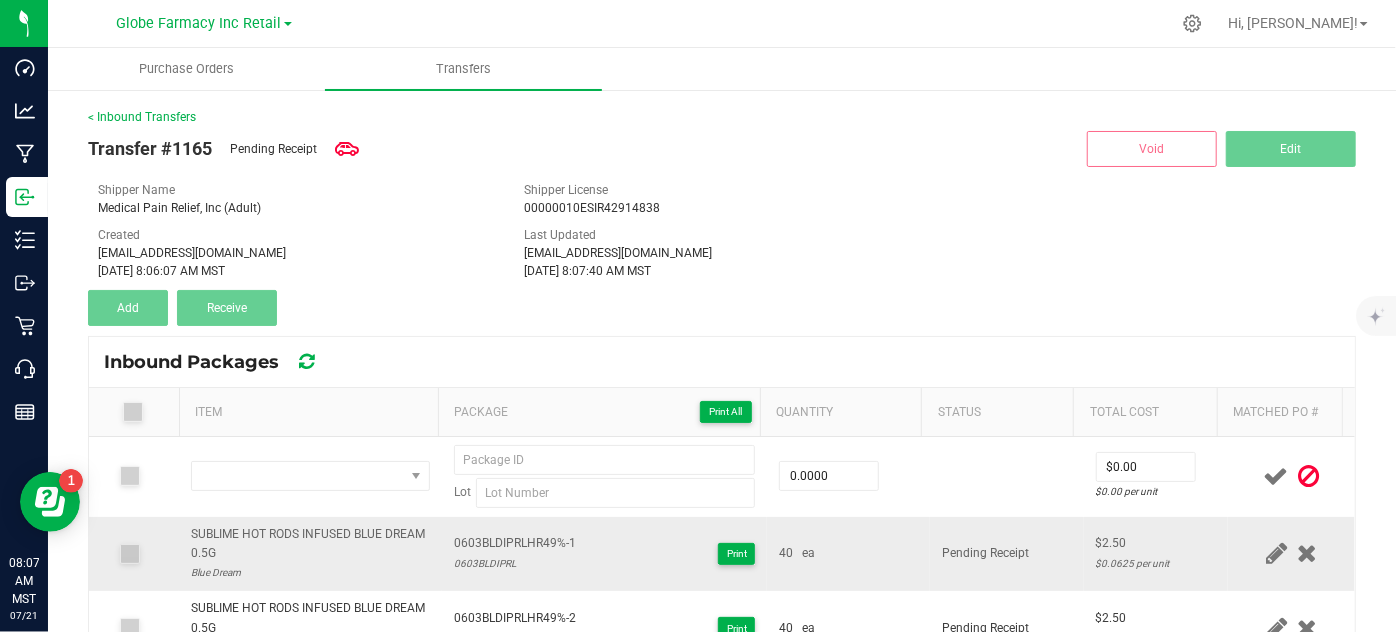 click on "SUBLIME HOT RODS INFUSED BLUE DREAM 0.5G" at bounding box center (310, 544) 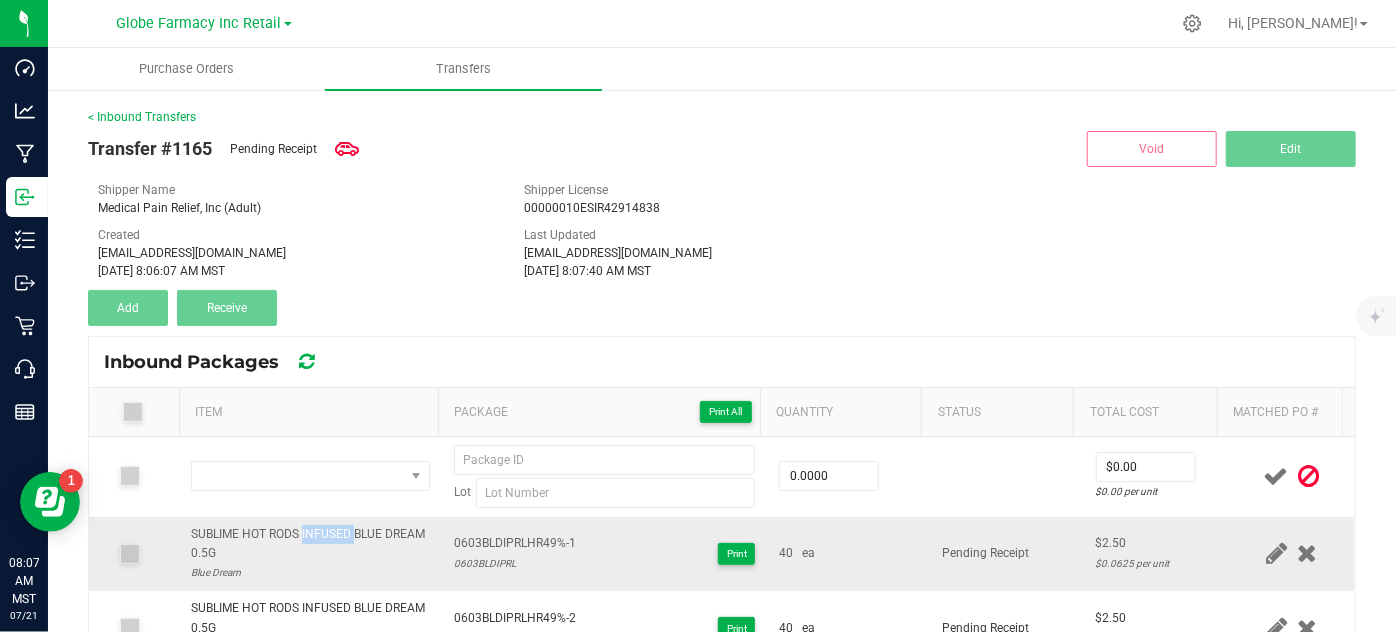click on "SUBLIME HOT RODS INFUSED BLUE DREAM 0.5G" at bounding box center (310, 544) 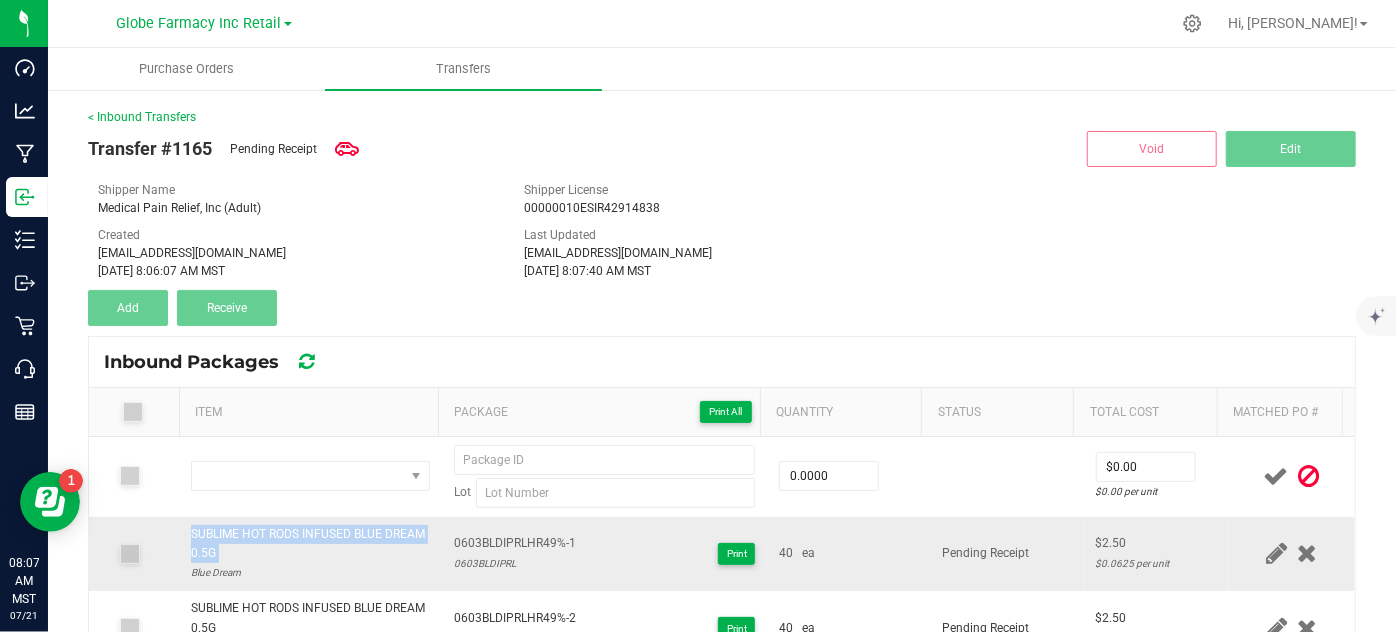 click on "SUBLIME HOT RODS INFUSED BLUE DREAM 0.5G" at bounding box center (310, 544) 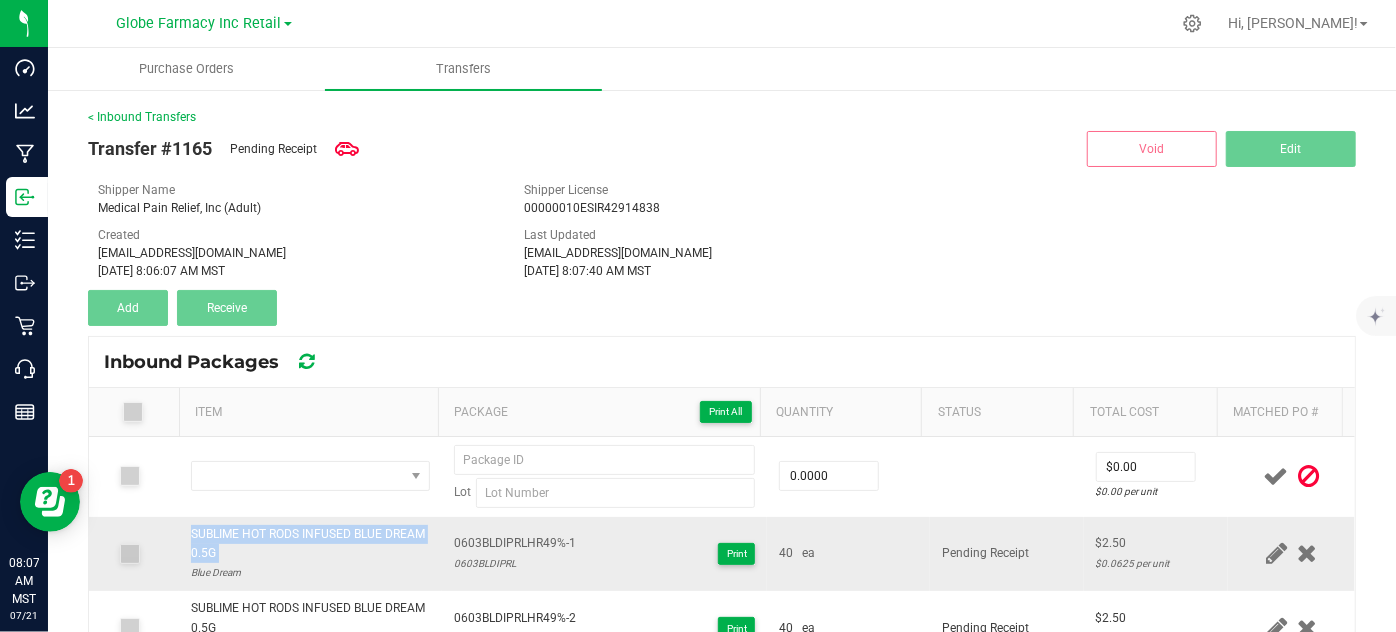 copy on "SUBLIME HOT RODS INFUSED BLUE DREAM 0.5G" 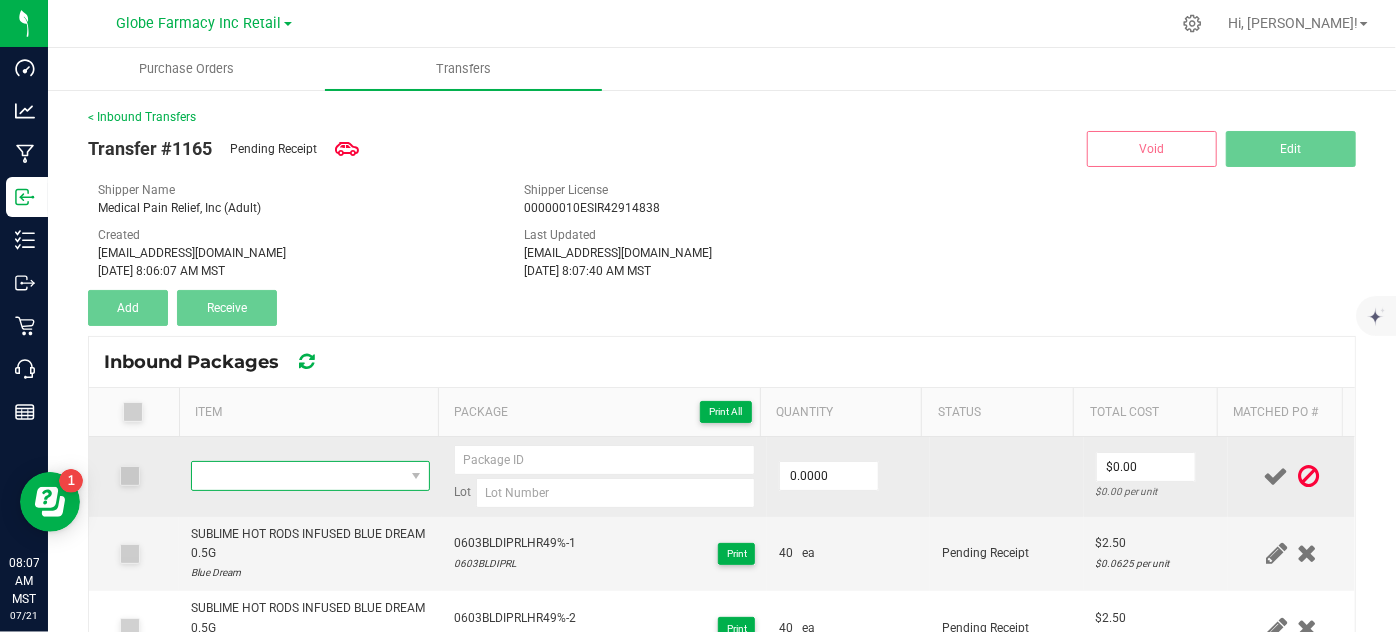 click at bounding box center [297, 476] 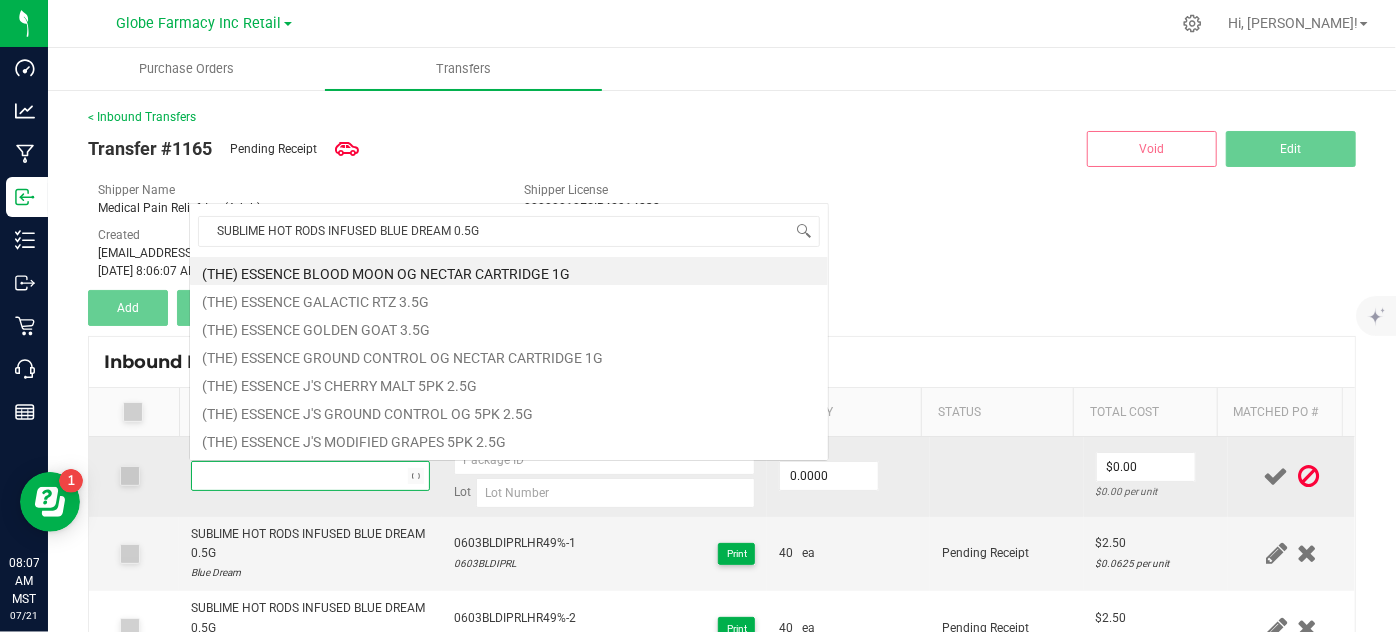 scroll, scrollTop: 0, scrollLeft: 0, axis: both 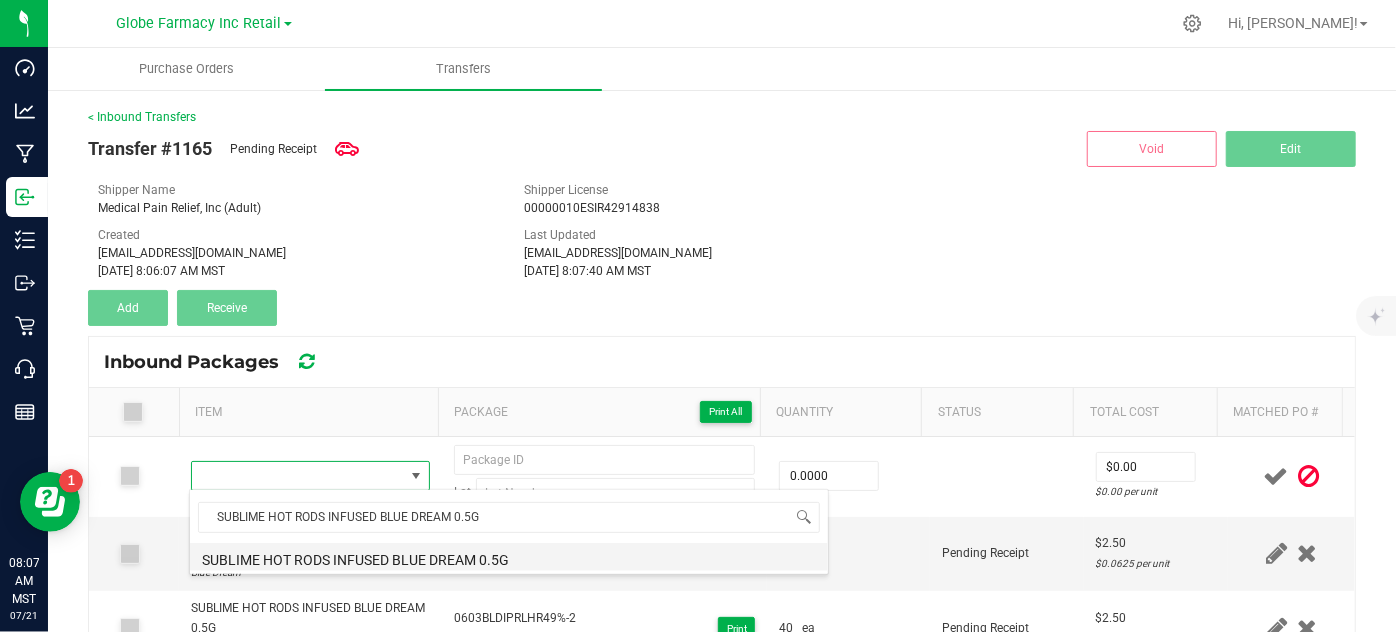 click on "SUBLIME HOT RODS INFUSED BLUE DREAM 0.5G" at bounding box center [509, 557] 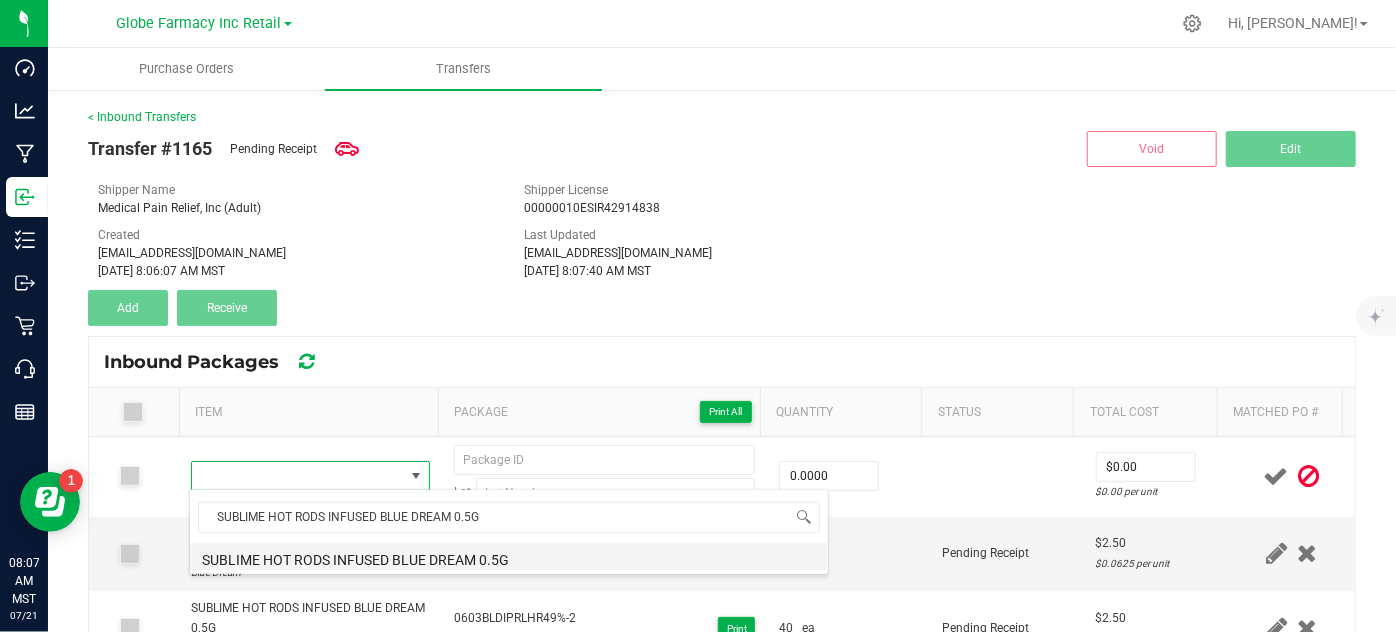 type on "0 ea" 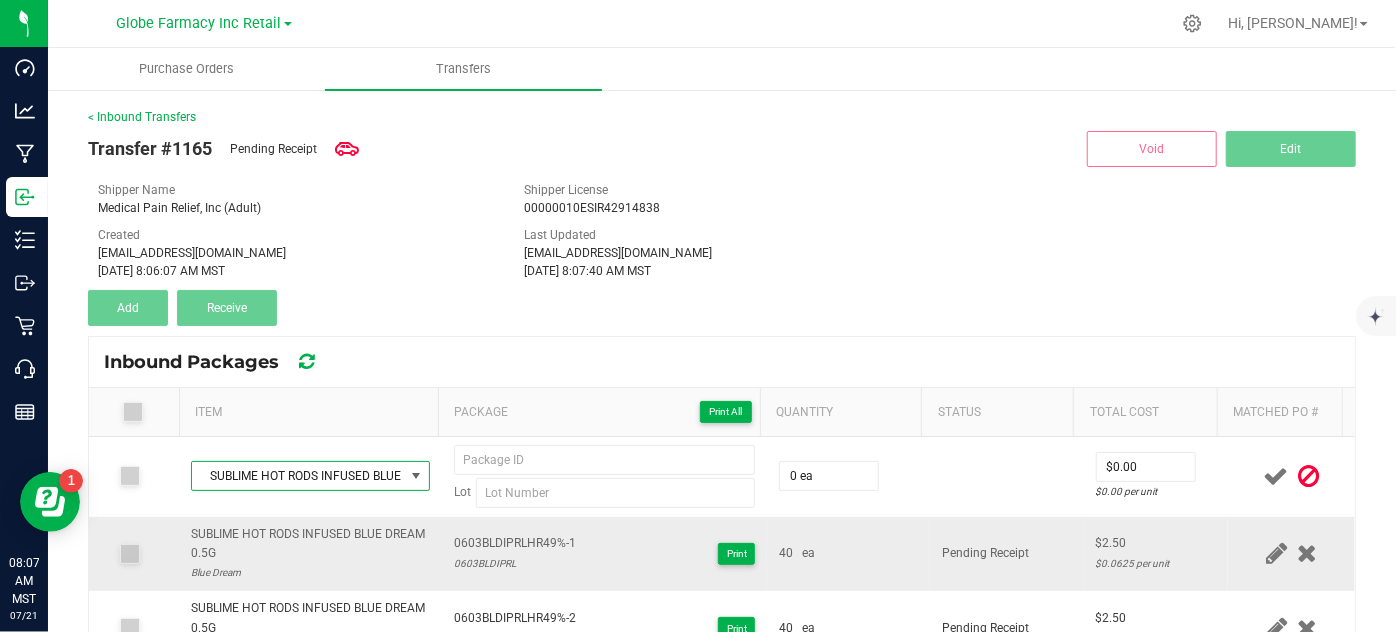 drag, startPoint x: 458, startPoint y: 548, endPoint x: 458, endPoint y: 536, distance: 12 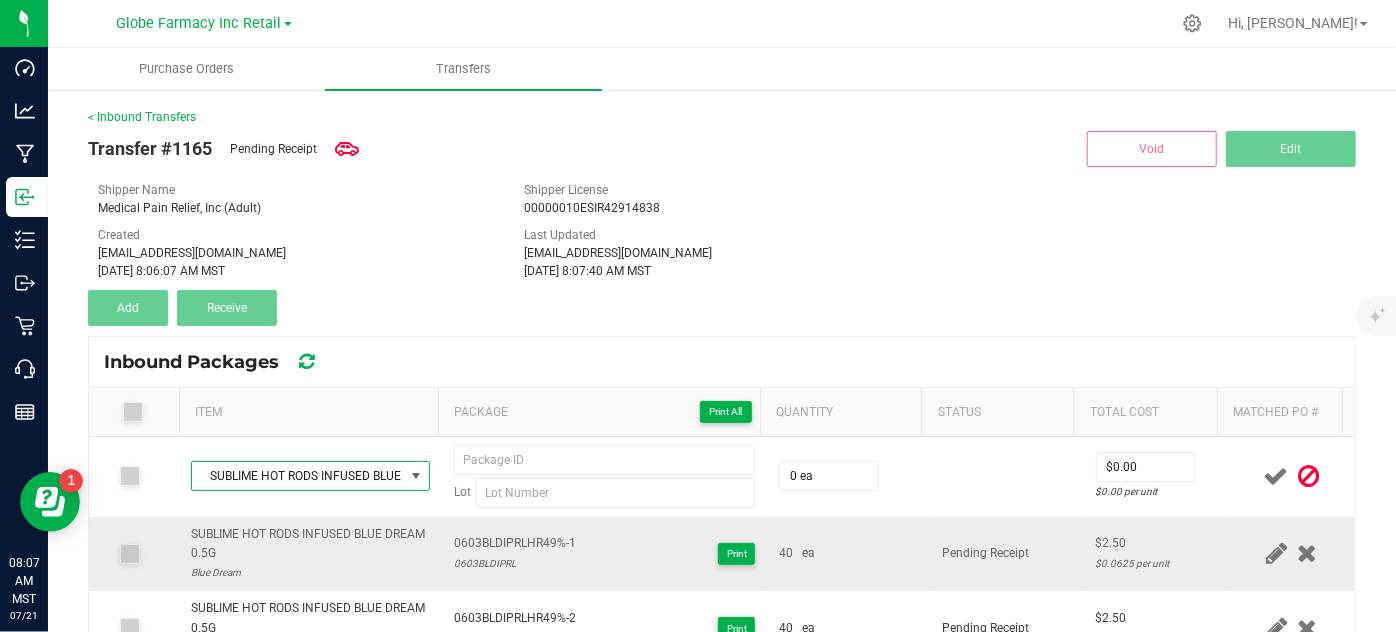 click on "0603BLDIPRLHR49%-1" at bounding box center (515, 543) 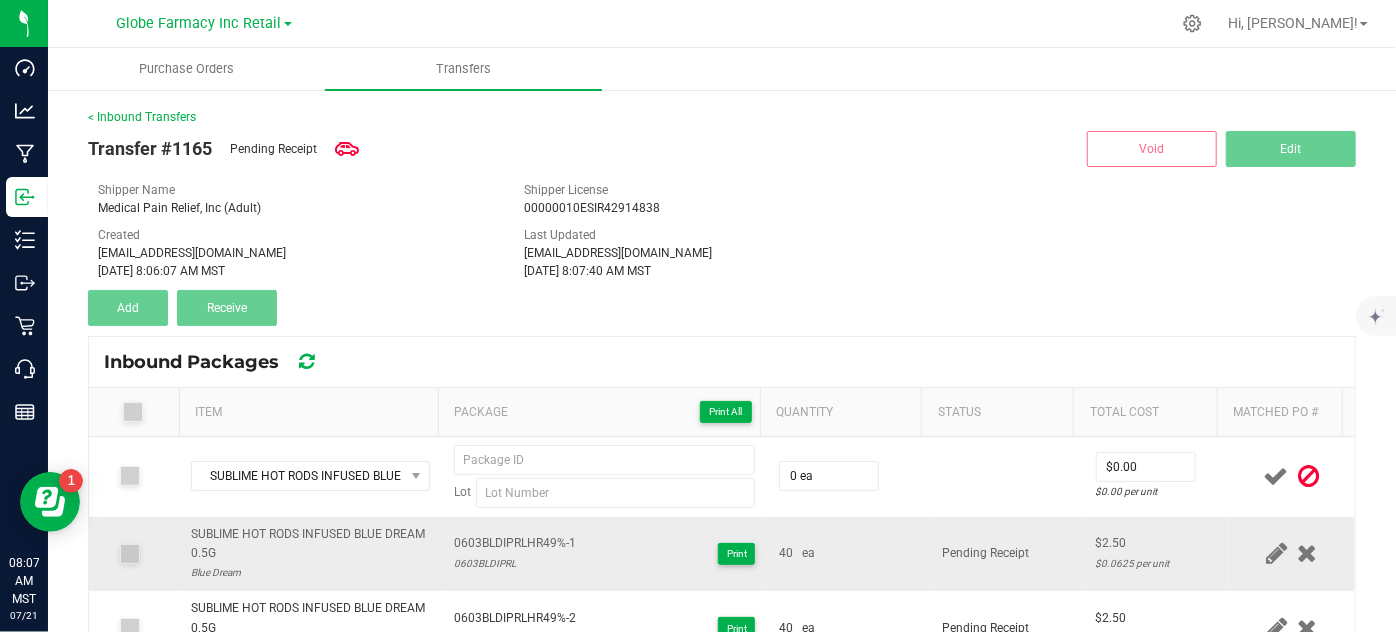 click on "0603BLDIPRLHR49%-1" at bounding box center [515, 543] 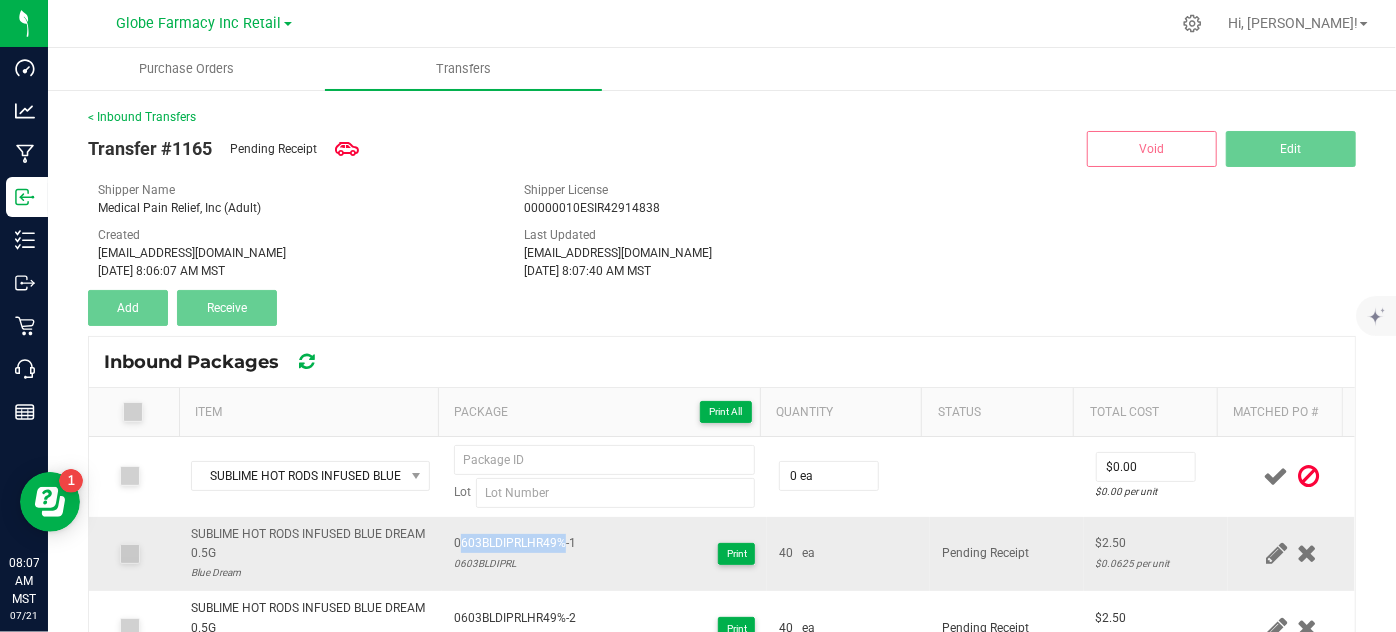 click on "0603BLDIPRLHR49%-1" at bounding box center (515, 543) 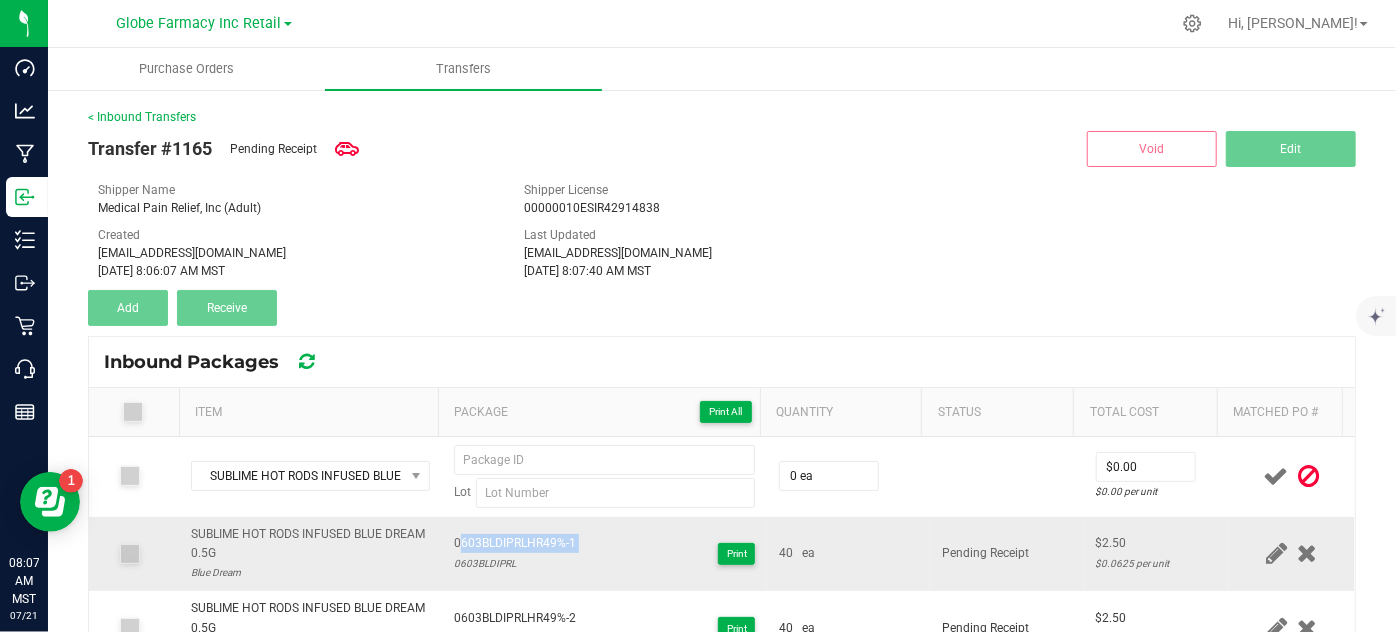 click on "0603BLDIPRLHR49%-1" at bounding box center [515, 543] 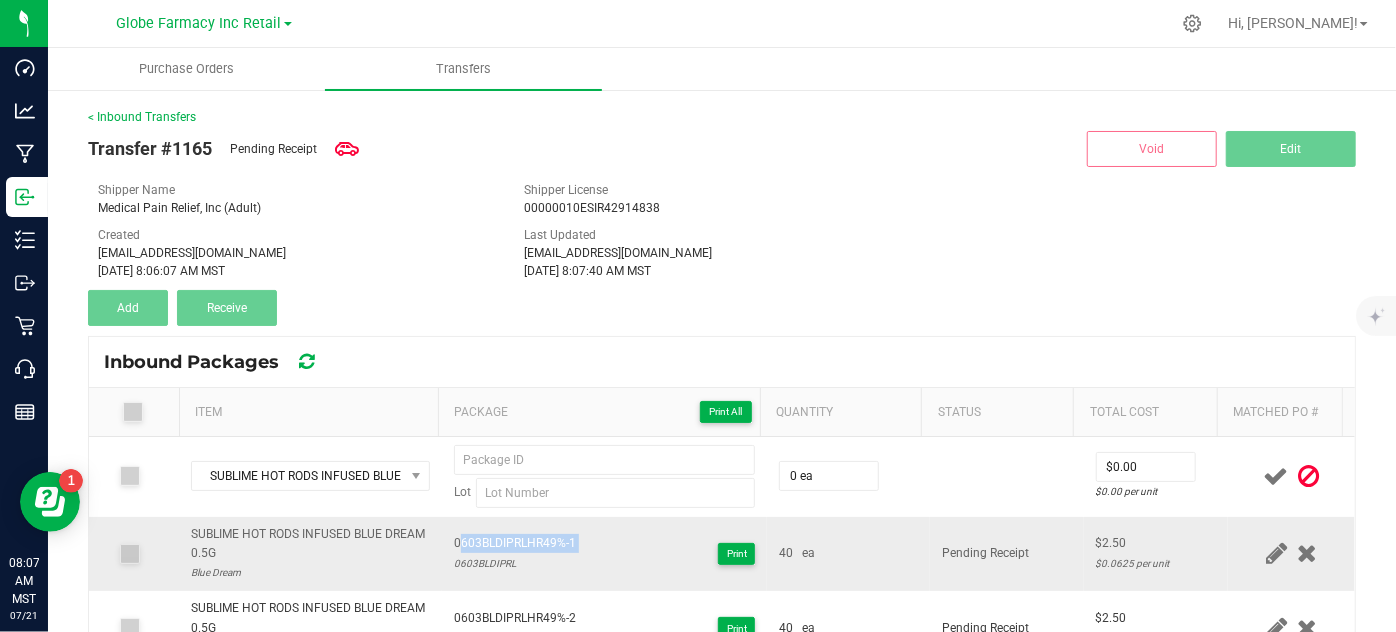 copy on "0603BLDIPRLHR49%-1" 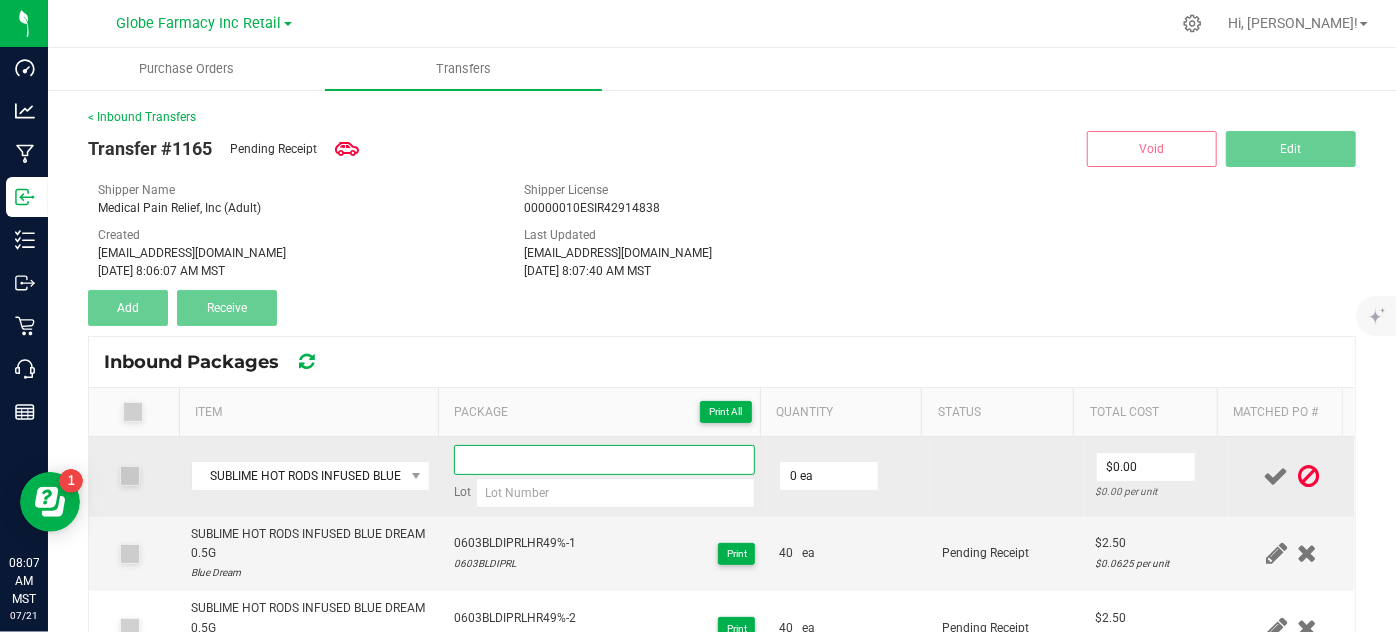 click at bounding box center [605, 460] 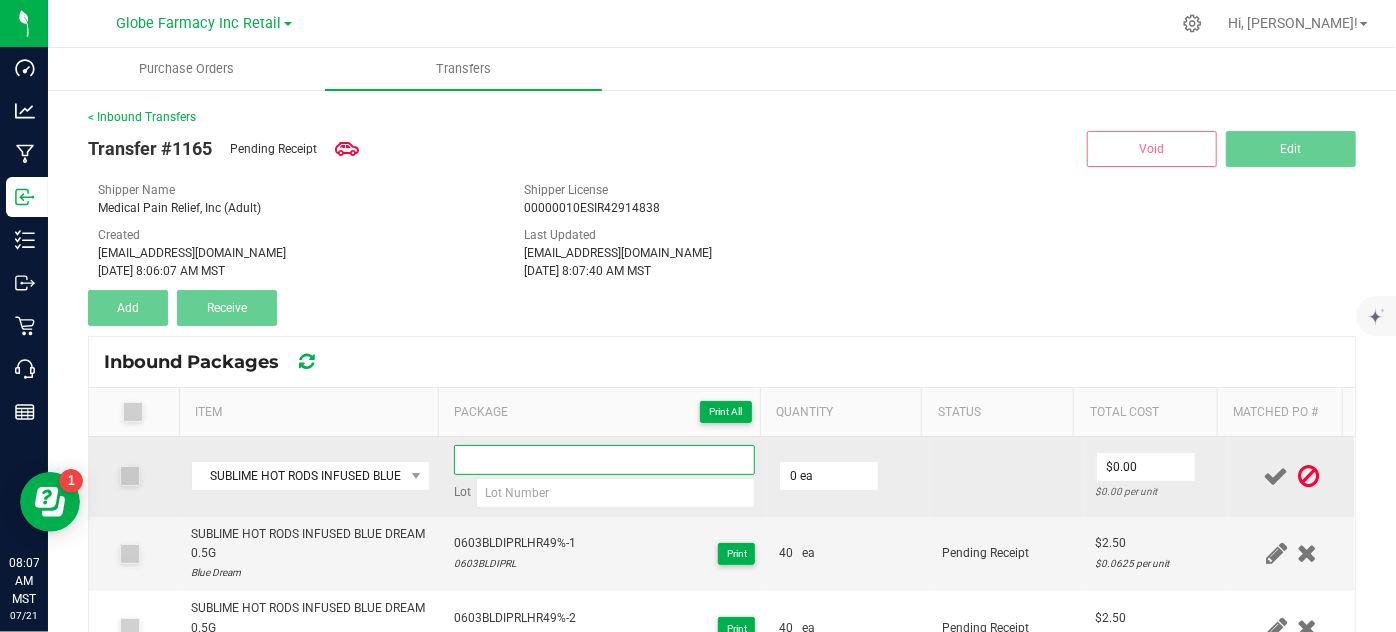 paste on "0603BLDIPRLHR49%-1" 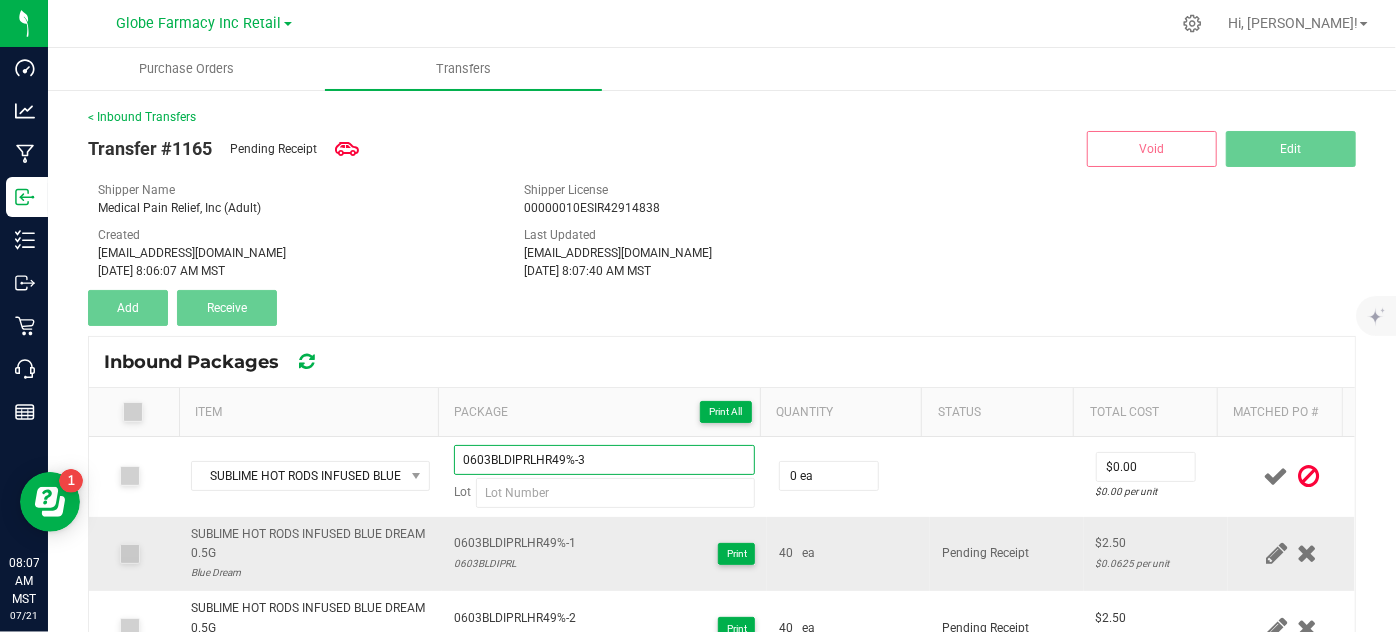 type on "0603BLDIPRLHR49%-3" 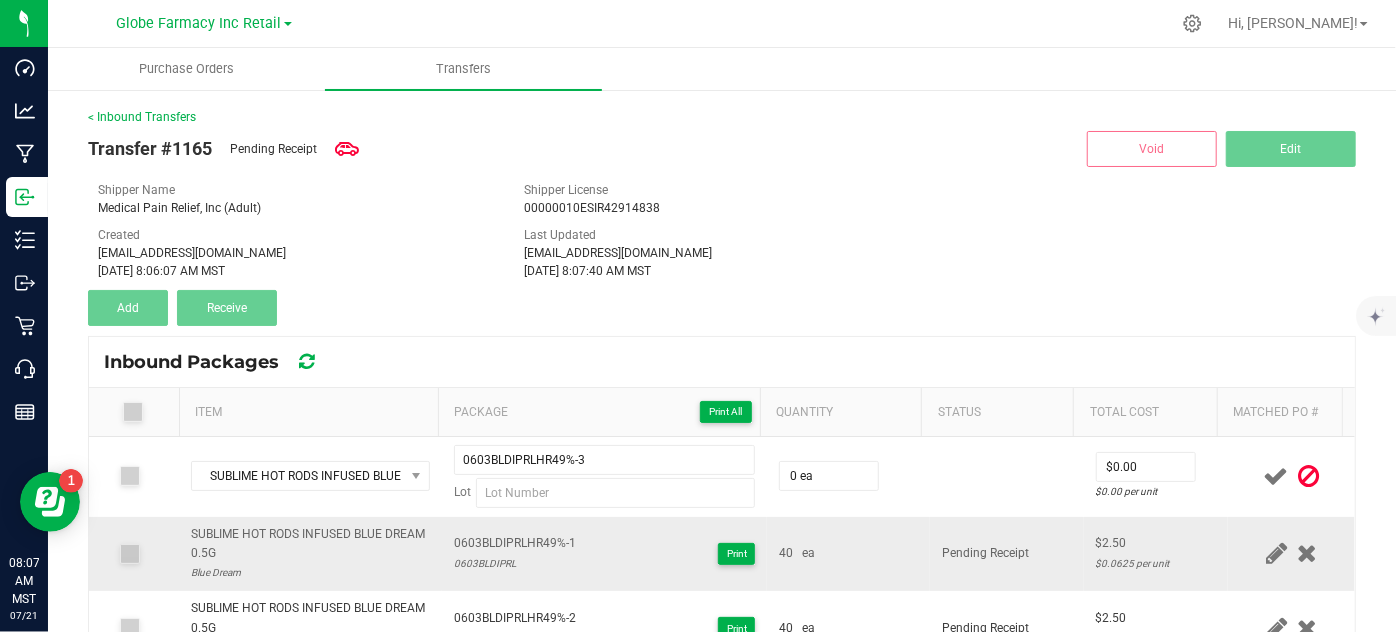 click on "0603BLDIPRL" at bounding box center [515, 563] 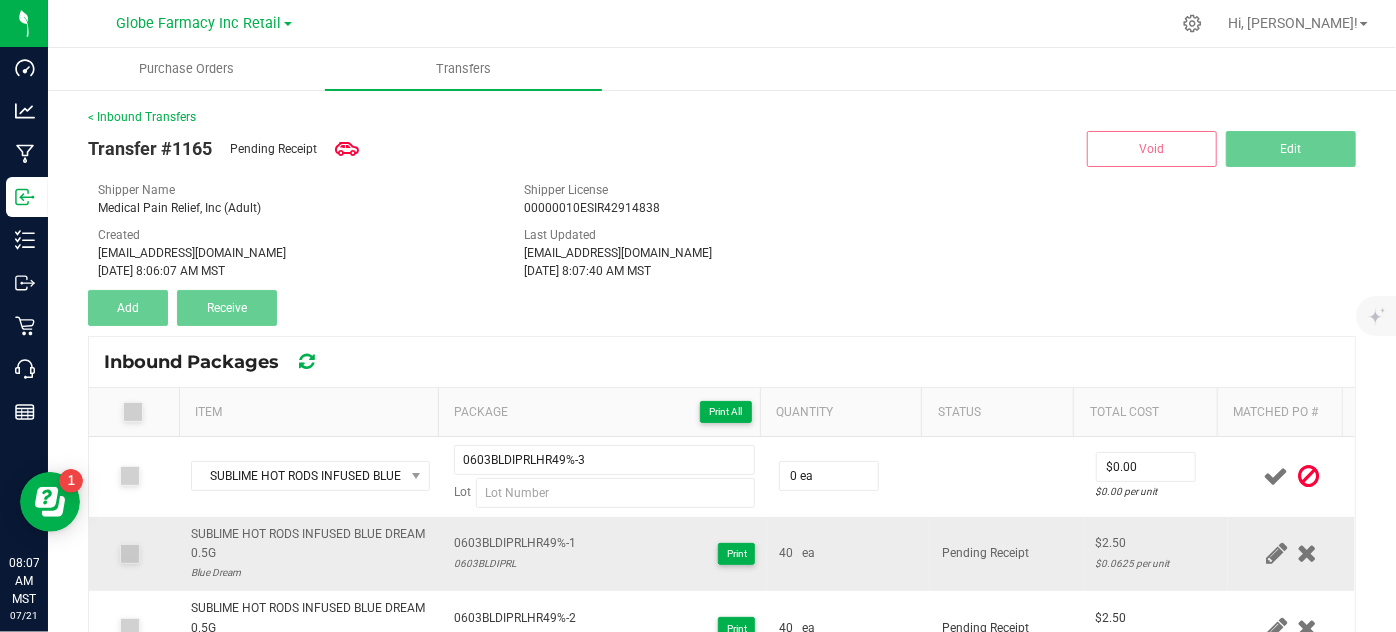 click on "0603BLDIPRL" at bounding box center (515, 563) 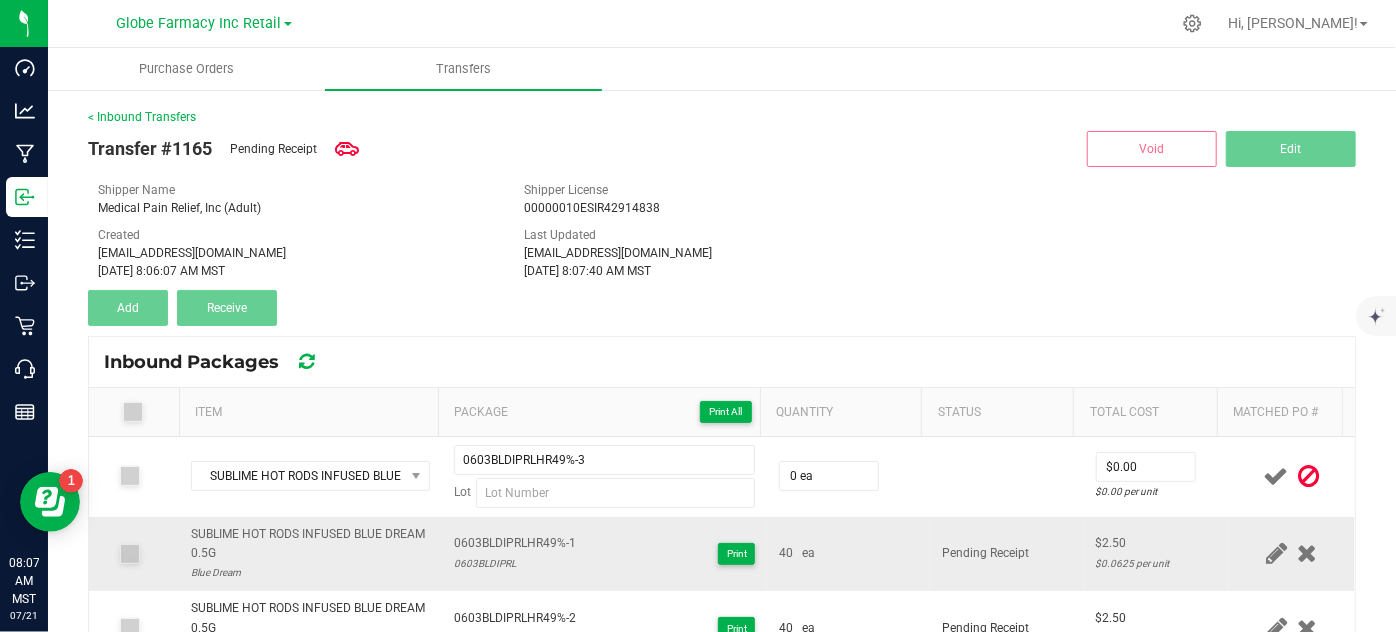 copy on "0603BLDIPRL" 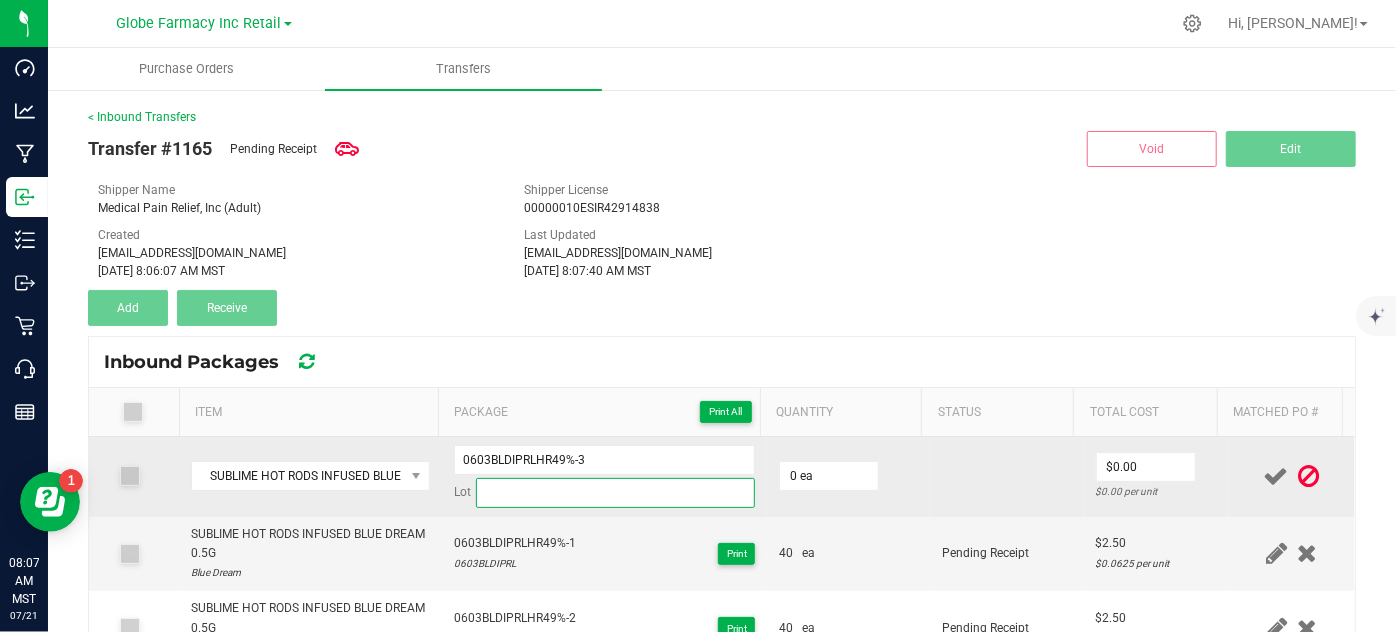 drag, startPoint x: 618, startPoint y: 498, endPoint x: 617, endPoint y: 483, distance: 15.033297 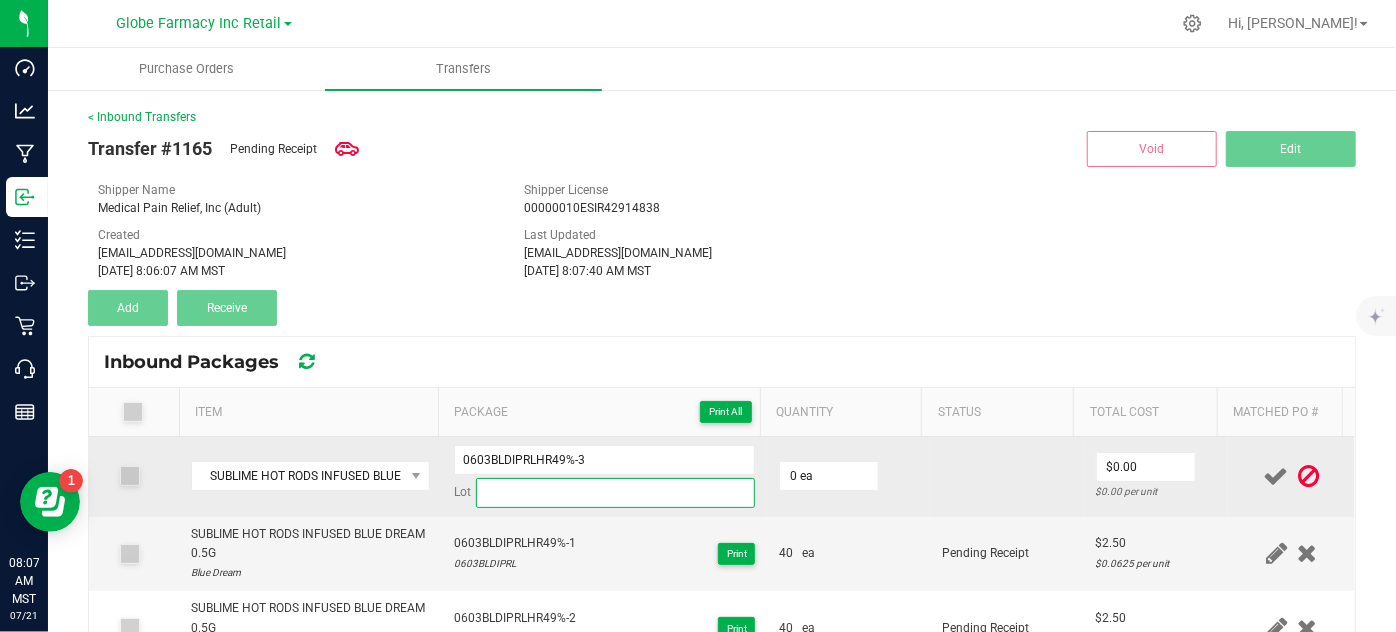click at bounding box center (616, 493) 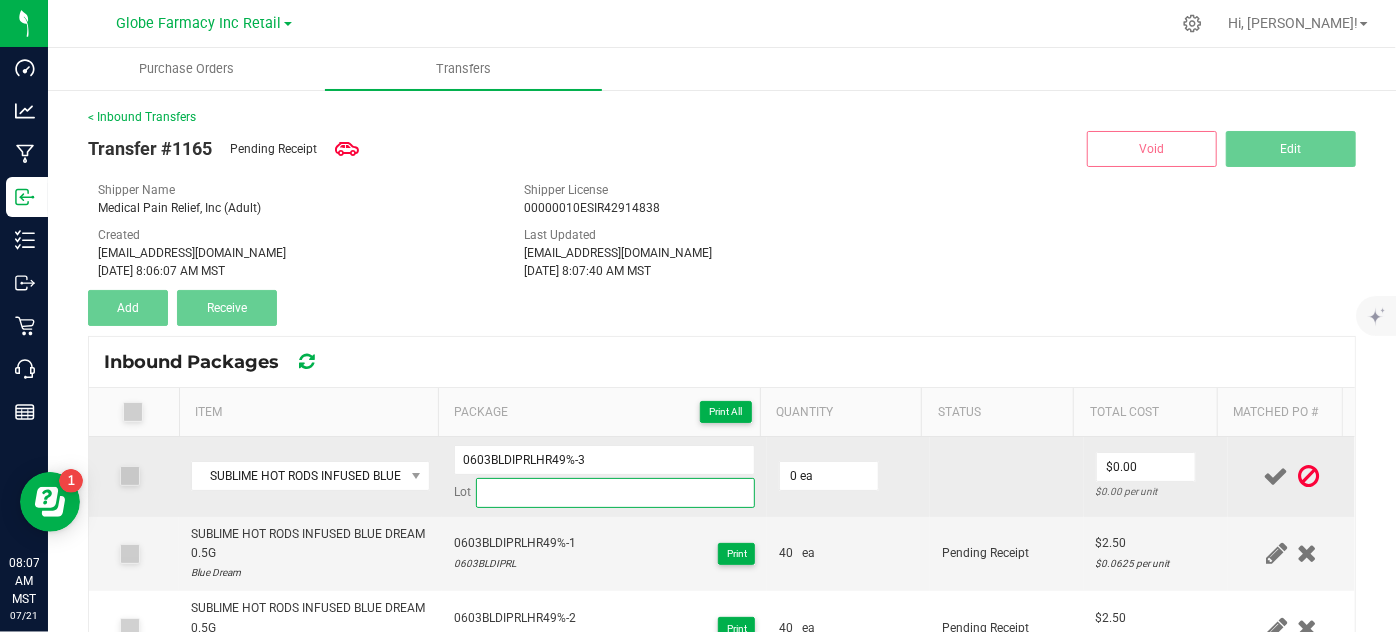 paste on "0603BLDIPRL" 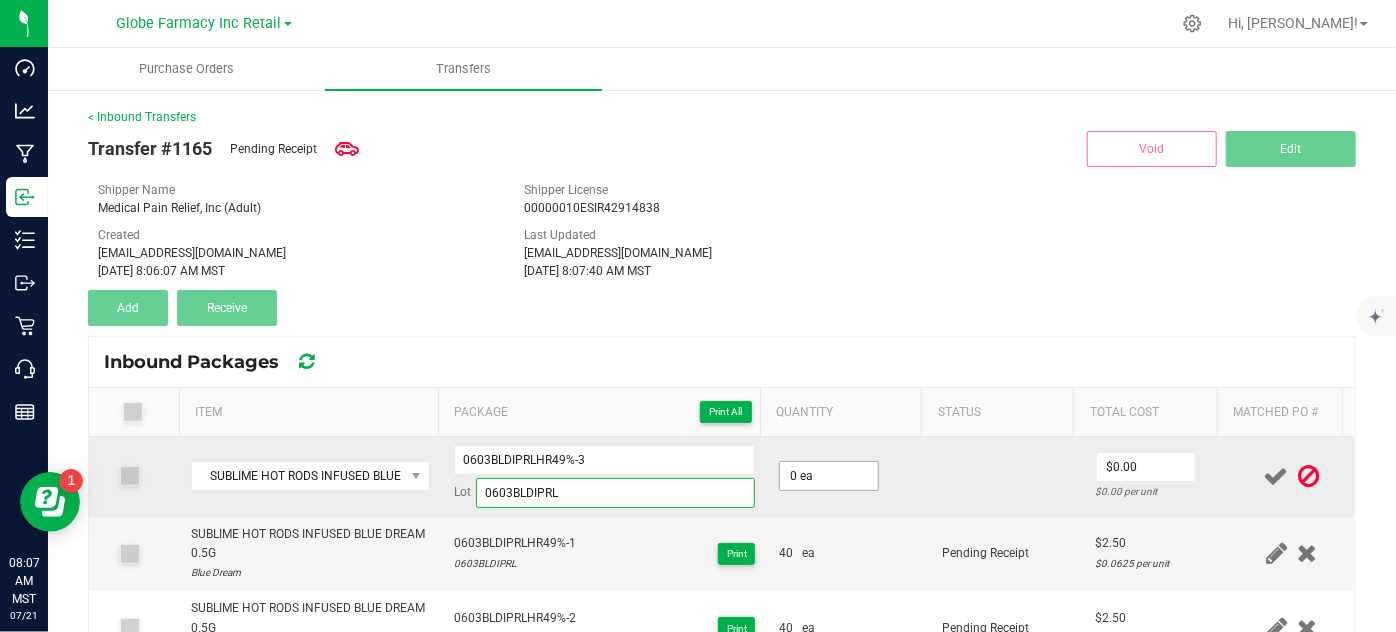 type on "0603BLDIPRL" 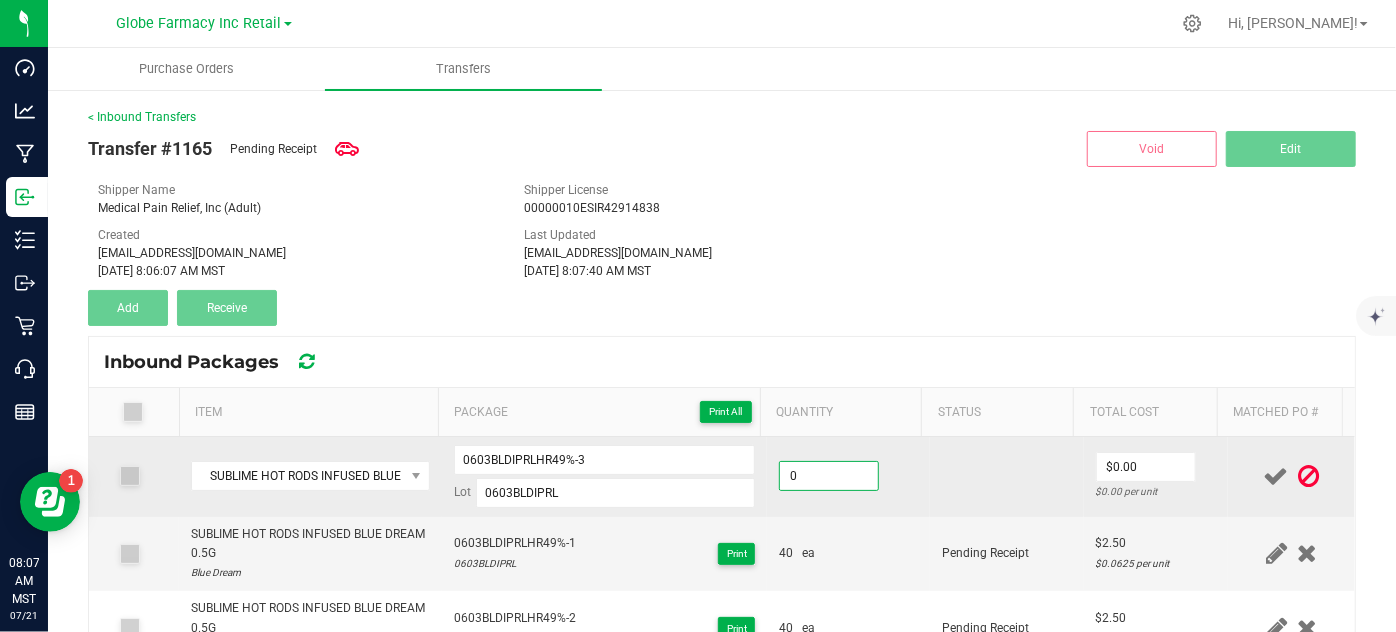 click on "0" at bounding box center (829, 476) 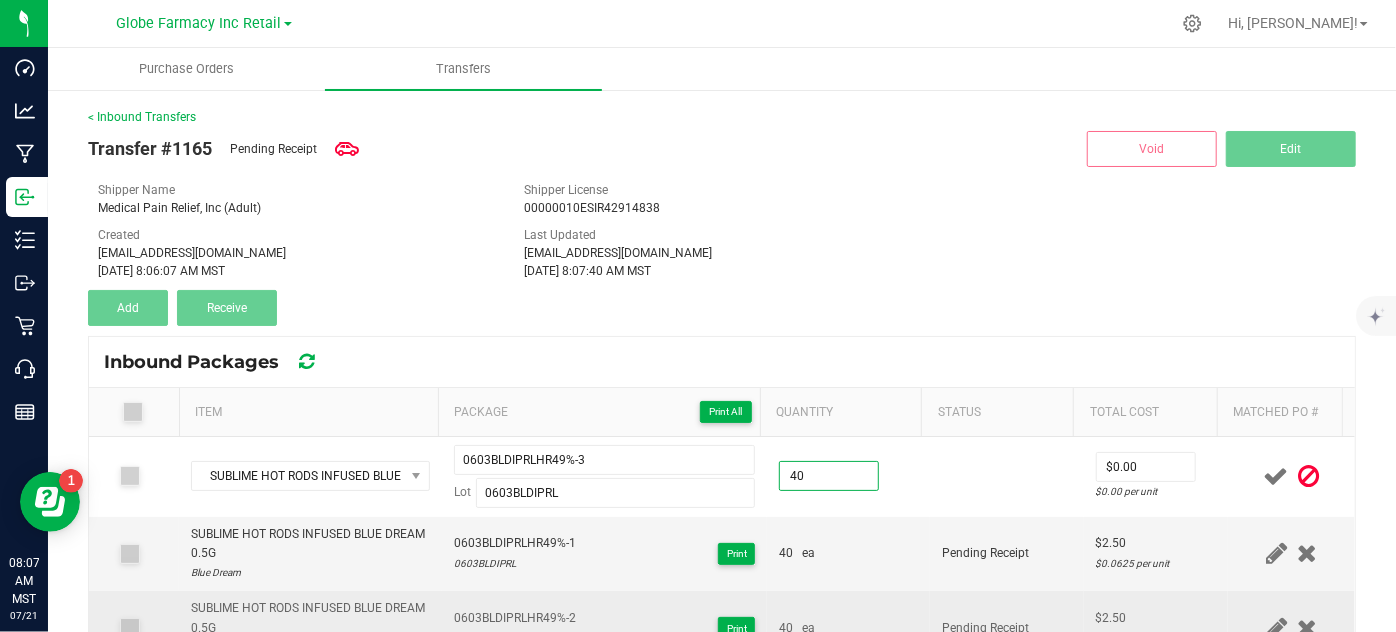 type on "40 ea" 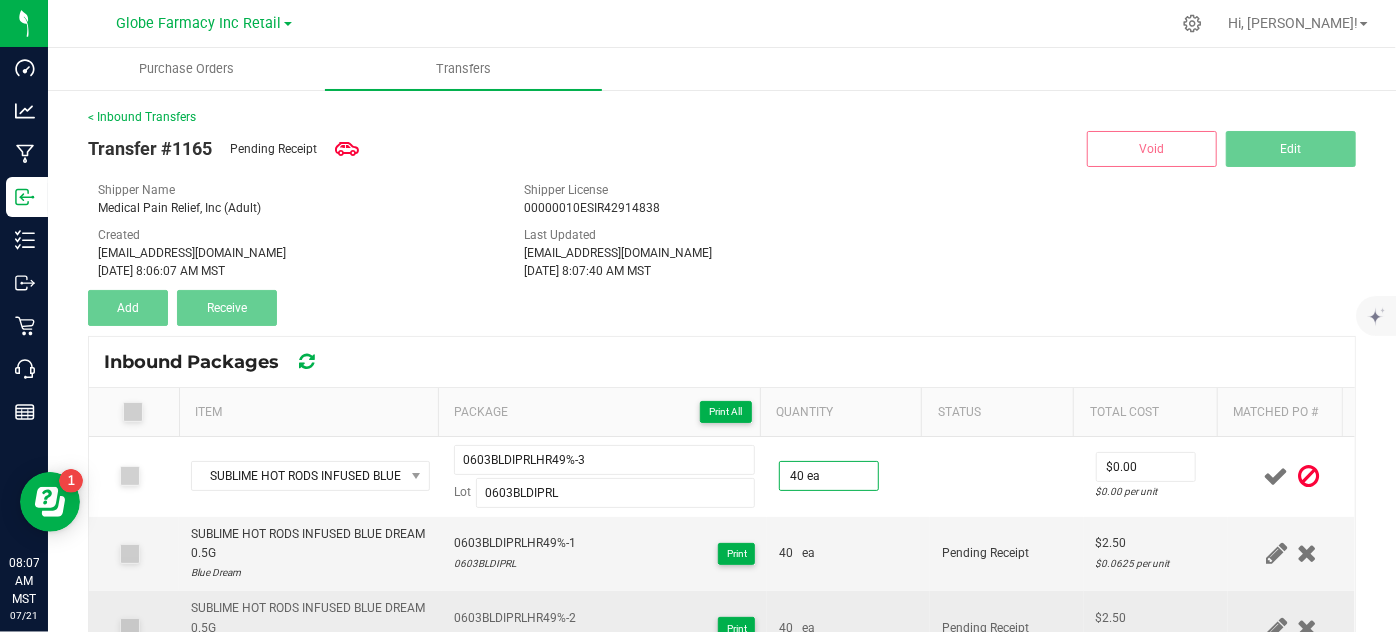 click on "0603BLDIPRLHR49%-2   0603BLDIPRL   Print" at bounding box center (605, 628) 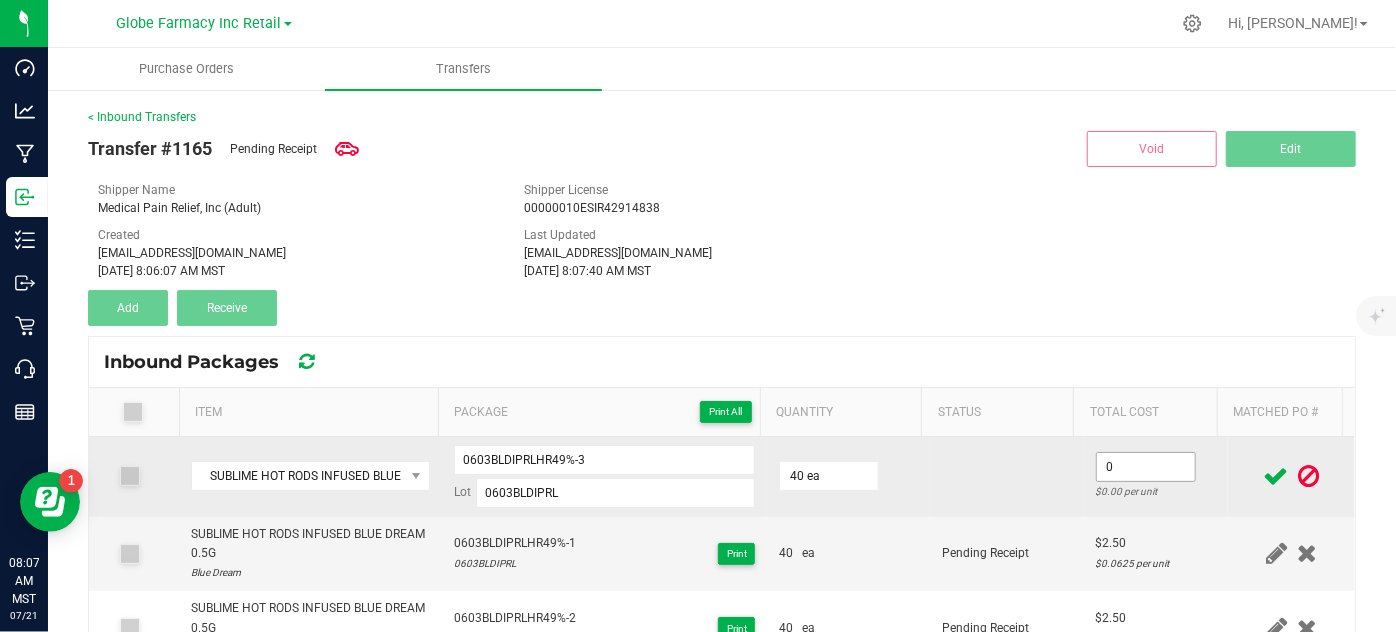 click on "0" at bounding box center (1146, 467) 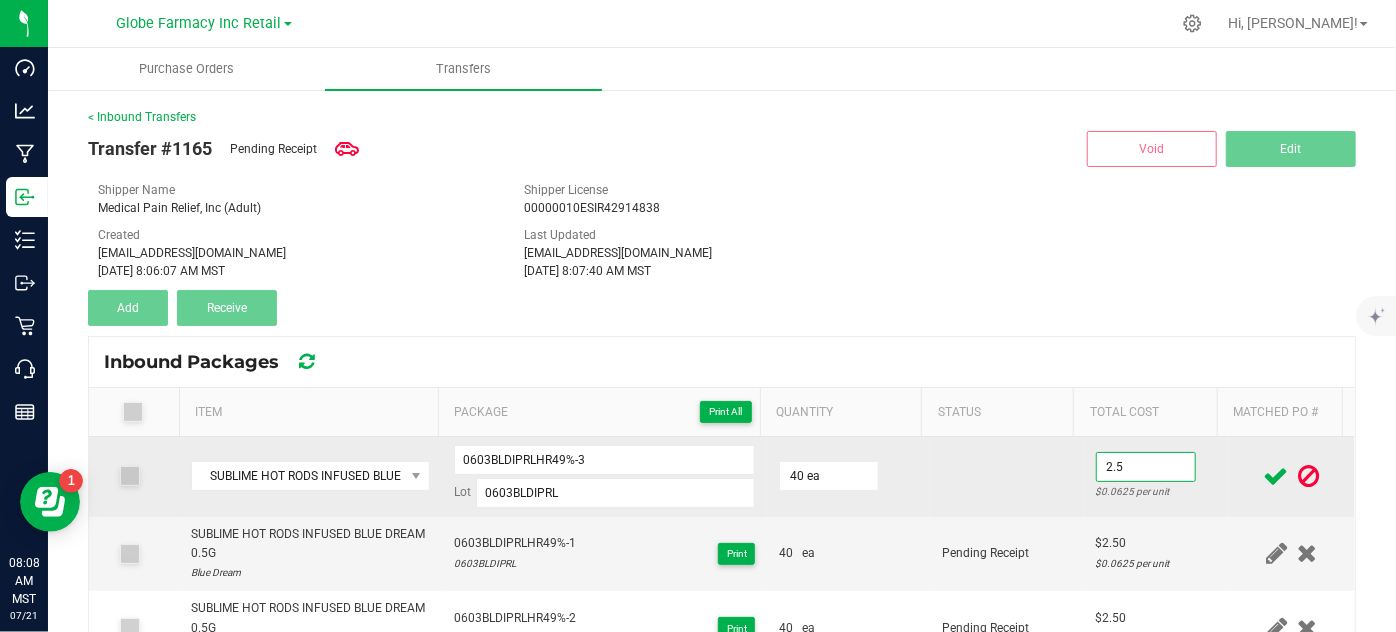 type on "$2.50" 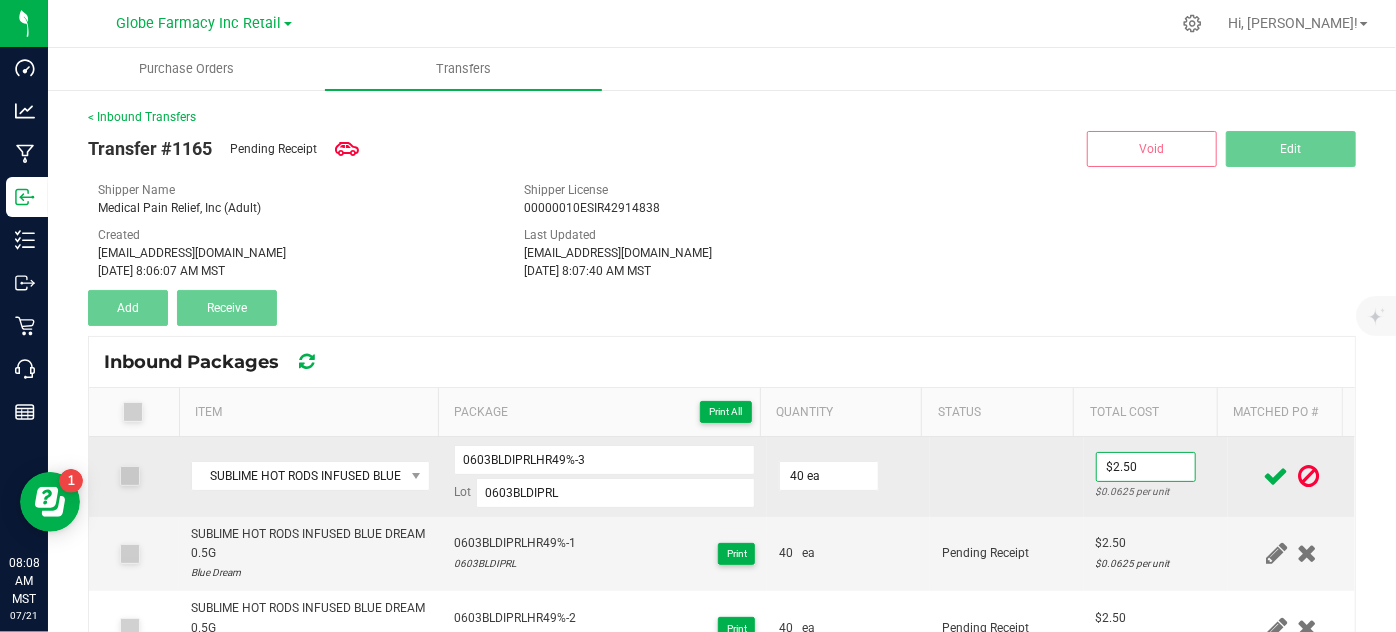 click on "$2.50  $0.0625 per unit" at bounding box center [1156, 477] 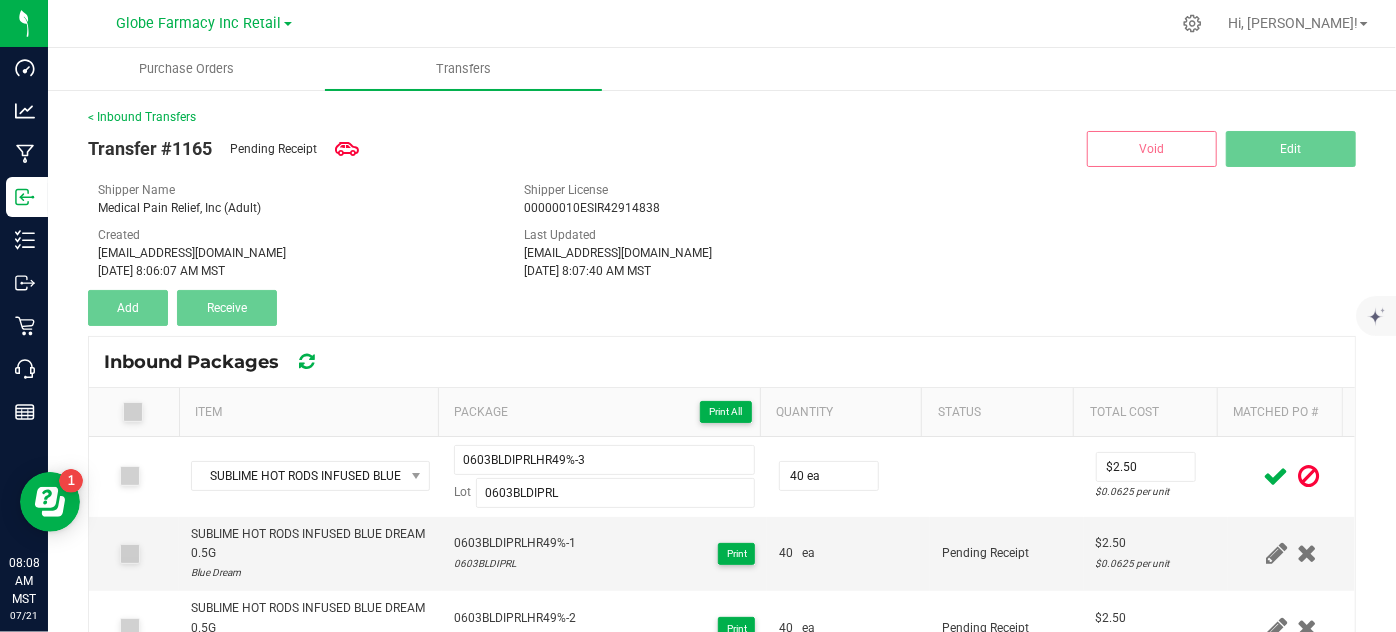 click at bounding box center [1276, 476] 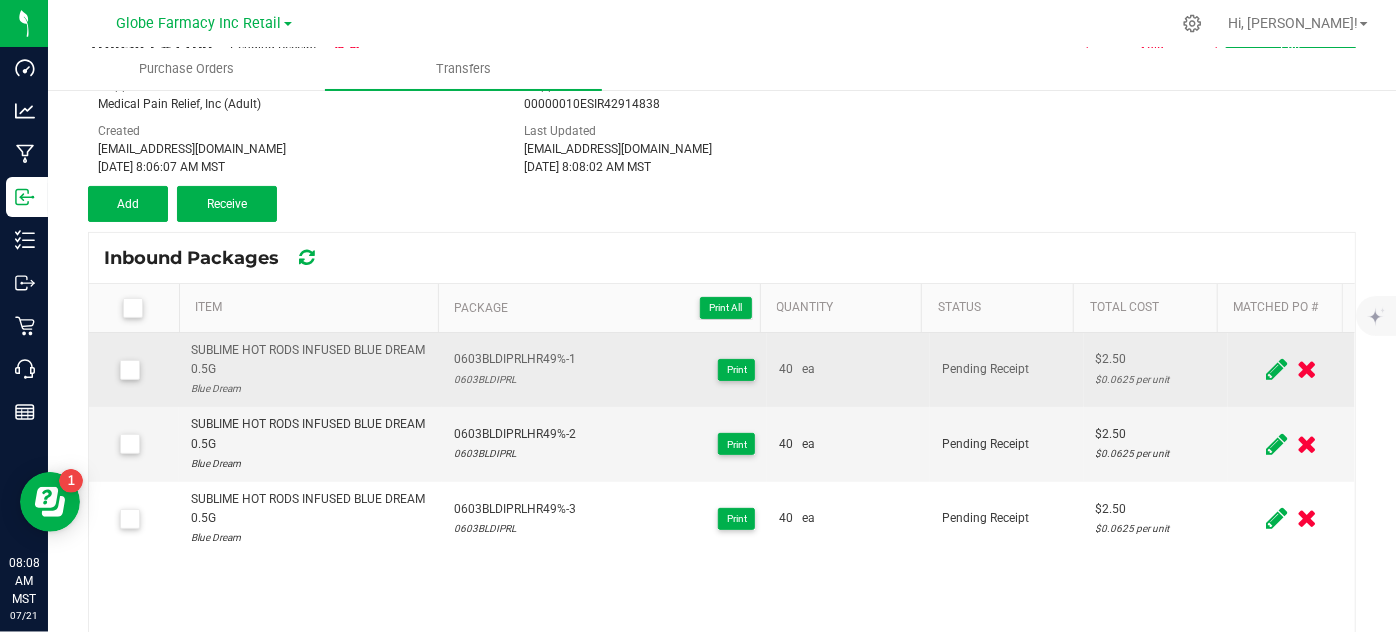 scroll, scrollTop: 181, scrollLeft: 0, axis: vertical 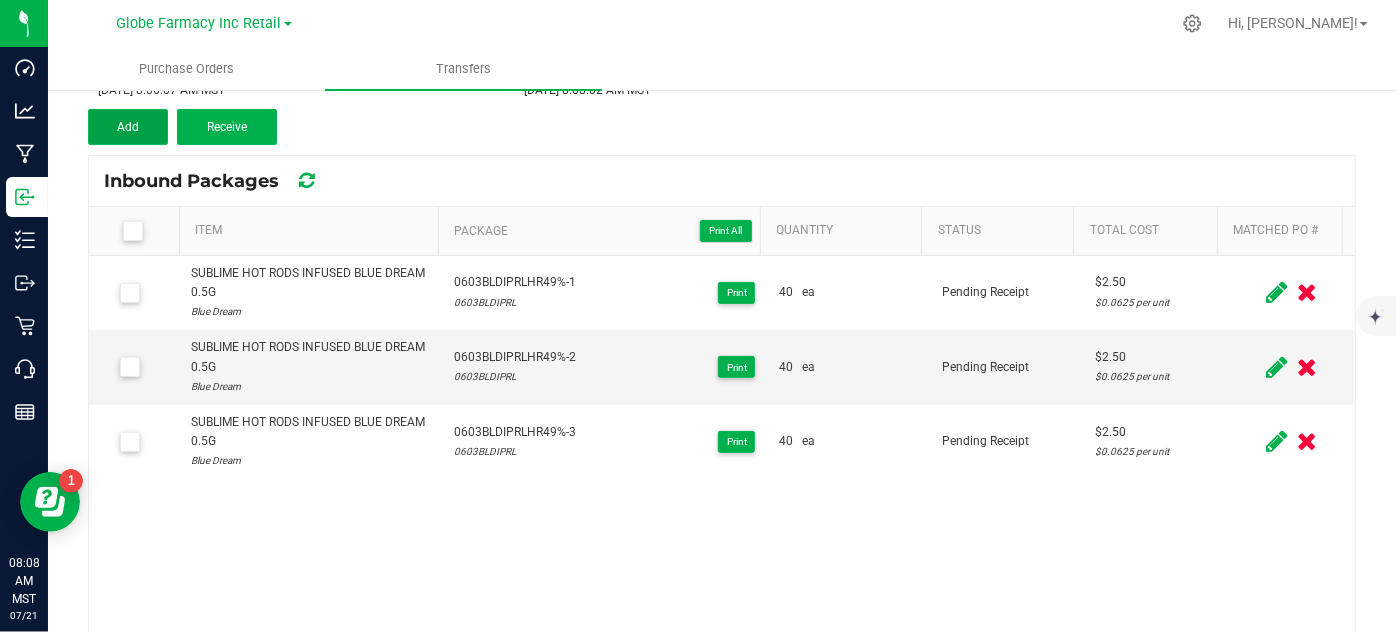 click on "Add" at bounding box center [128, 127] 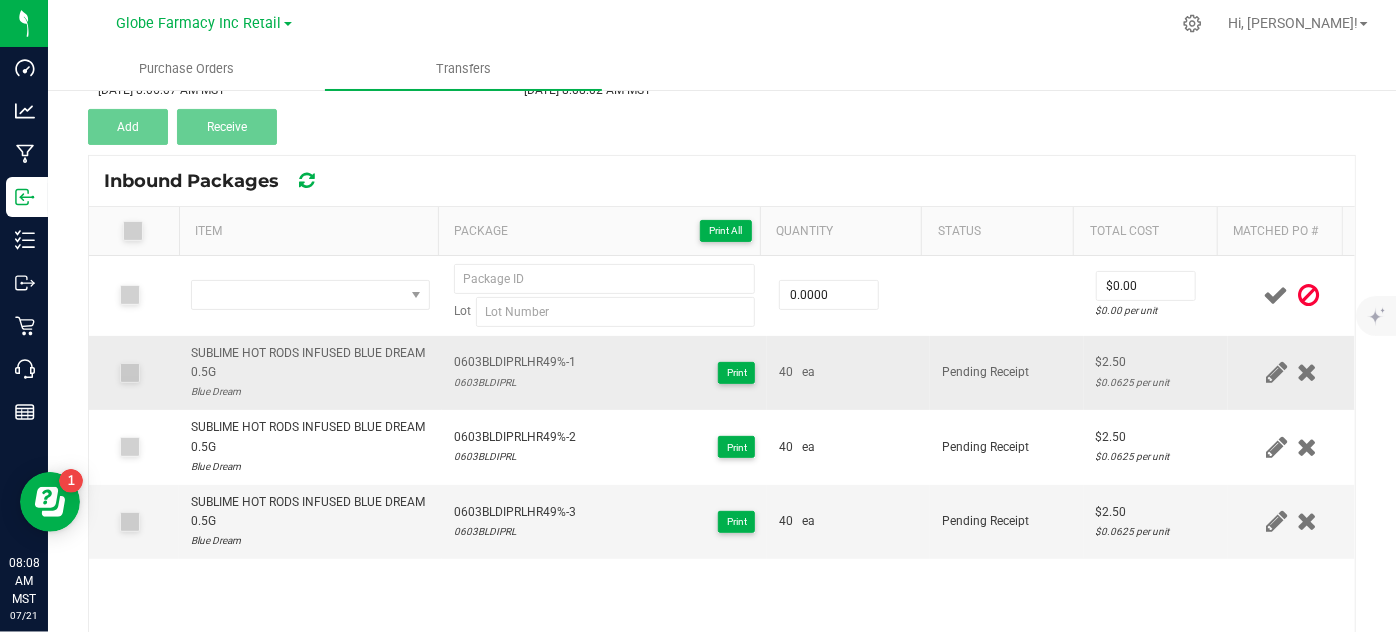 click on "SUBLIME HOT RODS INFUSED BLUE DREAM 0.5G" at bounding box center [310, 363] 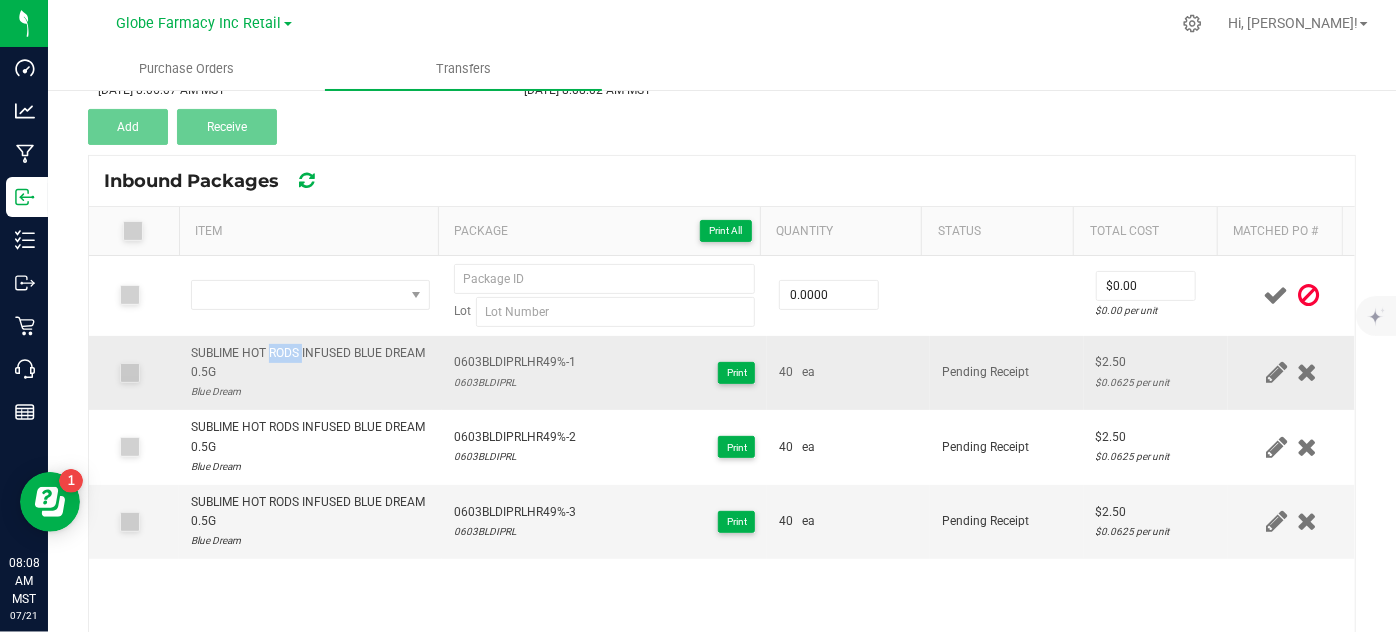 click on "SUBLIME HOT RODS INFUSED BLUE DREAM 0.5G" at bounding box center [310, 363] 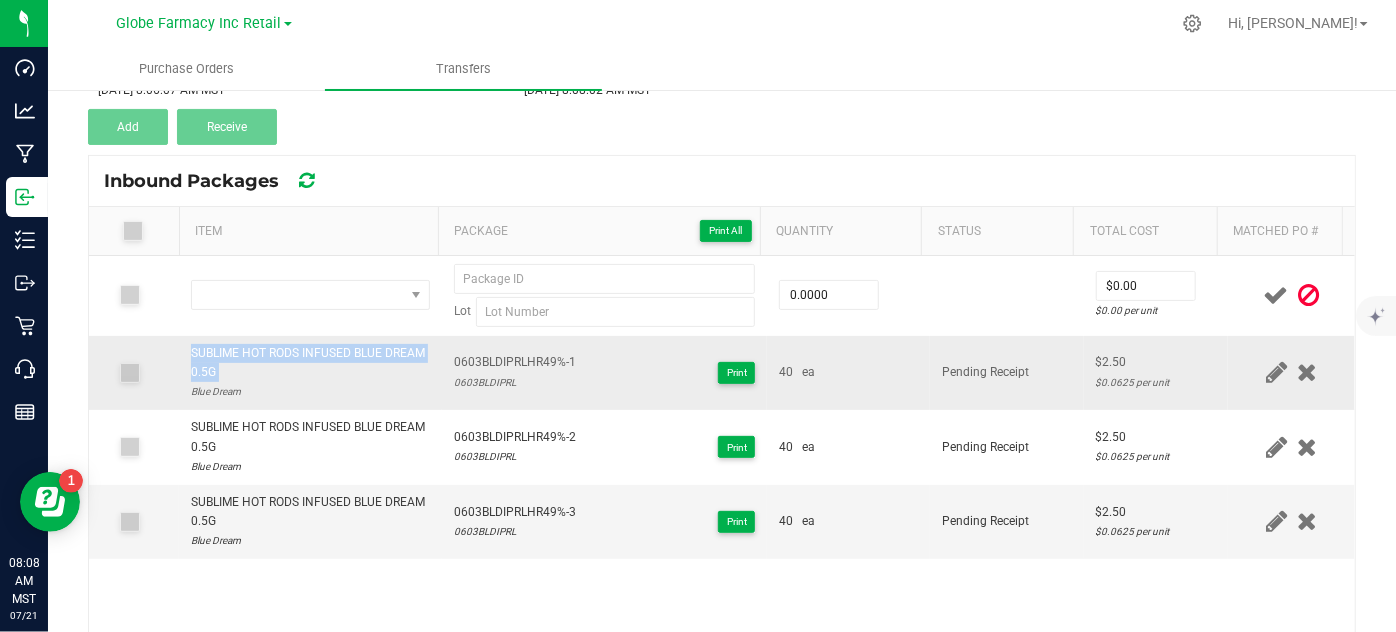 click on "SUBLIME HOT RODS INFUSED BLUE DREAM 0.5G" at bounding box center [310, 363] 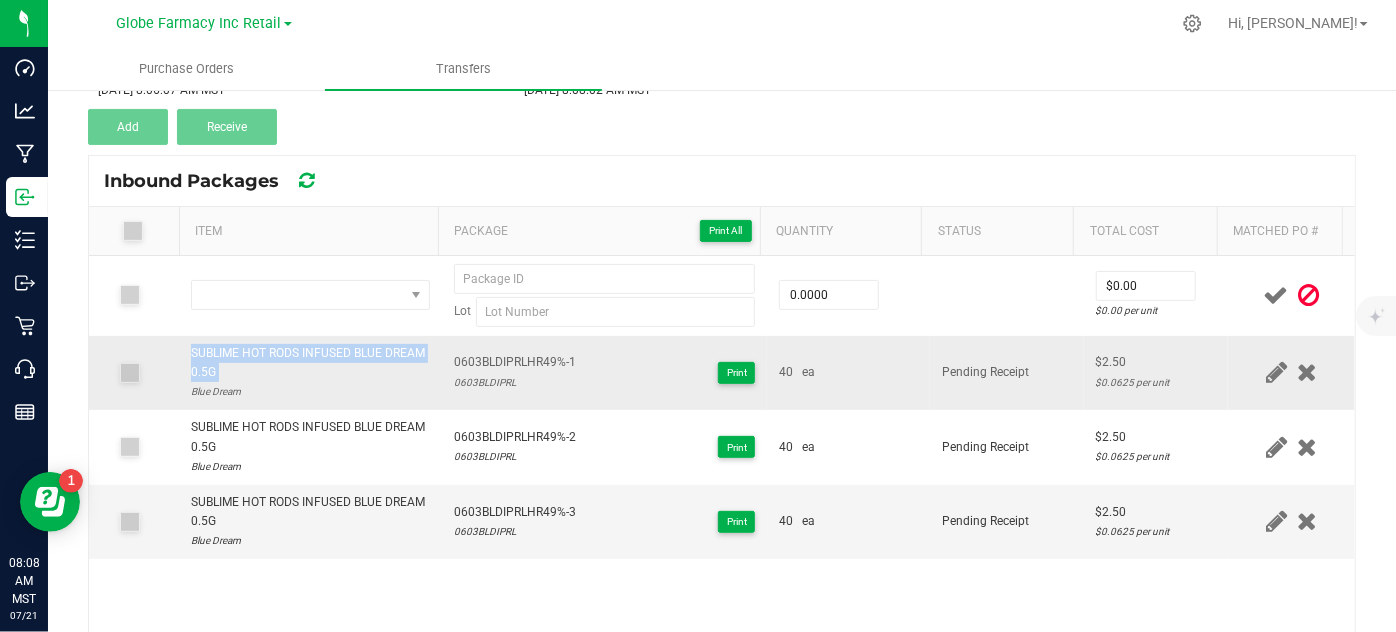 copy on "SUBLIME HOT RODS INFUSED BLUE DREAM 0.5G" 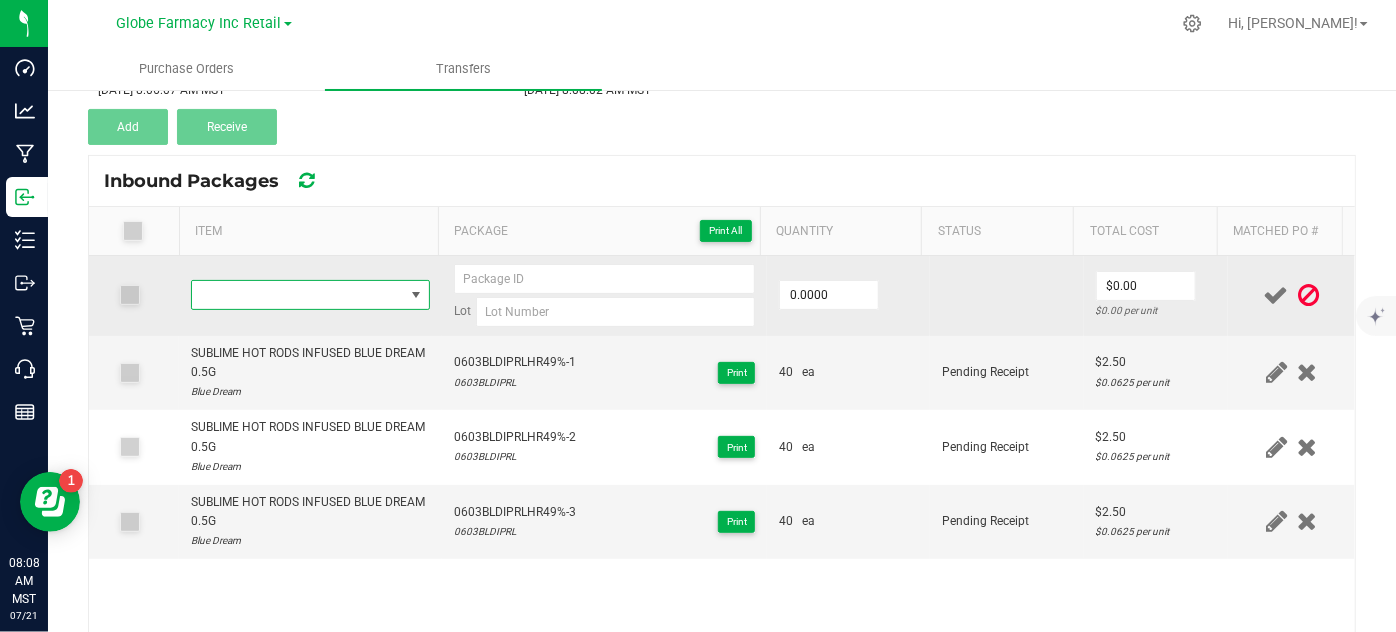 click at bounding box center (297, 295) 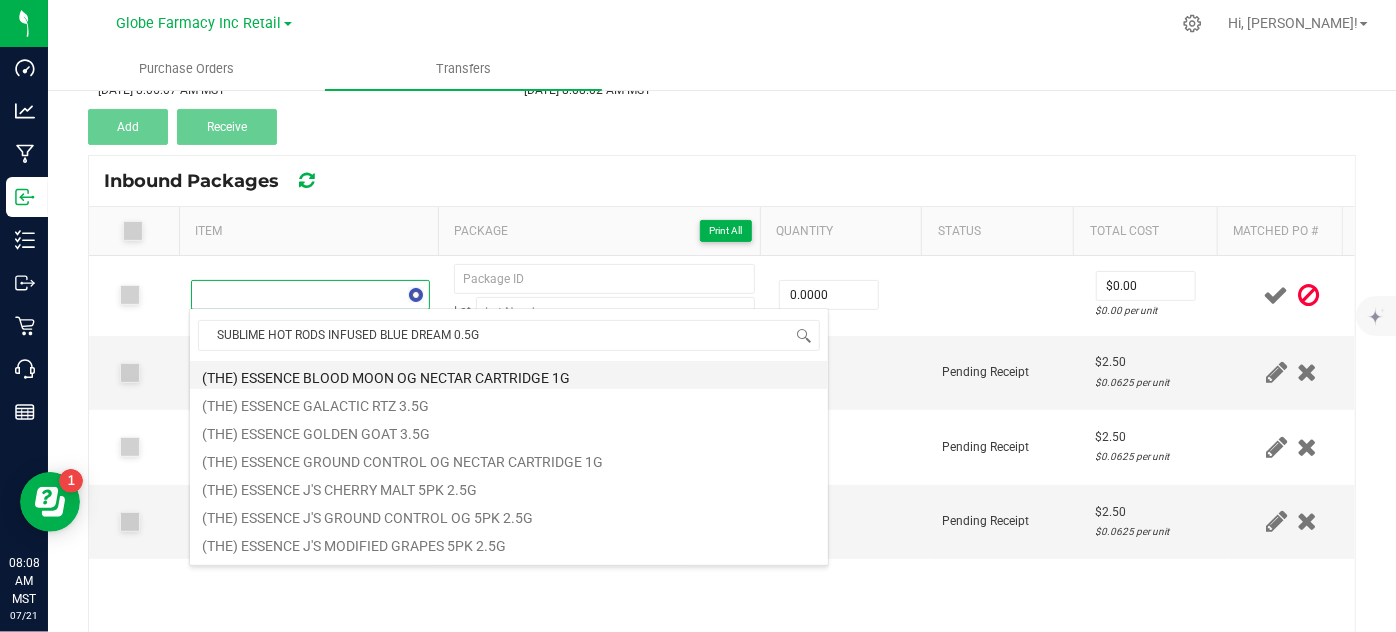 scroll, scrollTop: 99970, scrollLeft: 99767, axis: both 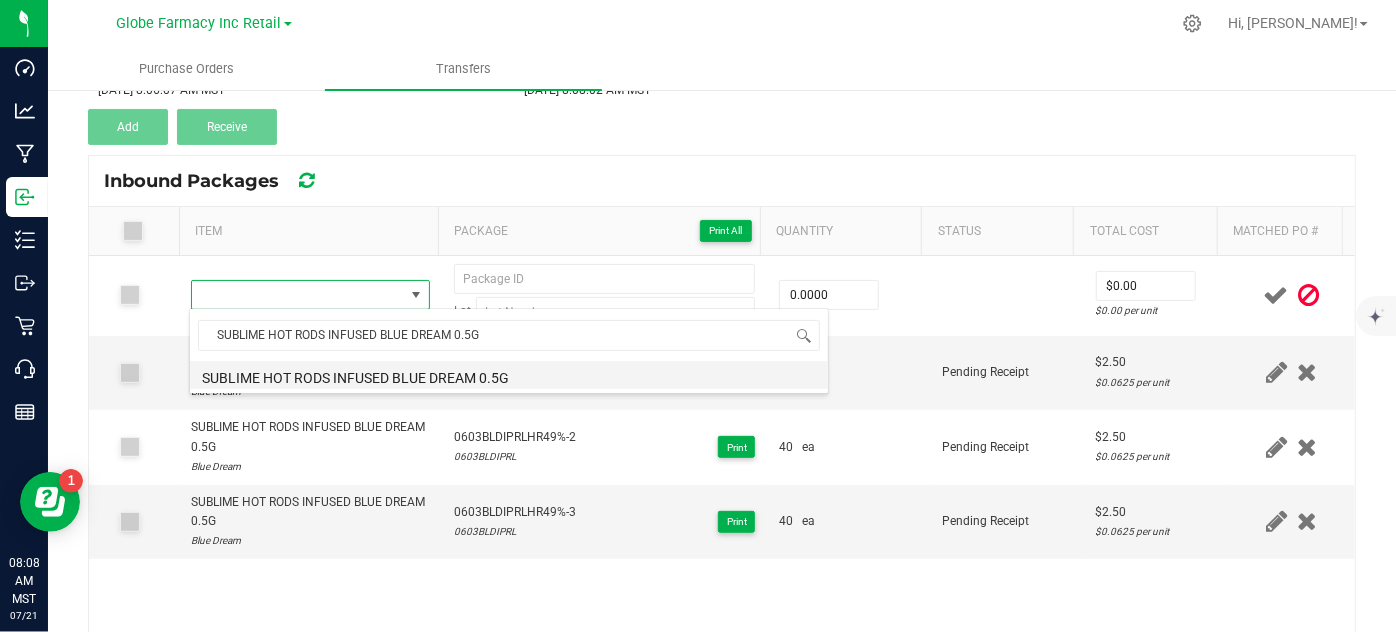 click on "SUBLIME HOT RODS INFUSED BLUE DREAM 0.5G" at bounding box center [509, 375] 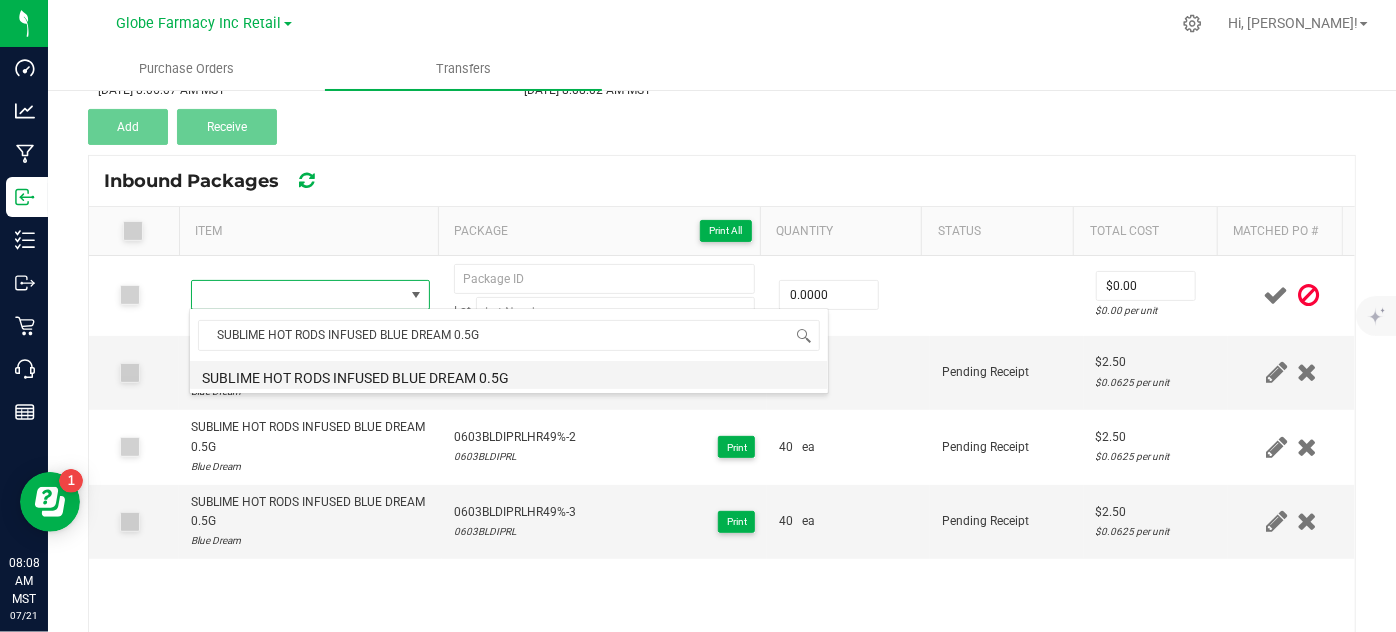 type on "0 ea" 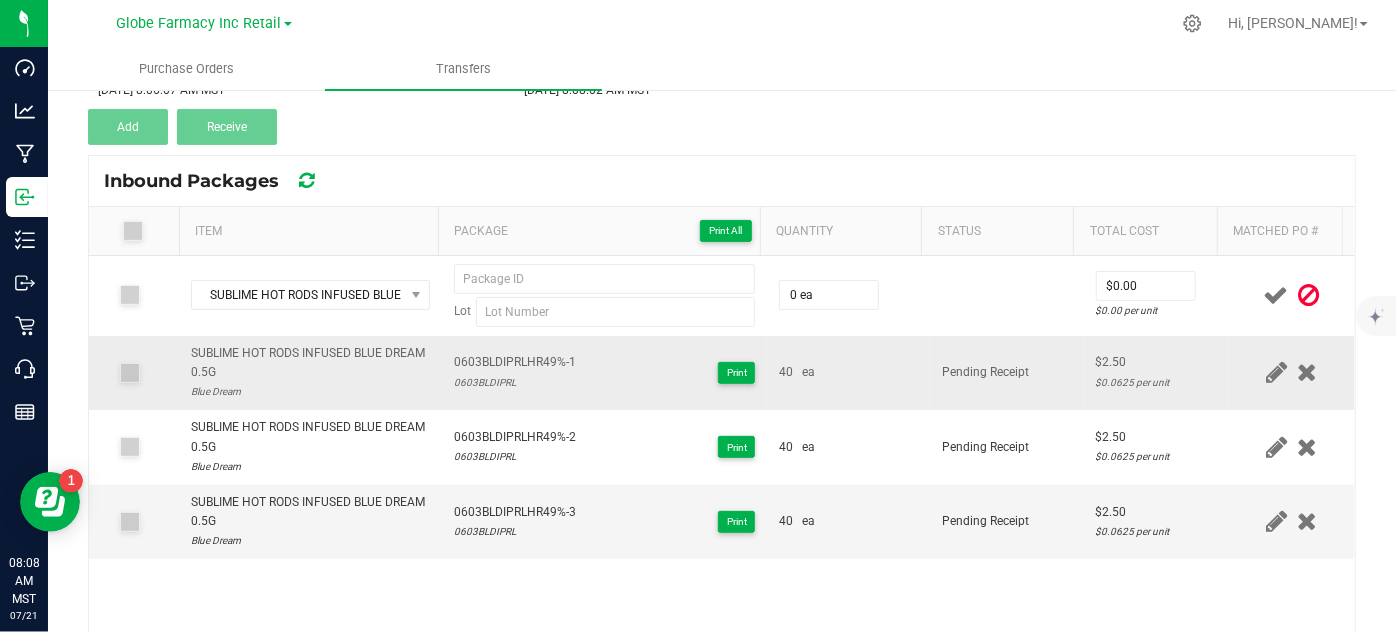 click on "0603BLDIPRLHR49%-1" at bounding box center [515, 362] 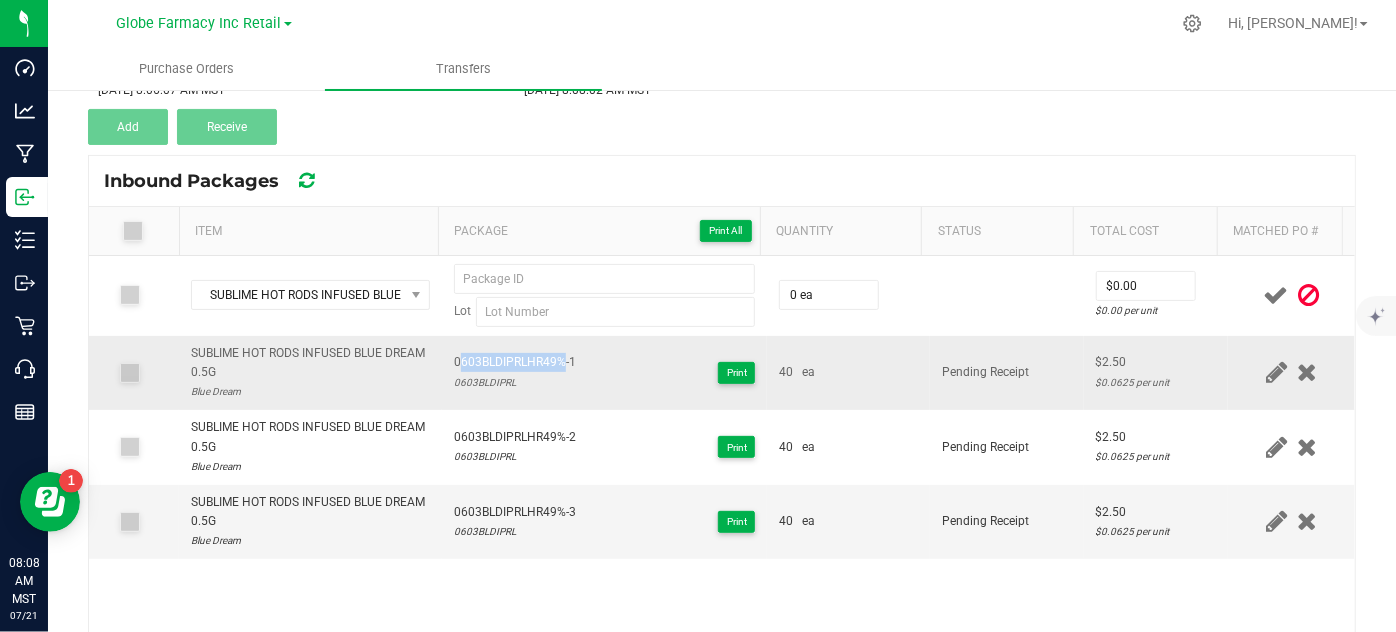 click on "0603BLDIPRLHR49%-1" at bounding box center (515, 362) 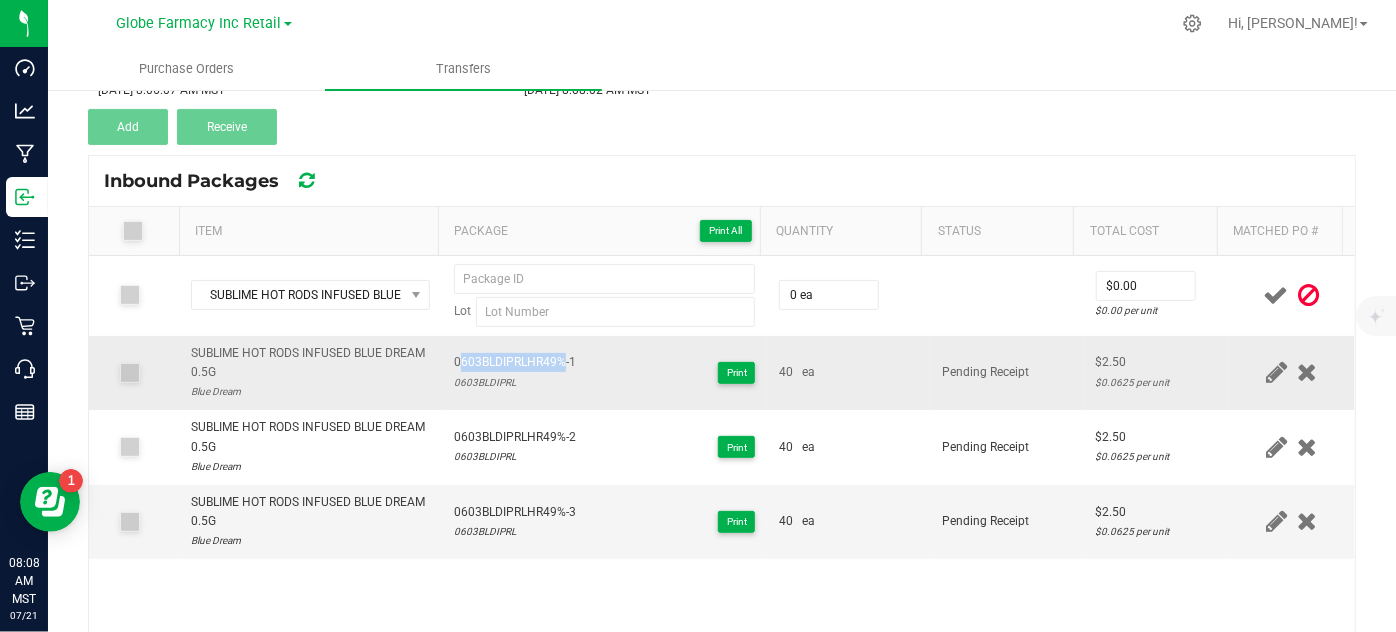 click on "0603BLDIPRLHR49%-1" at bounding box center [515, 362] 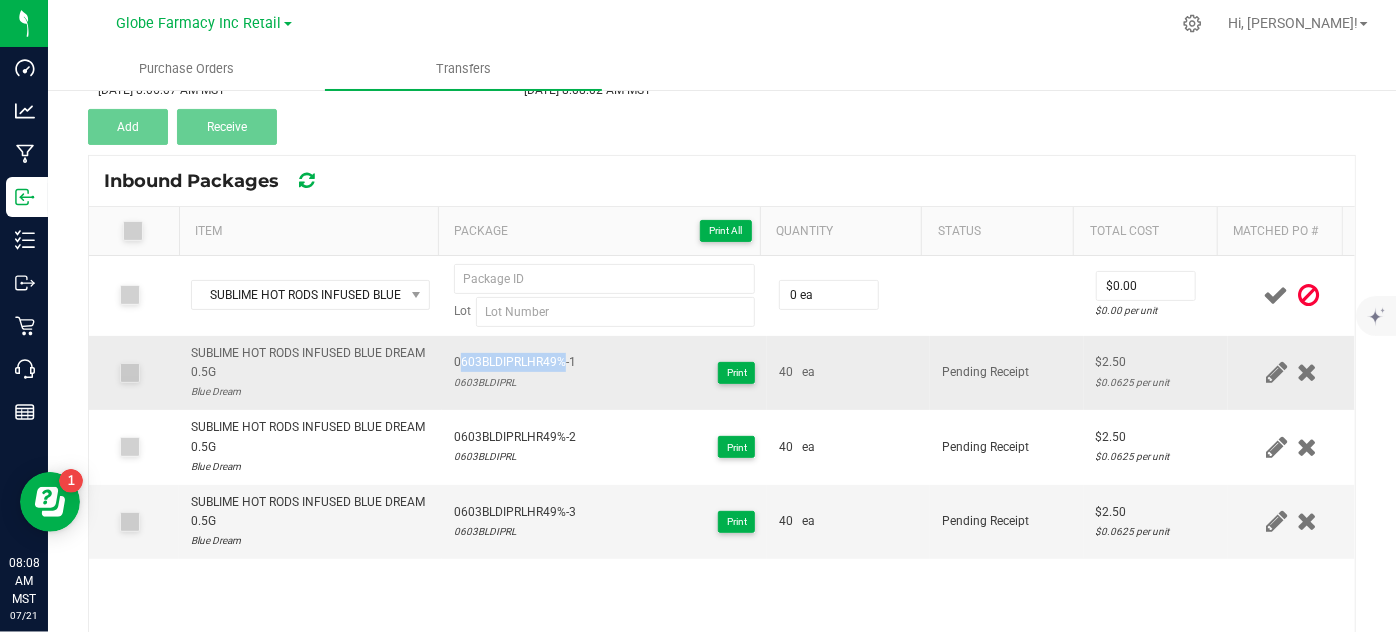 copy on "0603BLDIPRLHR49" 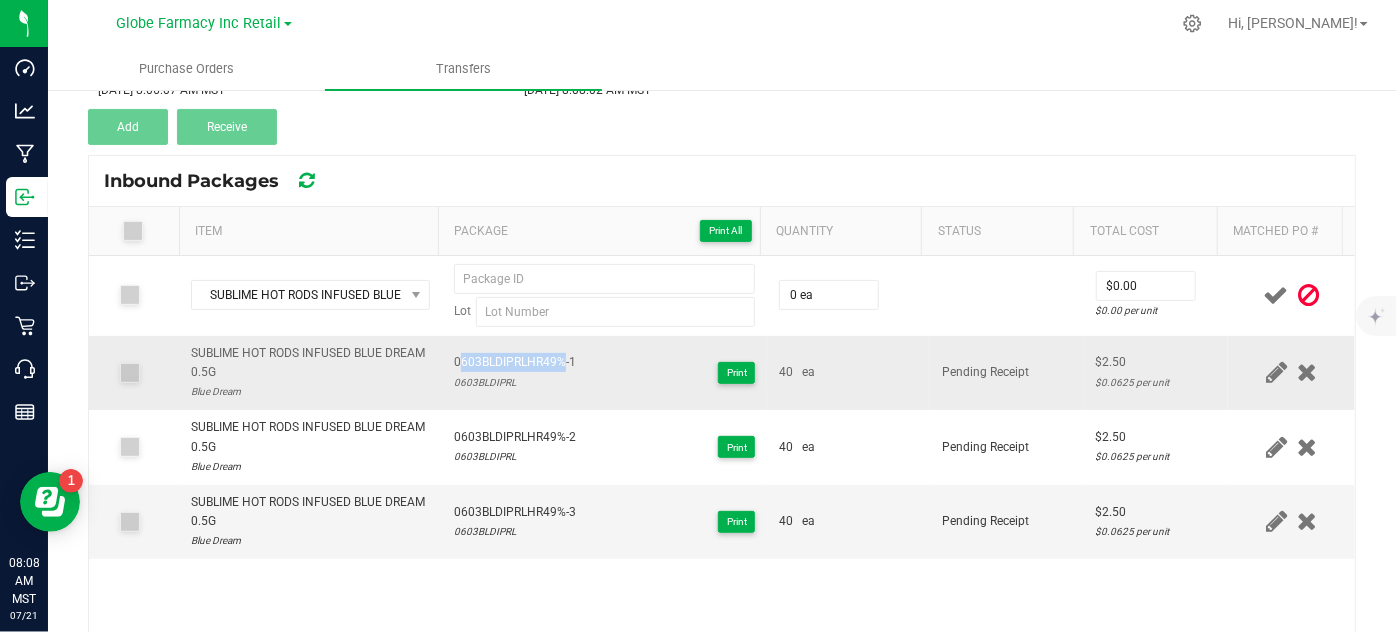 click on "0603BLDIPRLHR49%-1" at bounding box center [515, 362] 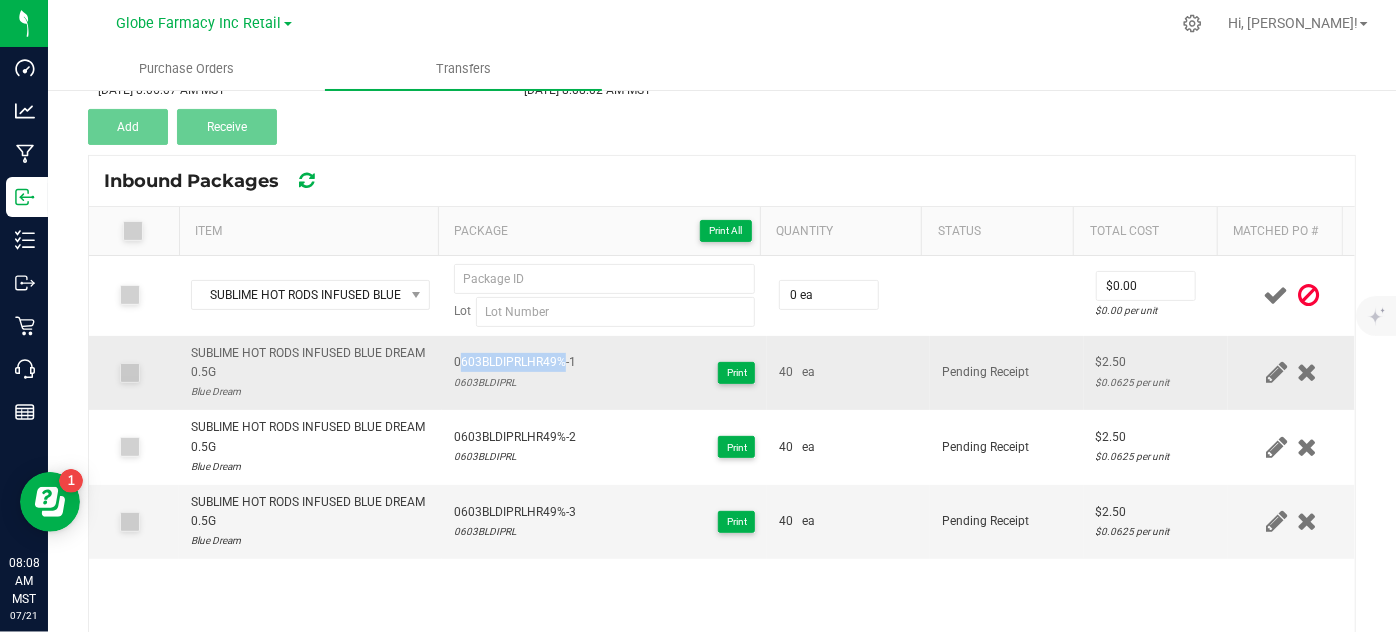 click on "0603BLDIPRLHR49%-1" at bounding box center (515, 362) 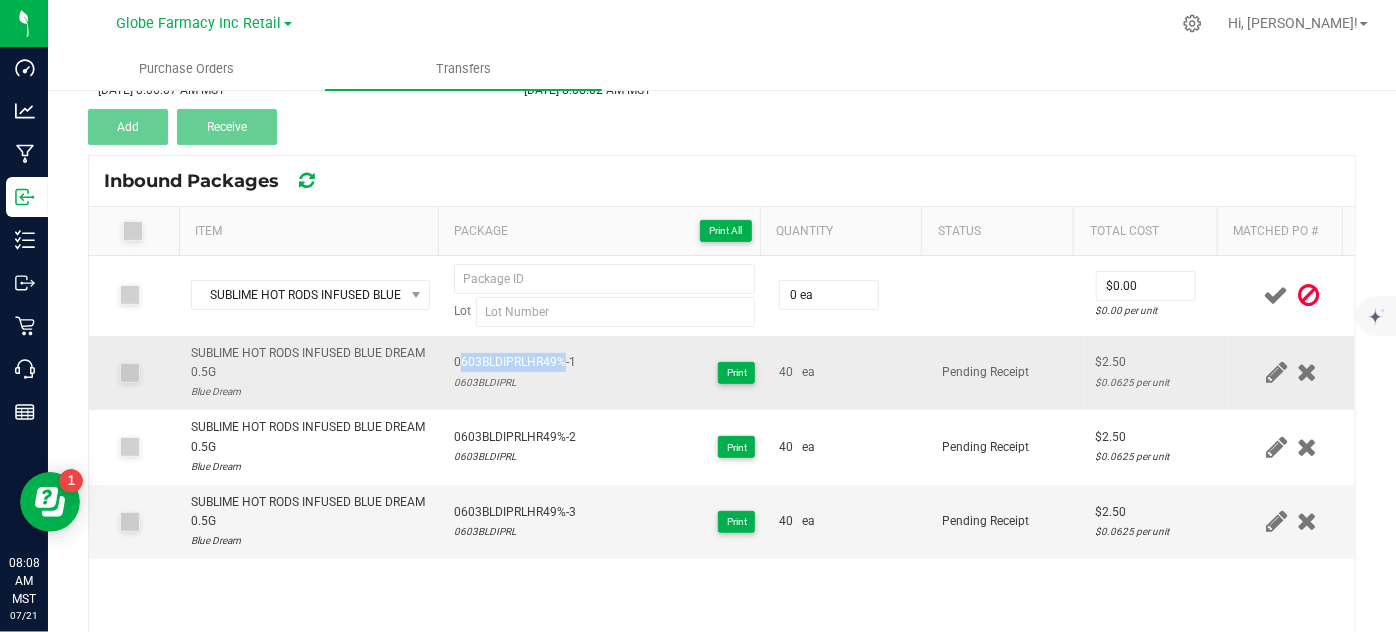 click on "0603BLDIPRLHR49%-1" at bounding box center (515, 362) 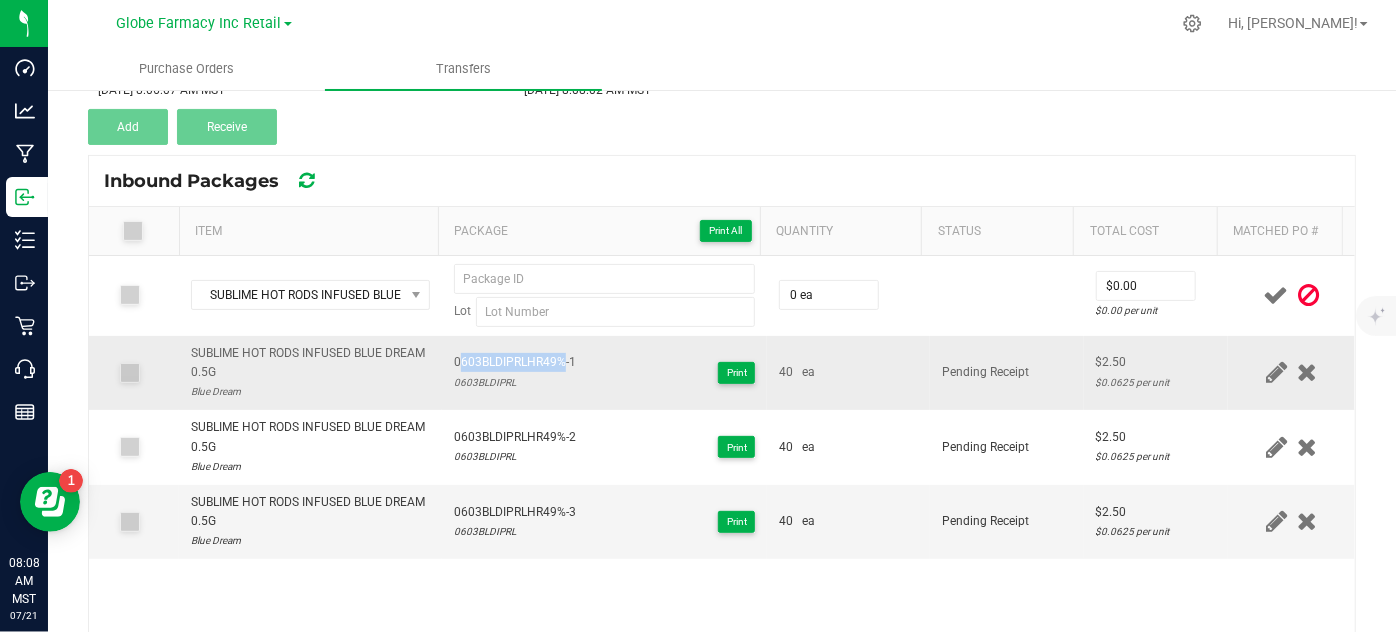 click on "0603BLDIPRLHR49%-1" at bounding box center (515, 362) 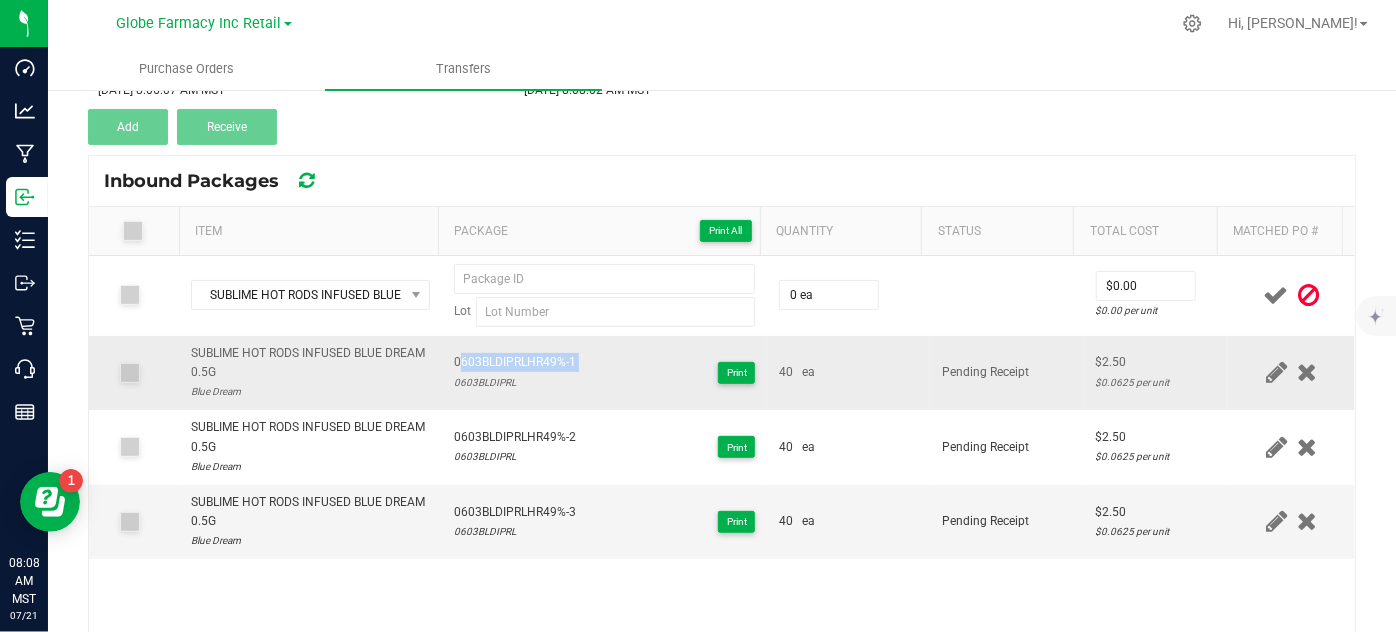 click on "0603BLDIPRLHR49%-1" at bounding box center [515, 362] 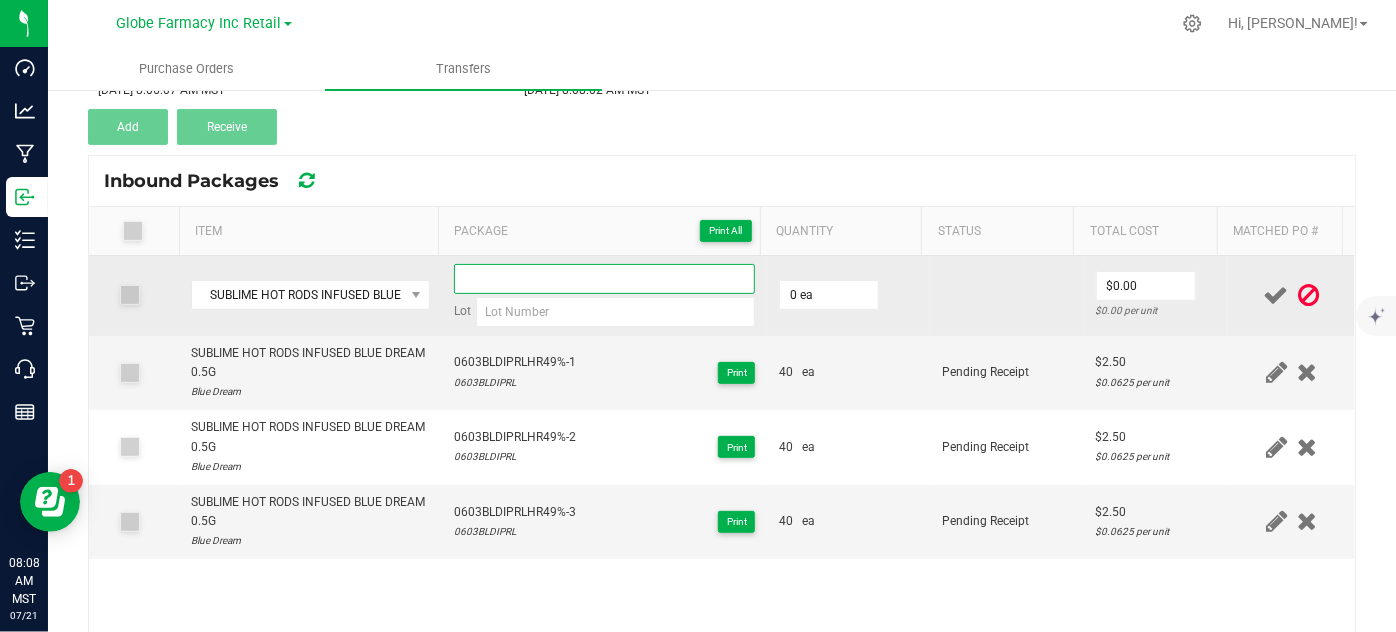 click at bounding box center (605, 279) 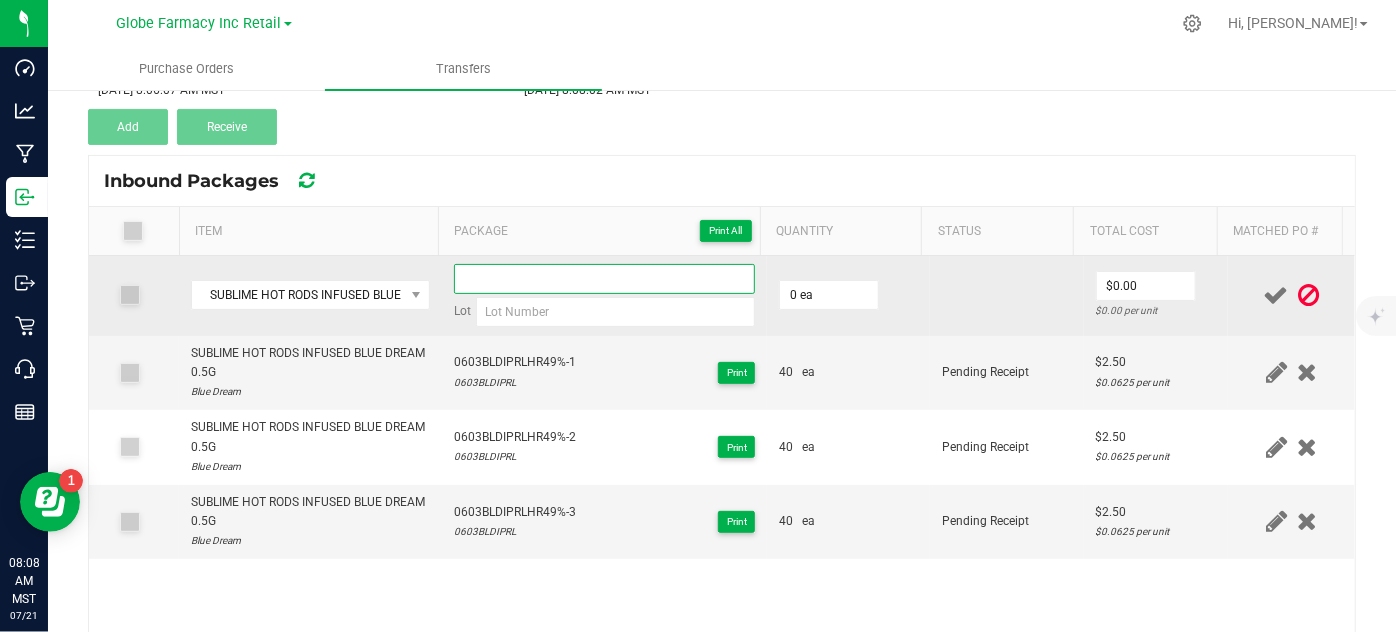 paste on "0603BLDIPRLHR49%-1" 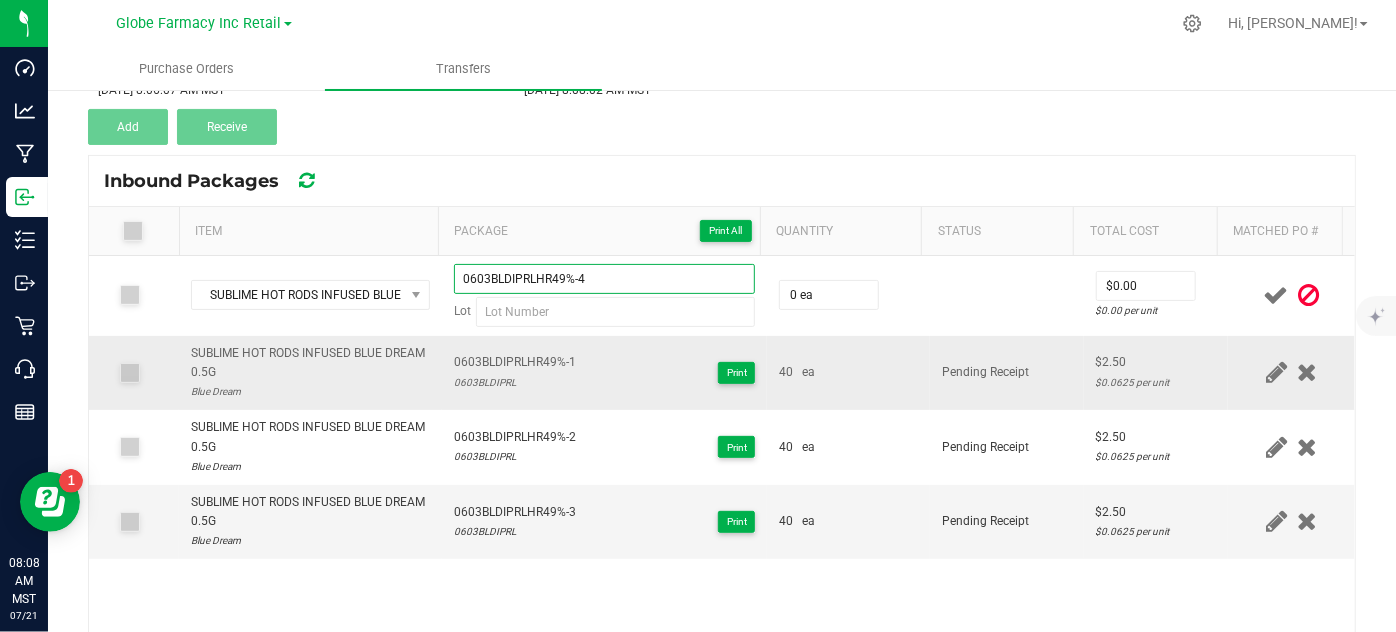 type on "0603BLDIPRLHR49%-4" 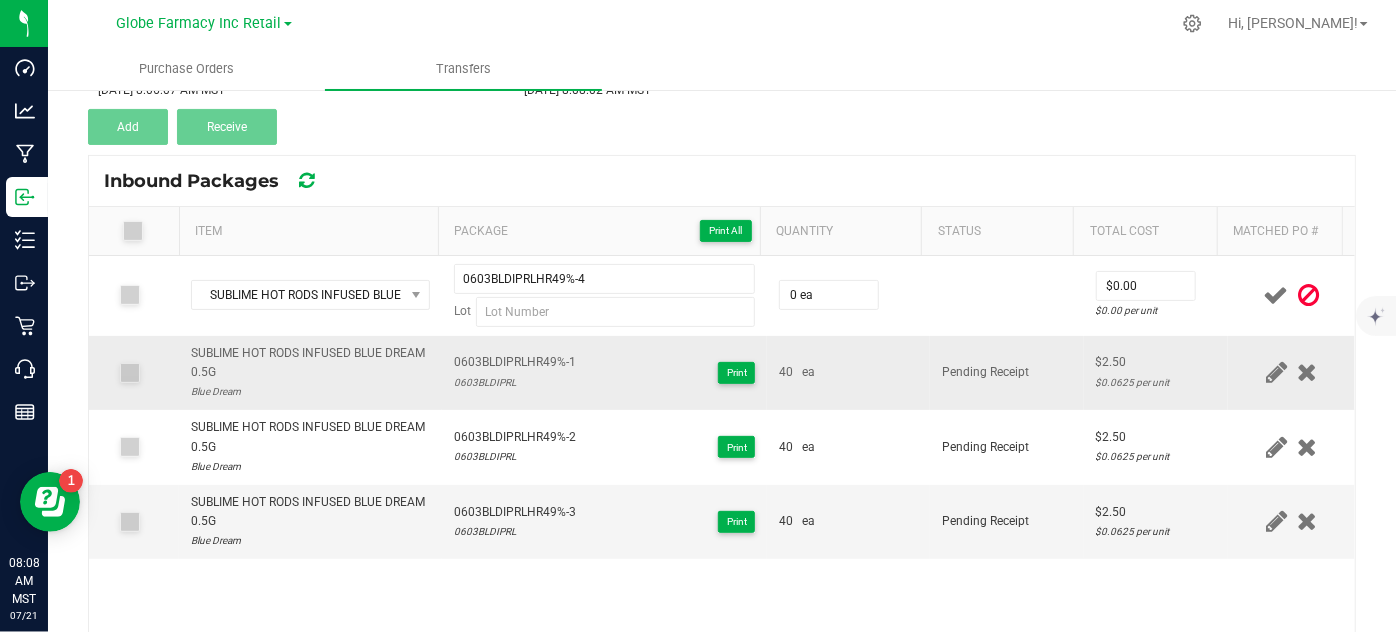 click on "0603BLDIPRL" at bounding box center [515, 382] 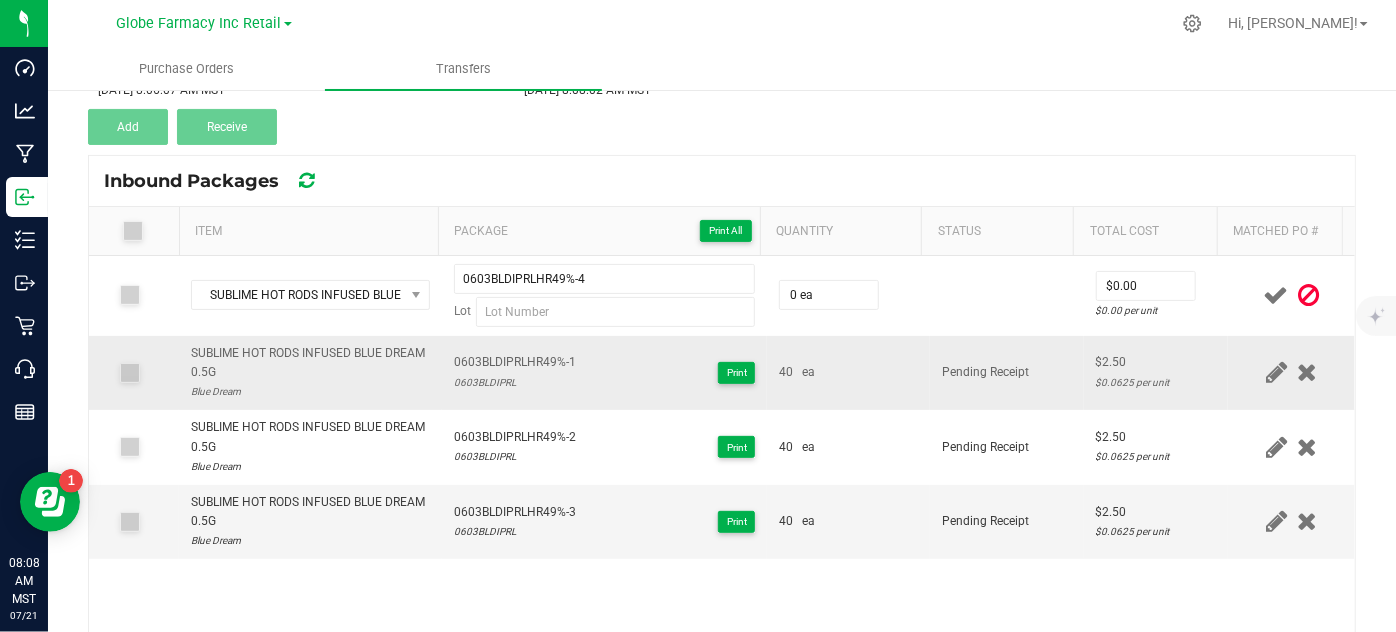 click on "0603BLDIPRL" at bounding box center (515, 382) 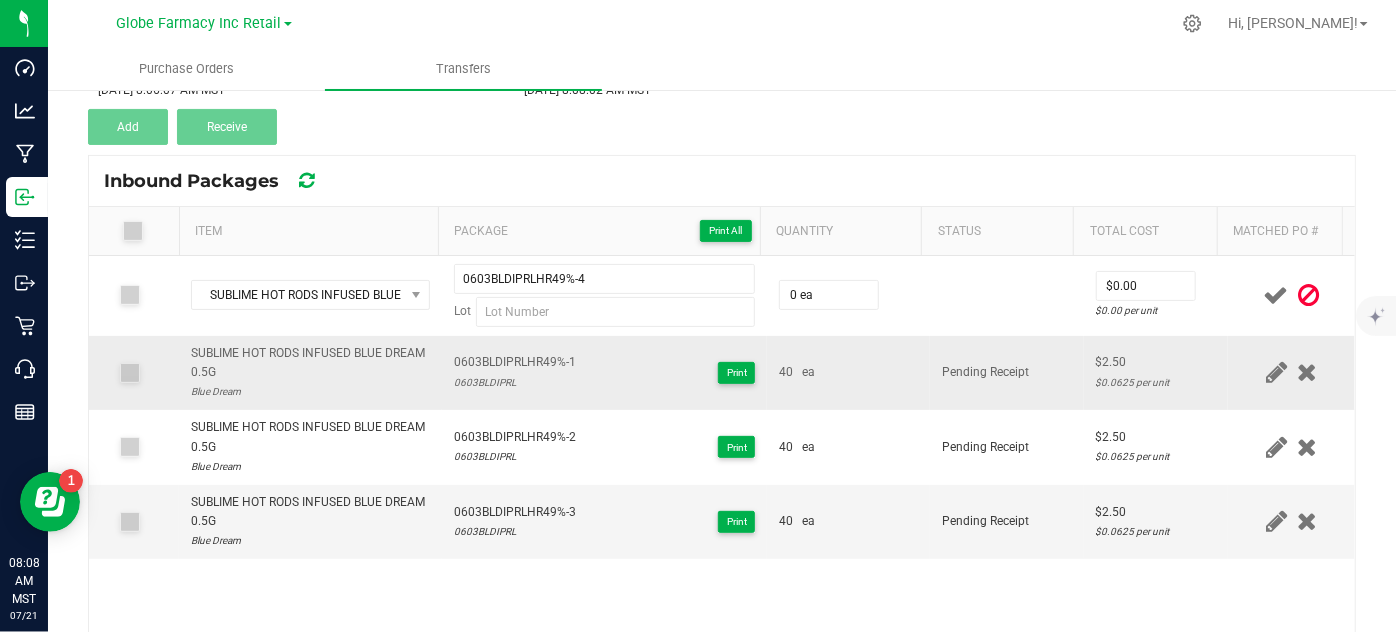 copy on "0603BLDIPRL" 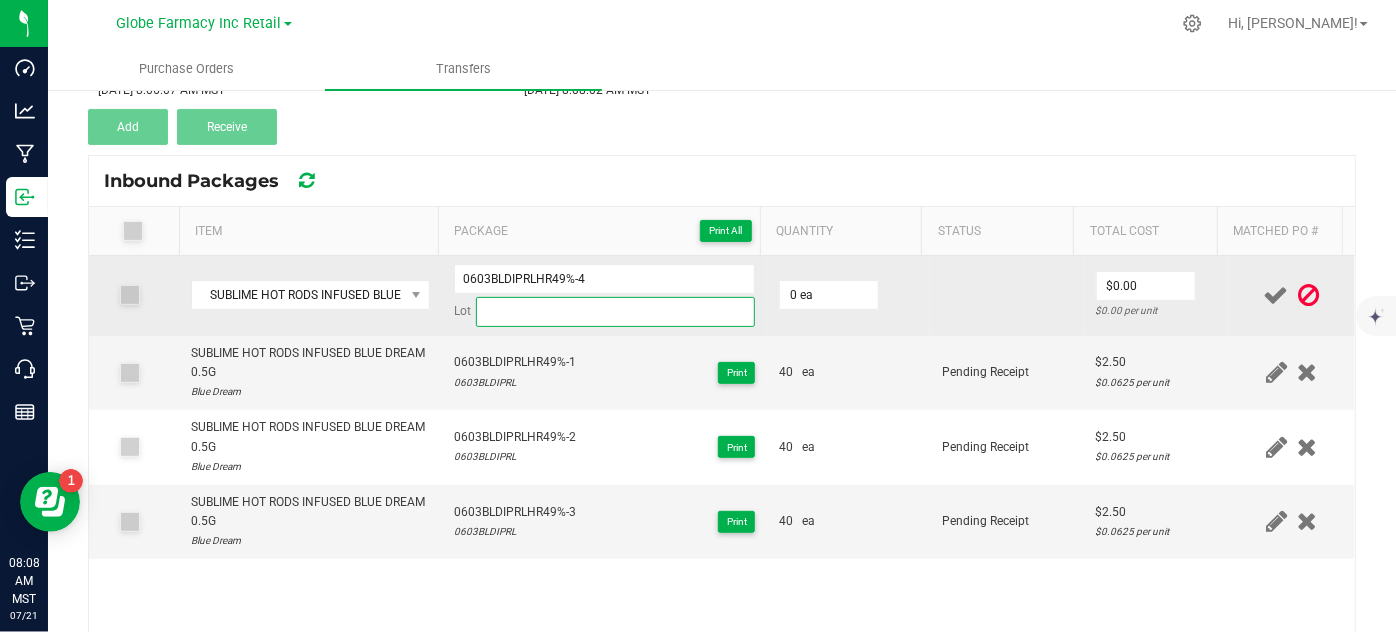 click at bounding box center (616, 312) 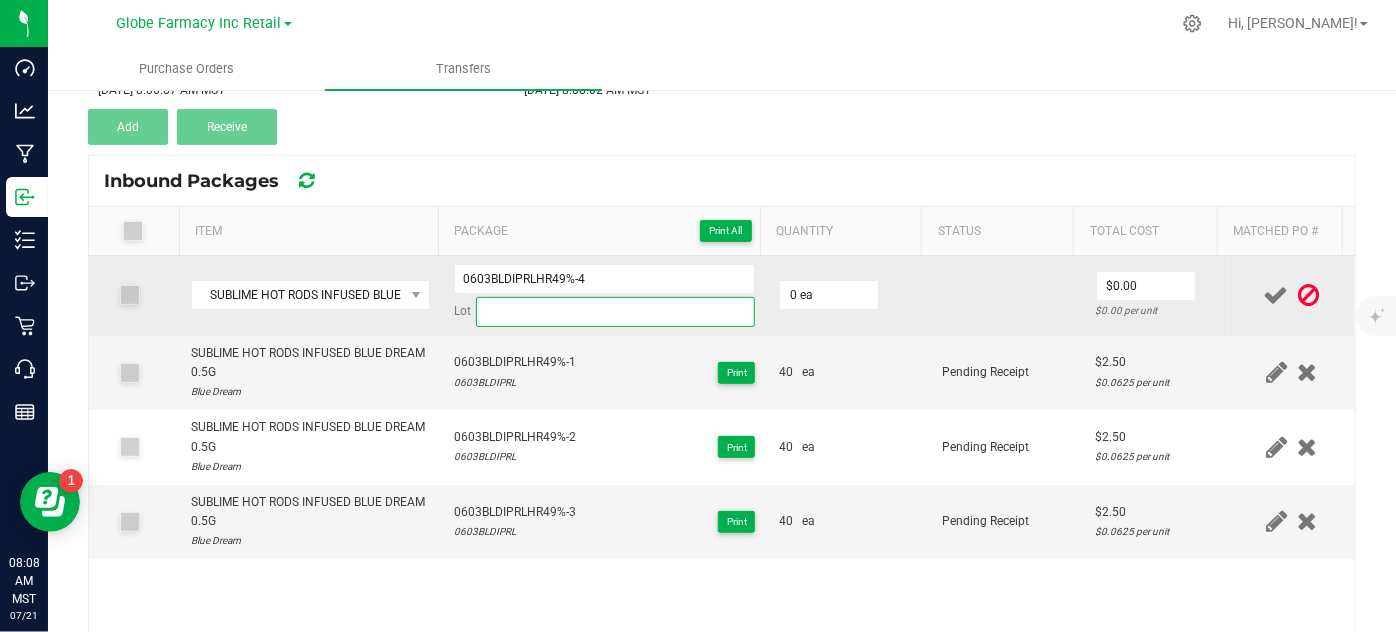 paste on "0603BLDIPRL" 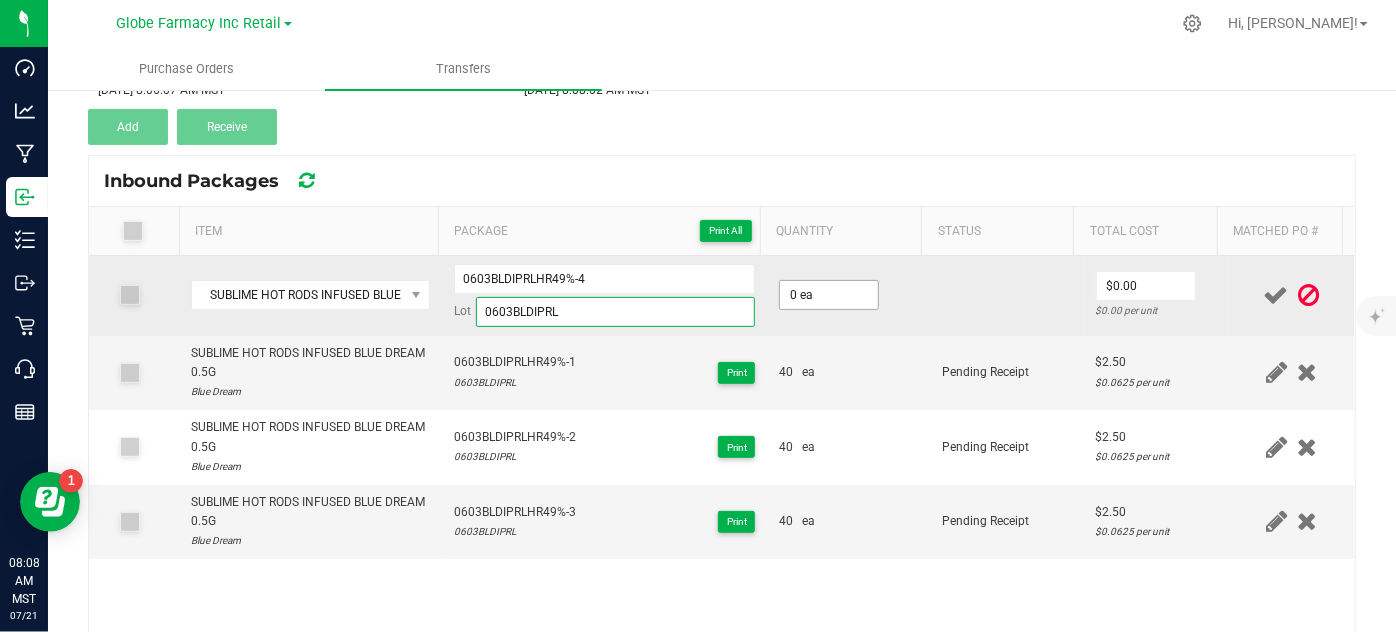 type on "0603BLDIPRL" 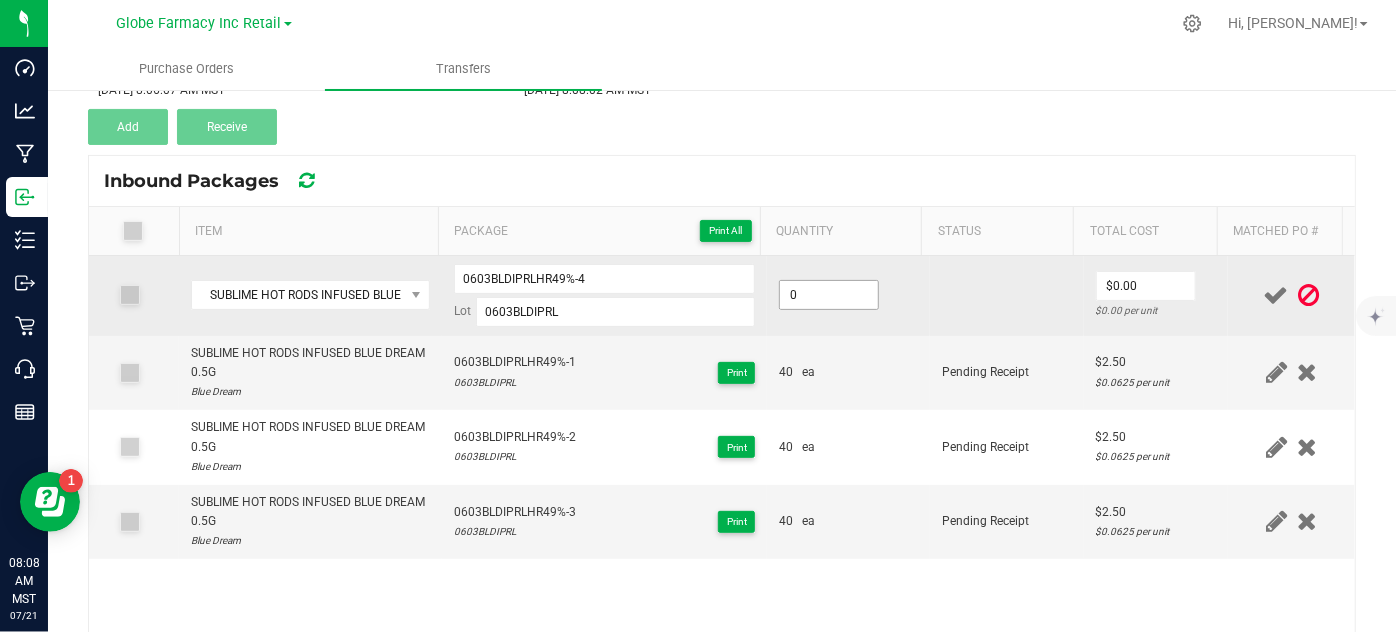 click on "0" at bounding box center (829, 295) 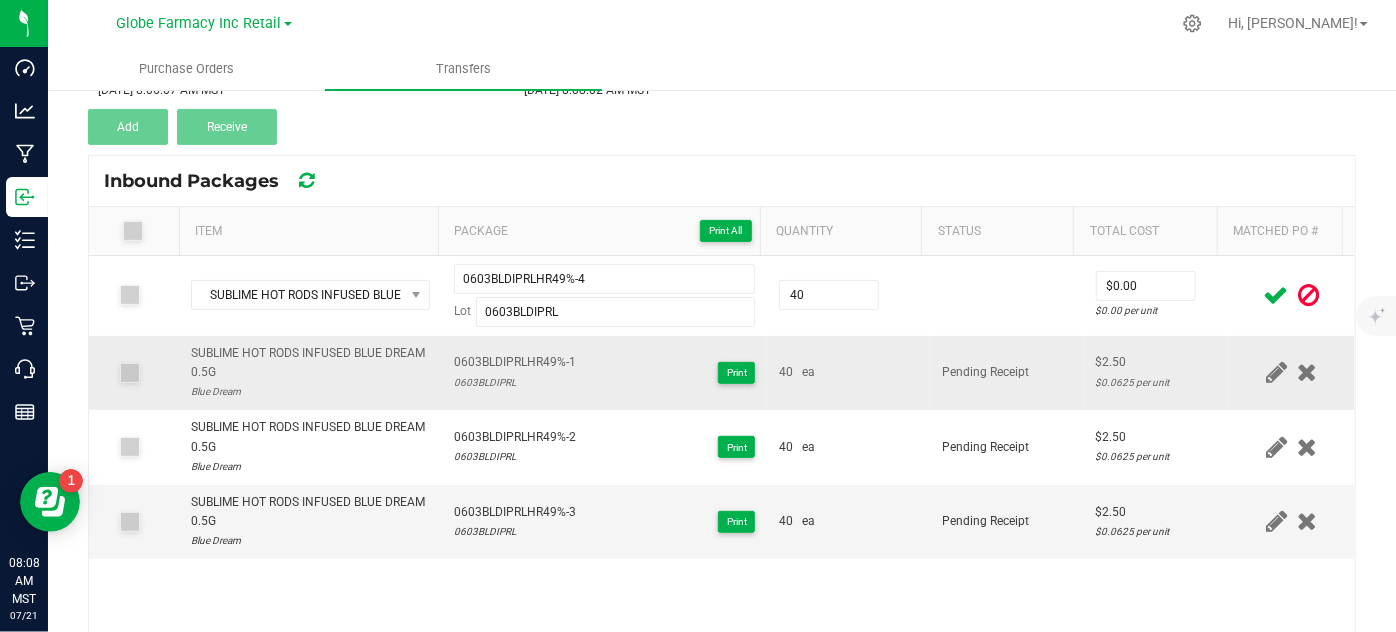 type on "40 ea" 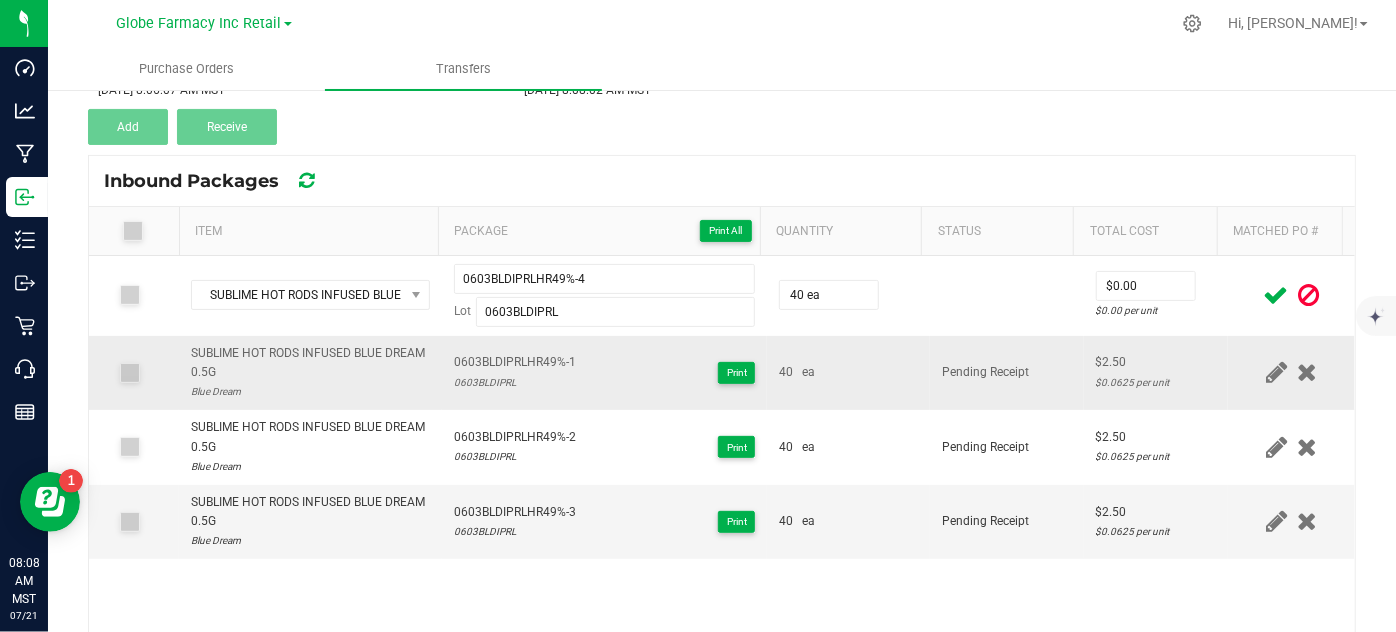 drag, startPoint x: 870, startPoint y: 364, endPoint x: 885, endPoint y: 345, distance: 24.207438 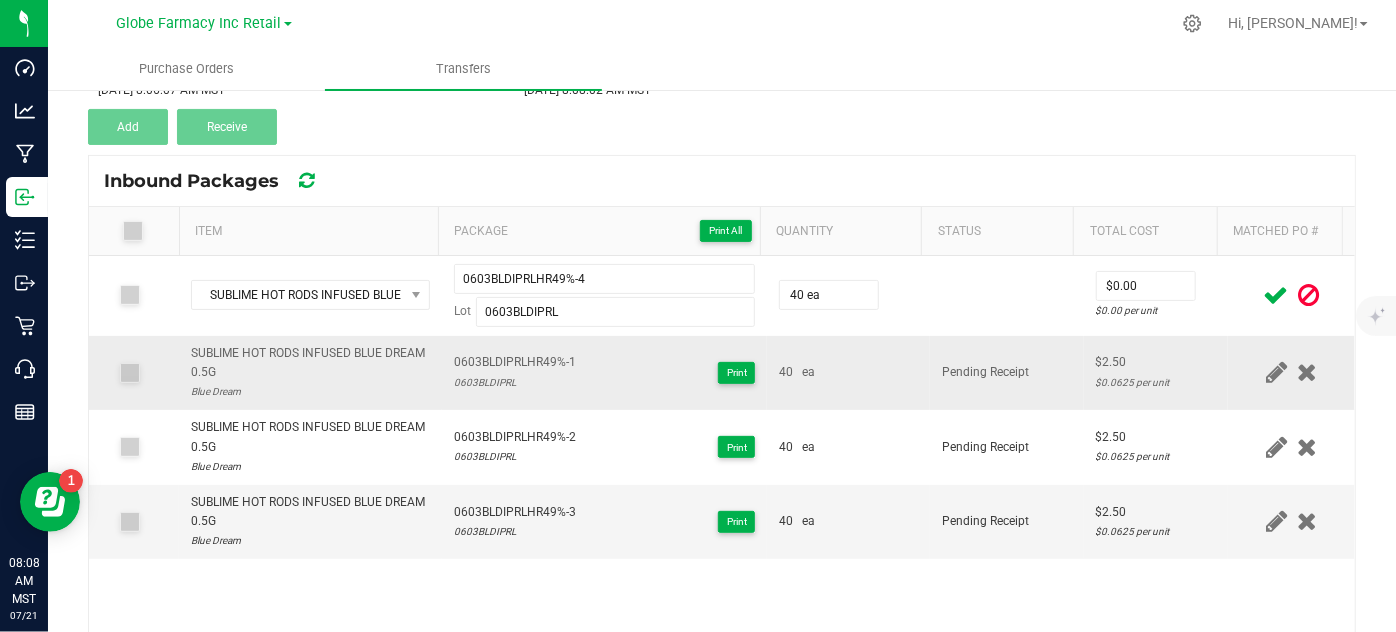 click on "40   ea" at bounding box center [848, 372] 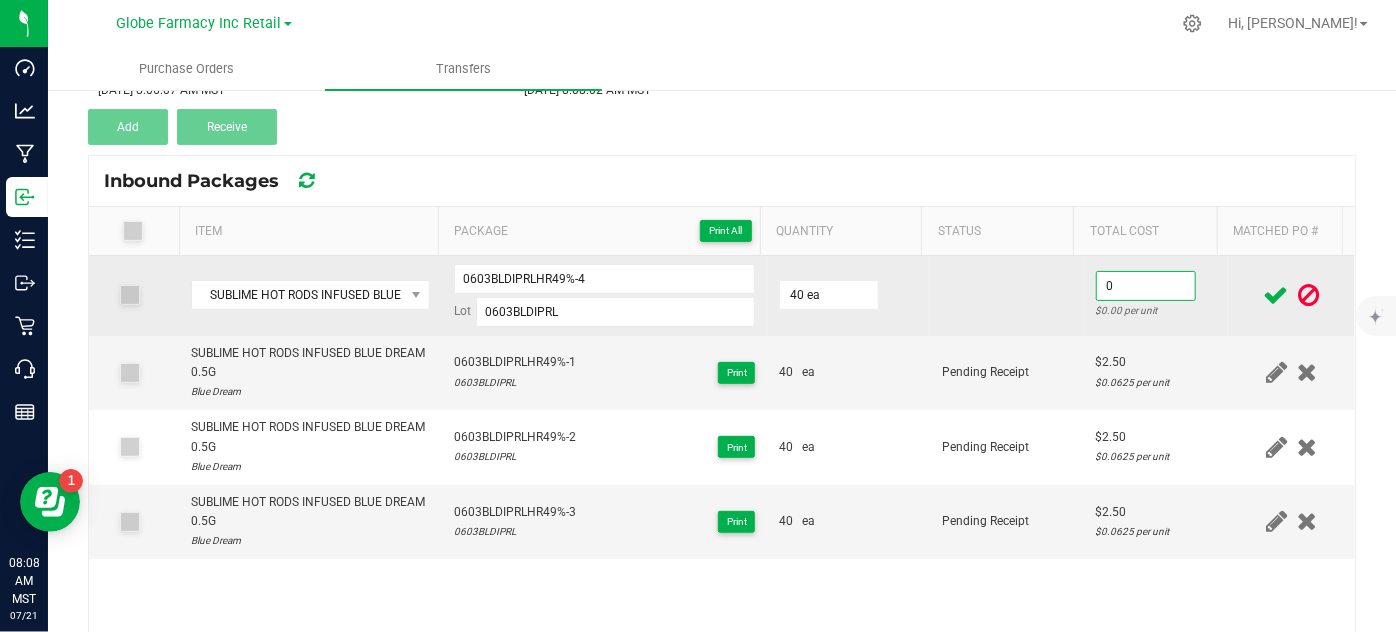 click on "0" at bounding box center [1146, 286] 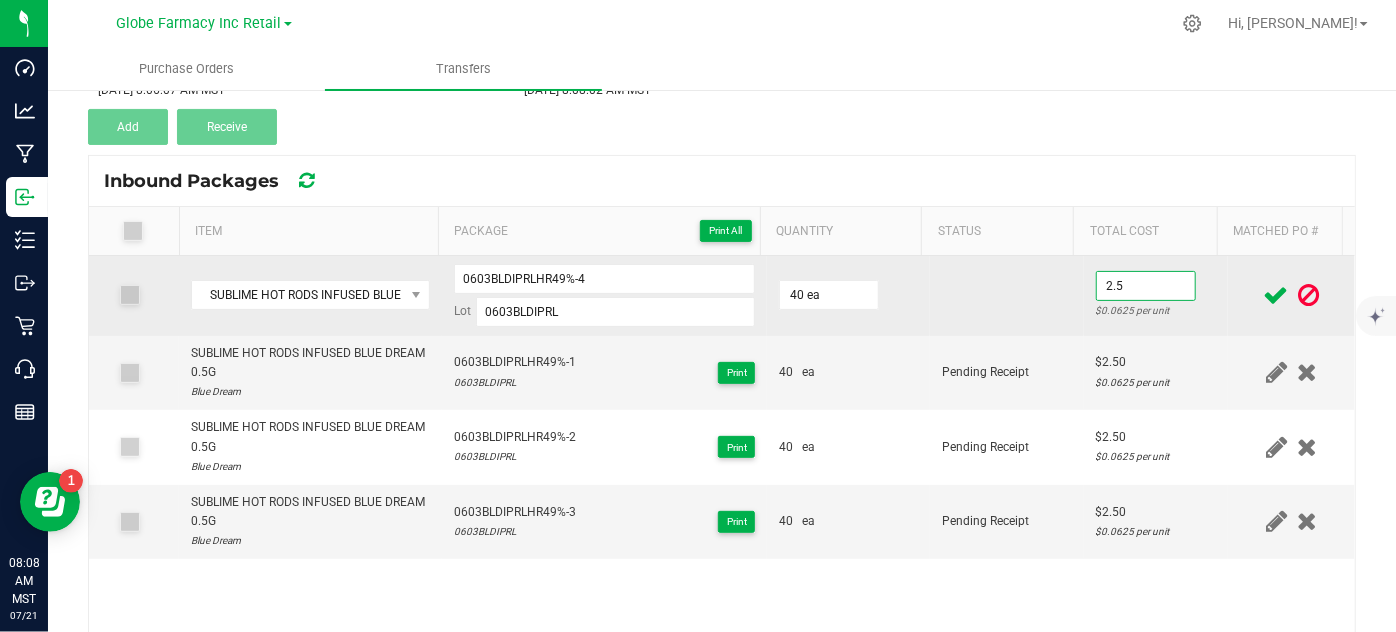 type on "$2.50" 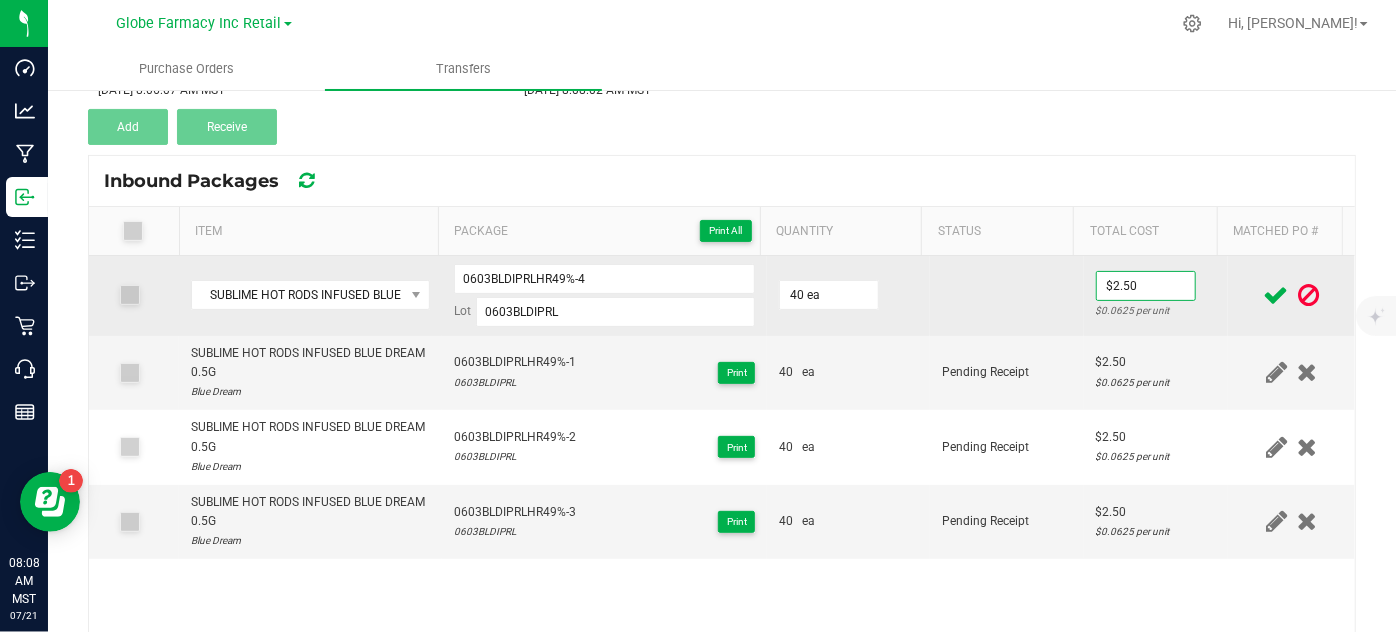 click at bounding box center [1007, 296] 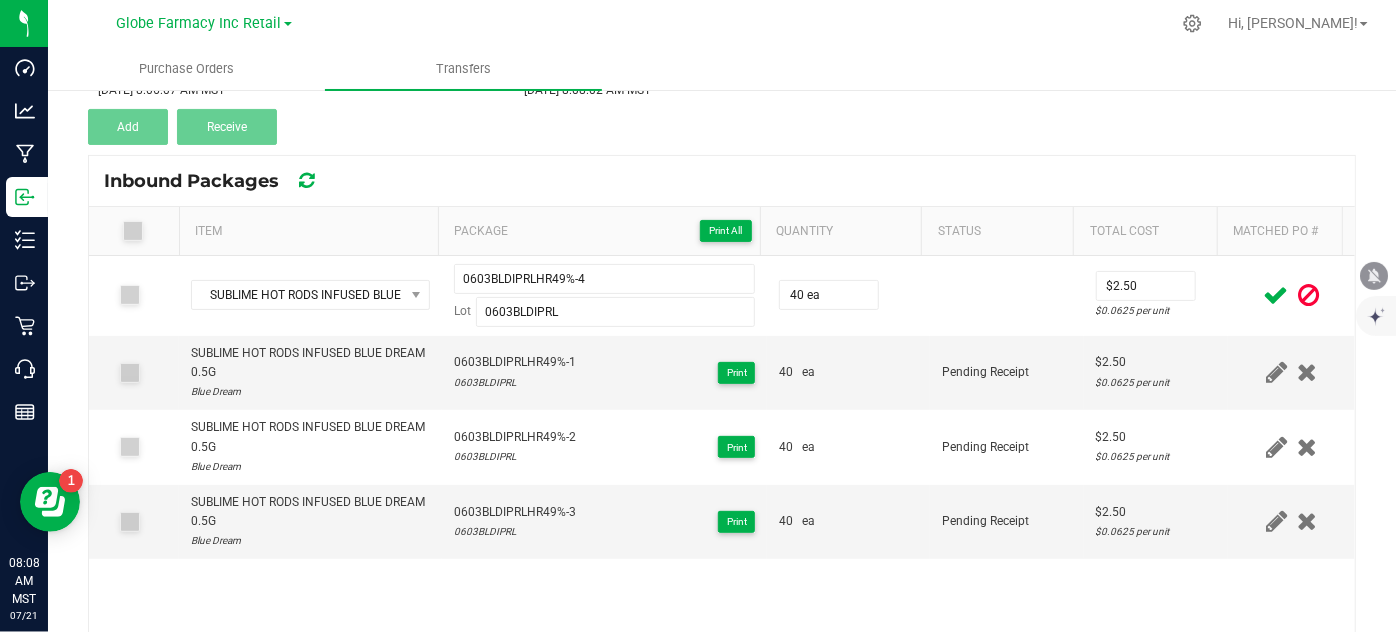 drag, startPoint x: 1244, startPoint y: 292, endPoint x: 1226, endPoint y: 279, distance: 22.203604 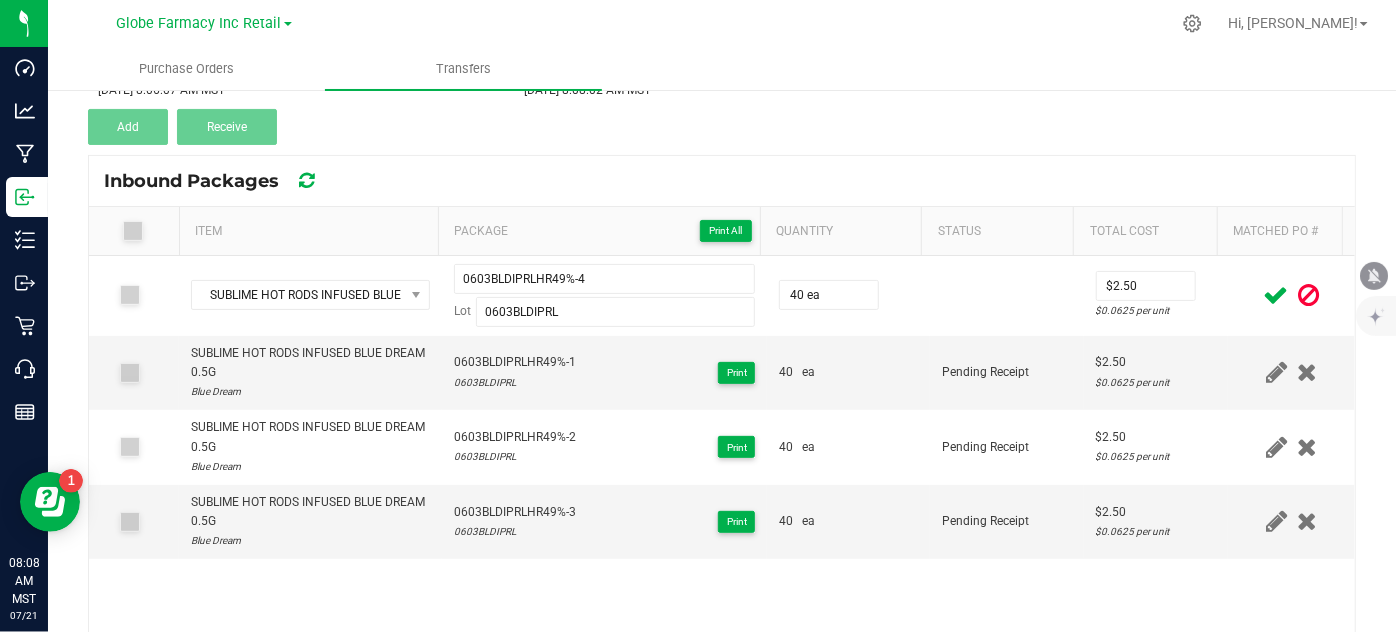 click at bounding box center [1276, 295] 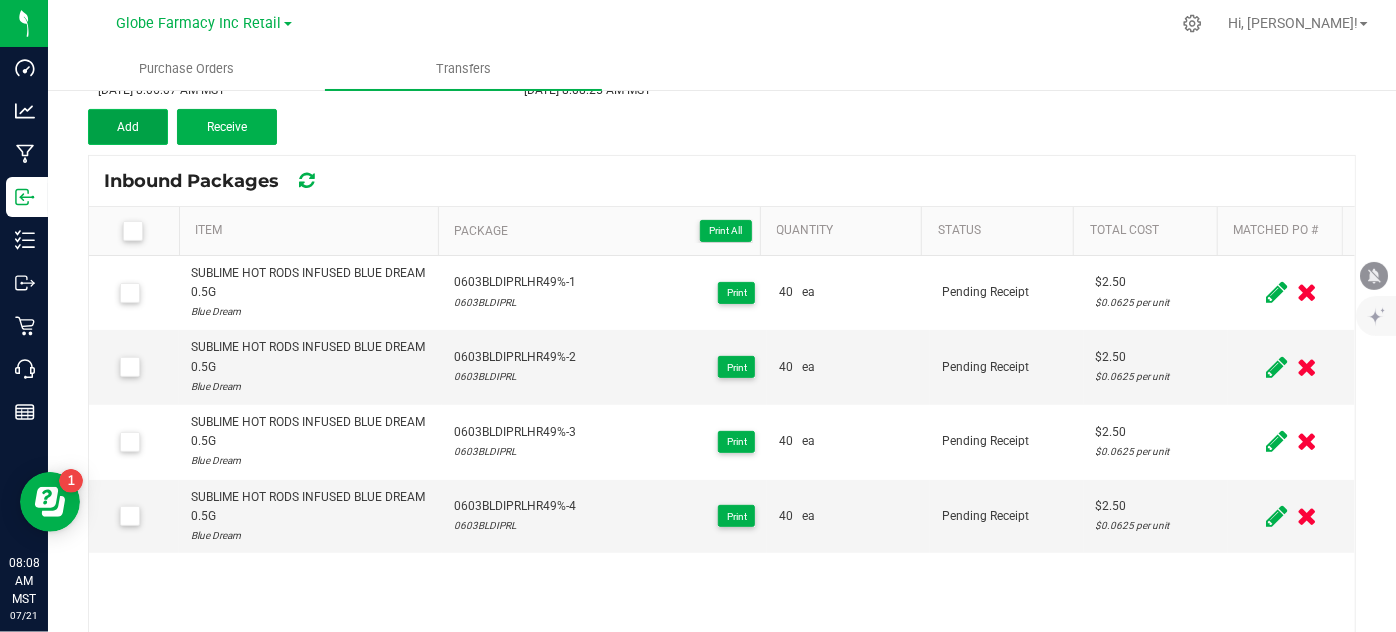 click on "Add" at bounding box center (128, 127) 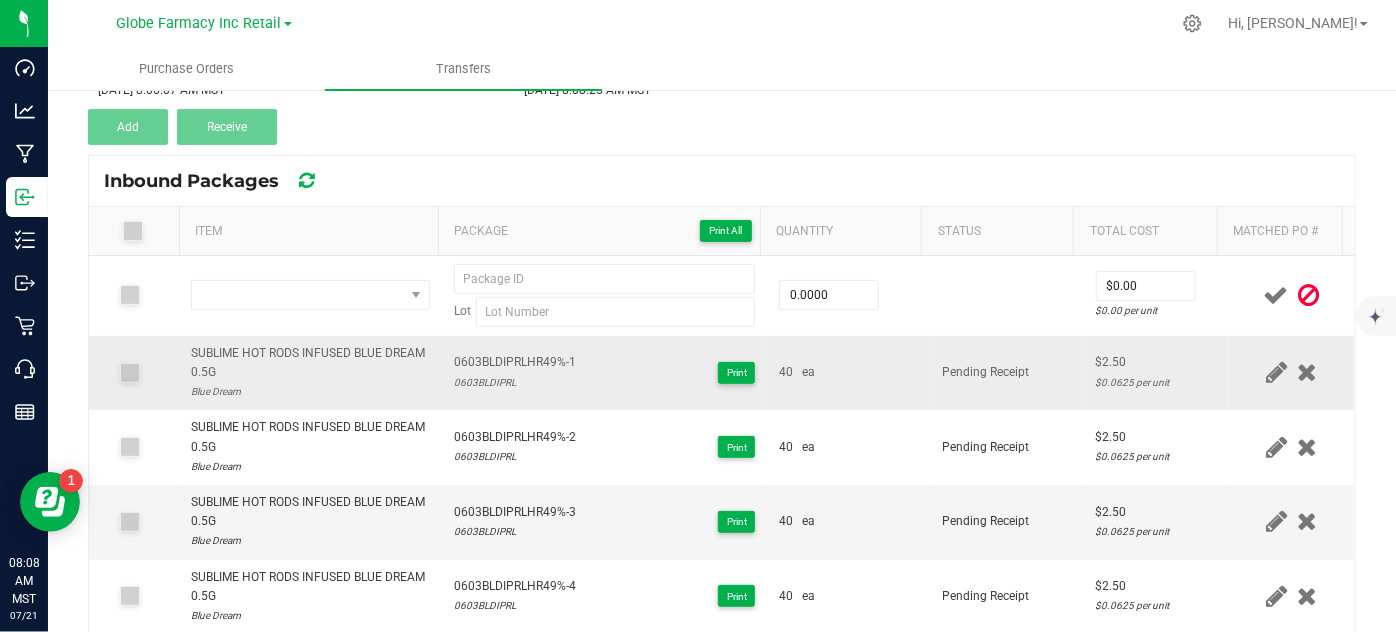 click on "SUBLIME HOT RODS INFUSED BLUE DREAM 0.5G" at bounding box center (310, 363) 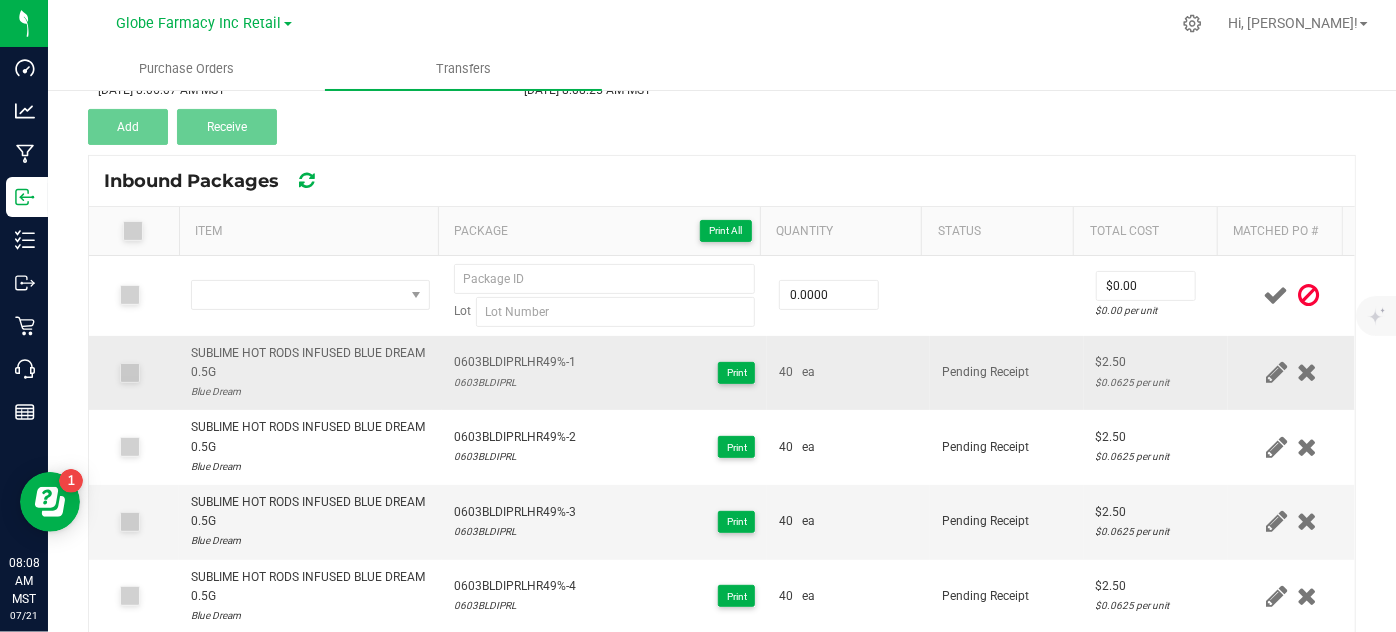 click on "SUBLIME HOT RODS INFUSED BLUE DREAM 0.5G" at bounding box center [310, 363] 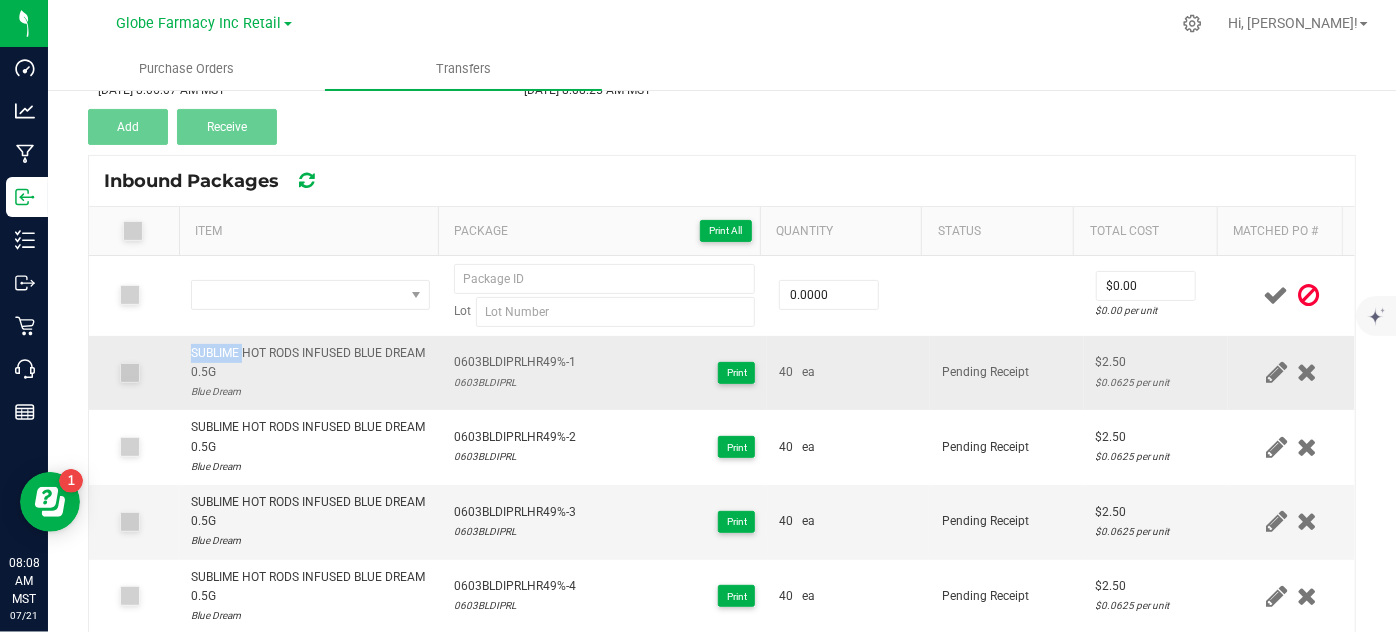 click on "SUBLIME HOT RODS INFUSED BLUE DREAM 0.5G" at bounding box center [310, 363] 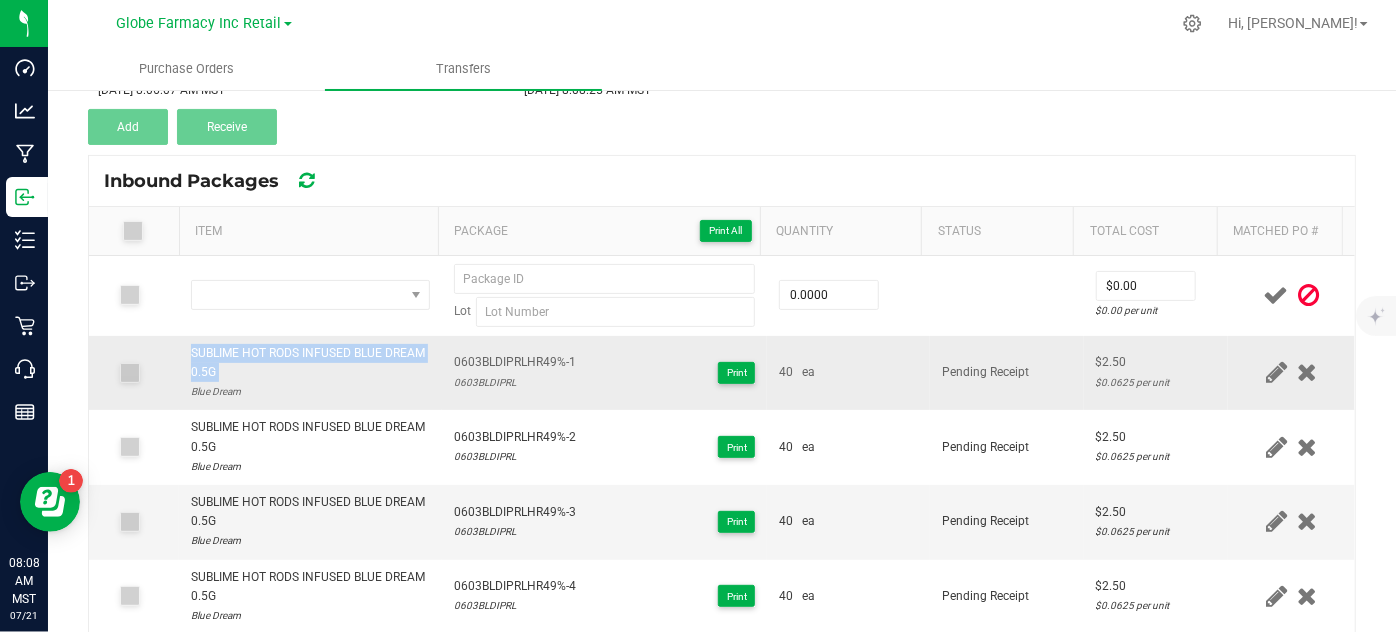 click on "SUBLIME HOT RODS INFUSED BLUE DREAM 0.5G" at bounding box center (310, 363) 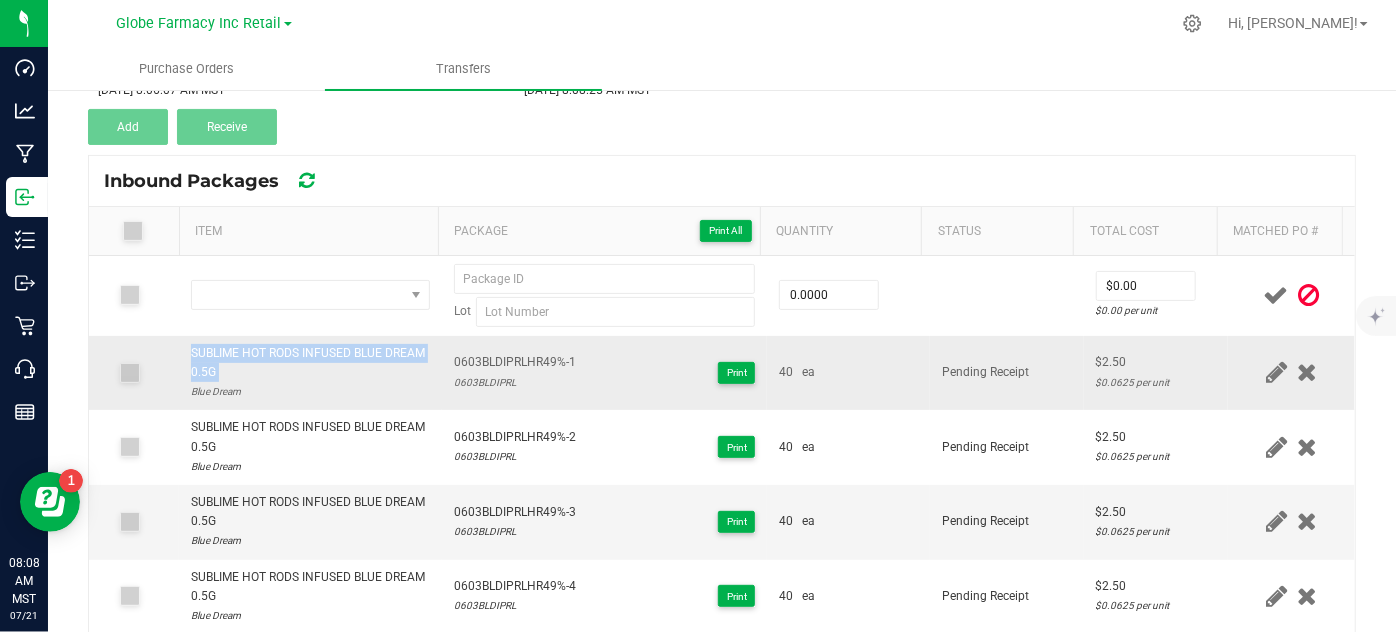 copy on "SUBLIME HOT RODS INFUSED BLUE DREAM 0.5G" 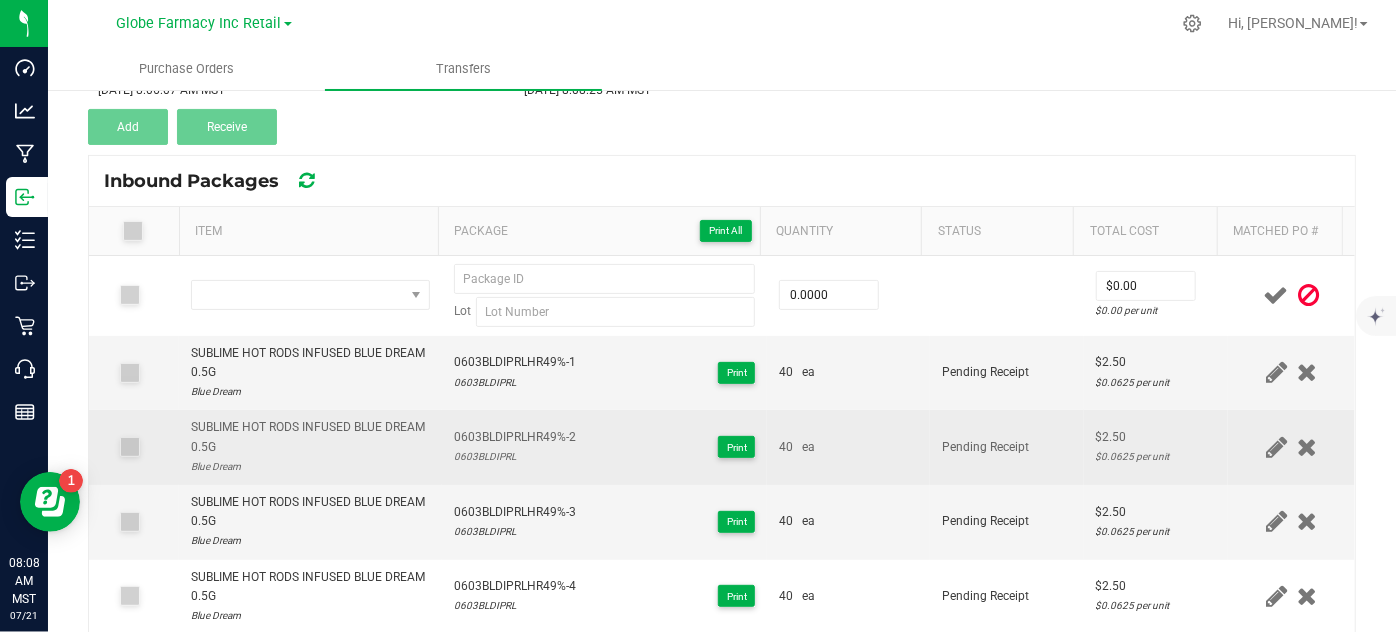 click on "SUBLIME HOT RODS INFUSED BLUE DREAM 0.5G  Blue Dream" at bounding box center [310, 447] 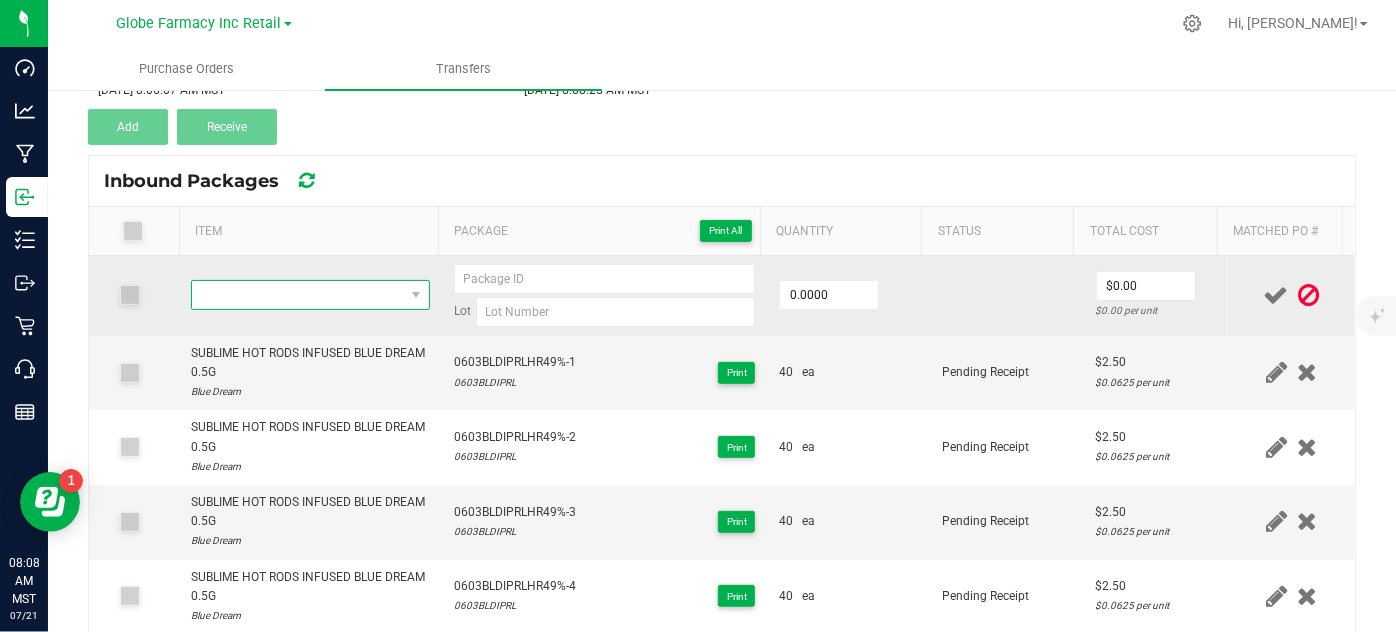 click at bounding box center (297, 295) 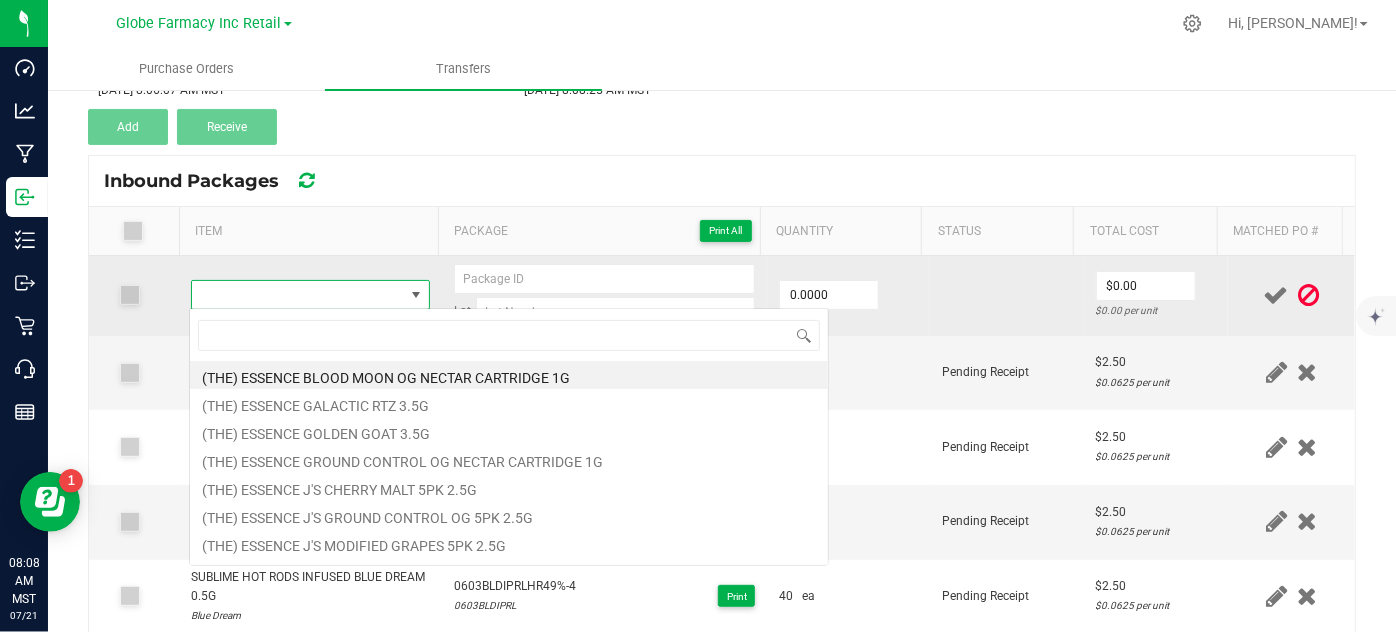 type on "SUBLIME HOT RODS INFUSED BLUE DREAM 0.5G" 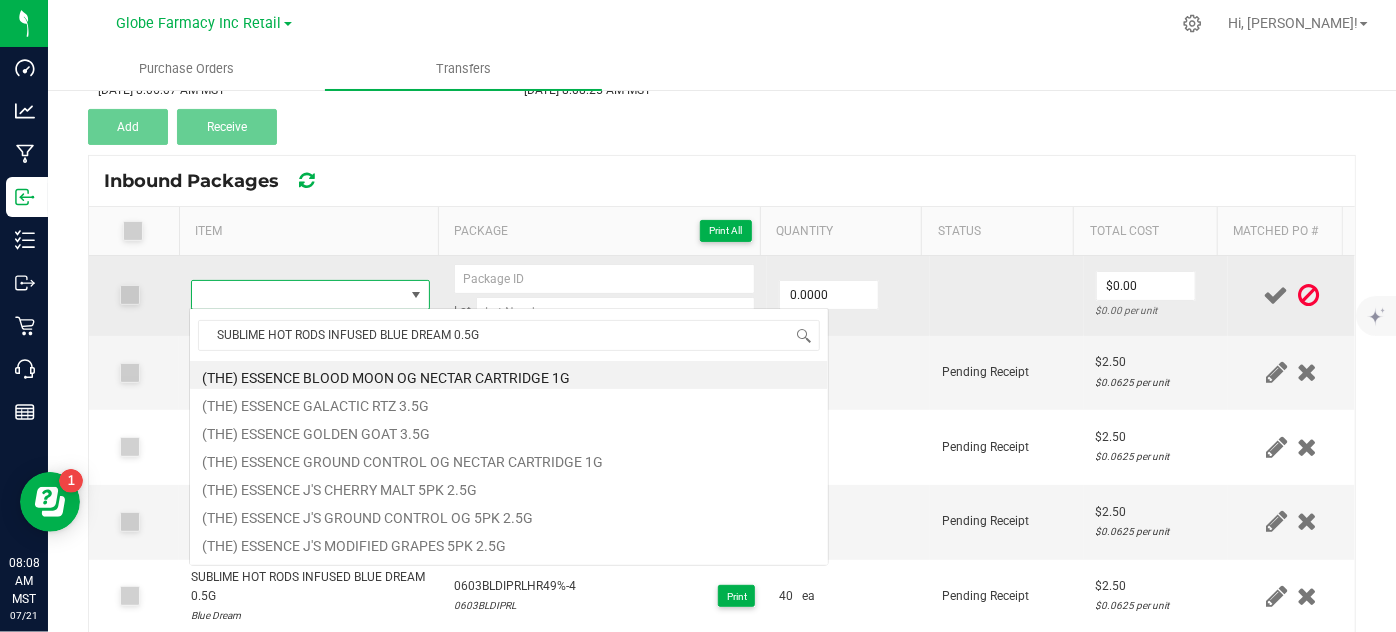 scroll, scrollTop: 99970, scrollLeft: 99767, axis: both 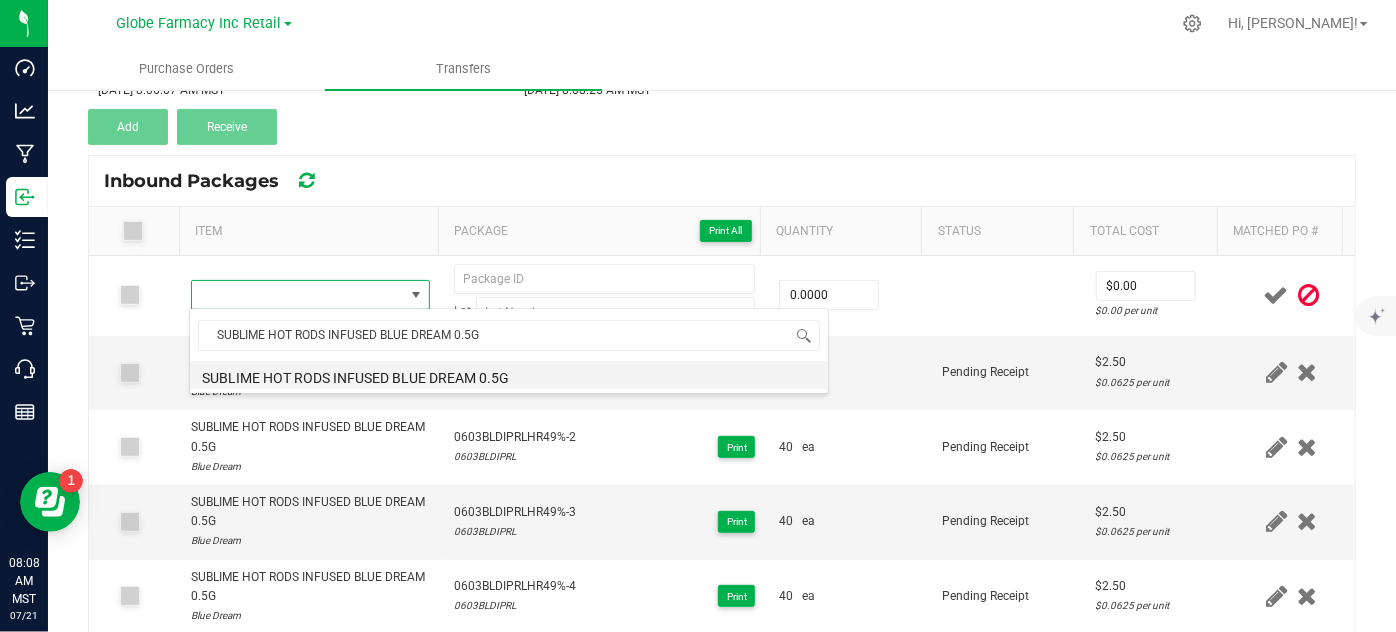 click on "SUBLIME HOT RODS INFUSED BLUE DREAM 0.5G" at bounding box center (509, 375) 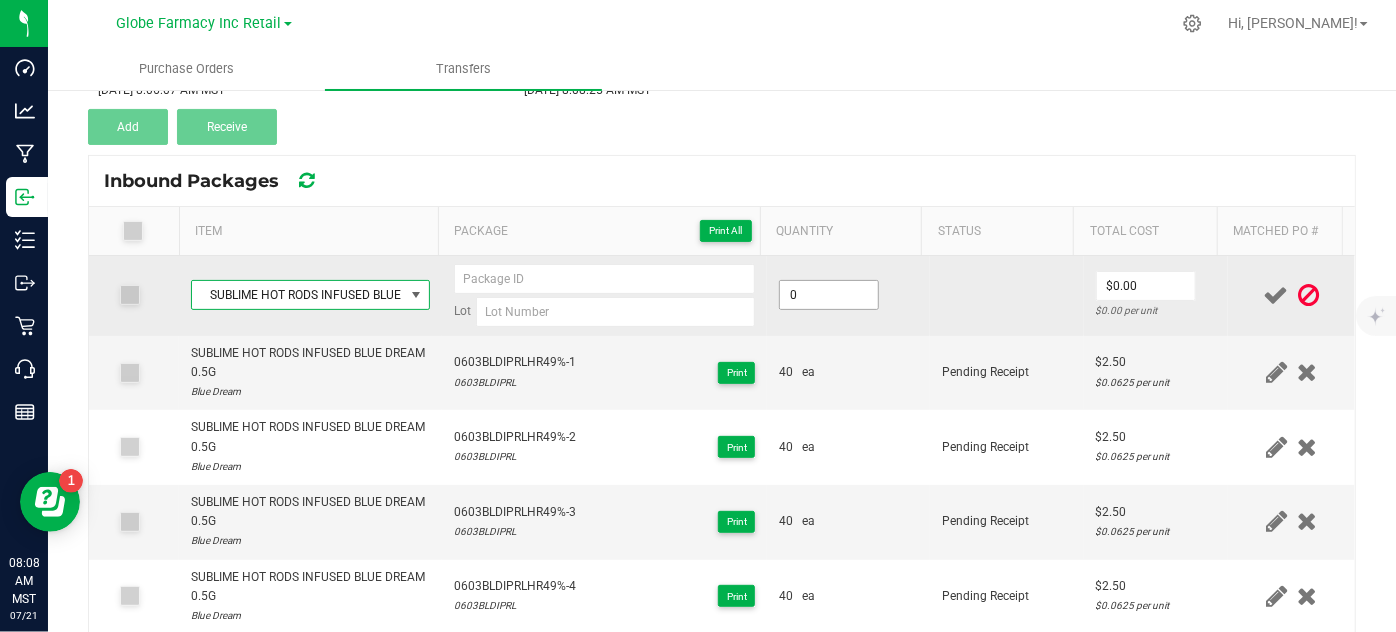 click on "0" at bounding box center (829, 295) 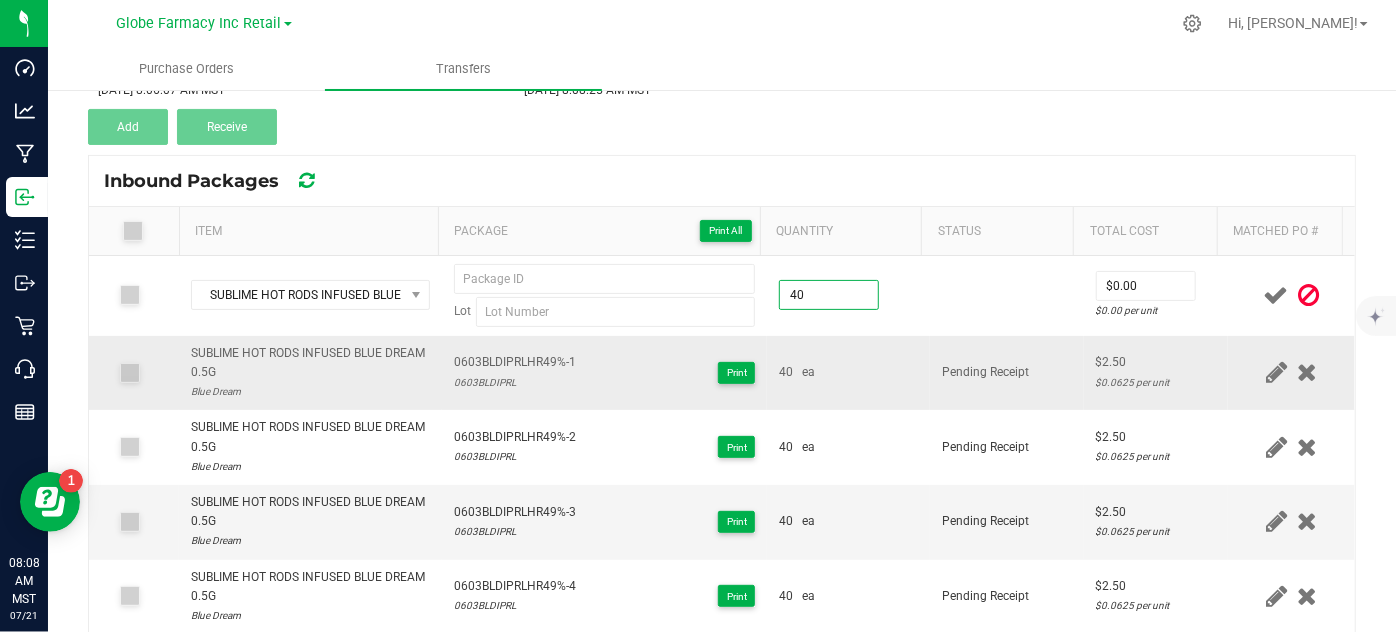 type on "40 ea" 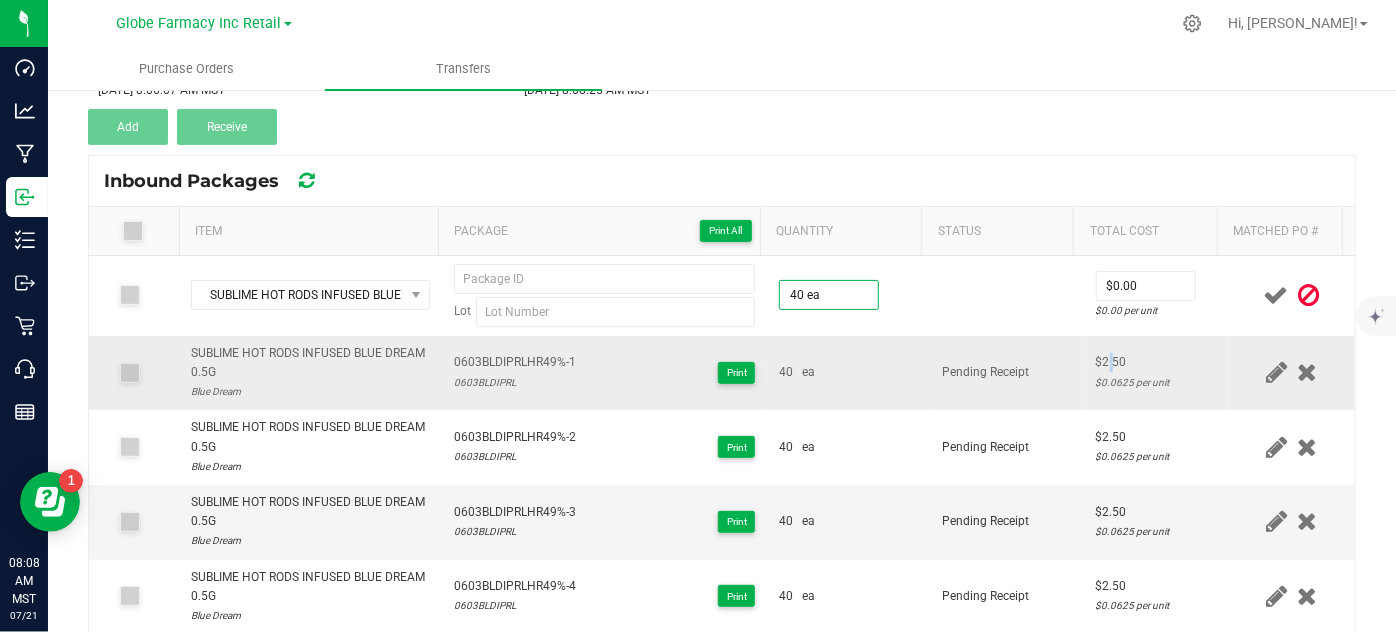 click on "$2.50" at bounding box center (1156, 362) 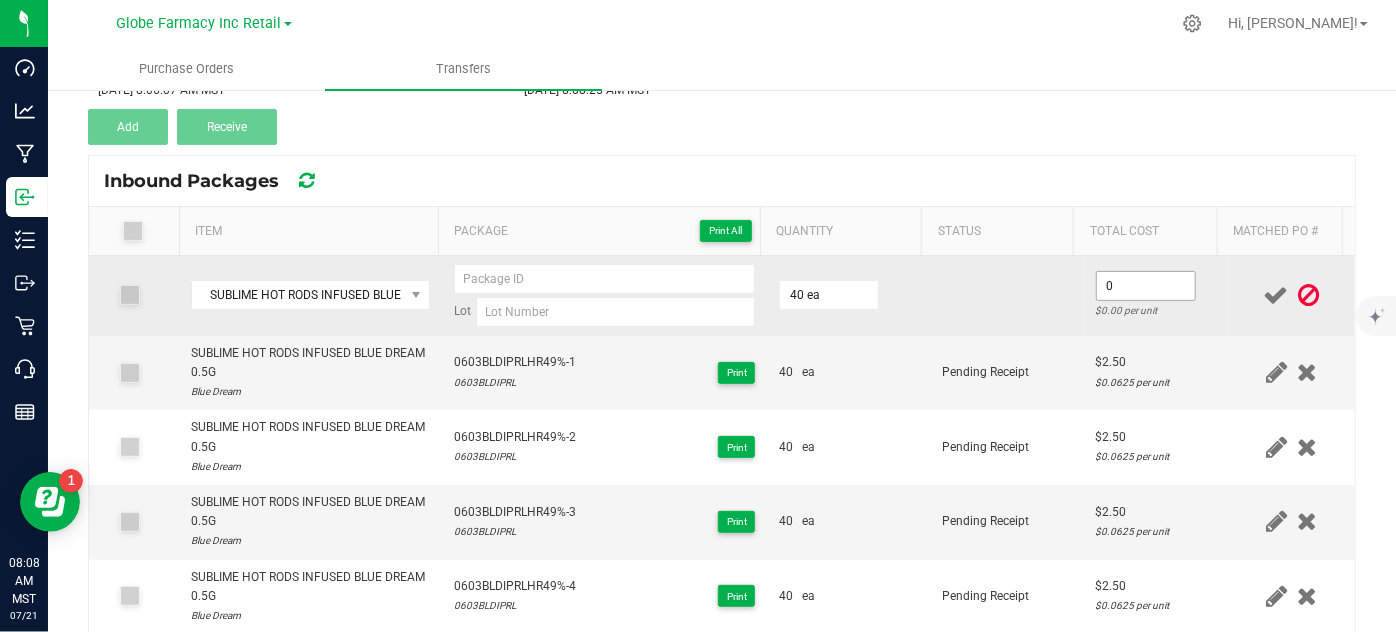 click on "0" at bounding box center (1146, 286) 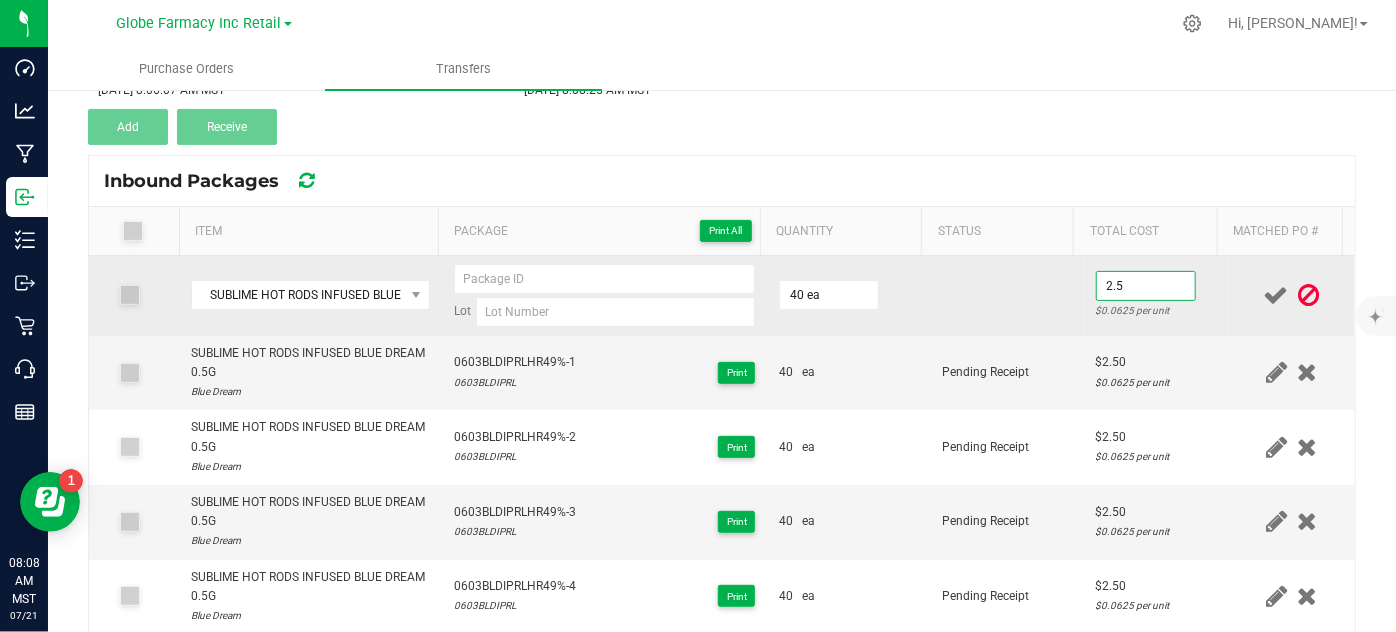 type on "$2.50" 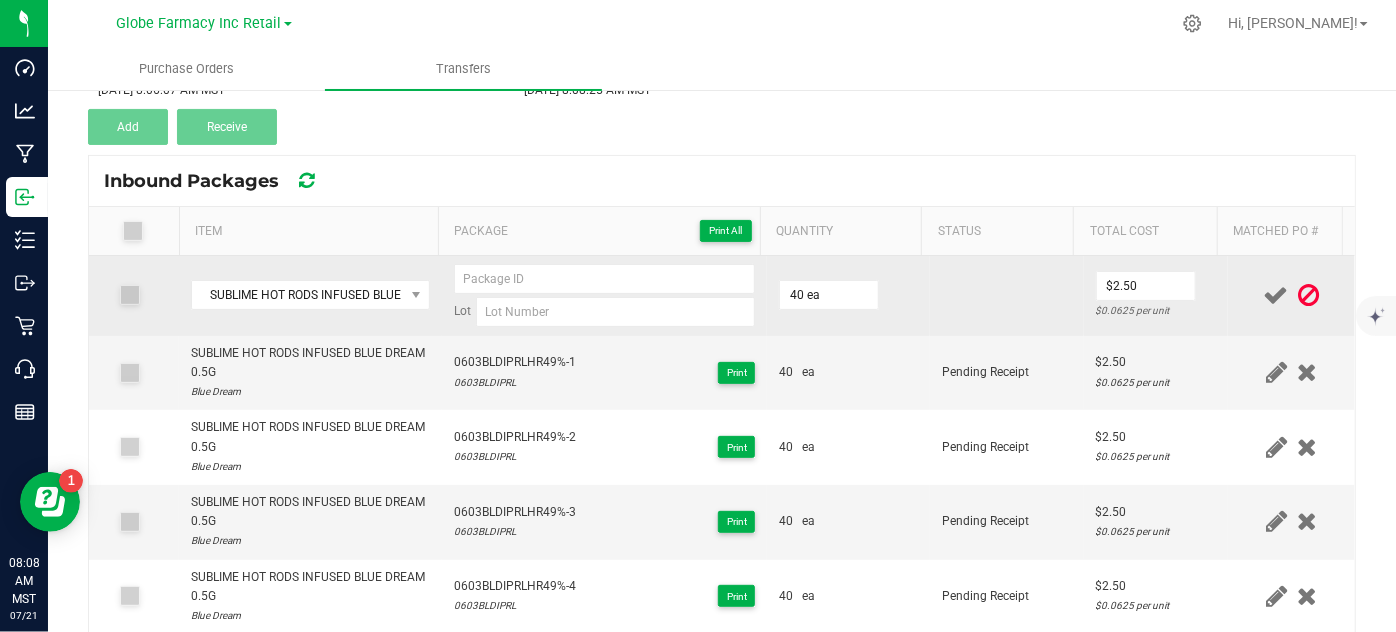 click at bounding box center [1007, 296] 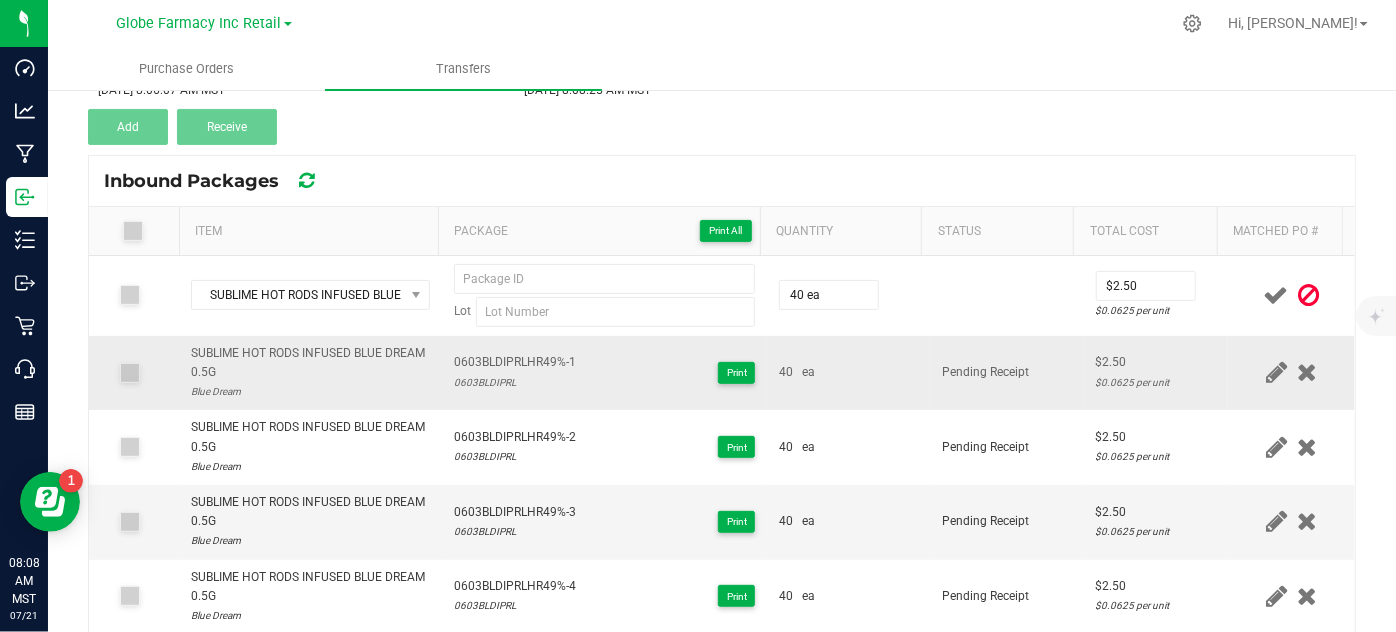 click on "0603BLDIPRLHR49%-1" at bounding box center [515, 362] 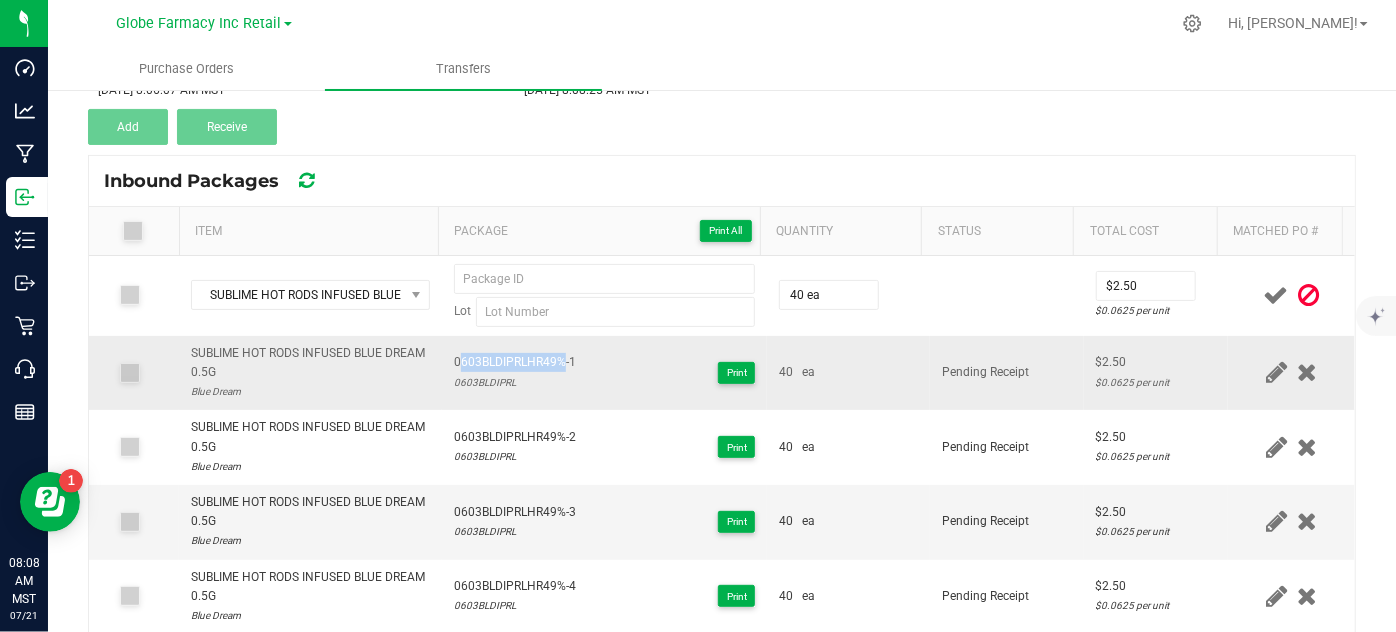 click on "0603BLDIPRLHR49%-1" at bounding box center [515, 362] 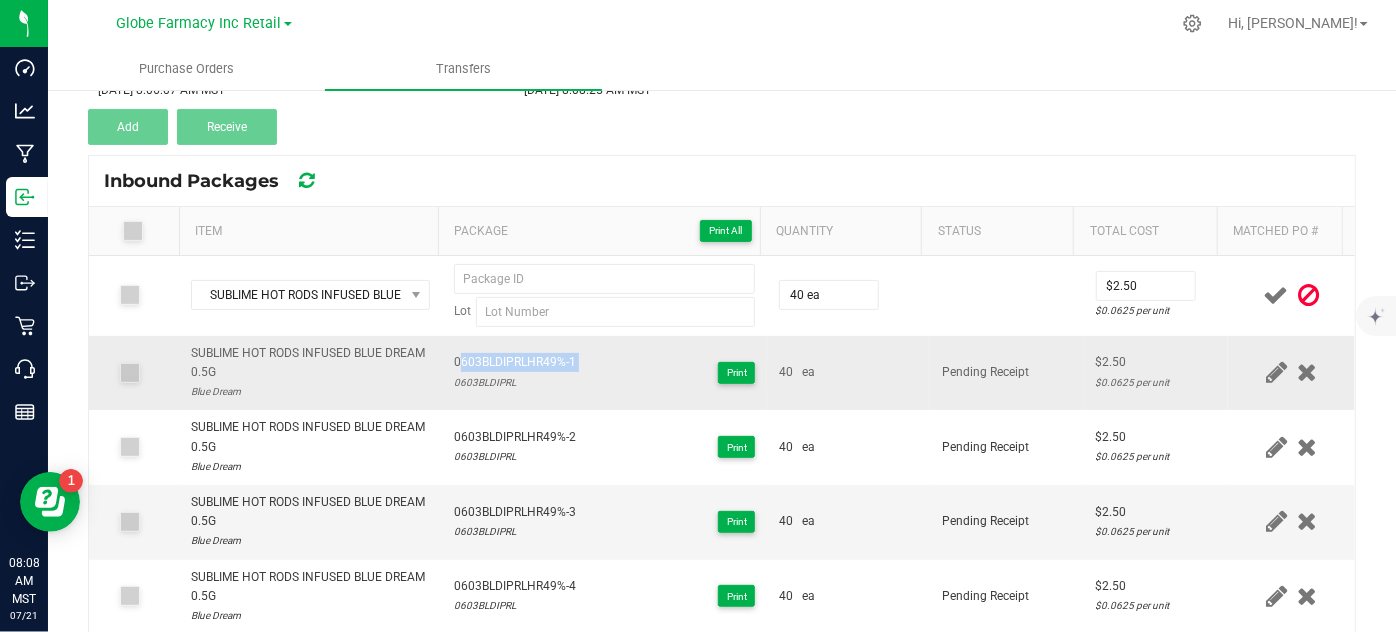 click on "0603BLDIPRLHR49%-1" at bounding box center [515, 362] 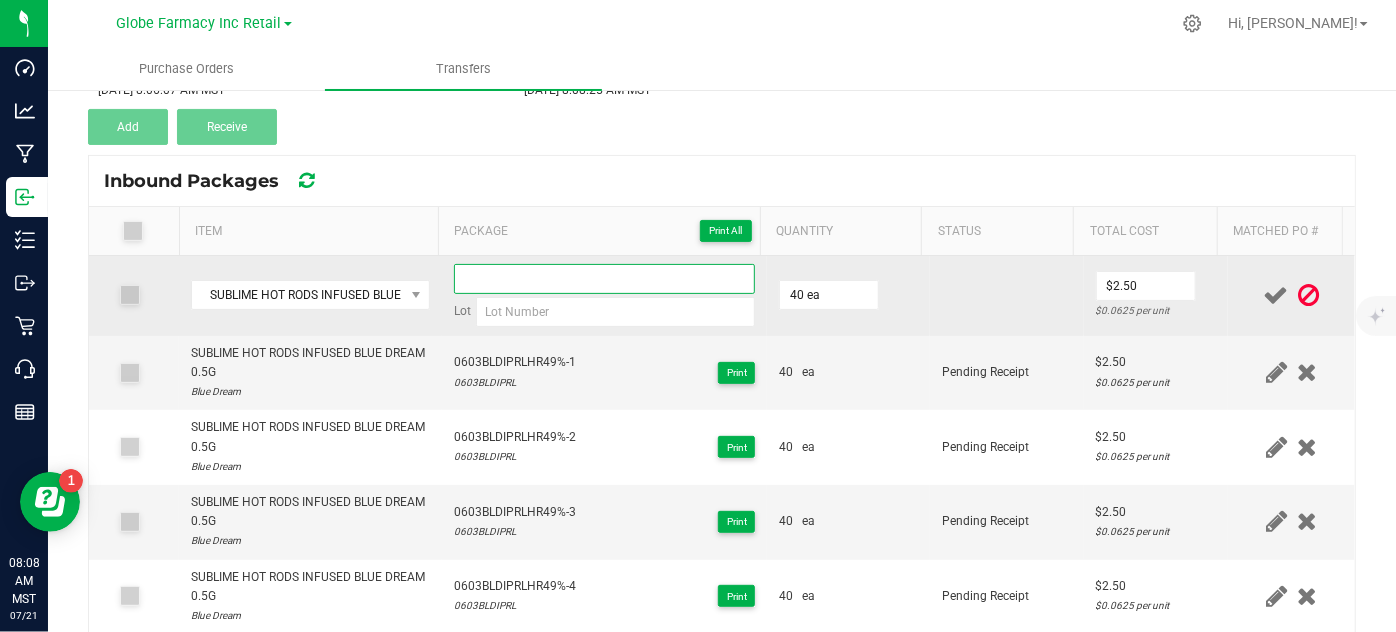 click at bounding box center [605, 279] 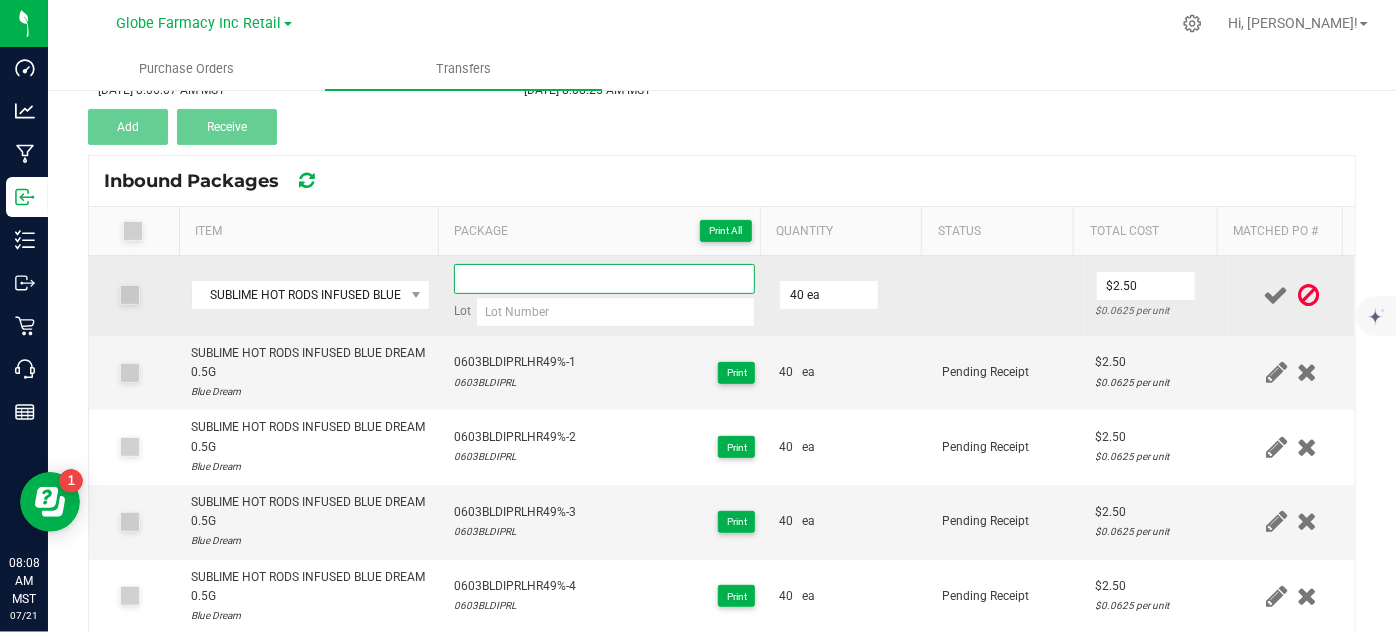 paste on "0603BLDIPRLHR49%-1" 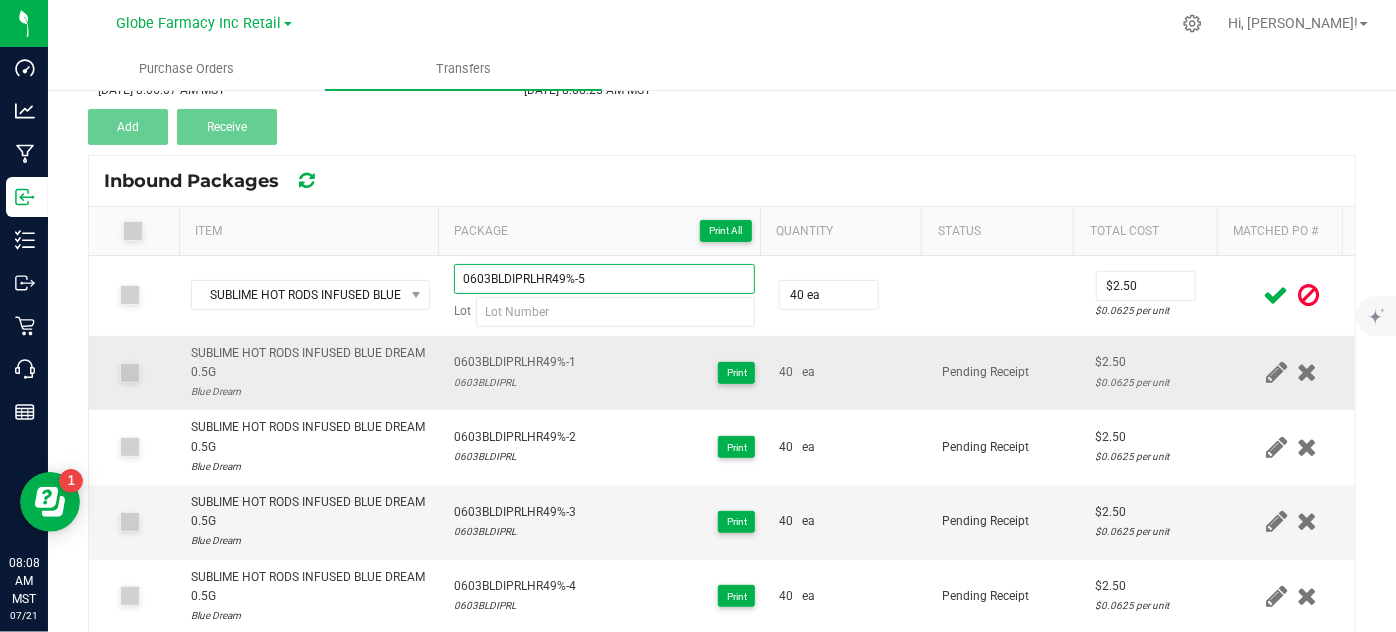 type on "0603BLDIPRLHR49%-5" 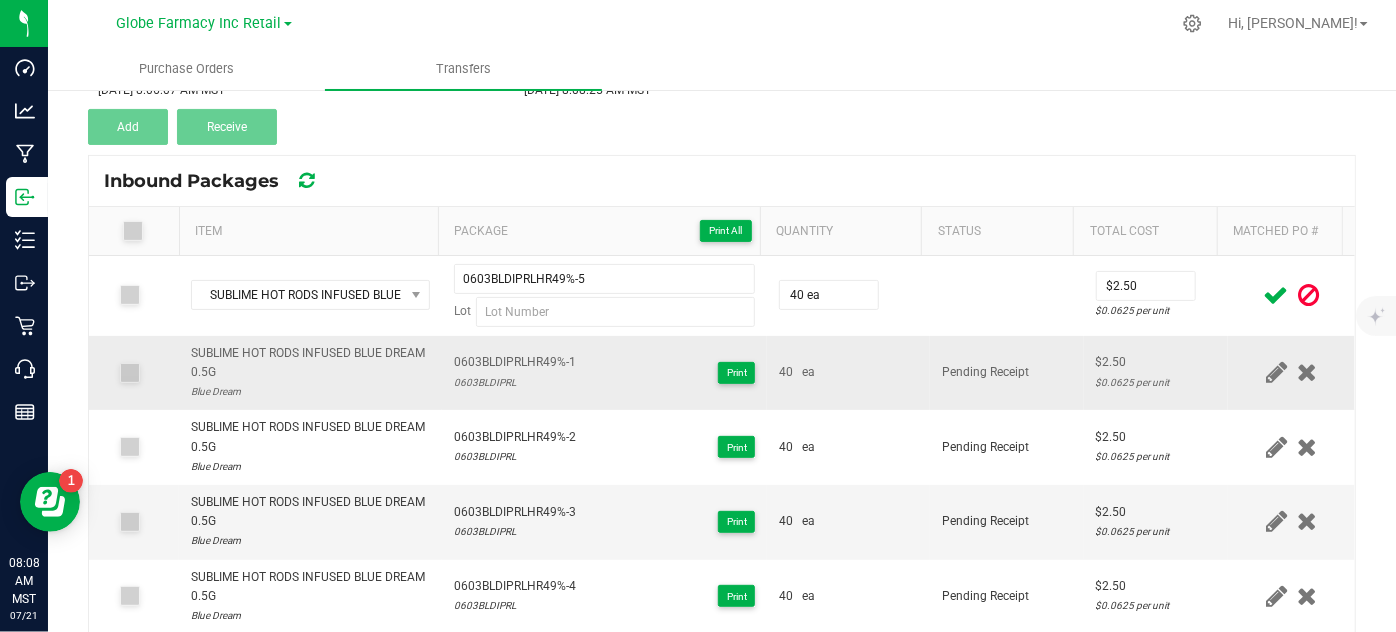 click on "0603BLDIPRL" at bounding box center [515, 382] 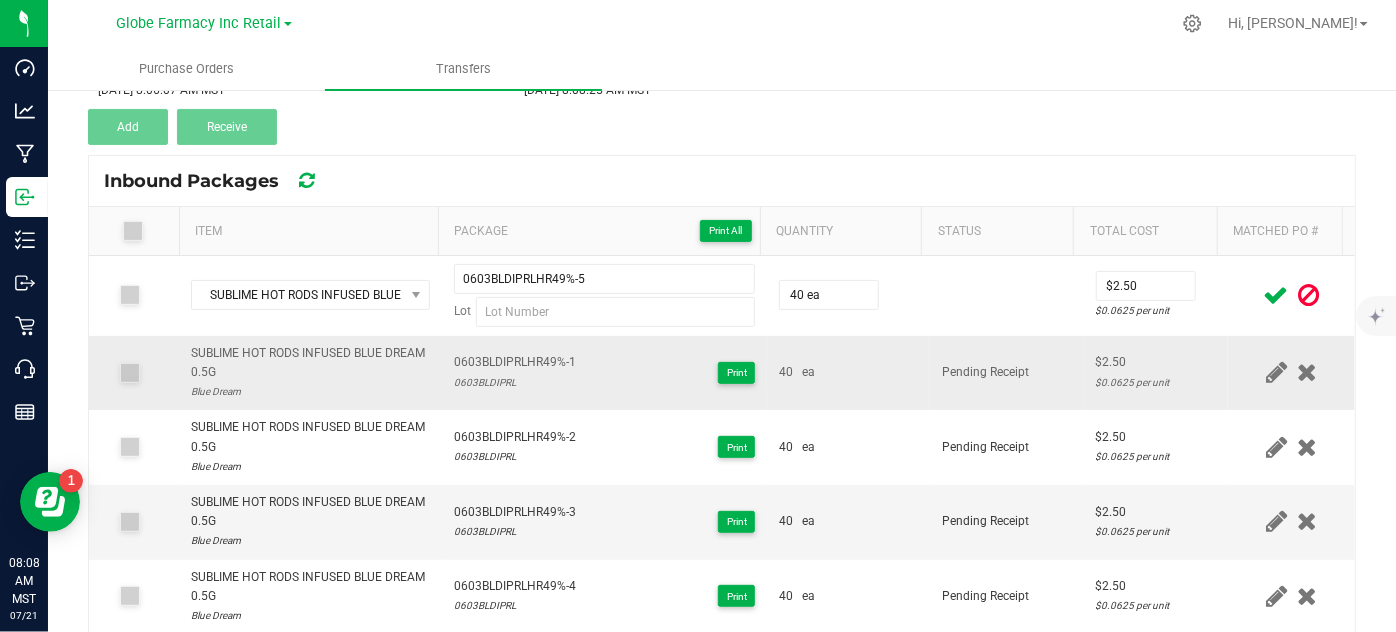click on "0603BLDIPRL" at bounding box center [515, 382] 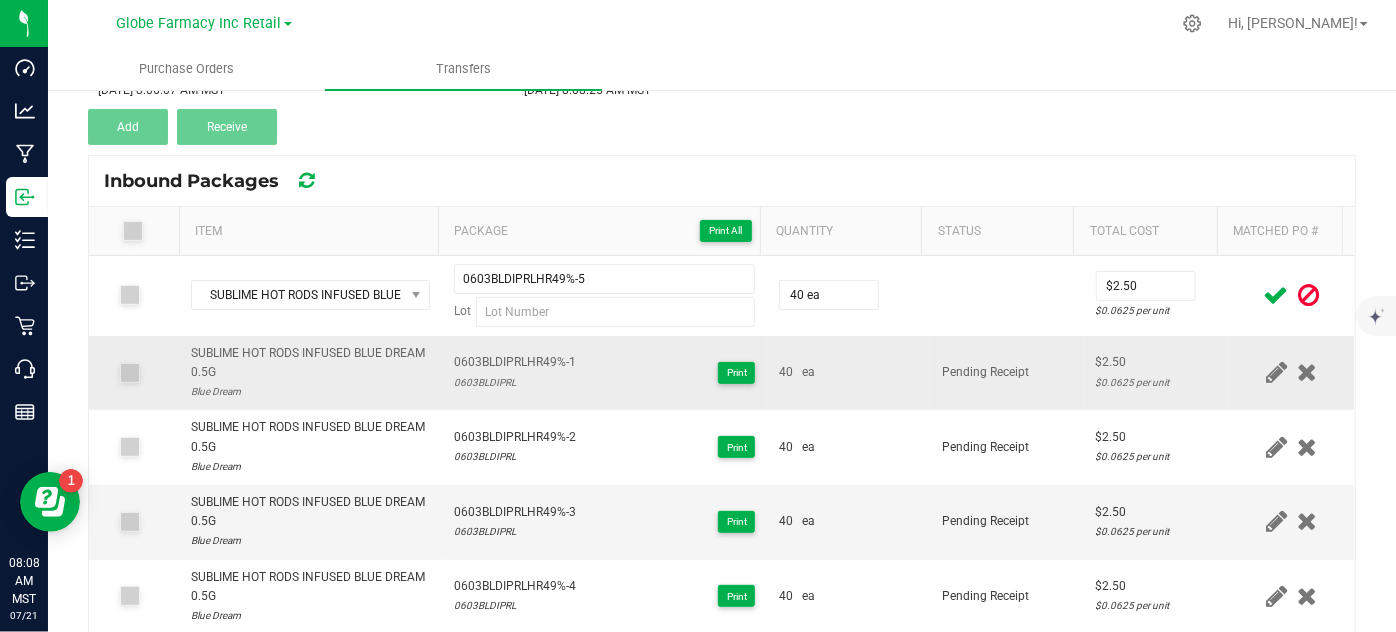 click on "0603BLDIPRL" at bounding box center [515, 382] 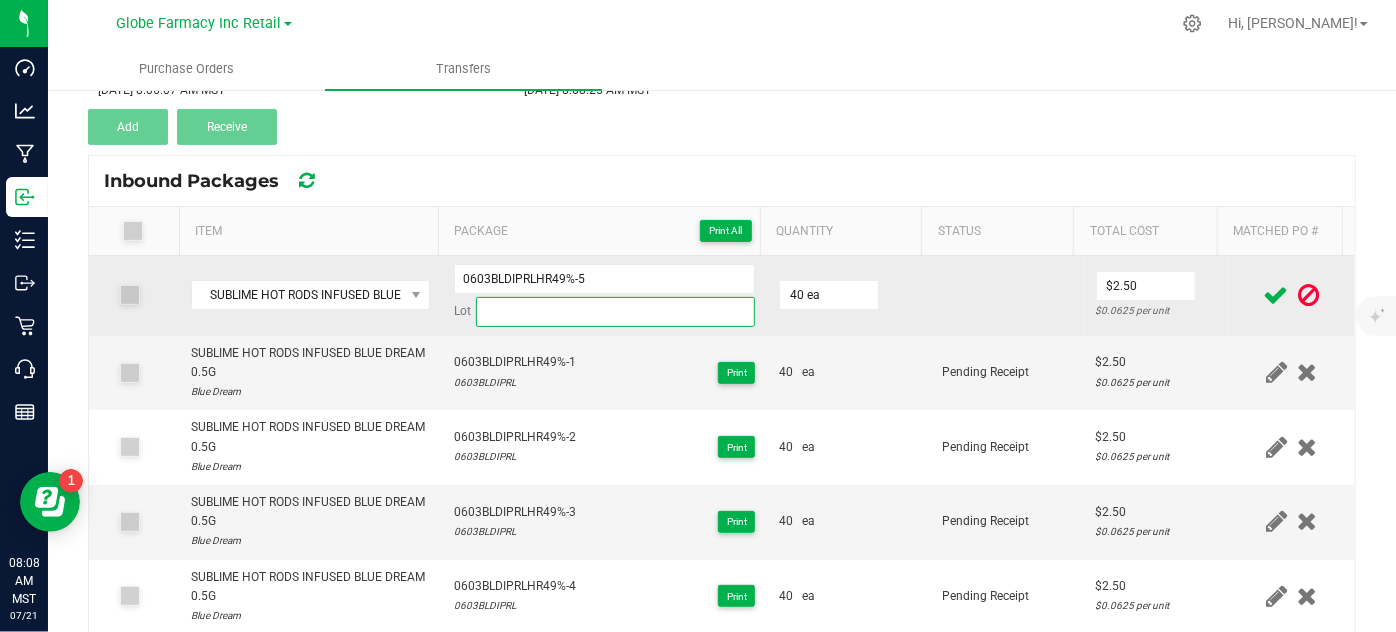 click at bounding box center (616, 312) 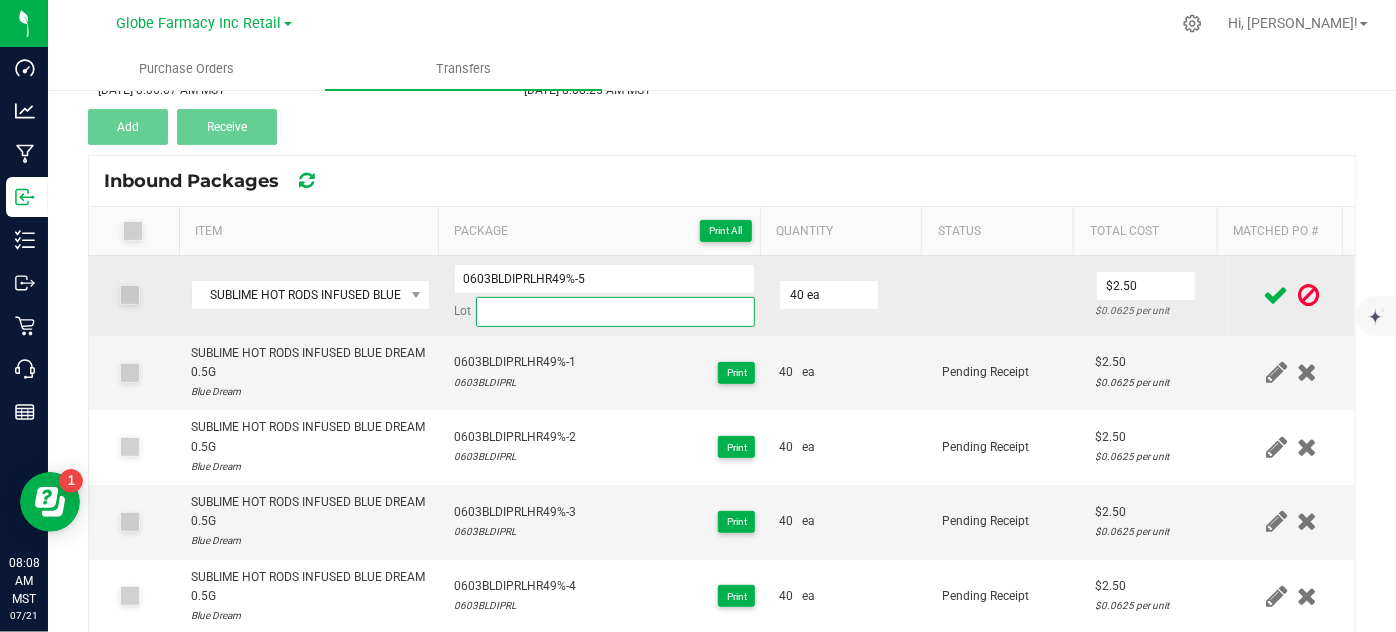 paste on "0603BLDIPRL" 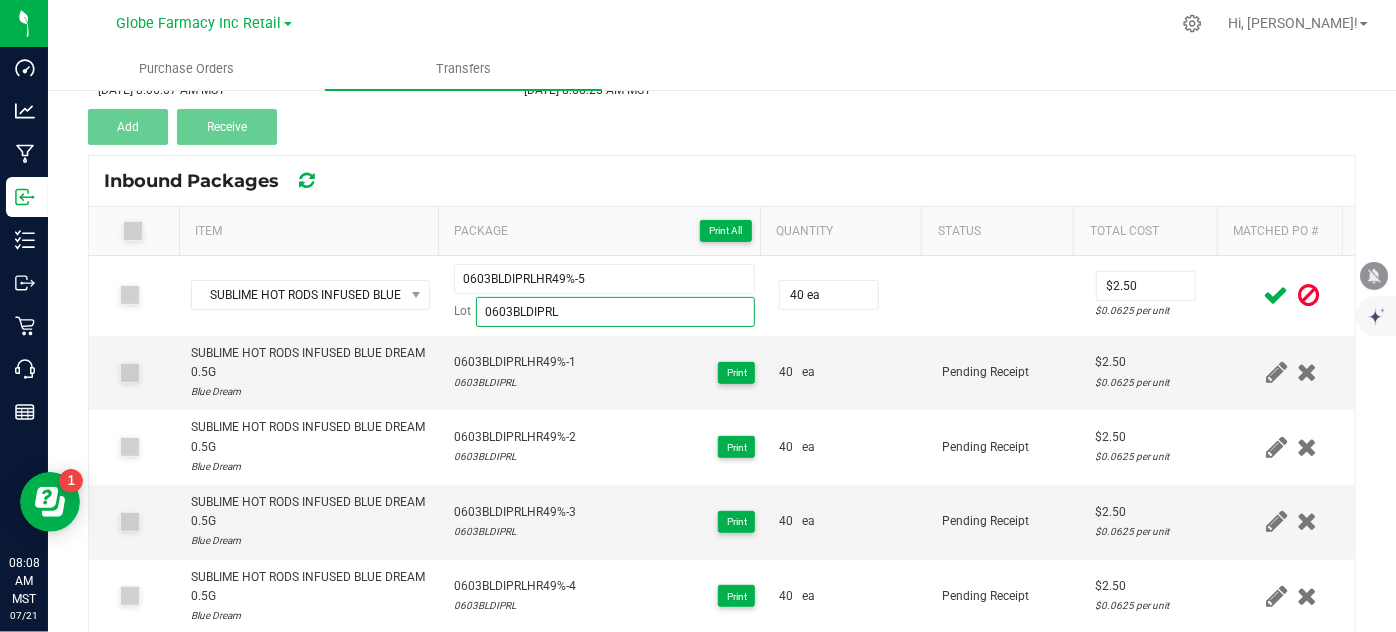 type on "0603BLDIPRL" 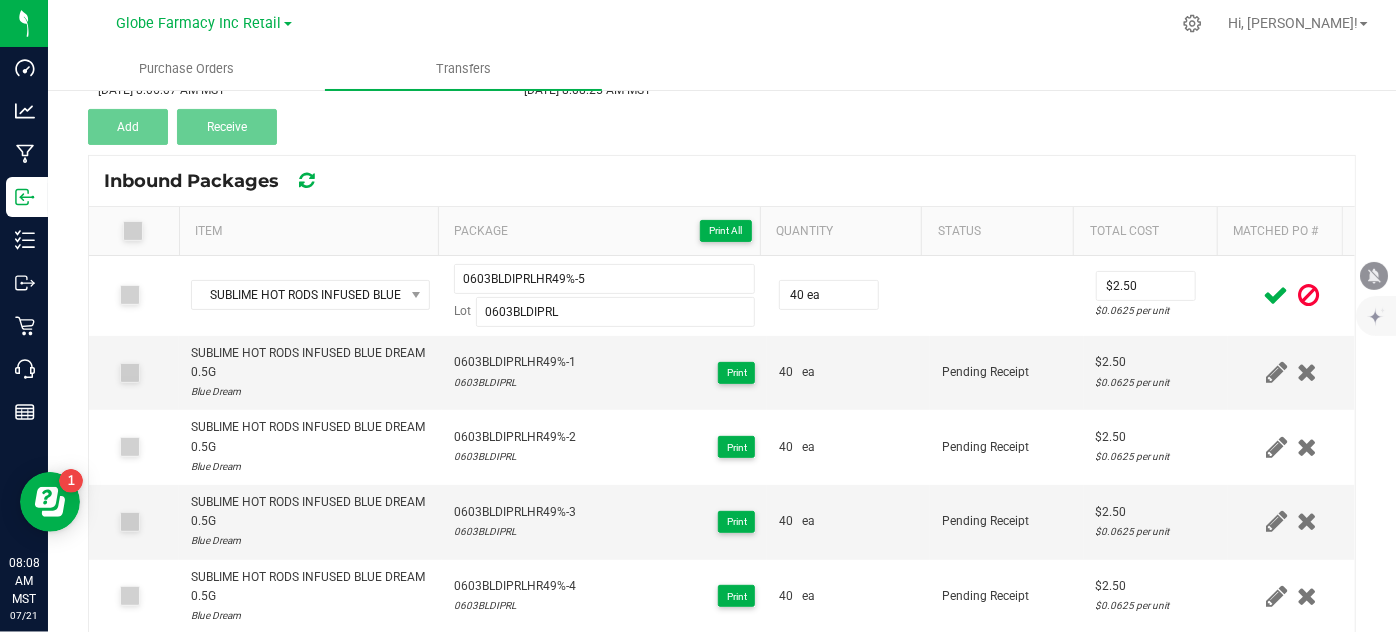 click at bounding box center (1276, 295) 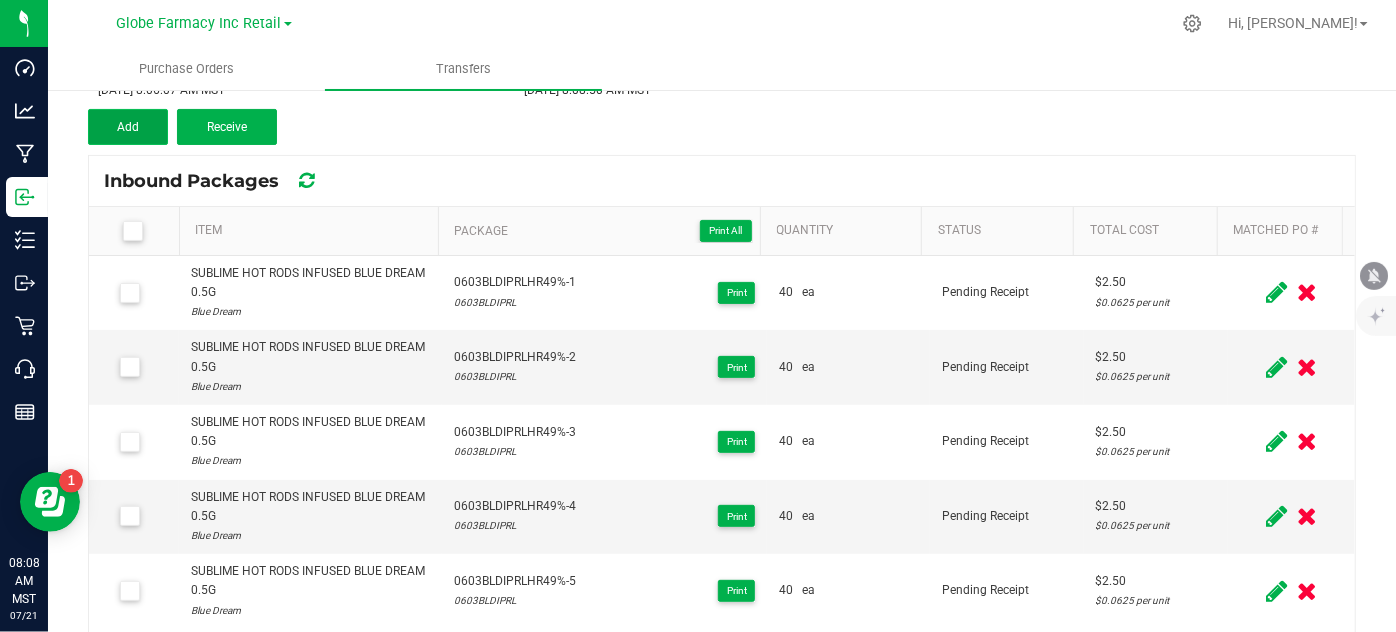 click on "Add" at bounding box center [128, 127] 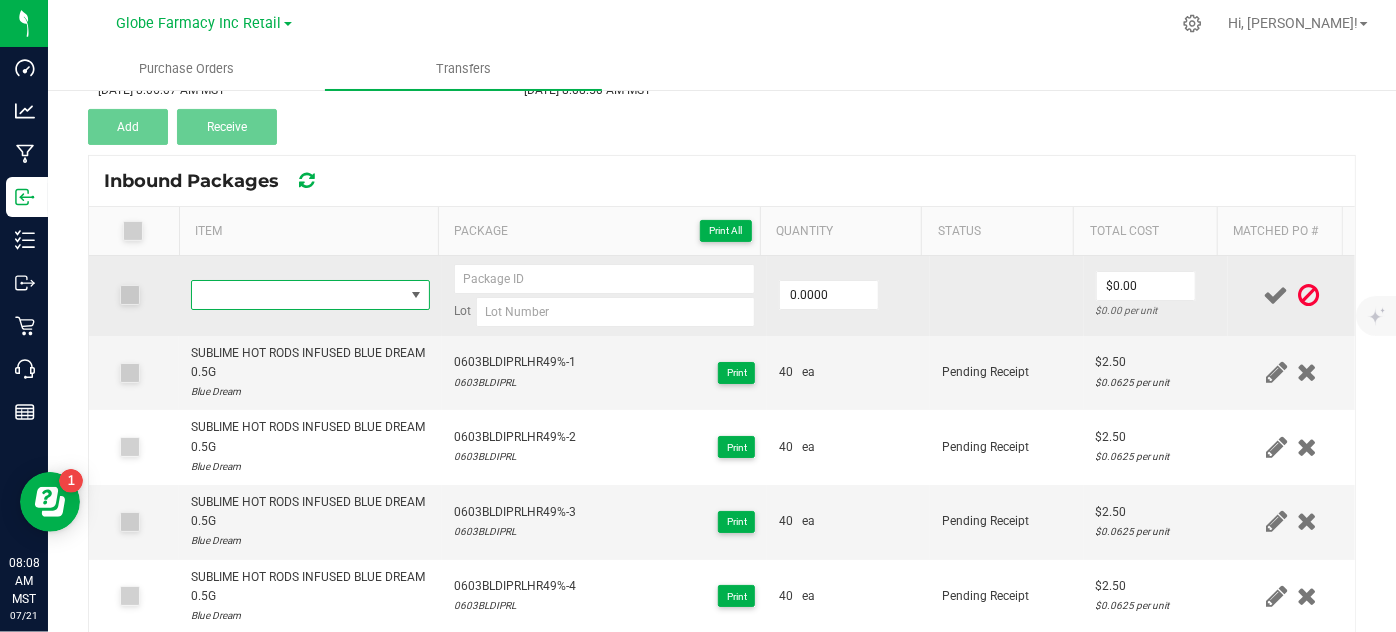 click at bounding box center [297, 295] 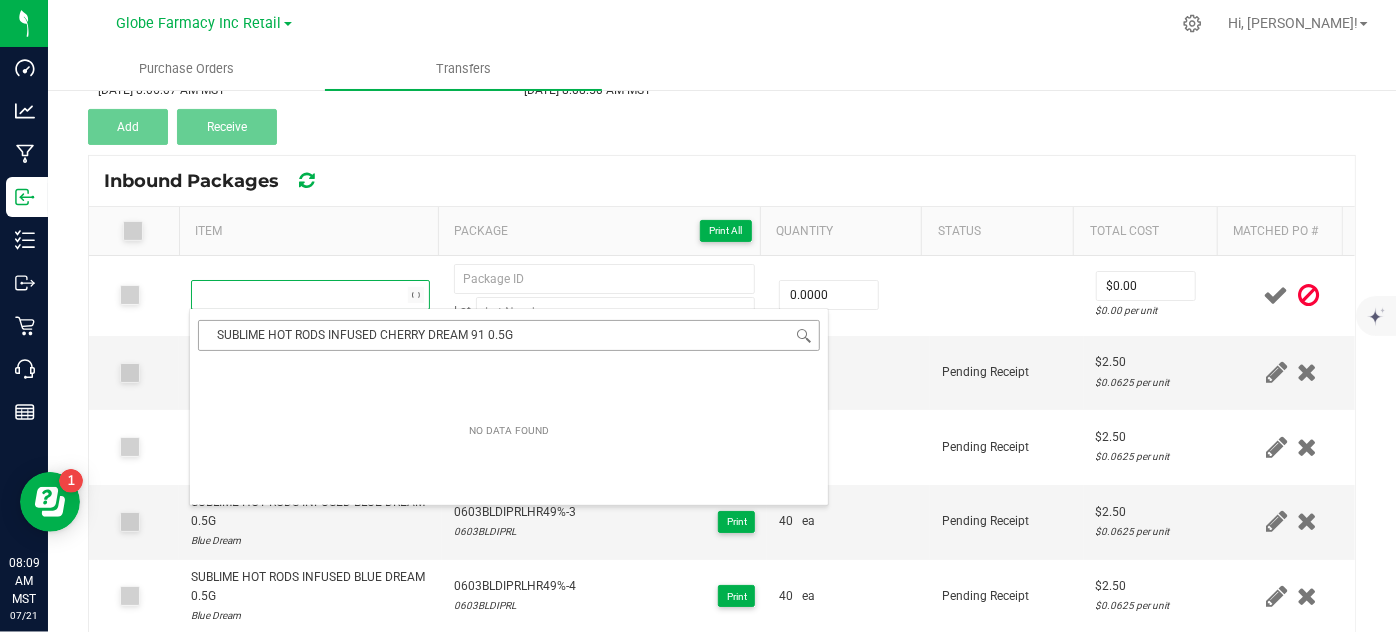 scroll, scrollTop: 99970, scrollLeft: 99767, axis: both 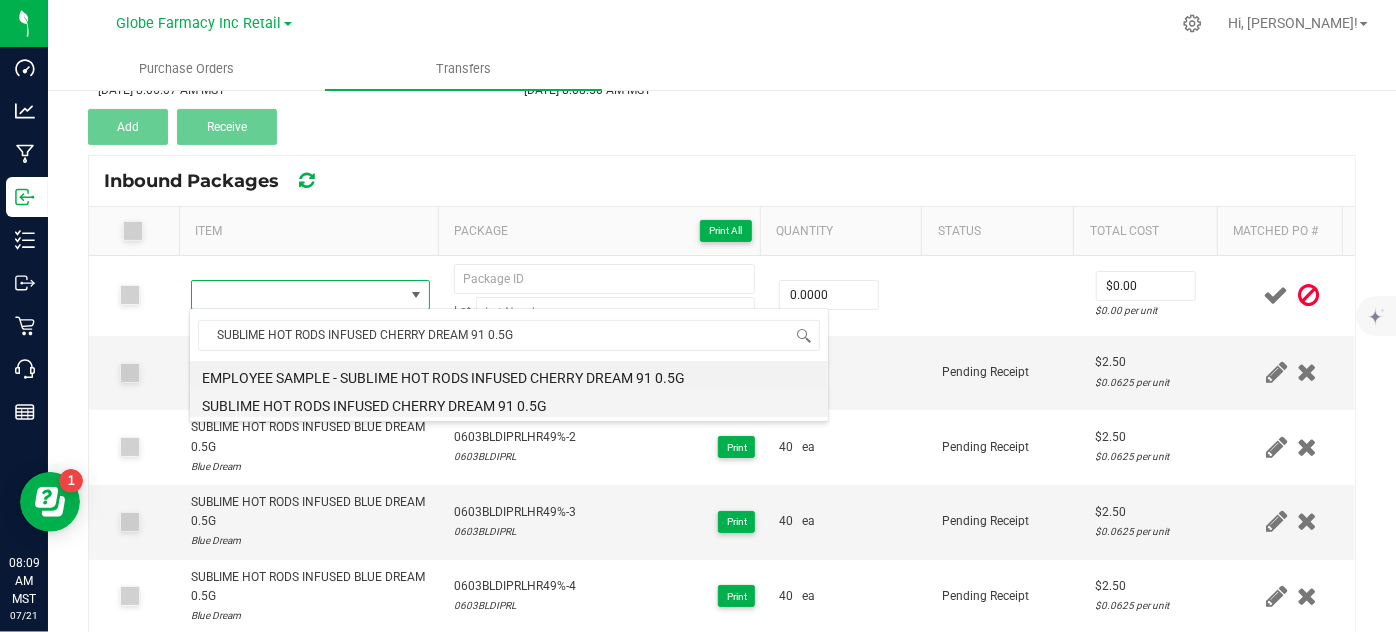 click on "SUBLIME HOT RODS INFUSED CHERRY DREAM 91 0.5G" at bounding box center [509, 403] 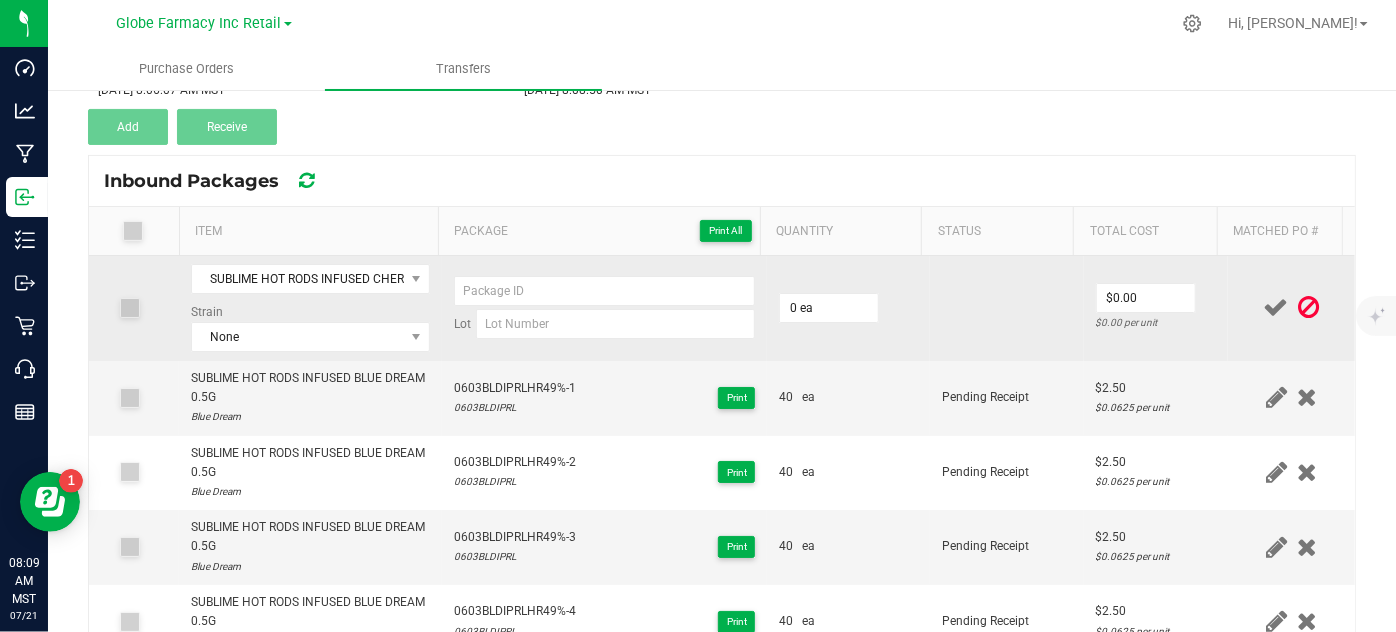 click on "0 ea" at bounding box center [848, 308] 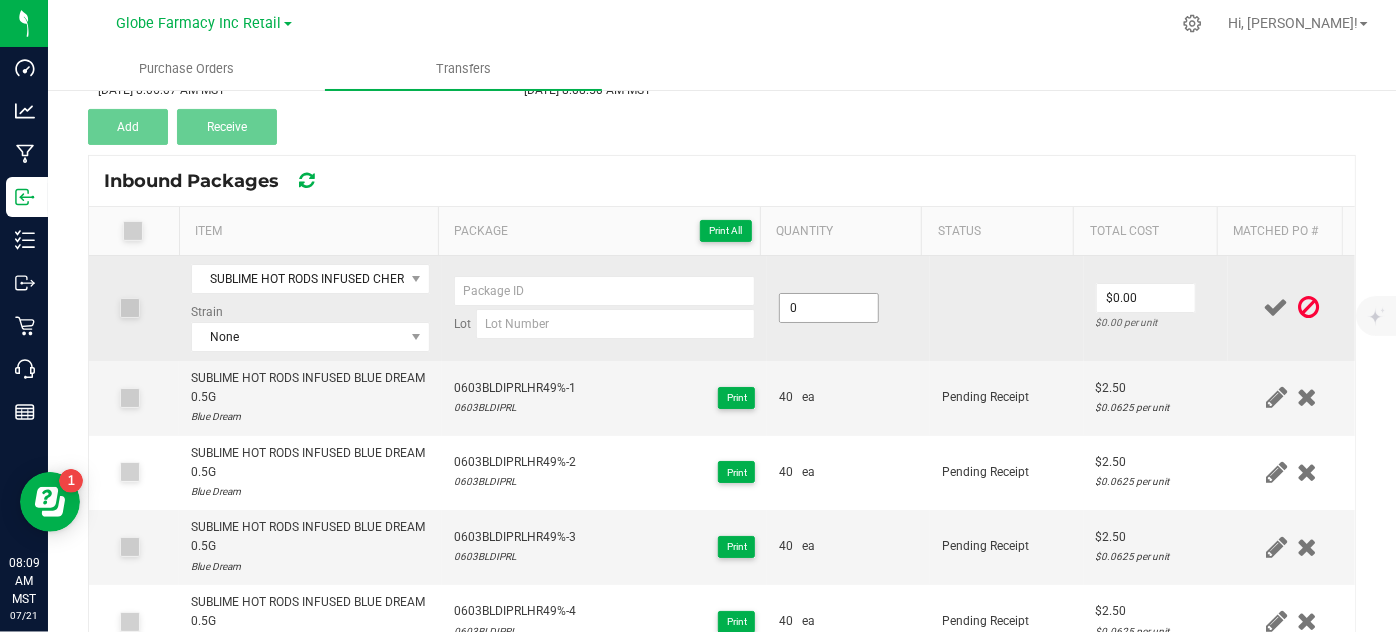 click on "0" at bounding box center (829, 308) 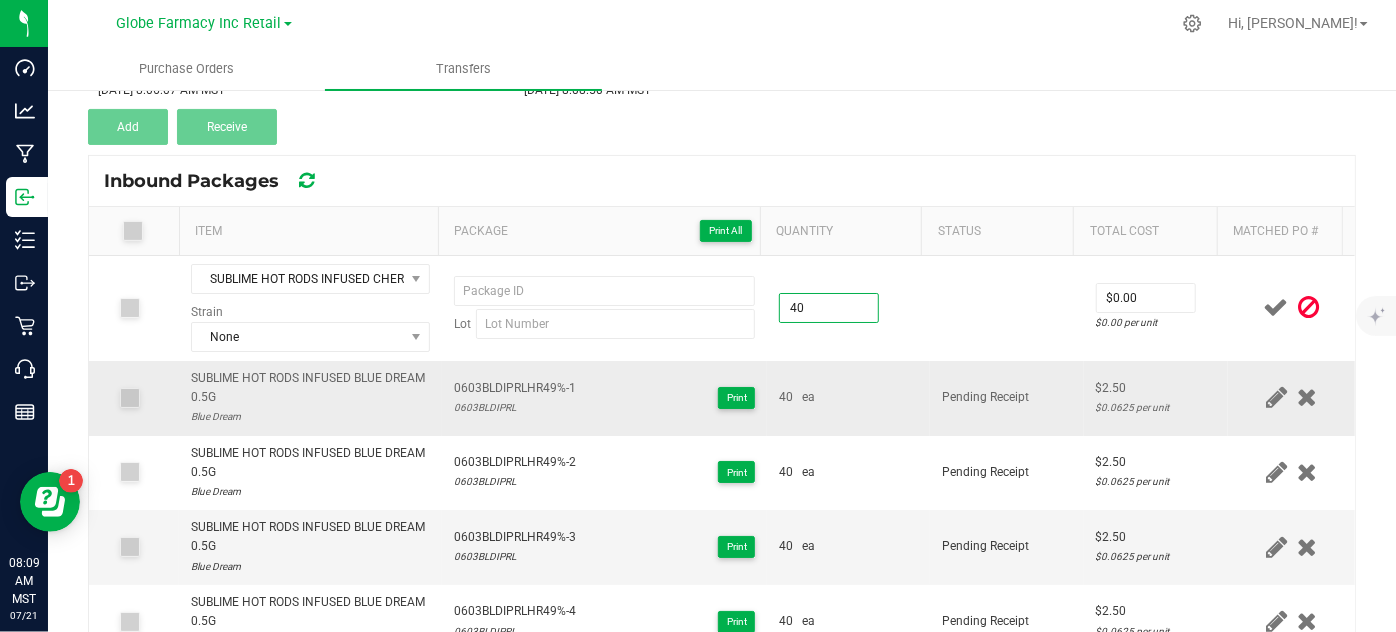type on "40 ea" 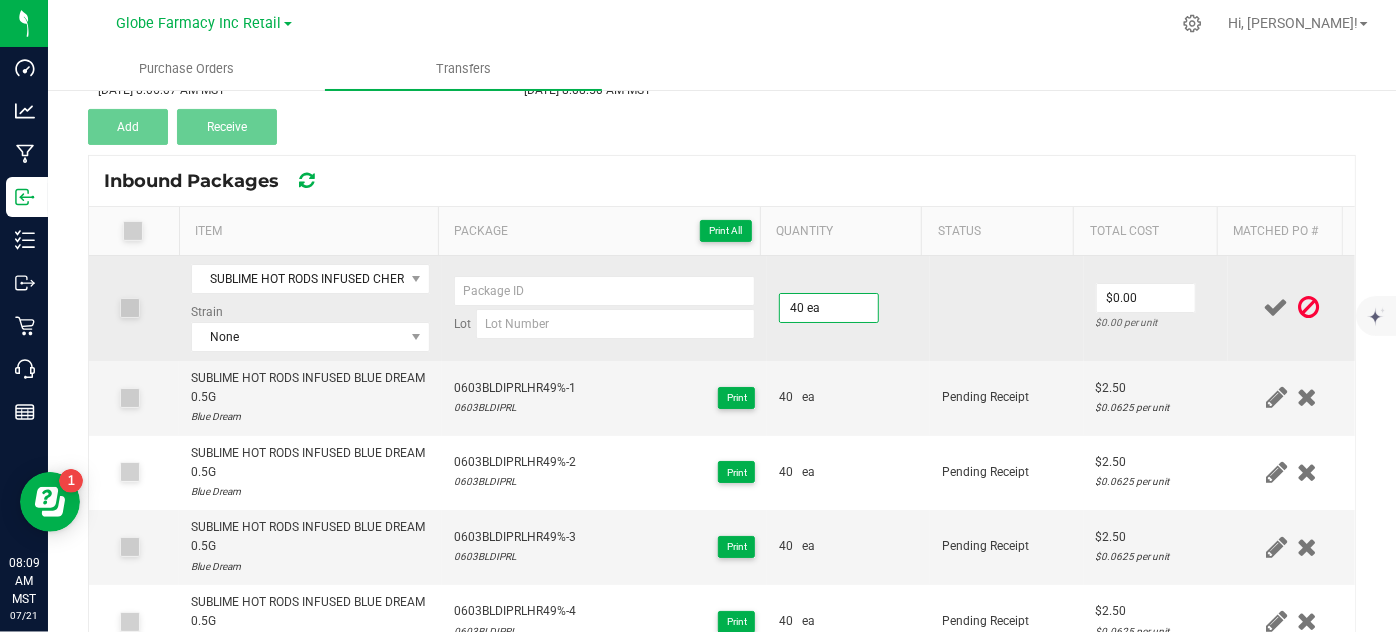 drag, startPoint x: 807, startPoint y: 365, endPoint x: 931, endPoint y: 335, distance: 127.57743 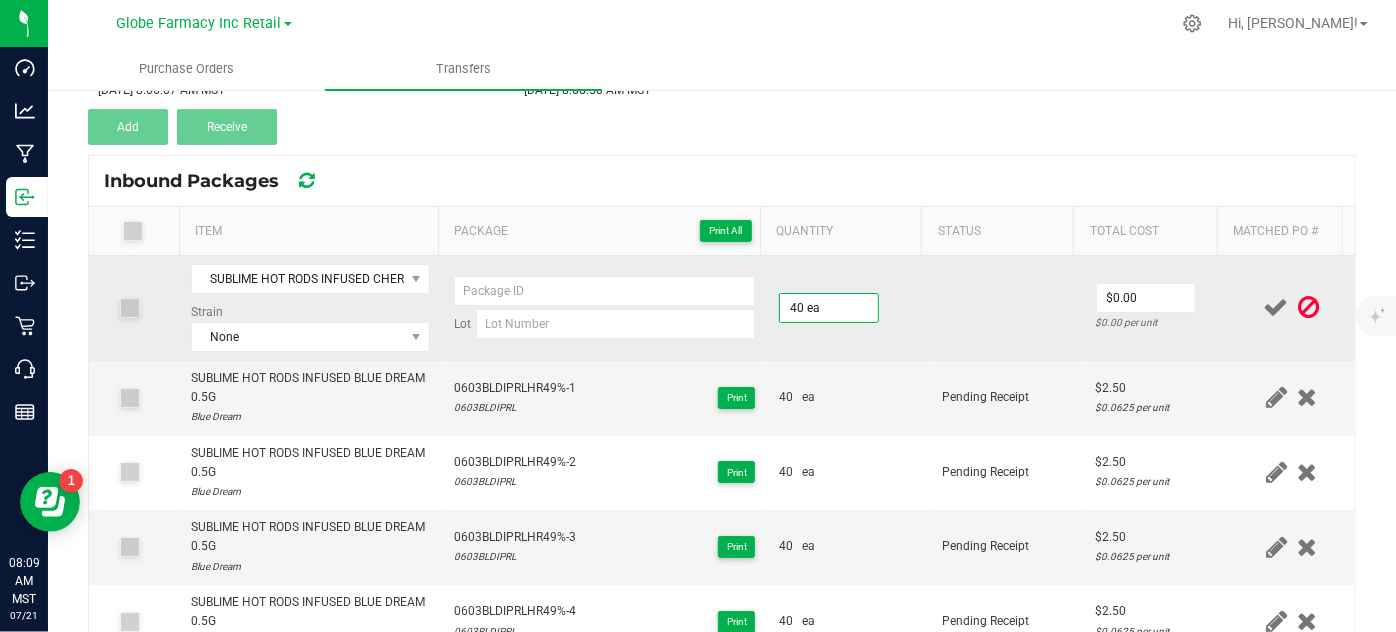 click on "40   ea" at bounding box center (848, 398) 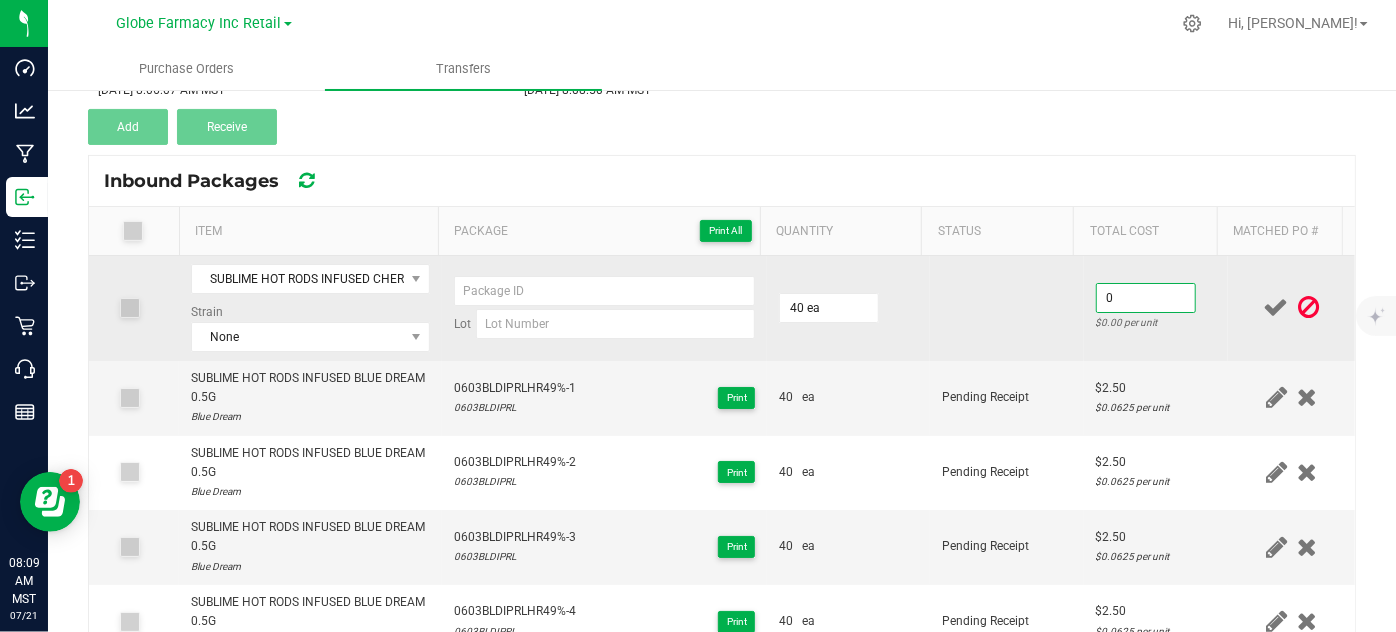 click on "0" at bounding box center [1146, 298] 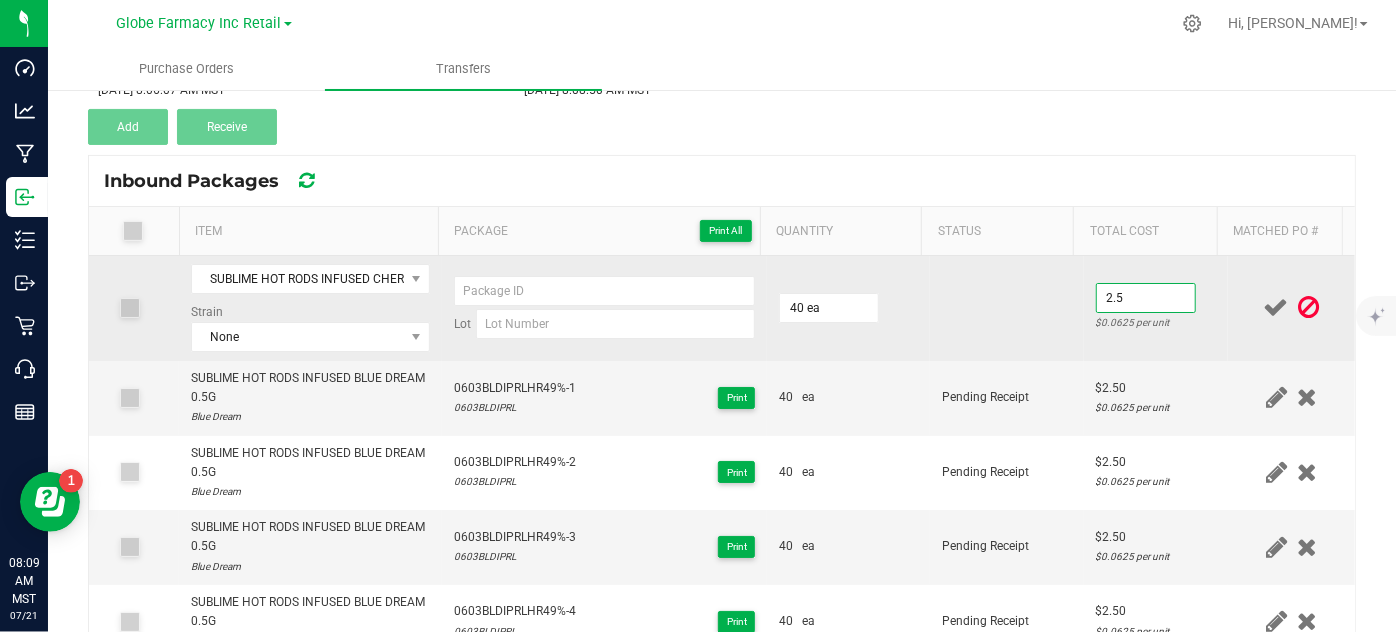 type on "$2.50" 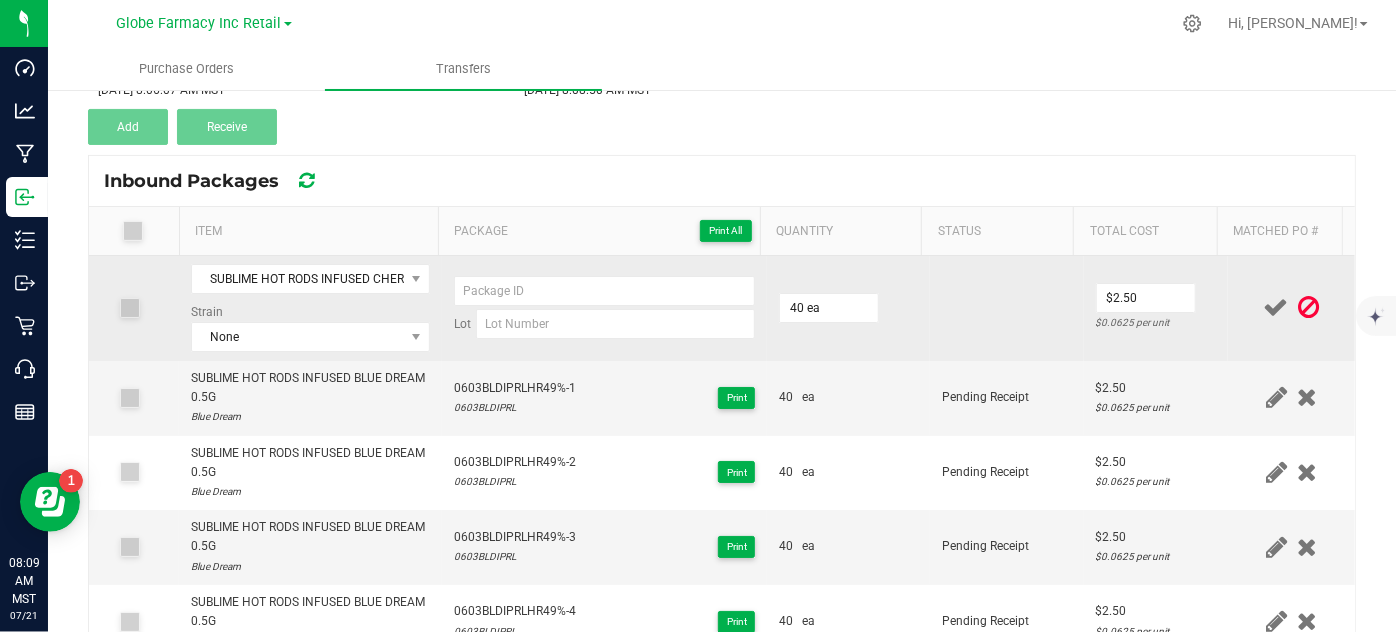 click at bounding box center [1007, 308] 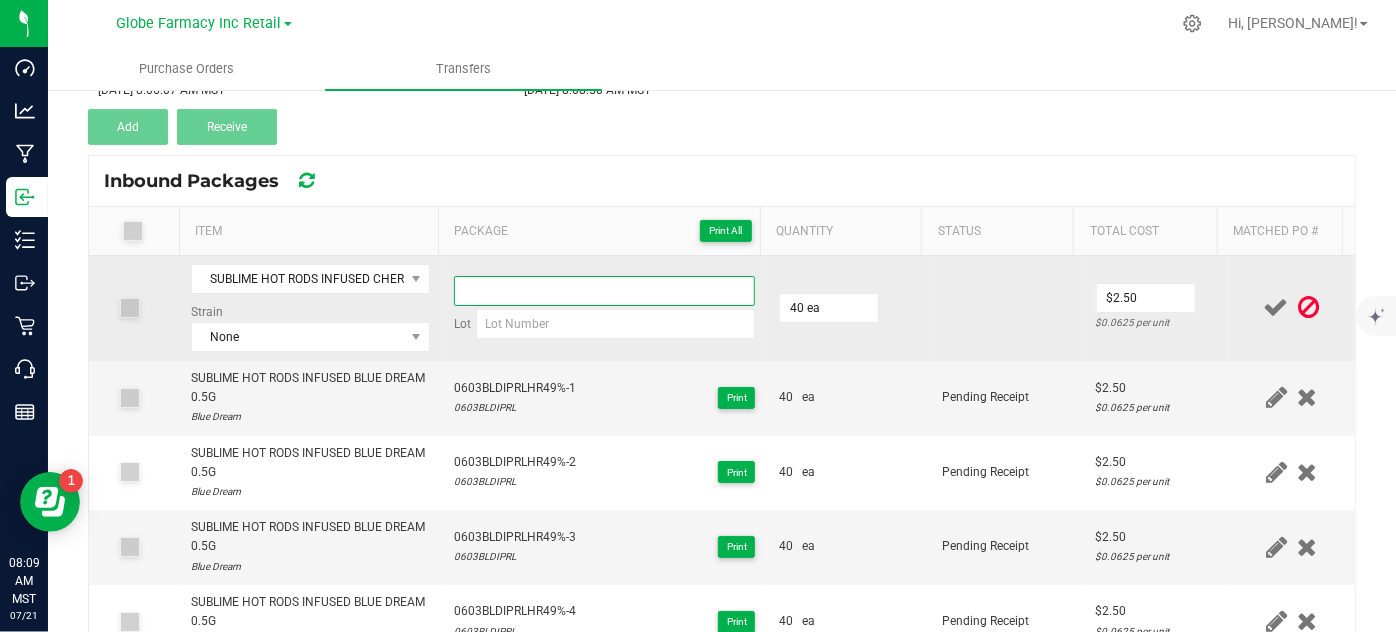 click at bounding box center (605, 291) 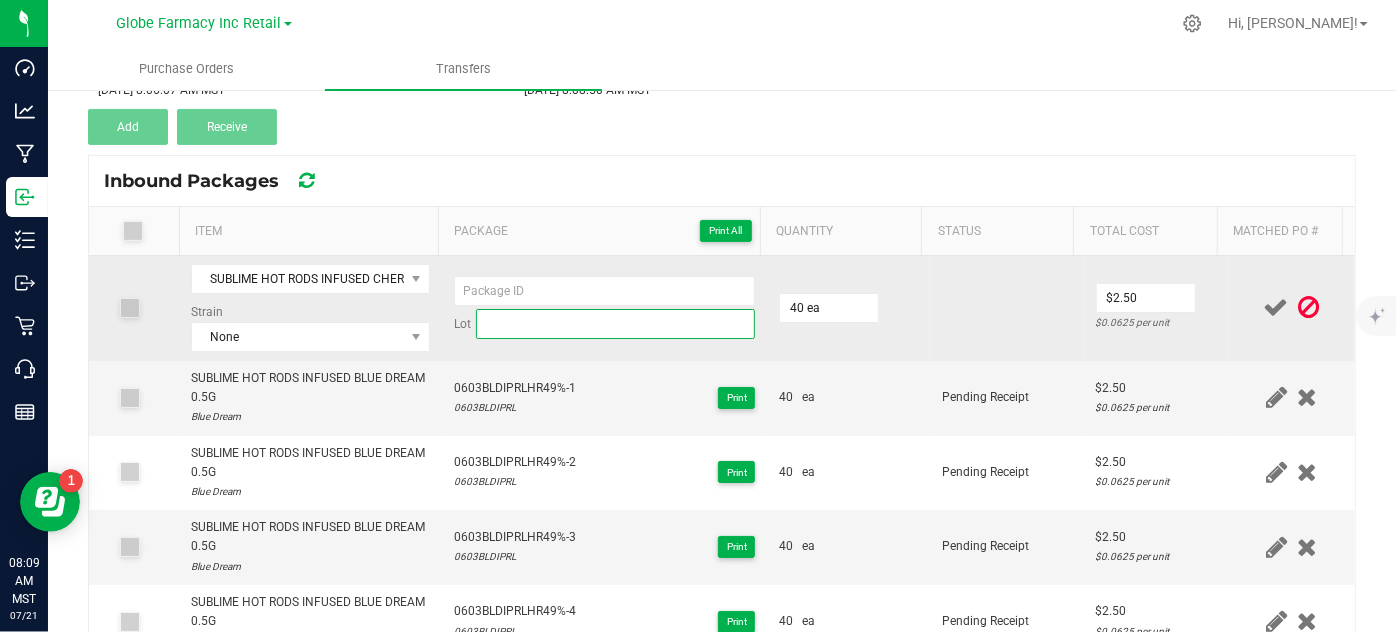 click at bounding box center [616, 324] 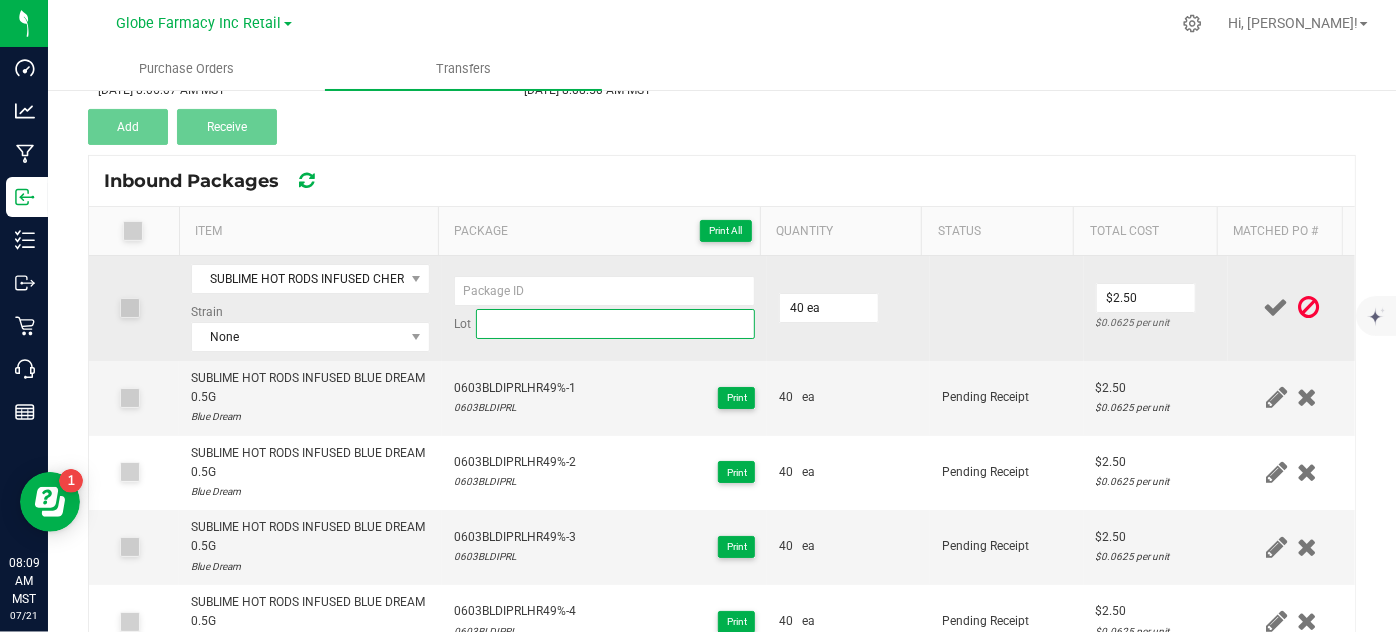 paste on "0603CD9IPRL" 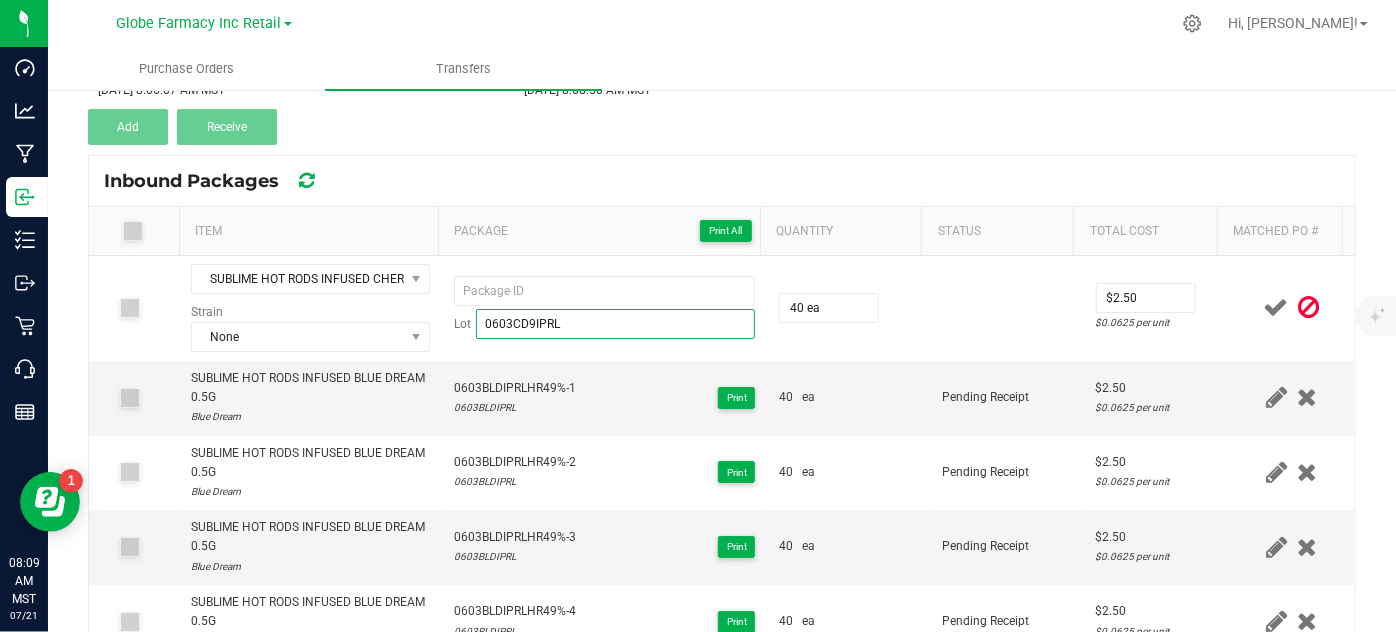 type on "0603CD9IPRL" 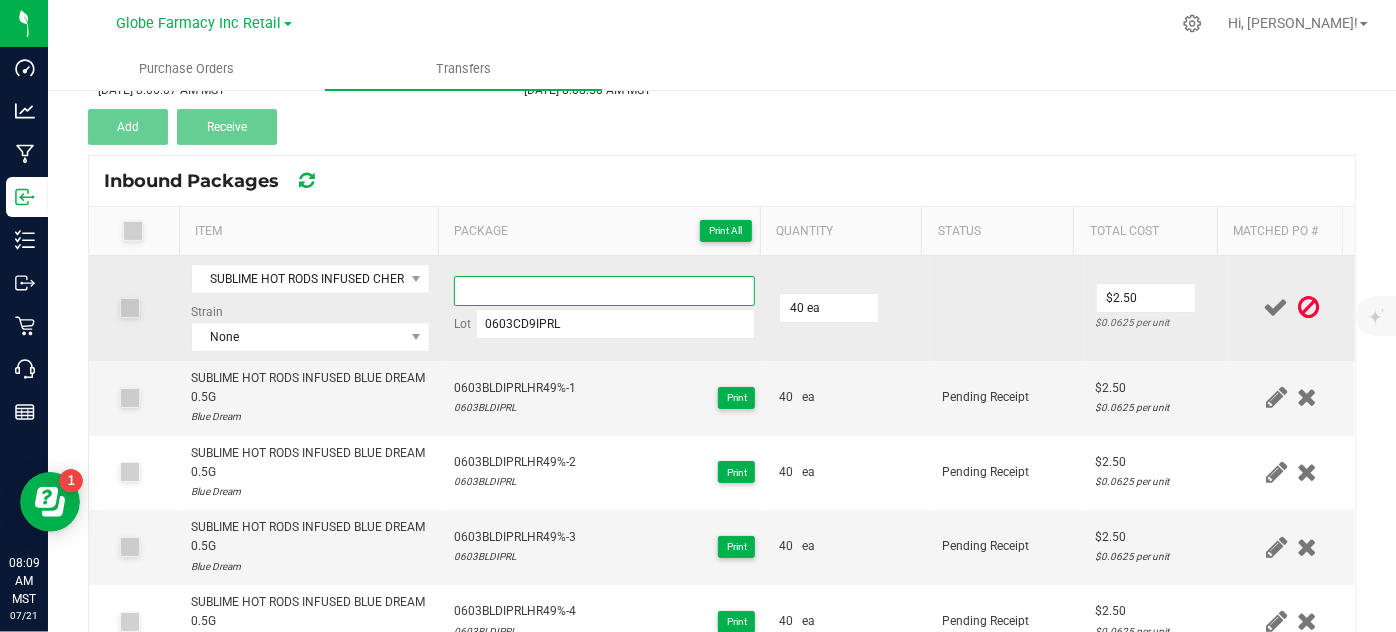 click at bounding box center (605, 291) 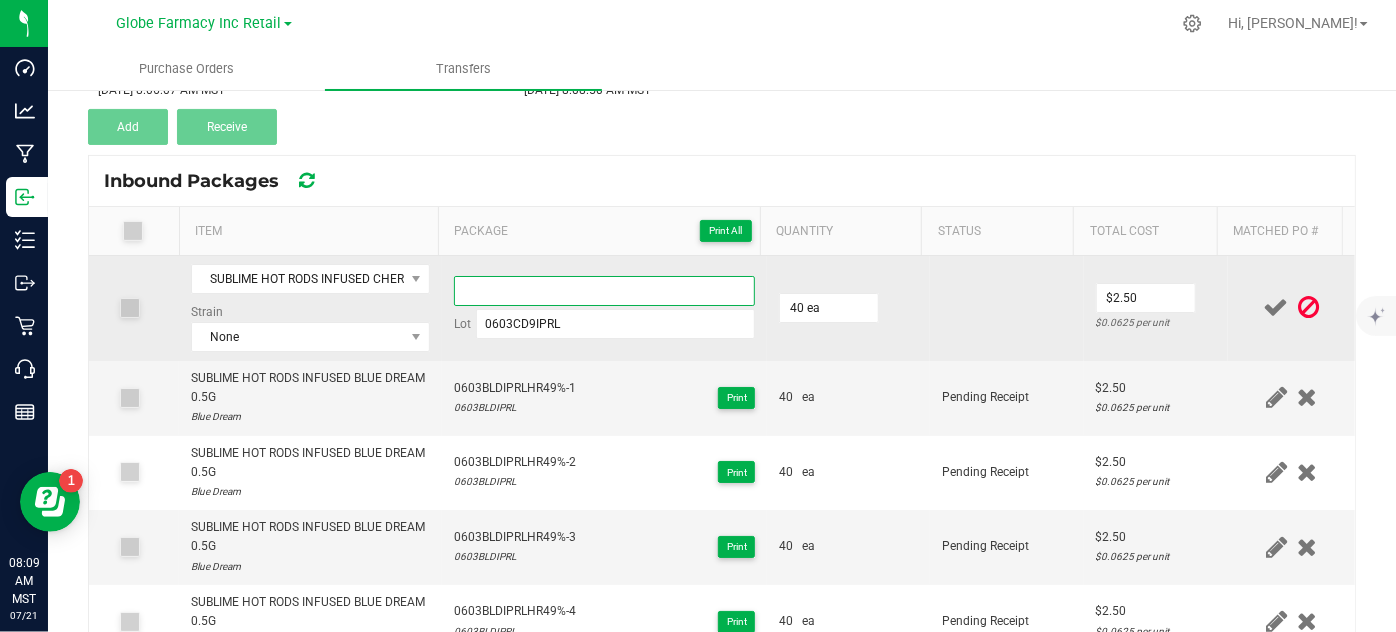 paste on "0603CD9IPRL-HR .5G 49.55%" 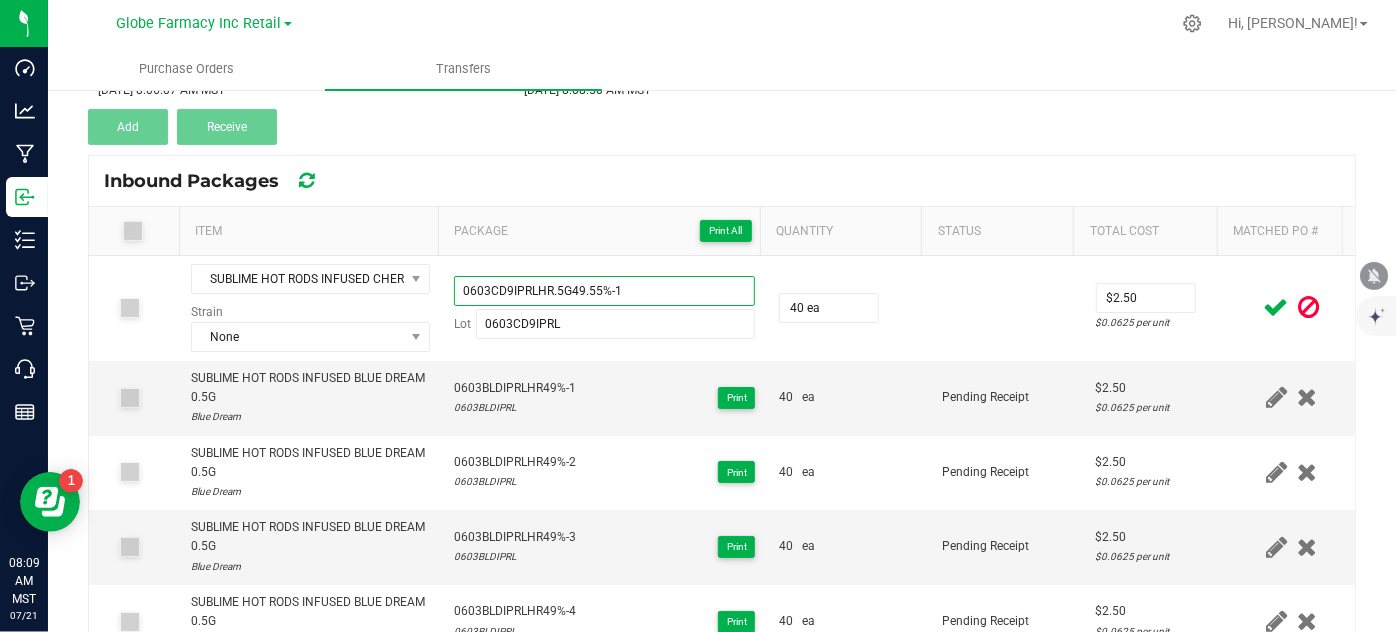 type on "0603CD9IPRLHR.5G49.55%-1" 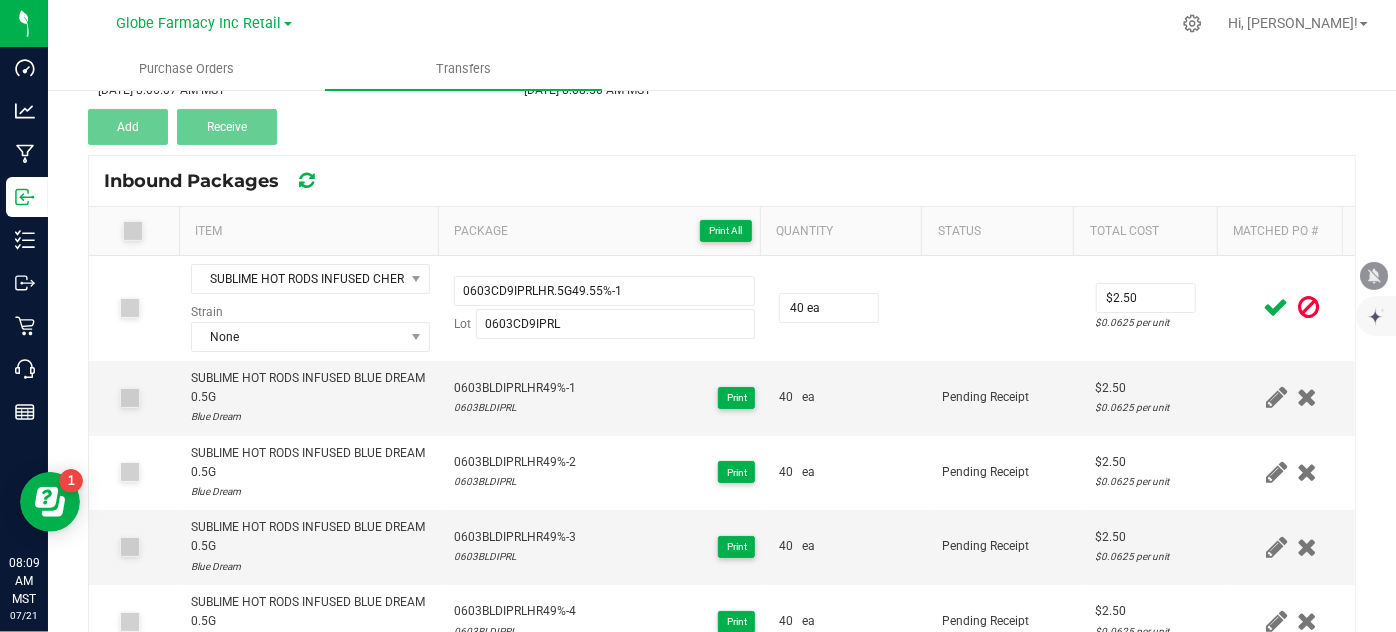 click at bounding box center [1276, 307] 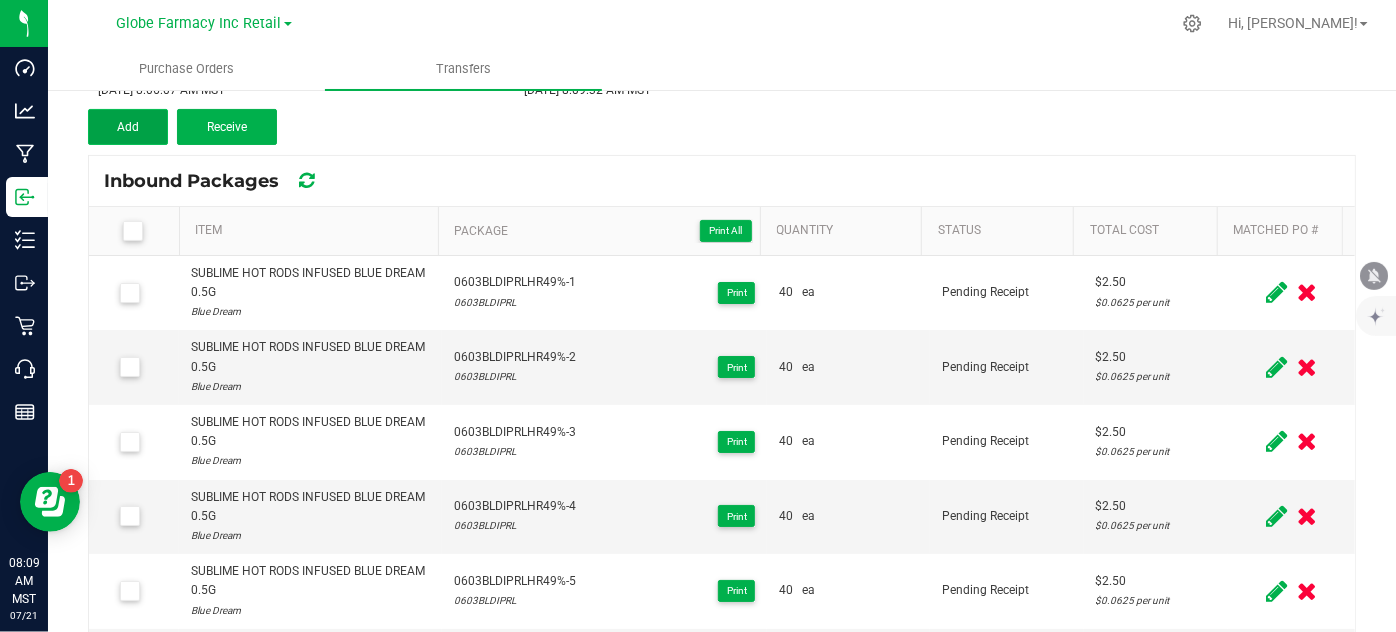 click on "Add" at bounding box center (128, 127) 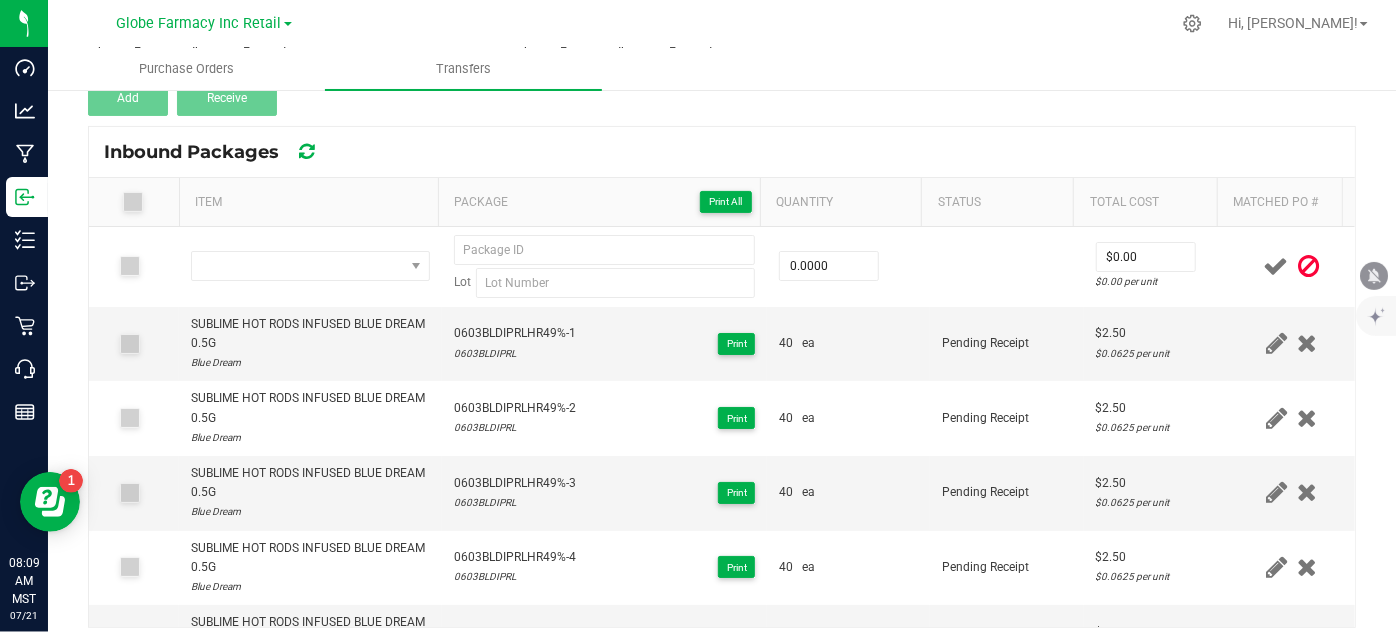 scroll, scrollTop: 226, scrollLeft: 0, axis: vertical 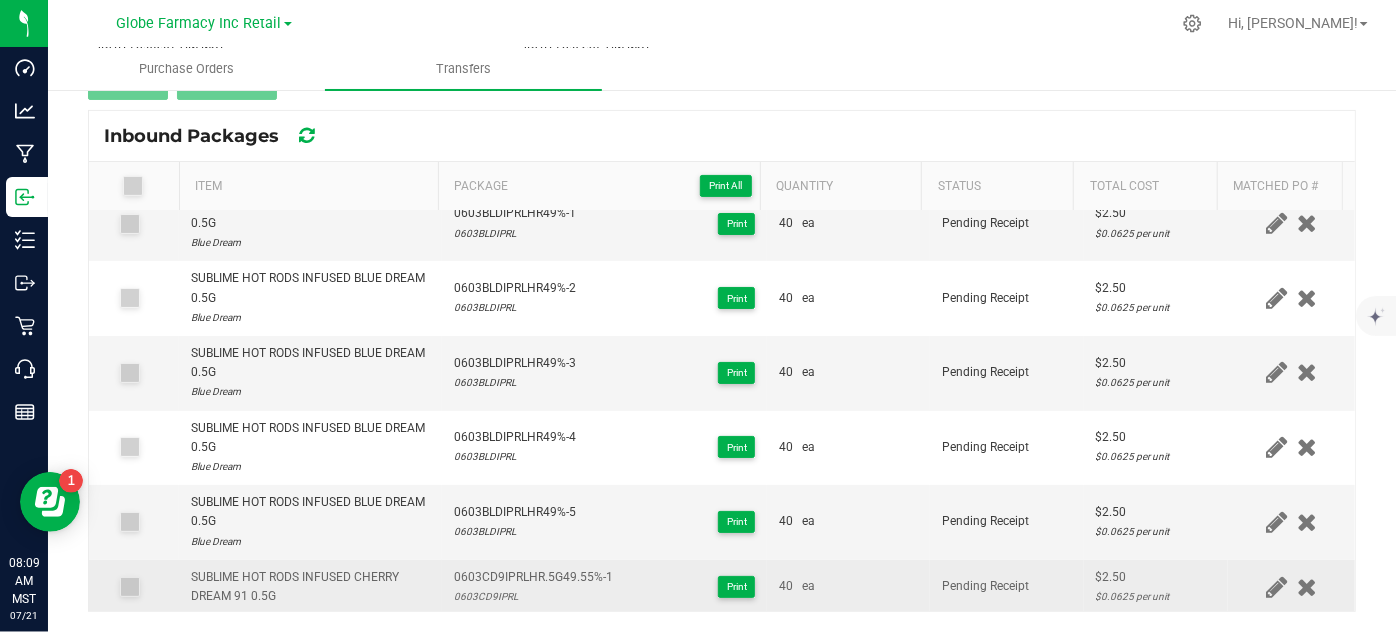 click on "0603CD9IPRLHR.5G49.55%-1" at bounding box center (533, 577) 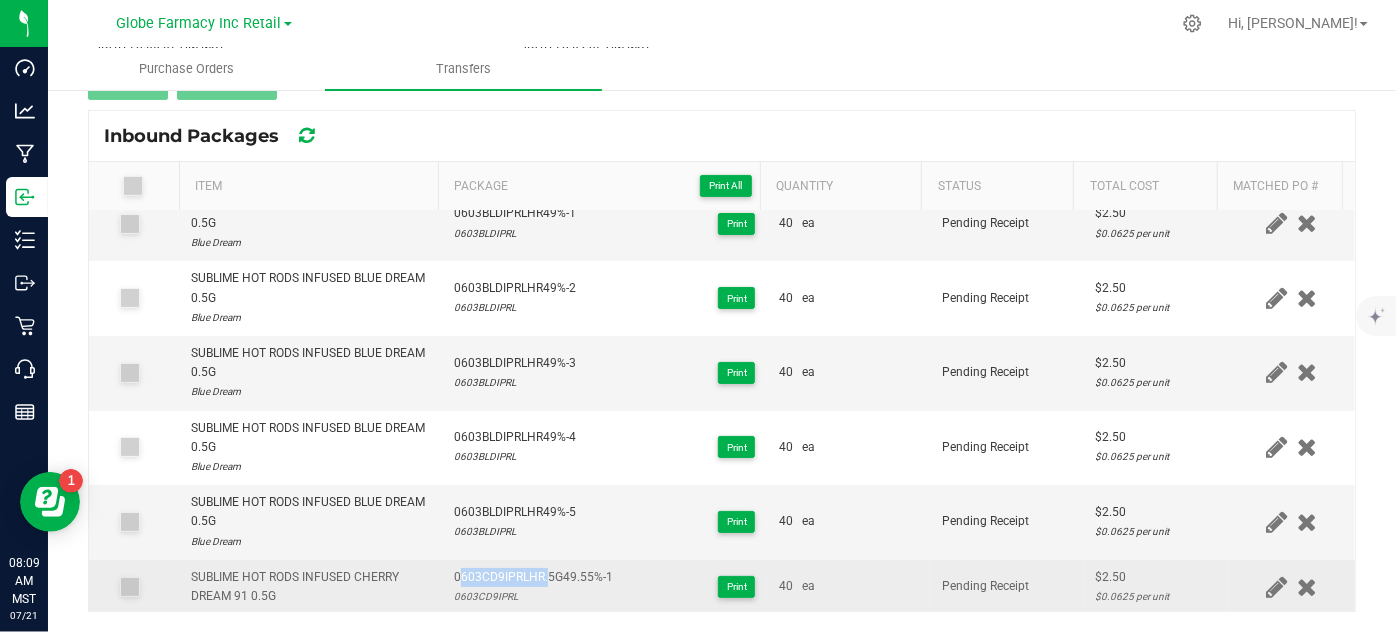 click on "0603CD9IPRLHR.5G49.55%-1" at bounding box center (533, 577) 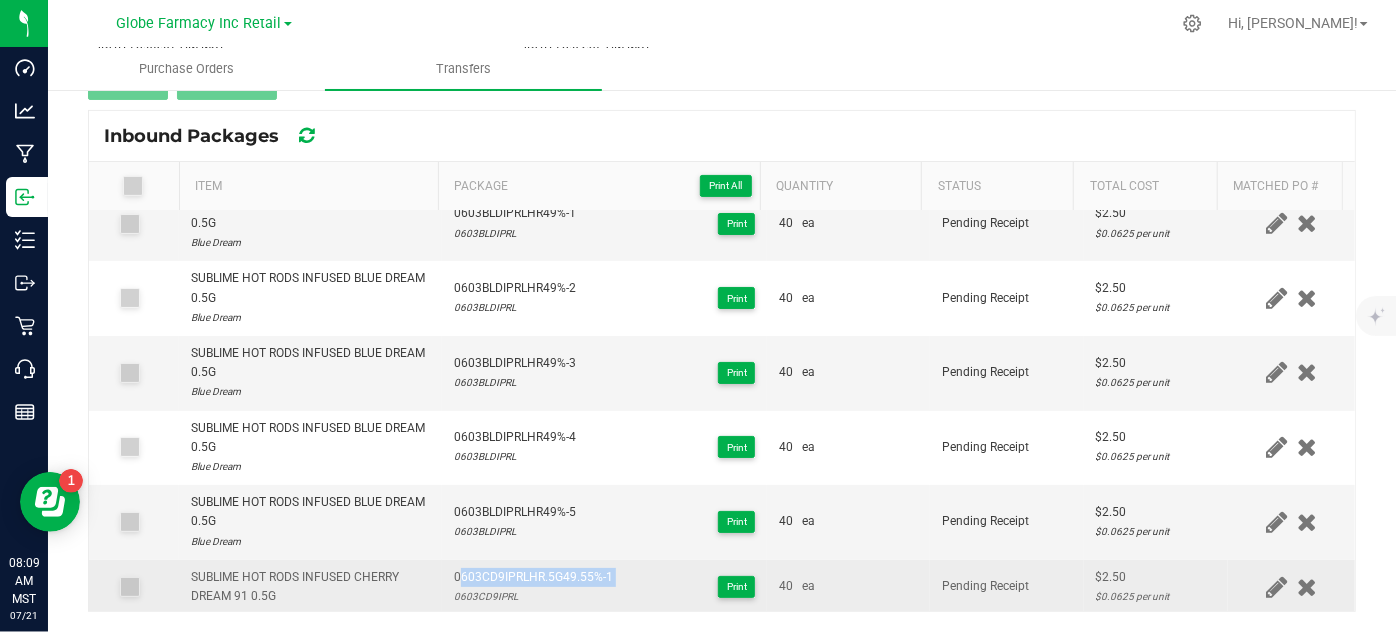 click on "0603CD9IPRLHR.5G49.55%-1" at bounding box center [533, 577] 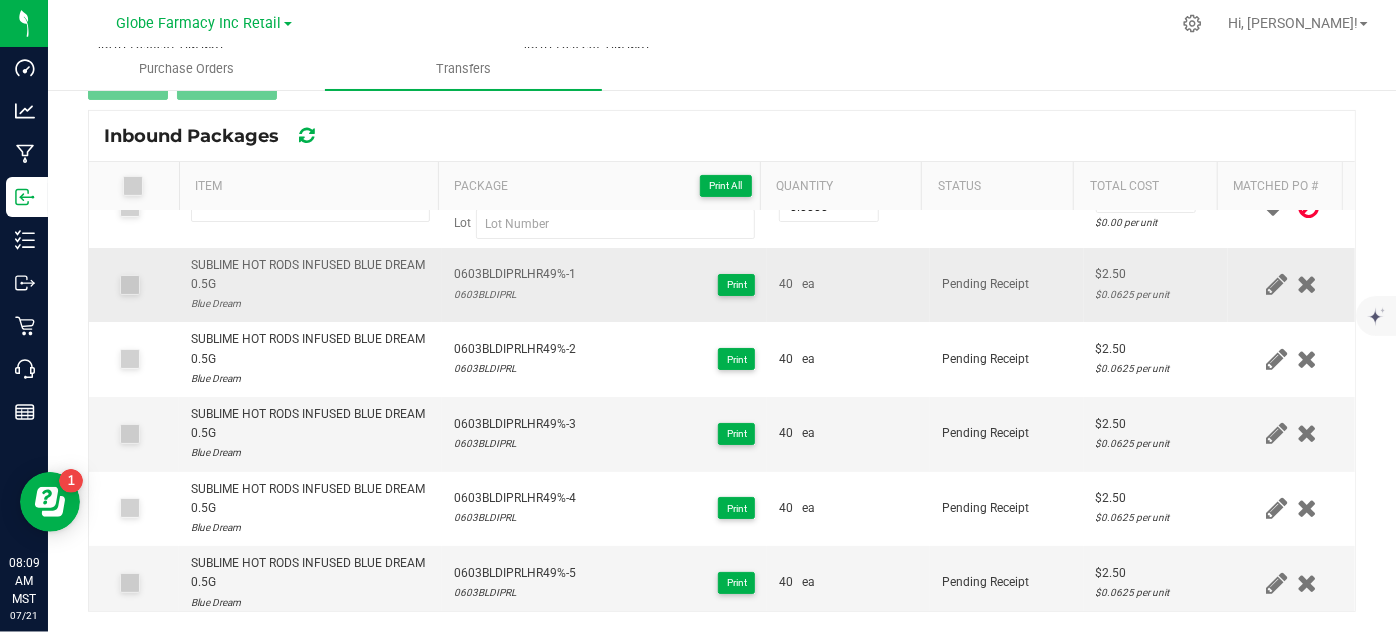 scroll, scrollTop: 0, scrollLeft: 0, axis: both 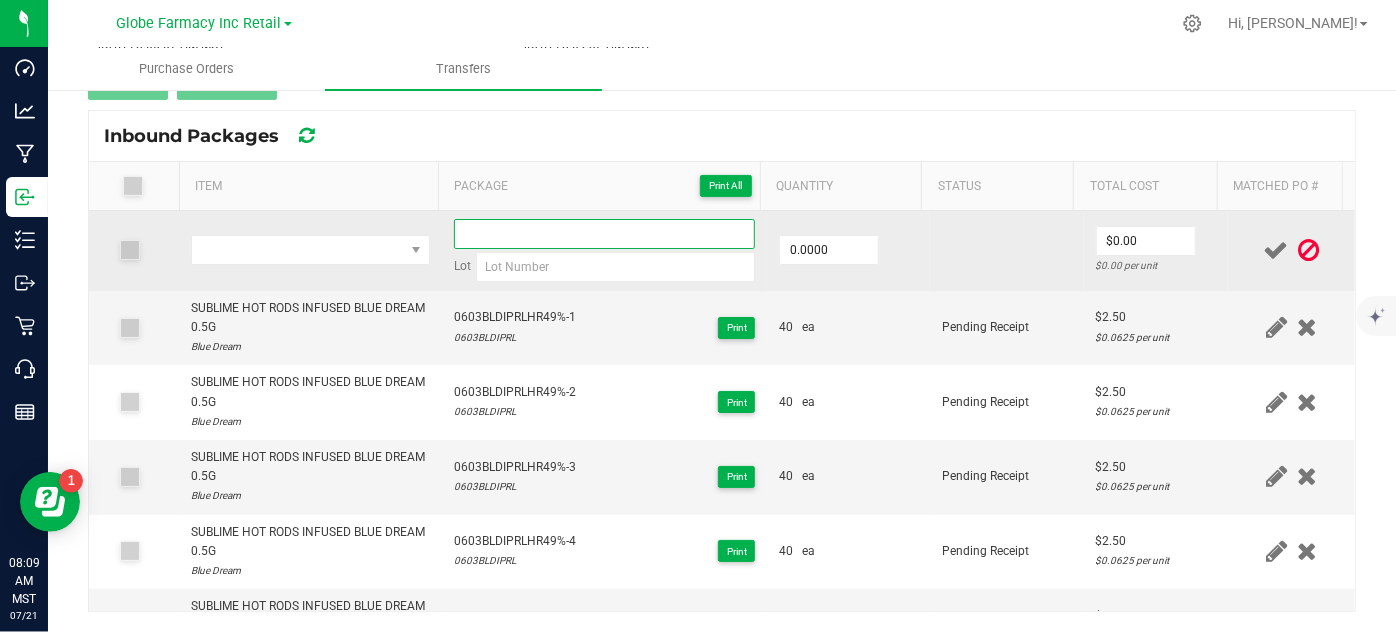 click at bounding box center [605, 234] 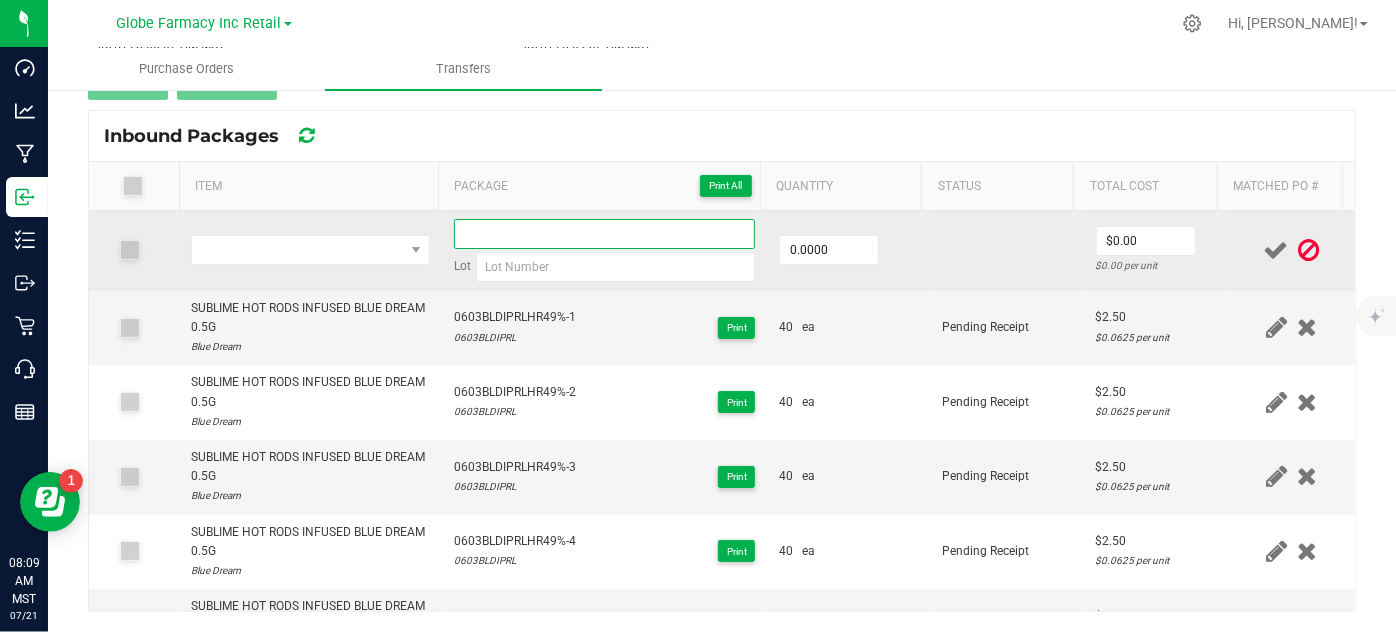 paste on "0603CD9IPRLHR.5G49.55%-1" 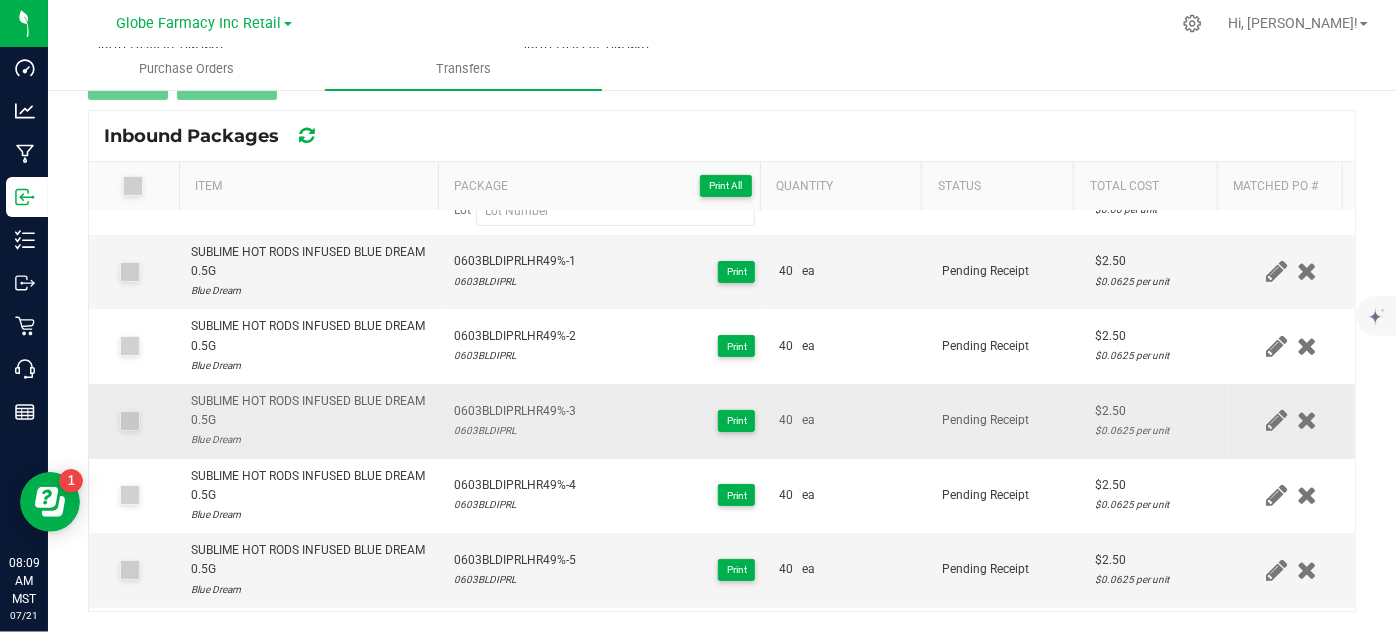 scroll, scrollTop: 104, scrollLeft: 0, axis: vertical 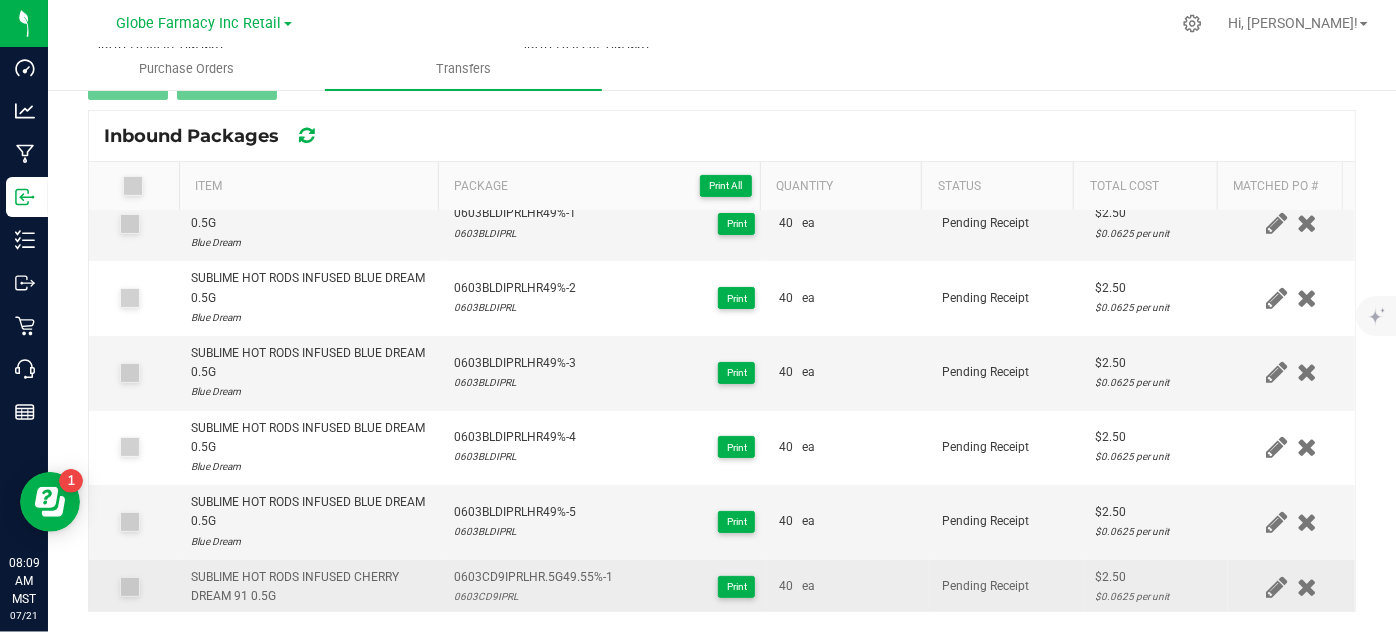 type on "0603CD9IPRLHR.5G49.55%-2" 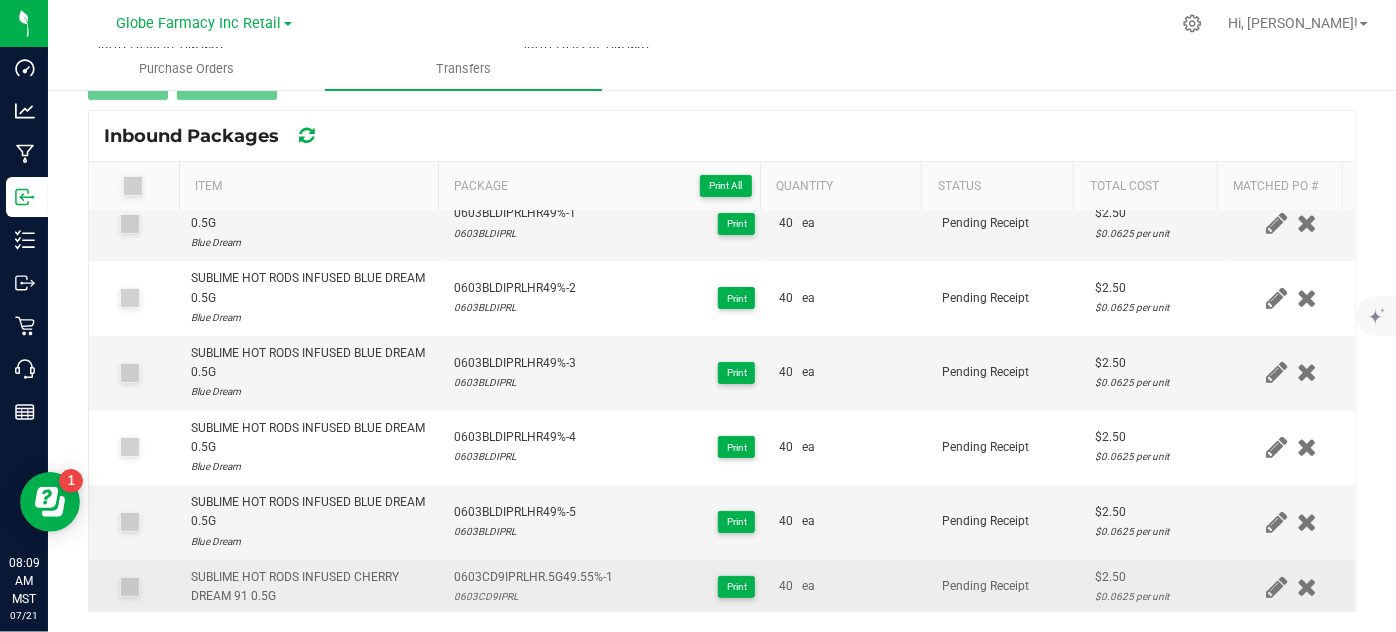 click on "0603CD9IPRL" at bounding box center [533, 596] 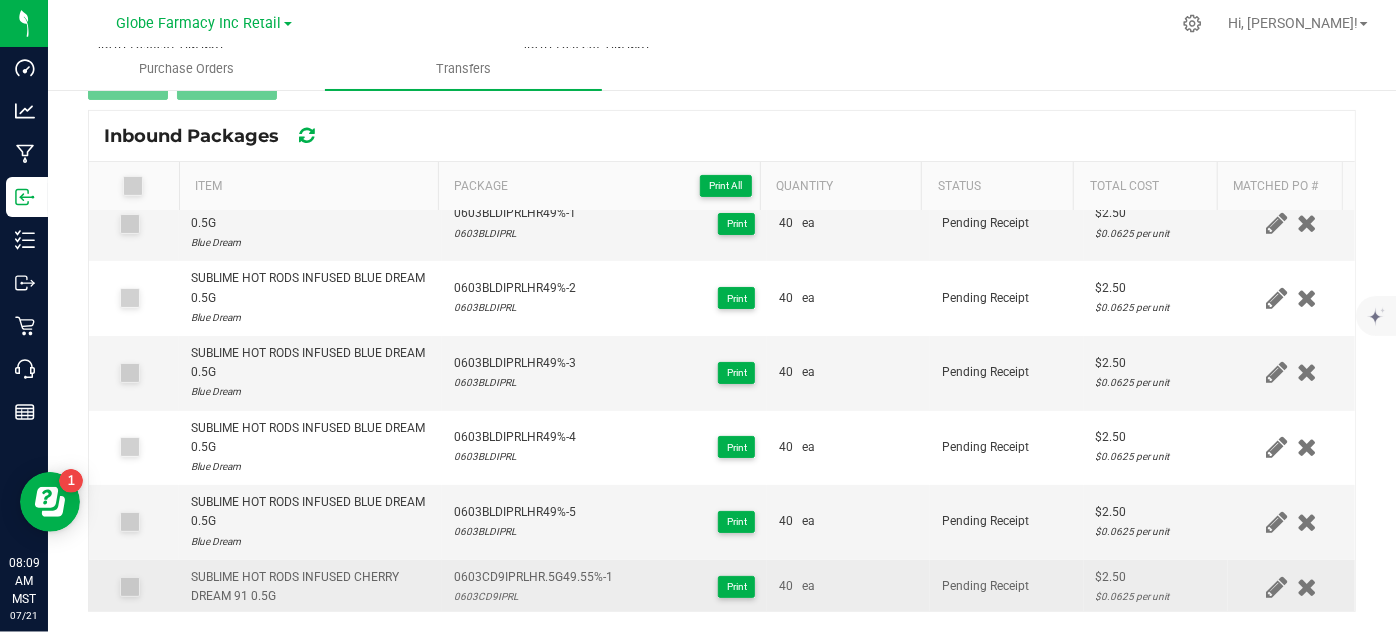 click on "0603CD9IPRL" at bounding box center [533, 596] 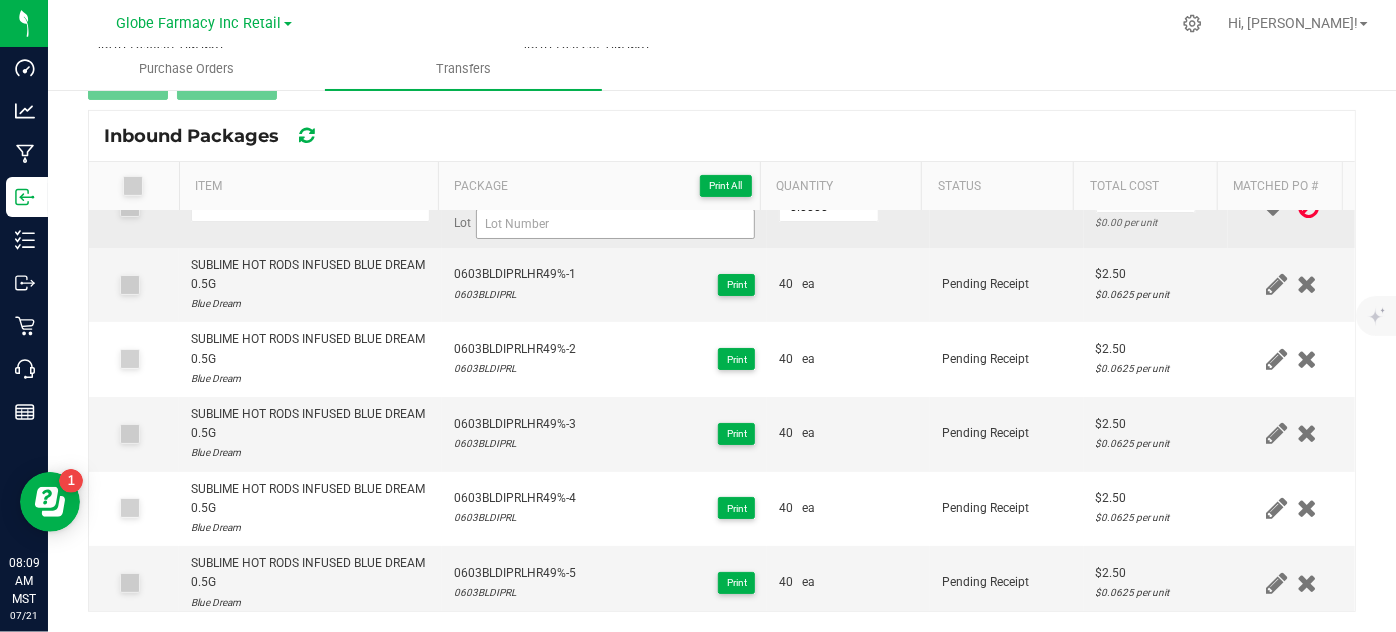 scroll, scrollTop: 0, scrollLeft: 0, axis: both 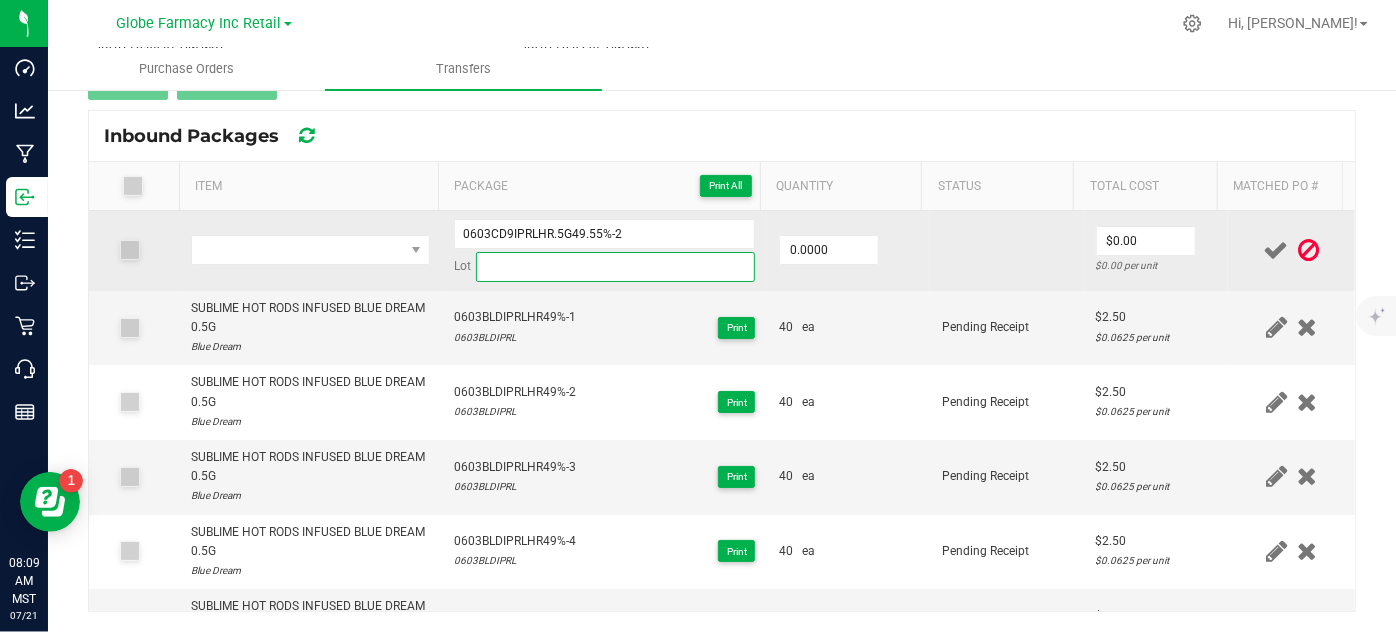 click at bounding box center (616, 267) 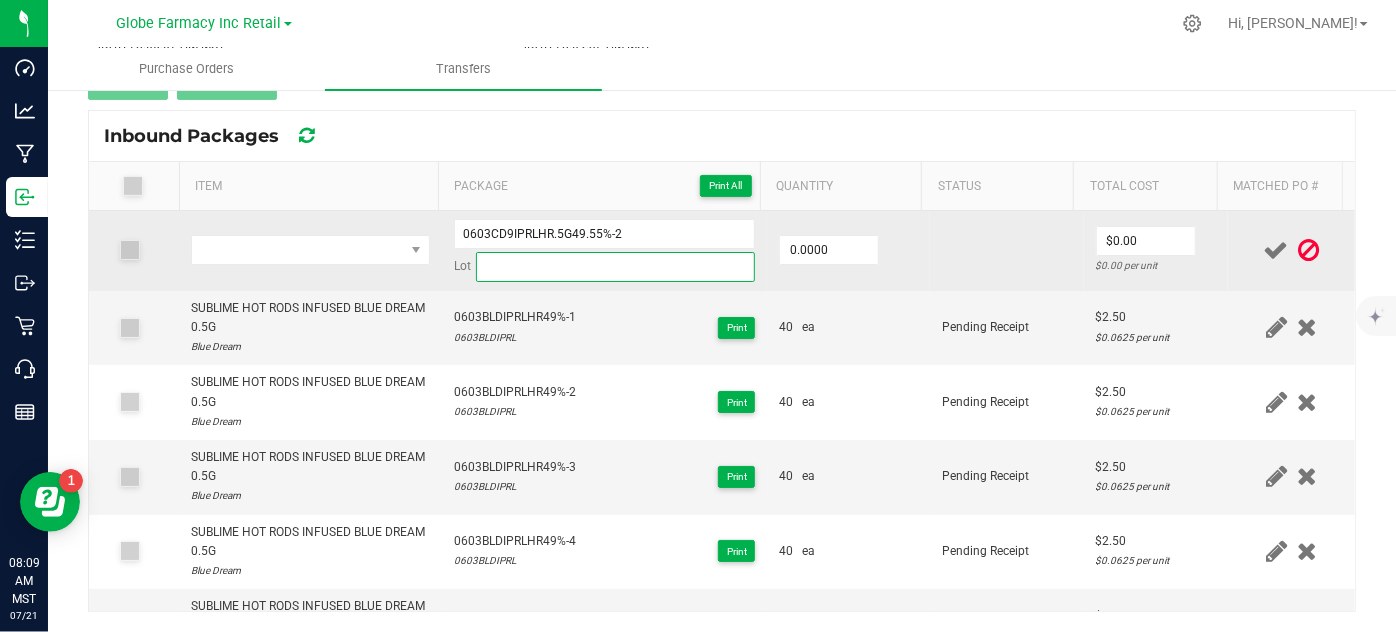 paste on "0603CD9IPRL" 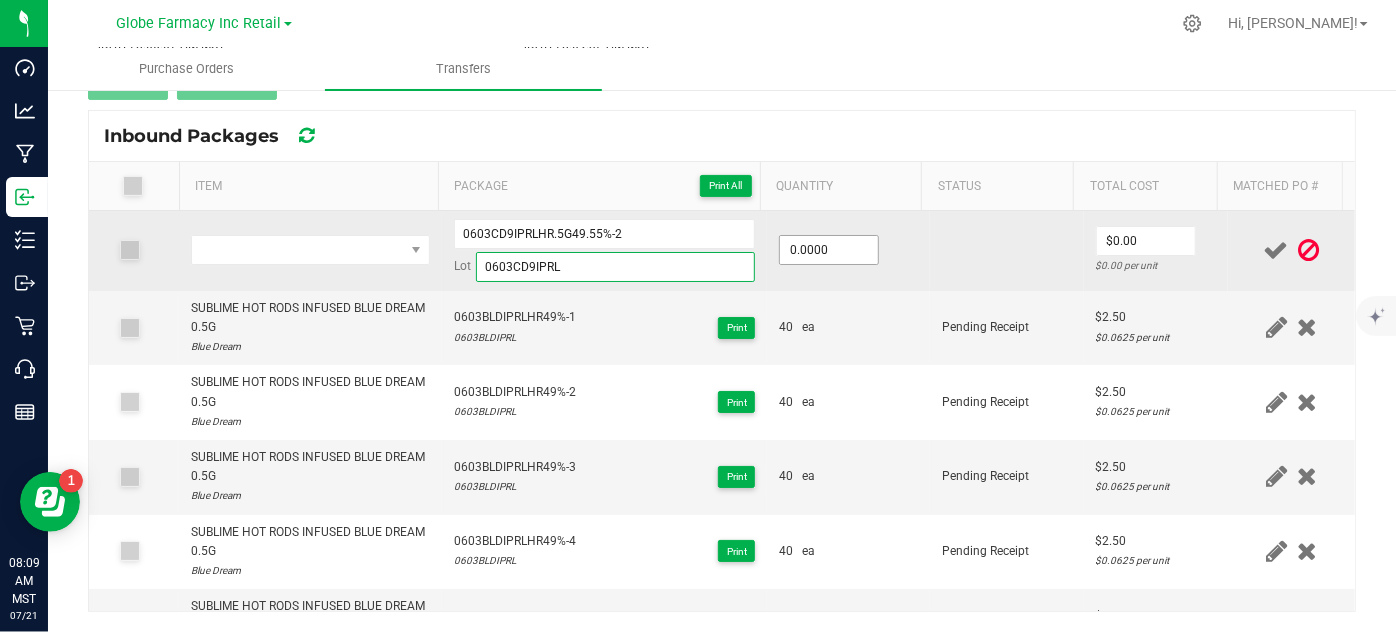 type on "0603CD9IPRL" 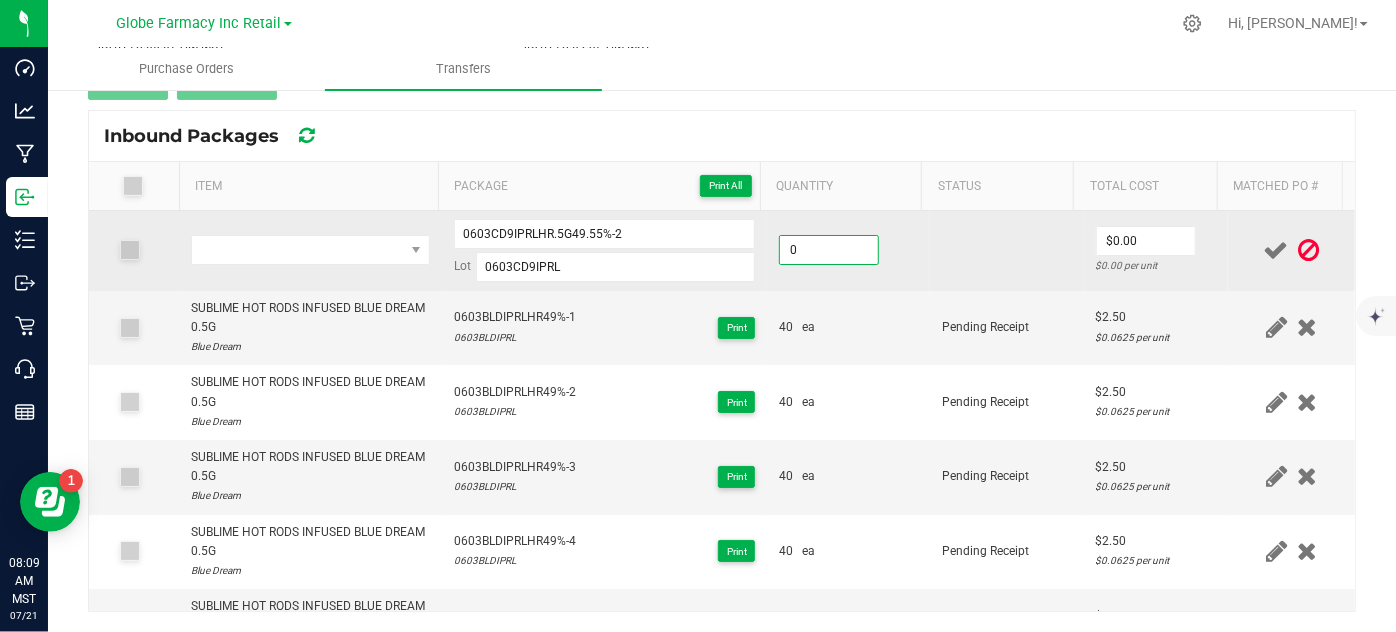 click on "0" at bounding box center (829, 250) 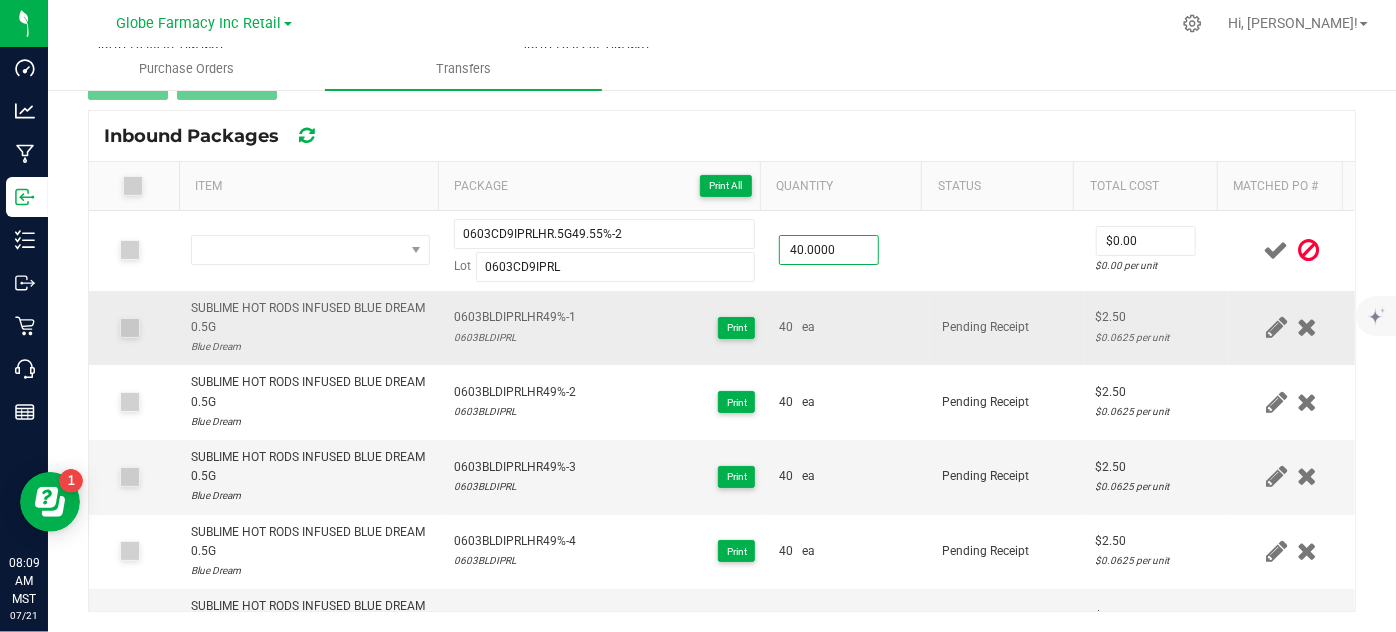 click on "ea" at bounding box center [808, 327] 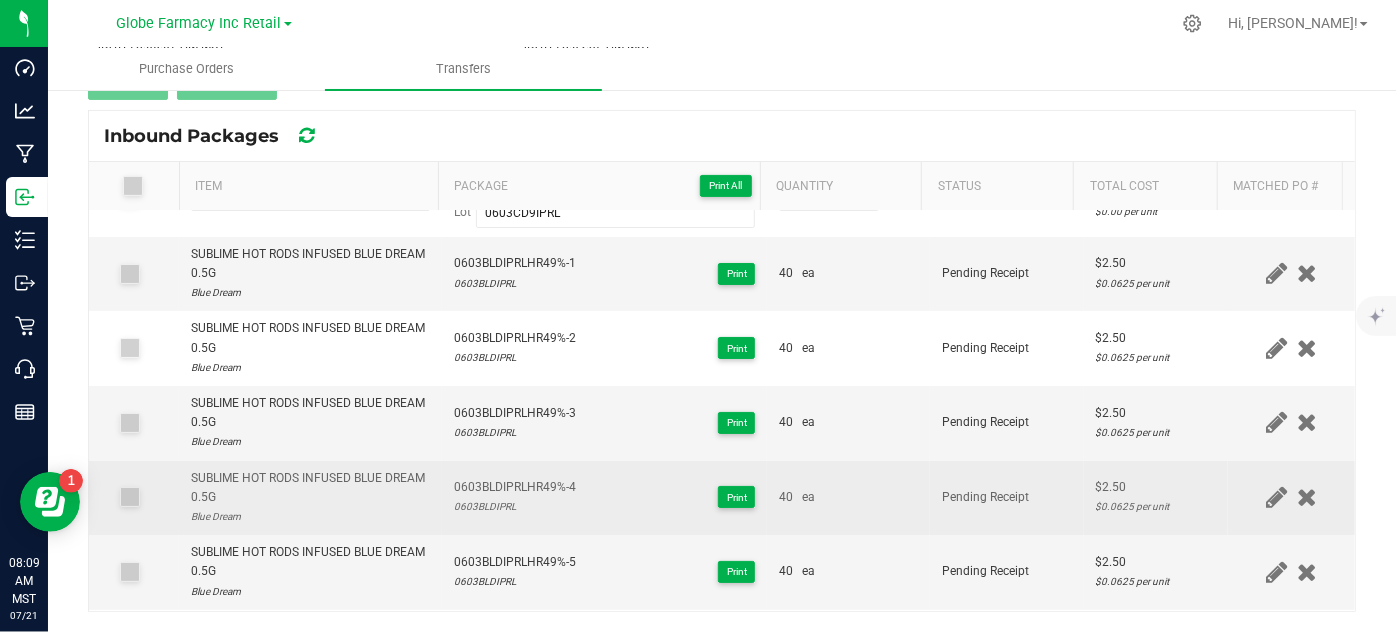 scroll, scrollTop: 104, scrollLeft: 0, axis: vertical 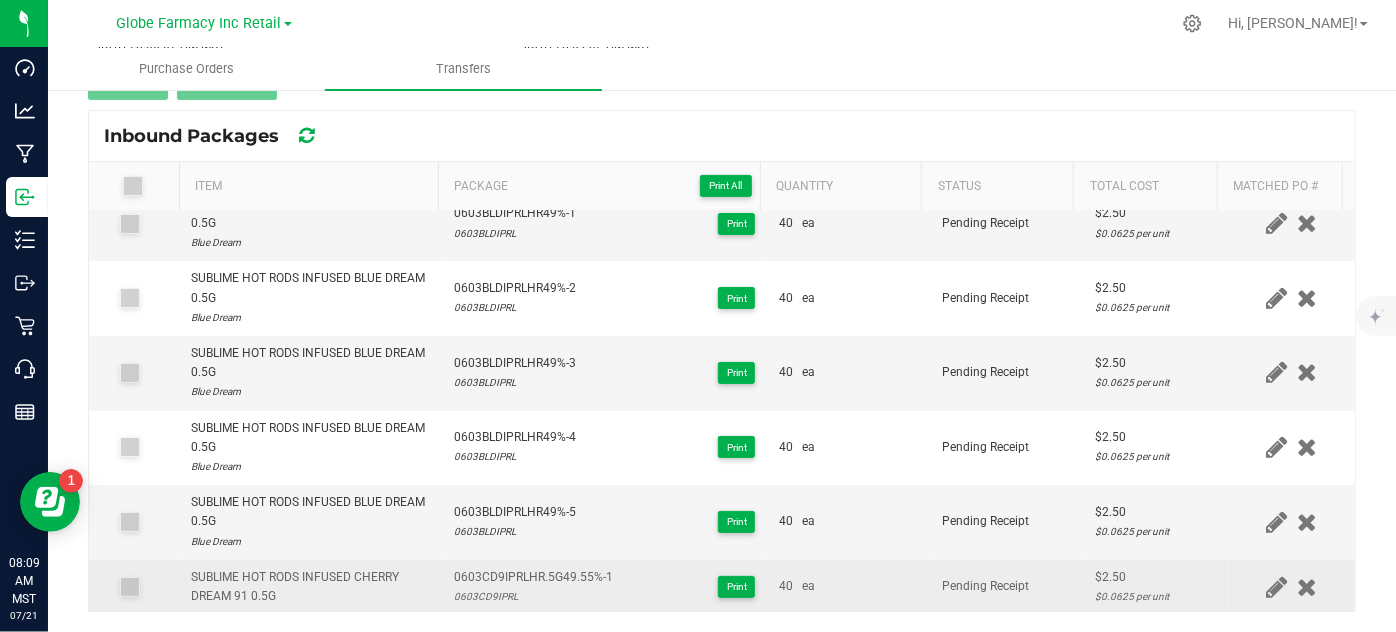 click on "SUBLIME HOT RODS INFUSED CHERRY DREAM 91 0.5G" at bounding box center [310, 587] 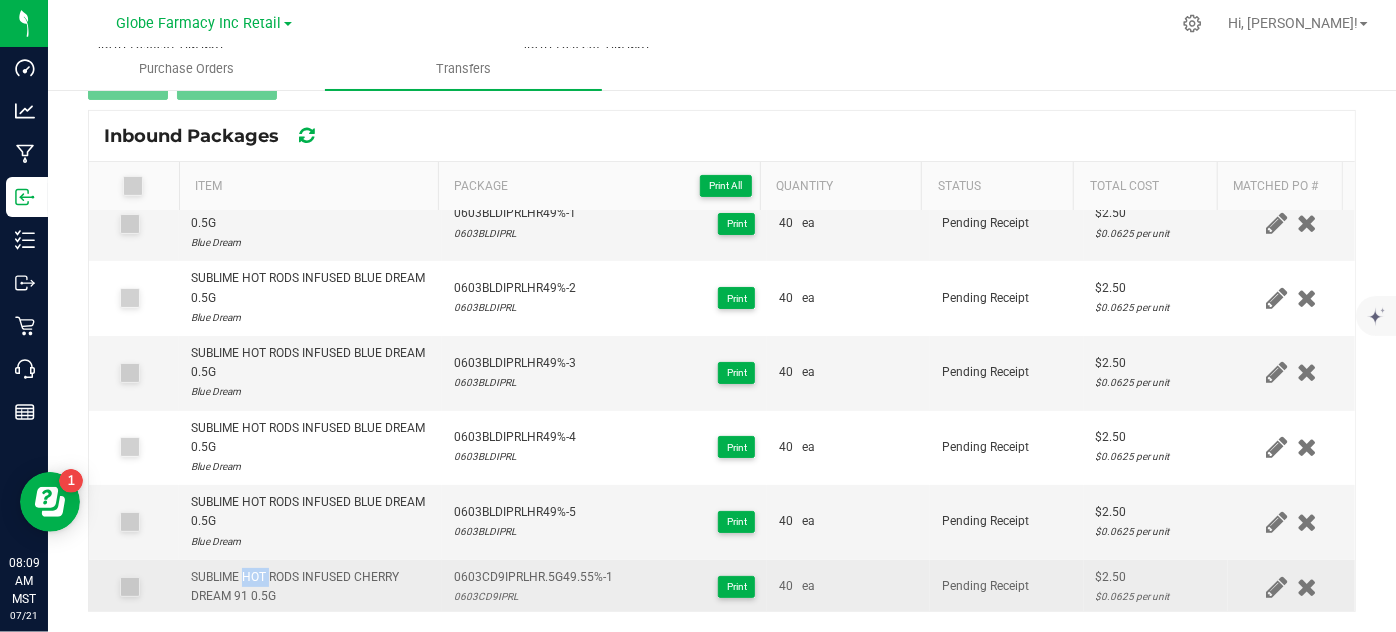 click on "SUBLIME HOT RODS INFUSED CHERRY DREAM 91 0.5G" at bounding box center [310, 587] 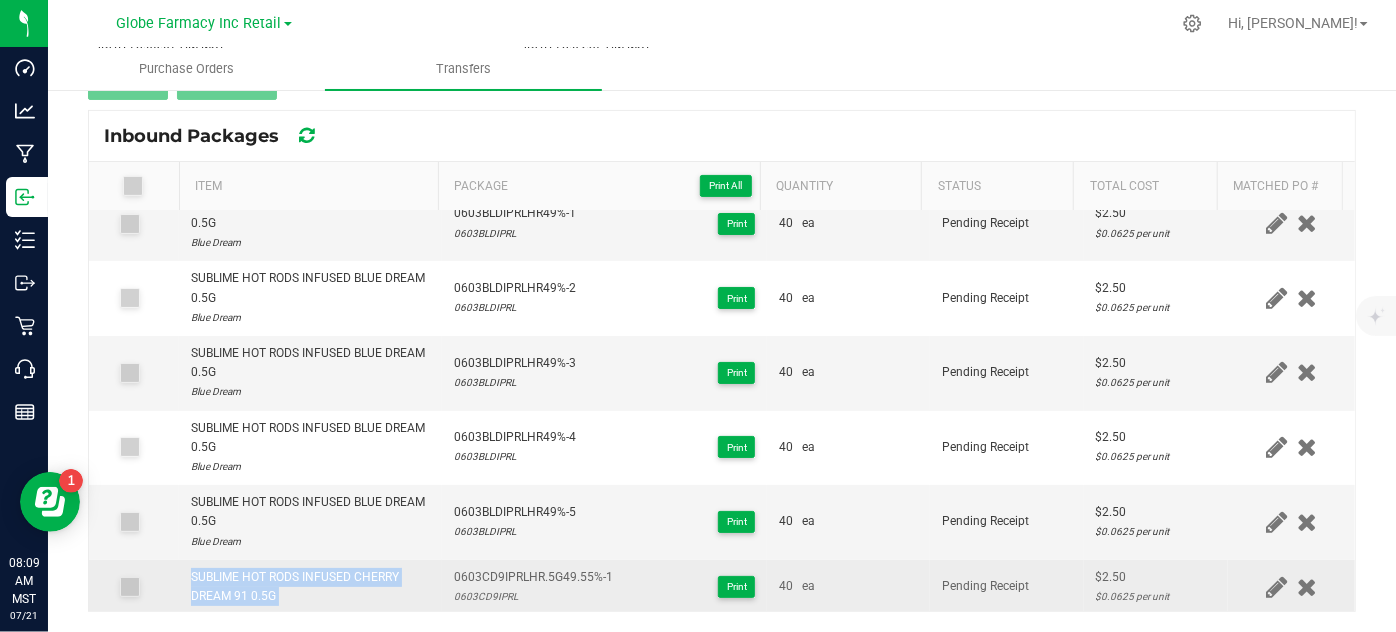 click on "SUBLIME HOT RODS INFUSED CHERRY DREAM 91 0.5G" at bounding box center (310, 587) 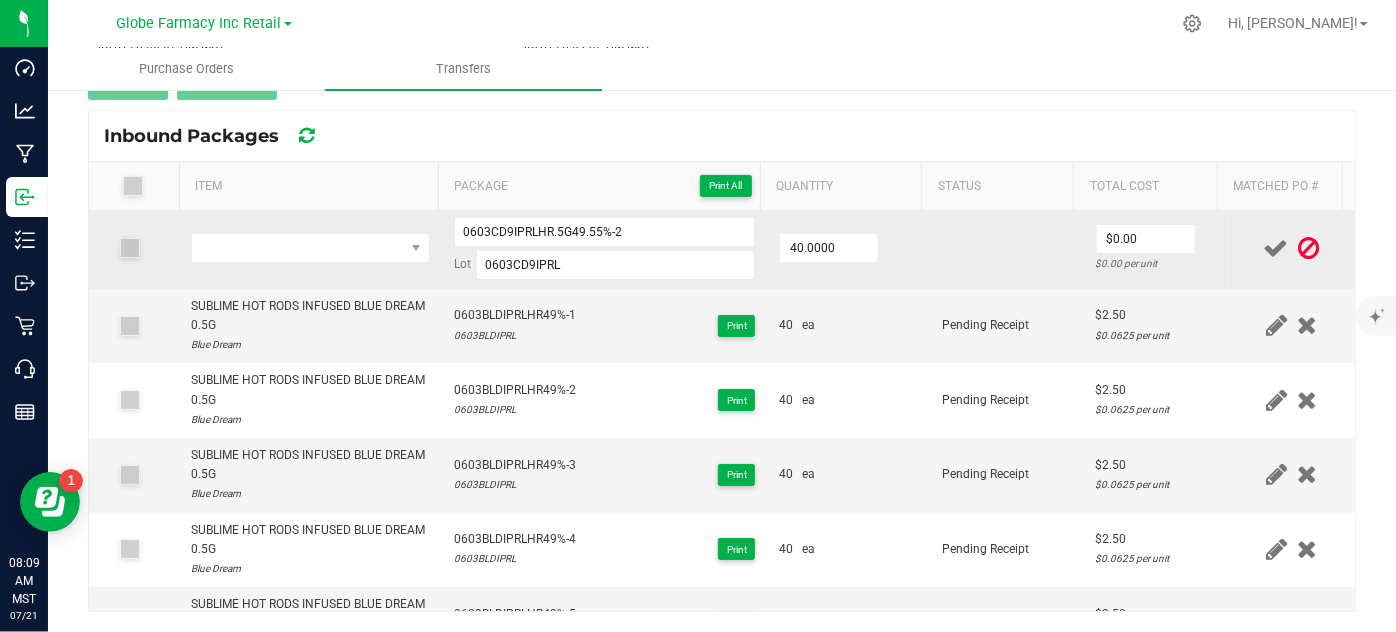 scroll, scrollTop: 0, scrollLeft: 0, axis: both 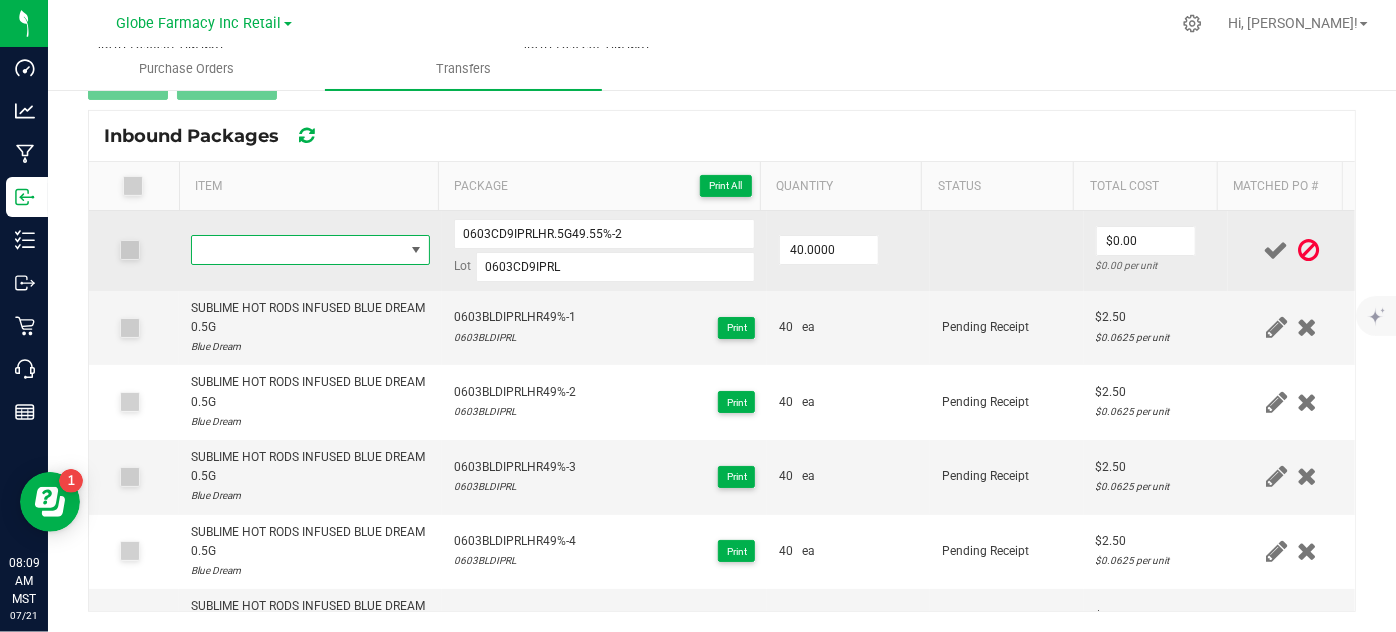 click at bounding box center [297, 250] 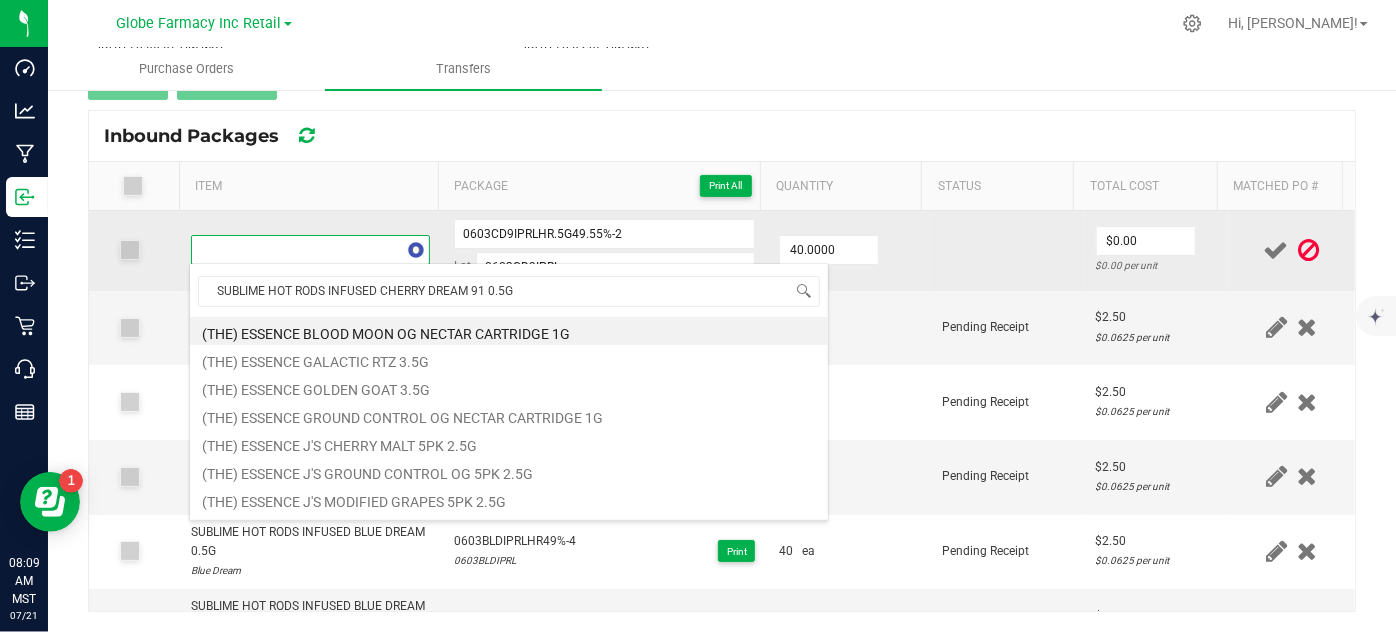 scroll, scrollTop: 99970, scrollLeft: 99767, axis: both 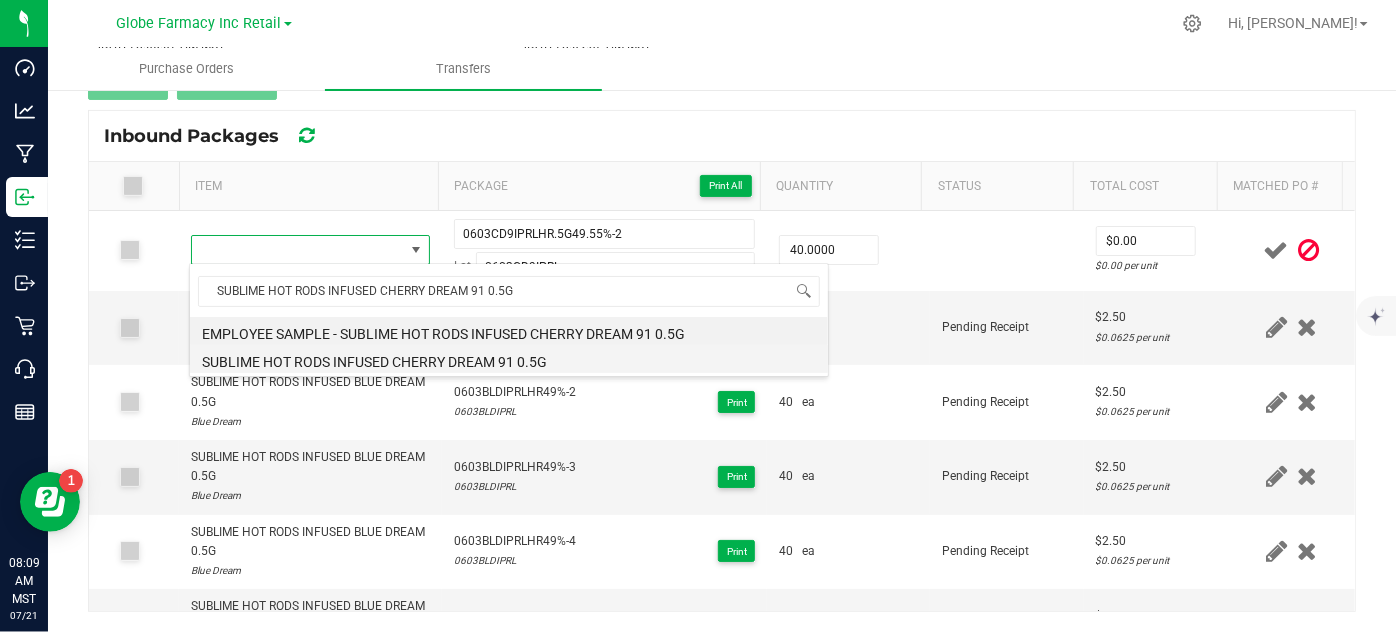 click on "SUBLIME HOT RODS INFUSED CHERRY DREAM 91 0.5G" at bounding box center (509, 359) 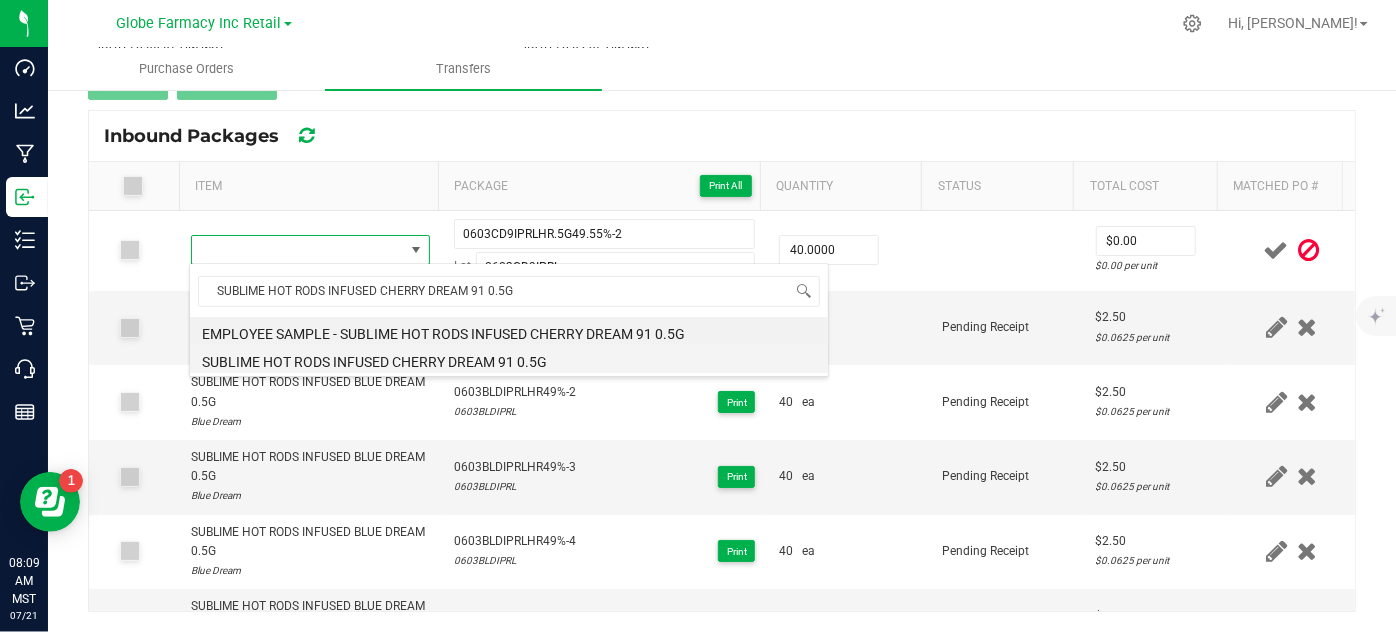 type on "40 ea" 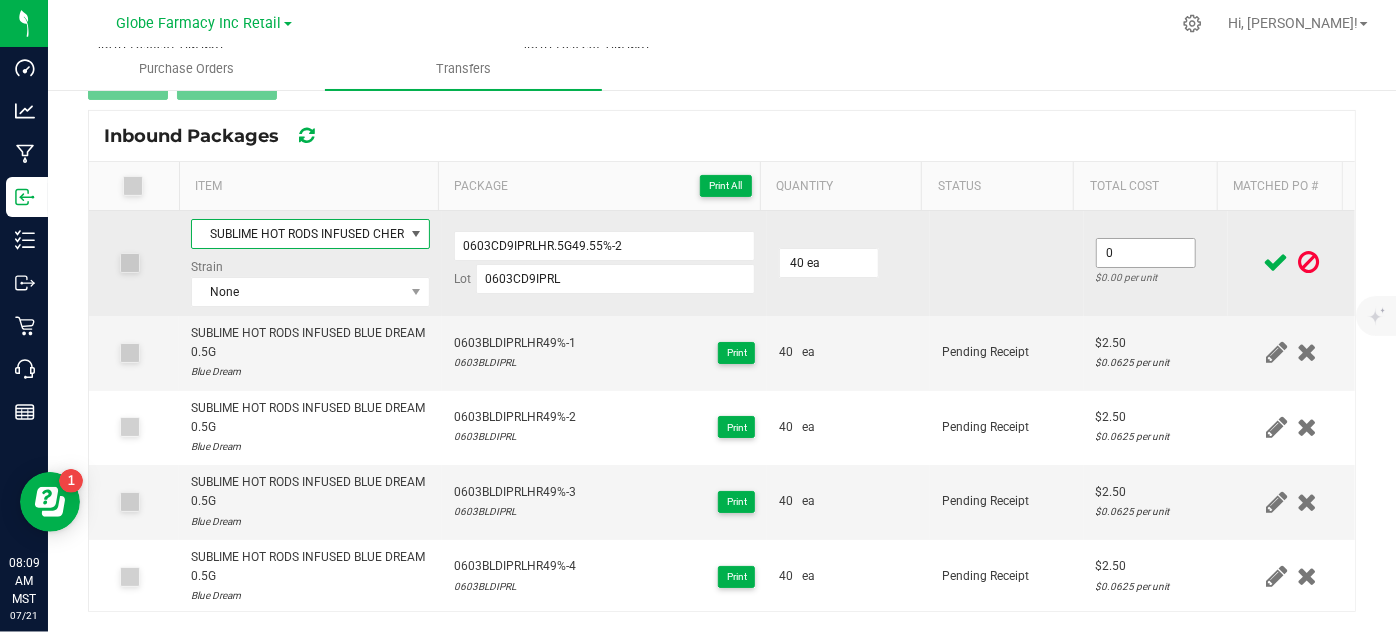 click on "0" at bounding box center (1146, 253) 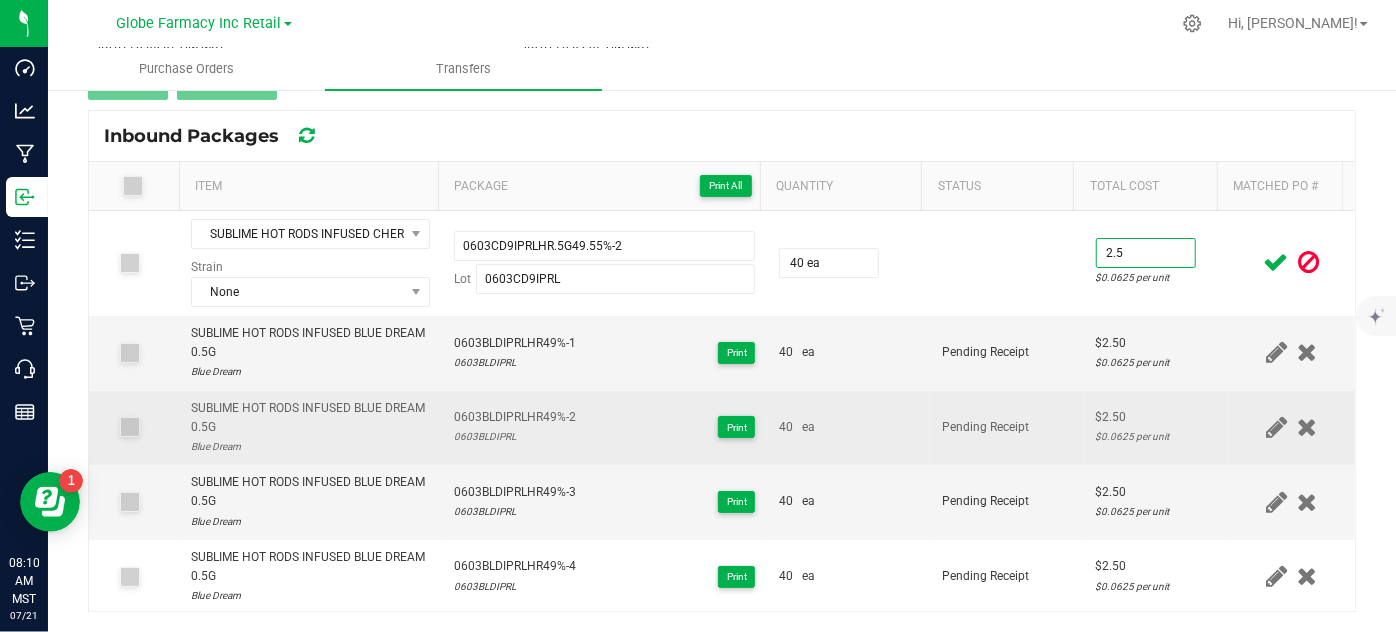 type on "$2.50" 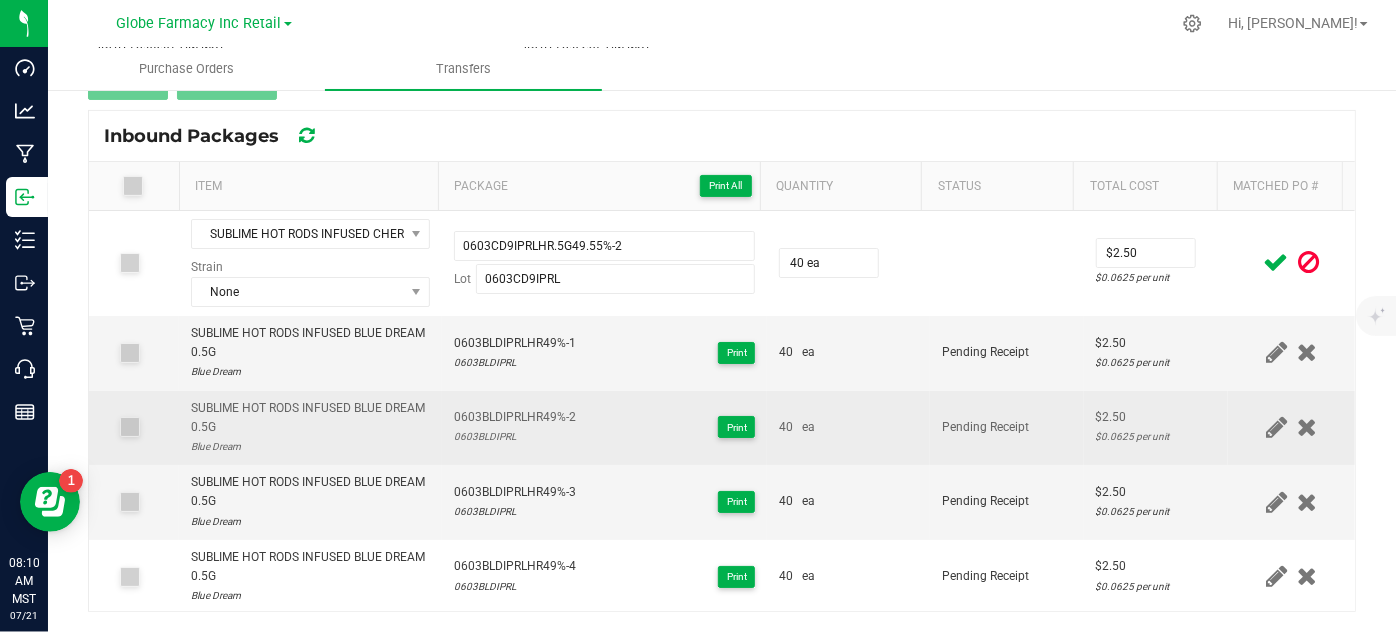 click on "Pending Receipt" at bounding box center (1007, 428) 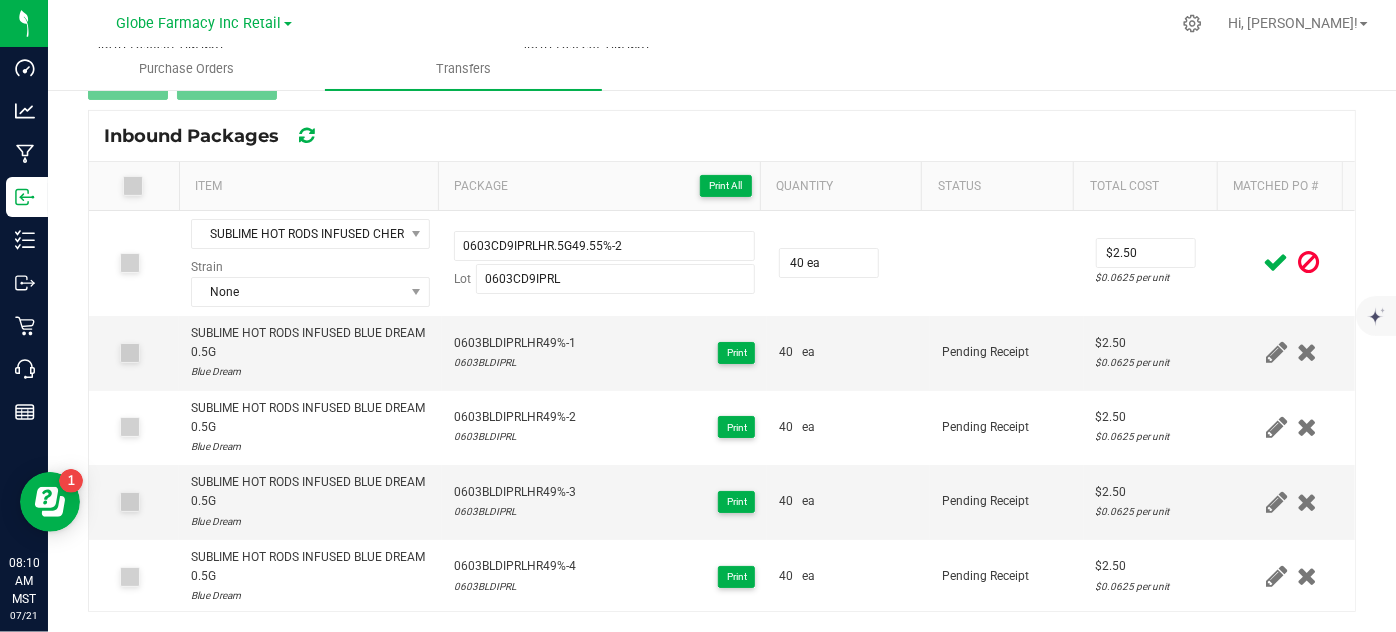 click at bounding box center (1276, 262) 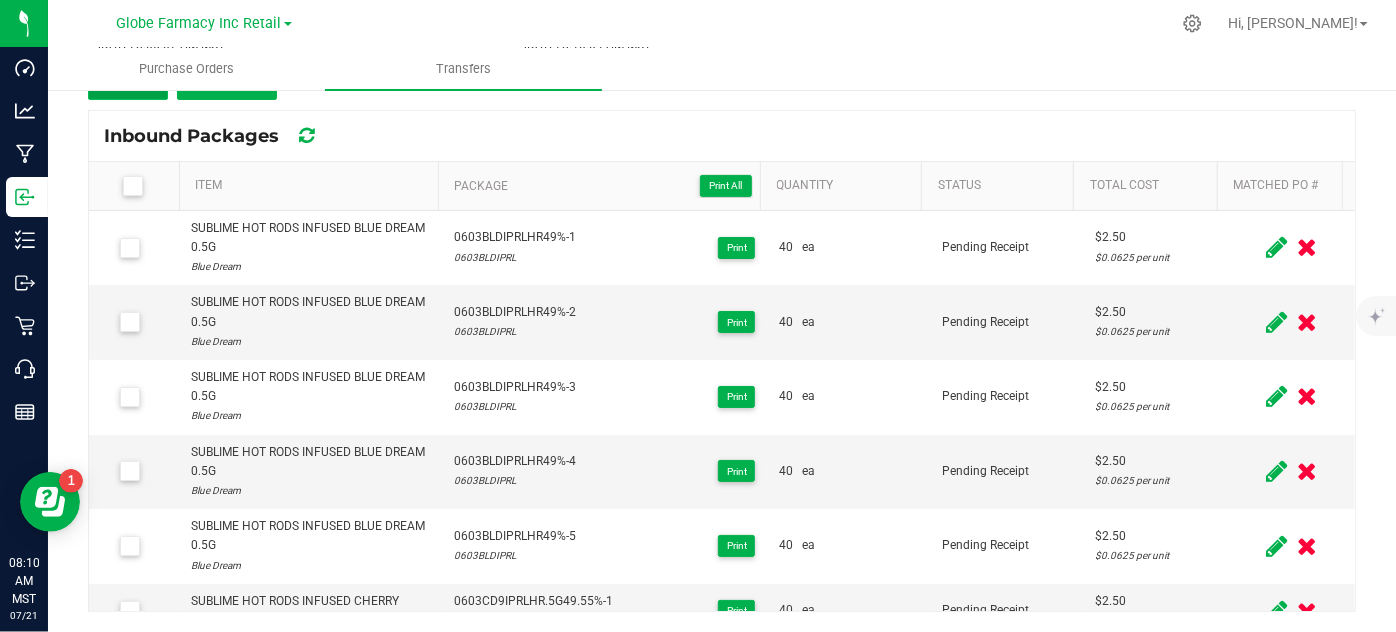 click on "Add" at bounding box center [128, 82] 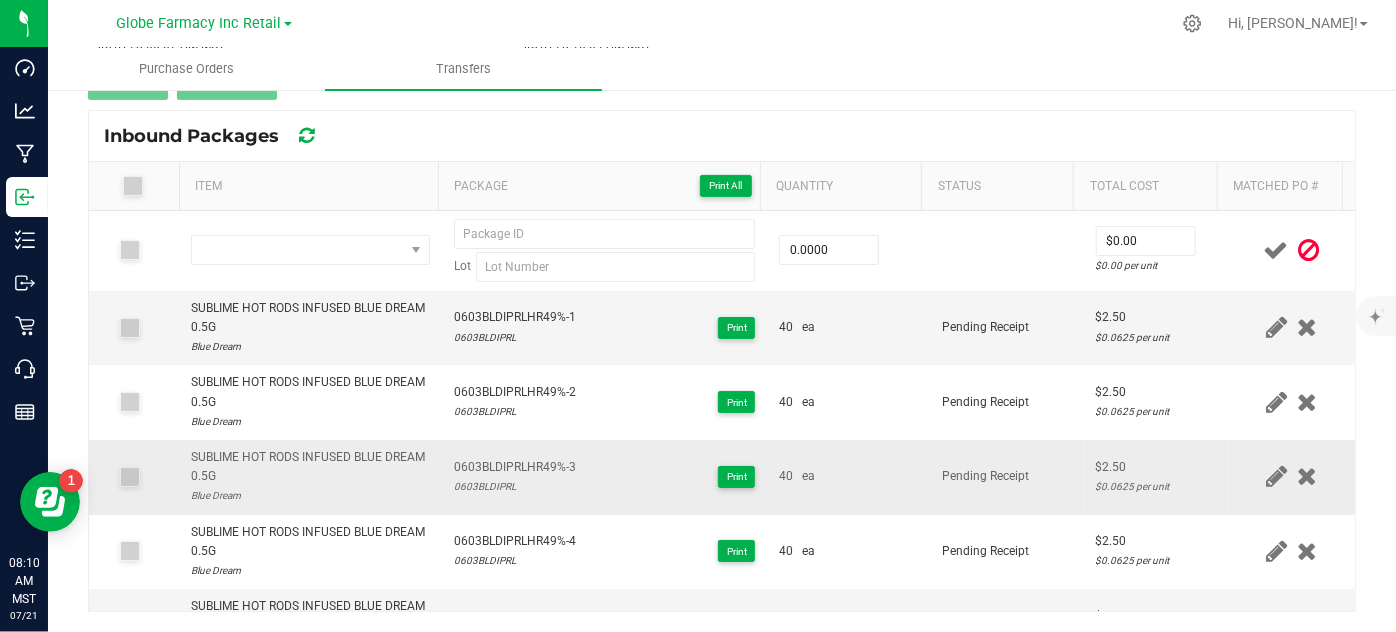 scroll, scrollTop: 158, scrollLeft: 0, axis: vertical 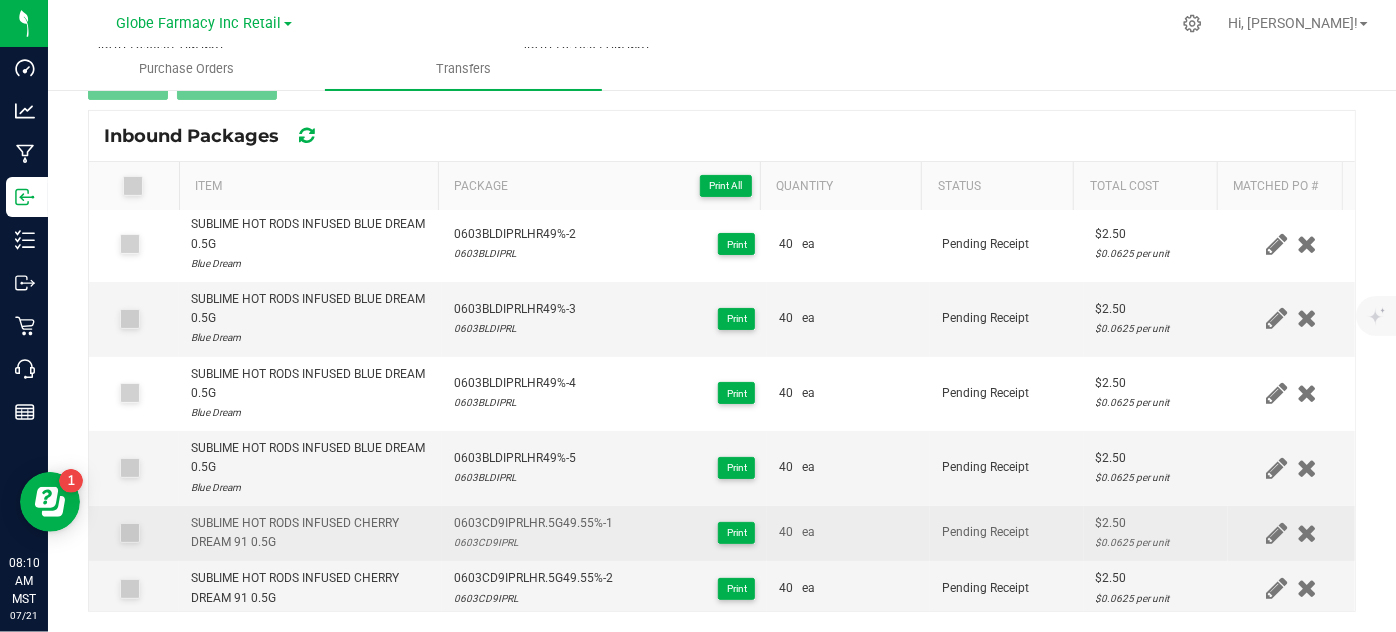 click on "SUBLIME HOT RODS INFUSED CHERRY DREAM 91 0.5G" at bounding box center (310, 533) 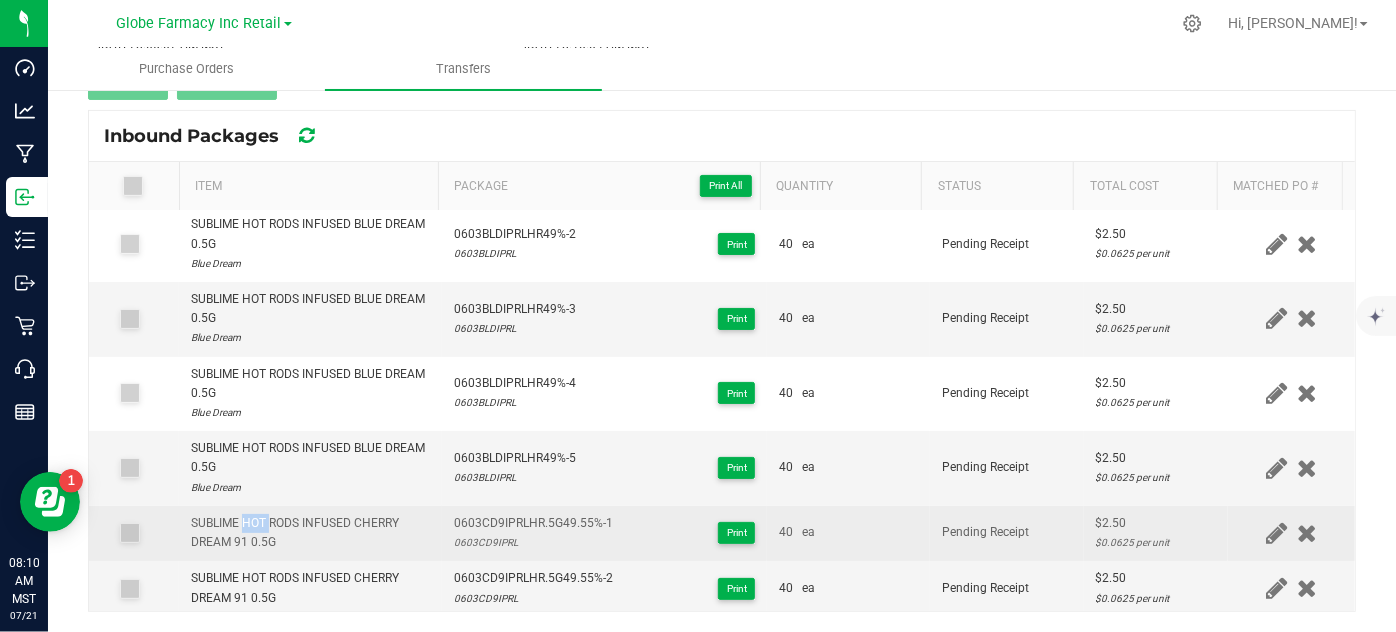 click on "SUBLIME HOT RODS INFUSED CHERRY DREAM 91 0.5G" at bounding box center [310, 533] 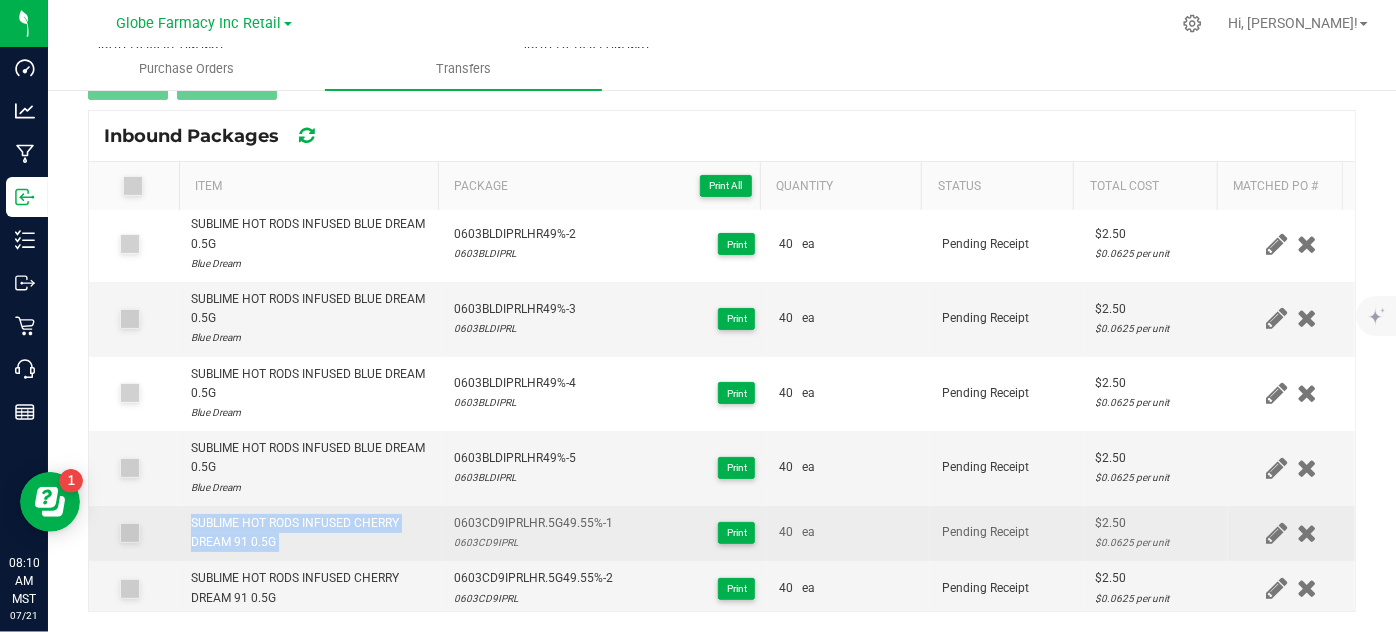 click on "SUBLIME HOT RODS INFUSED CHERRY DREAM 91 0.5G" at bounding box center [310, 533] 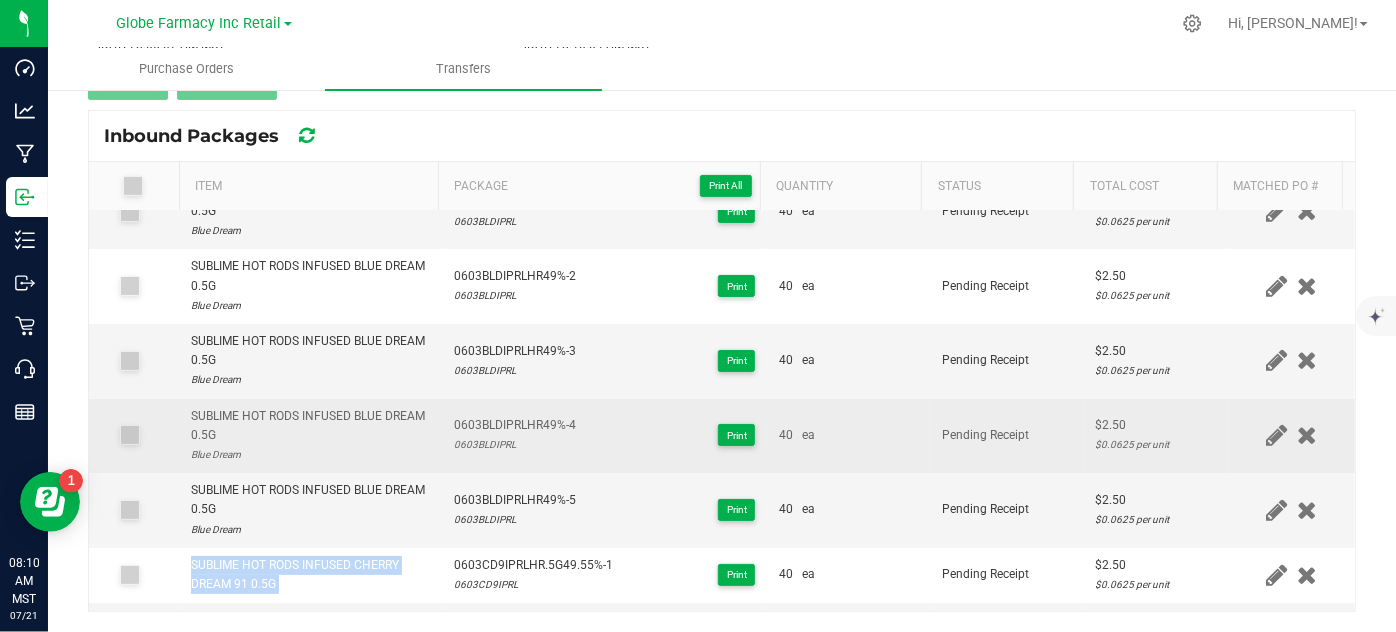 scroll, scrollTop: 0, scrollLeft: 0, axis: both 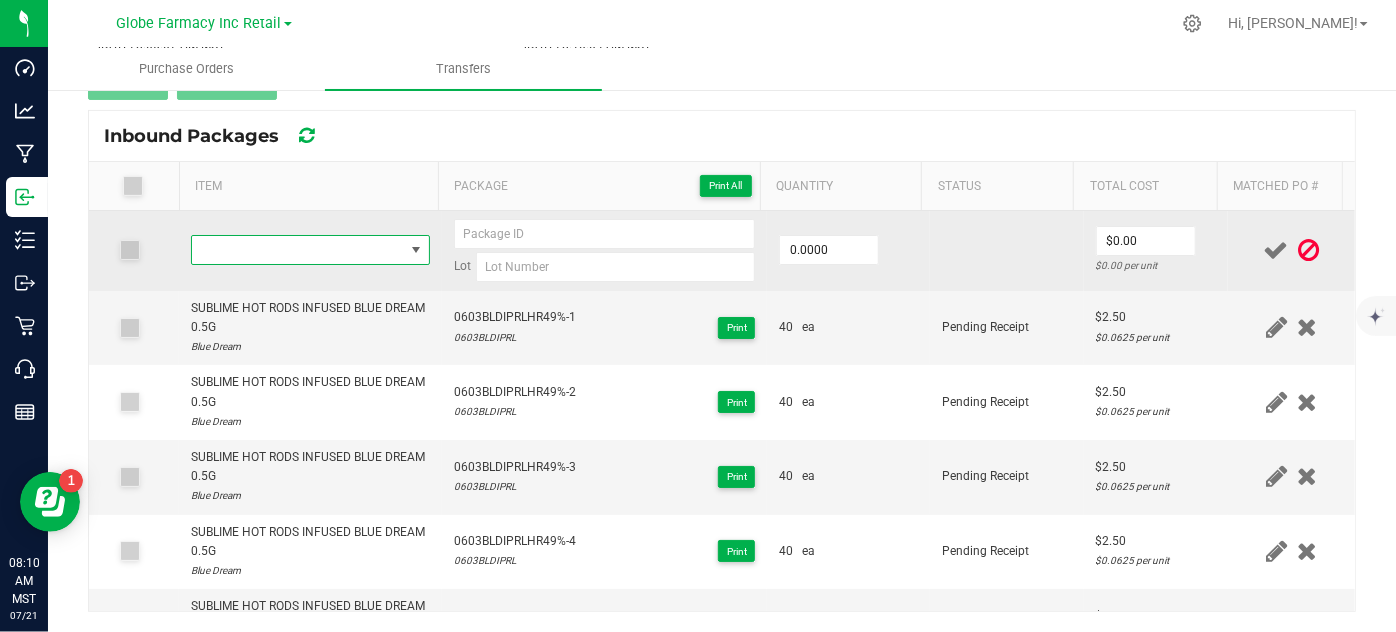 click at bounding box center [297, 250] 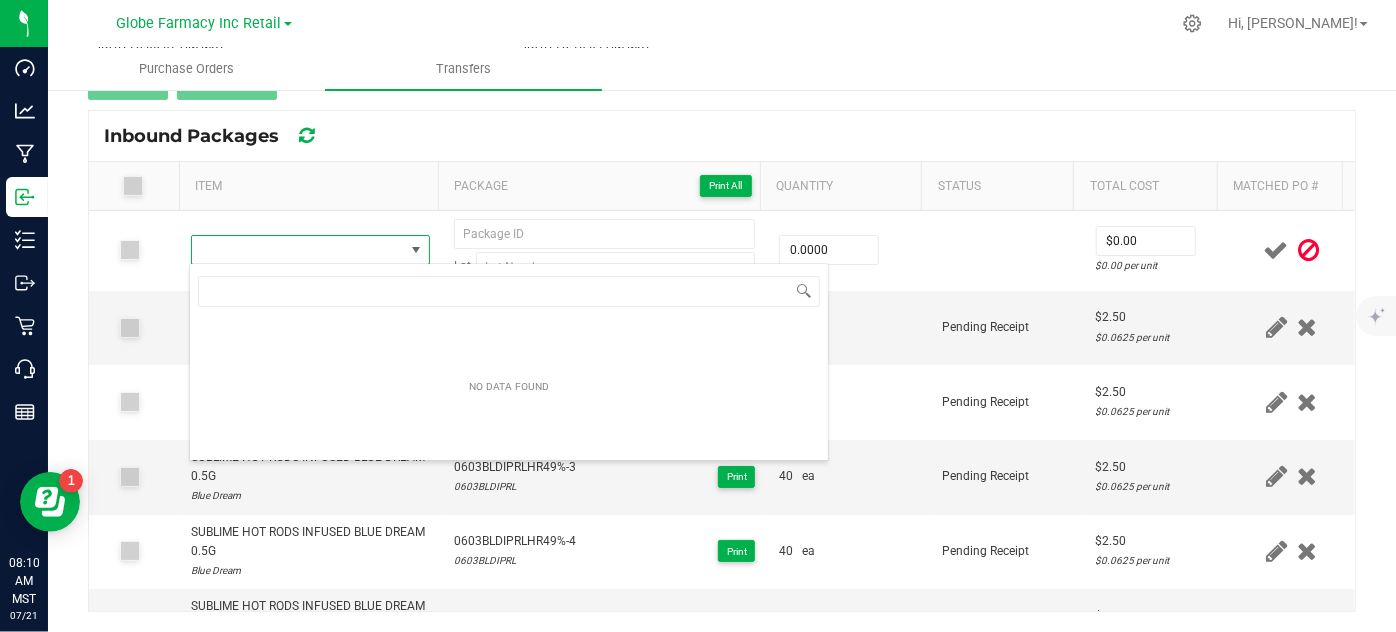 scroll, scrollTop: 99970, scrollLeft: 99767, axis: both 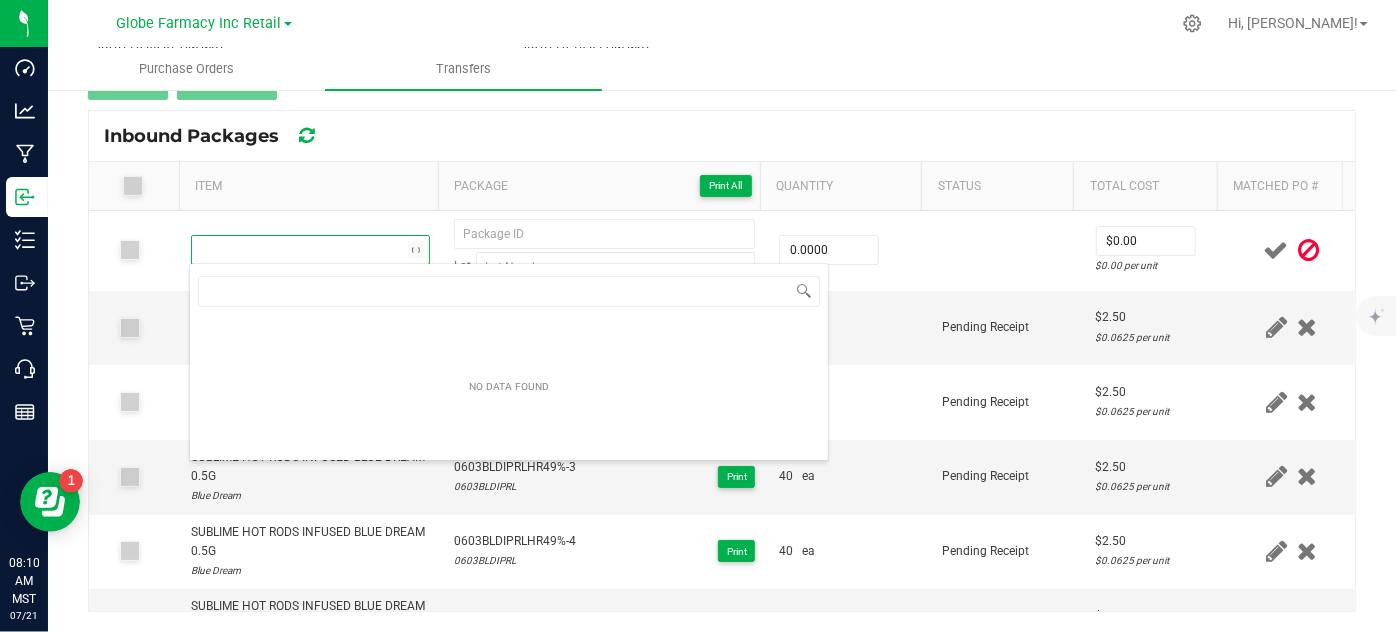 type on "SUBLIME HOT RODS INFUSED CHERRY DREAM 91 0.5G" 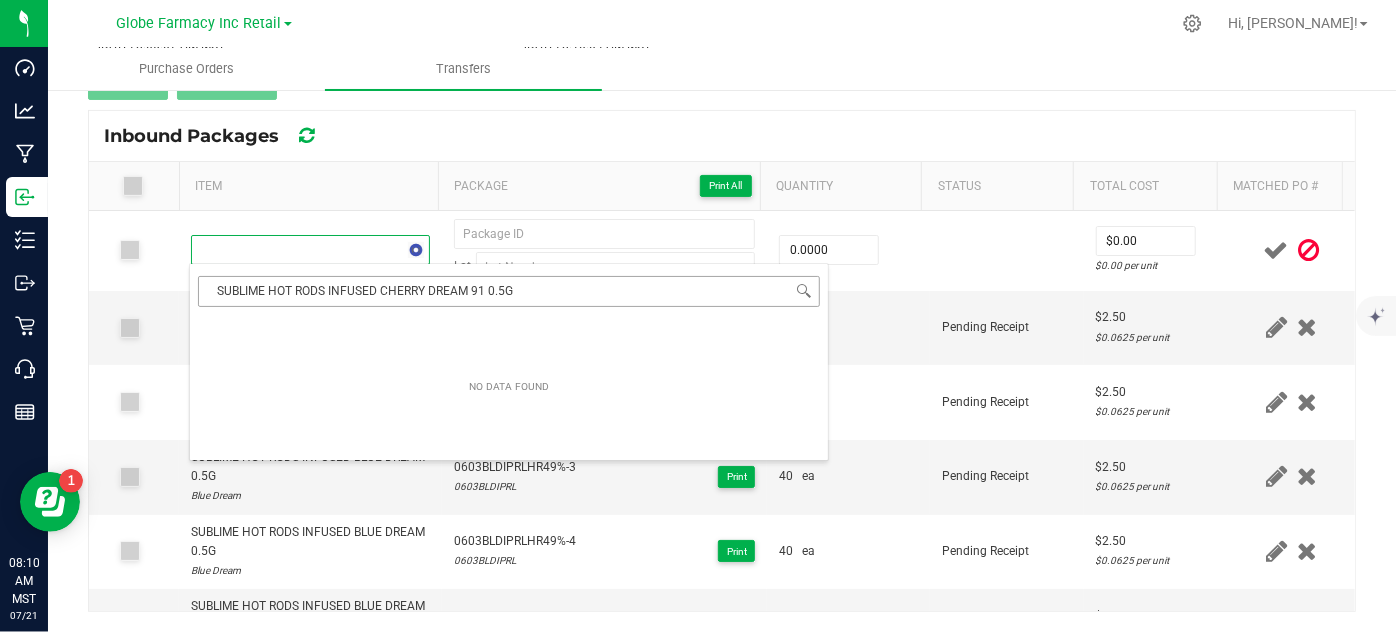 scroll, scrollTop: 29, scrollLeft: 229, axis: both 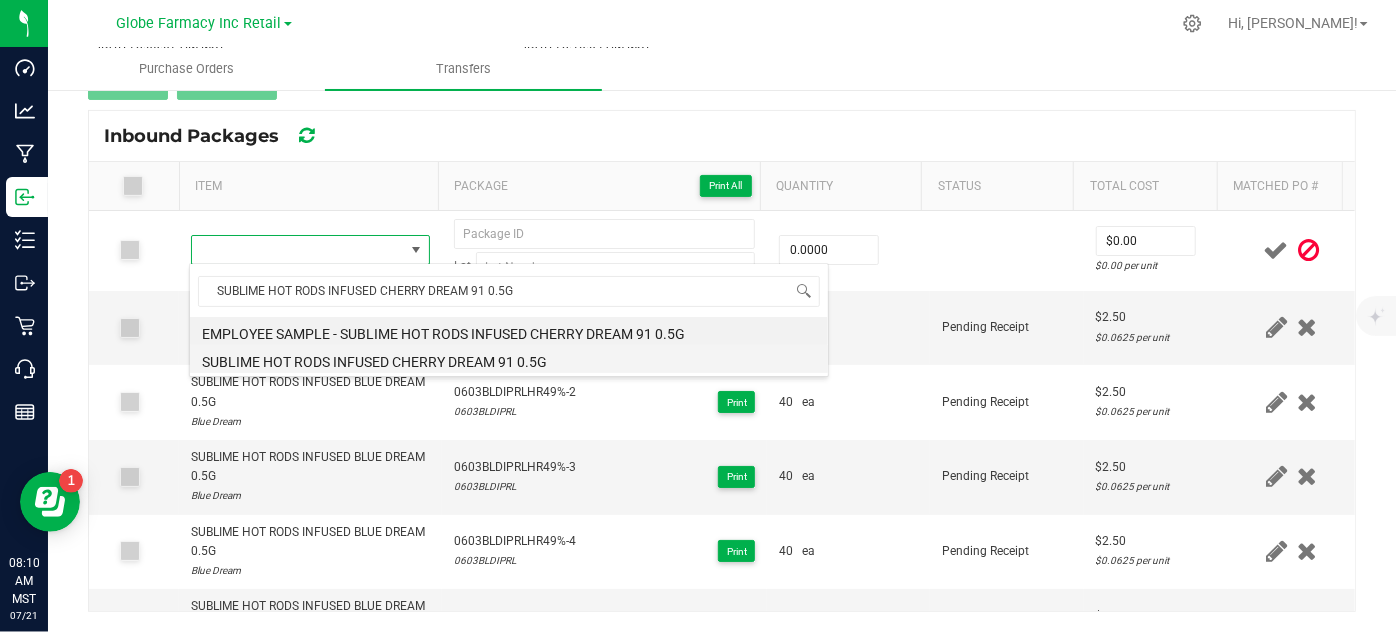 click on "SUBLIME HOT RODS INFUSED CHERRY DREAM 91 0.5G" at bounding box center (509, 359) 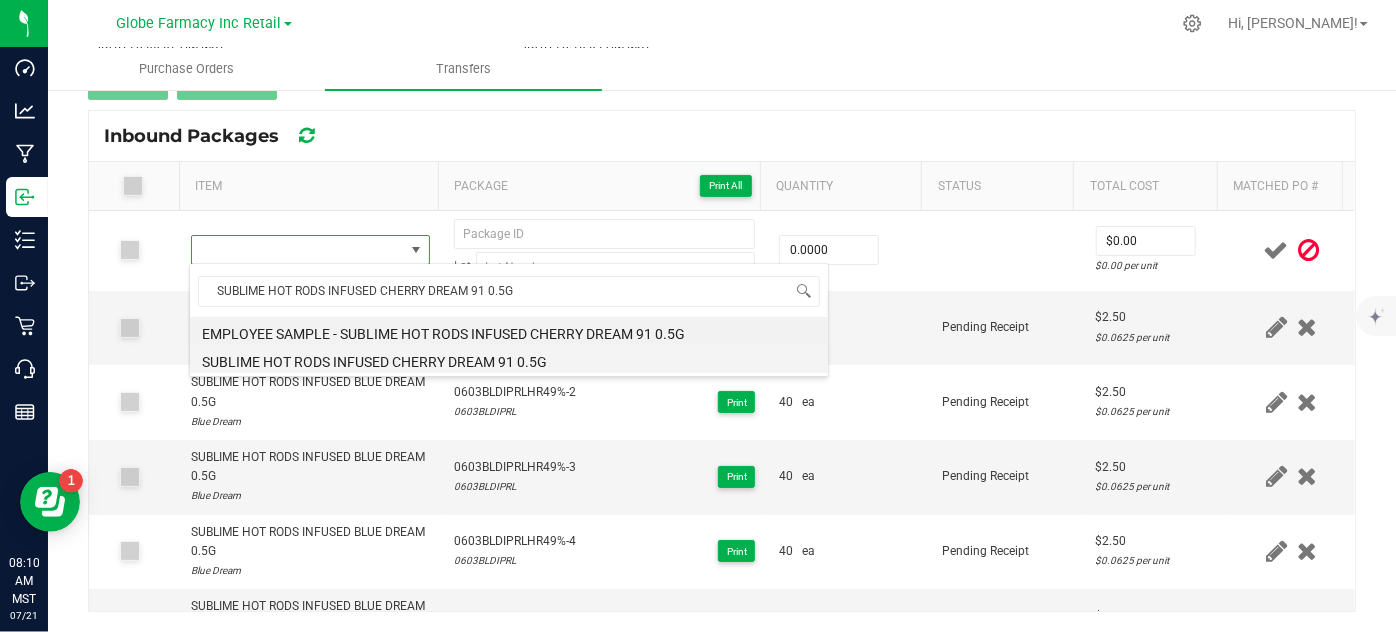 type on "0 ea" 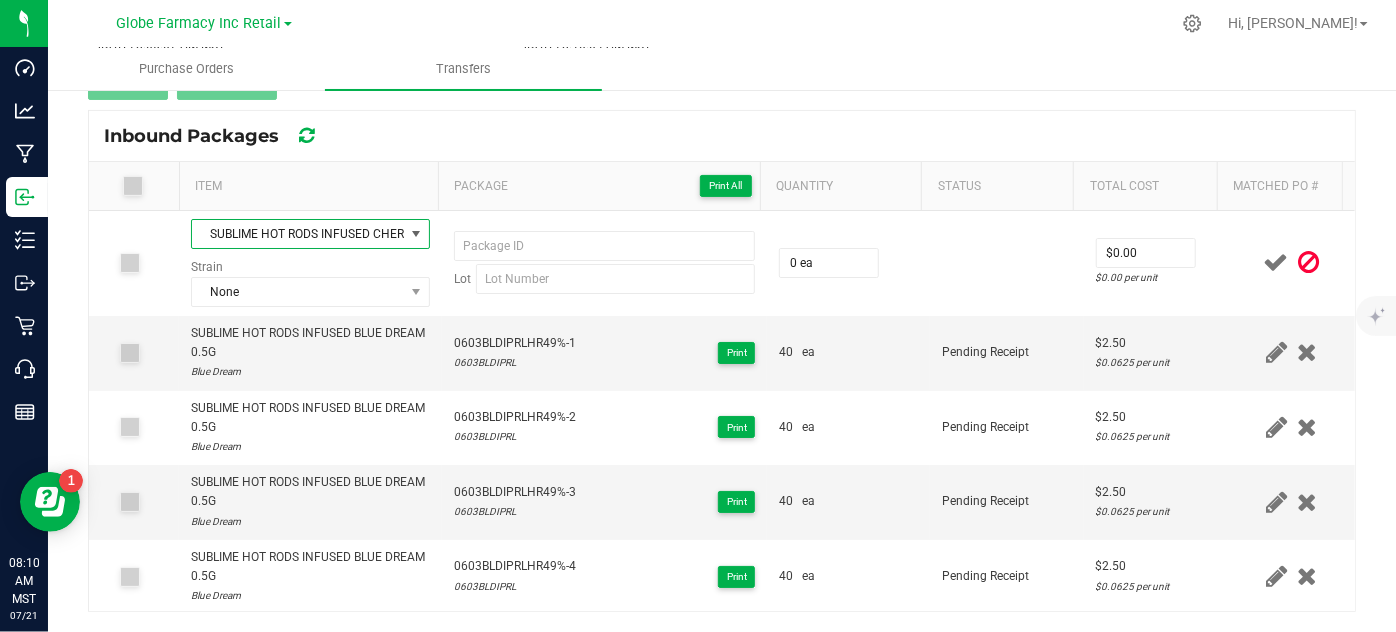 scroll, scrollTop: 183, scrollLeft: 0, axis: vertical 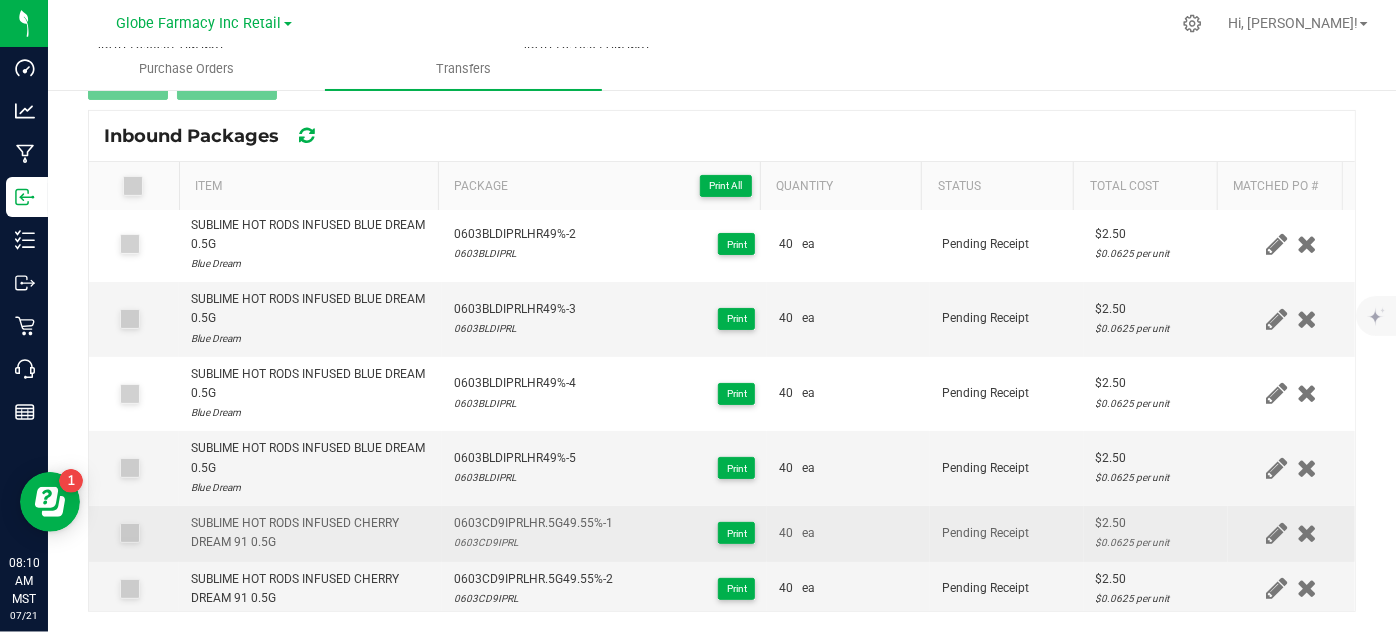 click on "0603CD9IPRLHR.5G49.55%-1" at bounding box center [533, 523] 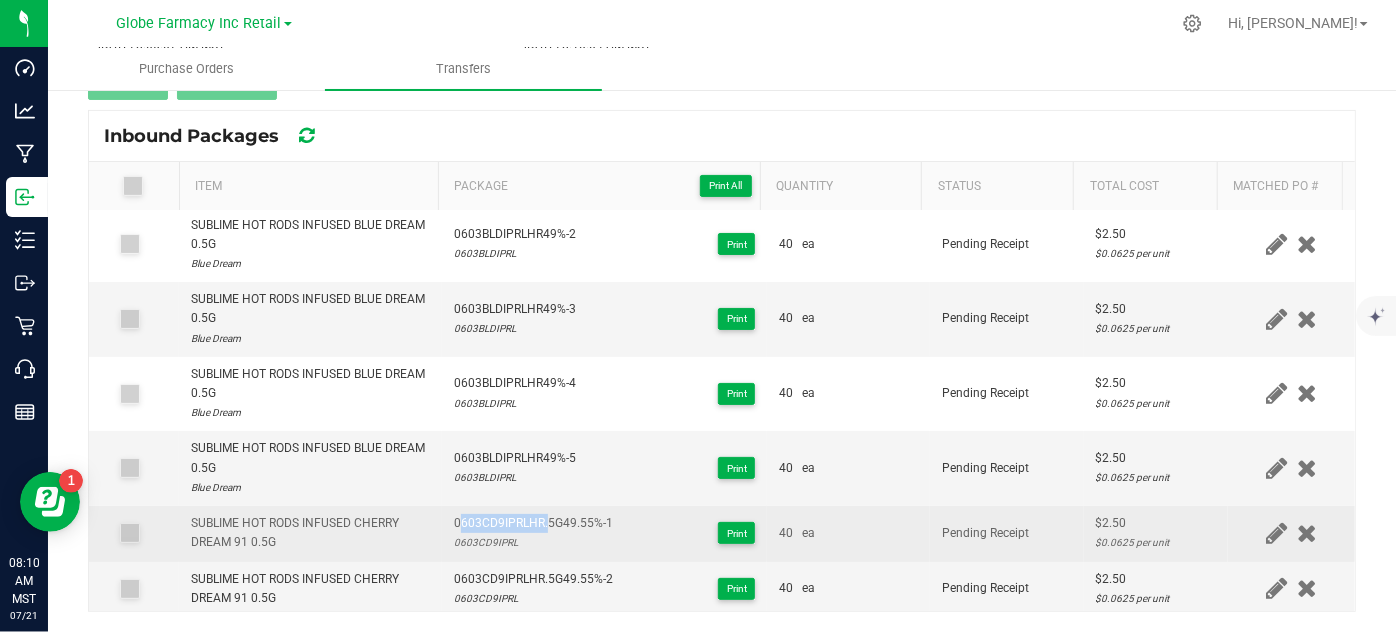 click on "0603CD9IPRLHR.5G49.55%-1" at bounding box center (533, 523) 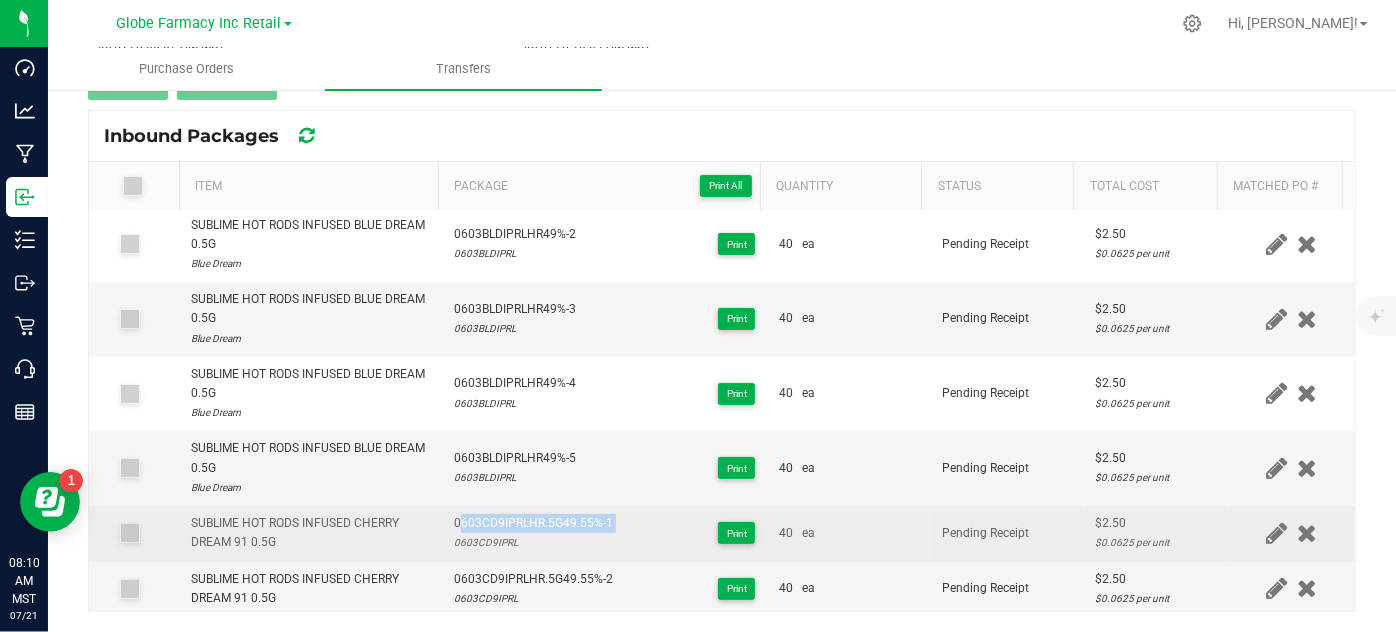 click on "0603CD9IPRLHR.5G49.55%-1" at bounding box center [533, 523] 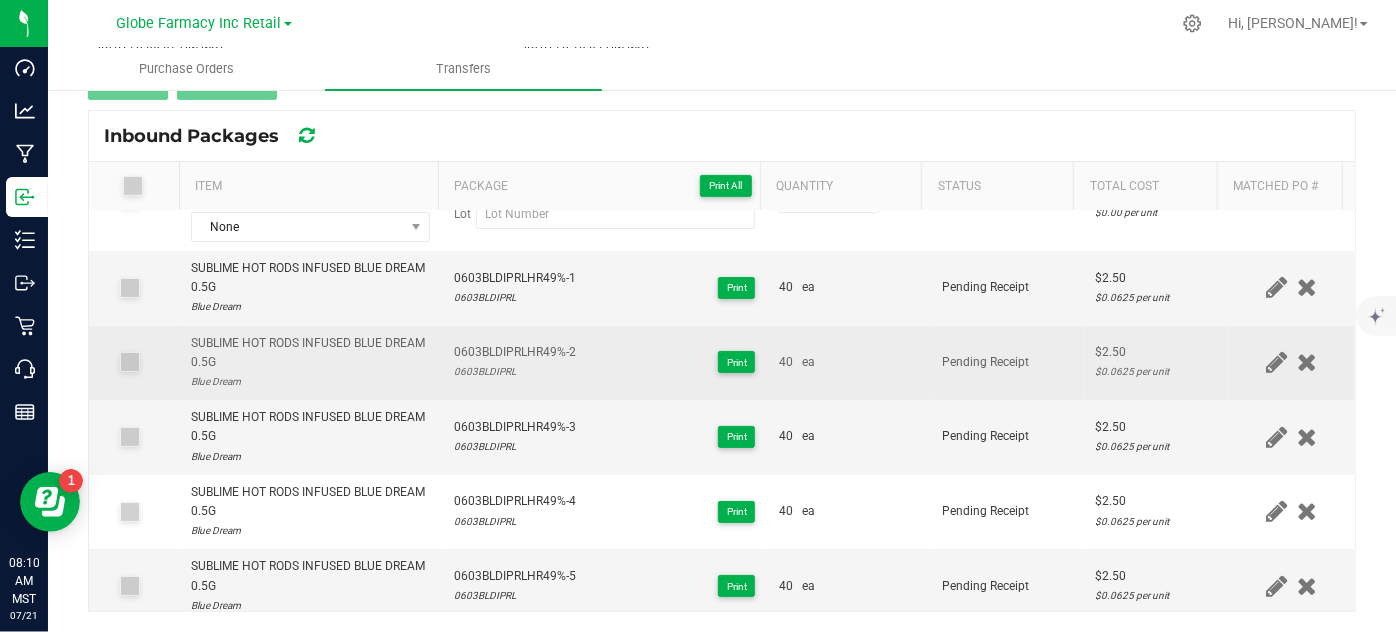 scroll, scrollTop: 0, scrollLeft: 0, axis: both 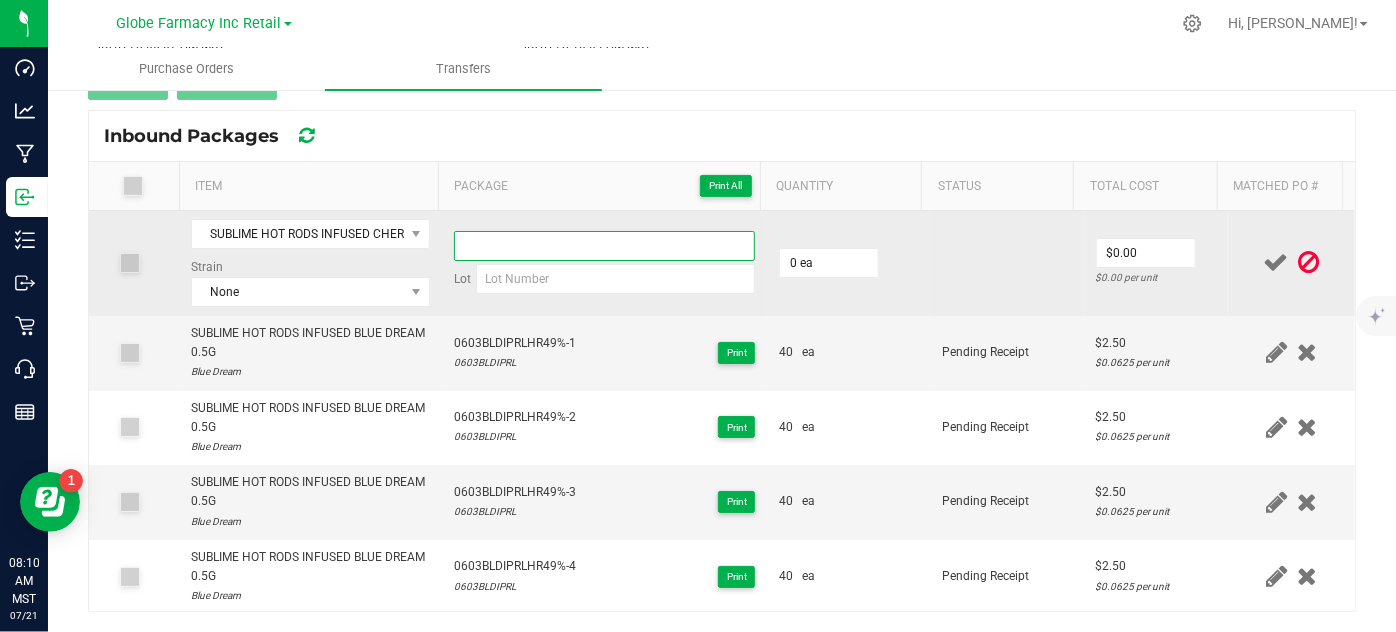 click at bounding box center [605, 246] 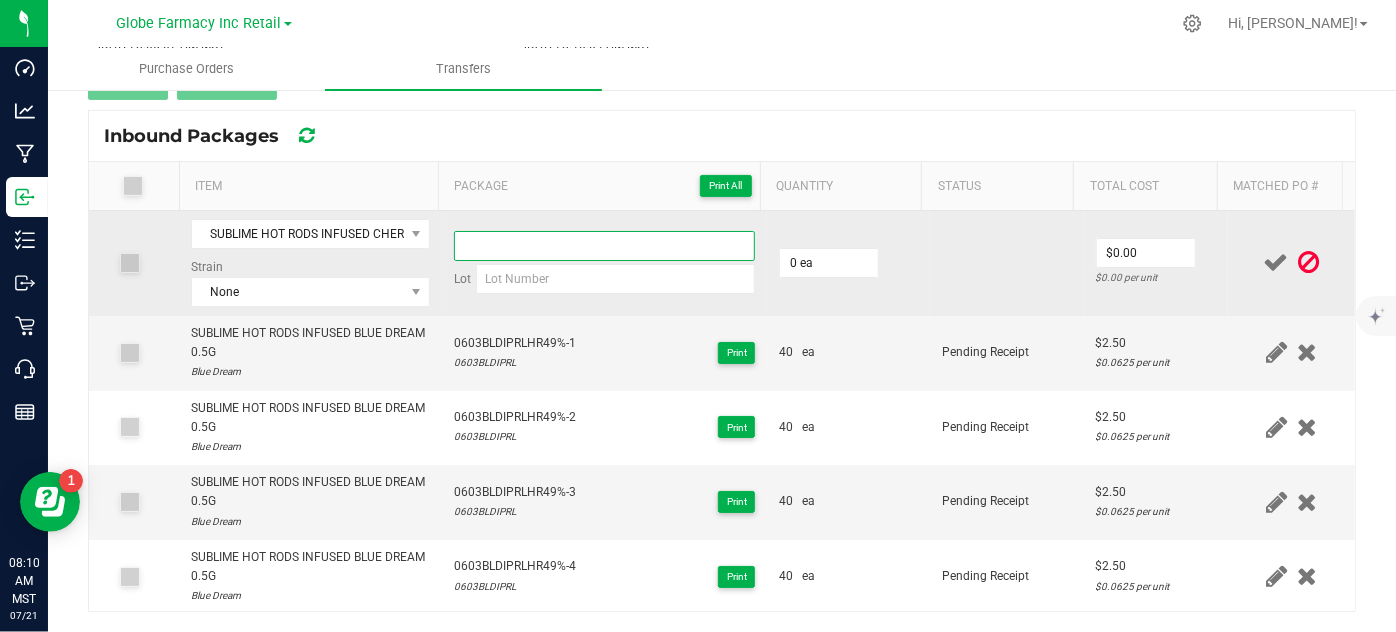 paste on "0603CD9IPRLHR.5G49.55%-1" 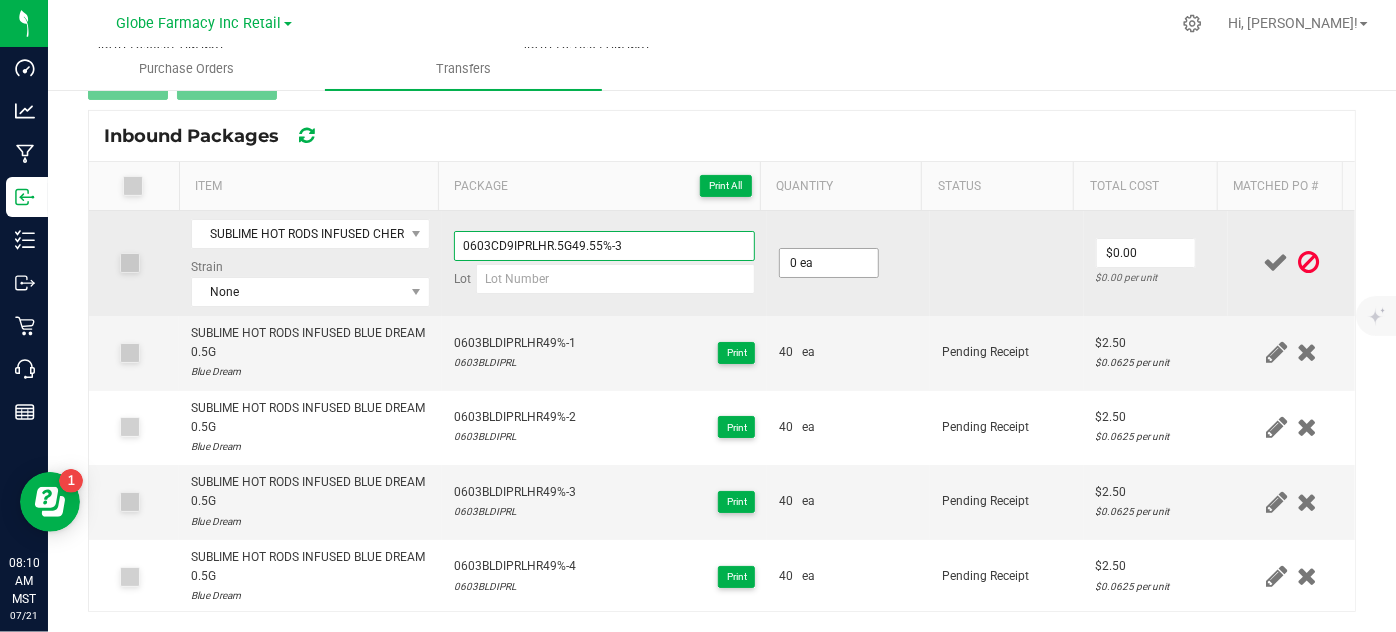 type on "0603CD9IPRLHR.5G49.55%-3" 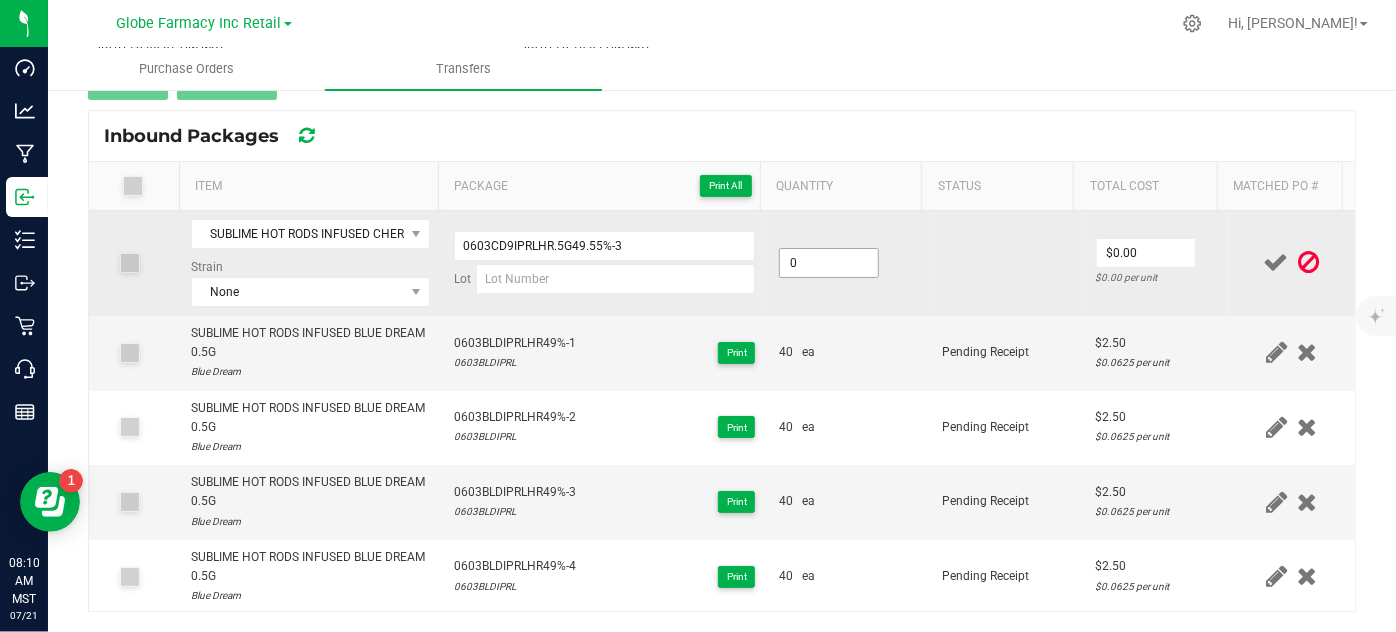 click on "0" at bounding box center (829, 263) 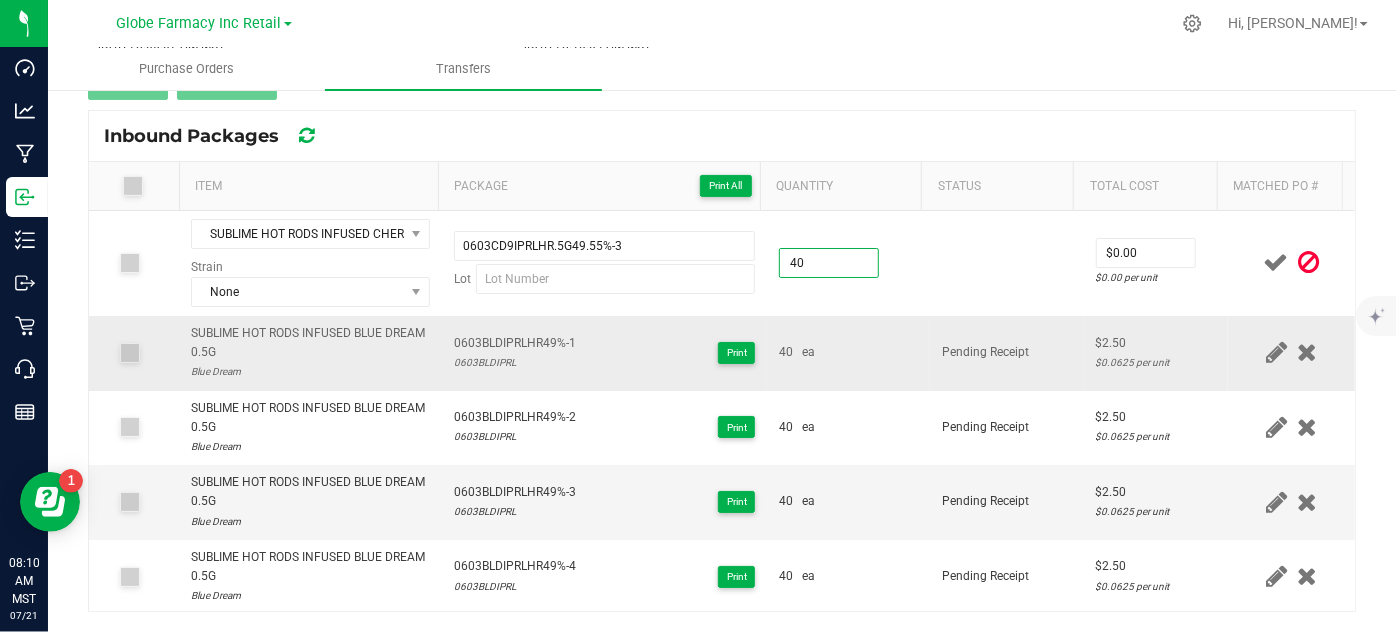 type on "40 ea" 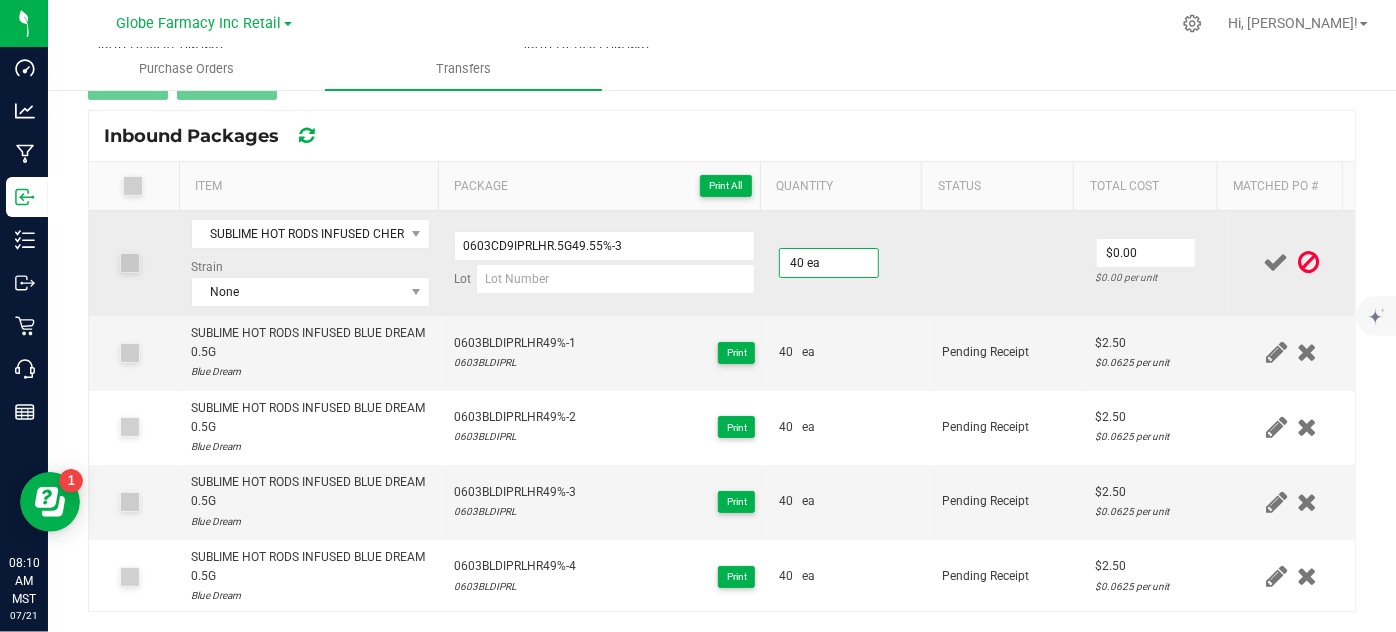 drag, startPoint x: 968, startPoint y: 352, endPoint x: 1026, endPoint y: 293, distance: 82.73451 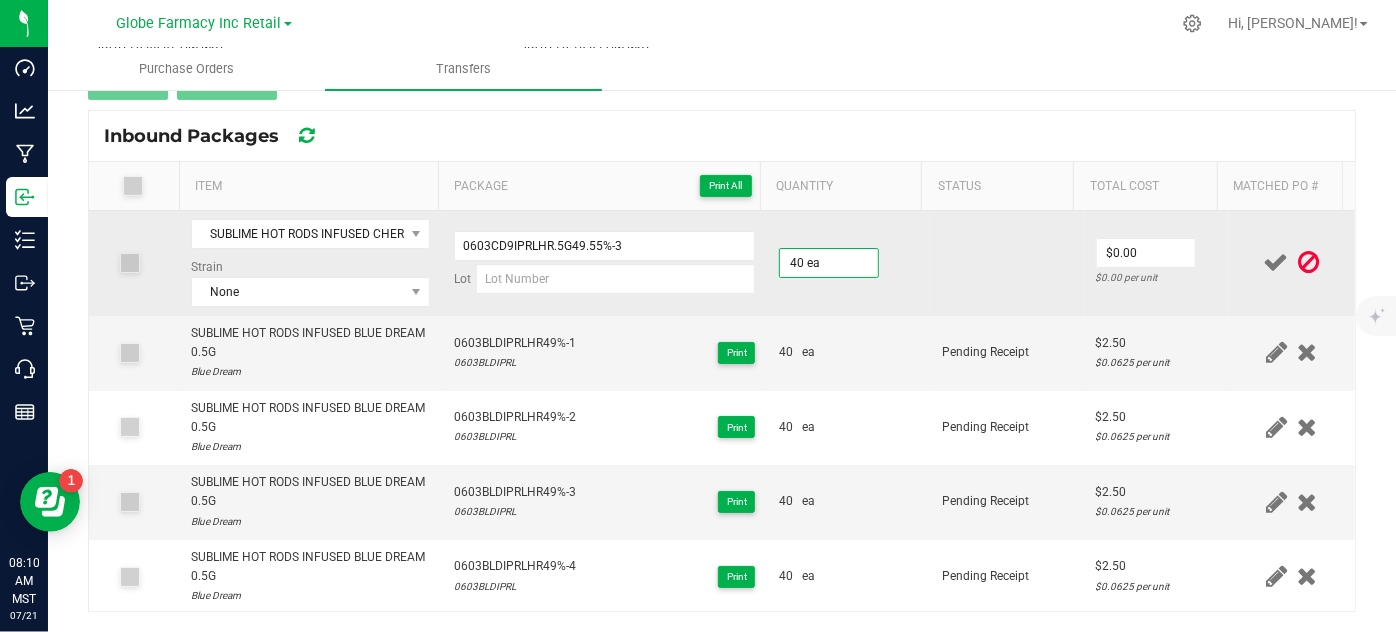 click on "Pending Receipt" at bounding box center [1007, 353] 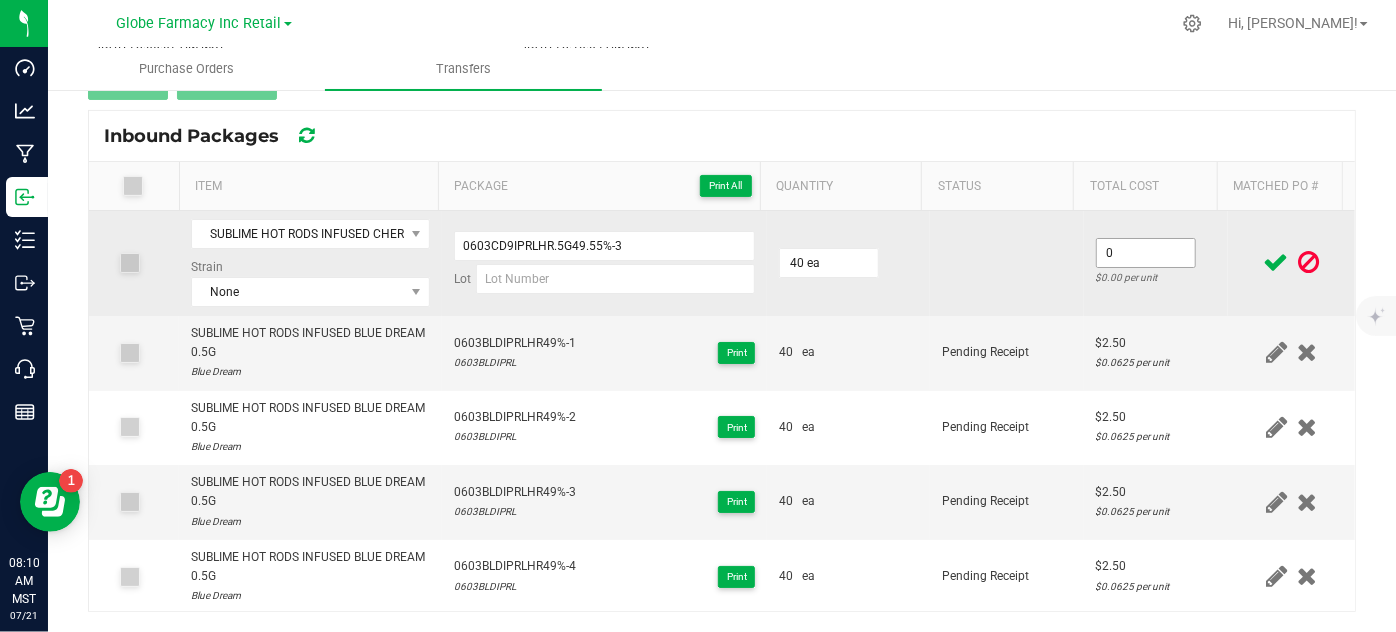 click on "0" at bounding box center (1146, 253) 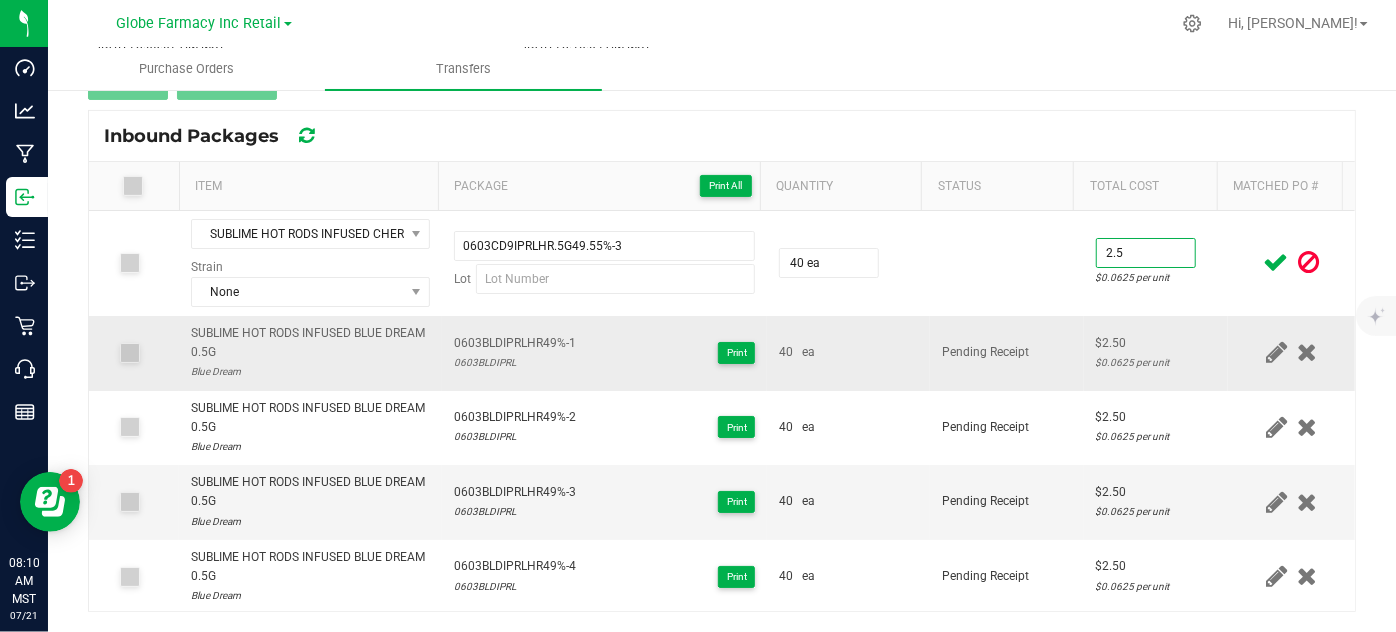 type on "$2.50" 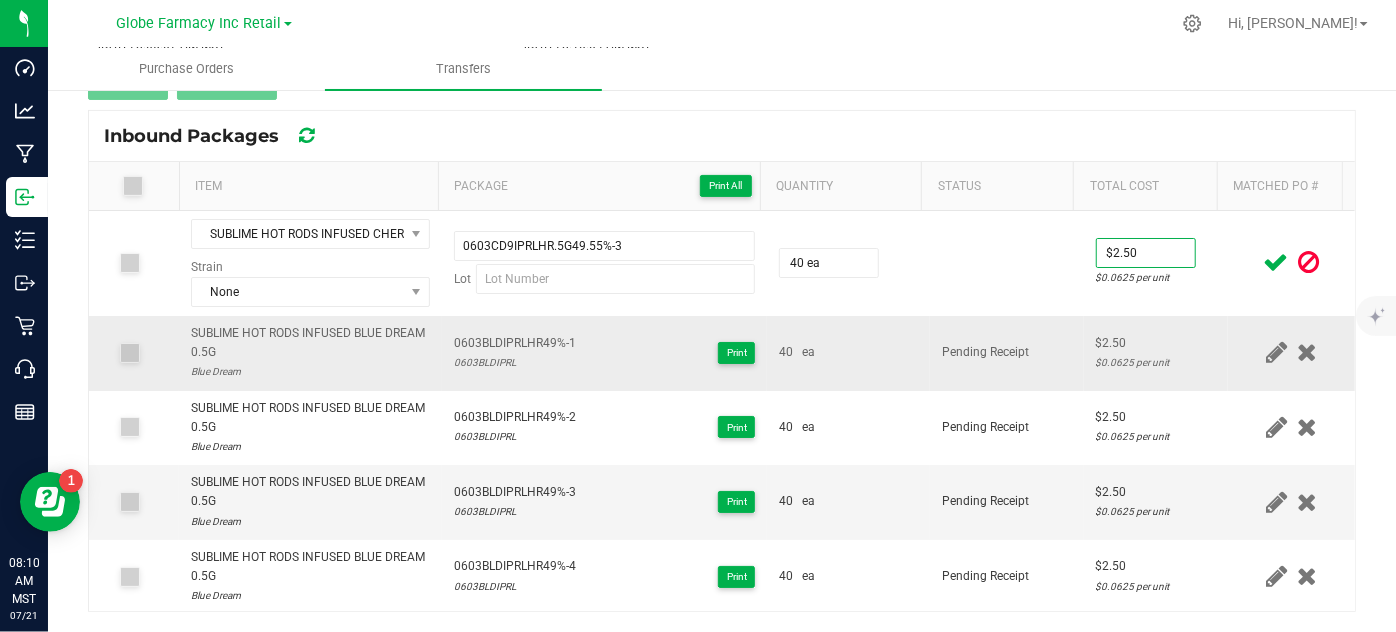click on "Pending Receipt" at bounding box center (1007, 353) 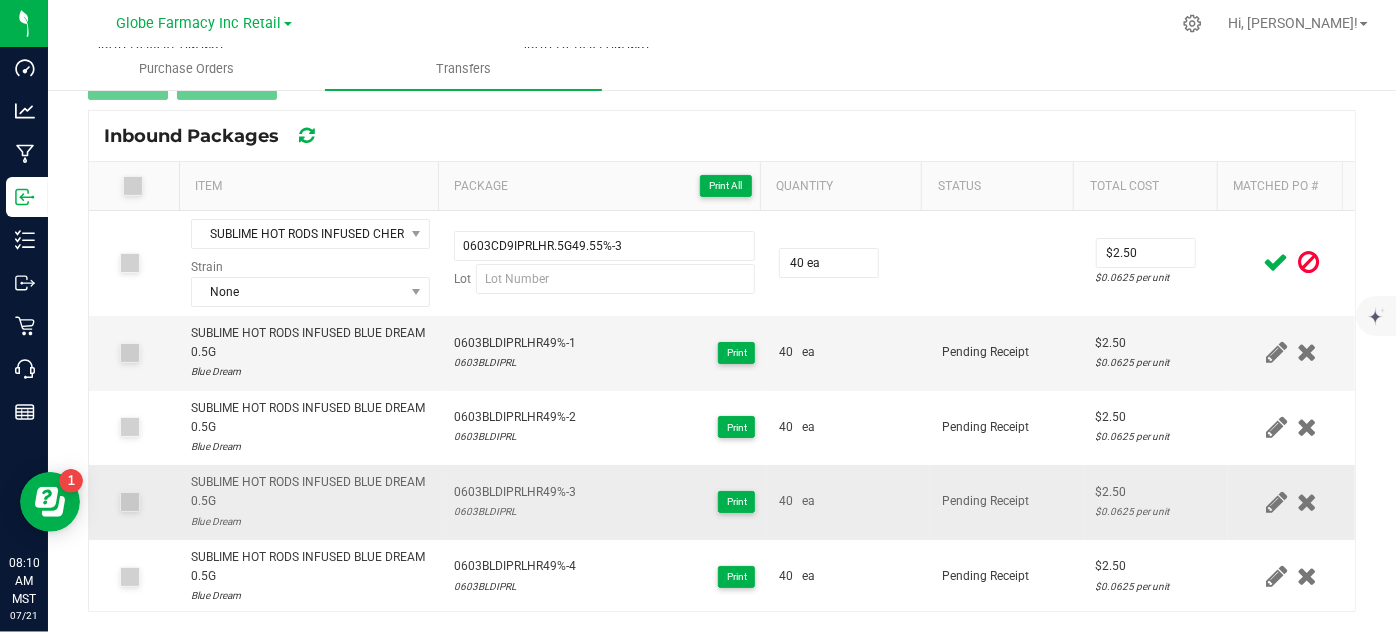 scroll, scrollTop: 183, scrollLeft: 0, axis: vertical 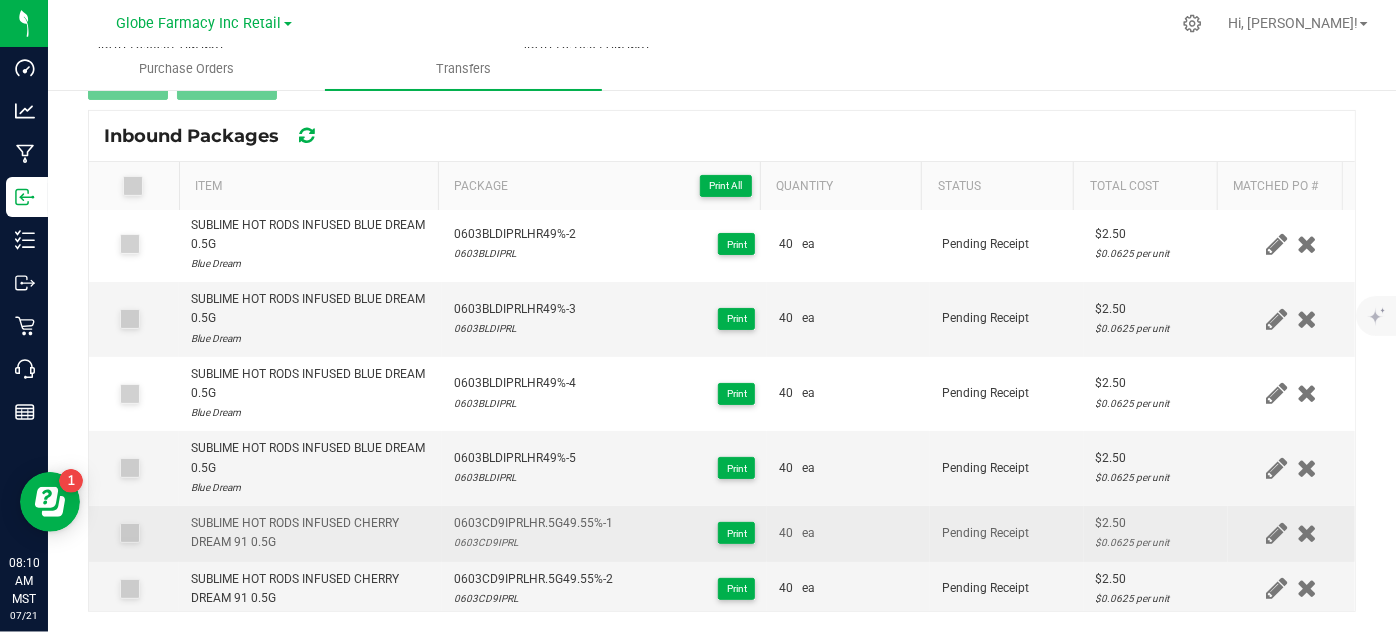 click on "0603CD9IPRL" at bounding box center [533, 542] 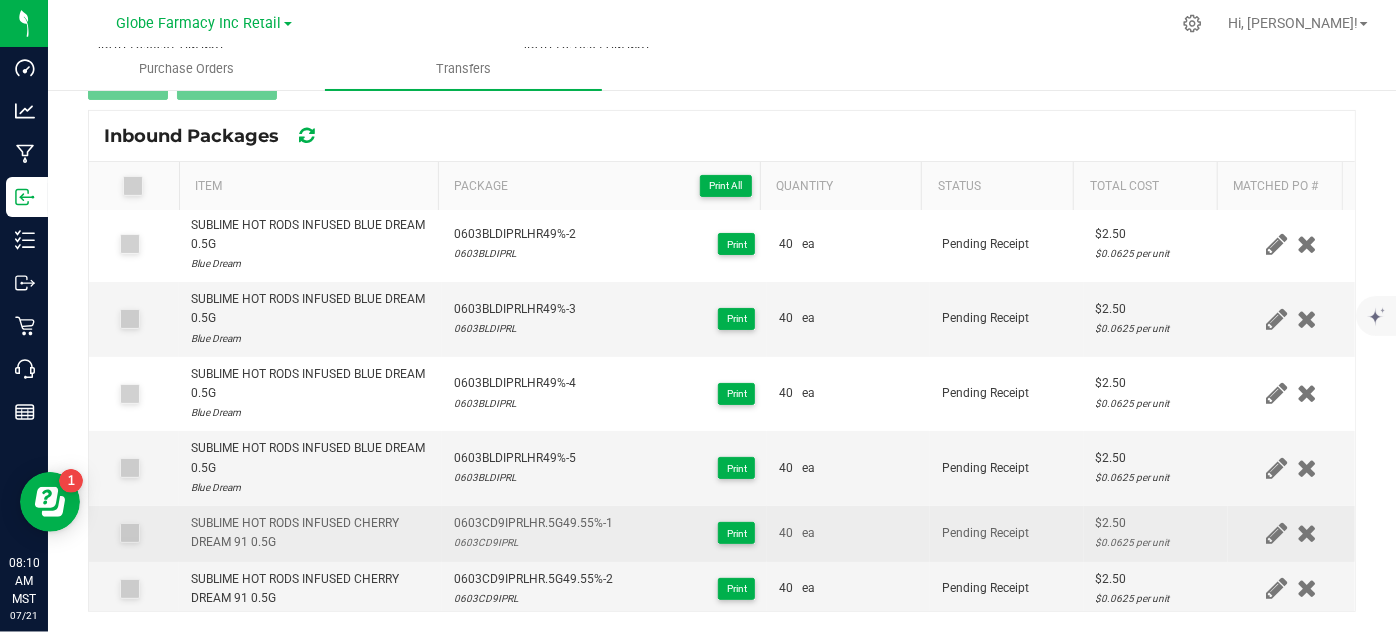 click on "0603CD9IPRL" at bounding box center (533, 542) 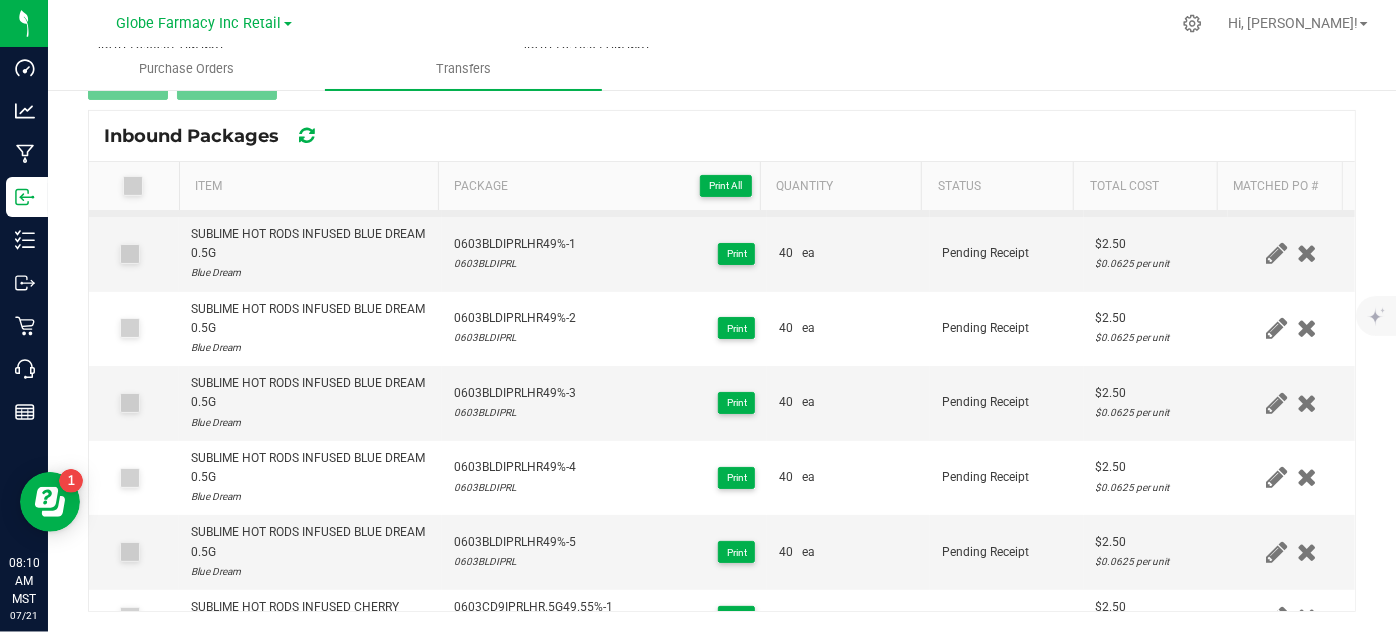 scroll, scrollTop: 0, scrollLeft: 0, axis: both 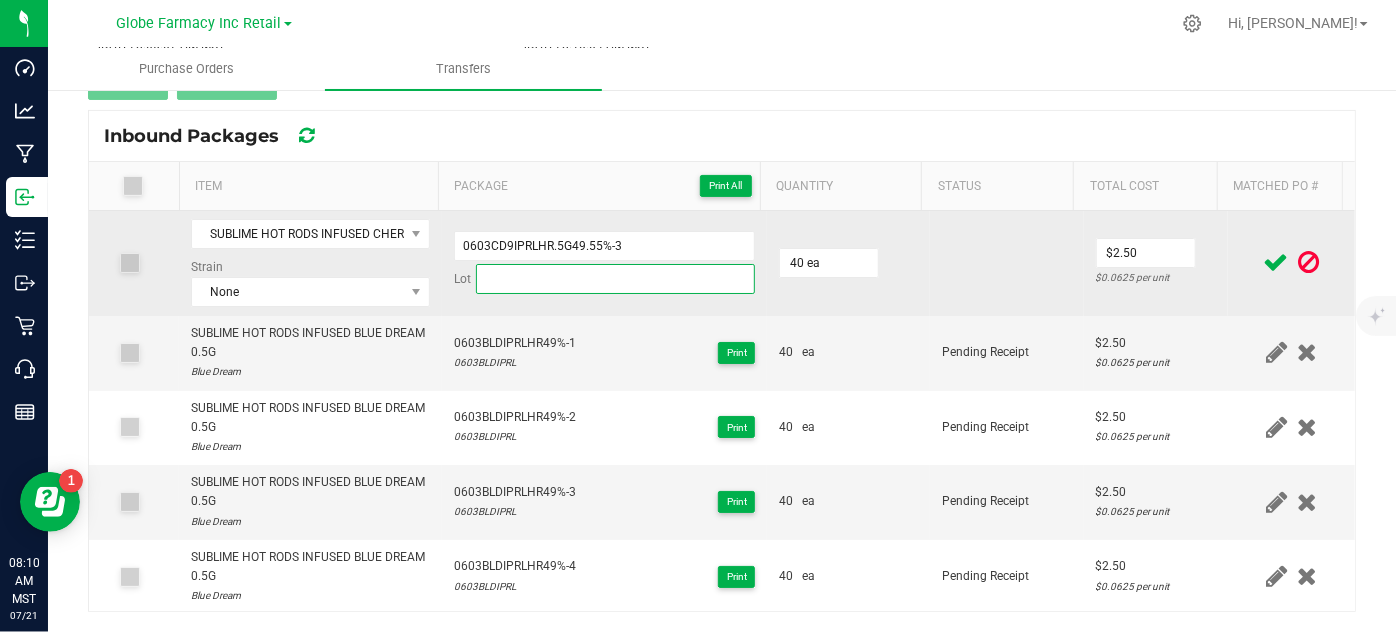 click at bounding box center (616, 279) 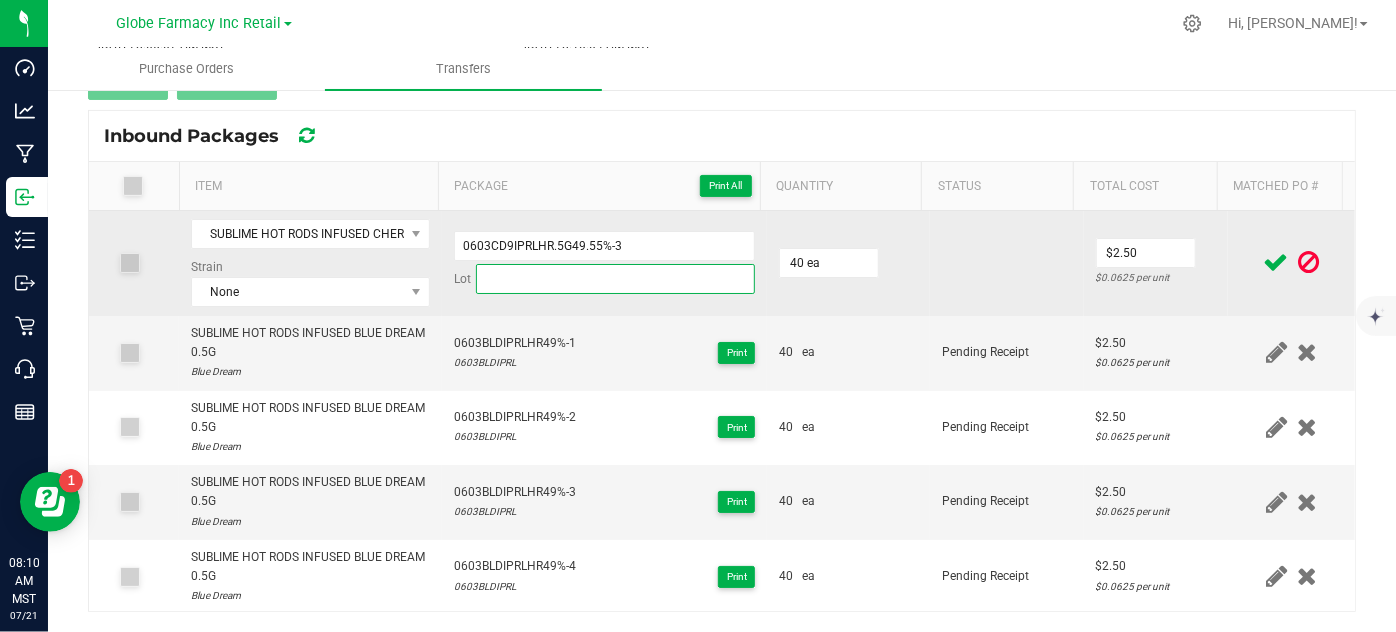 paste on "0603CD9IPRL" 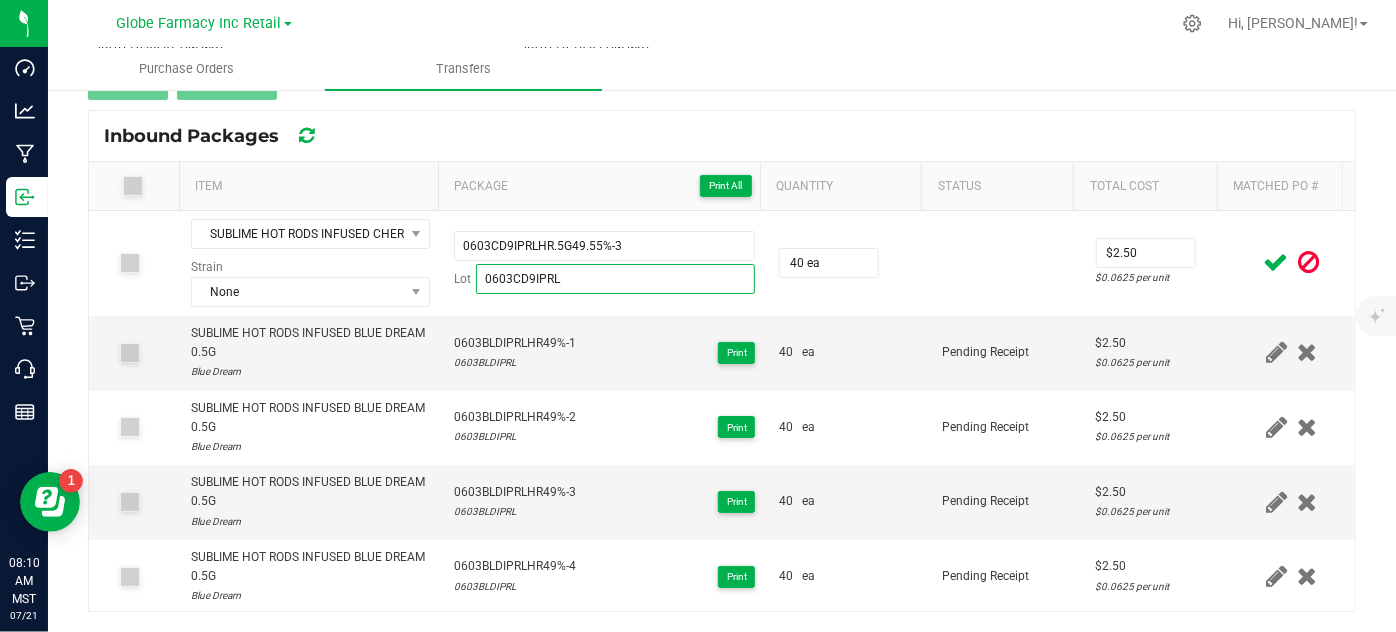 type on "0603CD9IPRL" 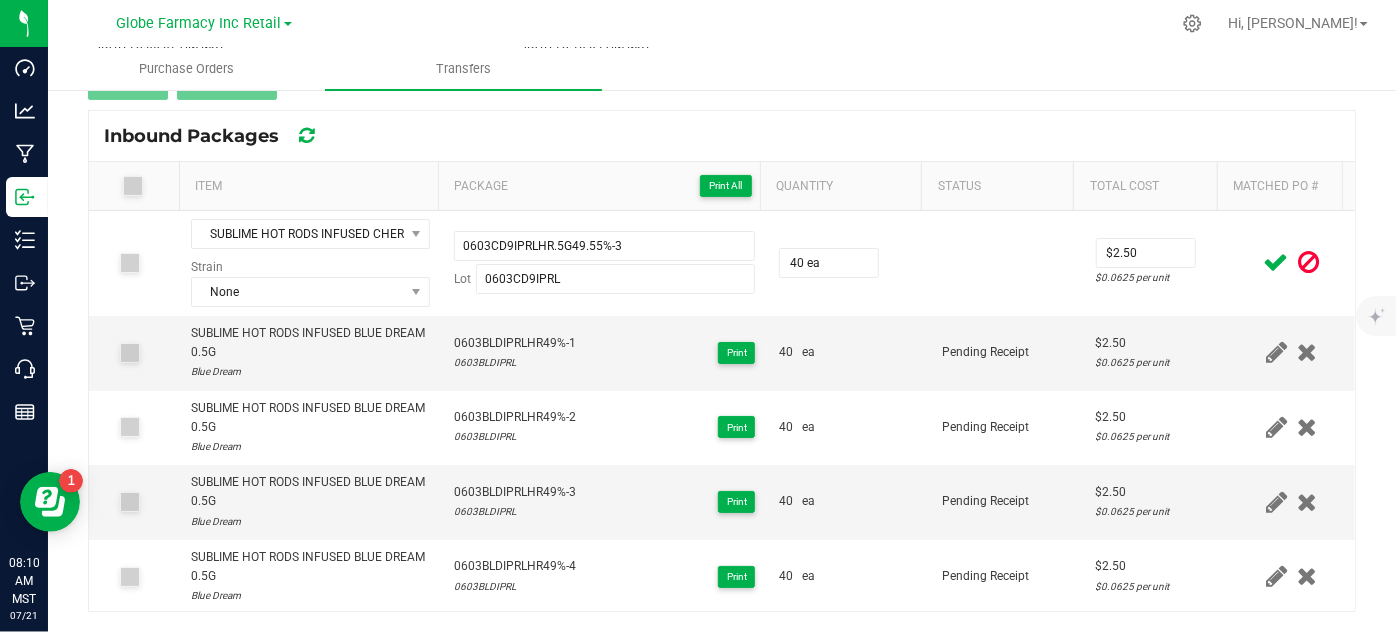 click at bounding box center [1276, 262] 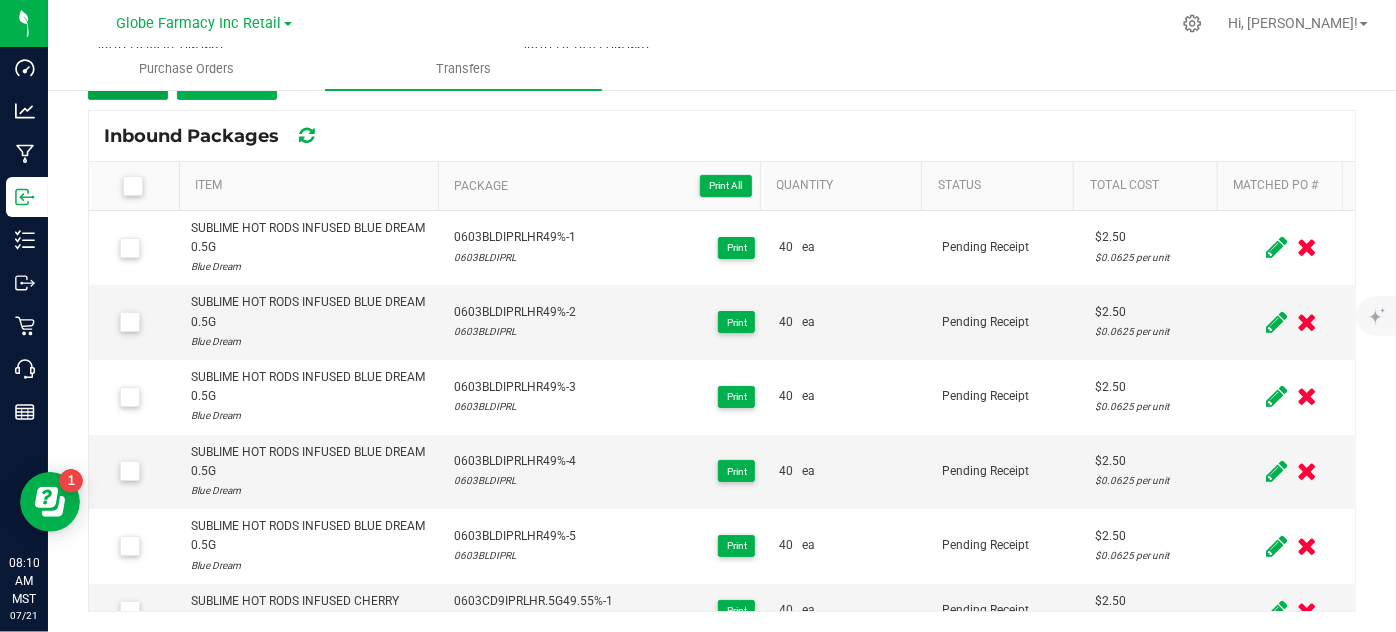 click on "Add" at bounding box center (128, 82) 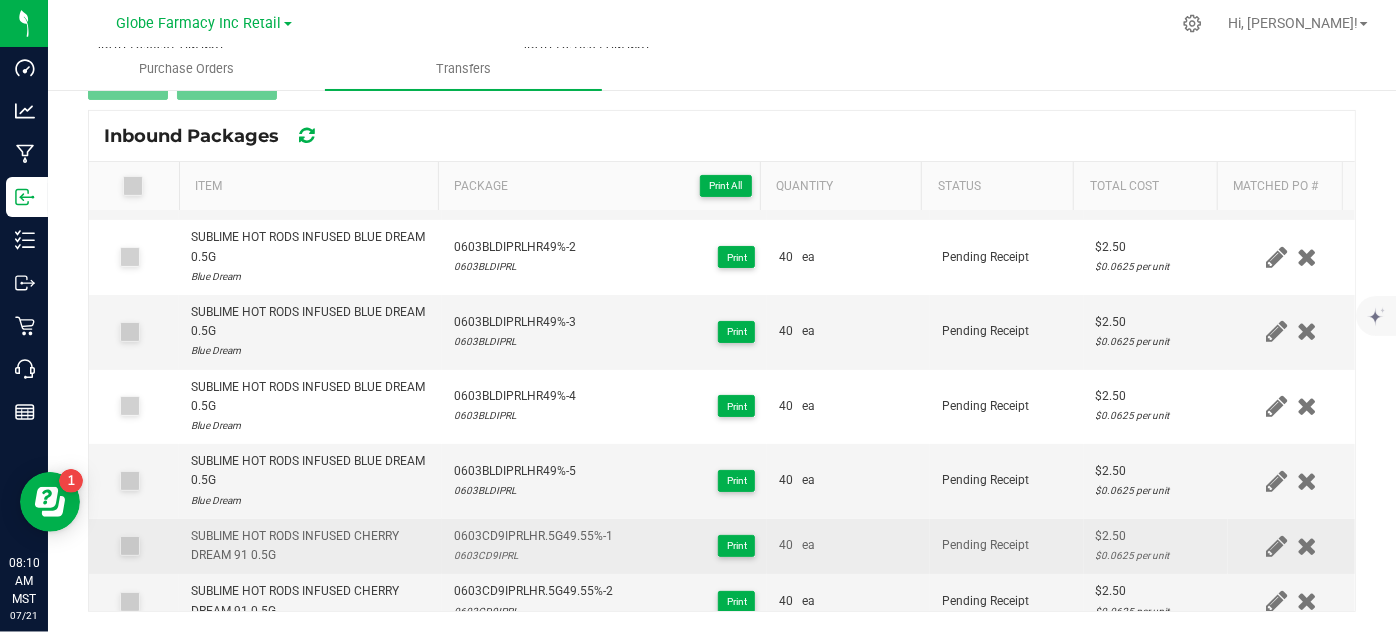 scroll, scrollTop: 213, scrollLeft: 0, axis: vertical 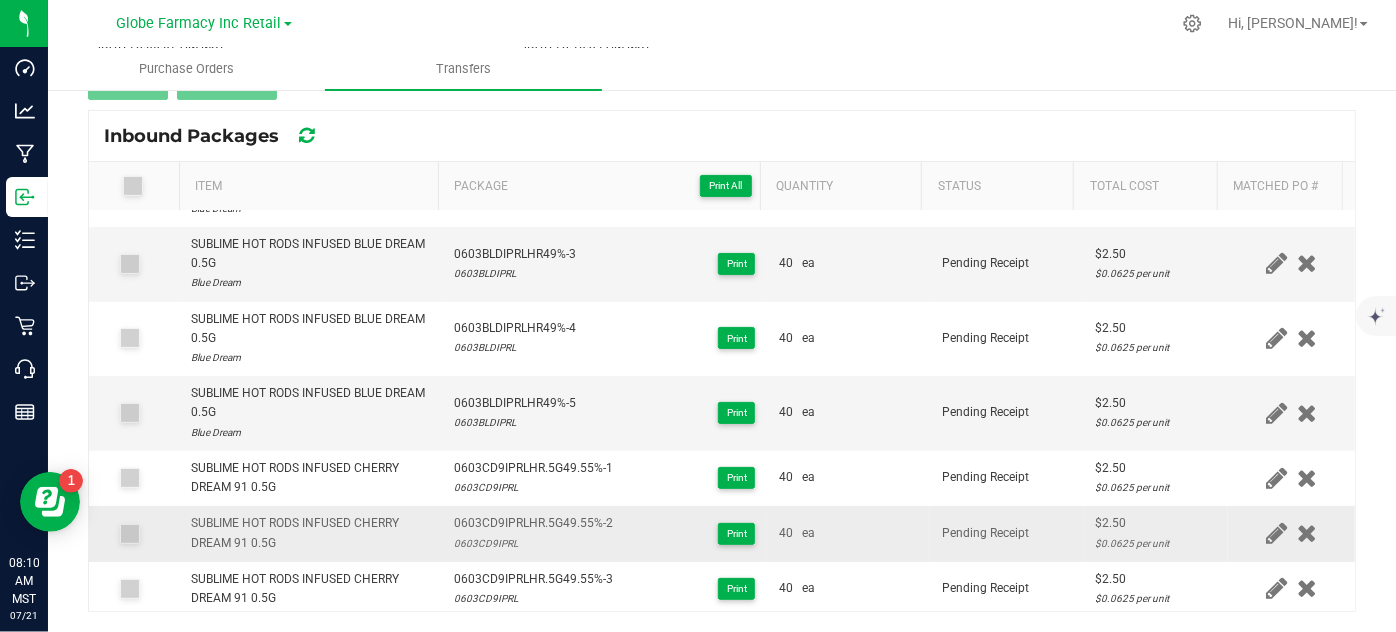 click on "0603CD9IPRLHR.5G49.55%-2" at bounding box center [533, 523] 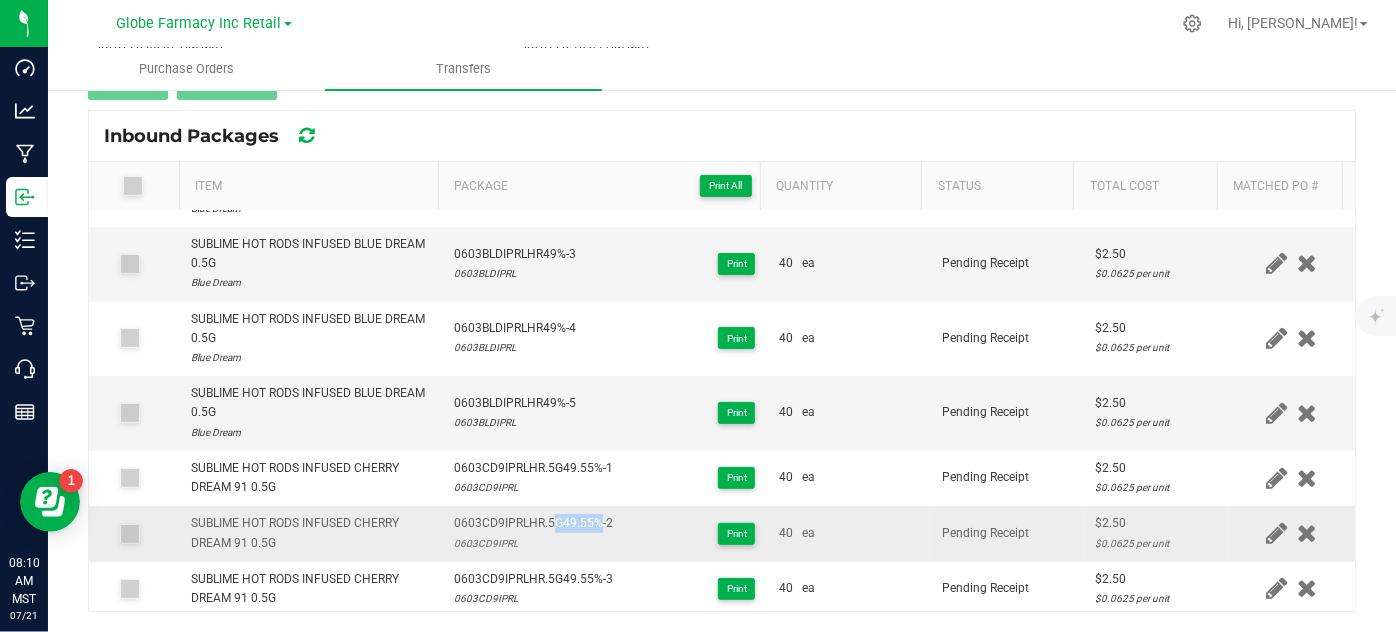 click on "0603CD9IPRLHR.5G49.55%-2" at bounding box center [533, 523] 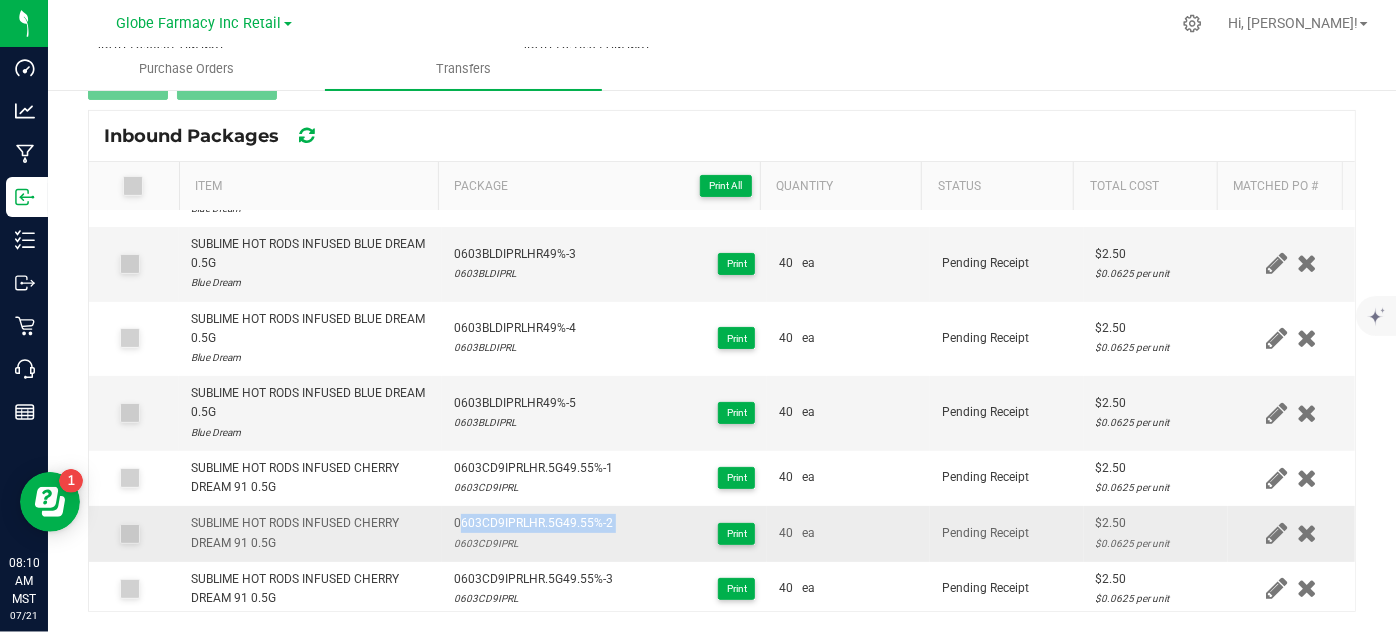 click on "0603CD9IPRLHR.5G49.55%-2" at bounding box center (533, 523) 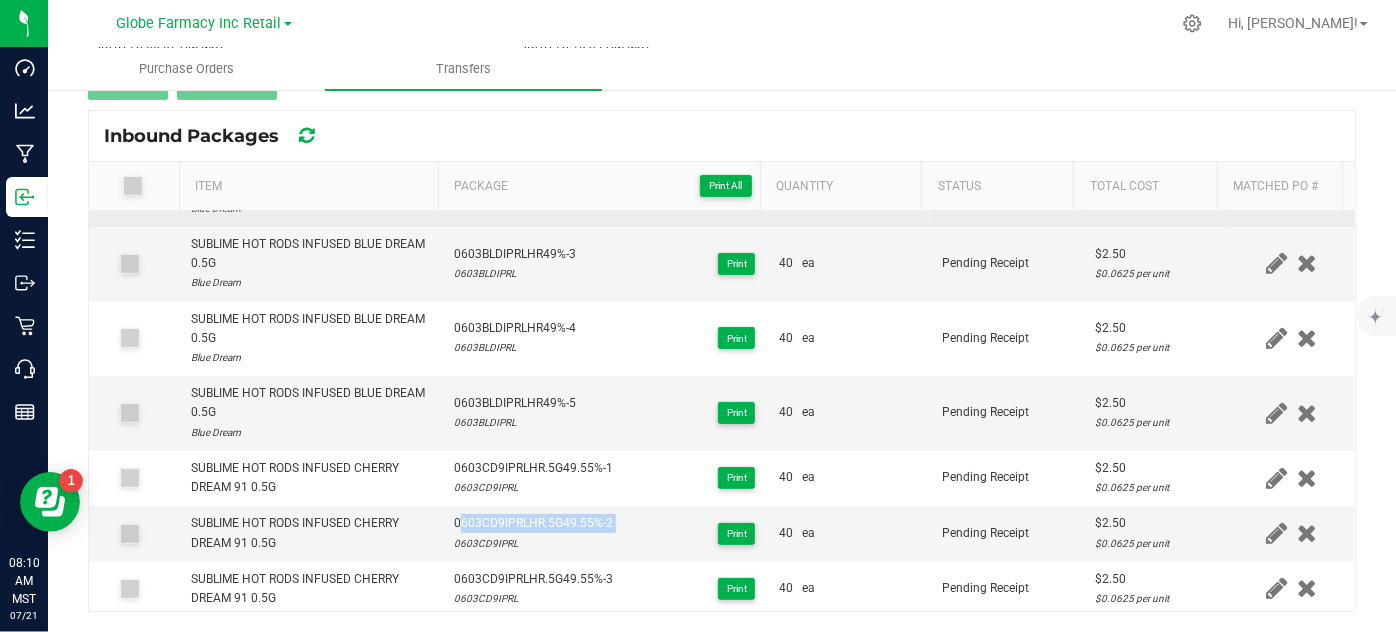 scroll, scrollTop: 0, scrollLeft: 0, axis: both 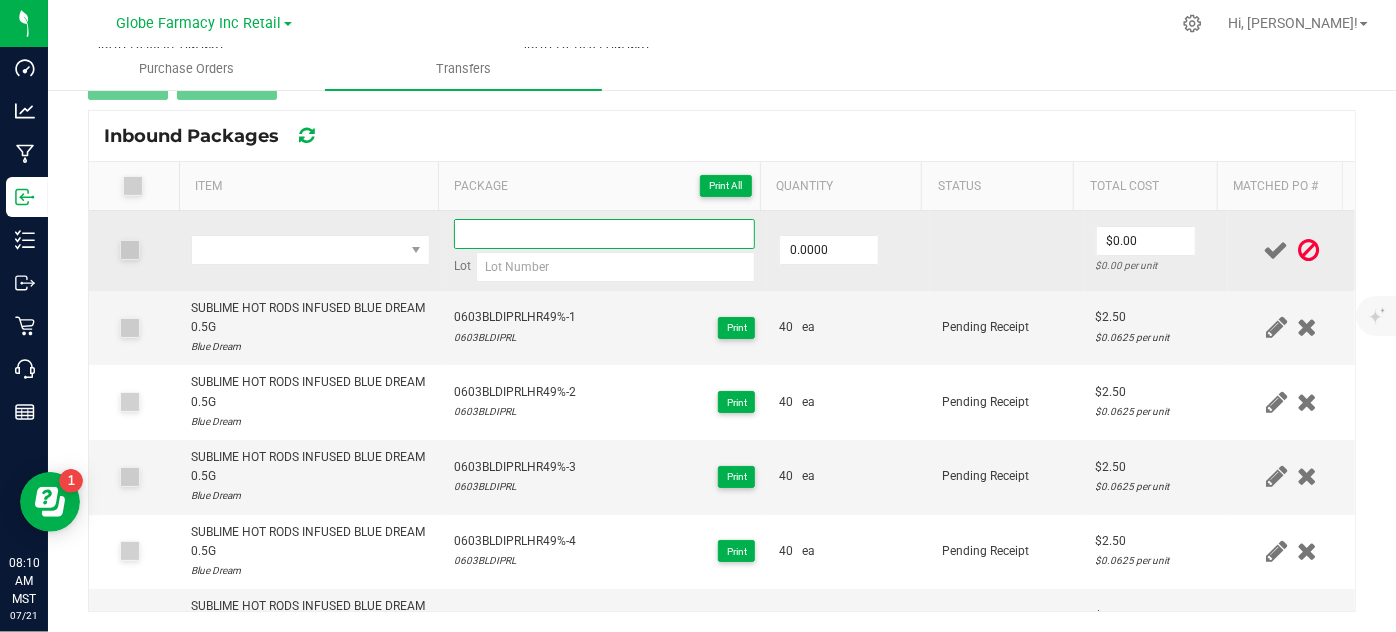 click at bounding box center (605, 234) 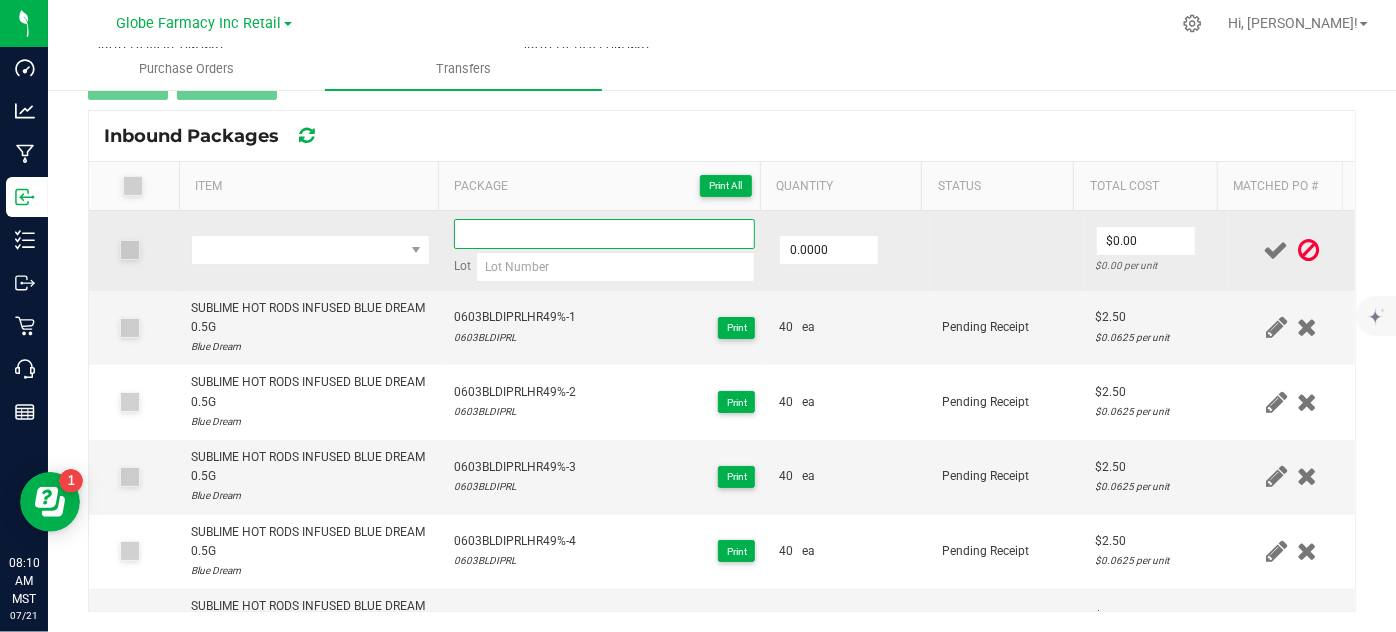 paste on "0603CD9IPRLHR.5G49.55%-2" 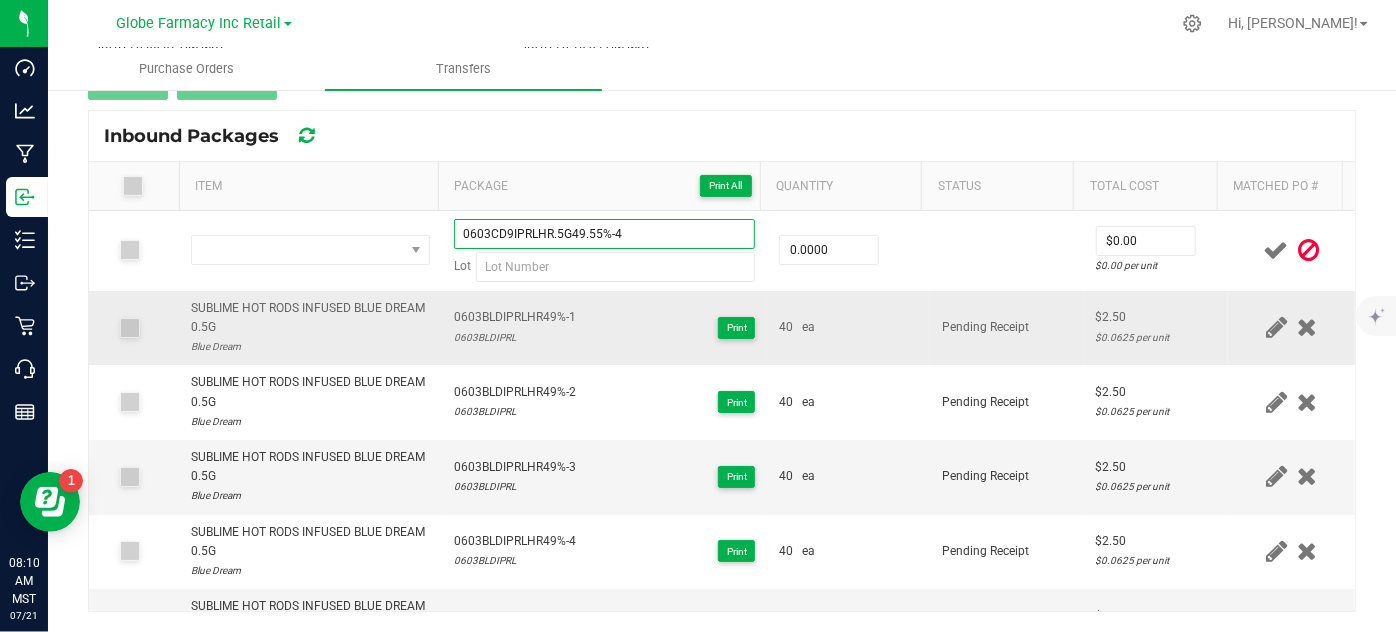 type on "0603CD9IPRLHR.5G49.55%-4" 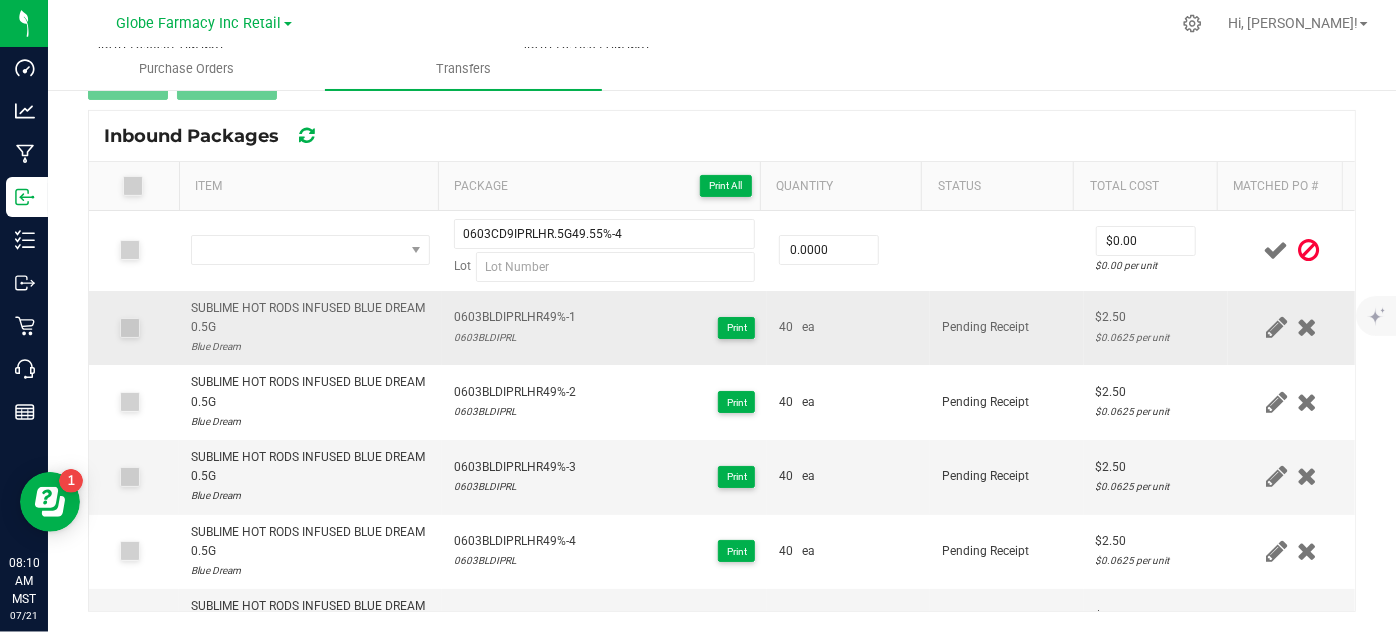 click on "0603BLDIPRLHR49%-1   0603BLDIPRL   Print" at bounding box center [605, 328] 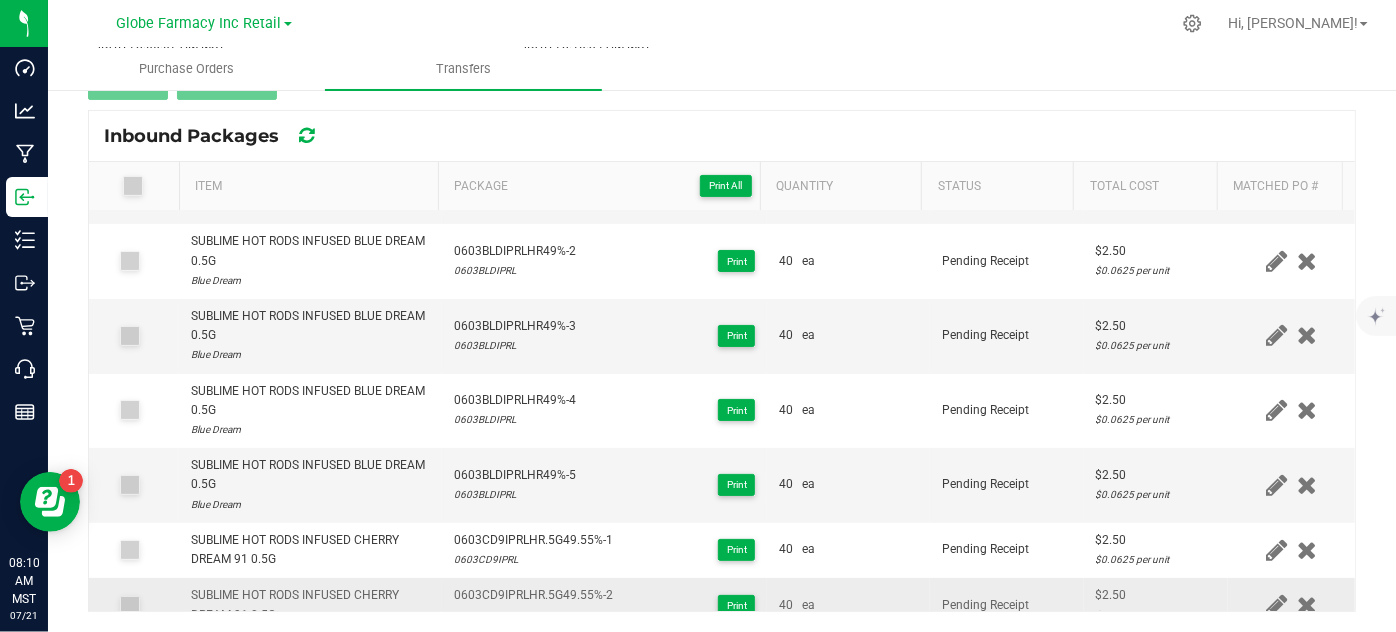 scroll, scrollTop: 213, scrollLeft: 0, axis: vertical 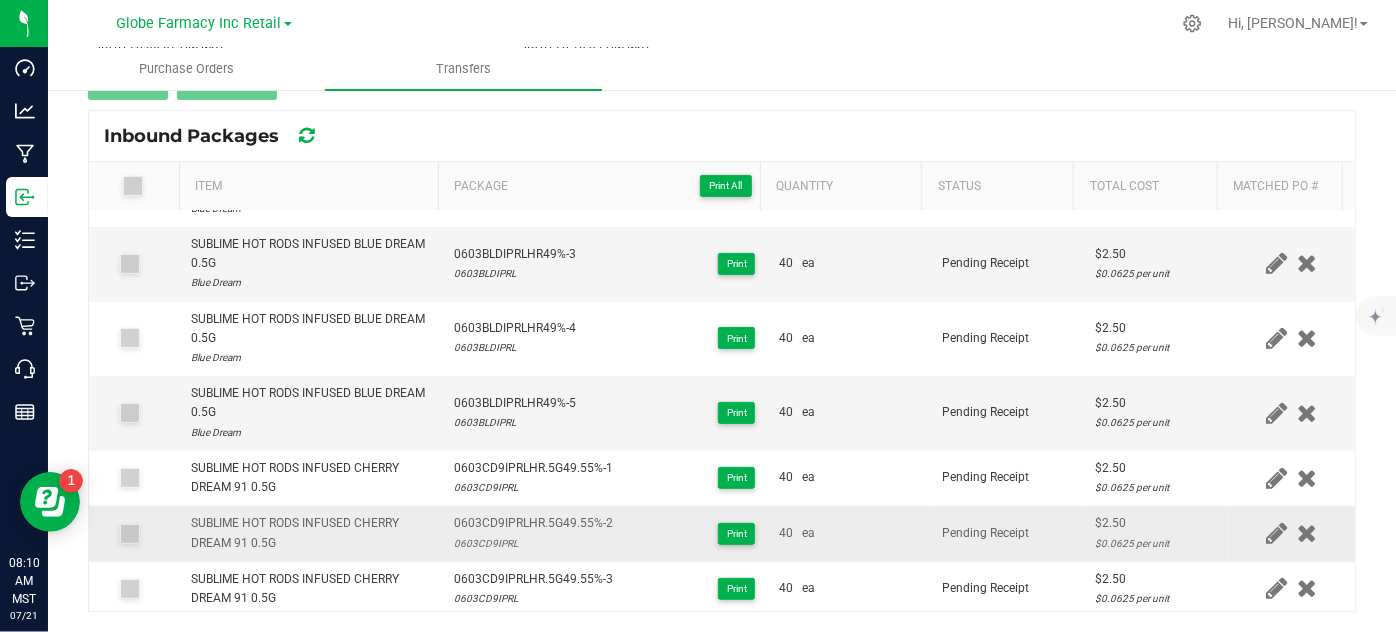 click on "SUBLIME HOT RODS INFUSED CHERRY DREAM 91 0.5G" at bounding box center [310, 533] 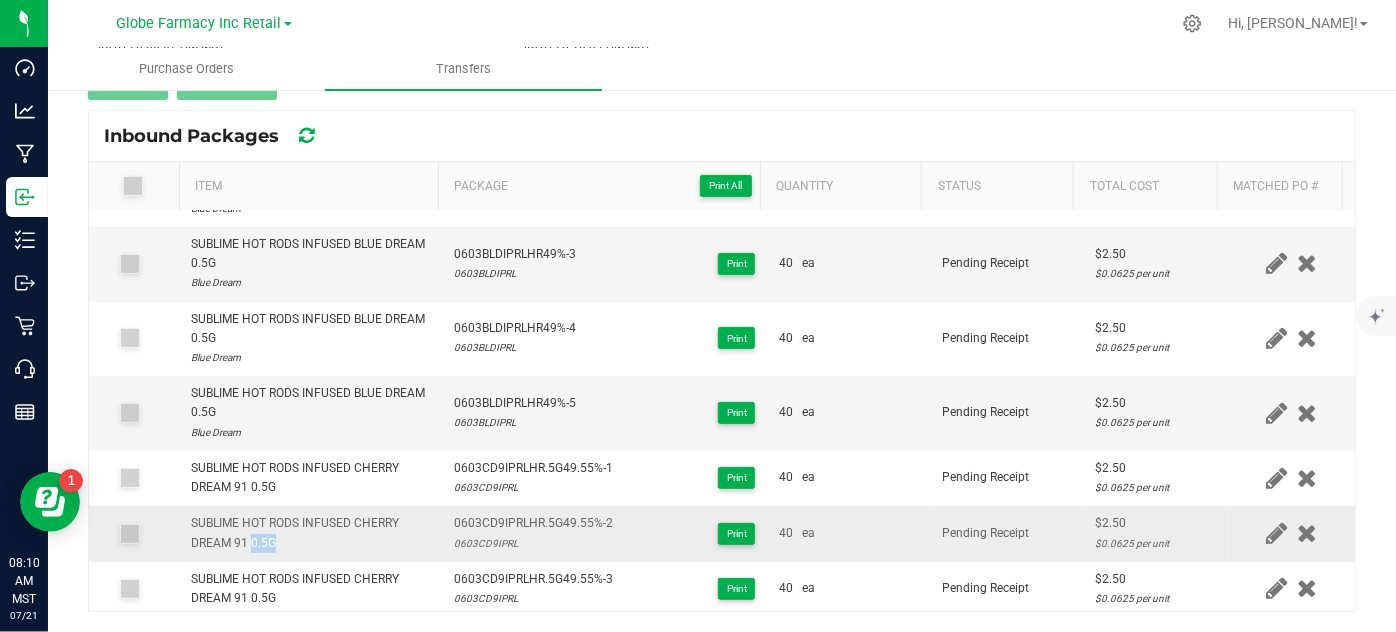 click on "SUBLIME HOT RODS INFUSED CHERRY DREAM 91 0.5G" at bounding box center (310, 533) 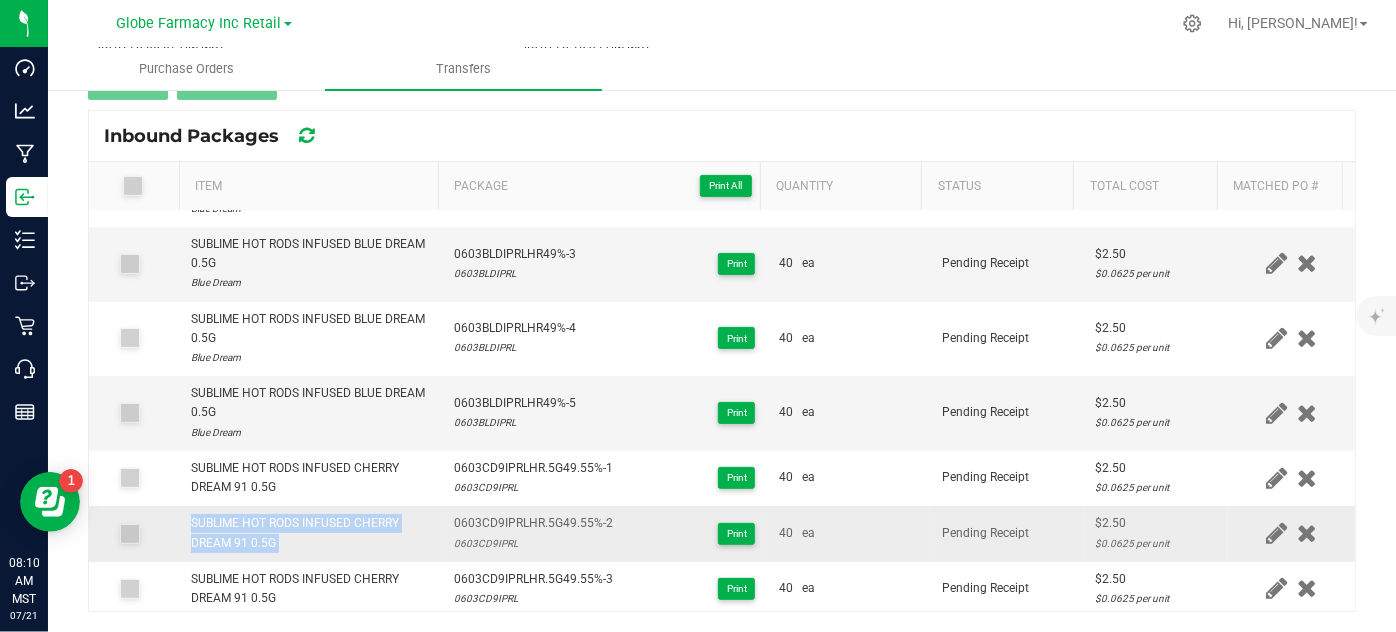 click on "SUBLIME HOT RODS INFUSED CHERRY DREAM 91 0.5G" at bounding box center (310, 533) 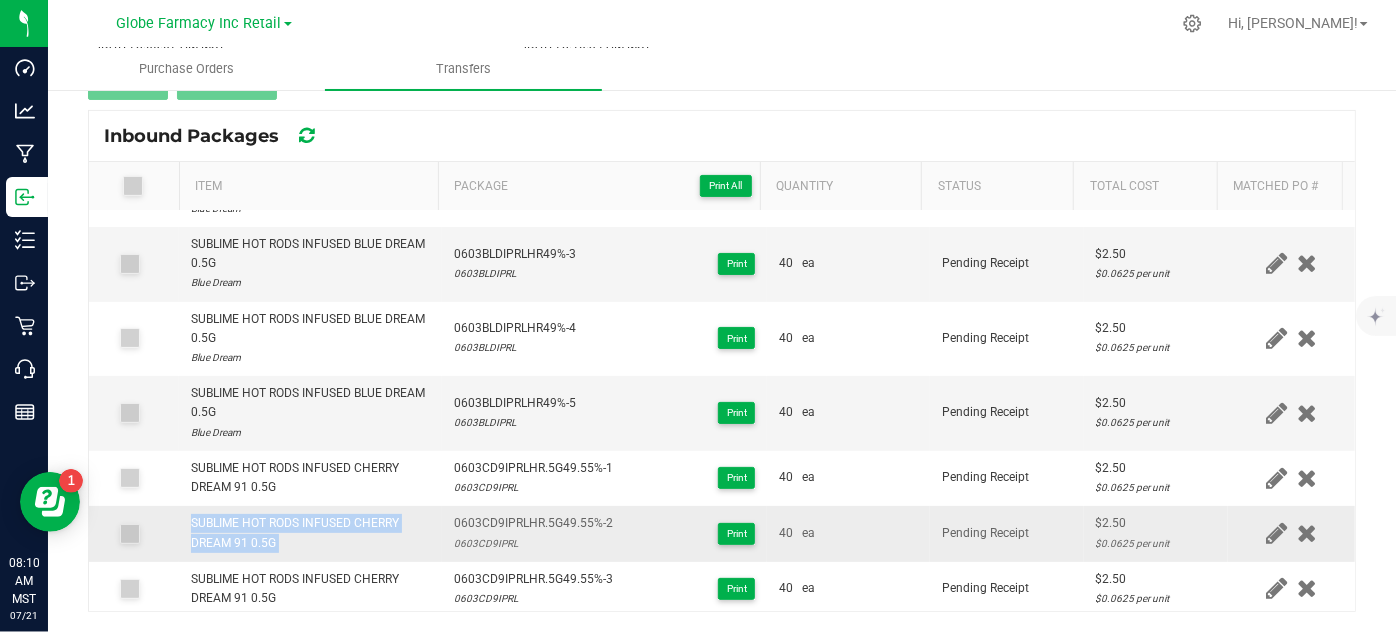 click on "SUBLIME HOT RODS INFUSED CHERRY DREAM 91 0.5G" at bounding box center (310, 533) 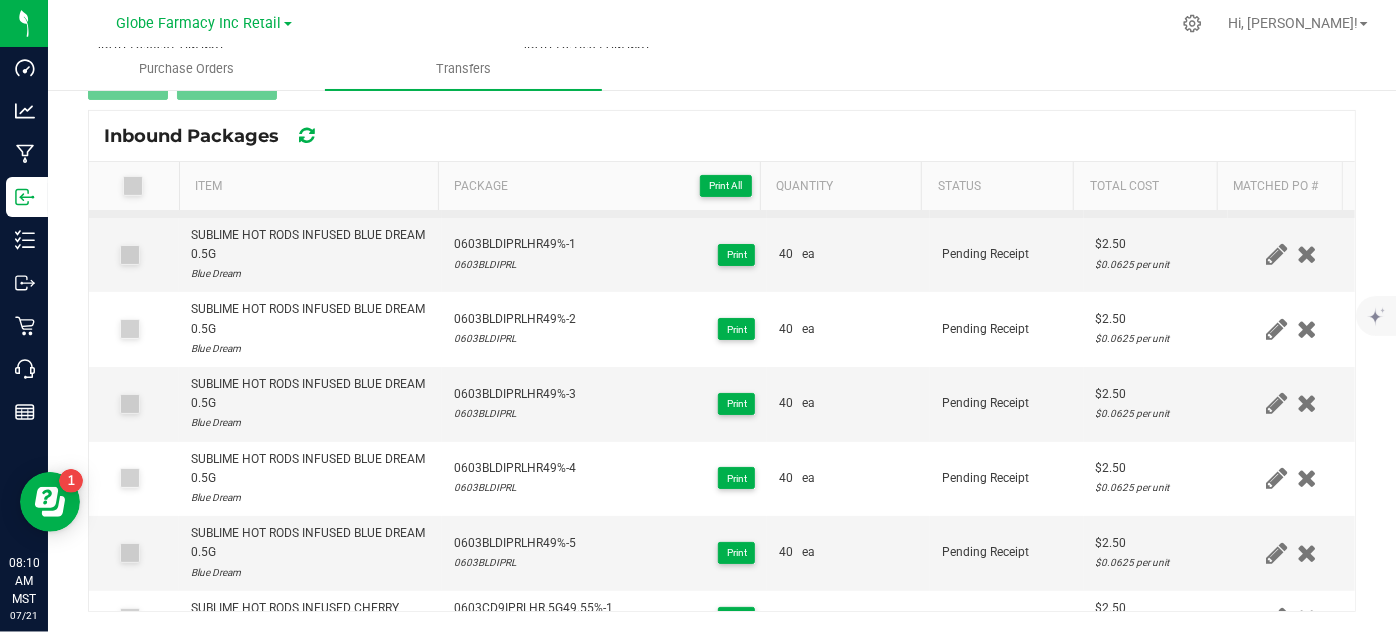 scroll, scrollTop: 0, scrollLeft: 0, axis: both 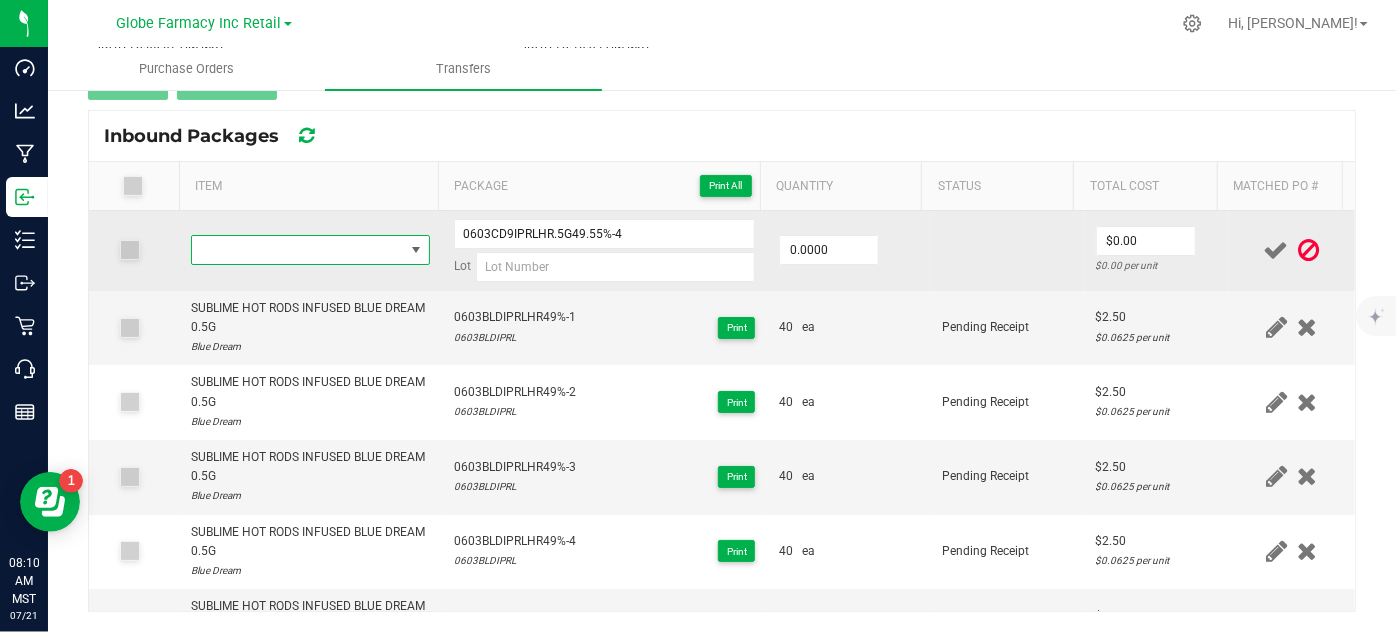 click at bounding box center (297, 250) 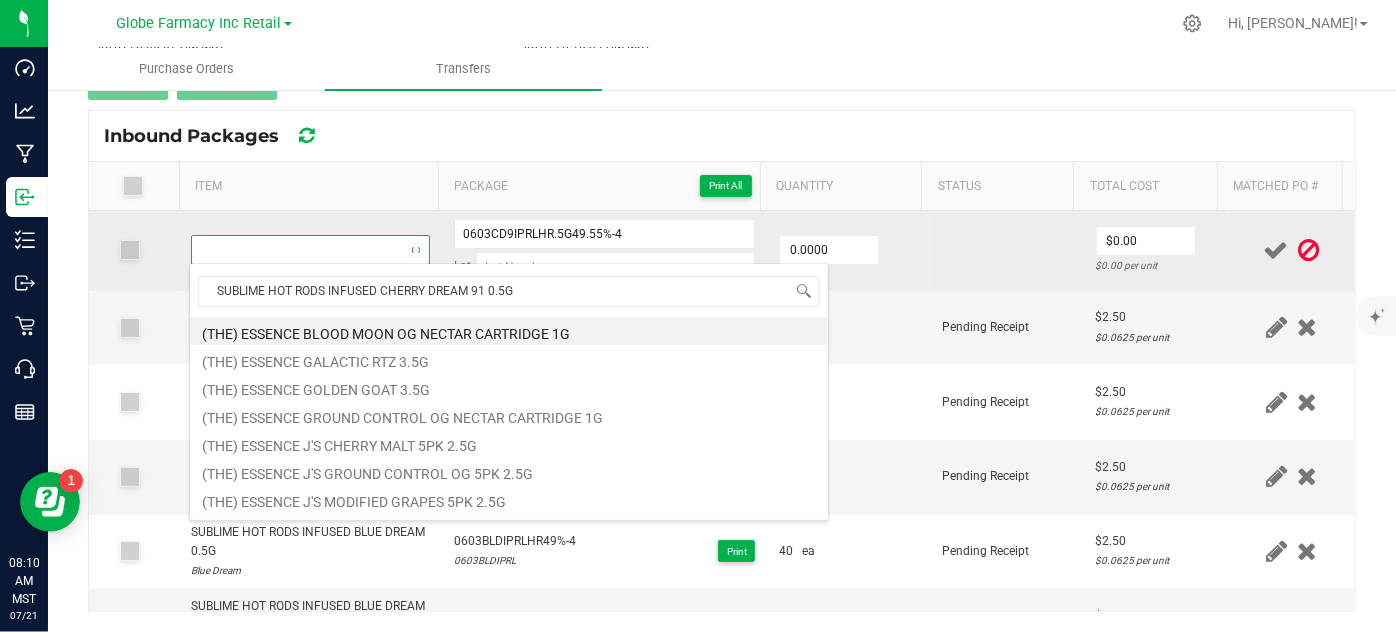 scroll, scrollTop: 99970, scrollLeft: 99767, axis: both 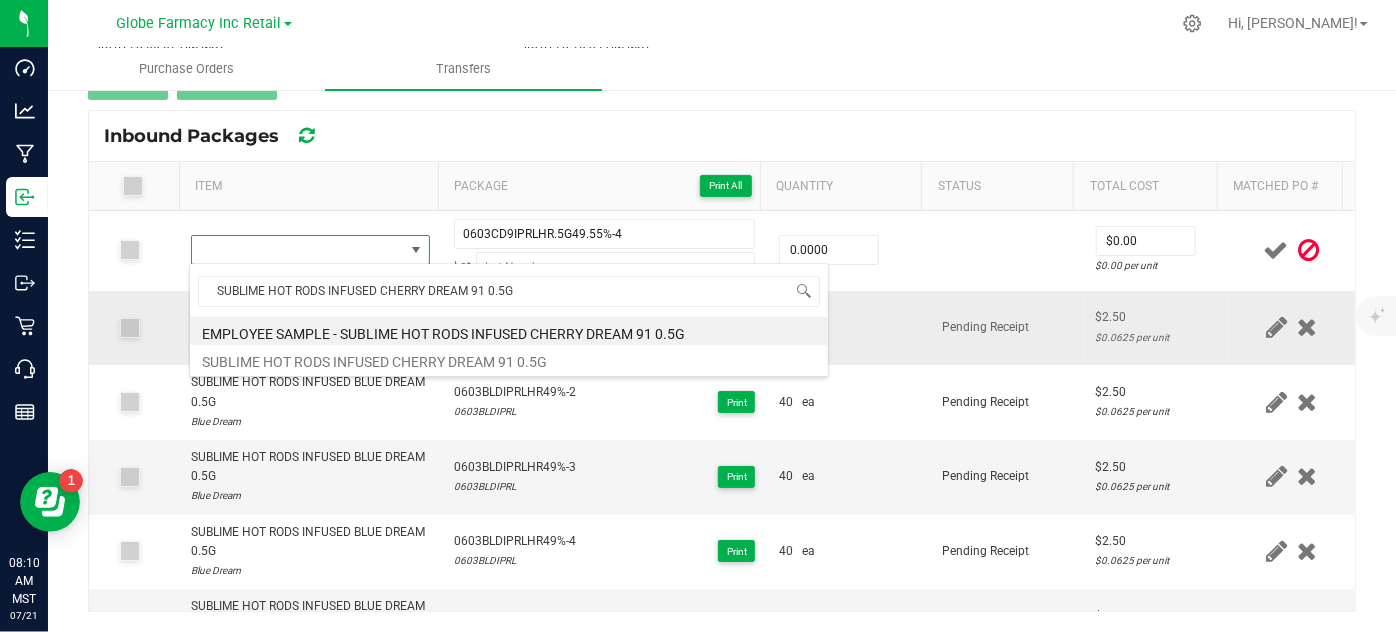 drag, startPoint x: 221, startPoint y: 359, endPoint x: 461, endPoint y: 369, distance: 240.20824 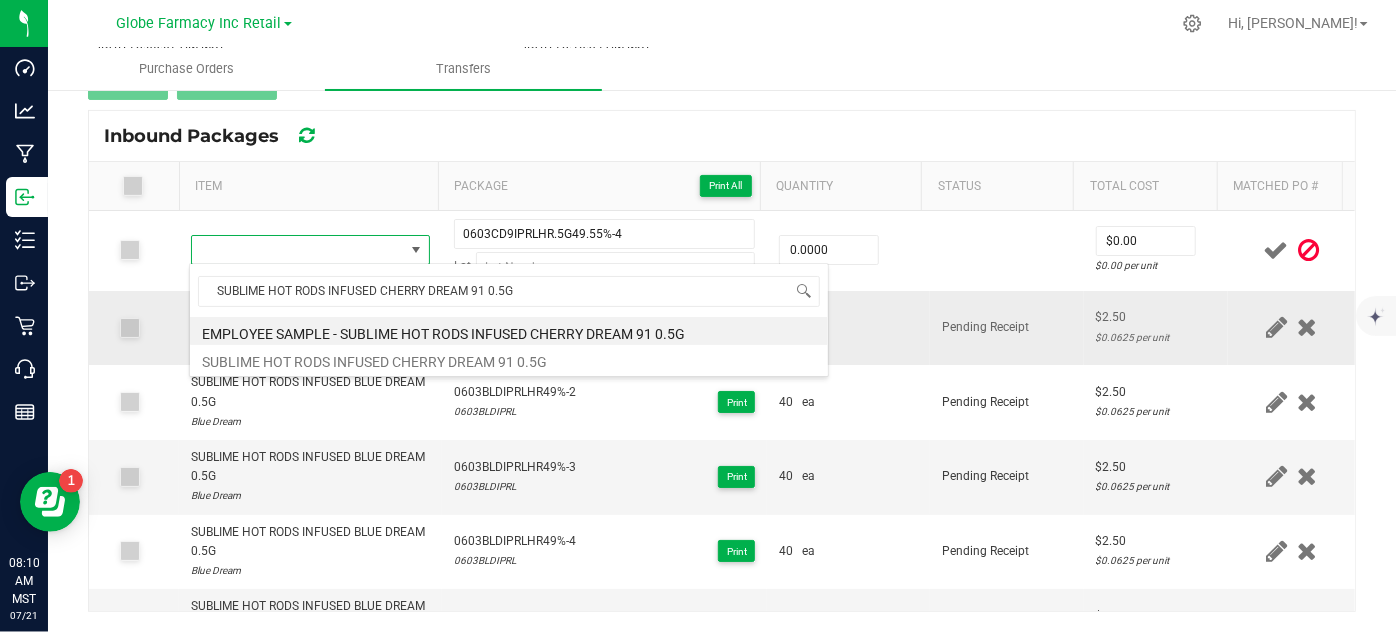click on "SUBLIME HOT RODS INFUSED CHERRY DREAM 91 0.5G" at bounding box center (509, 359) 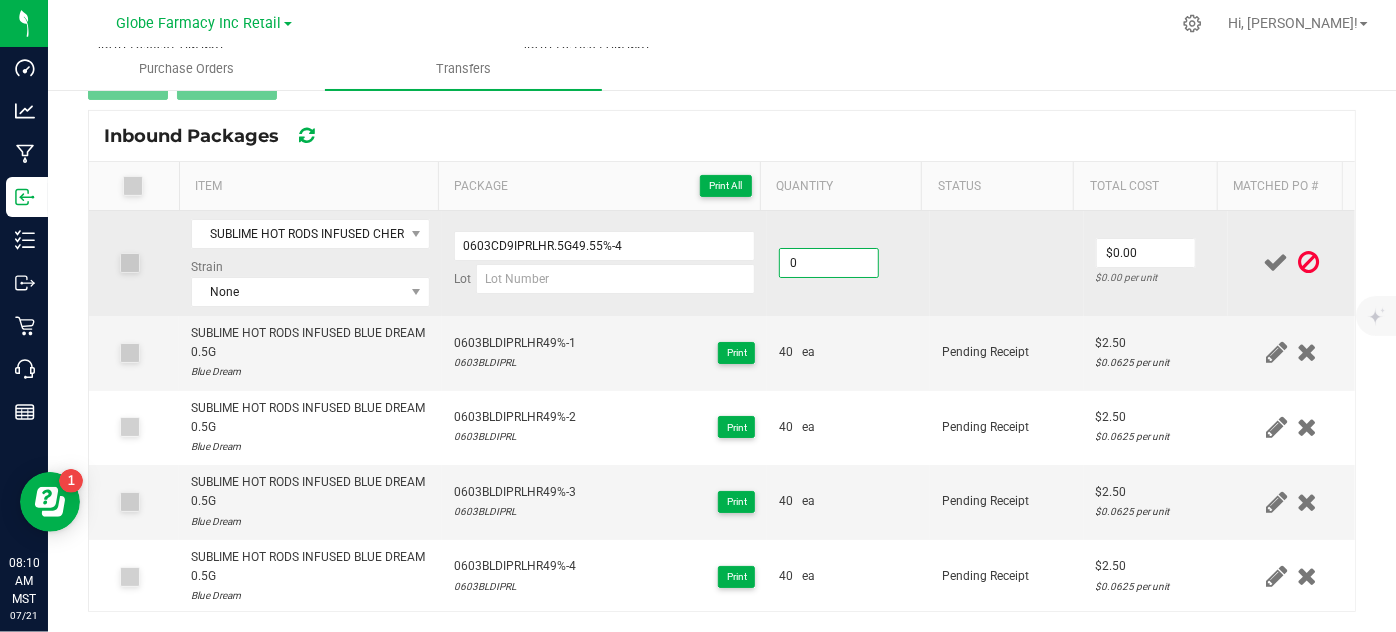 click on "0" at bounding box center [829, 263] 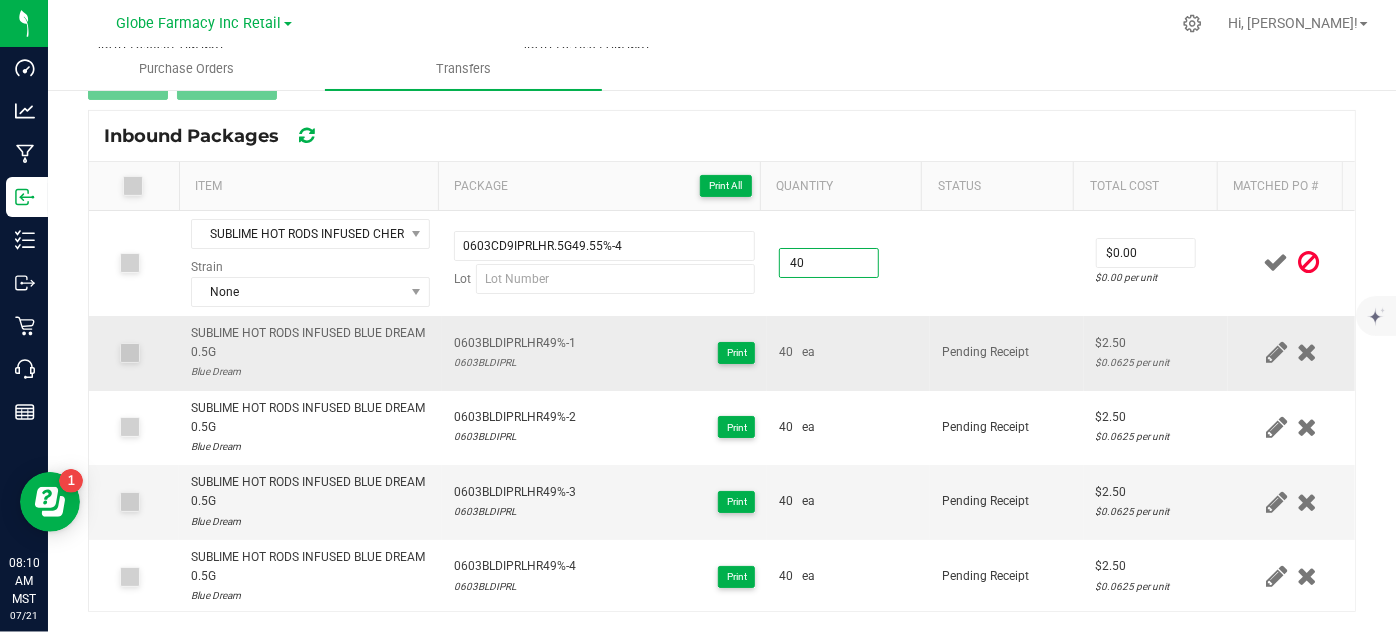 type on "40 ea" 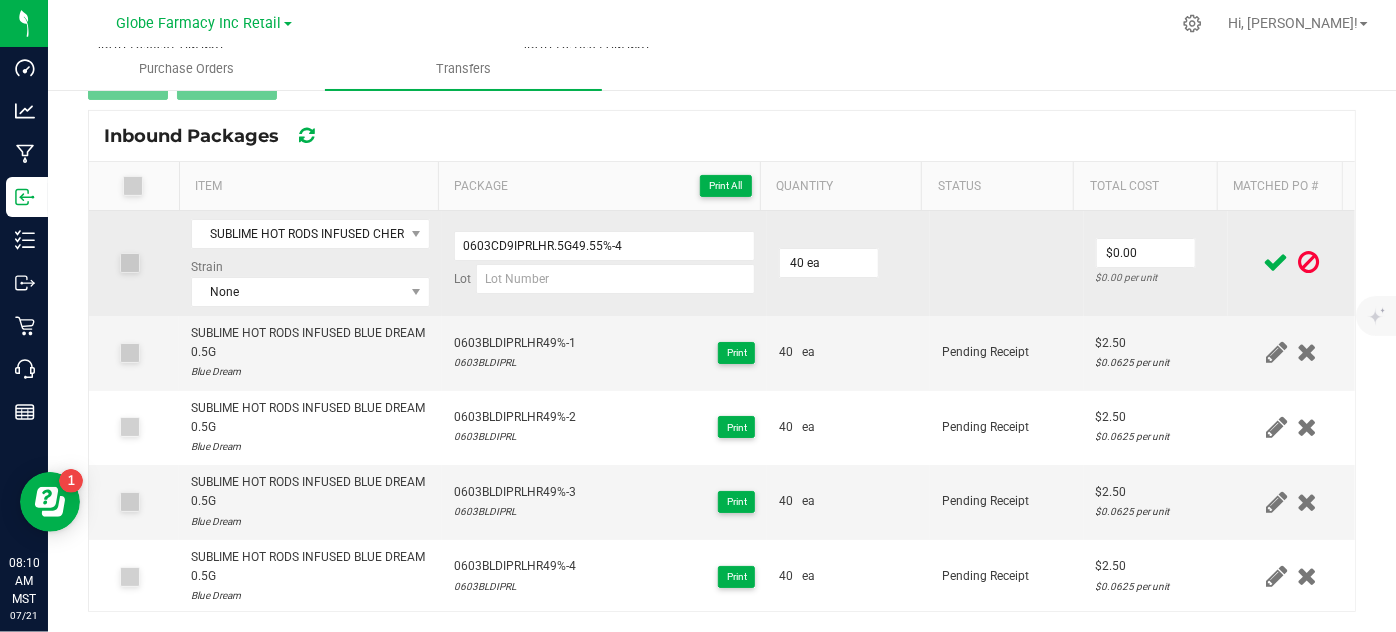 drag, startPoint x: 798, startPoint y: 325, endPoint x: 933, endPoint y: 301, distance: 137.11674 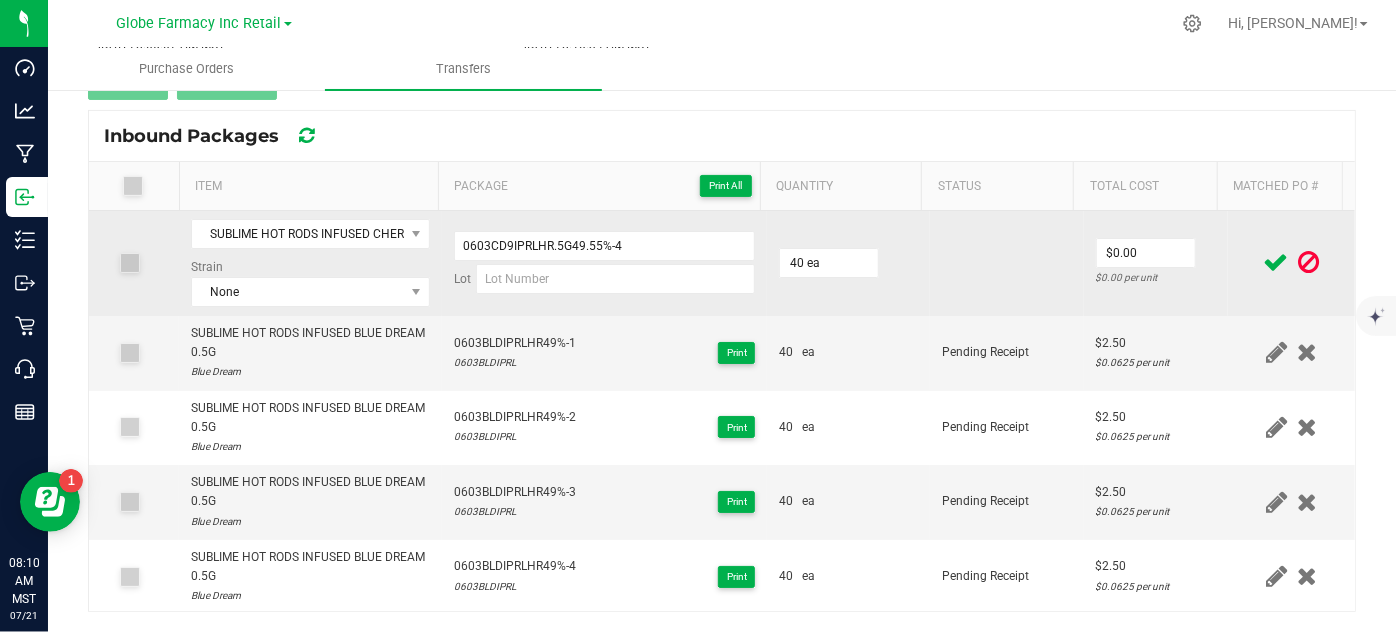 click on "40   ea" at bounding box center [848, 353] 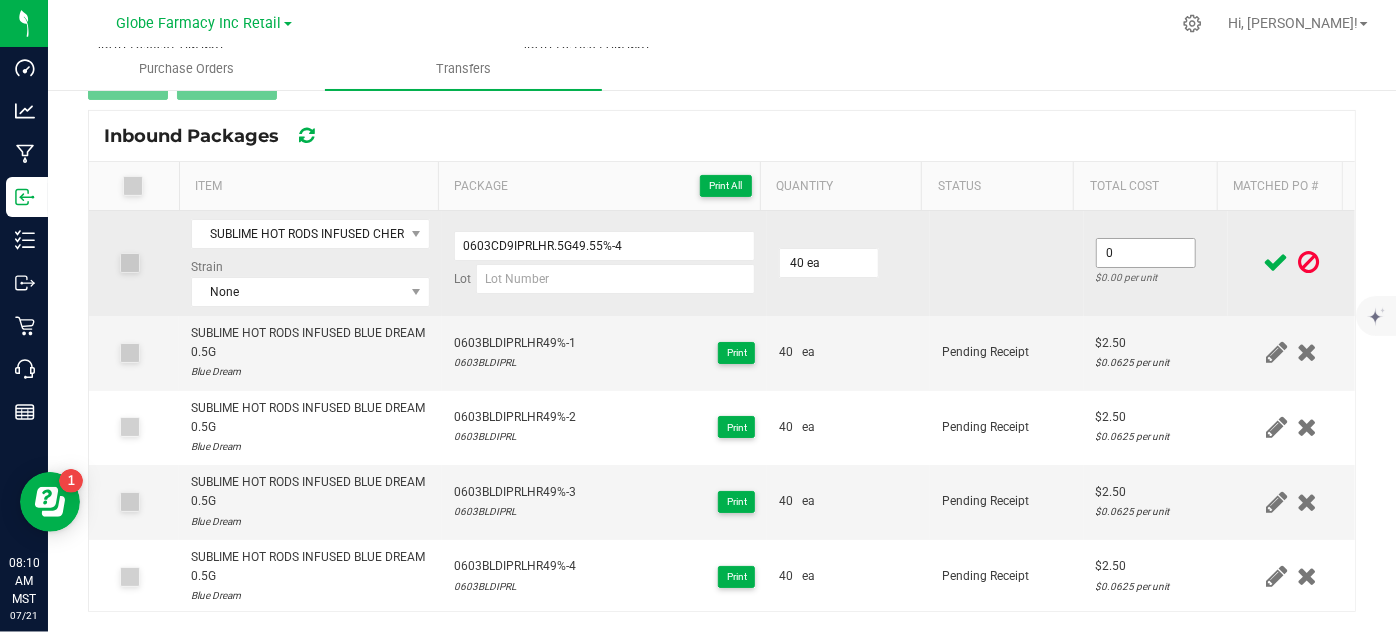 click on "0" at bounding box center [1146, 253] 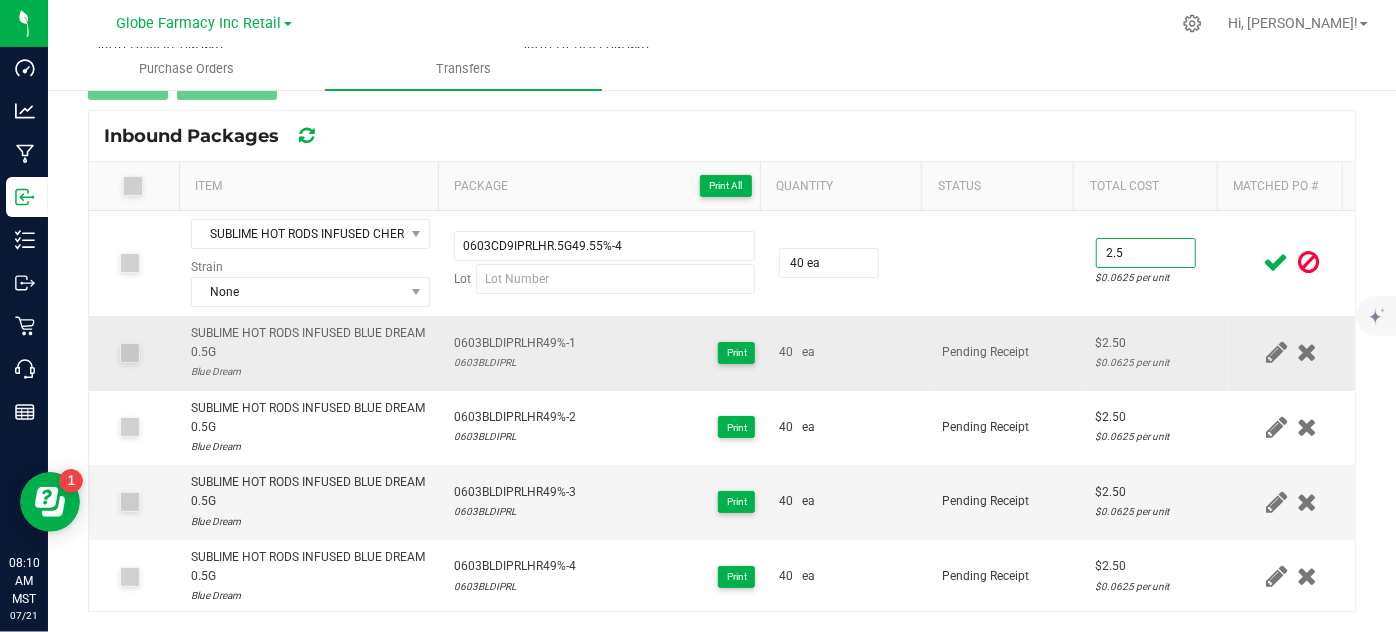 type on "$2.50" 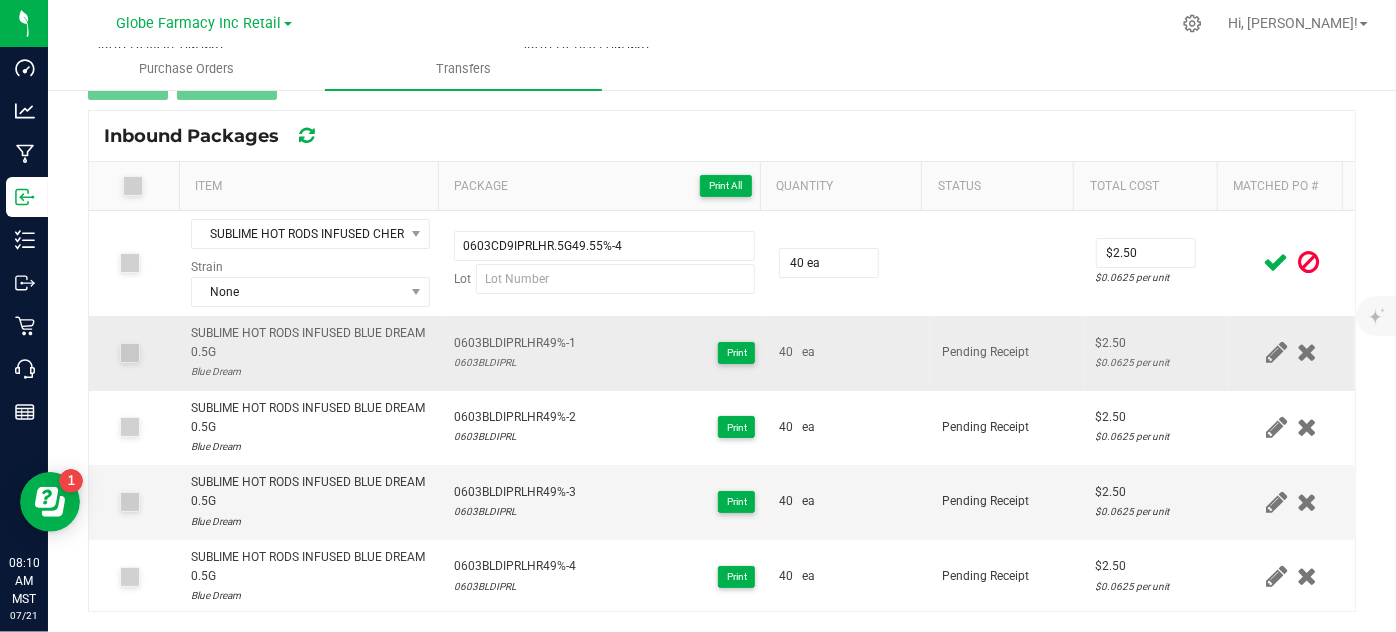 click on "Pending Receipt" at bounding box center [1007, 353] 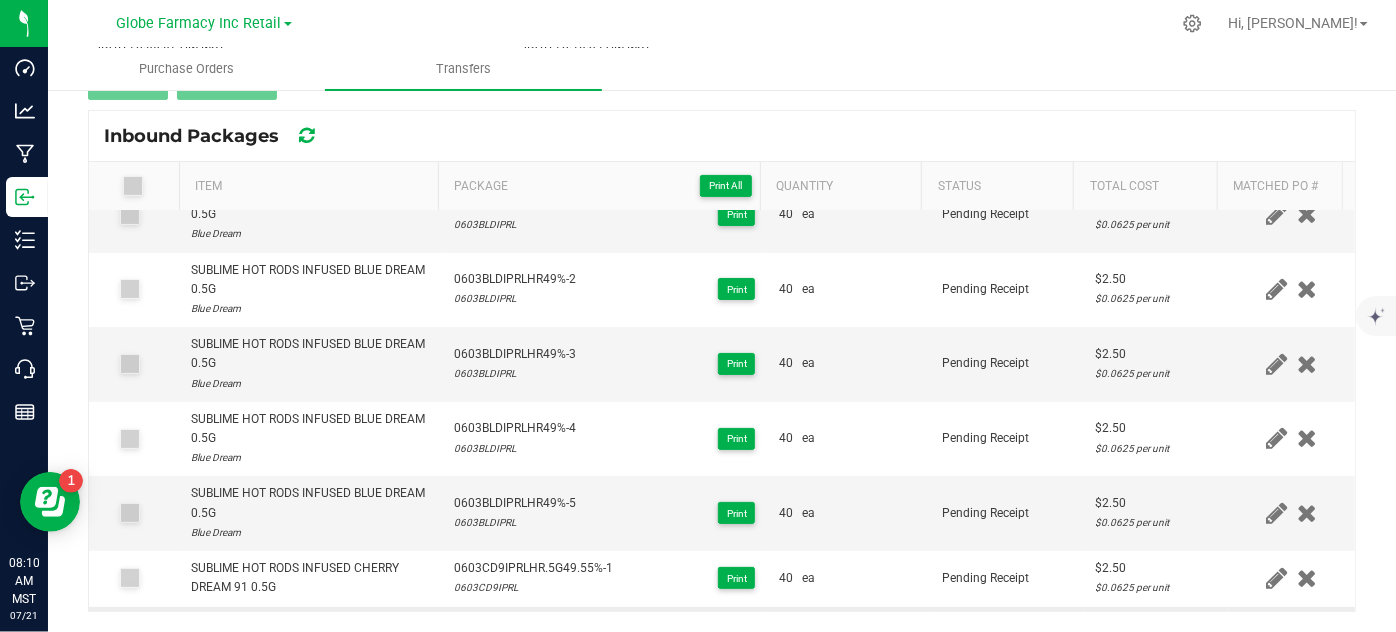 scroll, scrollTop: 237, scrollLeft: 0, axis: vertical 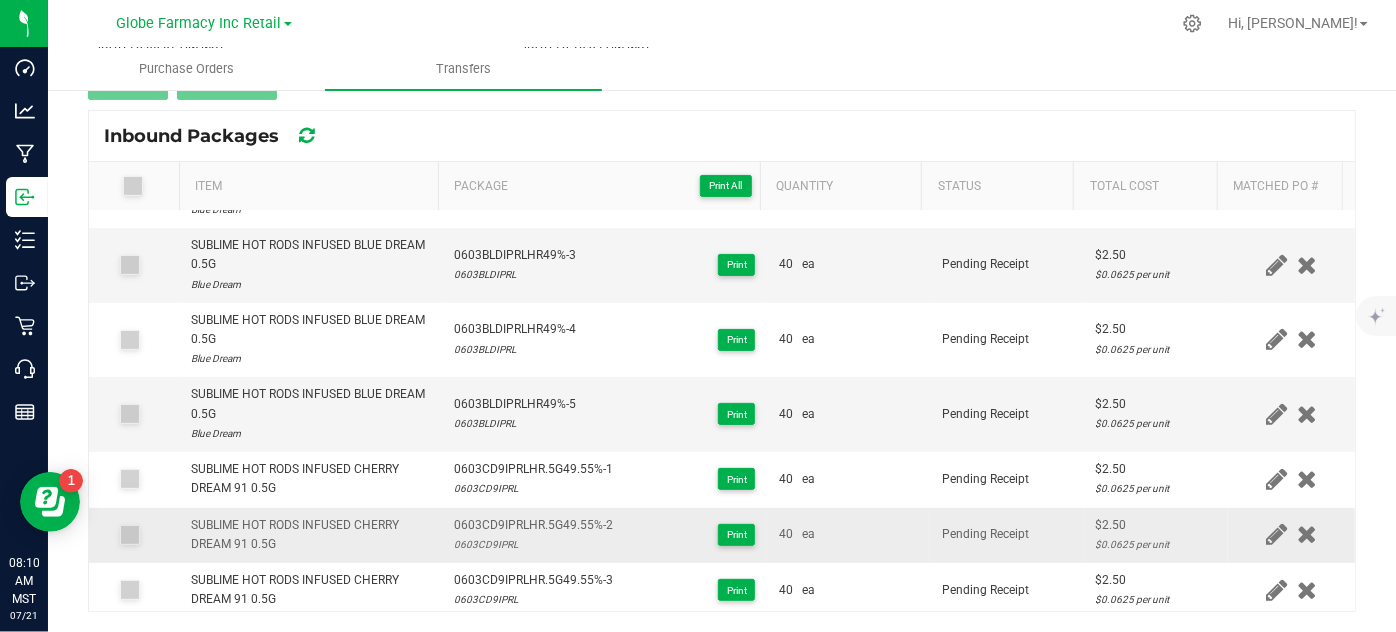 click on "0603CD9IPRLHR.5G49.55%-2" at bounding box center (533, 525) 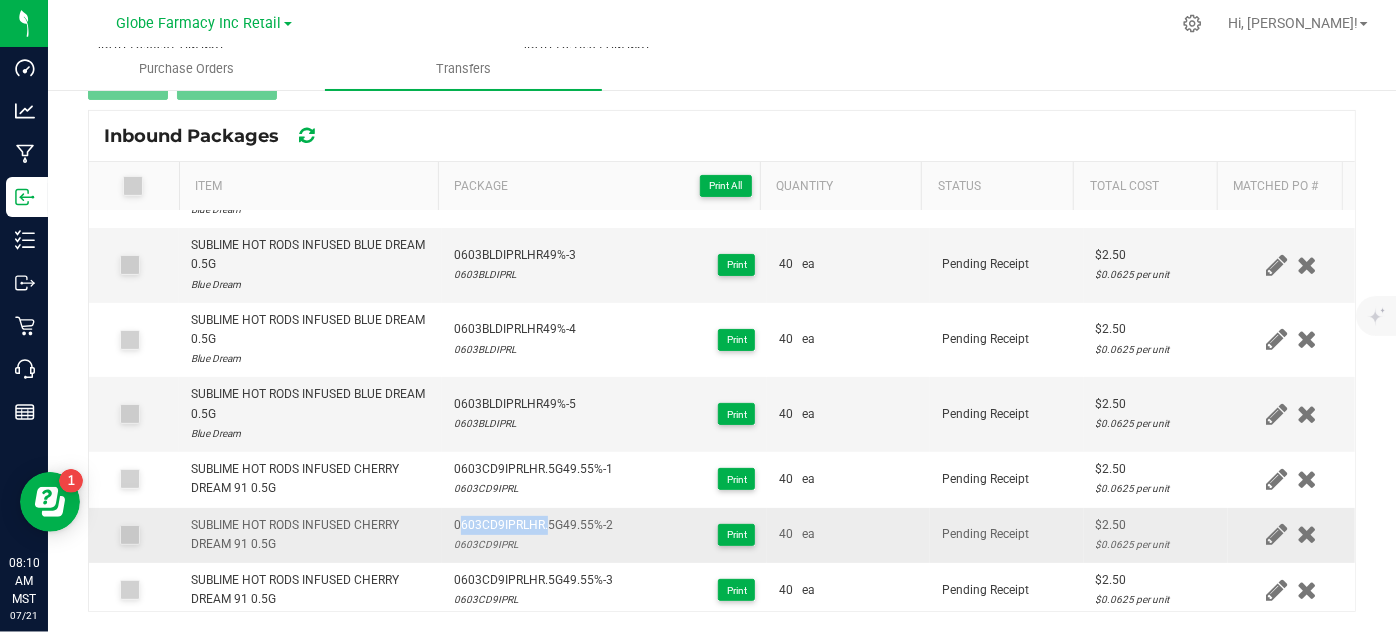 click on "0603CD9IPRLHR.5G49.55%-2" at bounding box center (533, 525) 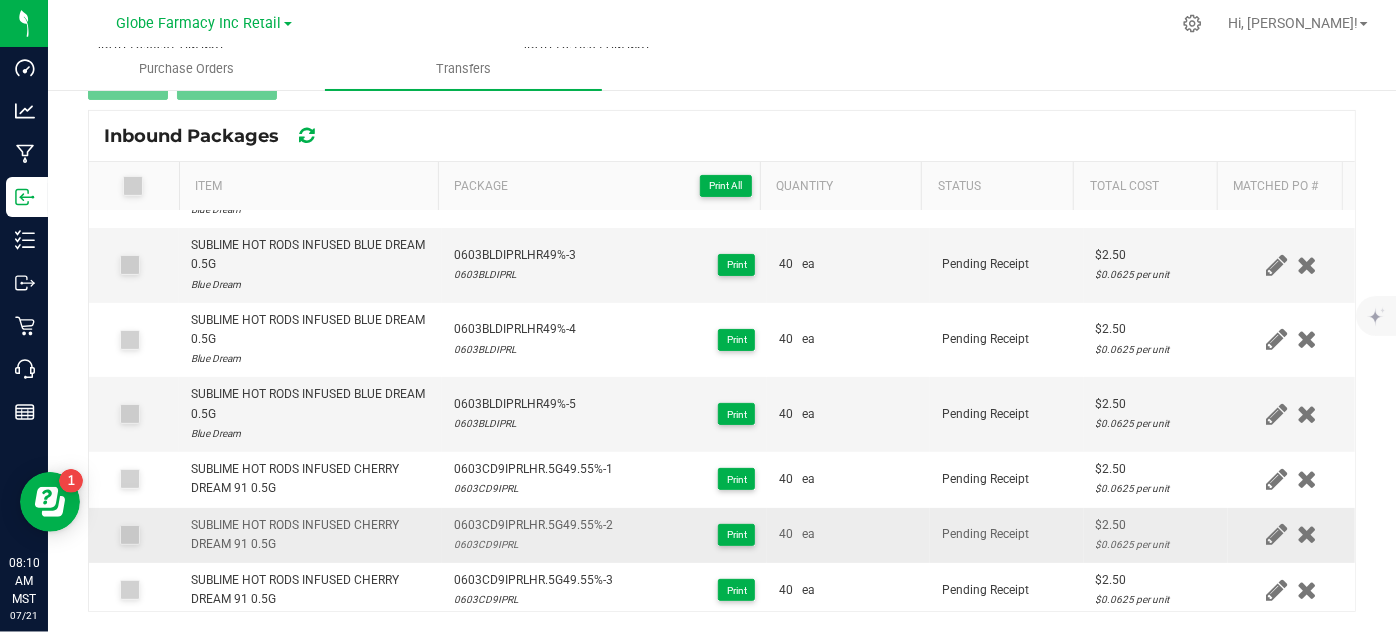click on "0603CD9IPRL" at bounding box center (533, 544) 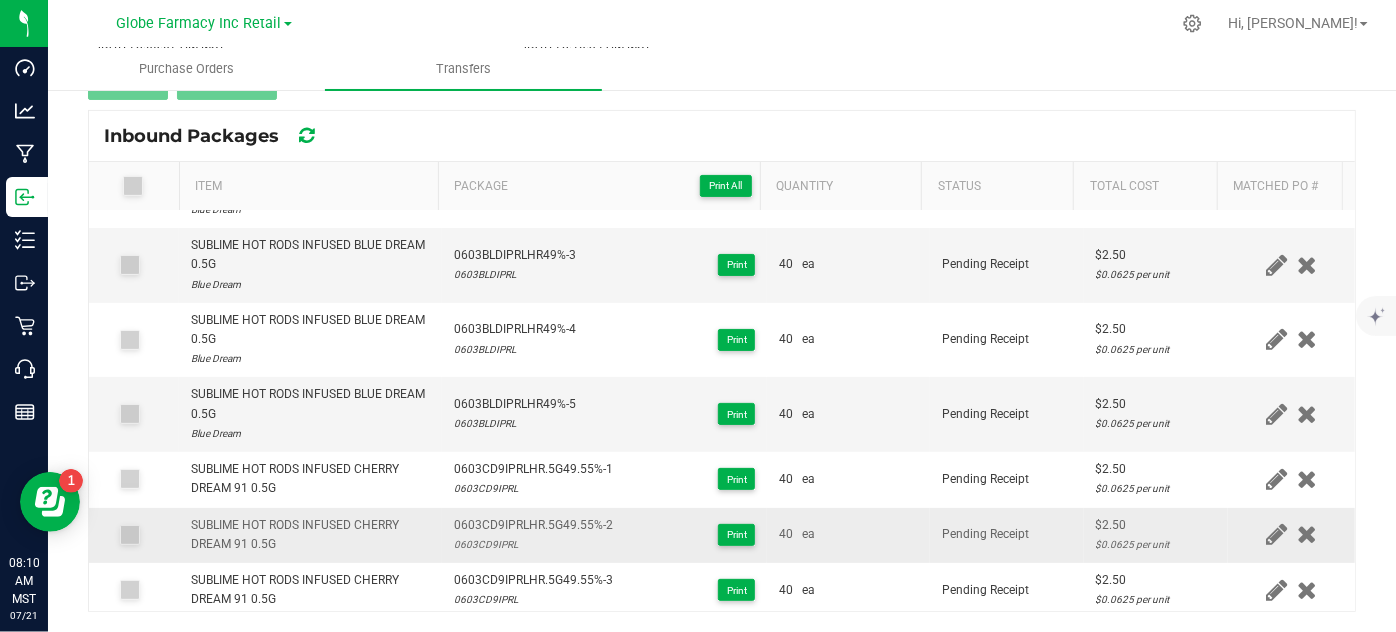click on "0603CD9IPRL" at bounding box center [533, 544] 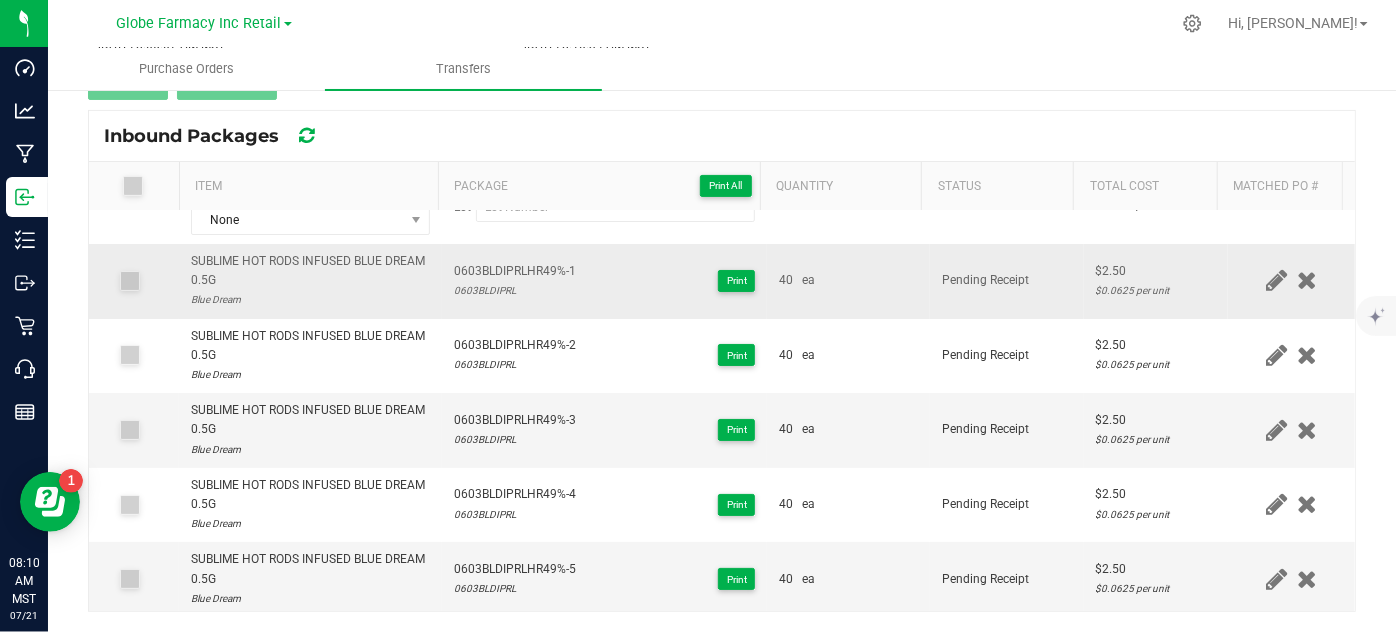 scroll, scrollTop: 0, scrollLeft: 0, axis: both 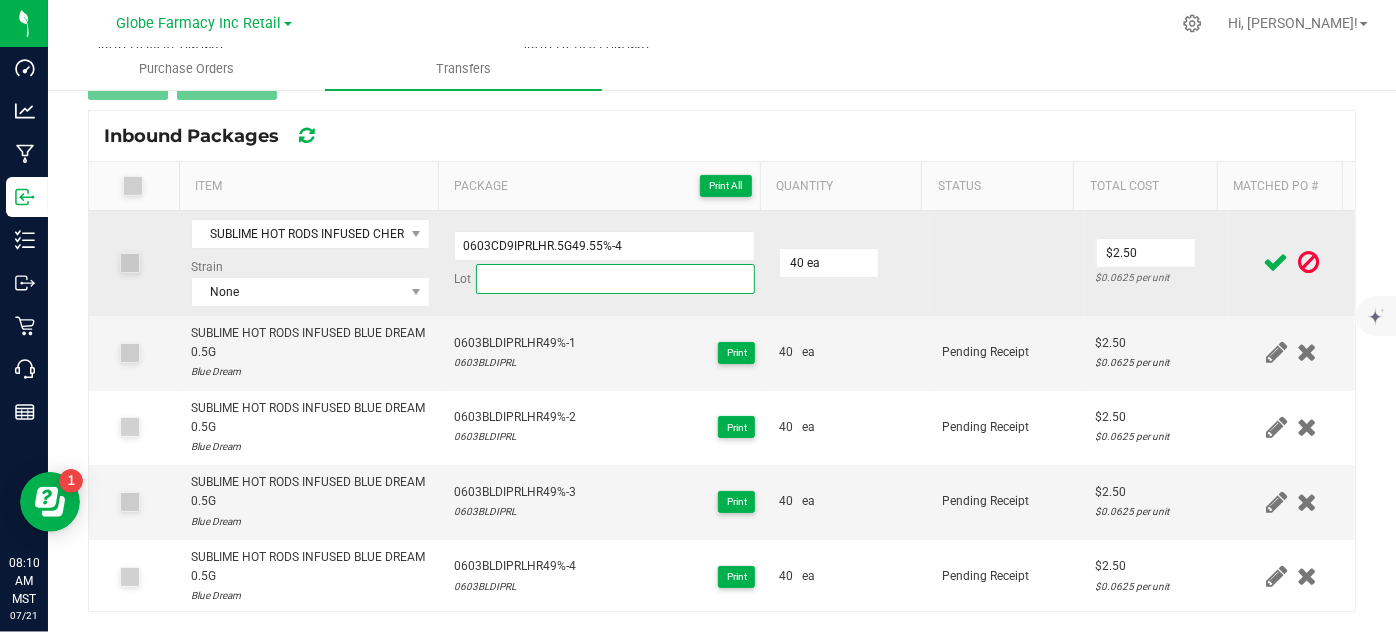 click at bounding box center [616, 279] 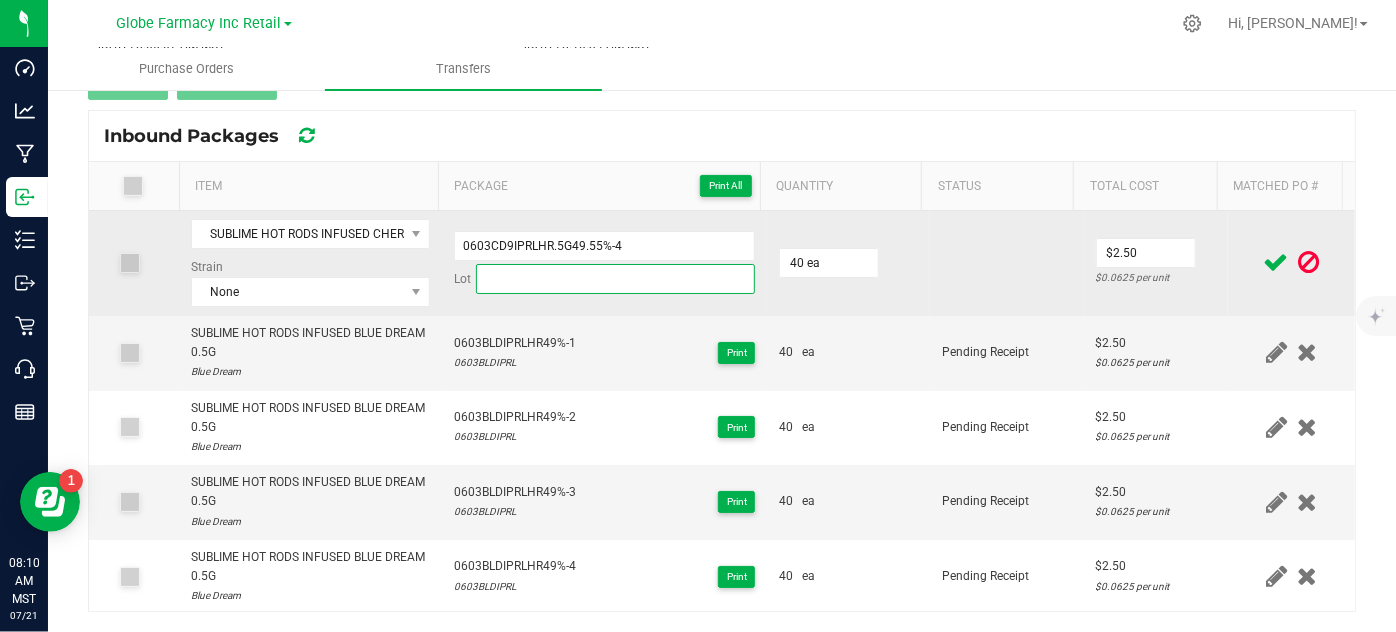 paste on "0603CD9IPRL" 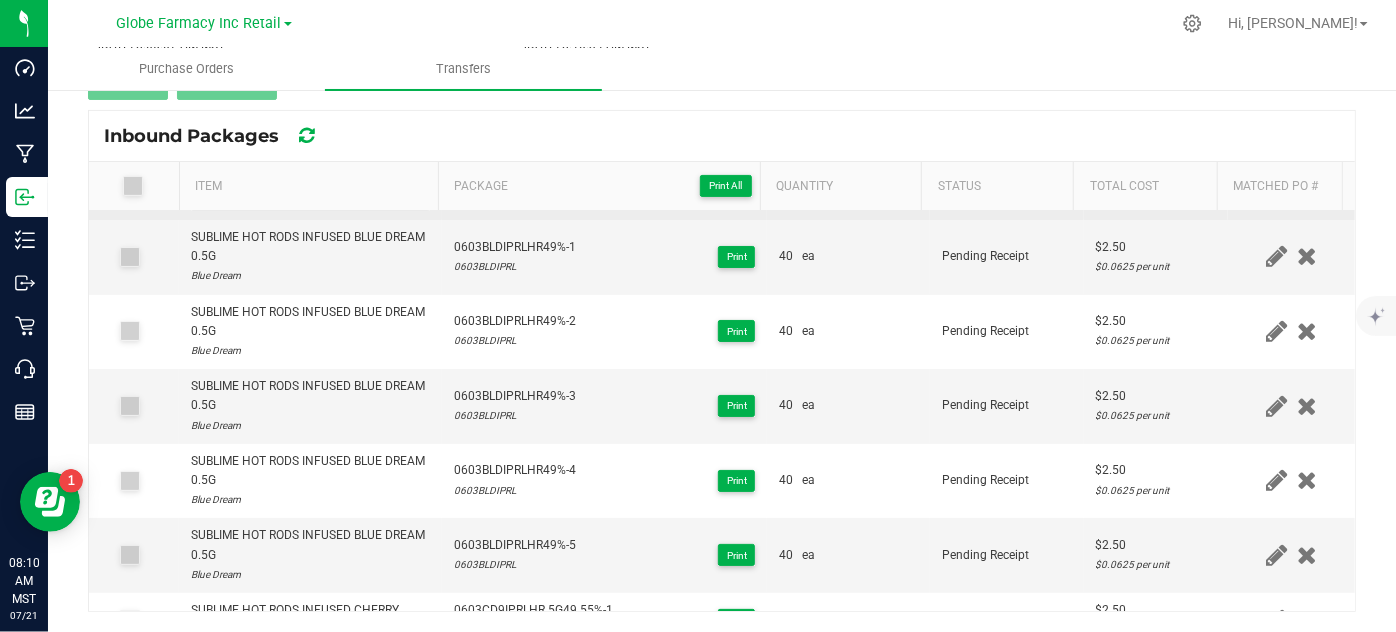 scroll, scrollTop: 0, scrollLeft: 0, axis: both 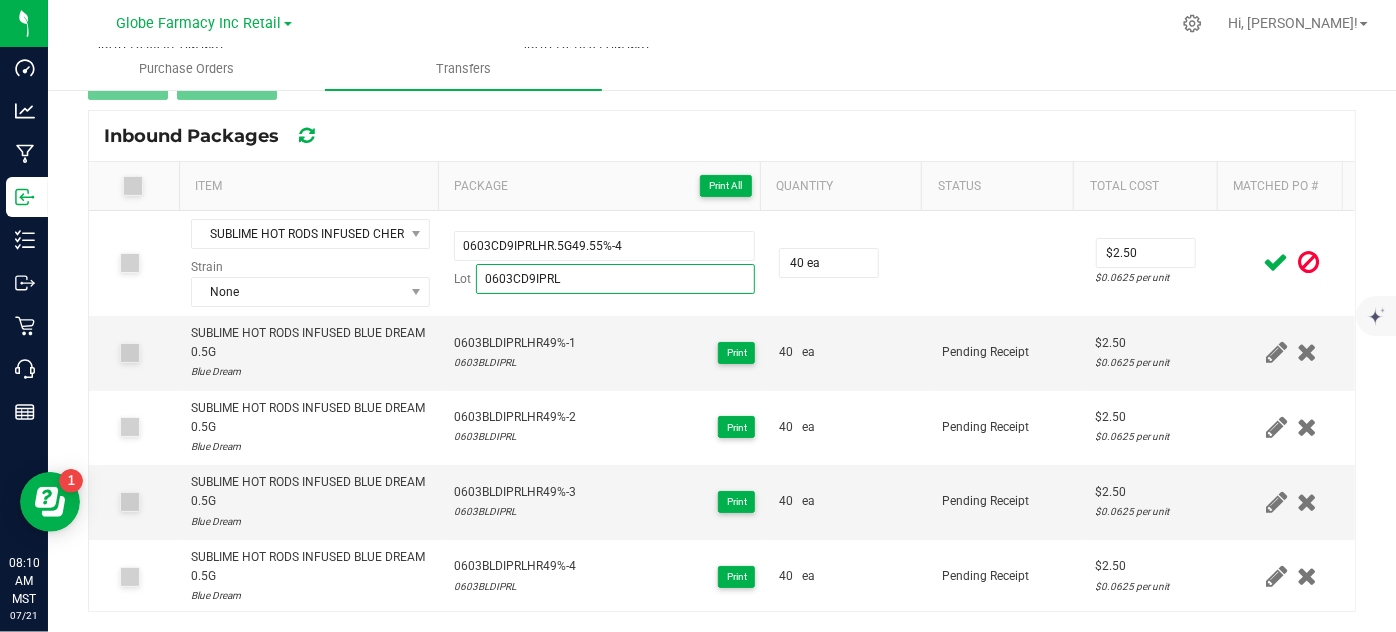 type on "0603CD9IPRL" 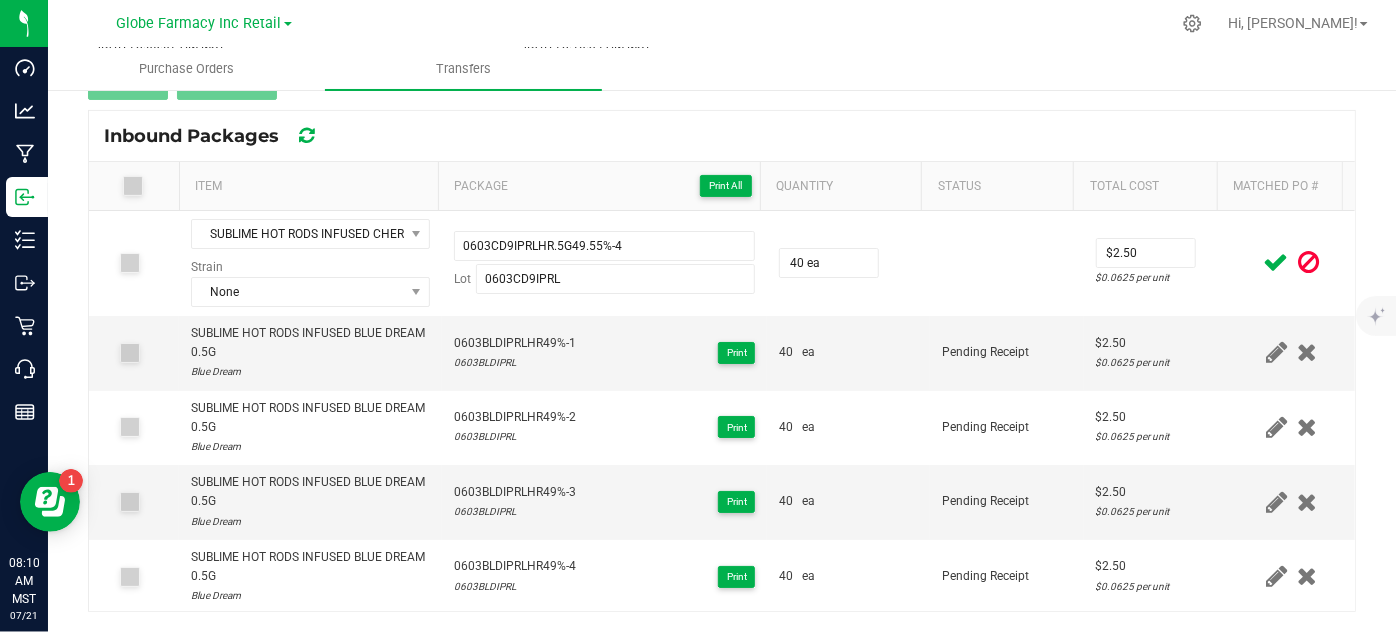 click at bounding box center [1276, 262] 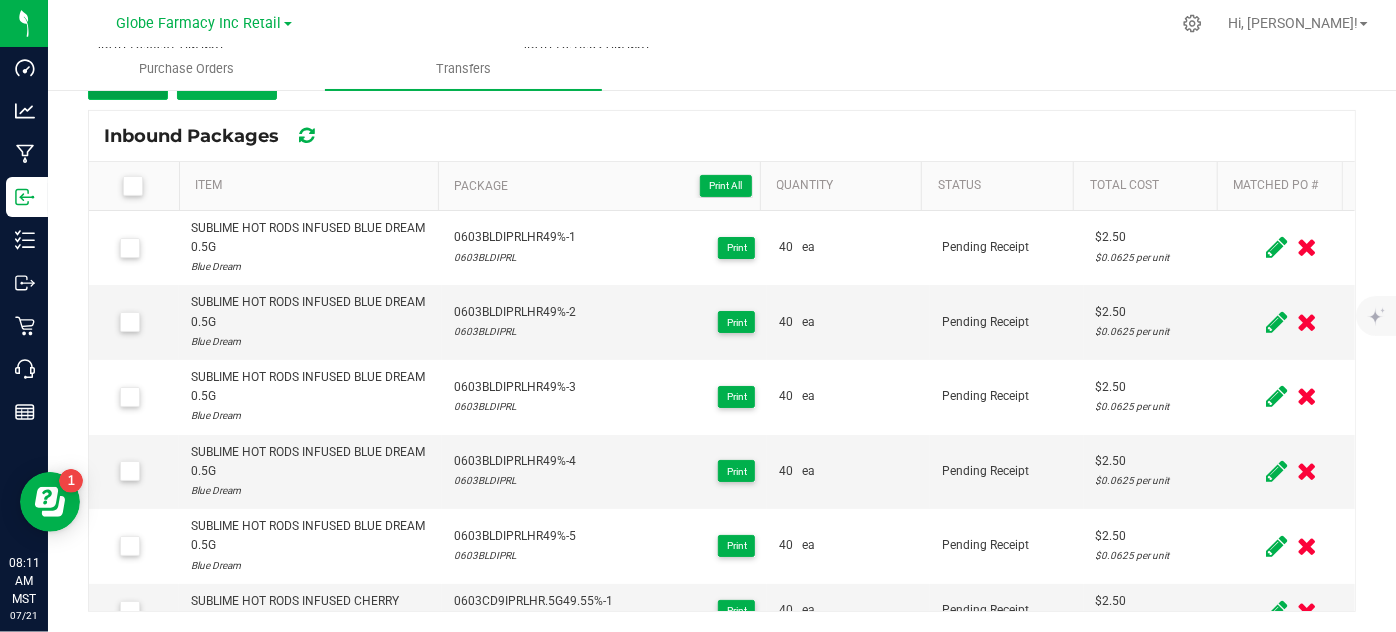 click on "Add" at bounding box center [128, 82] 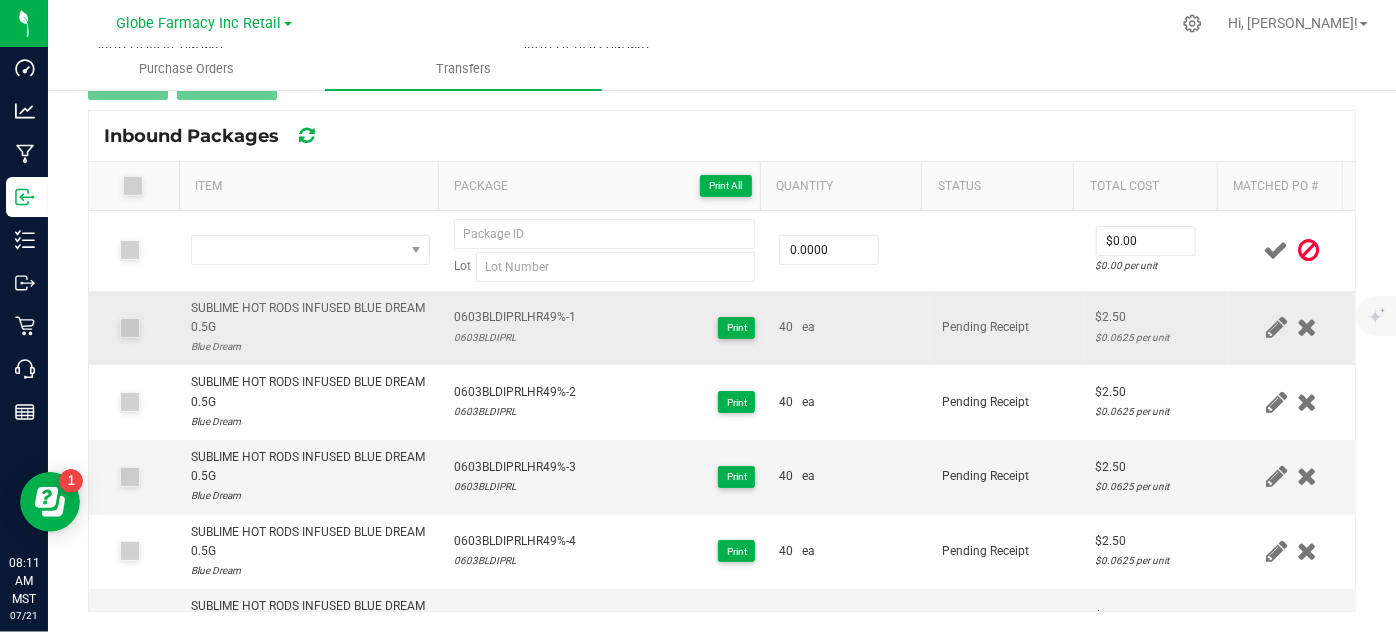 scroll, scrollTop: 269, scrollLeft: 0, axis: vertical 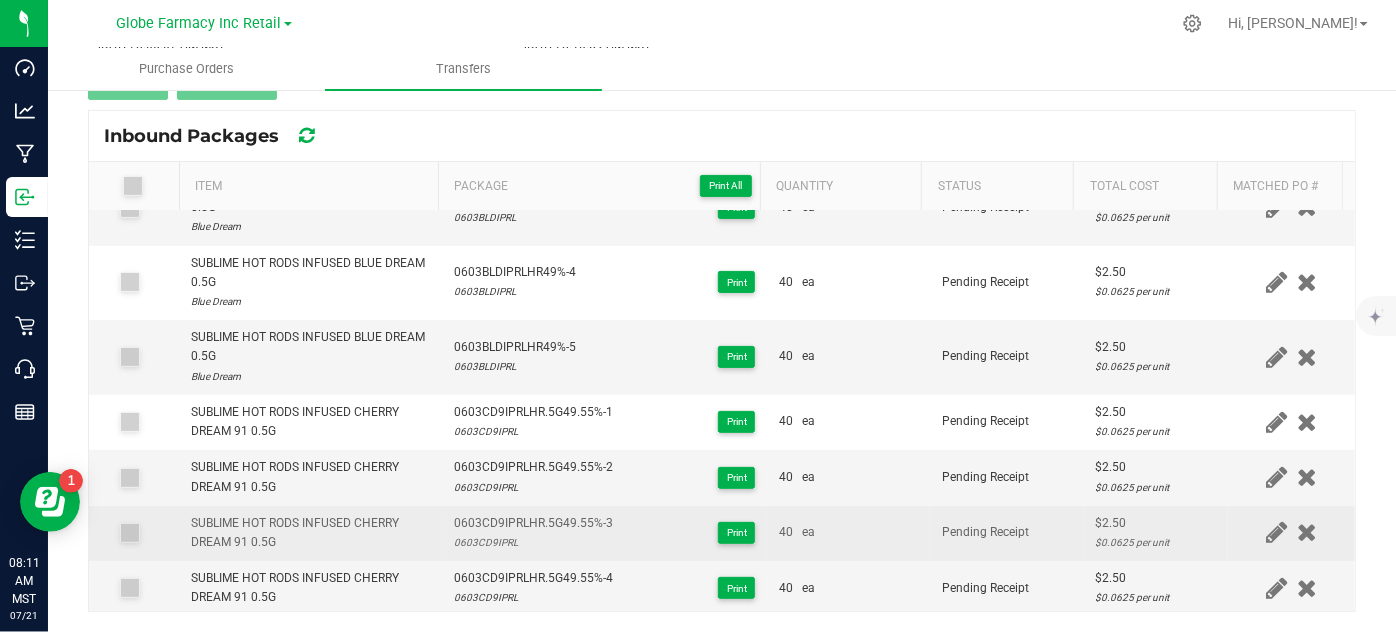 click on "SUBLIME HOT RODS INFUSED CHERRY DREAM 91 0.5G" at bounding box center [310, 533] 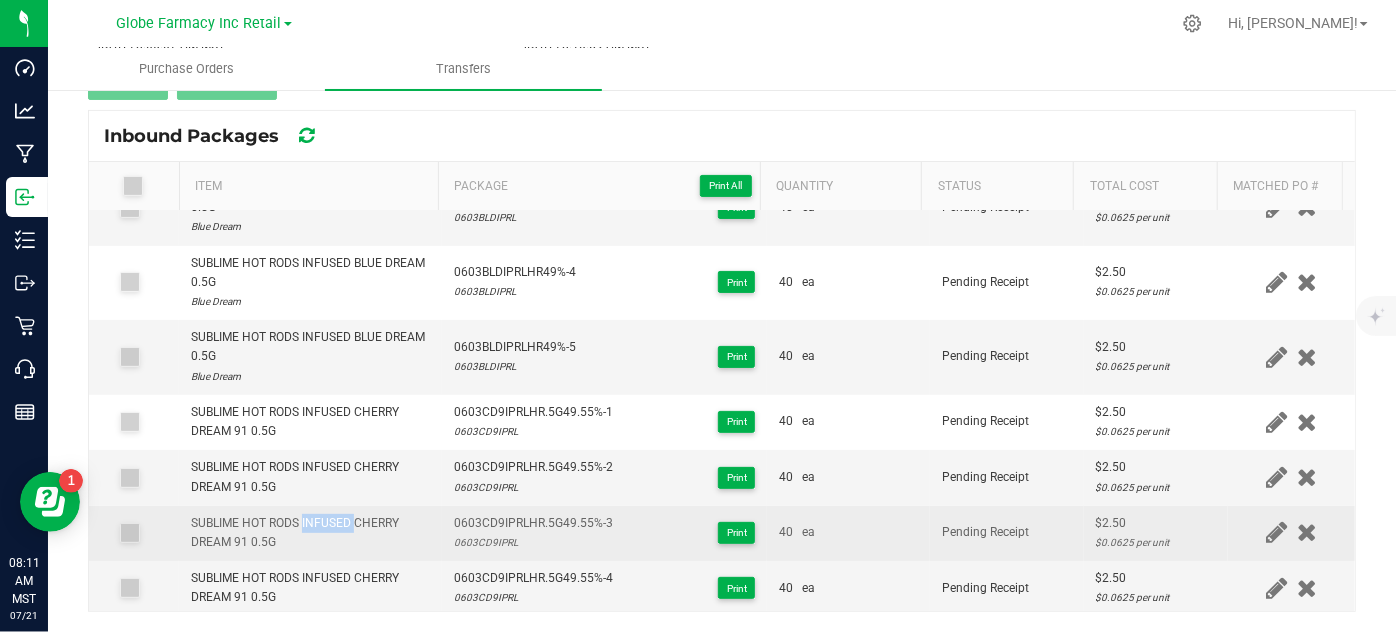 click on "SUBLIME HOT RODS INFUSED CHERRY DREAM 91 0.5G" at bounding box center (310, 533) 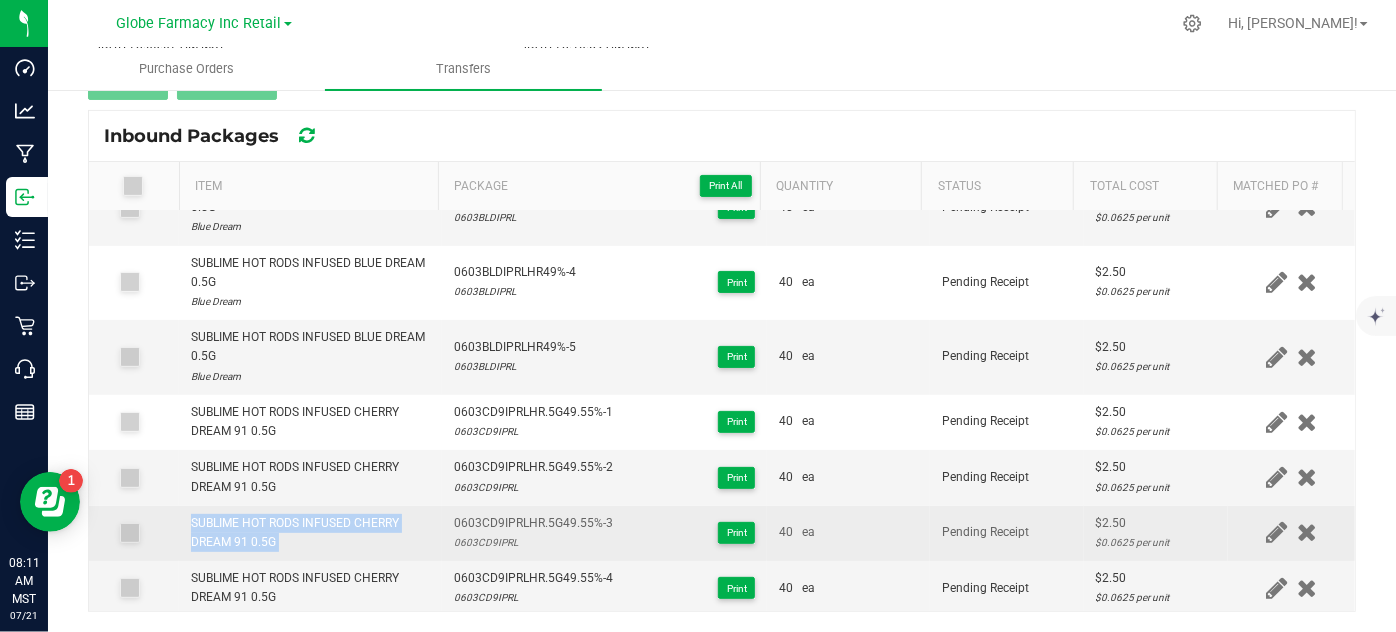 click on "SUBLIME HOT RODS INFUSED CHERRY DREAM 91 0.5G" at bounding box center [310, 533] 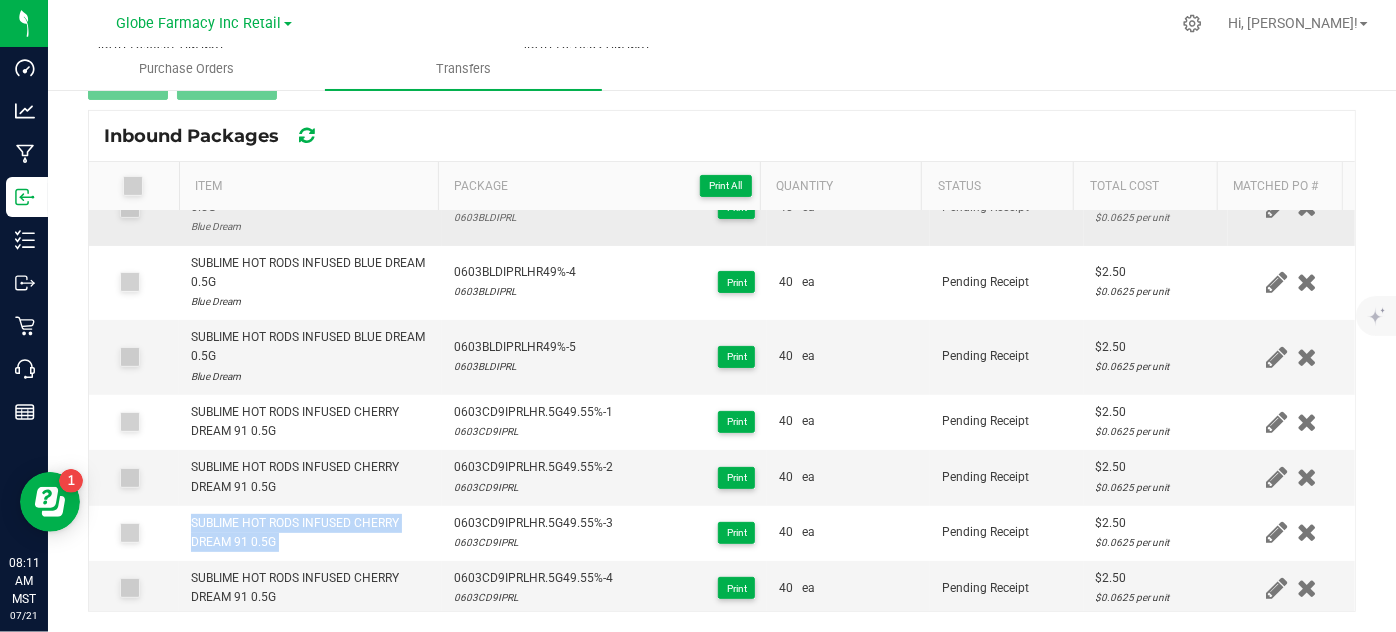 scroll, scrollTop: 0, scrollLeft: 0, axis: both 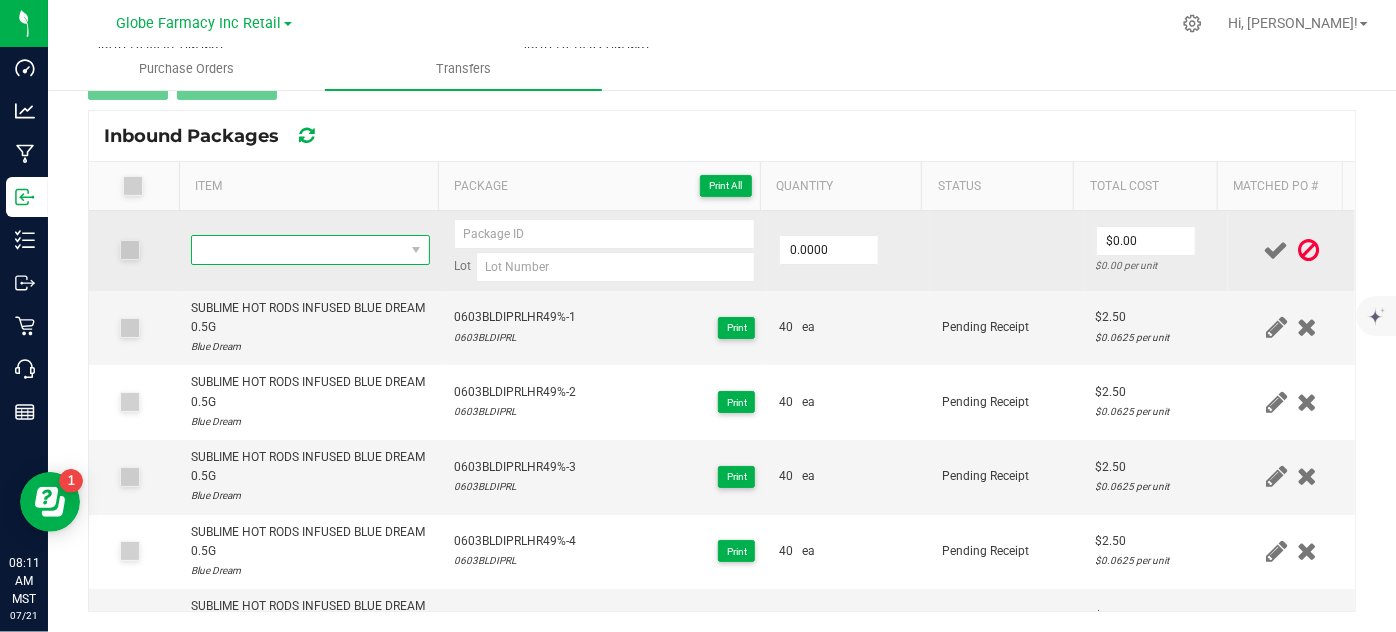 click at bounding box center [297, 250] 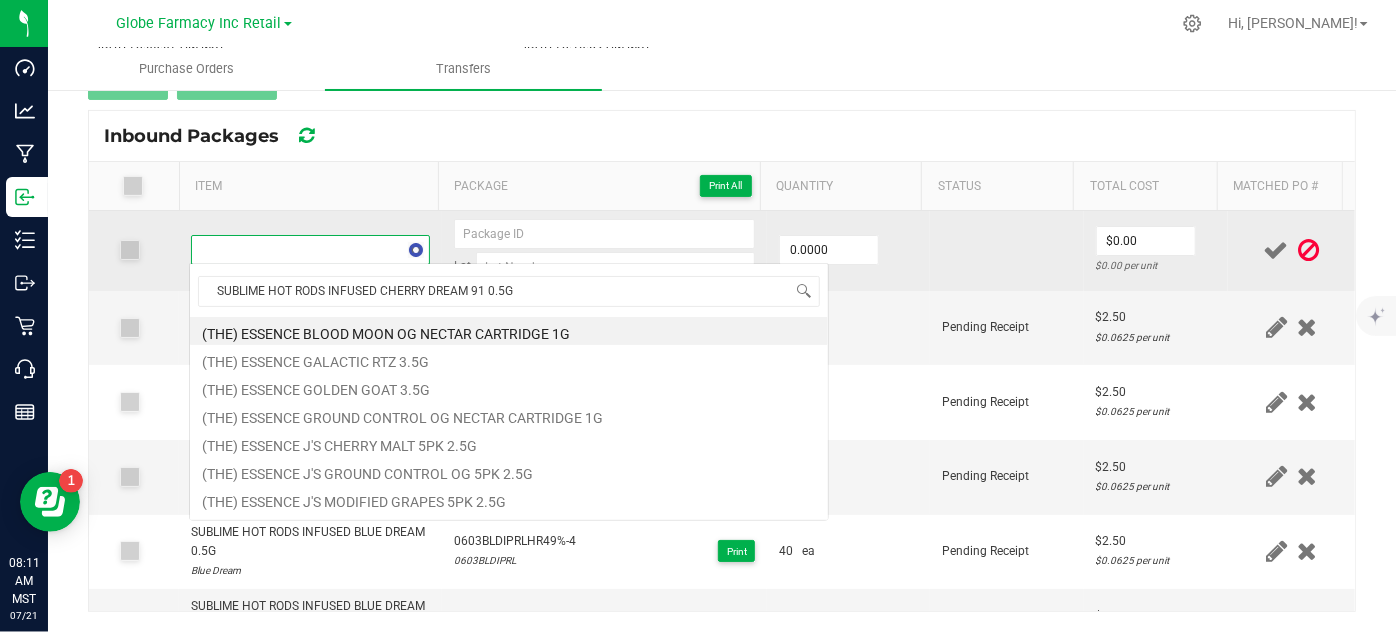 scroll, scrollTop: 99970, scrollLeft: 99767, axis: both 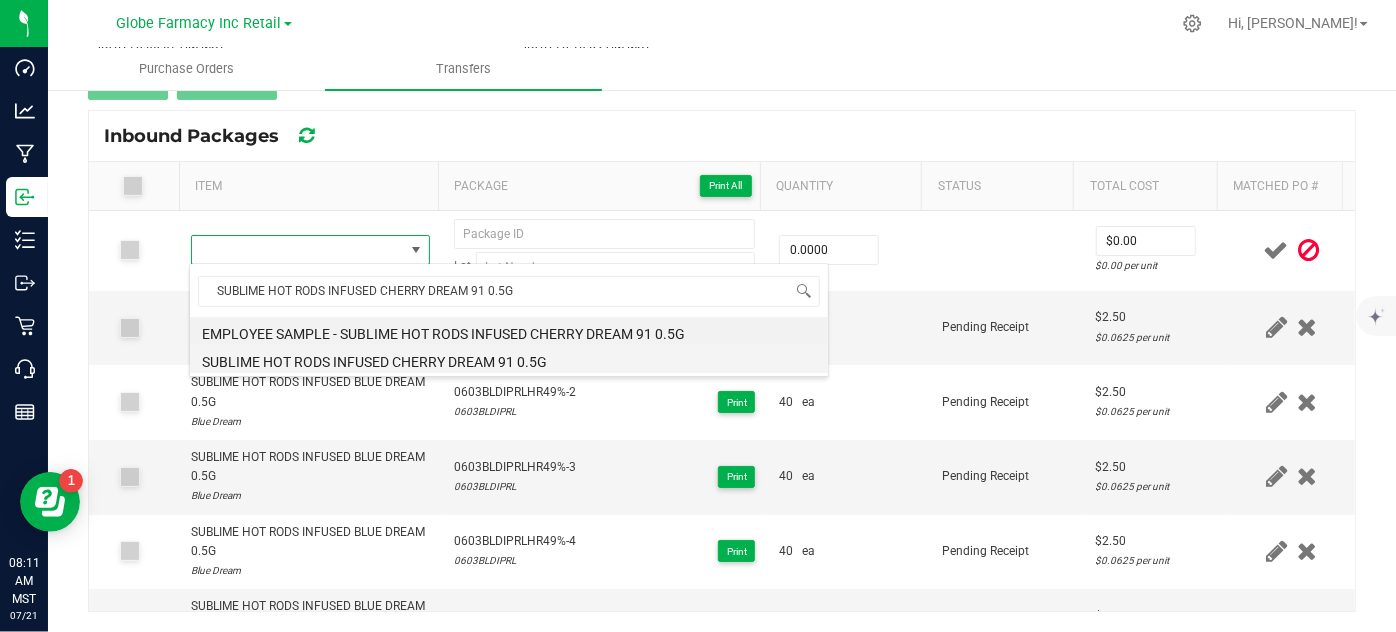 click on "SUBLIME HOT RODS INFUSED CHERRY DREAM 91 0.5G" at bounding box center [509, 359] 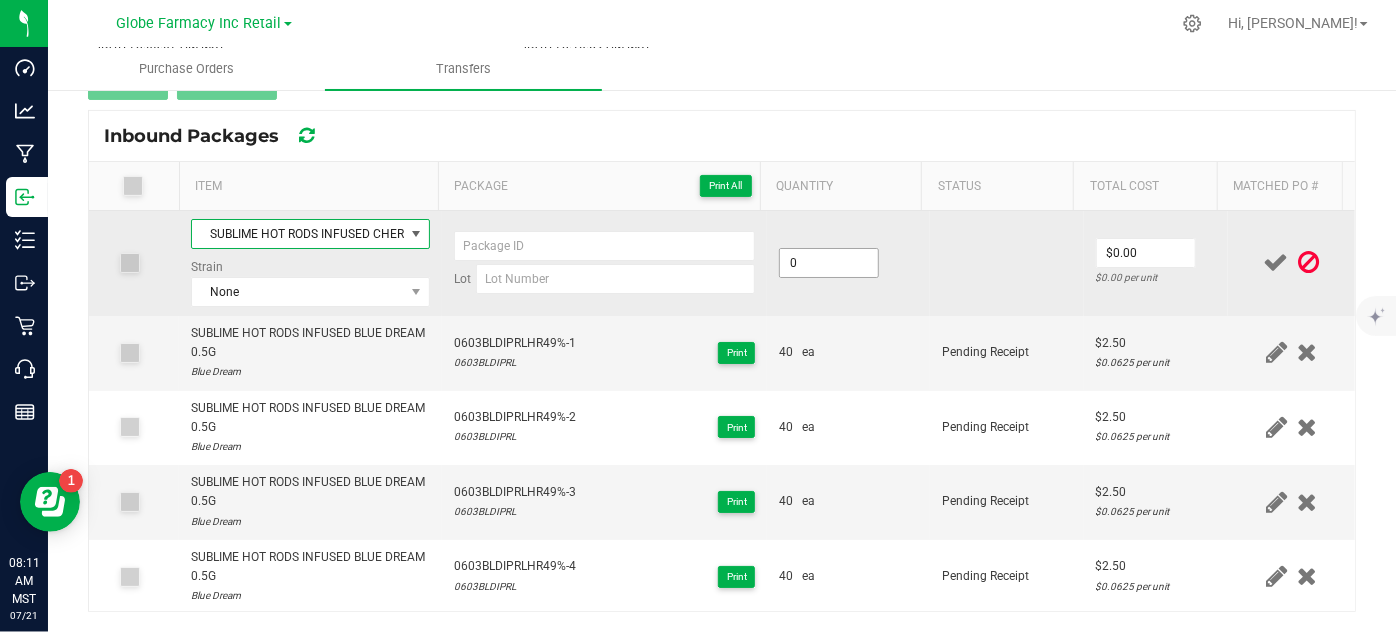 click on "0" at bounding box center [829, 263] 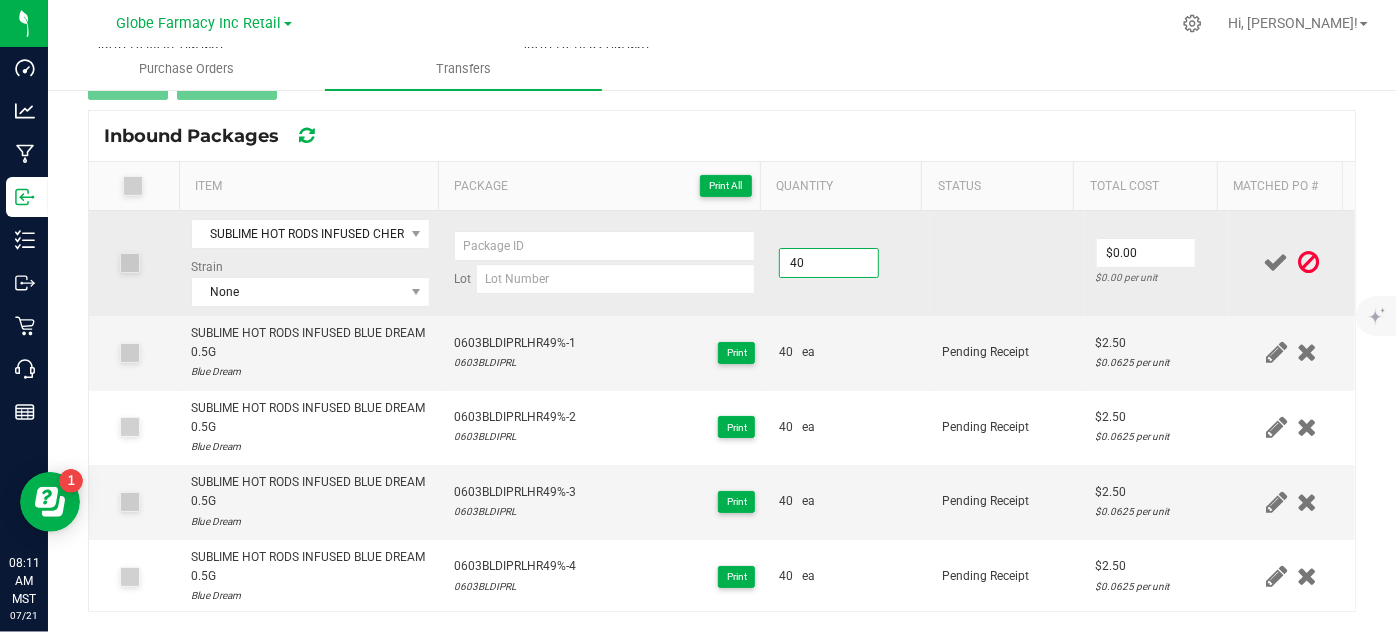 type on "40 ea" 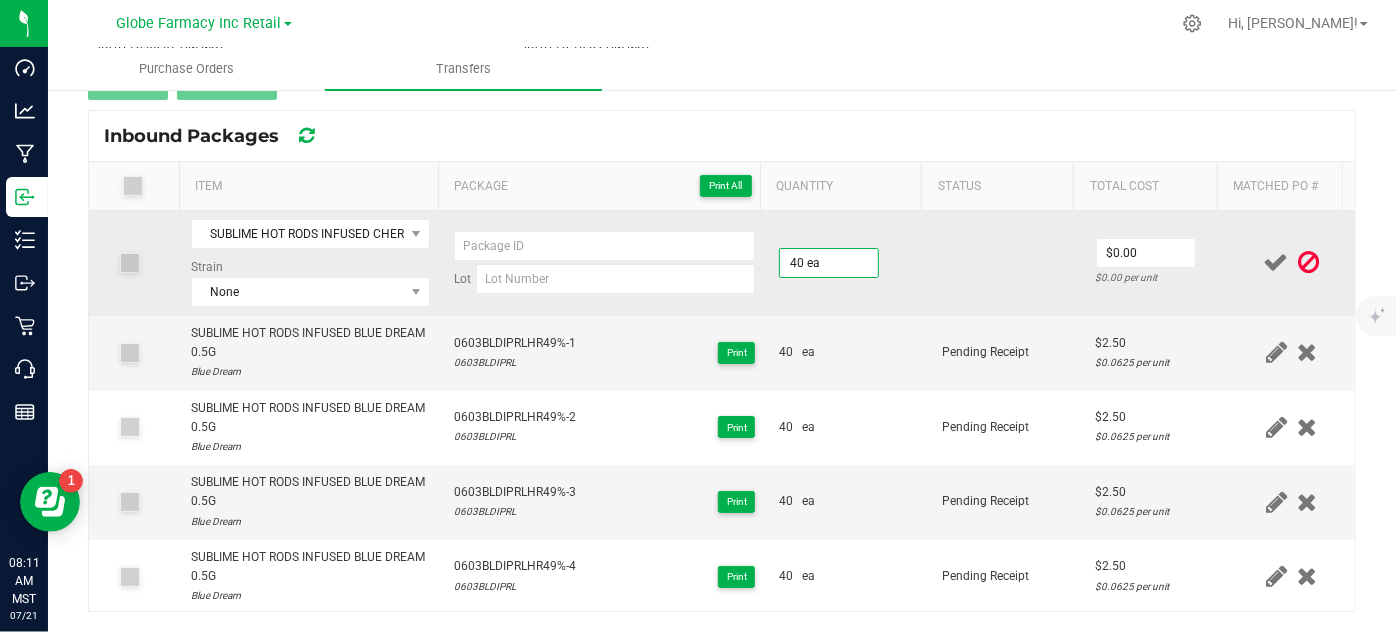 click at bounding box center (1007, 263) 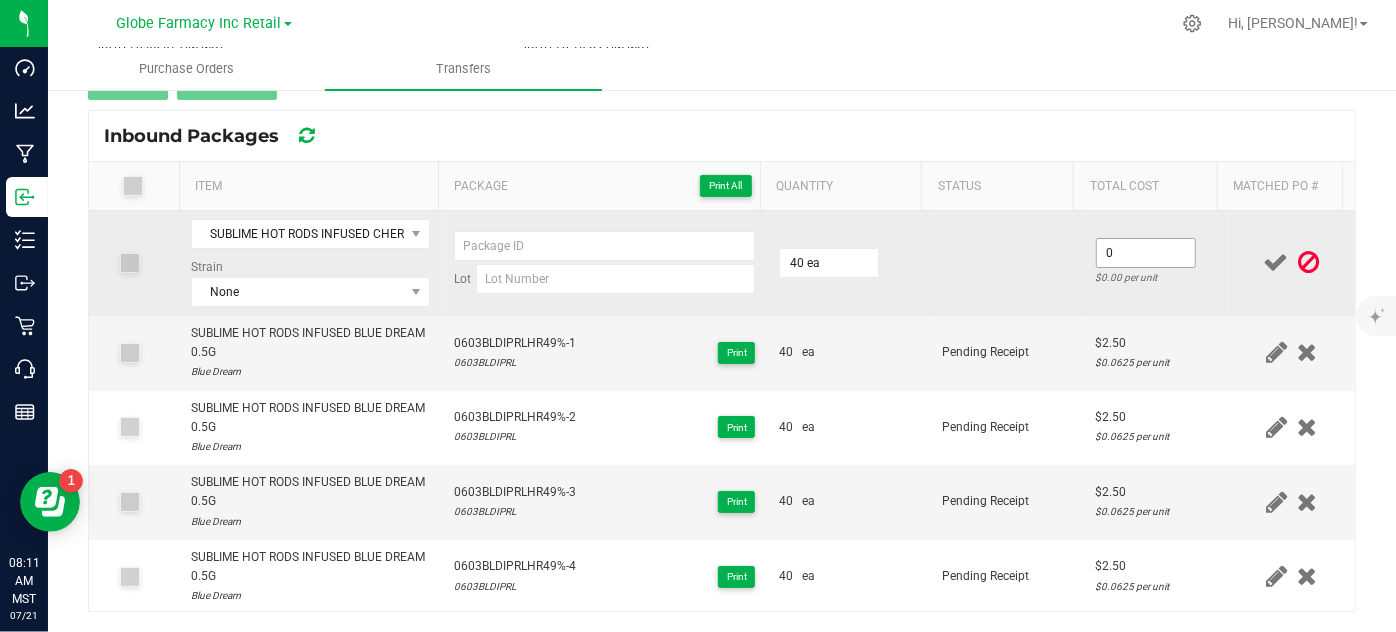 click on "0" at bounding box center [1146, 253] 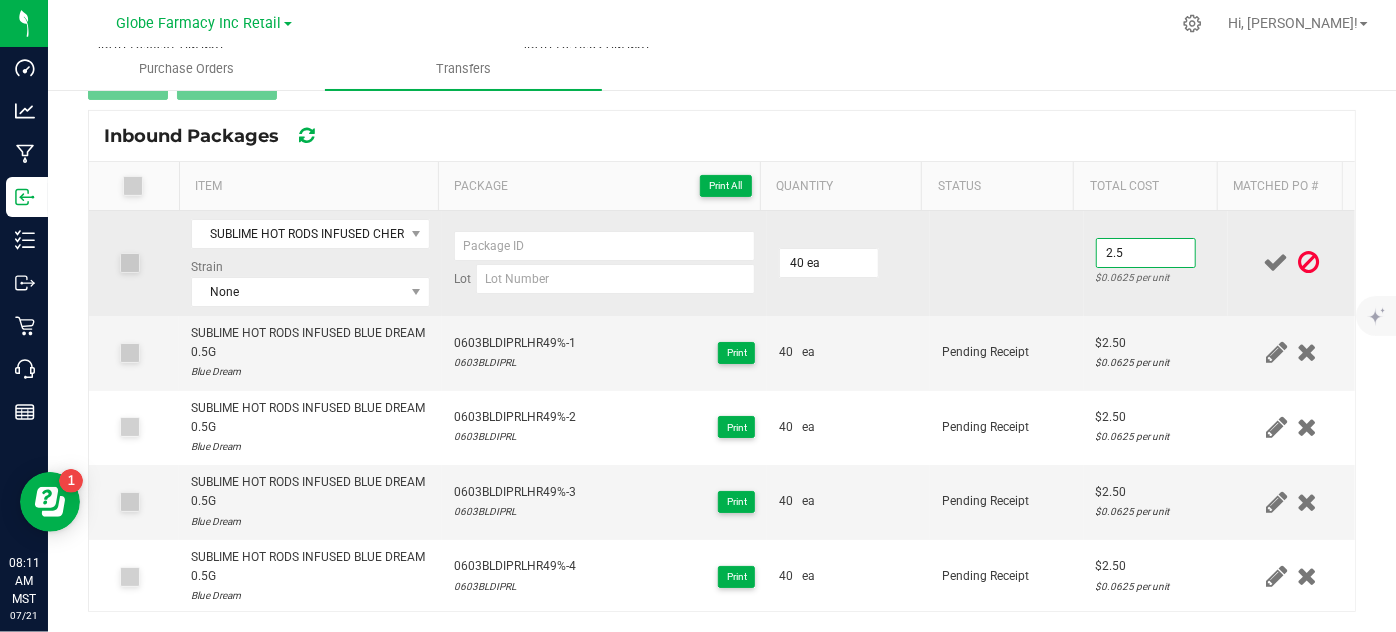 type on "$2.50" 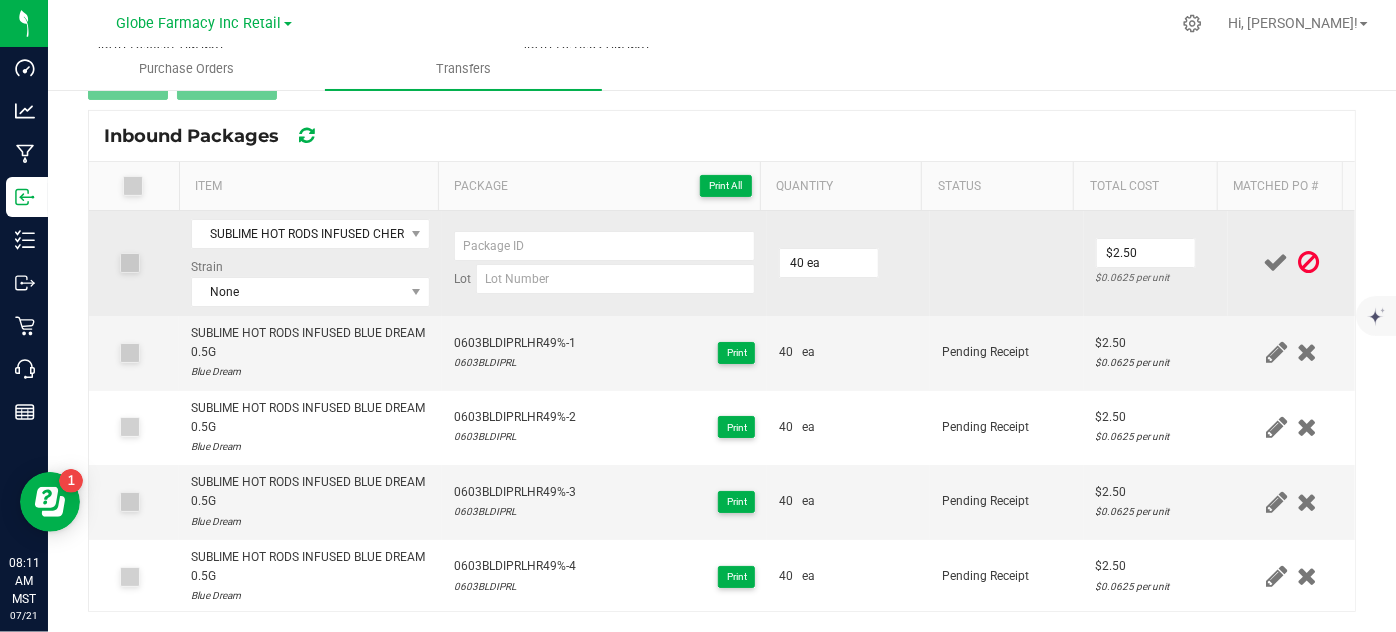 click at bounding box center (1007, 263) 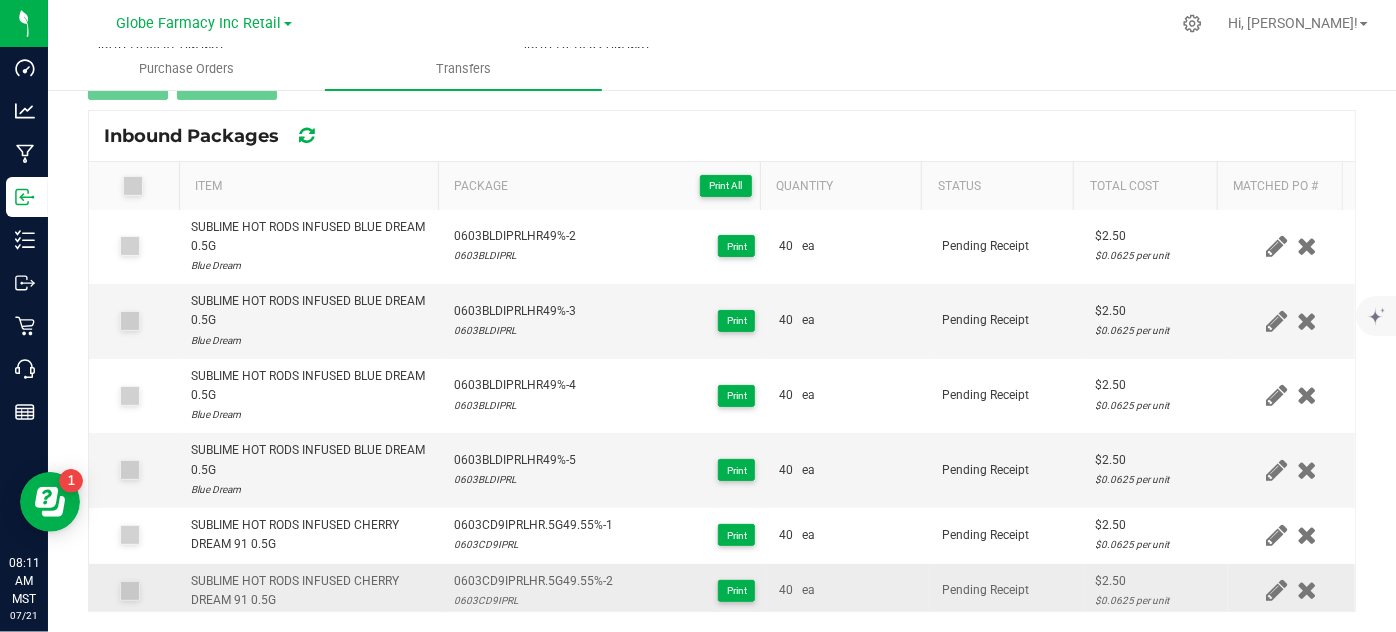 scroll, scrollTop: 293, scrollLeft: 0, axis: vertical 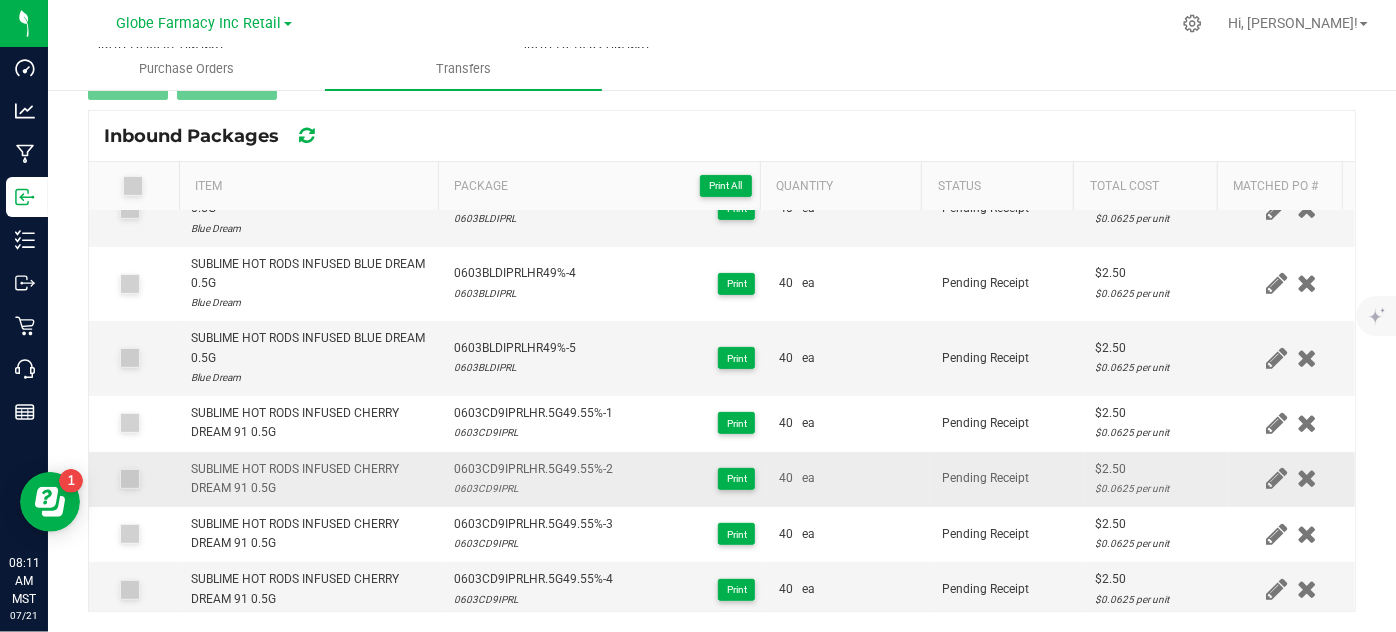 click on "0603CD9IPRLHR.5G49.55%-2" at bounding box center (533, 469) 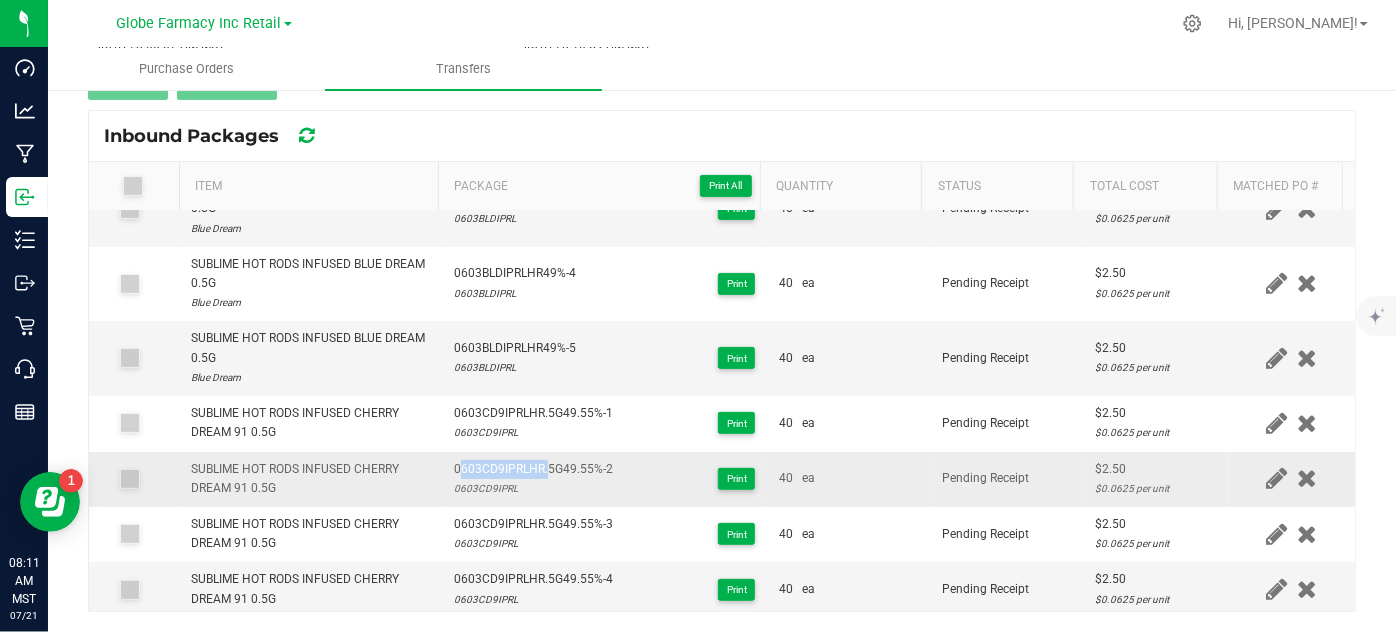 click on "0603CD9IPRLHR.5G49.55%-2" at bounding box center (533, 469) 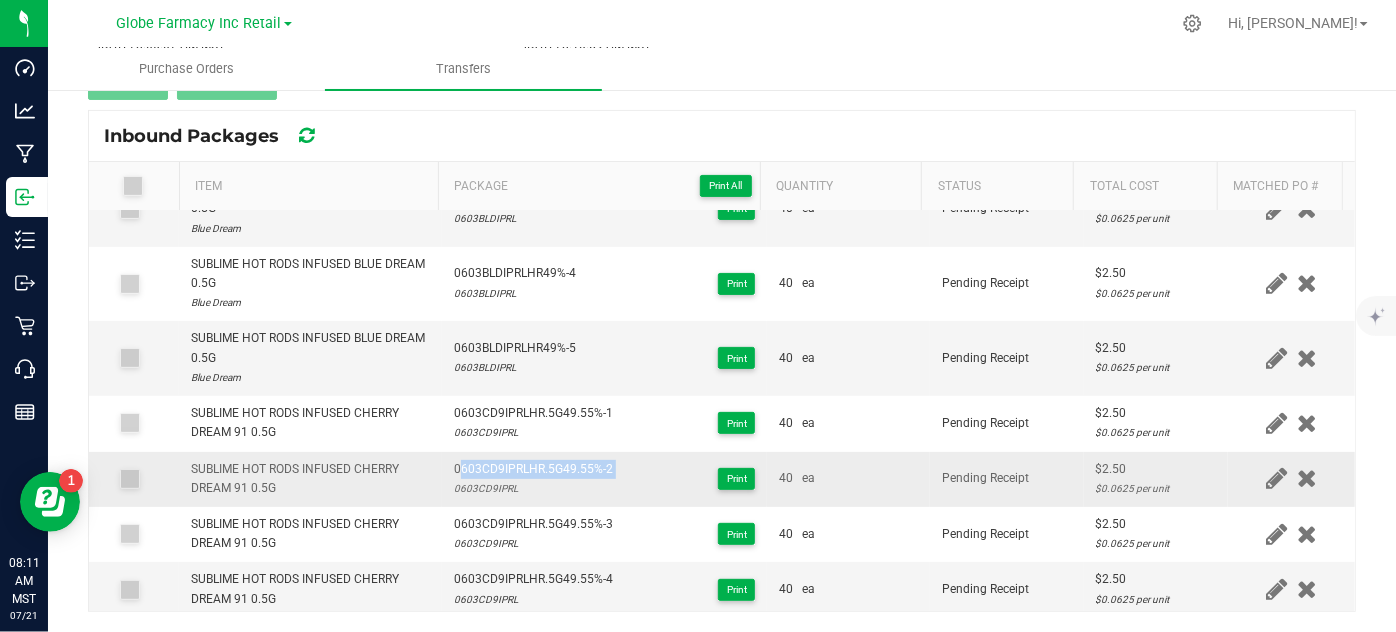 click on "0603CD9IPRLHR.5G49.55%-2" at bounding box center [533, 469] 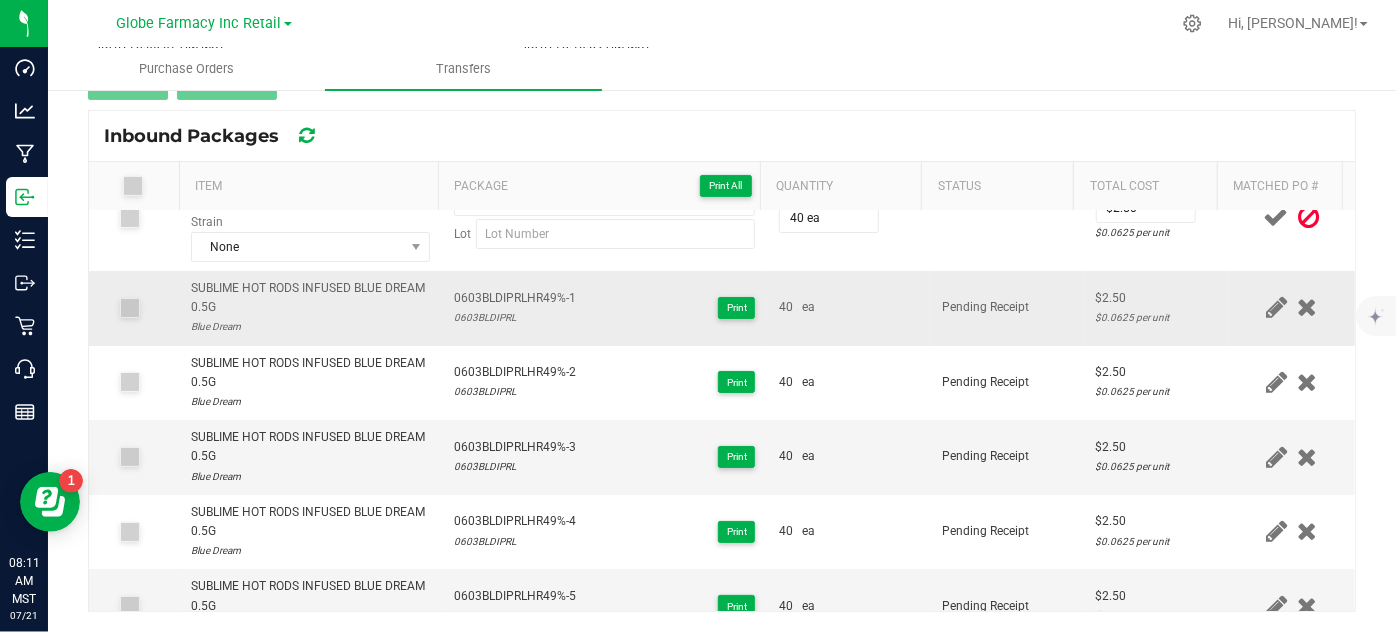 scroll, scrollTop: 0, scrollLeft: 0, axis: both 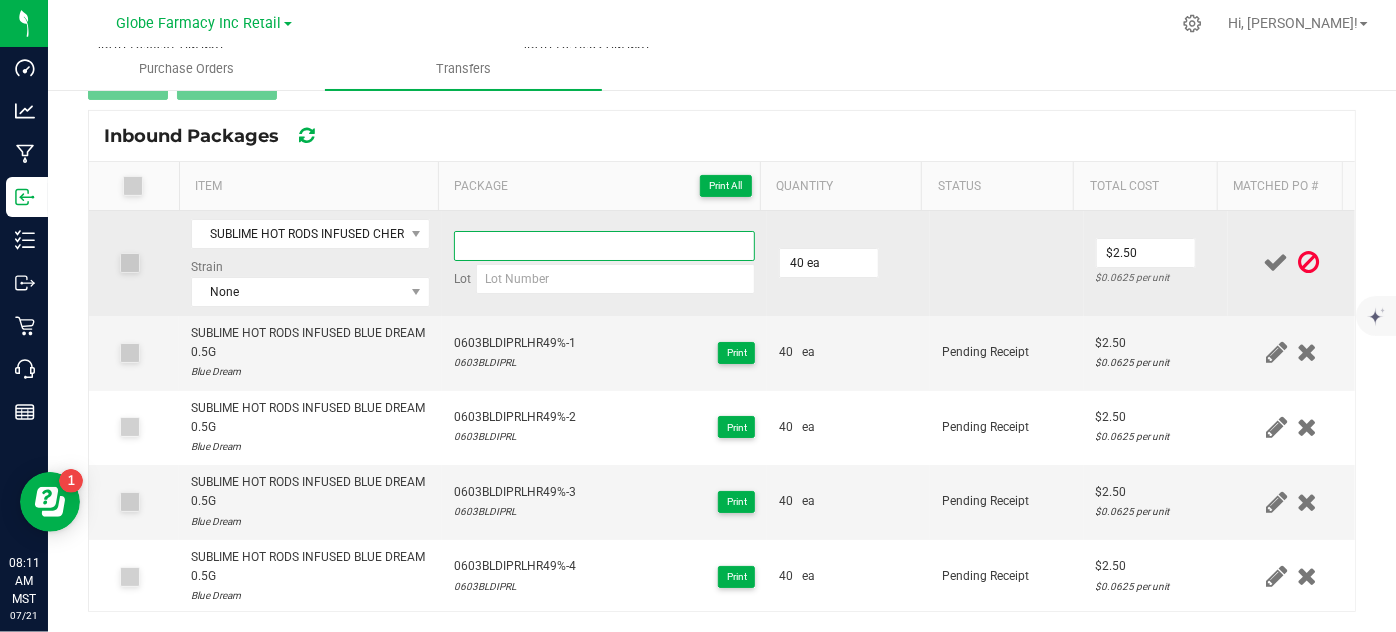 click at bounding box center (605, 246) 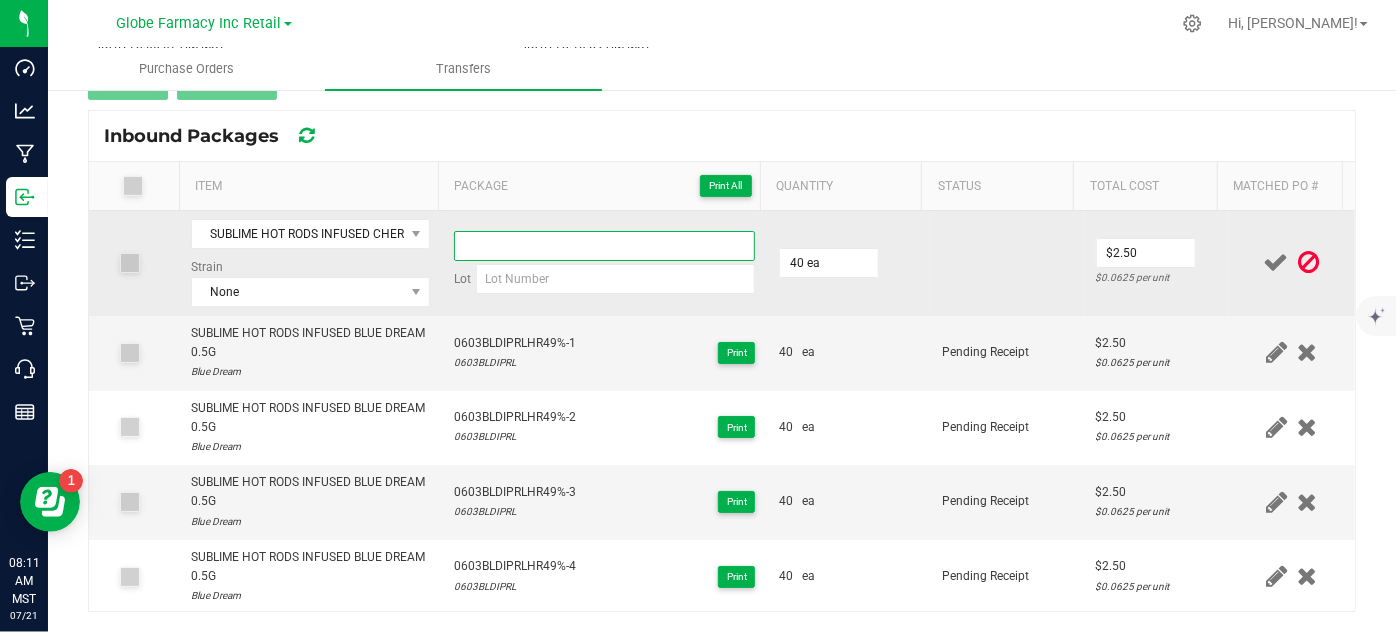 paste on "0603CD9IPRLHR.5G49.55%-2" 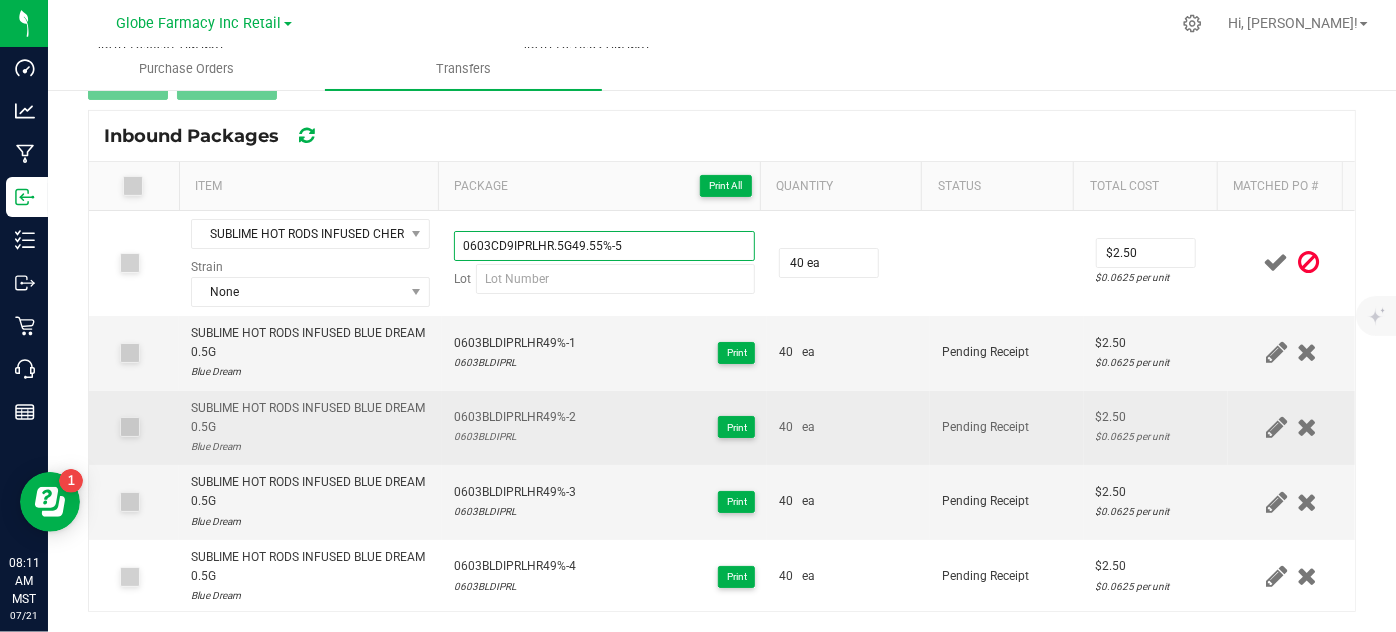 type on "0603CD9IPRLHR.5G49.55%-5" 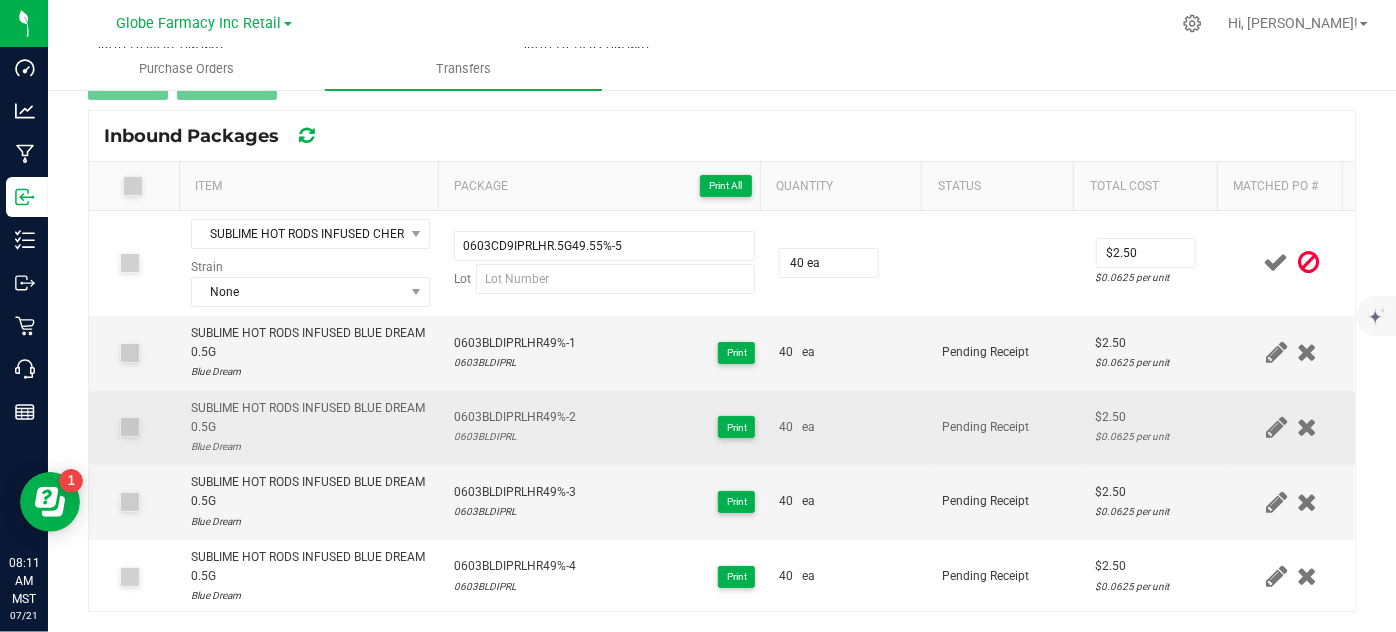 drag, startPoint x: 580, startPoint y: 399, endPoint x: 549, endPoint y: 433, distance: 46.010868 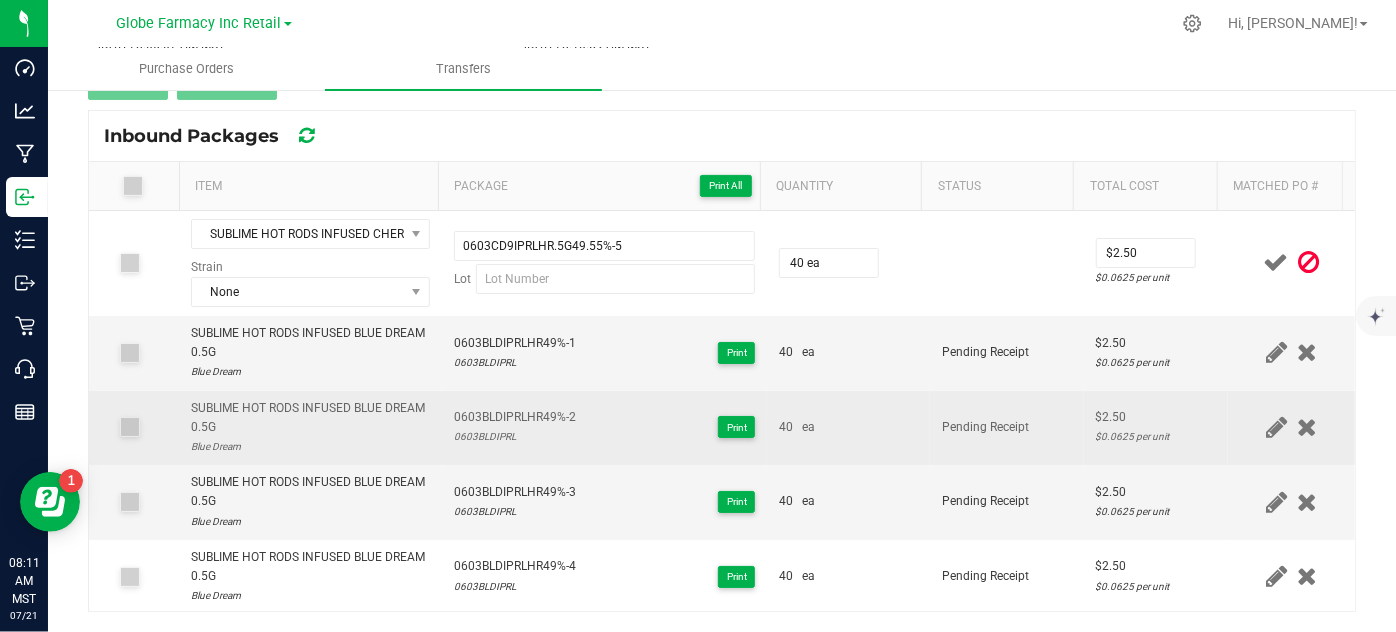 click on "0603BLDIPRLHR49%-2   0603BLDIPRL   Print" at bounding box center [605, 428] 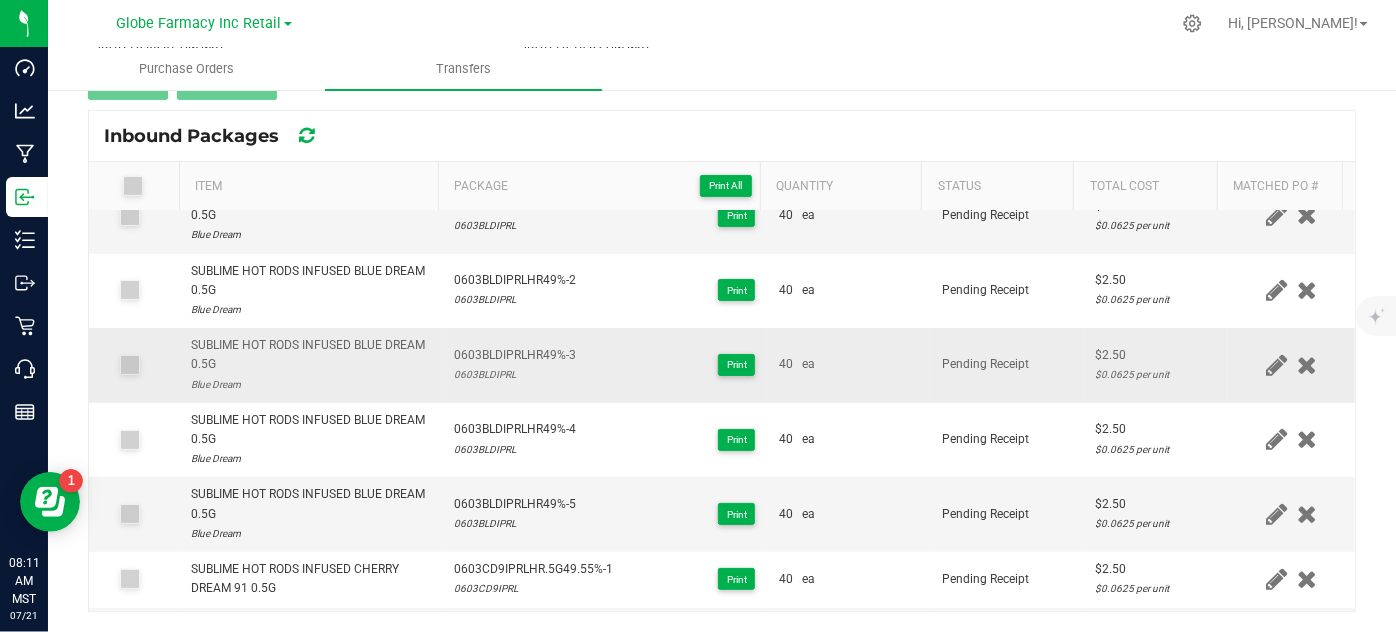 scroll, scrollTop: 293, scrollLeft: 0, axis: vertical 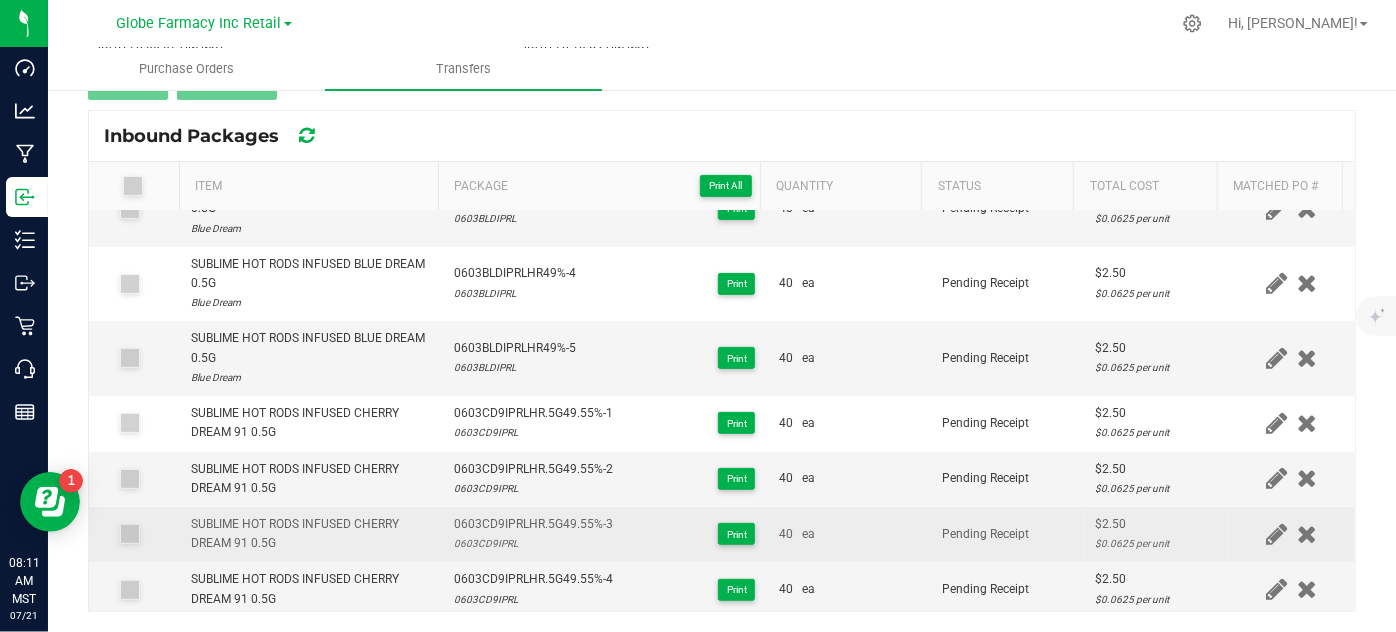 click on "0603CD9IPRL" at bounding box center [533, 543] 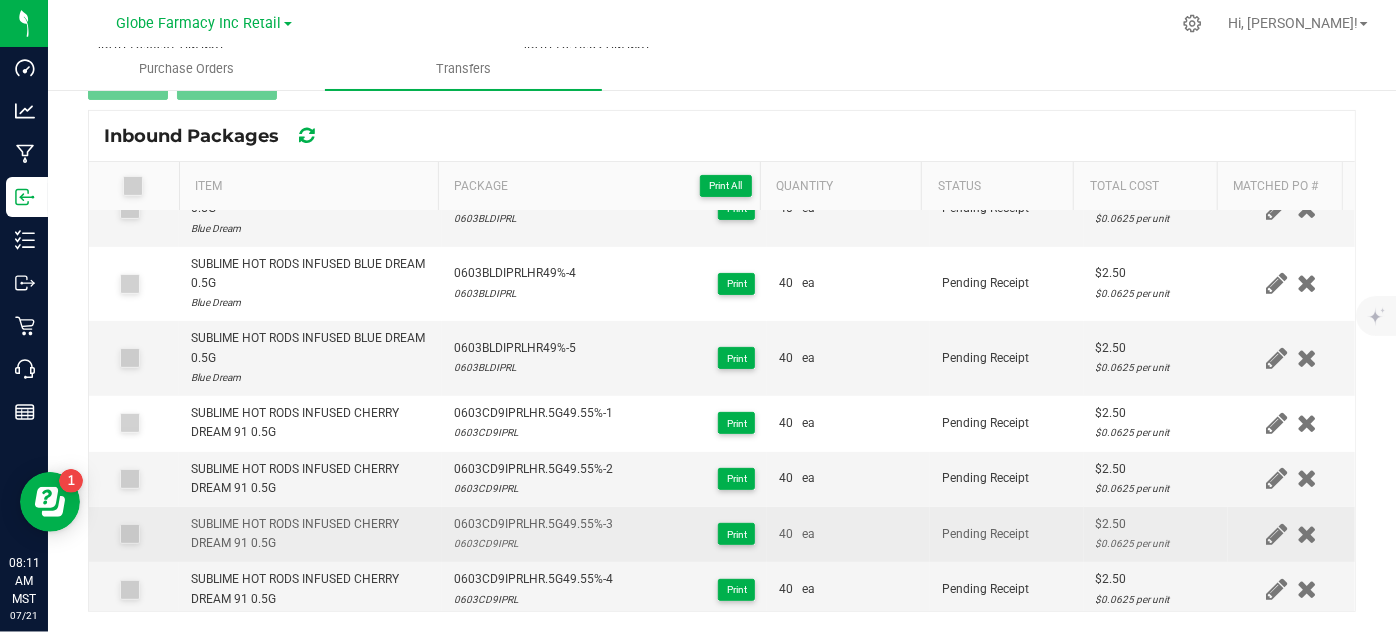 click on "0603CD9IPRL" at bounding box center [533, 543] 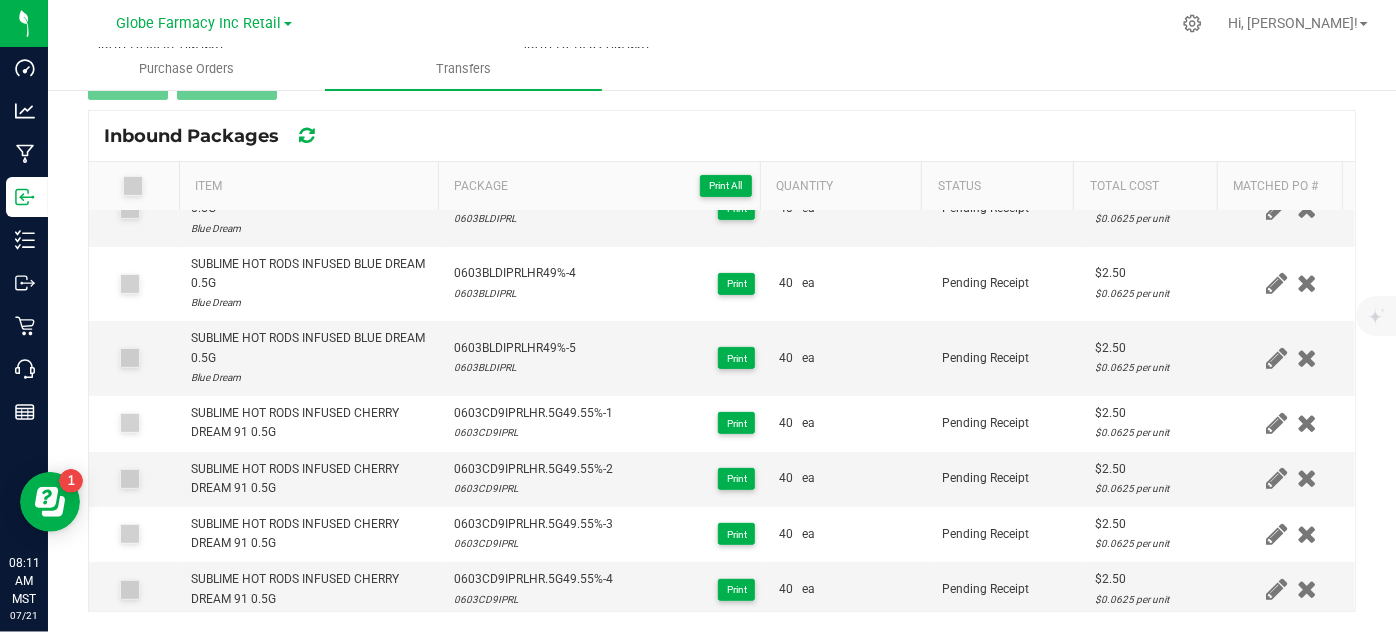 scroll, scrollTop: 0, scrollLeft: 0, axis: both 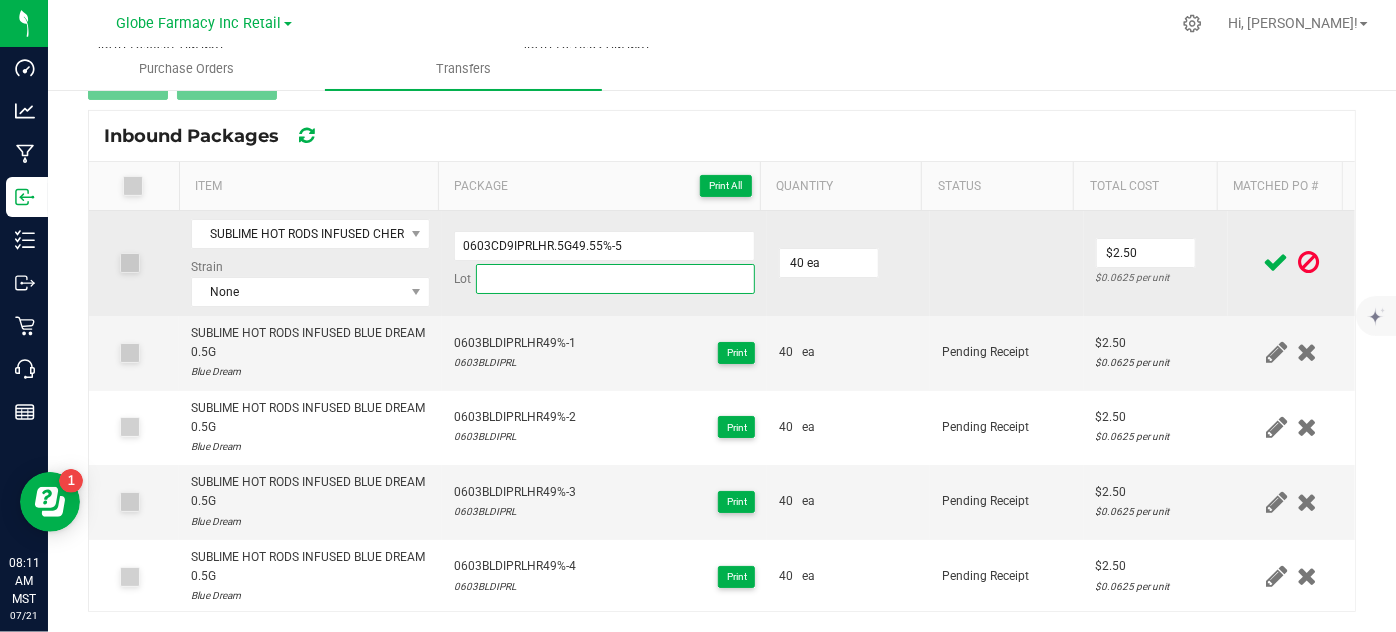 click at bounding box center (616, 279) 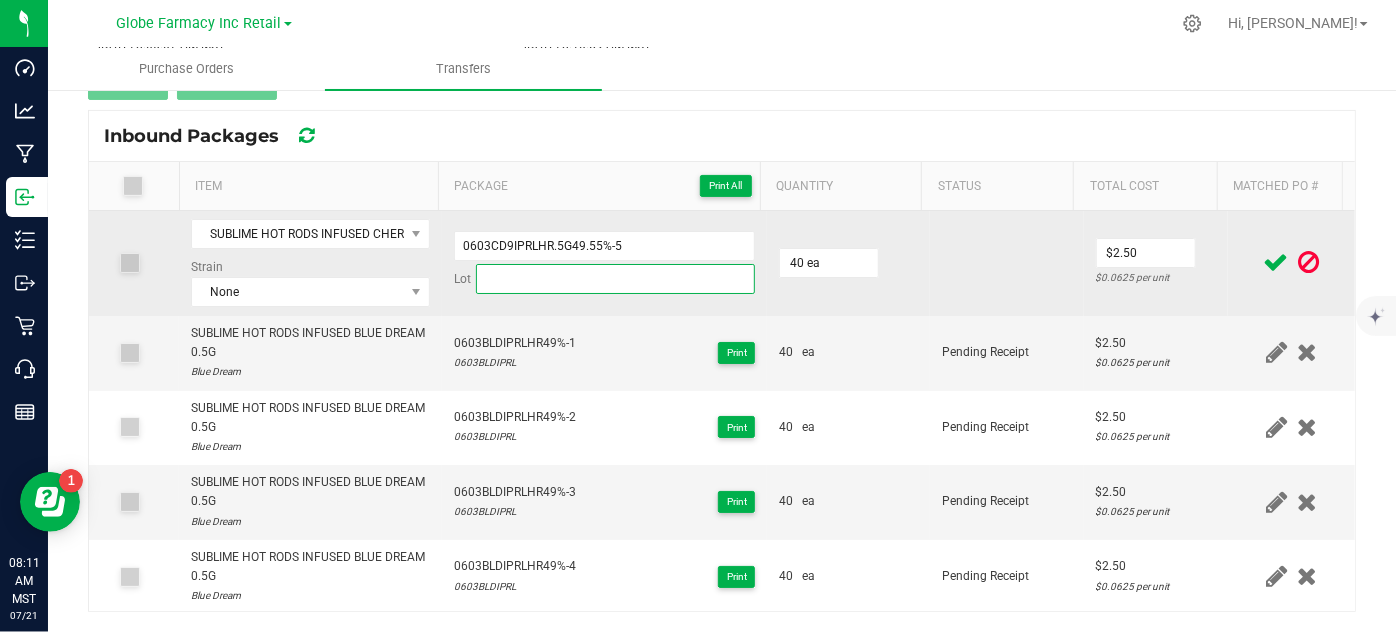 paste on "0603CD9IPRL" 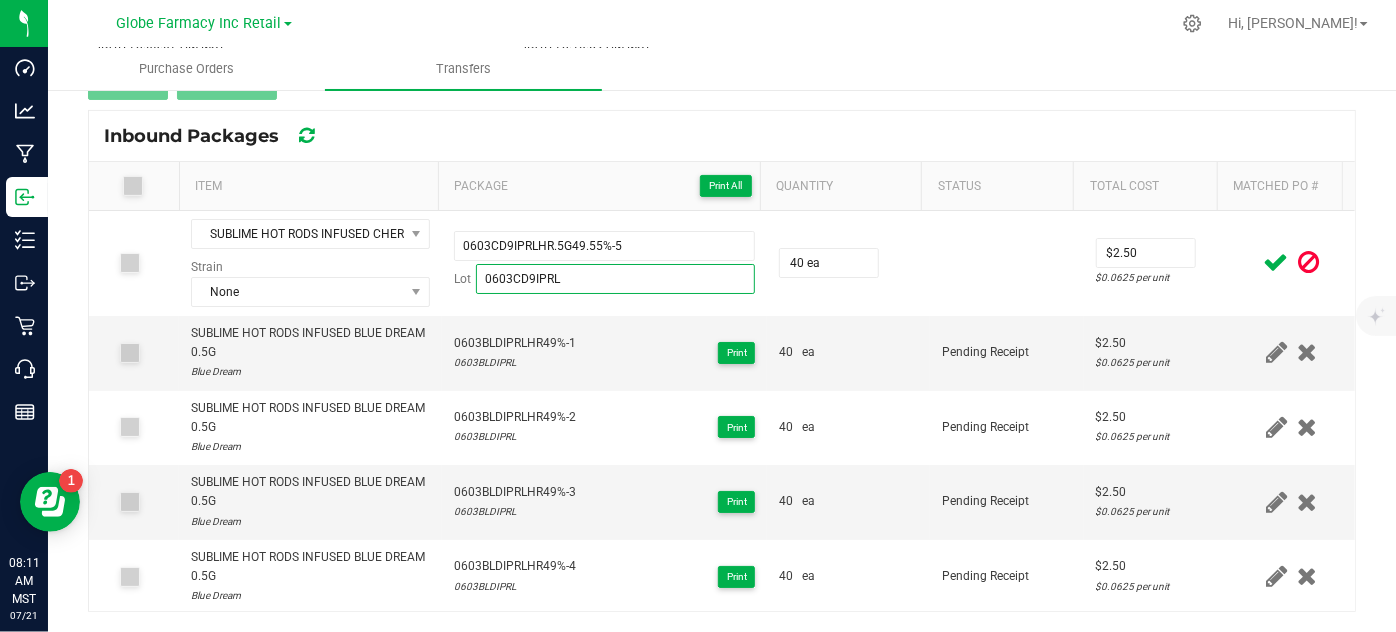 type on "0603CD9IPRL" 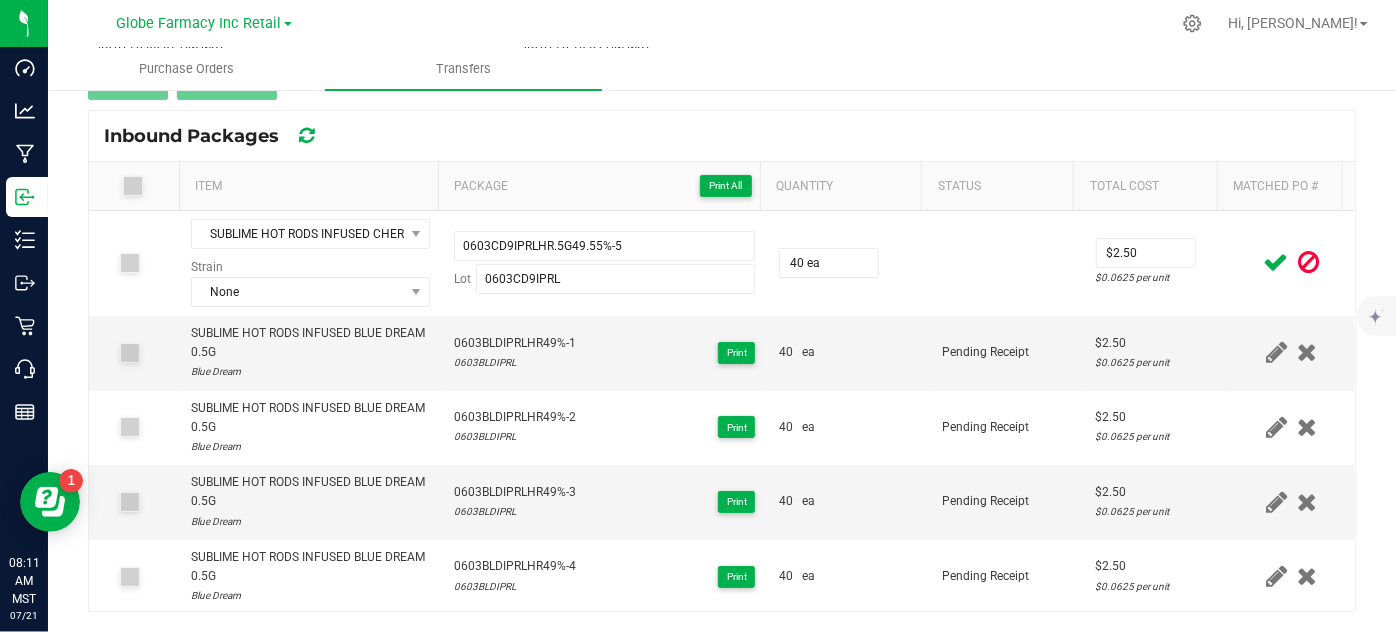 click at bounding box center [1276, 262] 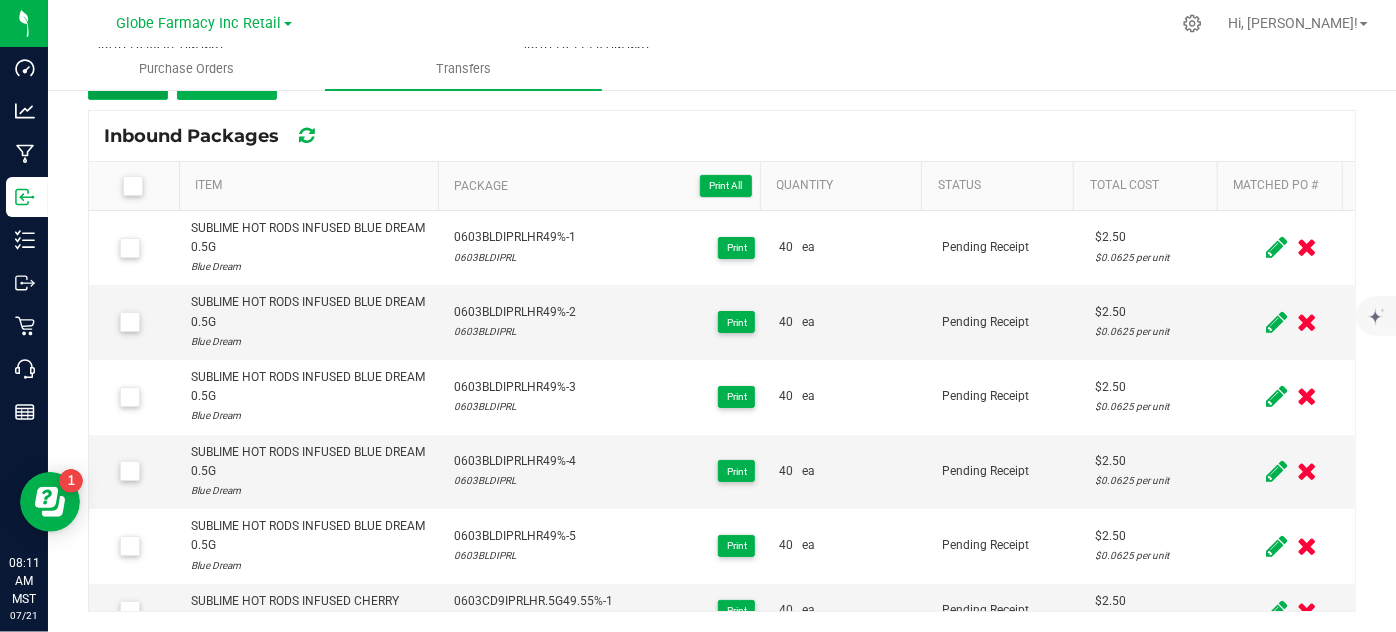 click on "Add" at bounding box center (128, 82) 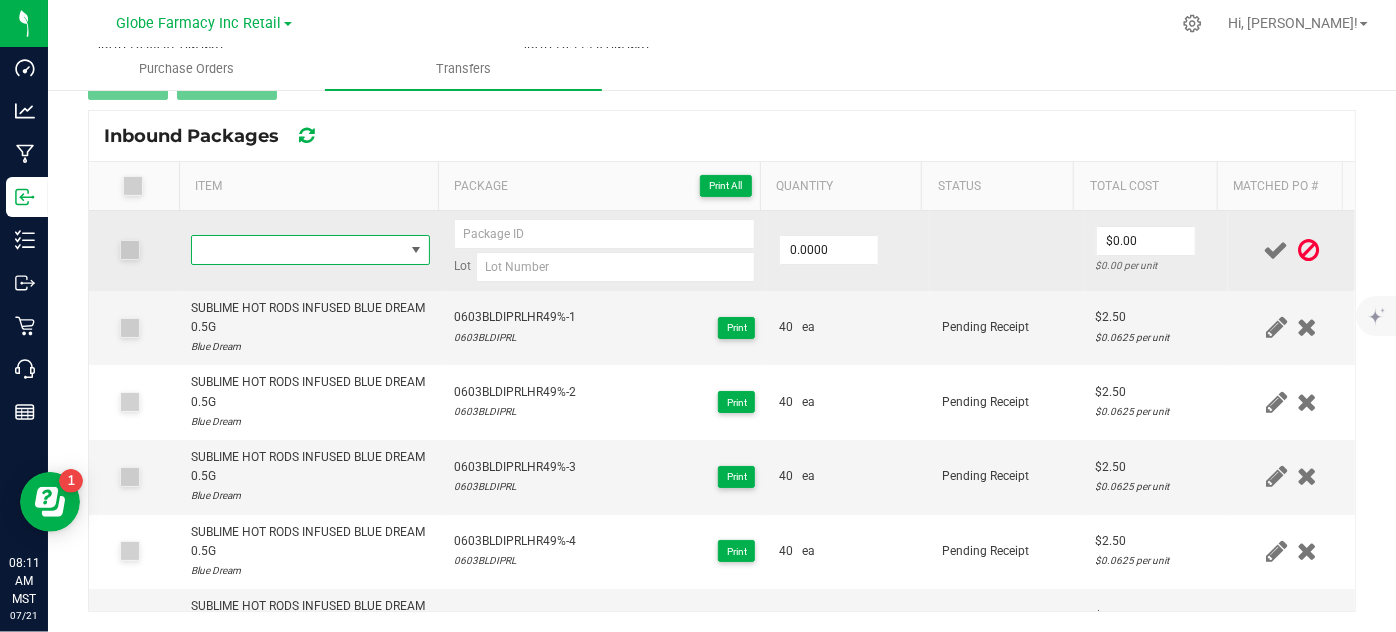 click at bounding box center [297, 250] 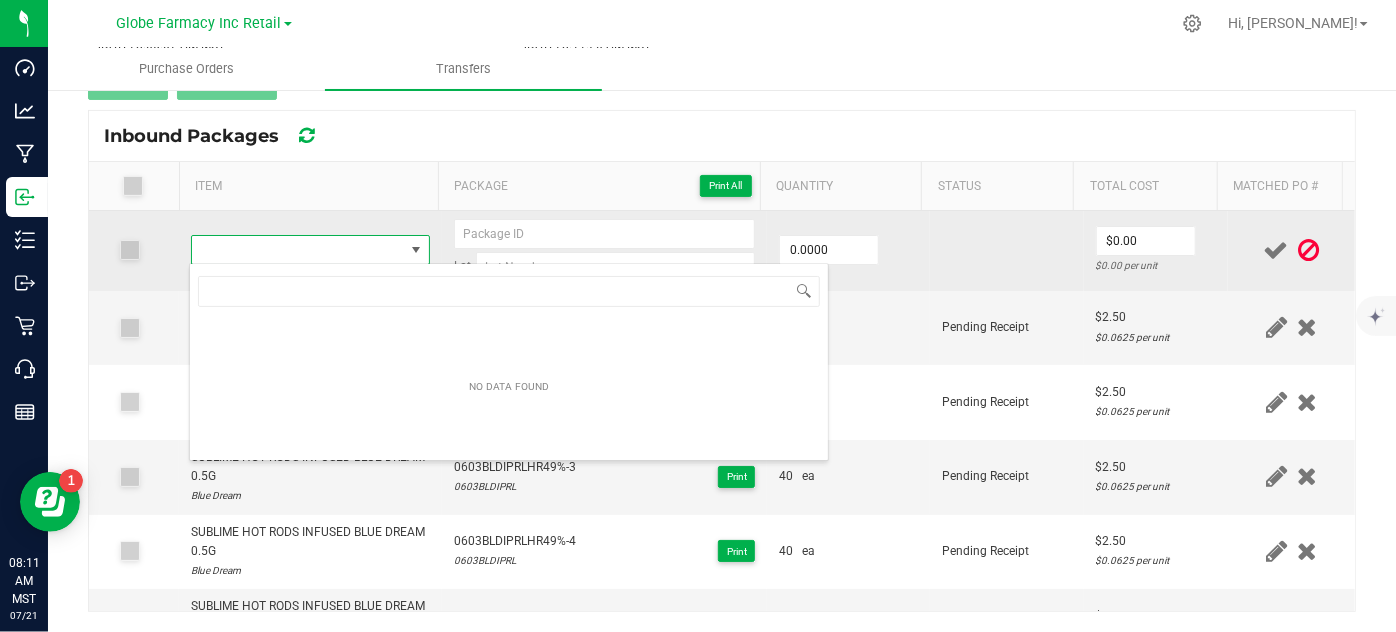 type on "SUBLIME HOT RODS INFUSED [PERSON_NAME] 0.5G" 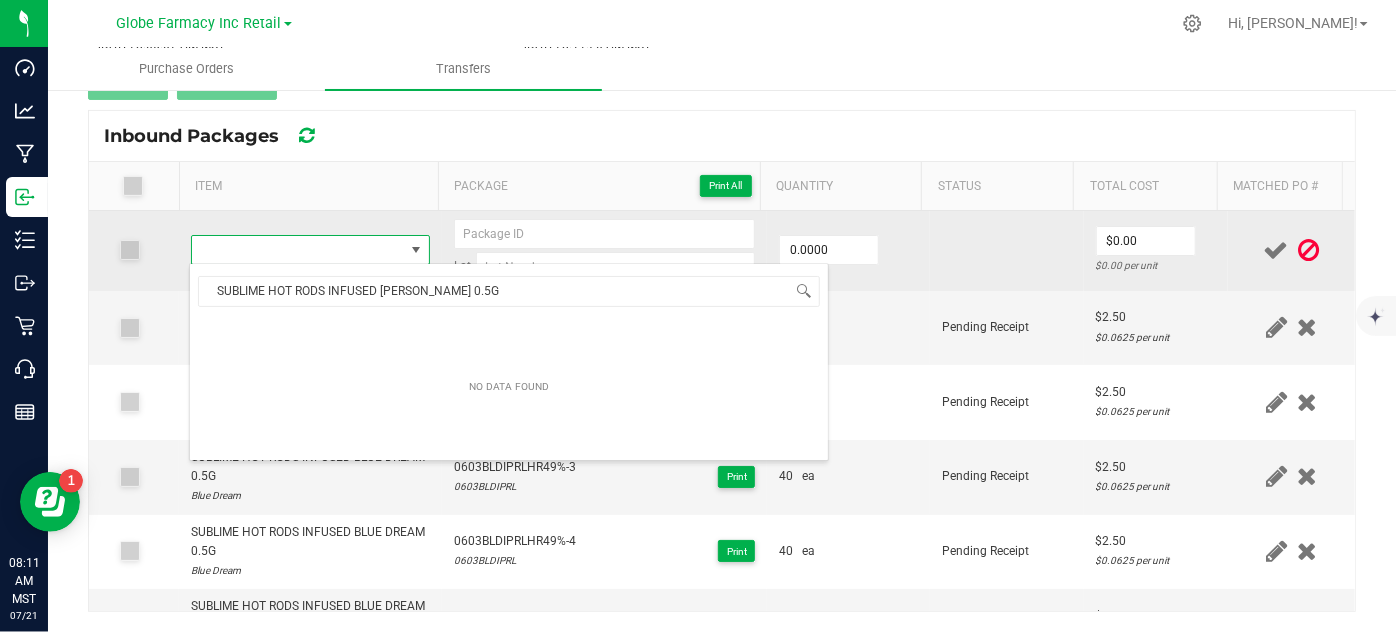 scroll, scrollTop: 99970, scrollLeft: 99767, axis: both 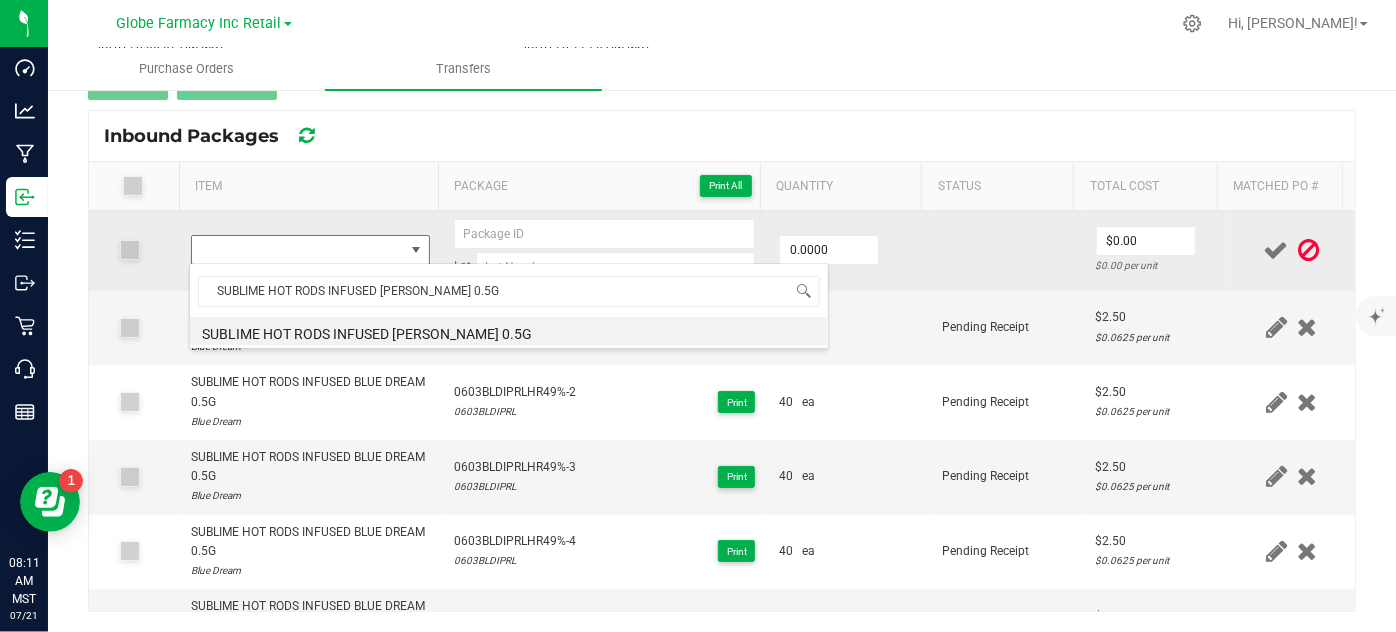 drag, startPoint x: 394, startPoint y: 338, endPoint x: 435, endPoint y: 310, distance: 49.648766 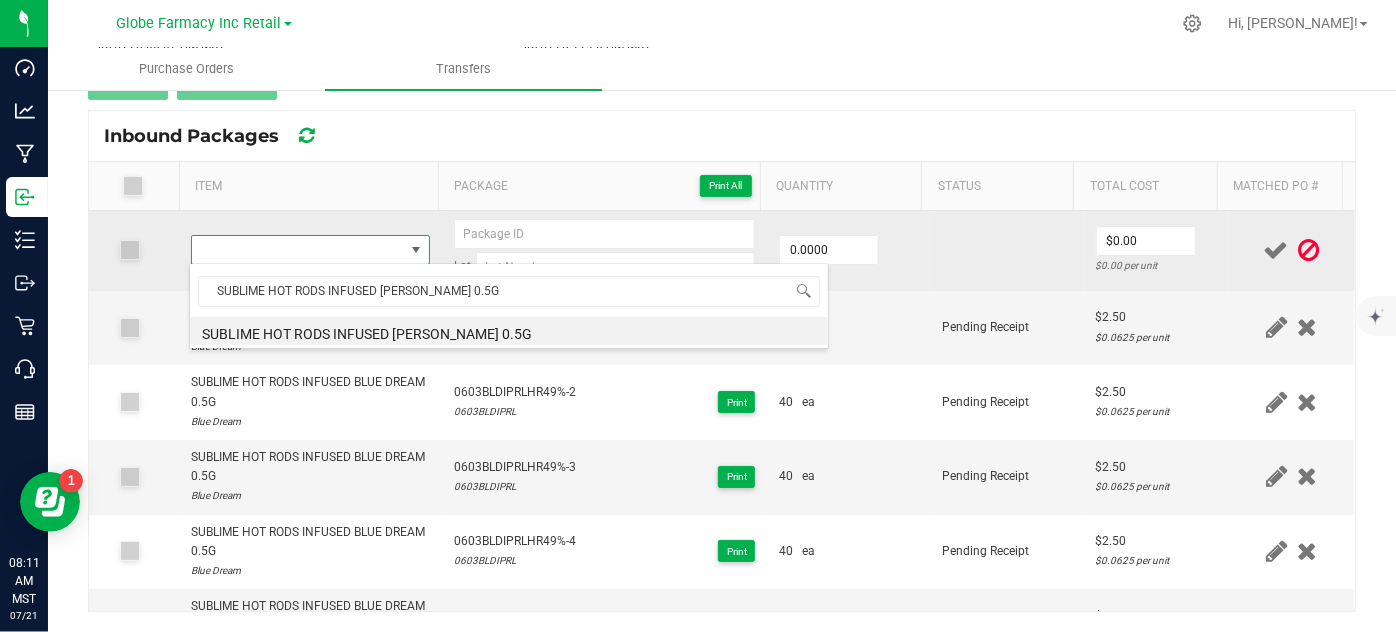 click on "SUBLIME HOT RODS INFUSED [PERSON_NAME] 0.5G" at bounding box center (509, 331) 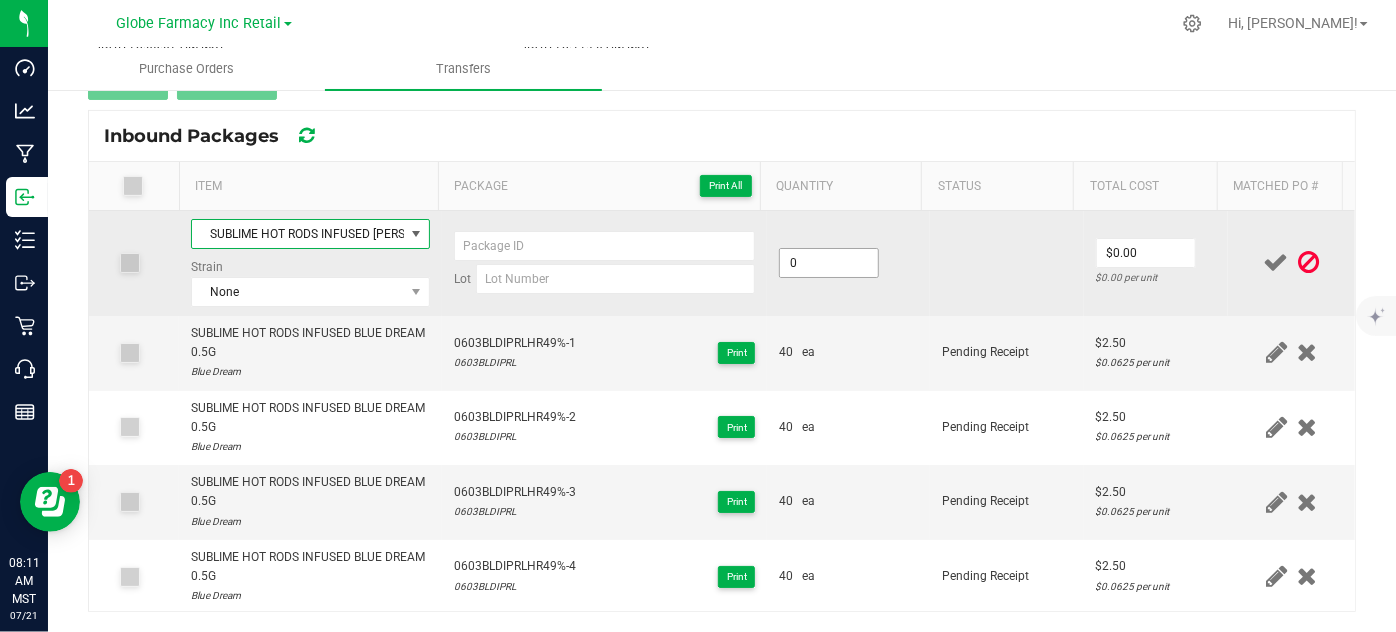 click on "0" at bounding box center (829, 263) 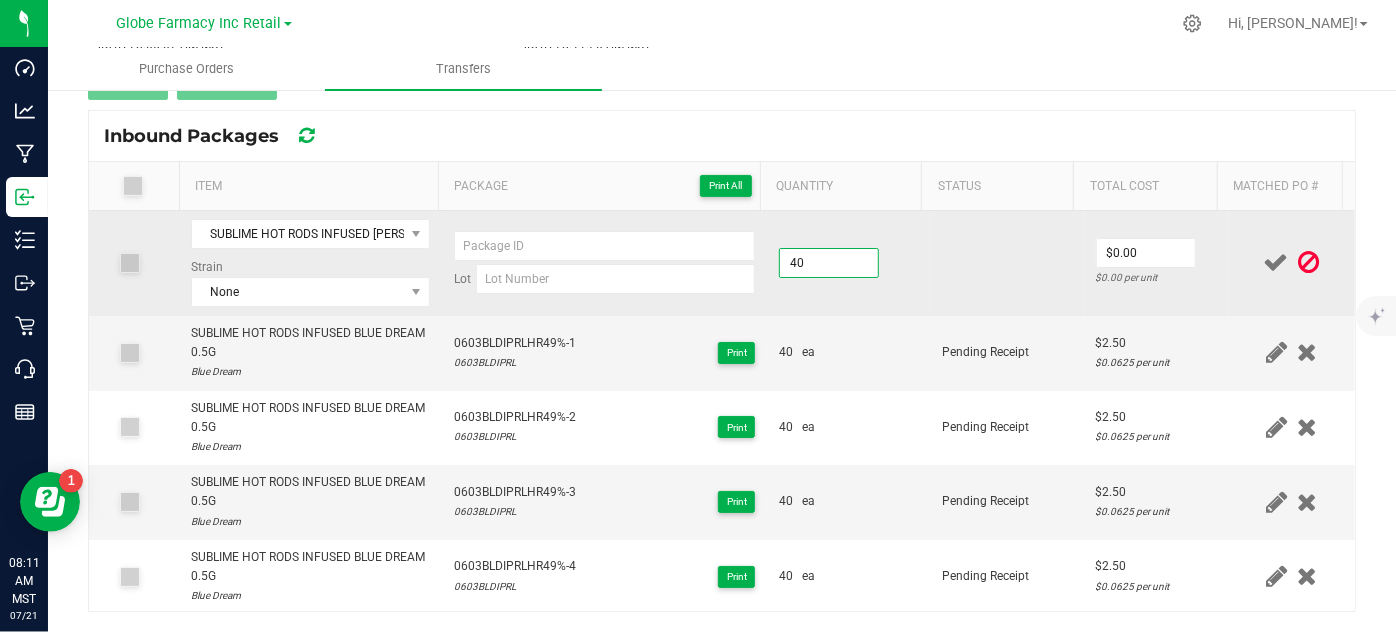type on "40 ea" 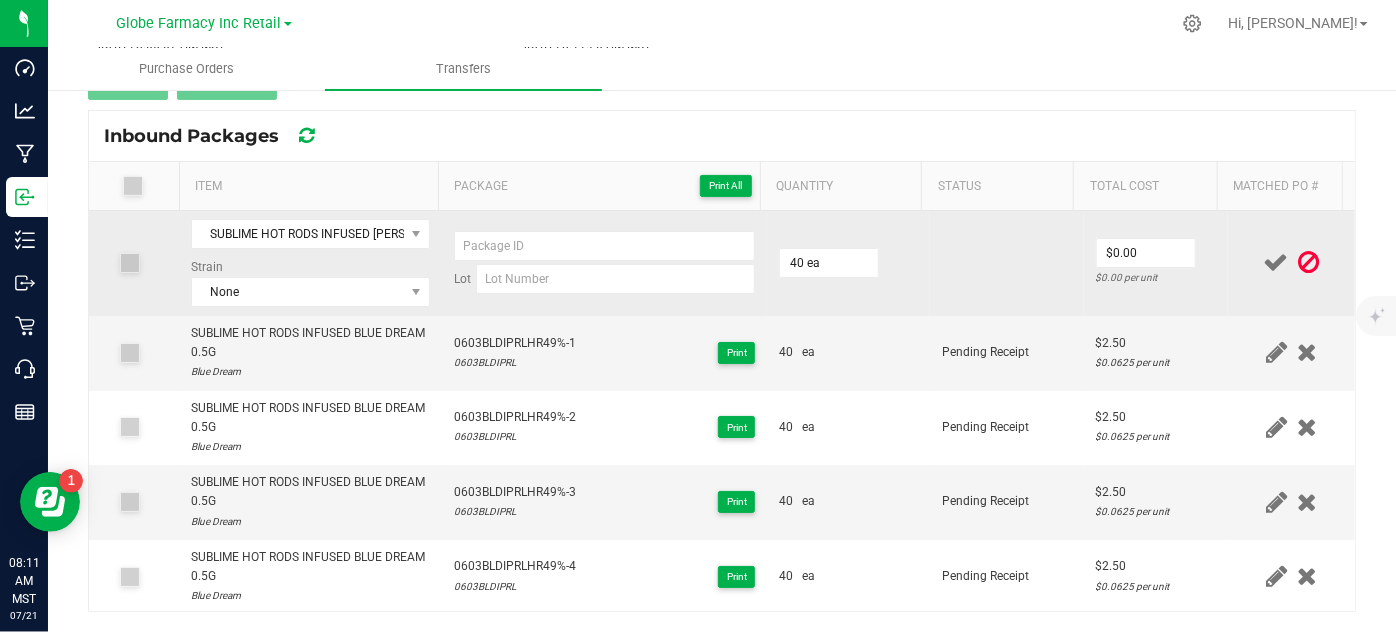 click on "40 ea" at bounding box center [848, 263] 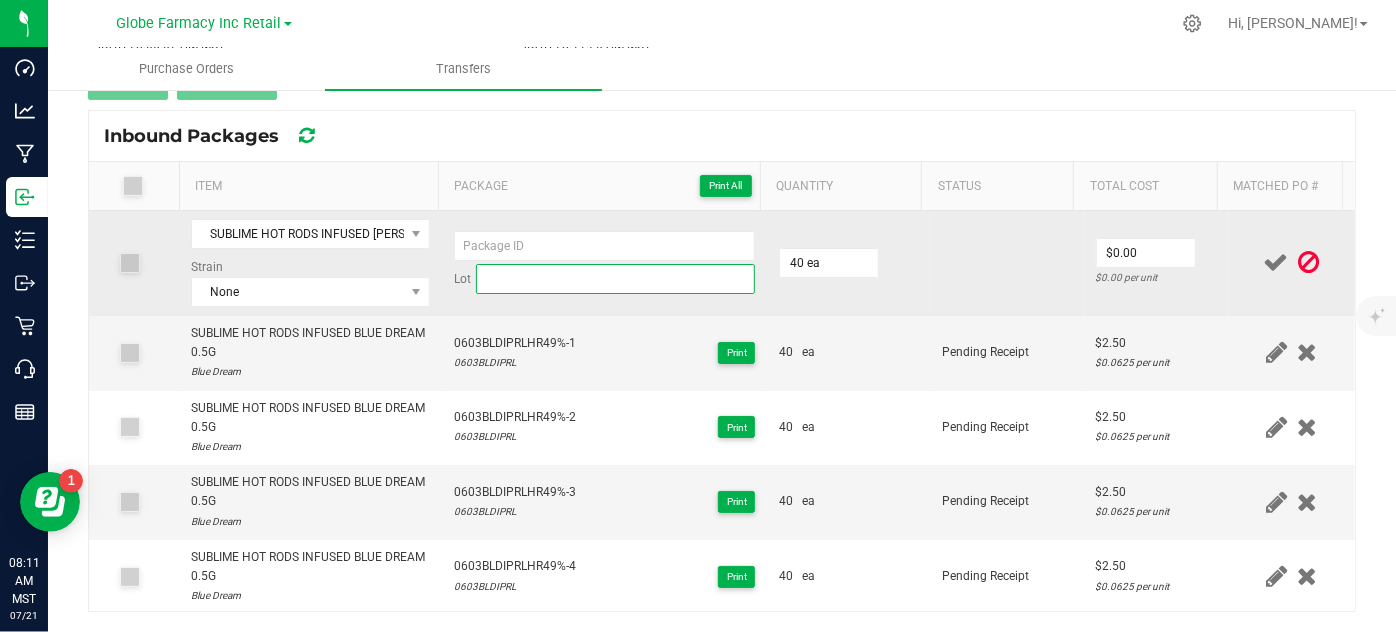 click at bounding box center (616, 279) 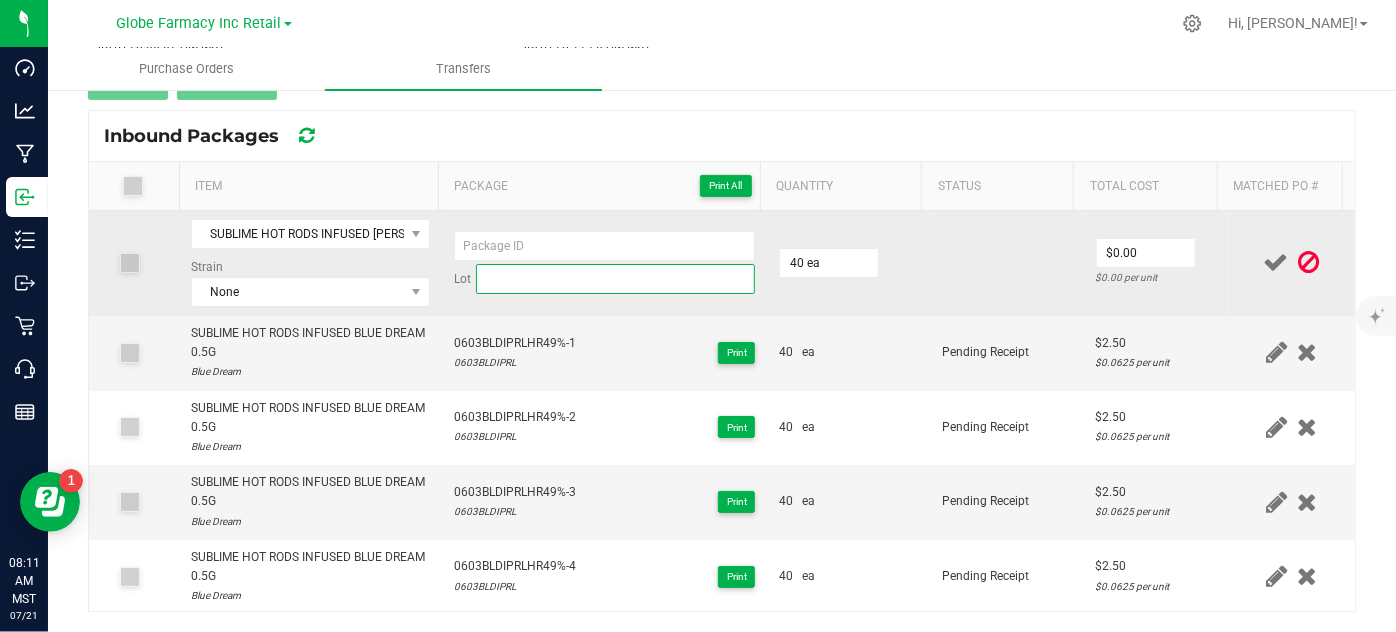 paste on "0603SLBIPRL" 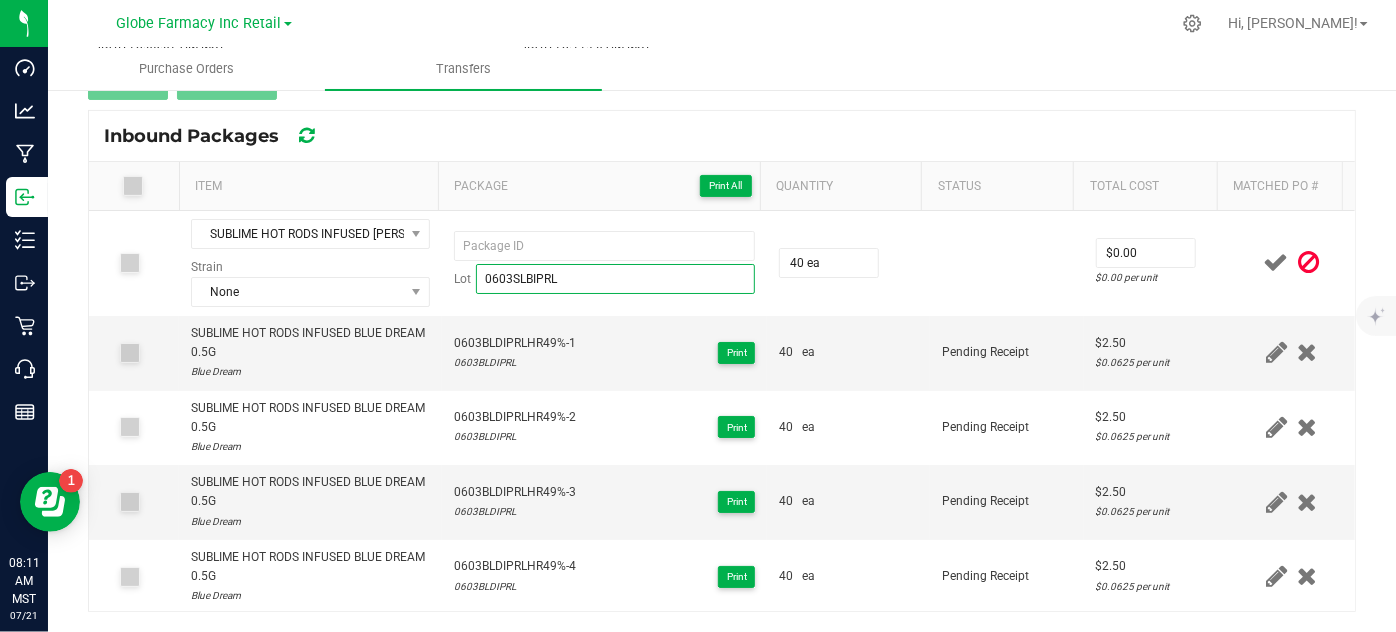 type on "0603SLBIPRL" 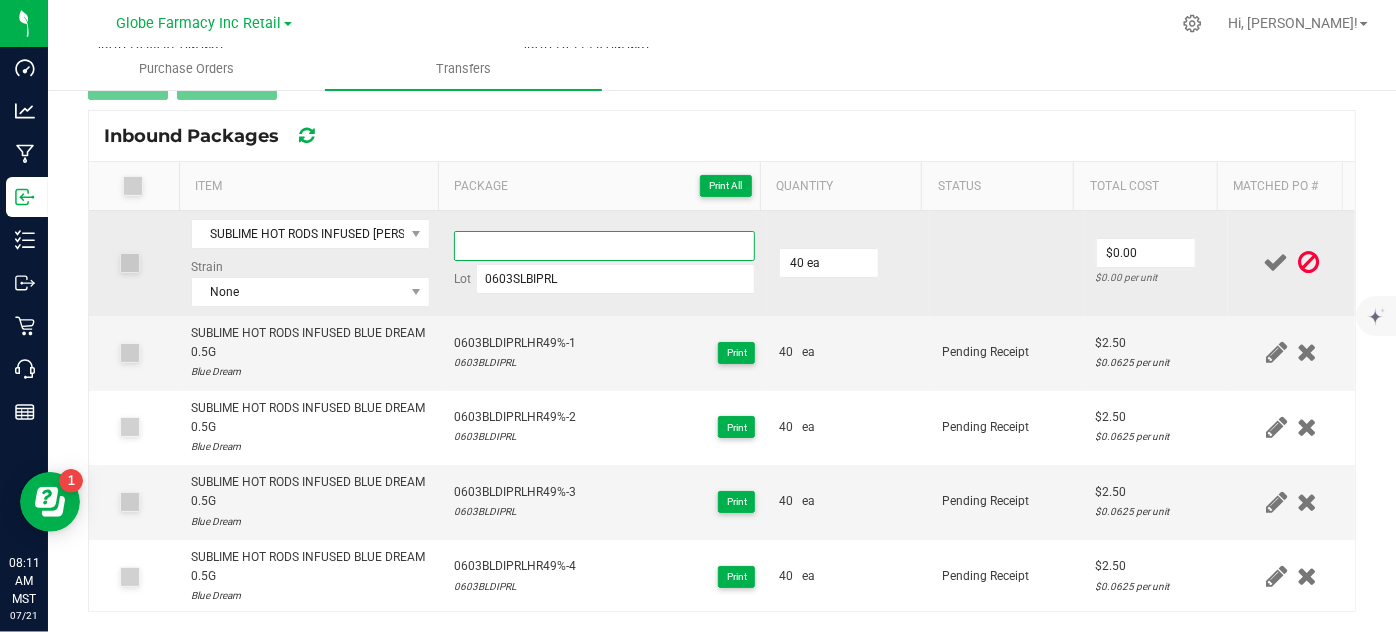 click at bounding box center [605, 246] 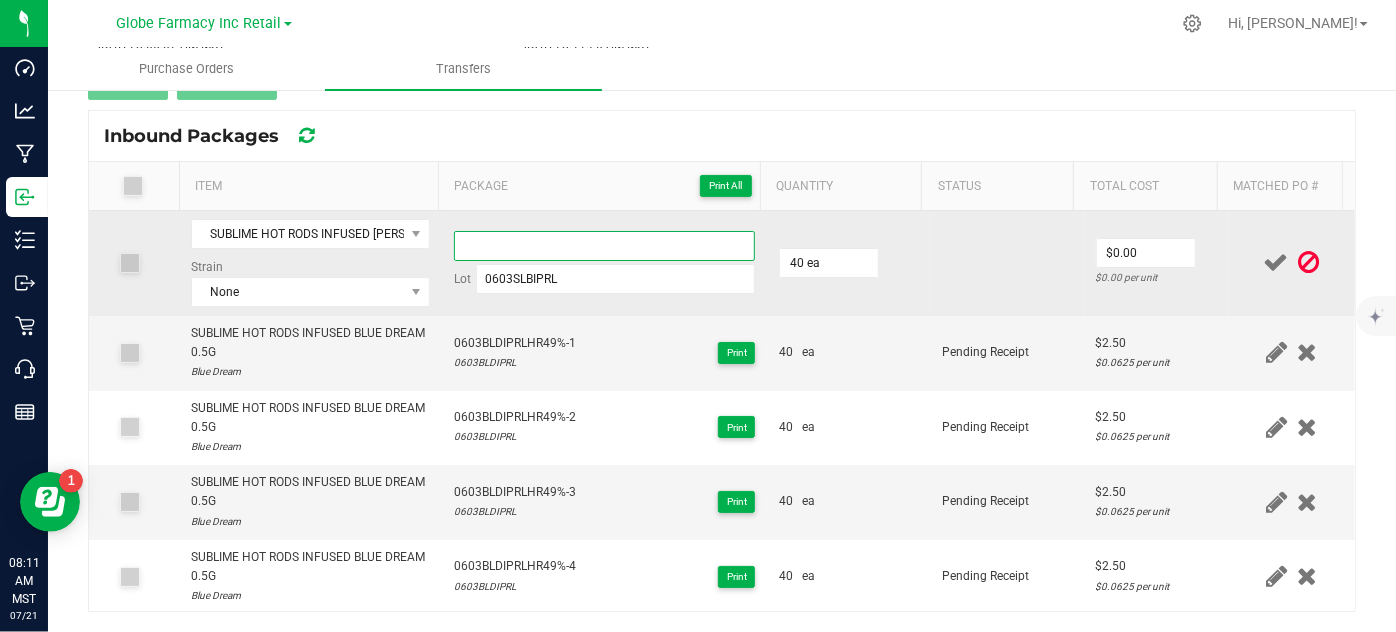 paste on "0603SLBIPRL-HR 49.76%" 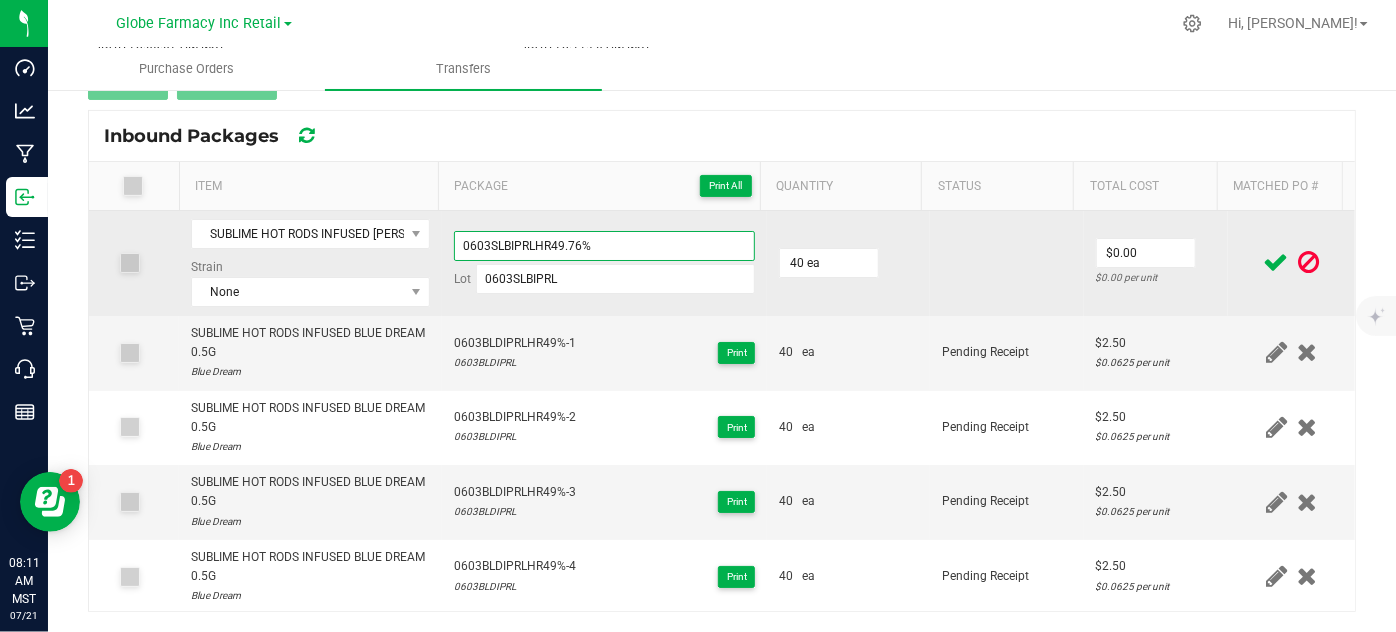 click on "0603SLBIPRLHR49.76%" at bounding box center (605, 246) 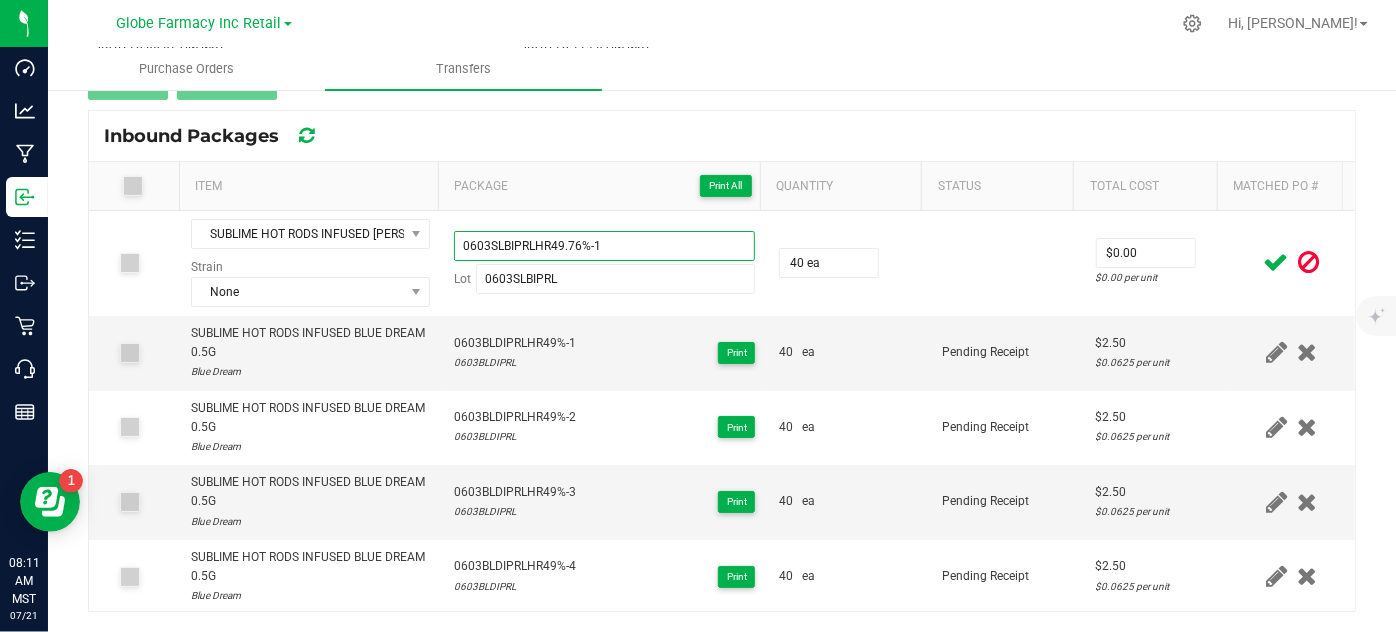 drag, startPoint x: 623, startPoint y: 239, endPoint x: 288, endPoint y: 181, distance: 339.98383 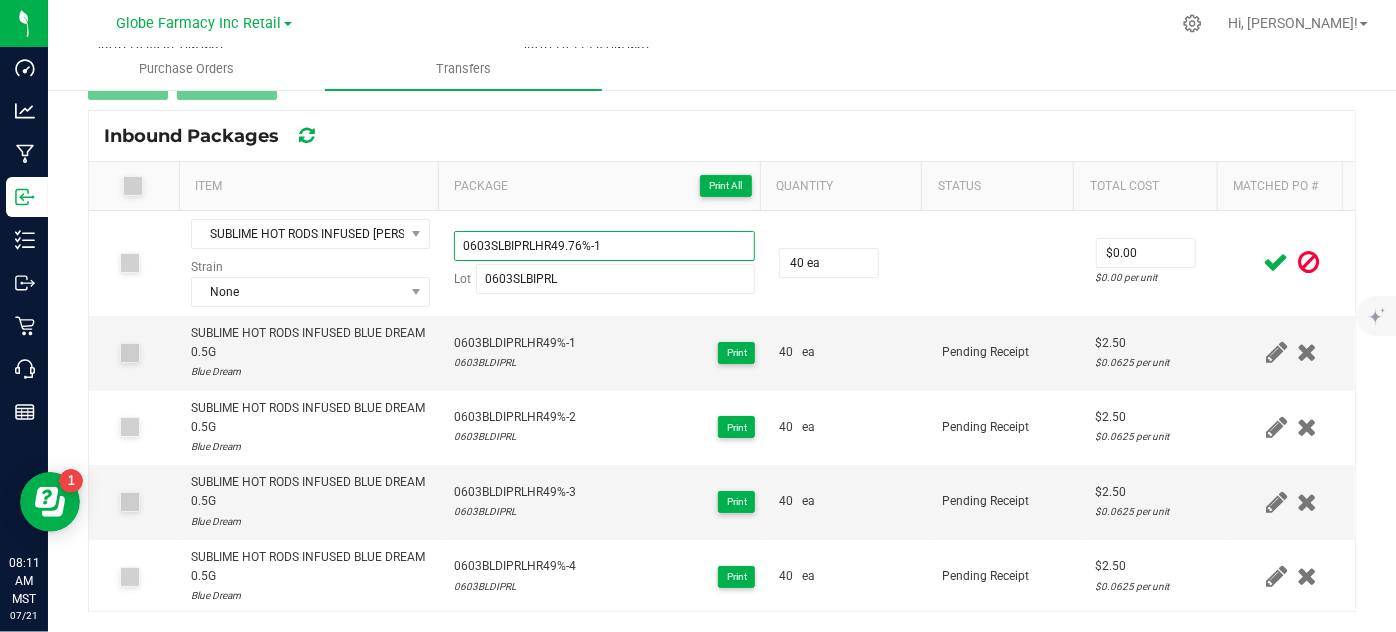 click on "Item  Package   Print All  Quantity Status Total Cost Matched PO # SUBLIME HOT RODS INFUSED [PERSON_NAME] 0.5G  Strain  None 0603SLBIPRLHR49.76%-1 Lot 0603SLBIPRL 40 ea    $0.00  $0.00 per unit  SUBLIME HOT RODS INFUSED BLUE DREAM 0.5G  Blue Dream      0603BLDIPRLHR49%-1   0603BLDIPRL   Print   40   ea   Pending Receipt   $2.50   $0.0625 per unit  SUBLIME HOT RODS INFUSED BLUE DREAM 0.5G  Blue Dream      0603BLDIPRLHR49%-2   0603BLDIPRL   Print   40   ea   Pending Receipt   $2.50   $0.0625 per unit  SUBLIME HOT RODS INFUSED BLUE DREAM 0.5G  Blue Dream      0603BLDIPRLHR49%-3   0603BLDIPRL   Print   40   ea   Pending Receipt   $2.50   $0.0625 per unit  SUBLIME HOT RODS INFUSED BLUE DREAM 0.5G  Blue Dream      0603BLDIPRLHR49%-4   0603BLDIPRL   Print   40   ea   Pending Receipt   $2.50   $0.0625 per unit  SUBLIME HOT RODS INFUSED BLUE DREAM 0.5G  Blue Dream      0603BLDIPRLHR49%-5   0603BLDIPRL   Print   40   ea   Pending Receipt   $2.50   $0.0625 per unit  SUBLIME HOT RODS INFUSED CHERRY DREAM 91 0.5G  40" at bounding box center [722, 386] 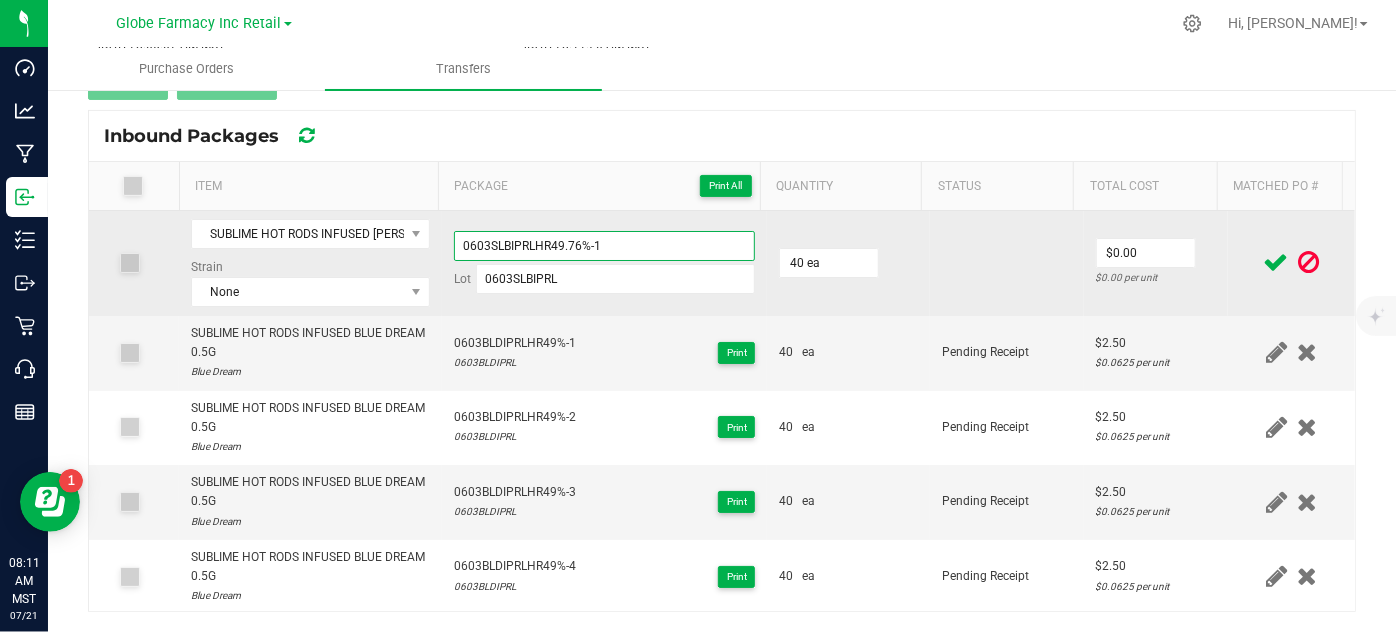 type on "0603SLBIPRLHR49.76%-1" 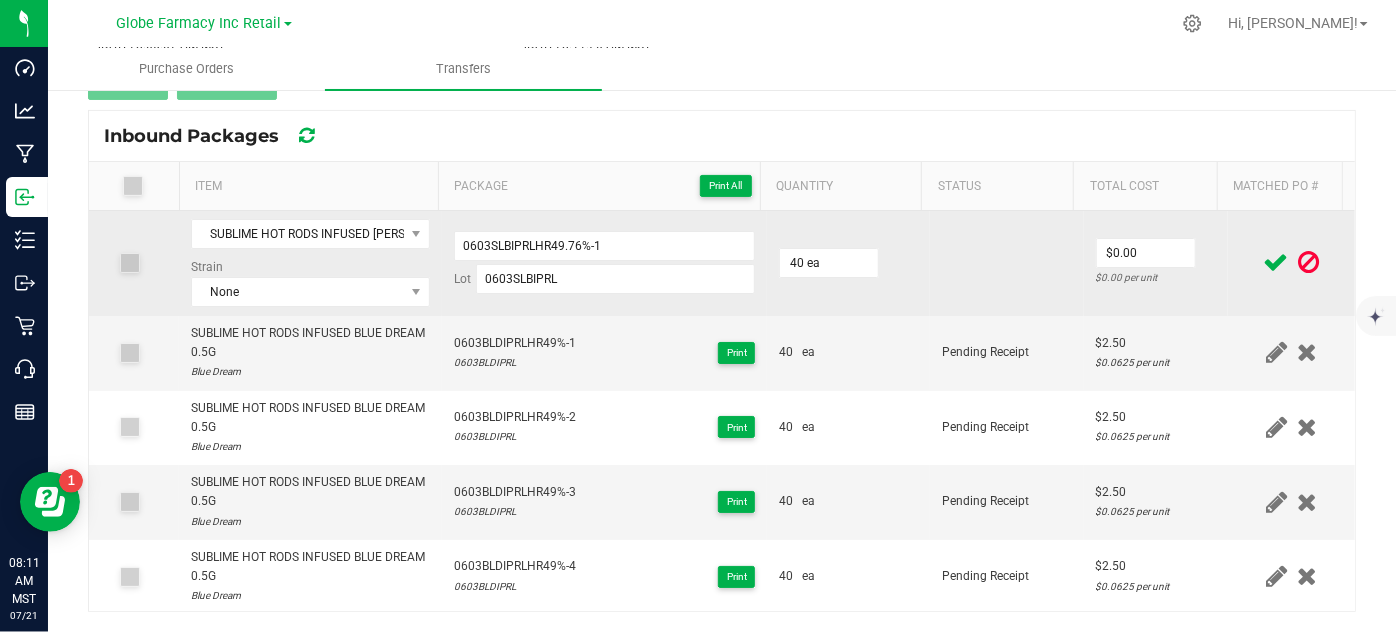 click at bounding box center (1007, 263) 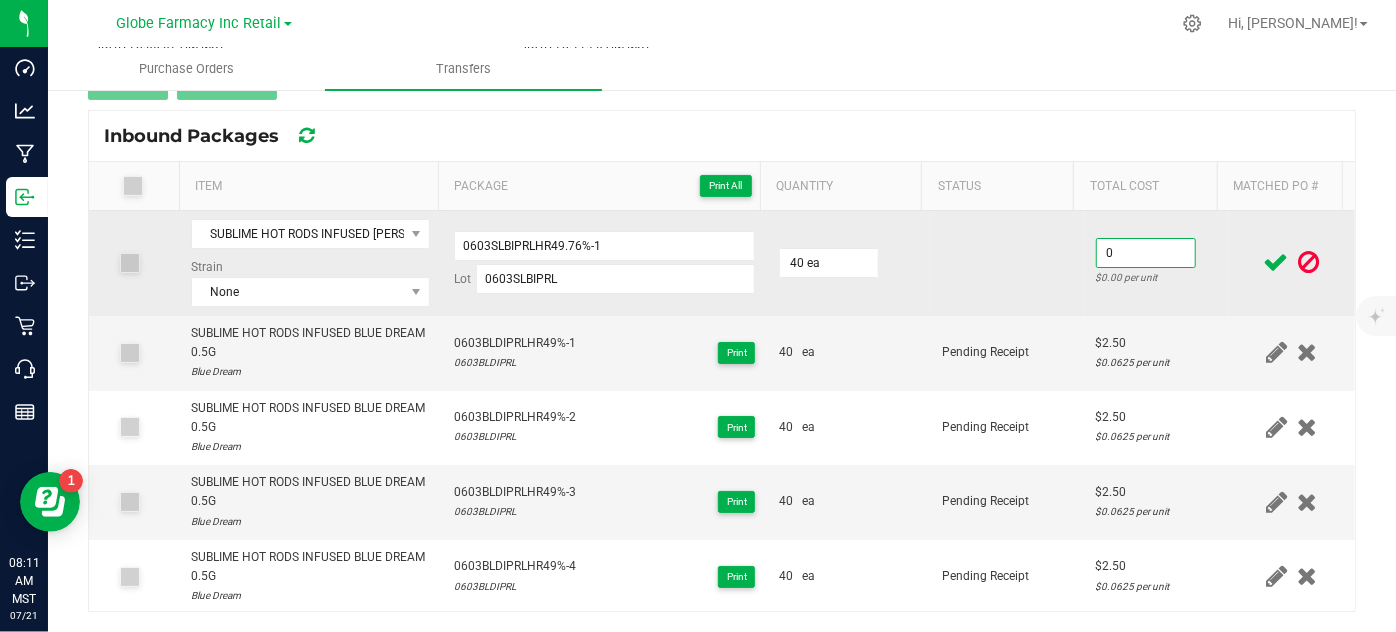 click on "0" at bounding box center [1146, 253] 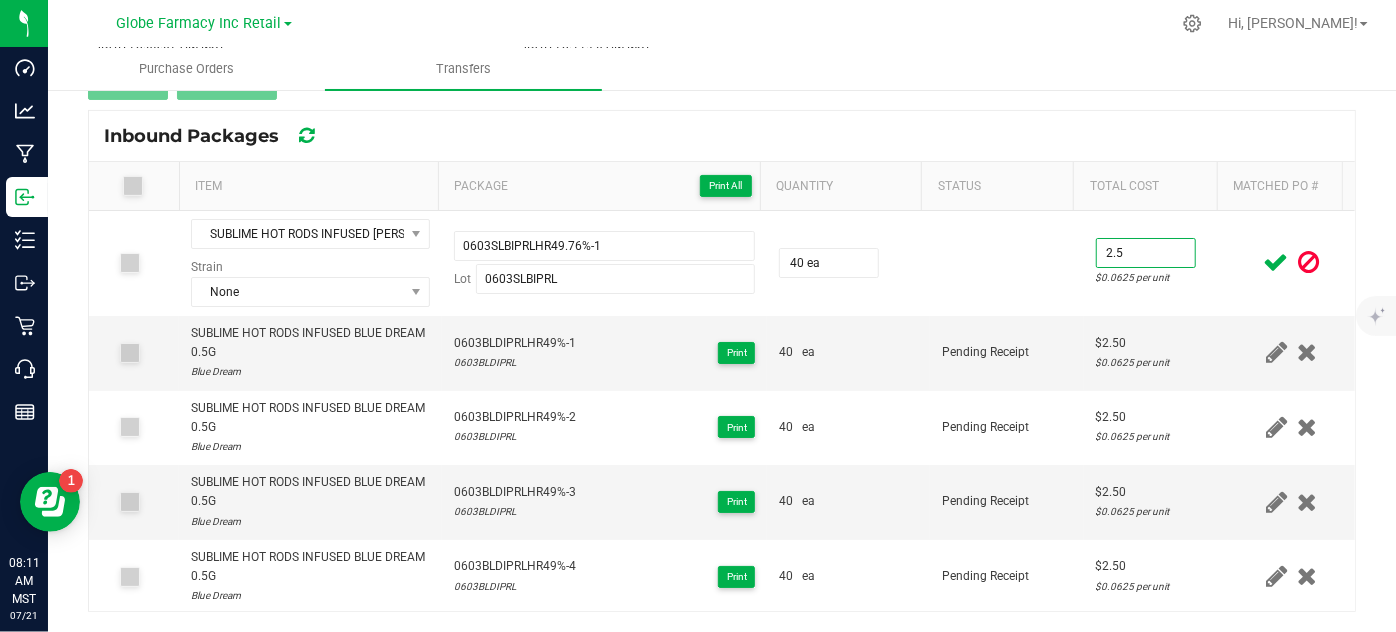 type on "$2.50" 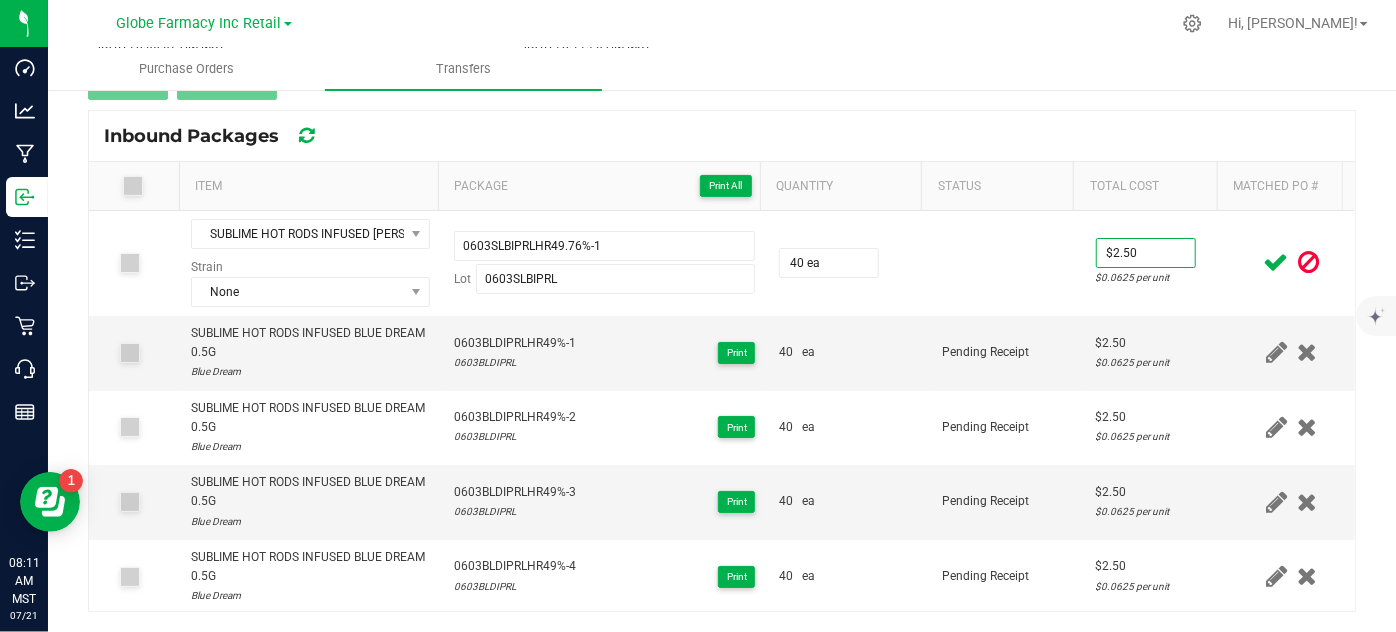 click at bounding box center [1276, 262] 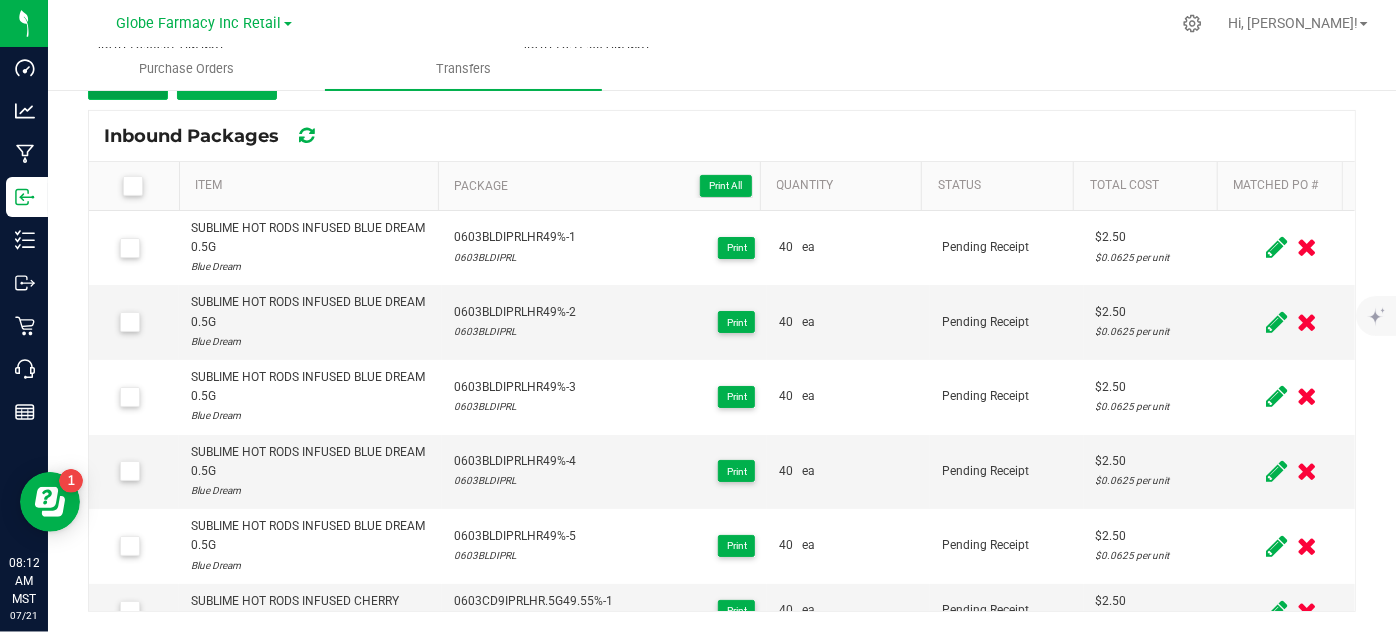 drag, startPoint x: 125, startPoint y: 96, endPoint x: 189, endPoint y: 116, distance: 67.052216 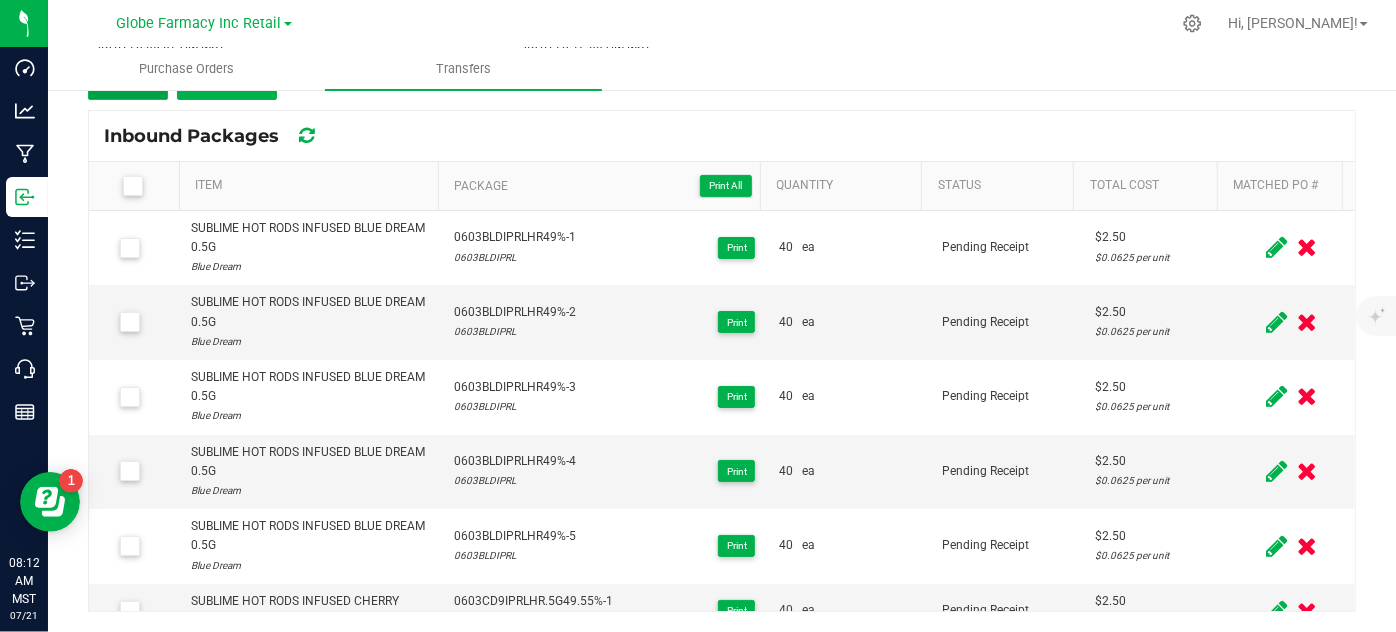 click on "Add" at bounding box center [128, 82] 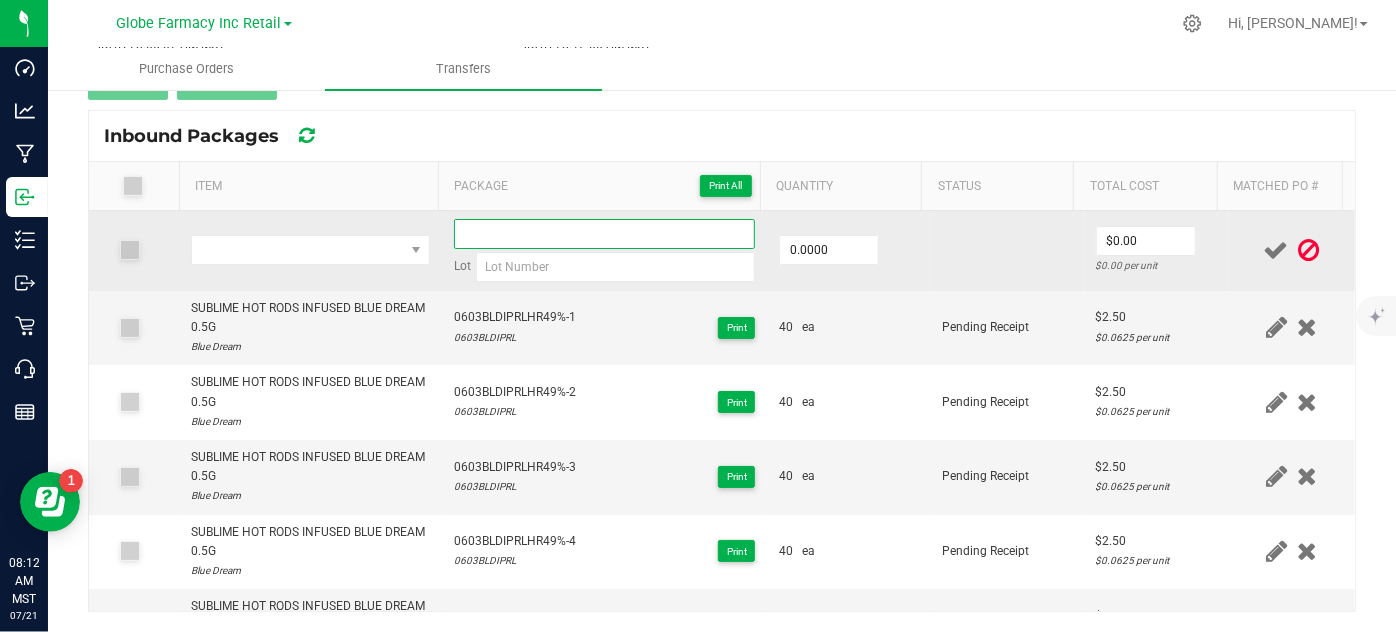 click at bounding box center [605, 234] 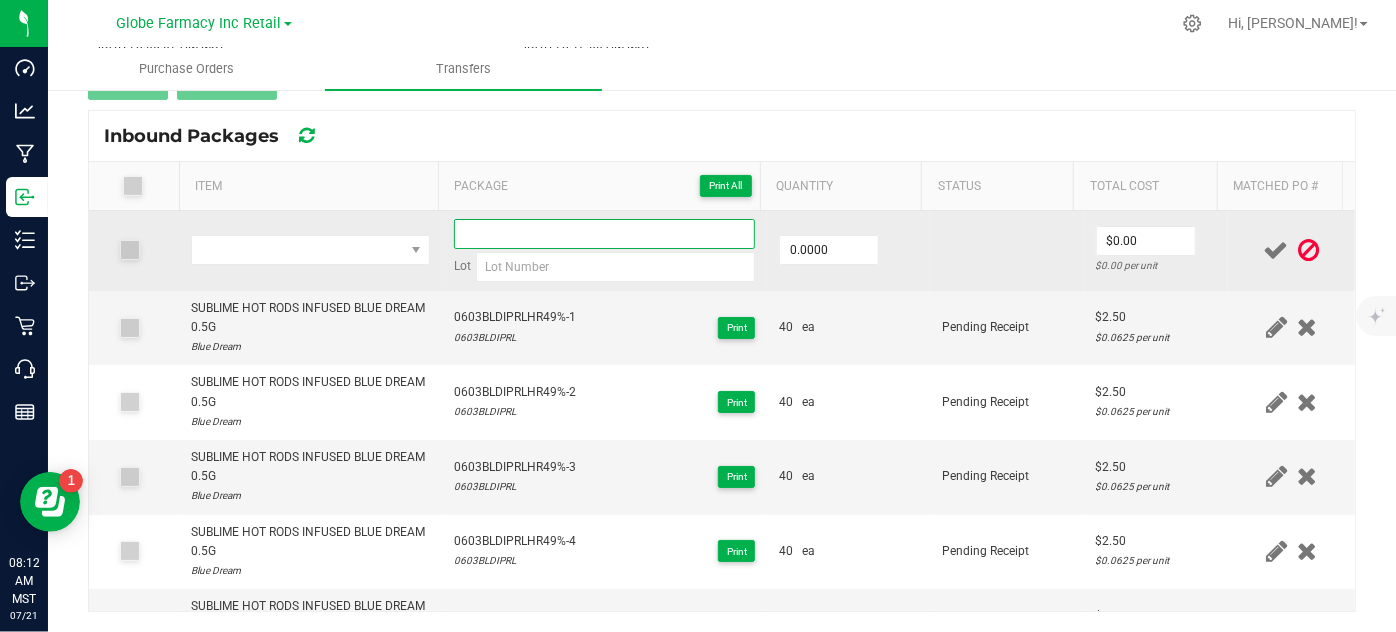 paste on "0603SLBIPRLHR49.76%-1" 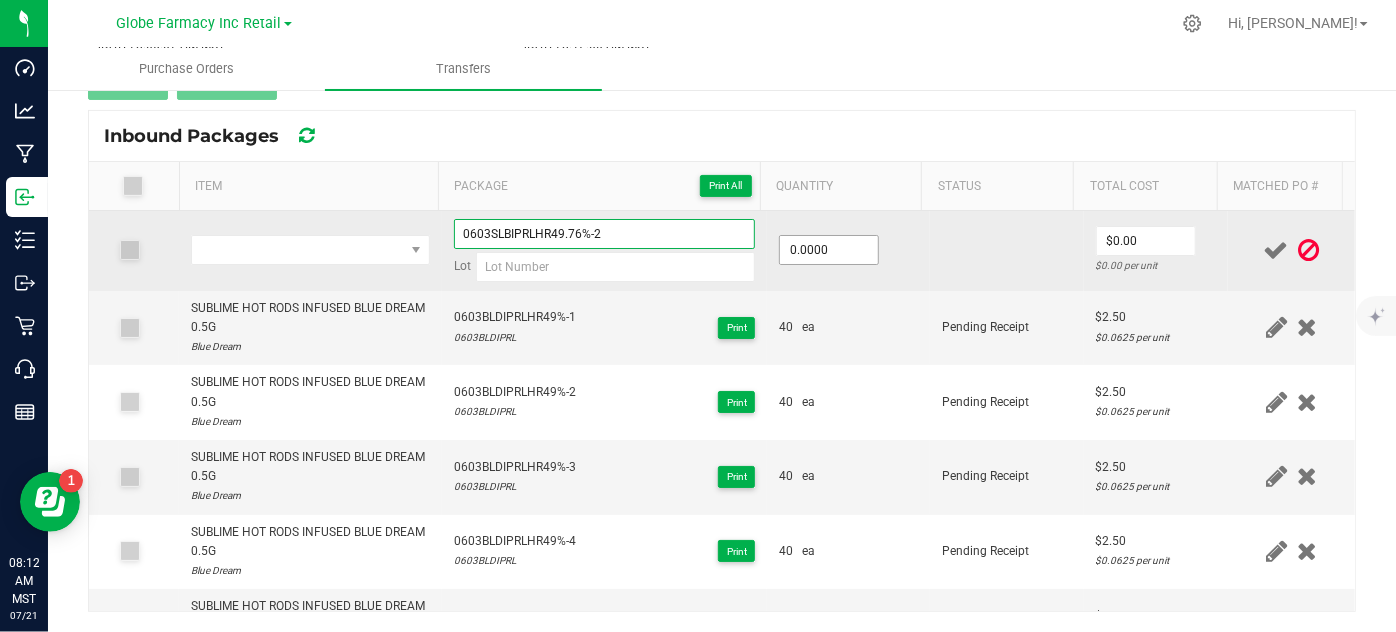 type on "0603SLBIPRLHR49.76%-2" 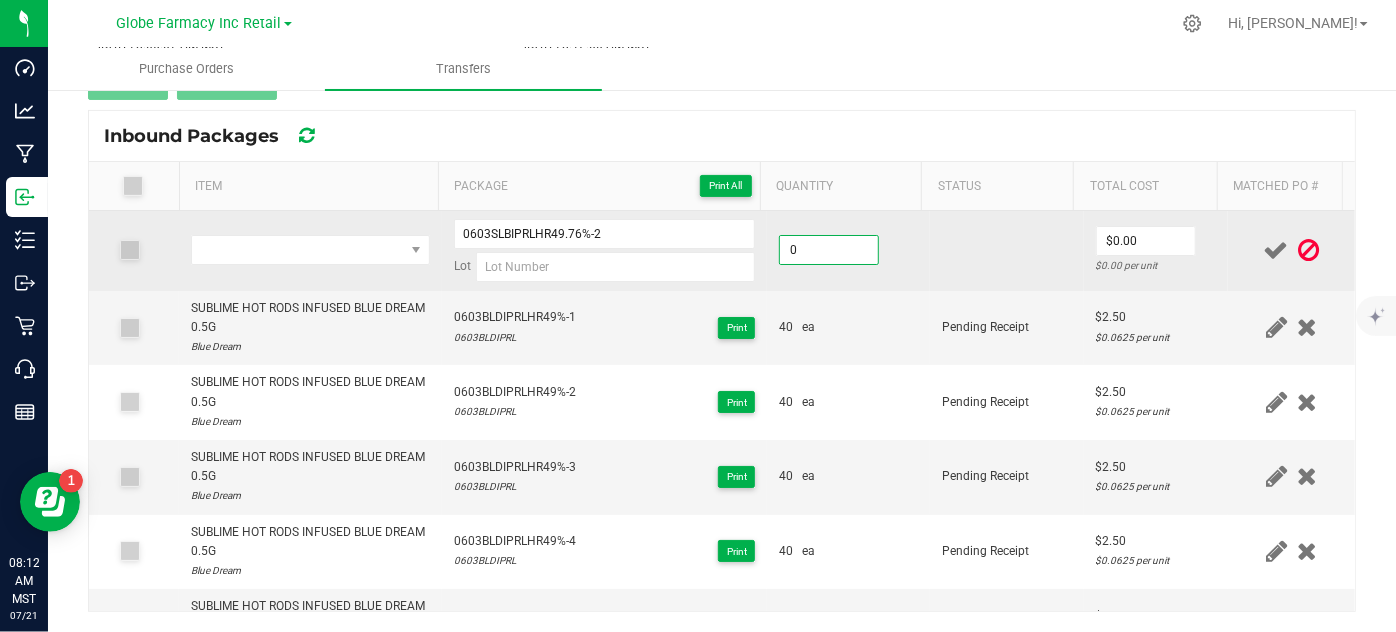 click on "0" at bounding box center [829, 250] 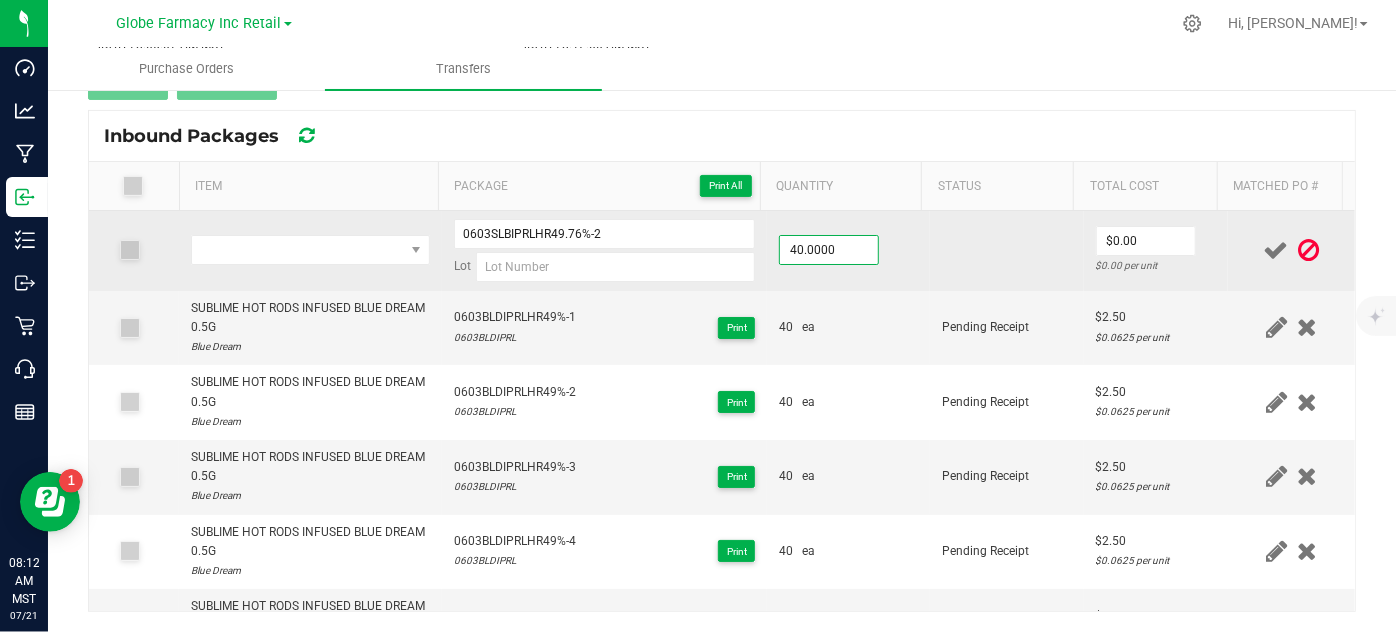 drag, startPoint x: 850, startPoint y: 268, endPoint x: 832, endPoint y: 276, distance: 19.697716 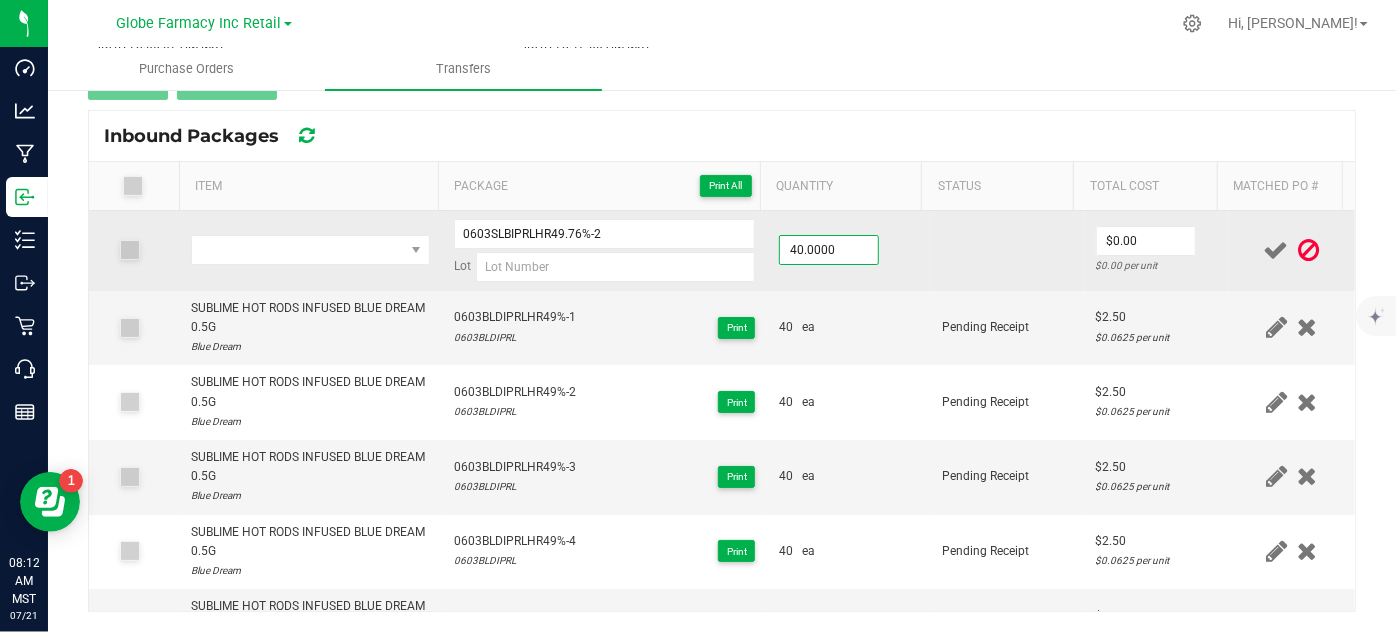 click on "40.0000" at bounding box center [848, 251] 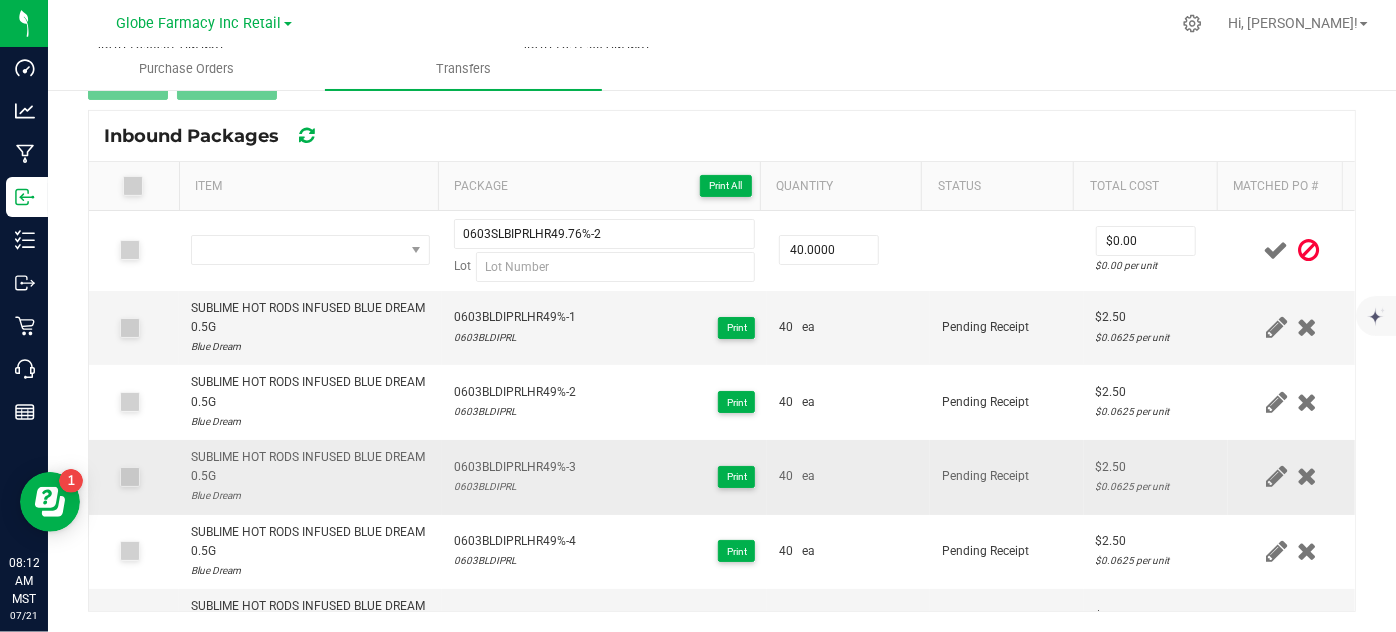 scroll, scrollTop: 379, scrollLeft: 0, axis: vertical 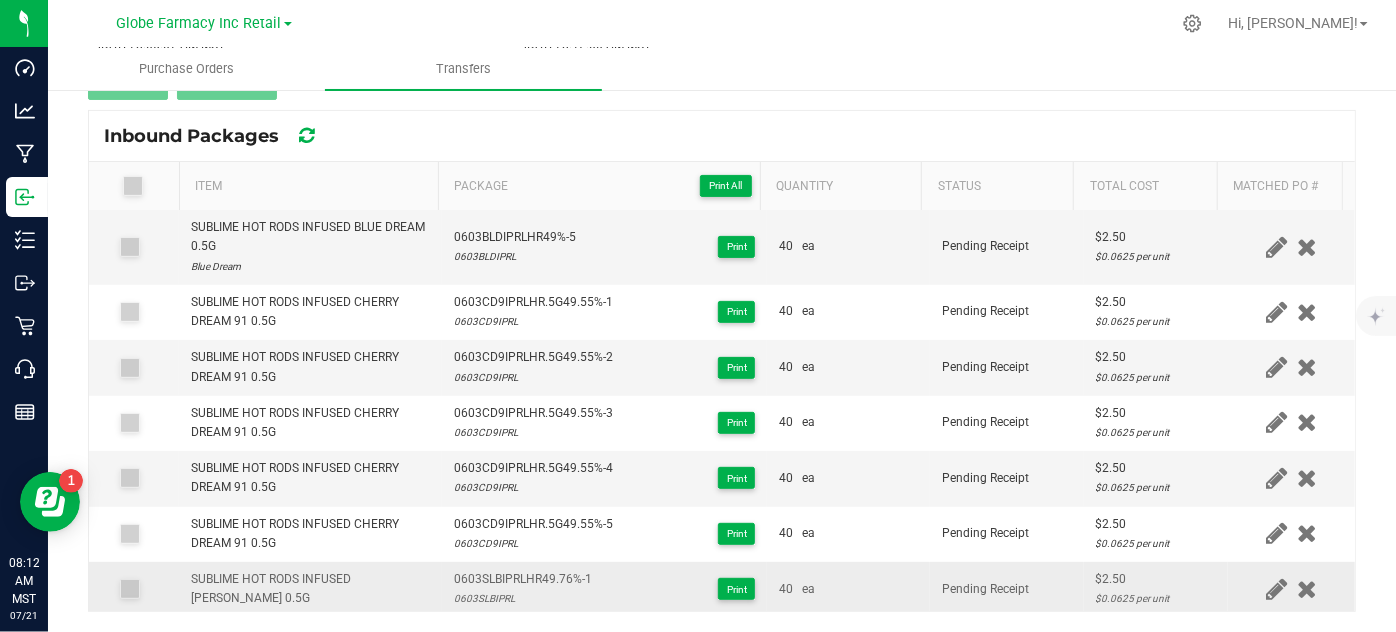 click on "SUBLIME HOT RODS INFUSED [PERSON_NAME] 0.5G" at bounding box center (310, 589) 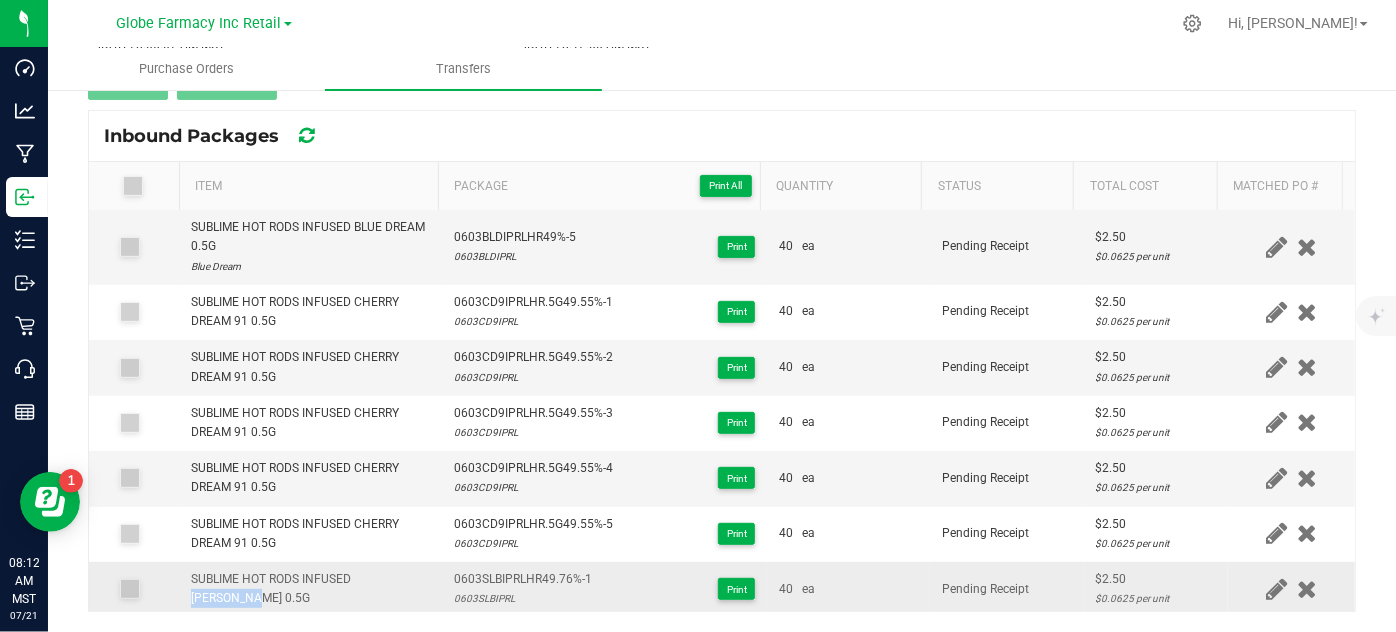 click on "SUBLIME HOT RODS INFUSED [PERSON_NAME] 0.5G" at bounding box center [310, 589] 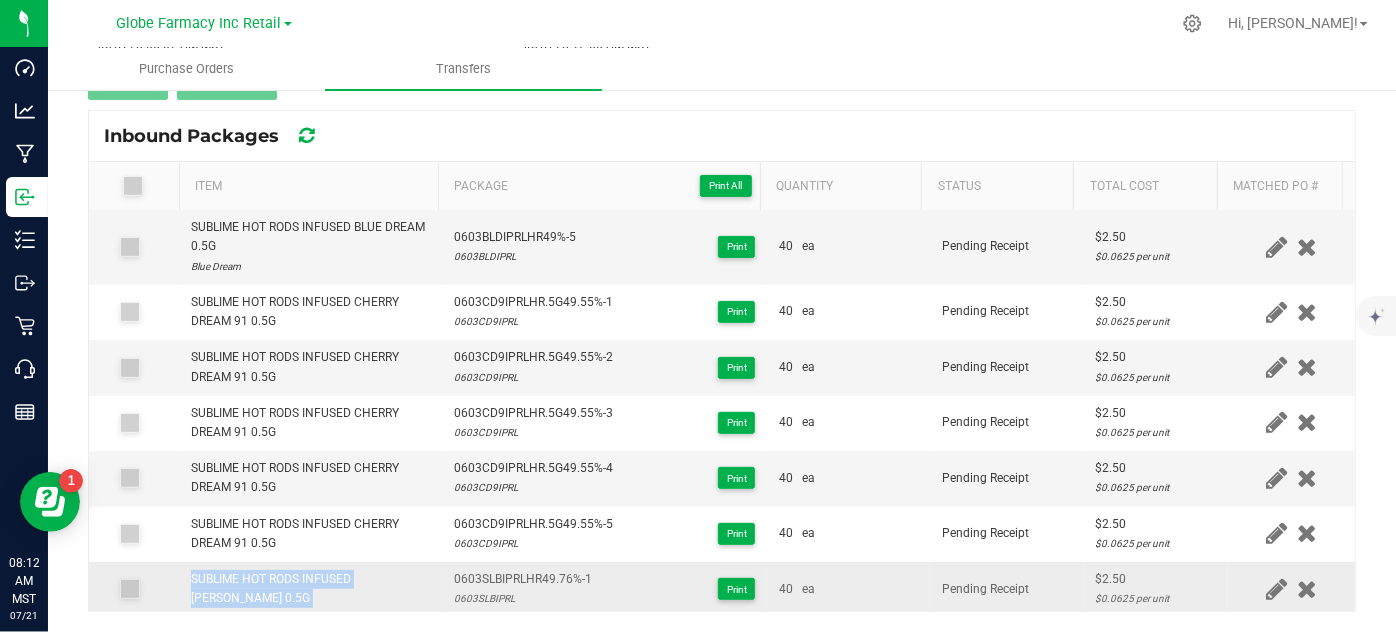 click on "SUBLIME HOT RODS INFUSED [PERSON_NAME] 0.5G" at bounding box center [310, 589] 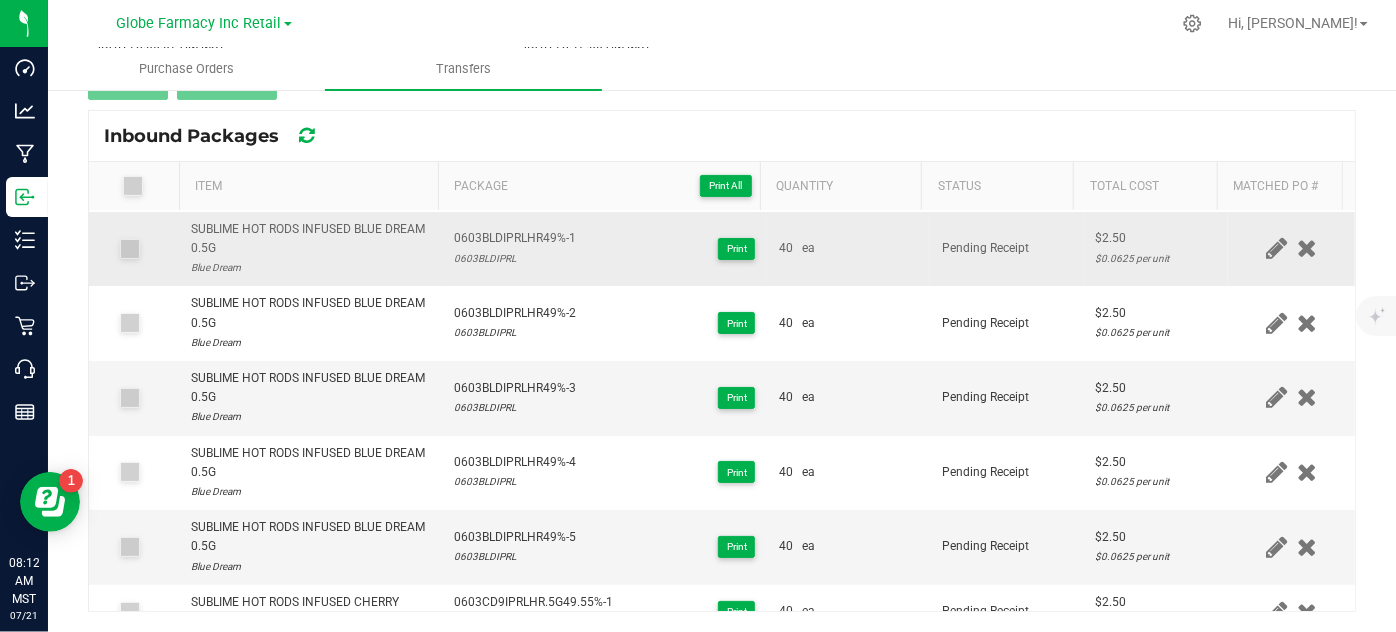 scroll, scrollTop: 0, scrollLeft: 0, axis: both 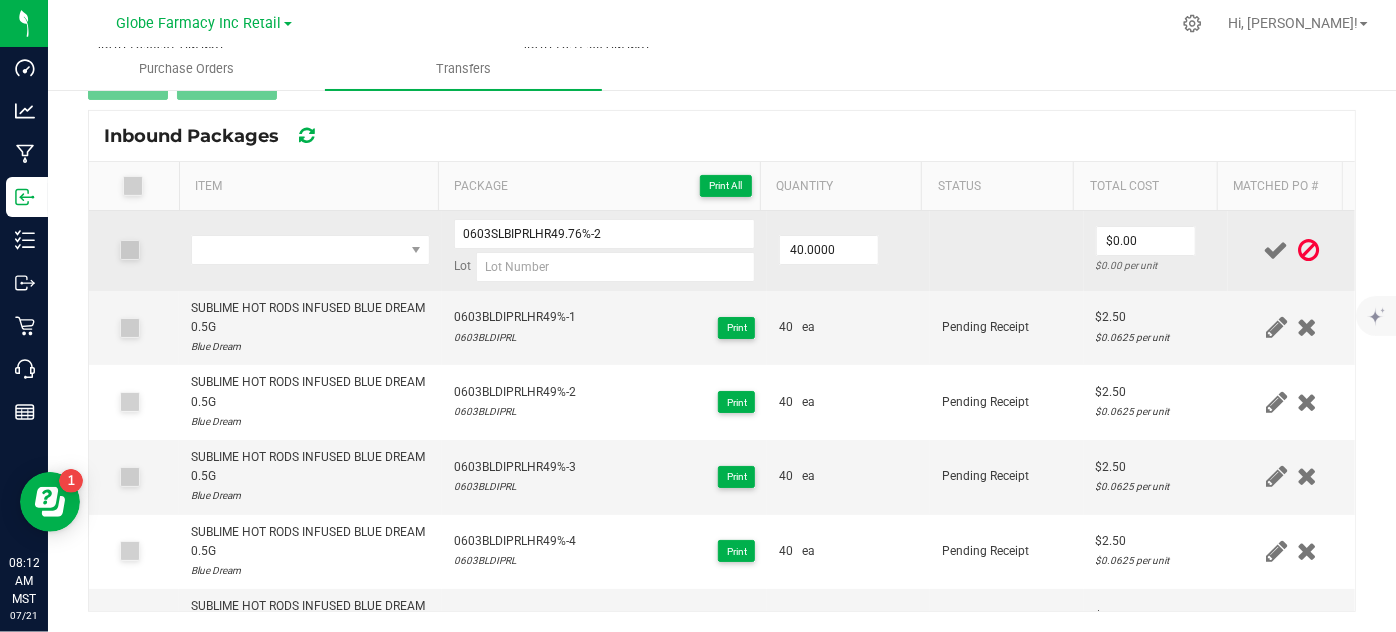 click at bounding box center (310, 251) 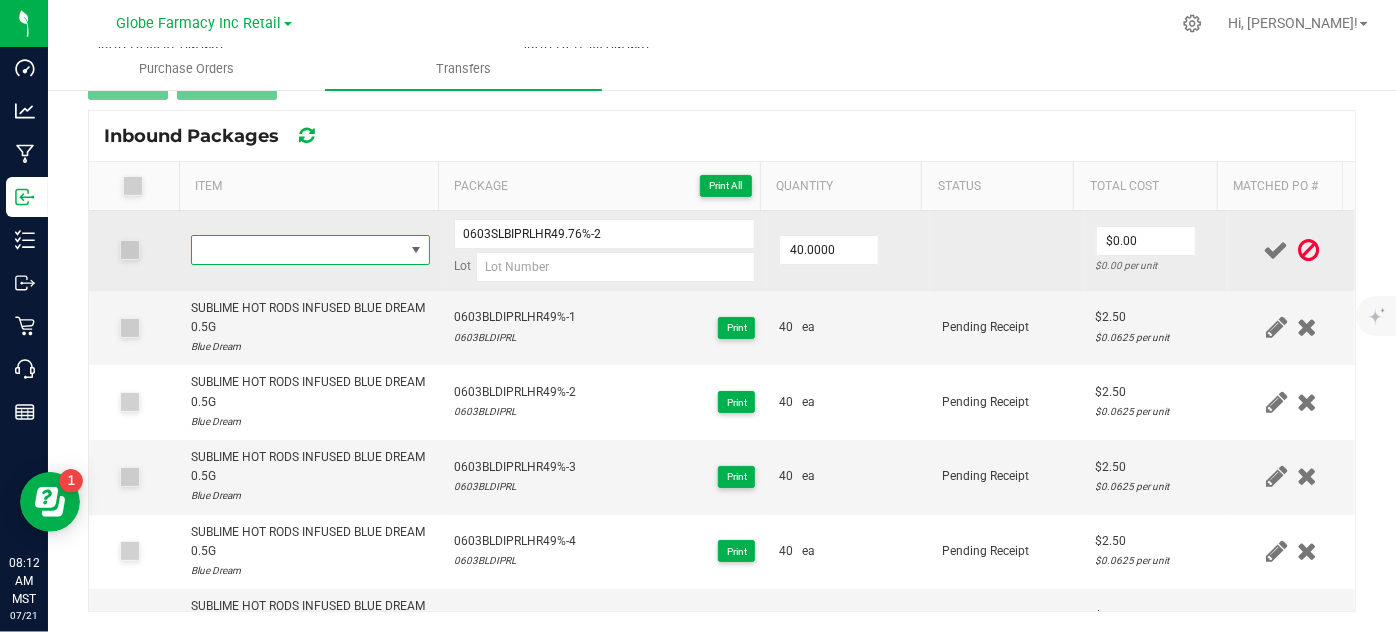 click at bounding box center [297, 250] 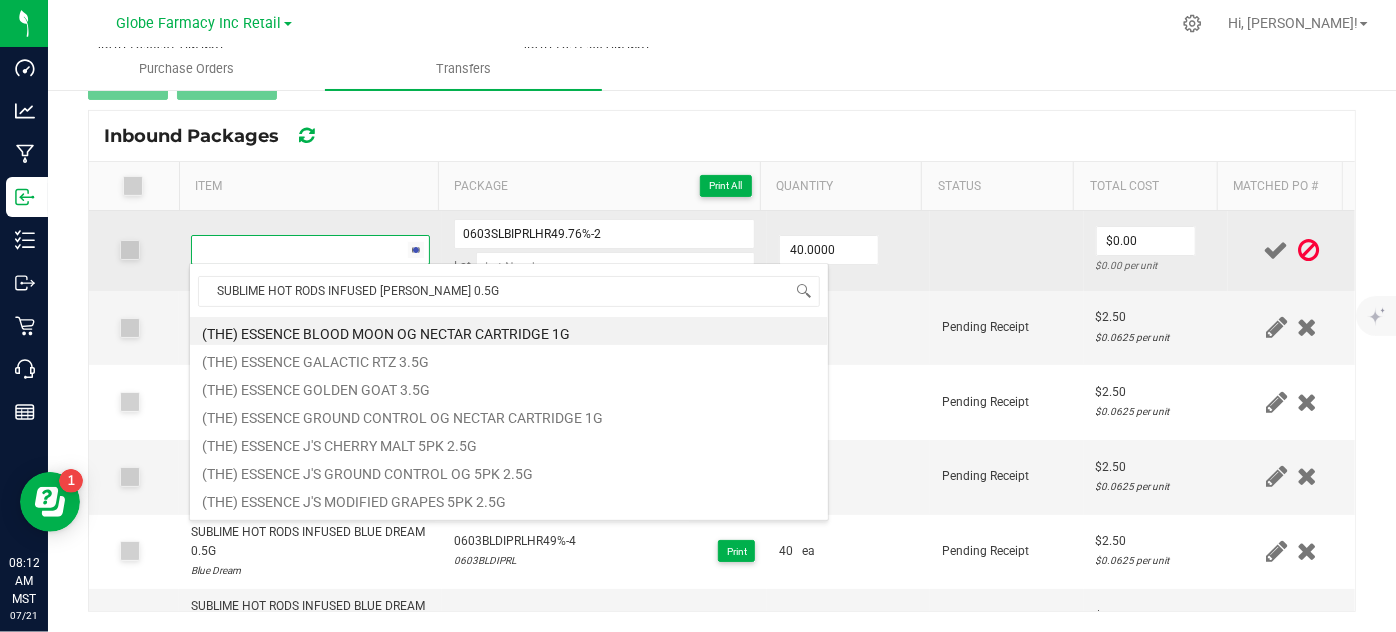 scroll, scrollTop: 99970, scrollLeft: 99767, axis: both 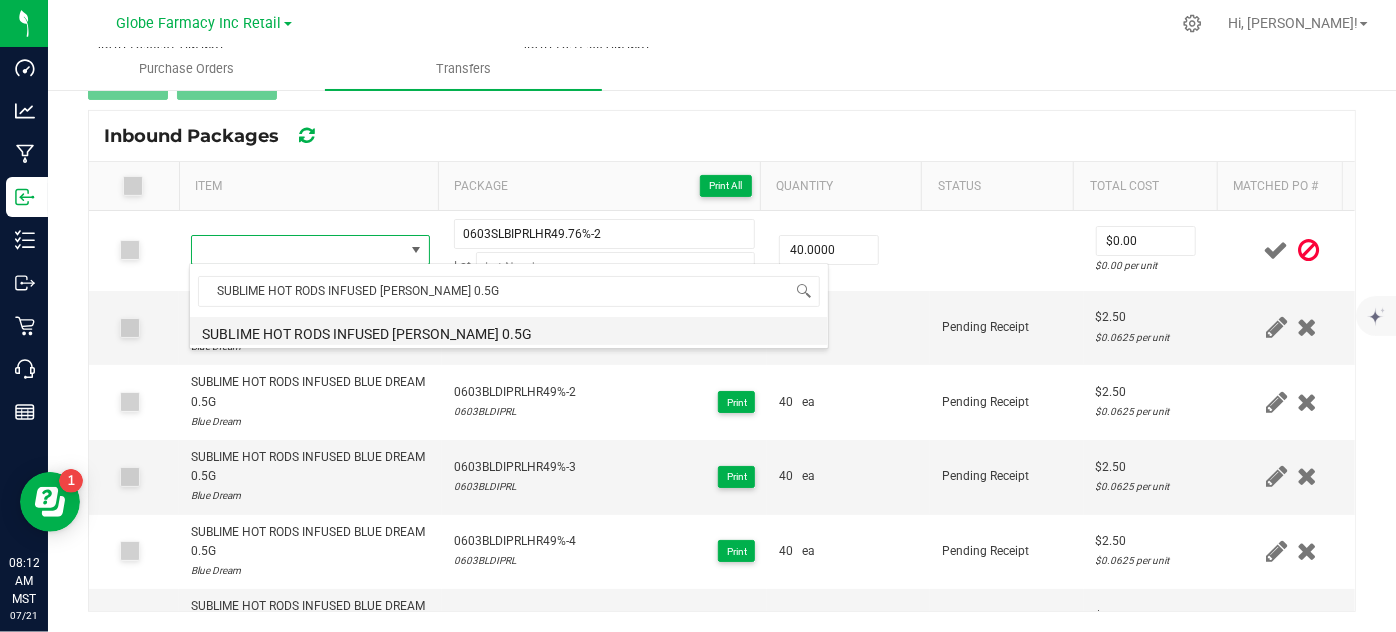 click on "SUBLIME HOT RODS INFUSED [PERSON_NAME] 0.5G" at bounding box center (509, 331) 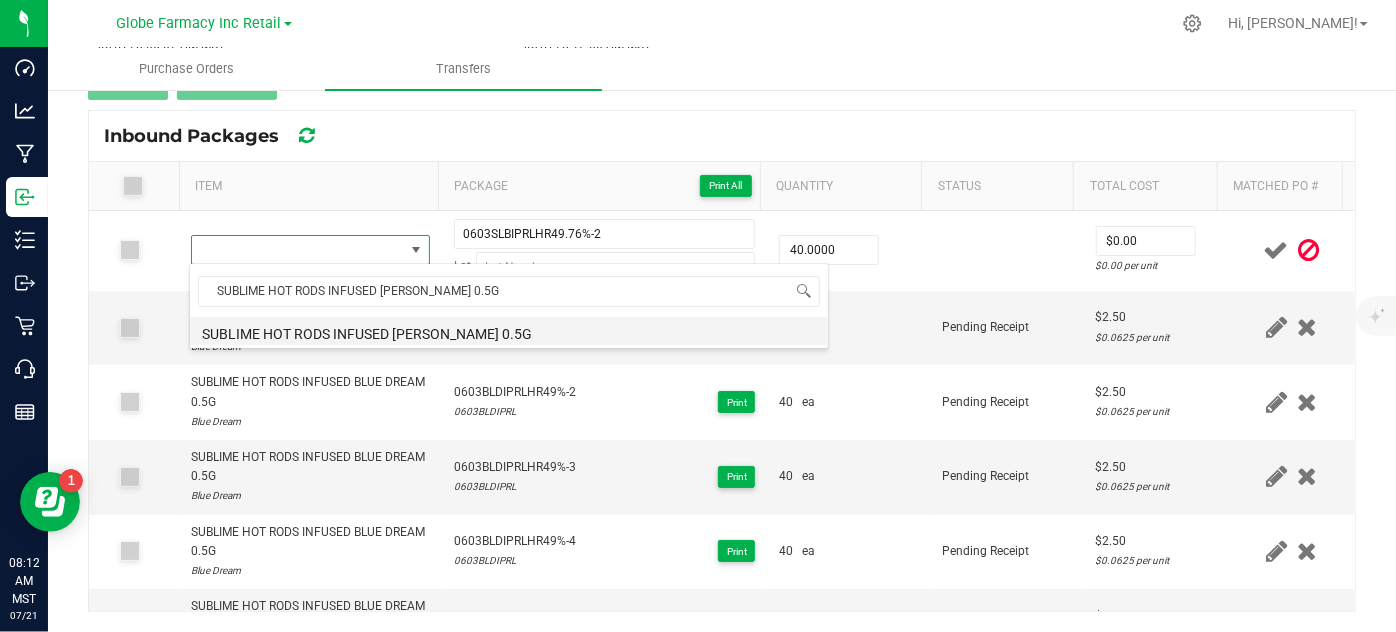 type on "40 ea" 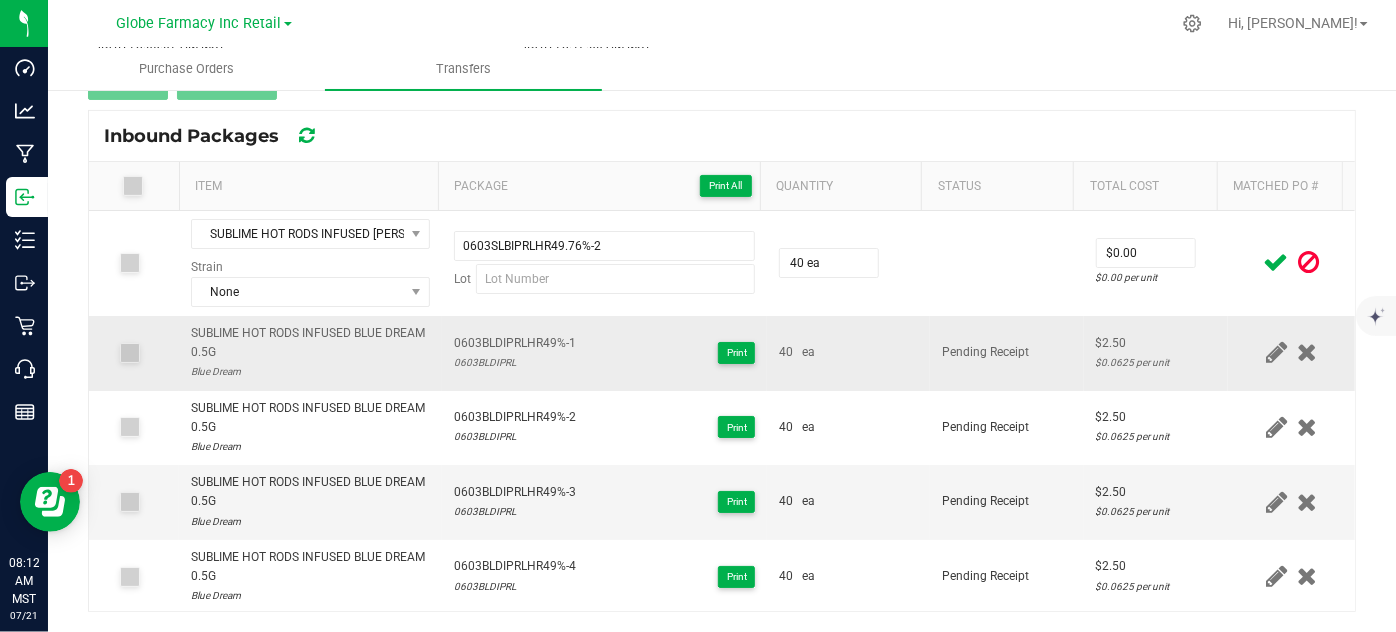 click on "0603BLDIPRLHR49%-1   0603BLDIPRL   Print" at bounding box center [605, 353] 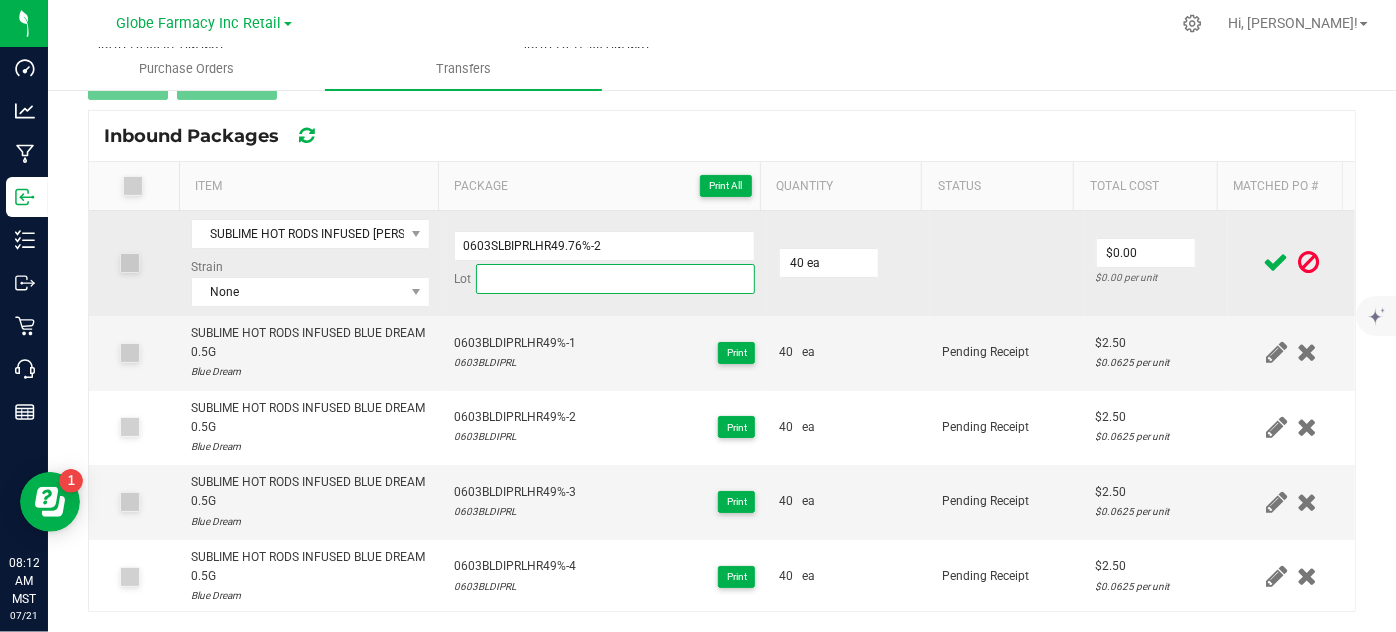 click at bounding box center [616, 279] 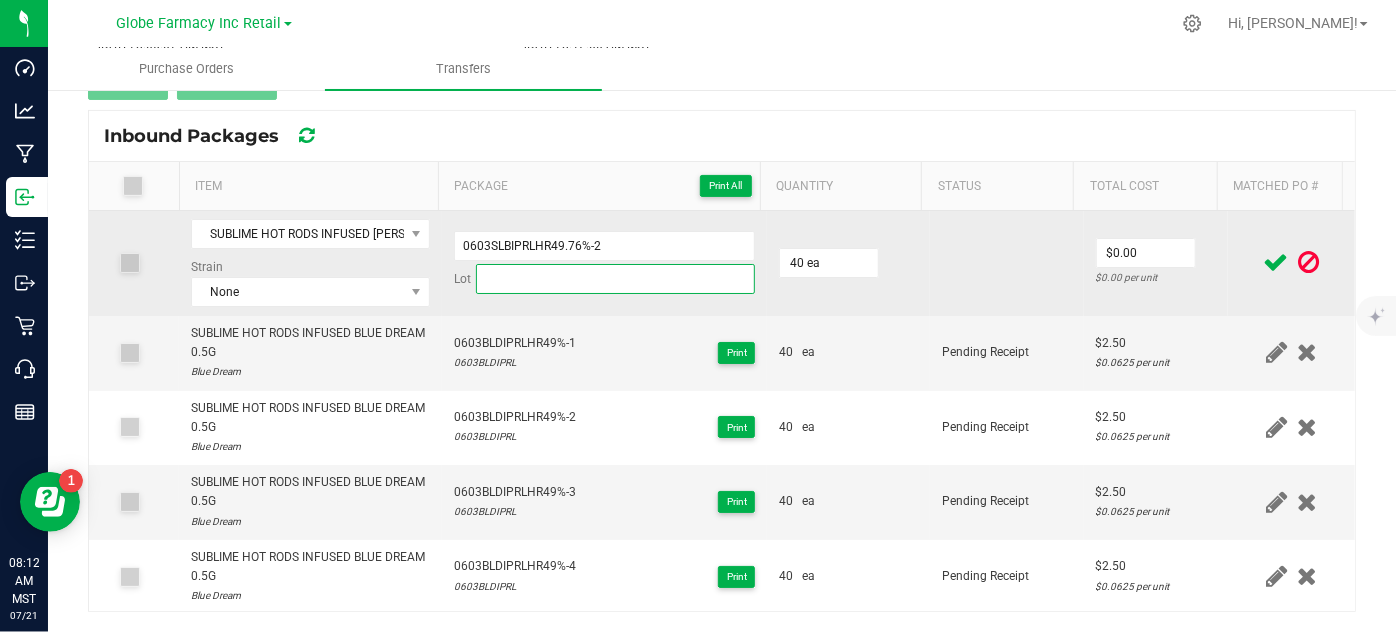 paste on "0603SLBIPRL" 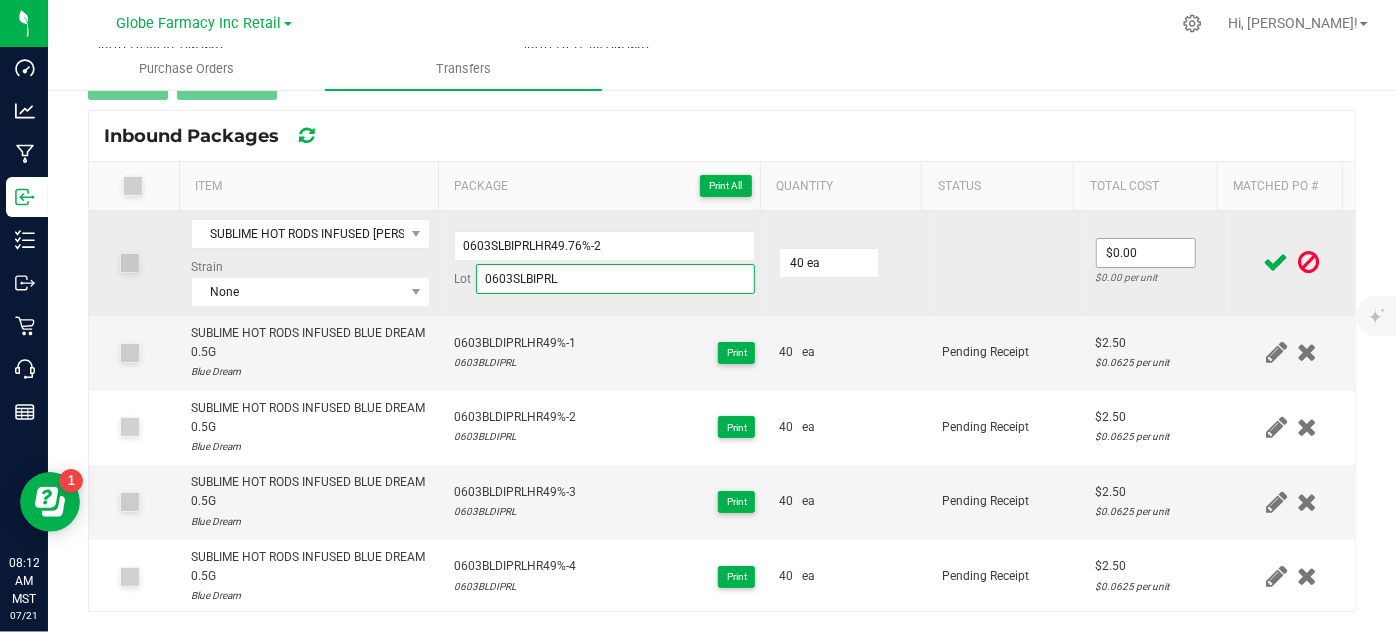 type on "0603SLBIPRL" 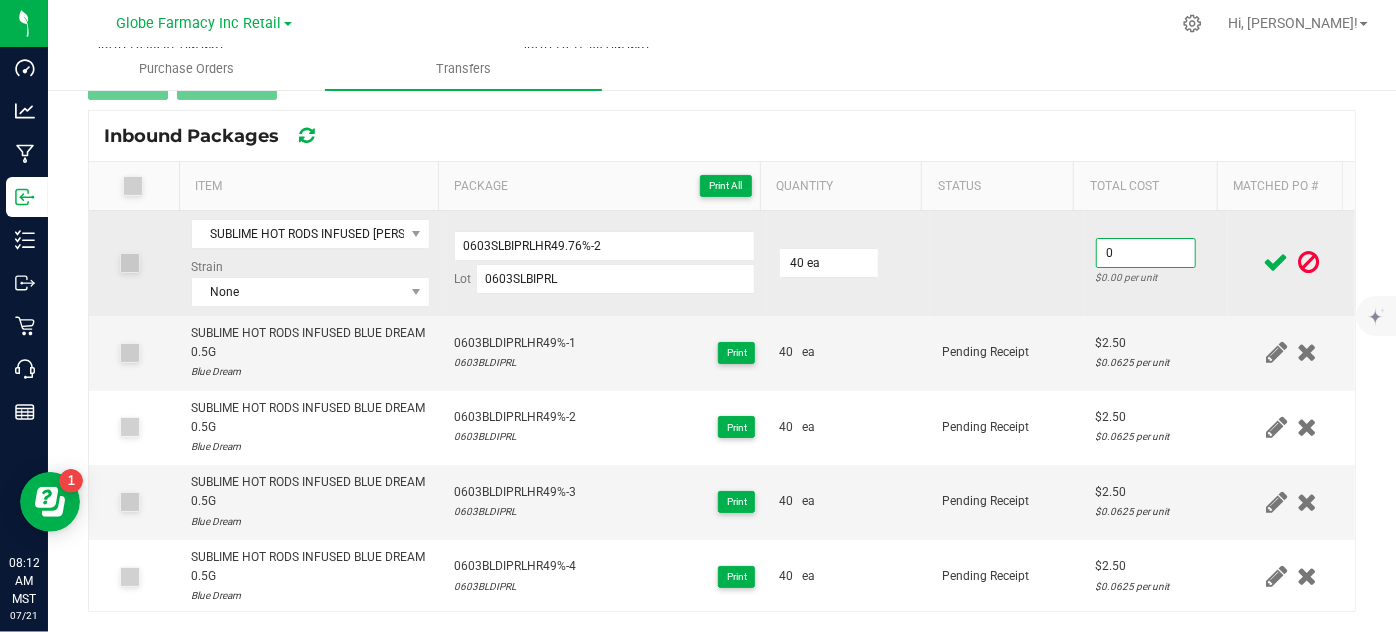 click on "0" at bounding box center [1146, 253] 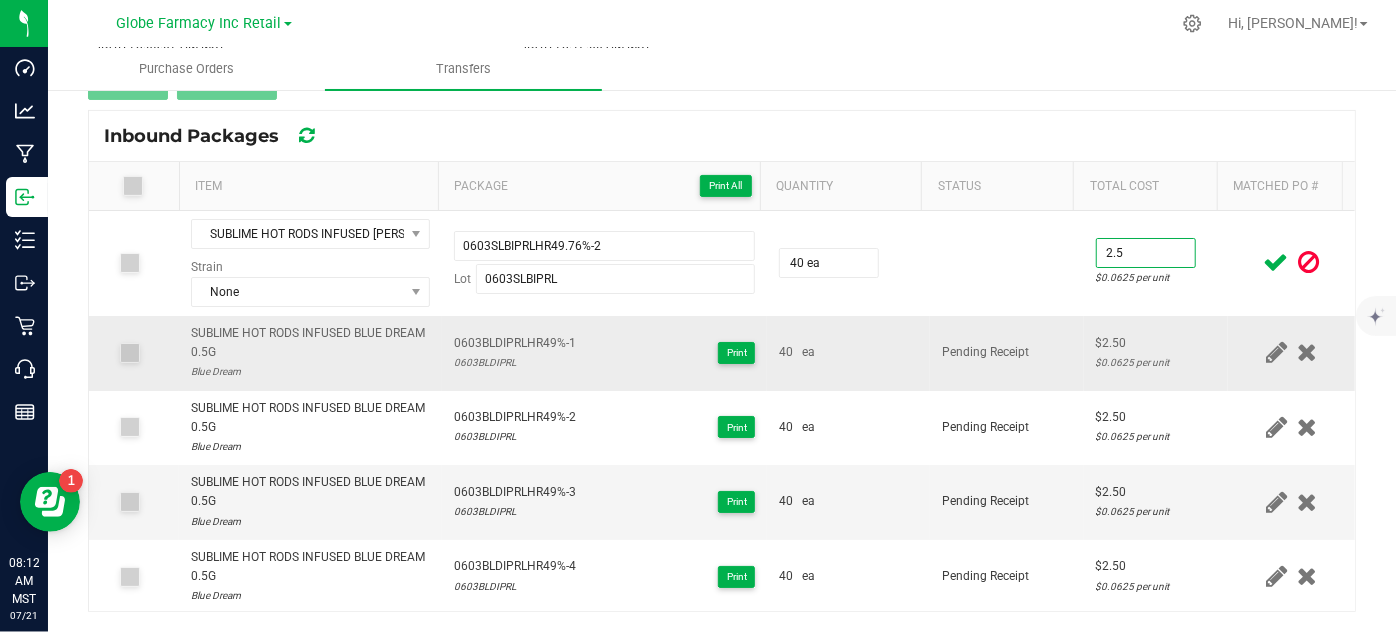 type on "$2.50" 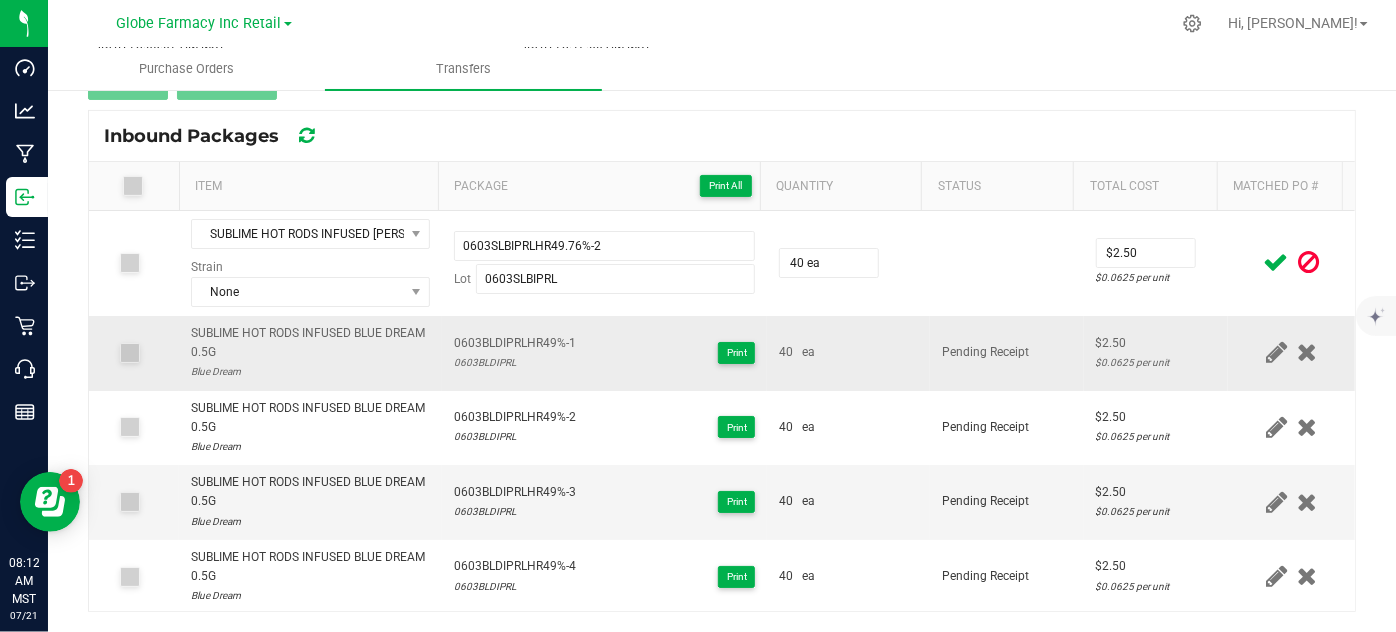 click on "Pending Receipt" at bounding box center [1007, 353] 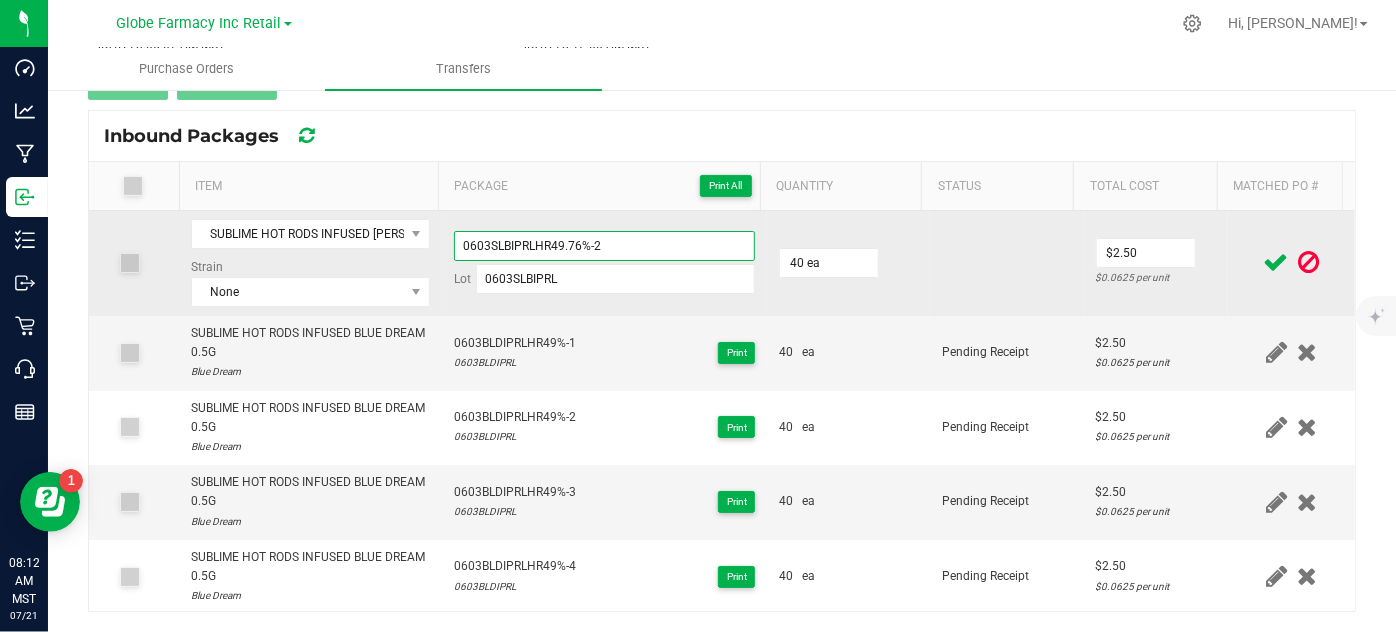 click on "0603SLBIPRLHR49.76%-2" at bounding box center [605, 246] 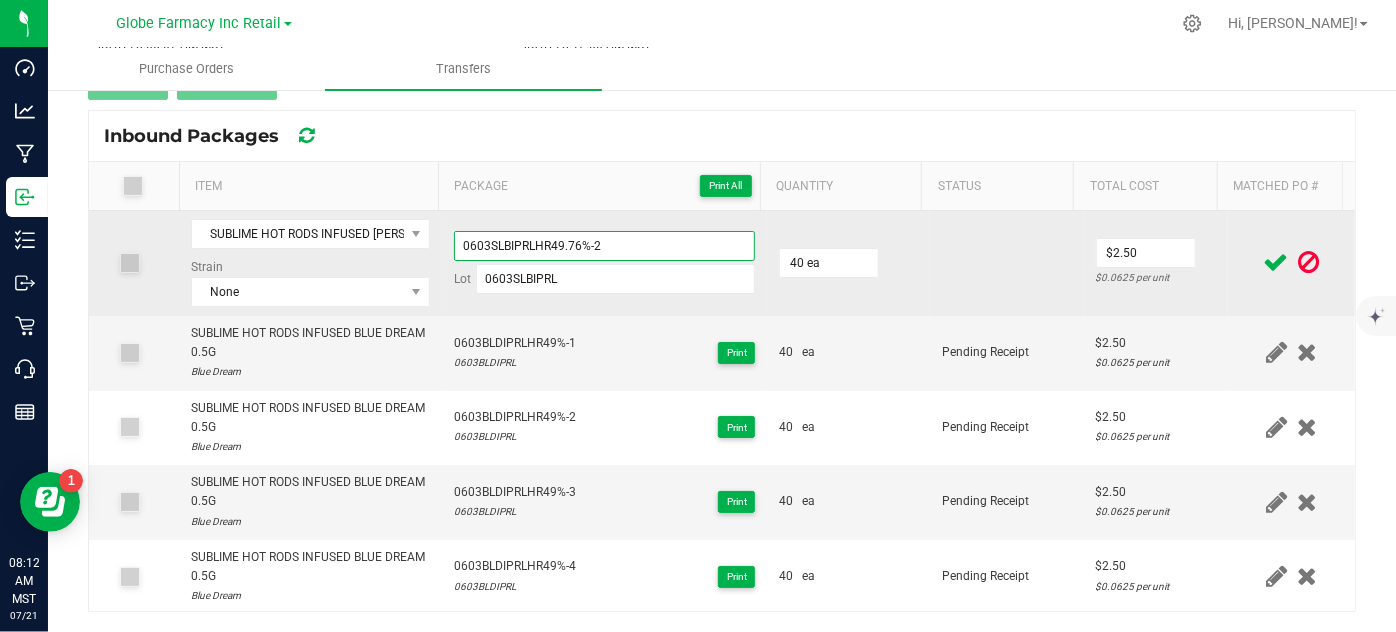 click on "0603SLBIPRLHR49.76%-2" at bounding box center [605, 246] 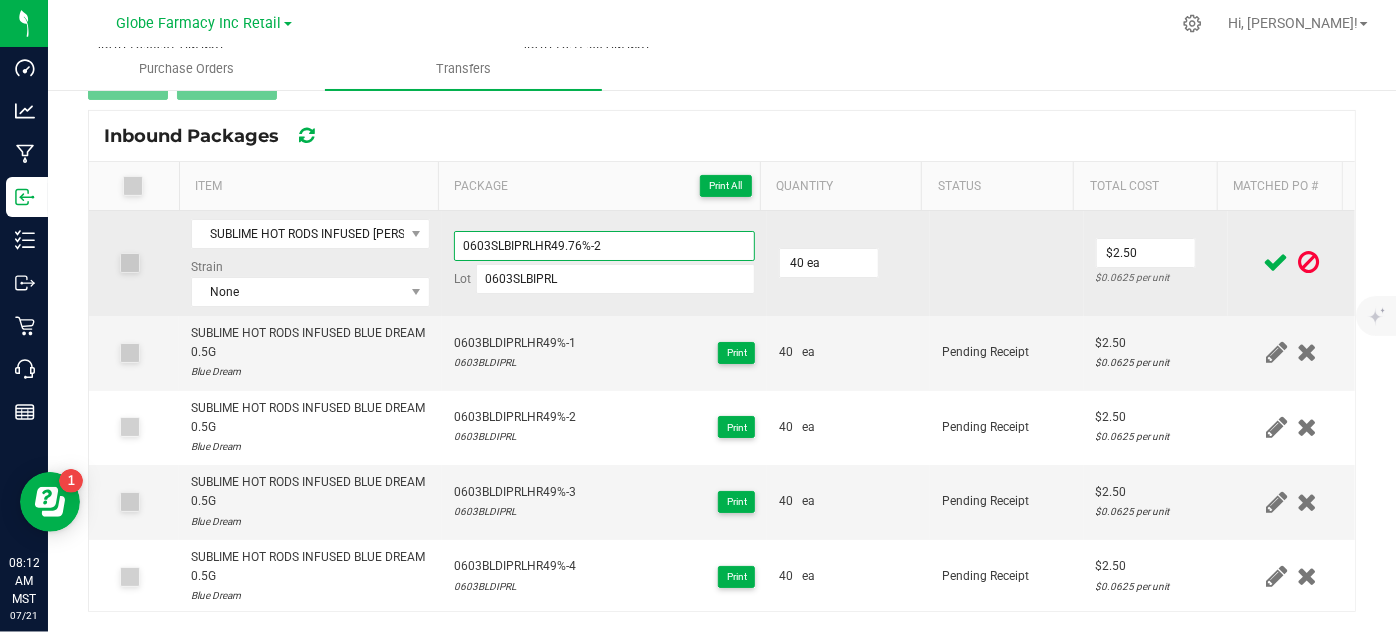 click on "0603SLBIPRLHR49.76%-2" at bounding box center (605, 246) 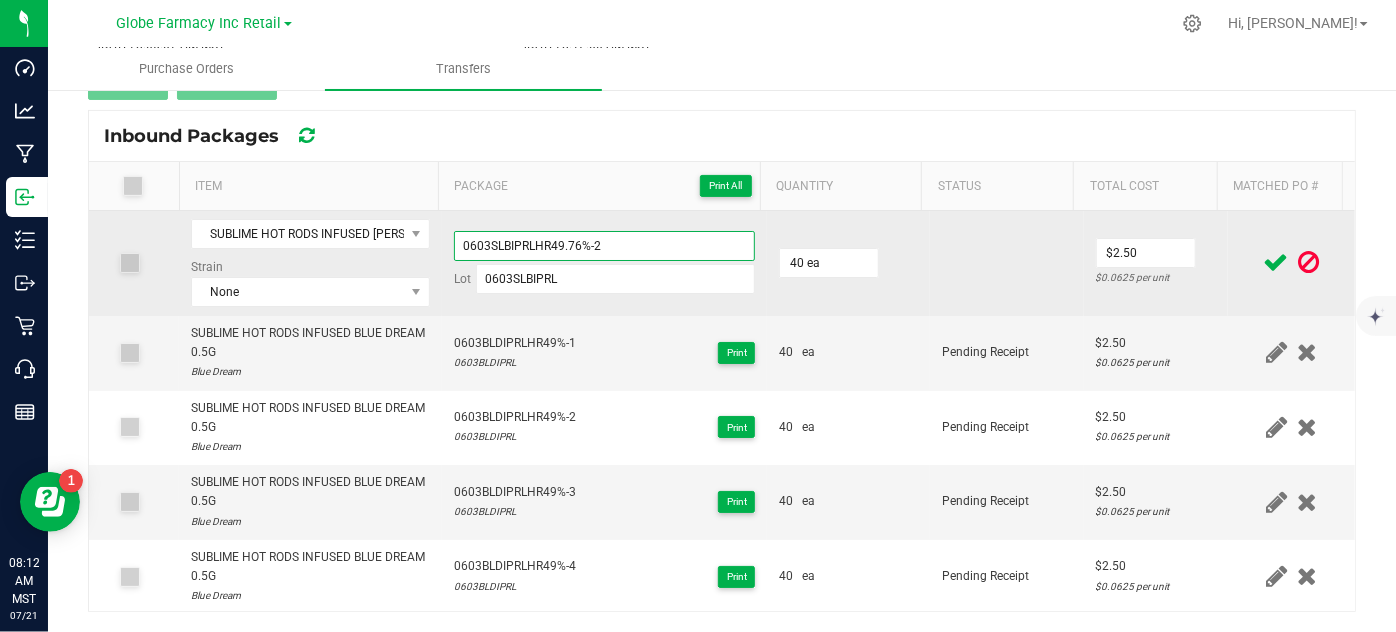 click on "0603SLBIPRLHR49.76%-2" at bounding box center (605, 246) 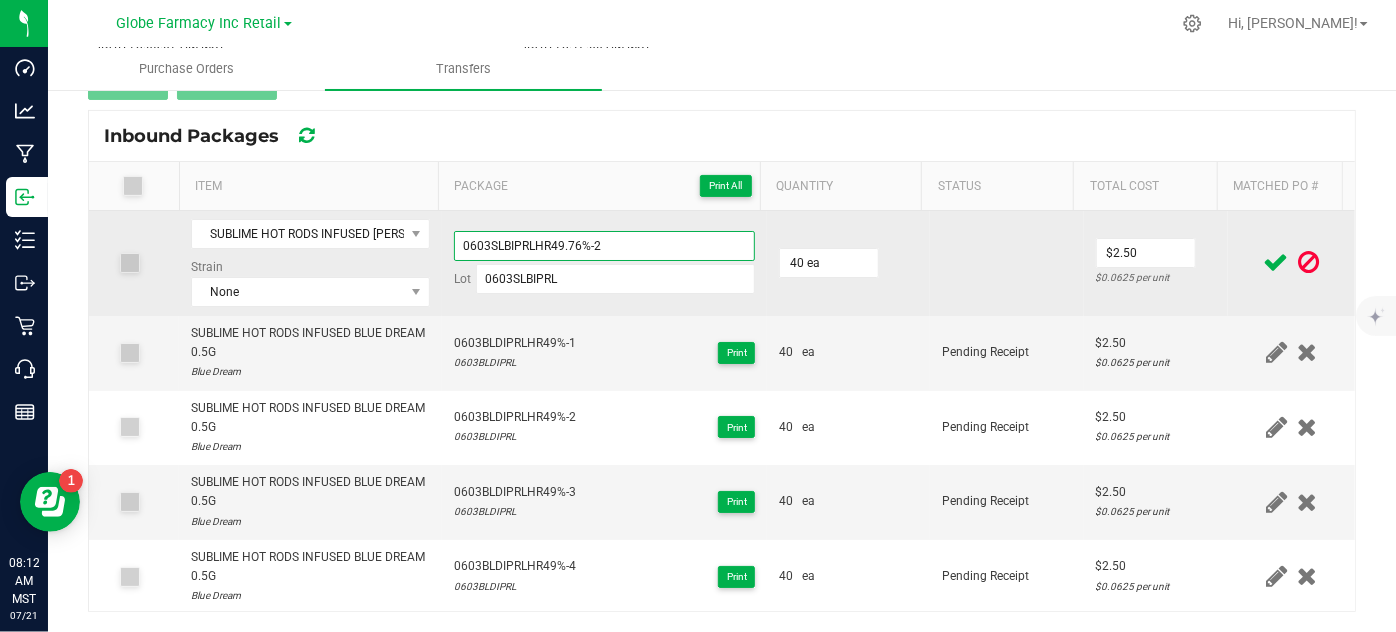 click on "0603SLBIPRLHR49.76%-2" at bounding box center [605, 246] 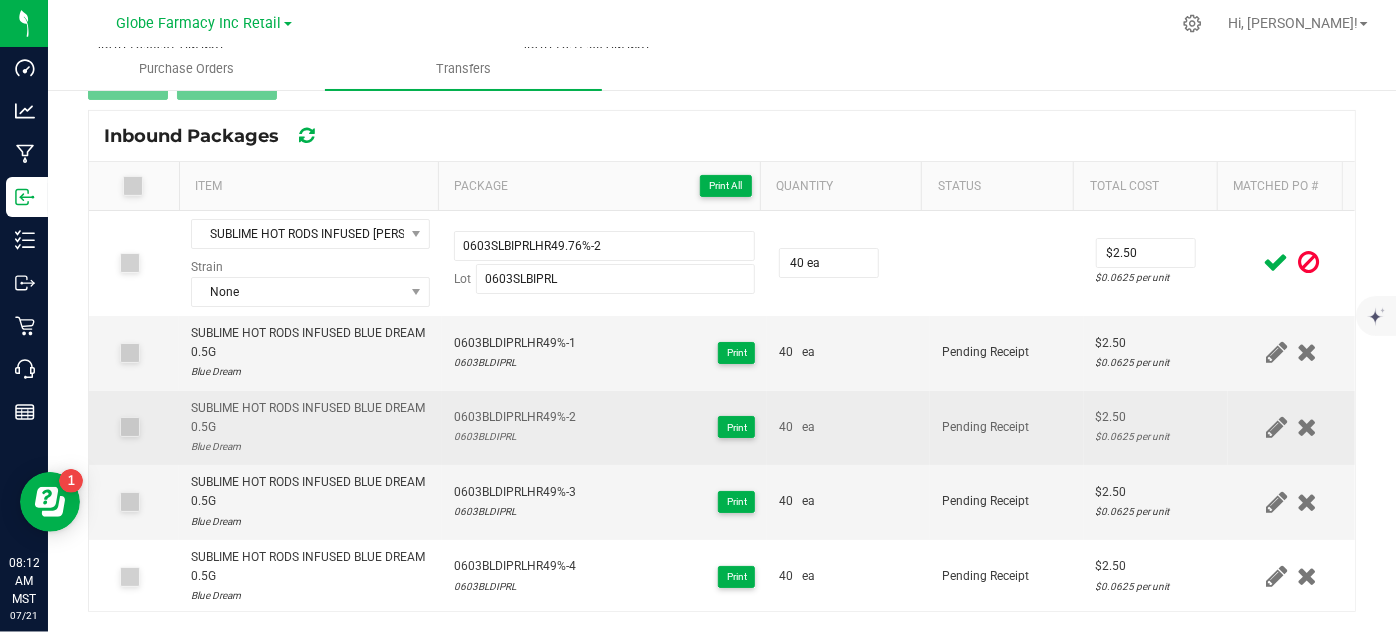 click on "SUBLIME HOT RODS INFUSED [PERSON_NAME] 0.5G  Strain  None 0603SLBIPRLHR49.76%-2 Lot 0603SLBIPRL 40 ea    $2.50  $0.0625 per unit  SUBLIME HOT RODS INFUSED BLUE DREAM 0.5G  Blue Dream      0603BLDIPRLHR49%-1   0603BLDIPRL   Print   40   ea   Pending Receipt   $2.50   $0.0625 per unit  SUBLIME HOT RODS INFUSED BLUE DREAM 0.5G  Blue Dream      0603BLDIPRLHR49%-2   0603BLDIPRL   Print   40   ea   Pending Receipt   $2.50   $0.0625 per unit  SUBLIME HOT RODS INFUSED BLUE DREAM 0.5G  Blue Dream      0603BLDIPRLHR49%-3   0603BLDIPRL   Print   40   ea   Pending Receipt   $2.50   $0.0625 per unit  SUBLIME HOT RODS INFUSED BLUE DREAM 0.5G  Blue Dream      0603BLDIPRLHR49%-4   0603BLDIPRL   Print   40   ea   Pending Receipt   $2.50   $0.0625 per unit  SUBLIME HOT RODS INFUSED BLUE DREAM 0.5G  Blue Dream      0603BLDIPRLHR49%-5   0603BLDIPRL   Print   40   ea   Pending Receipt   $2.50   $0.0625 per unit  SUBLIME HOT RODS INFUSED CHERRY DREAM 91 0.5G  0603CD9IPRLHR.5G49.55%-1   0603CD9IPRL   Print   40   ea   $2.50   40" at bounding box center [722, 616] 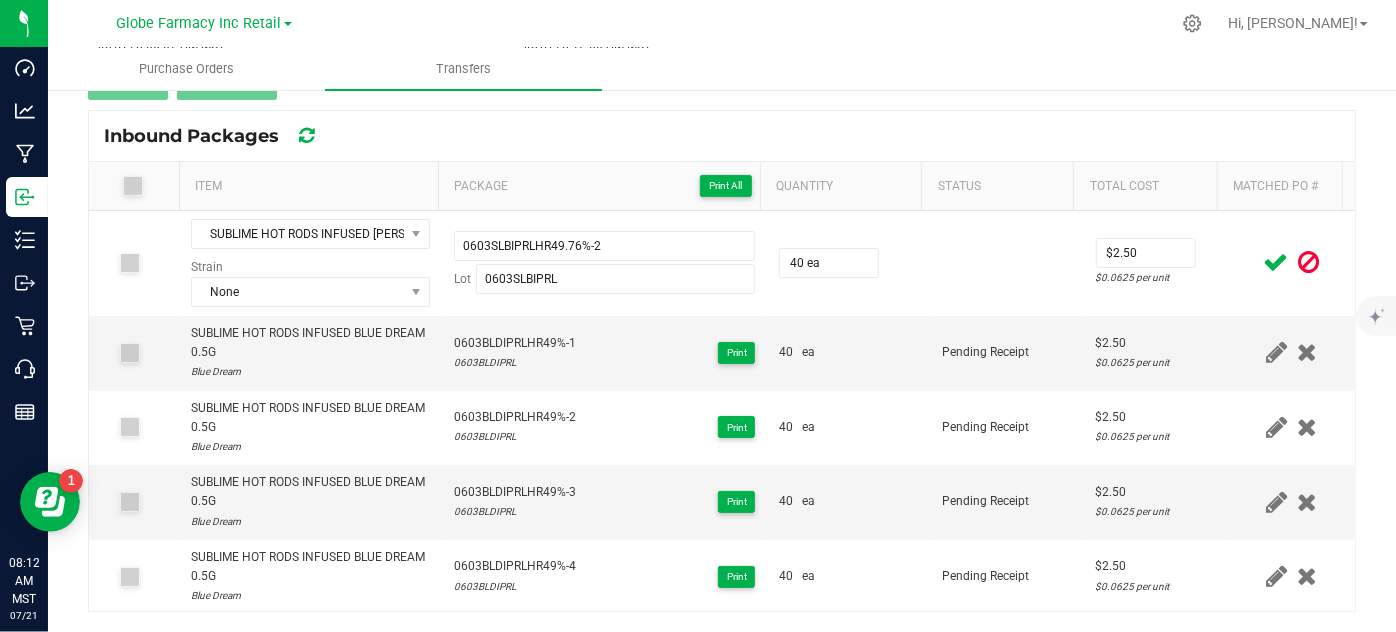 click at bounding box center [1291, 262] 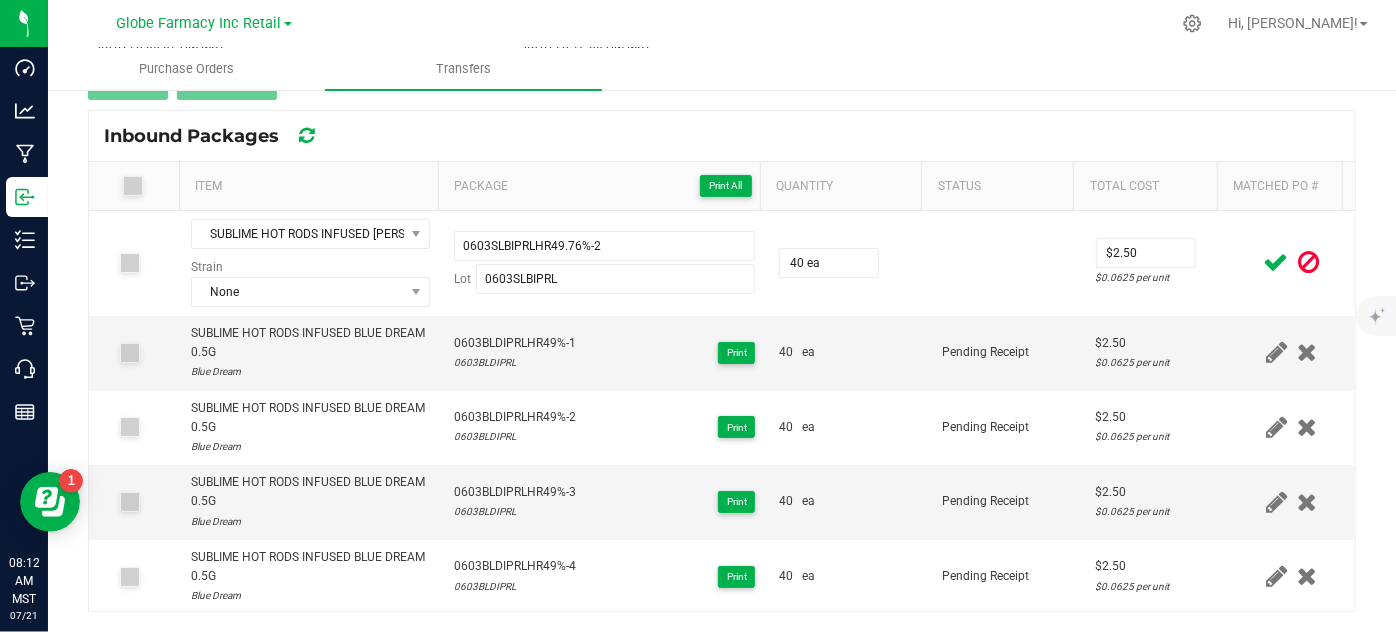 click at bounding box center (1276, 262) 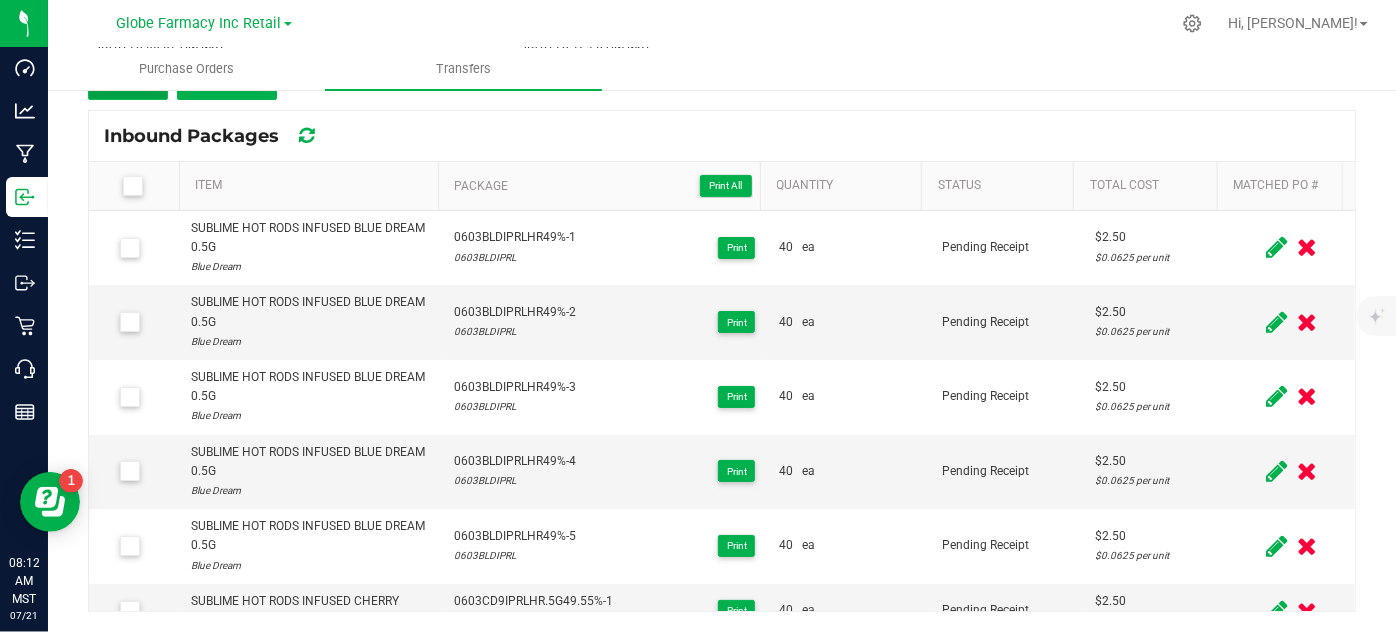 click on "Add" at bounding box center [128, 82] 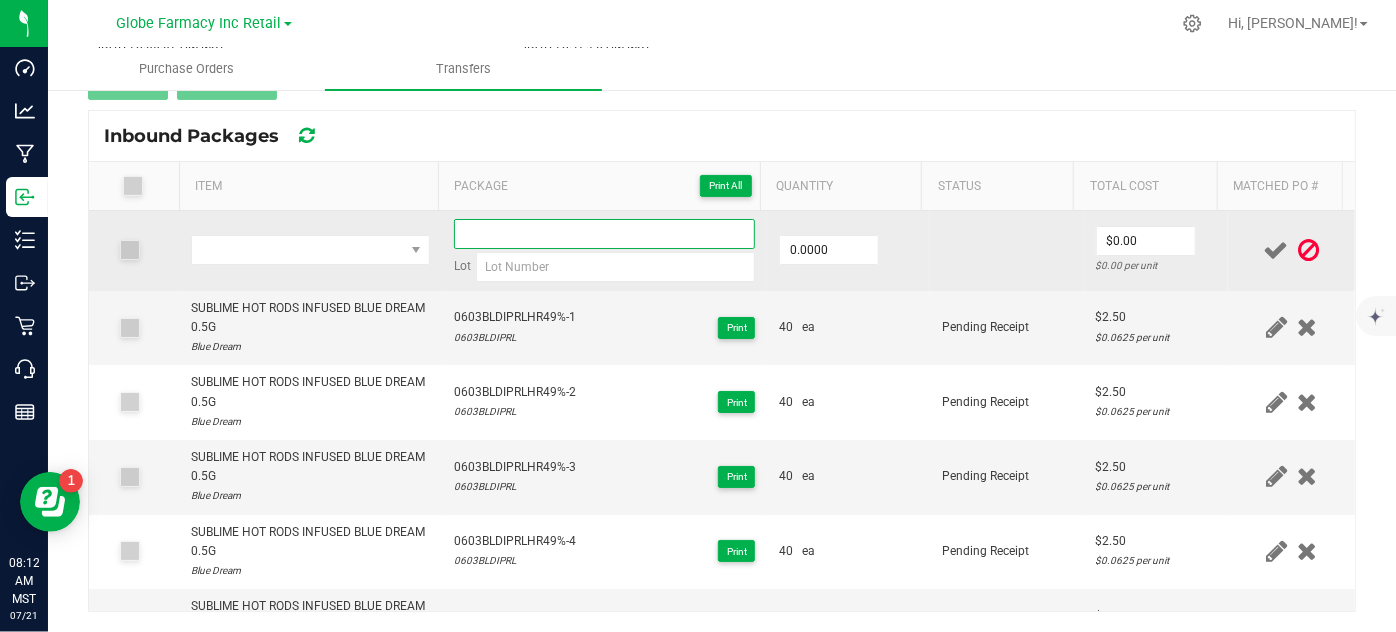 click at bounding box center [605, 234] 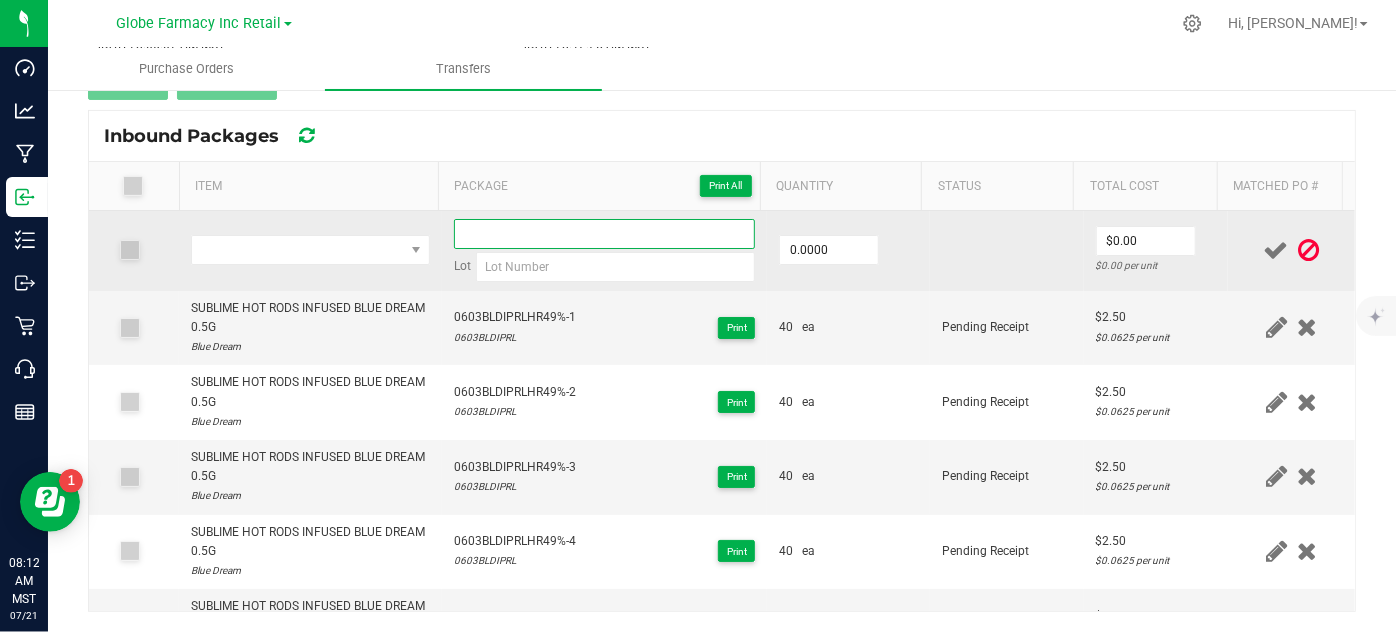 paste on "0603SLBIPRLHR49.76%-2" 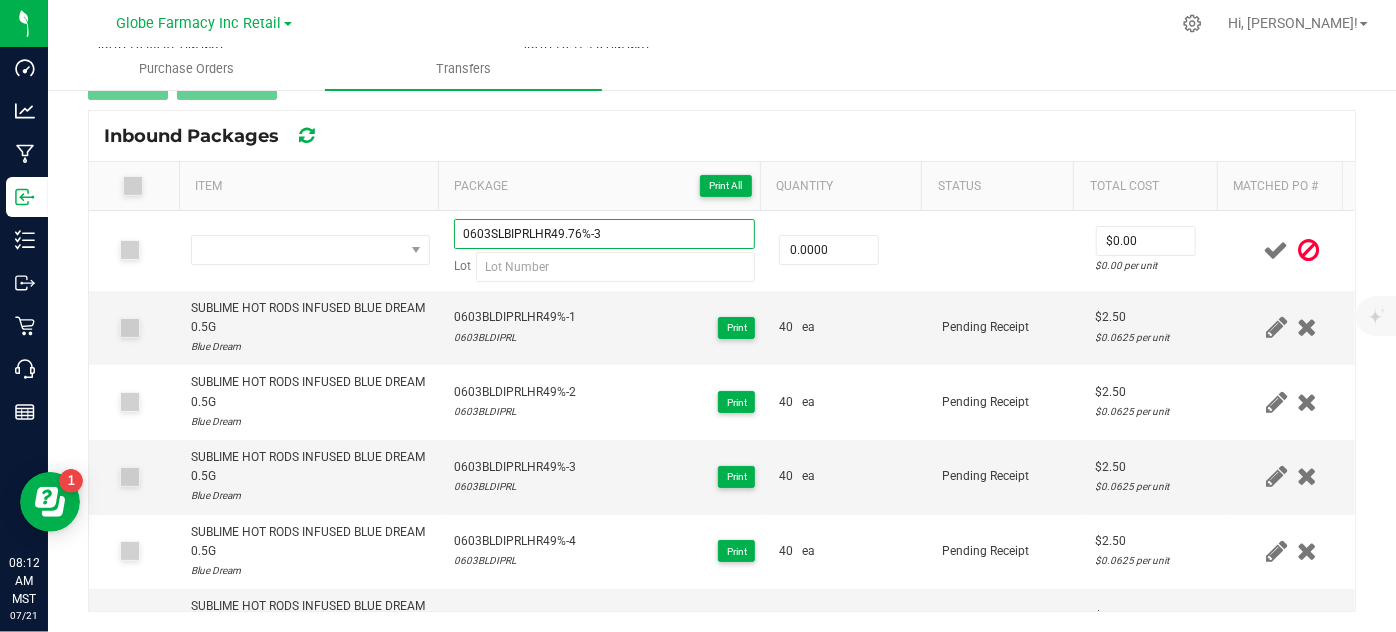 type on "0603SLBIPRLHR49.76%-3" 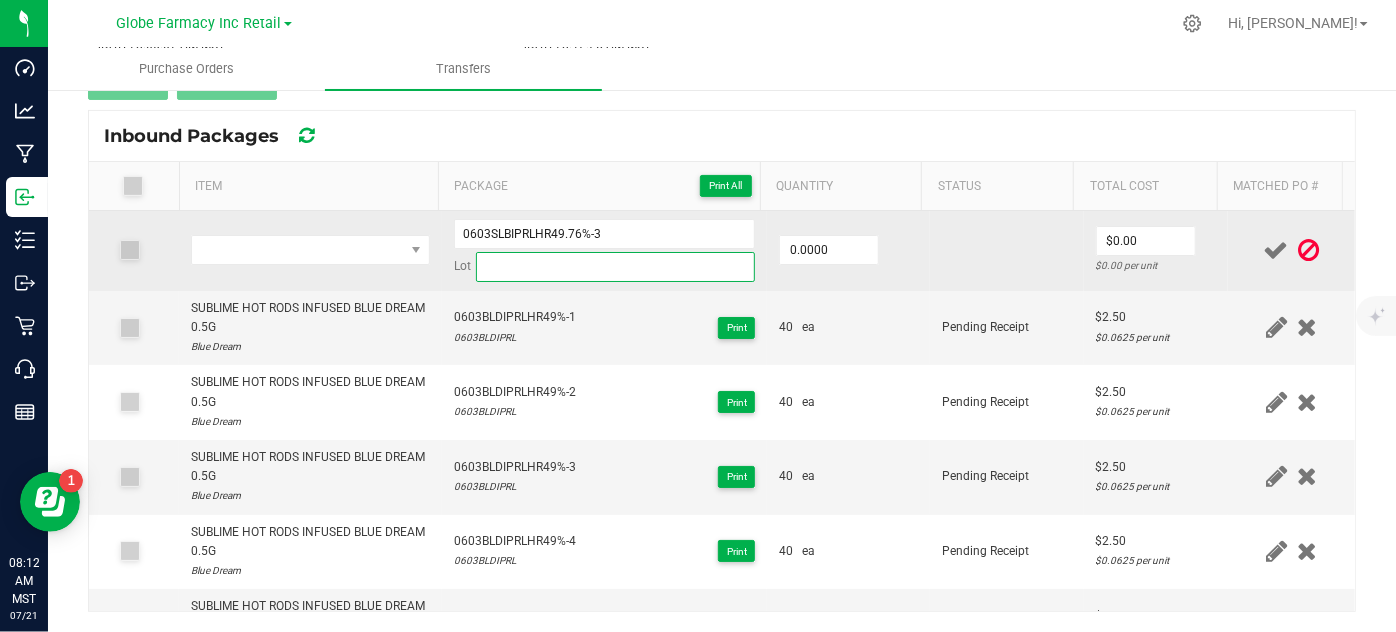 click at bounding box center (616, 267) 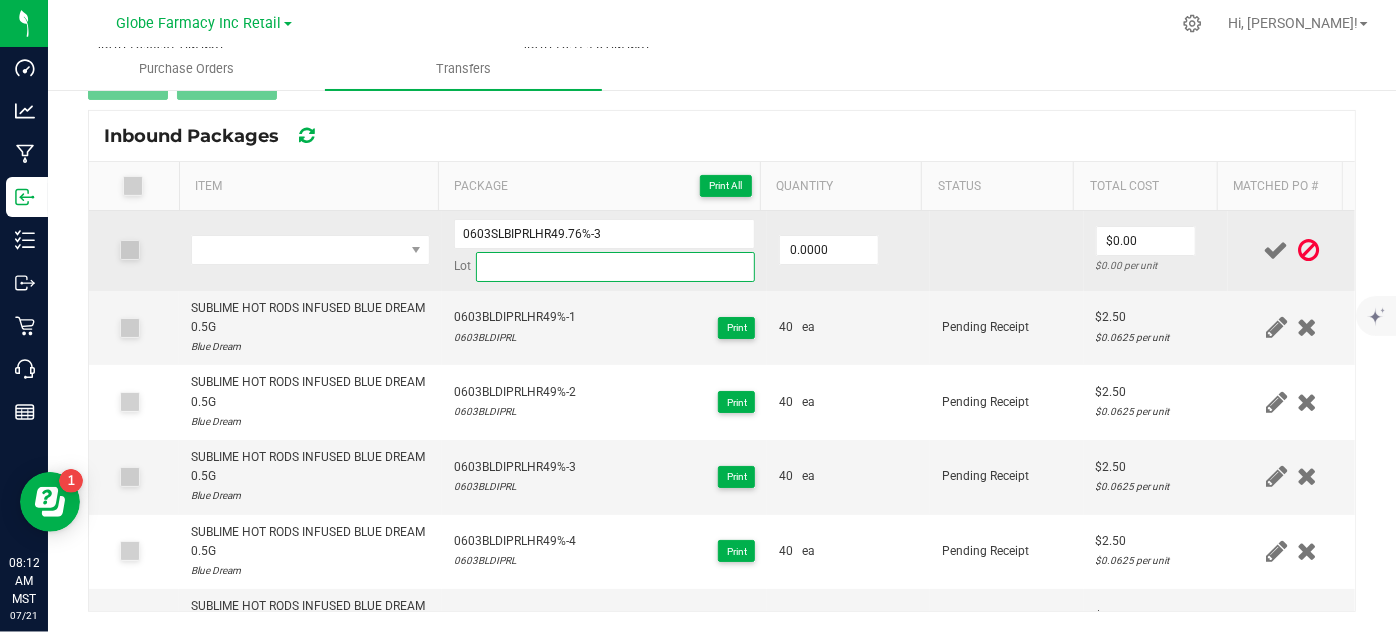 paste on "0603SLBIPRL" 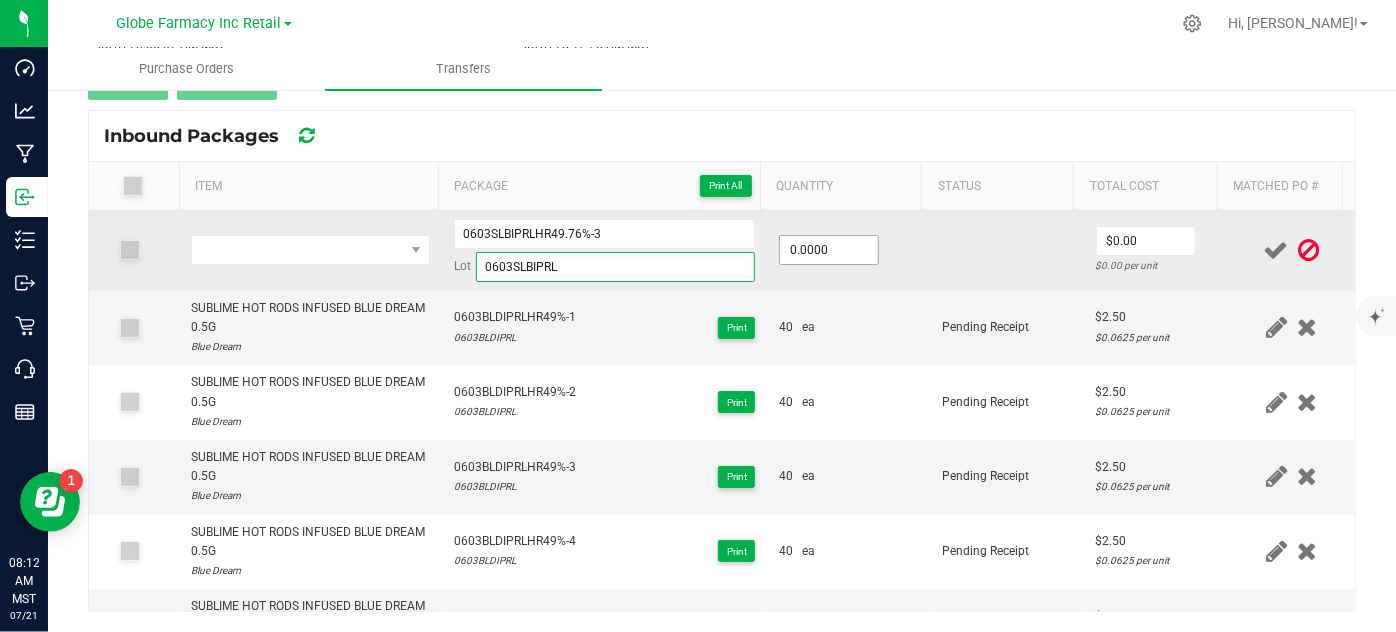 type on "0603SLBIPRL" 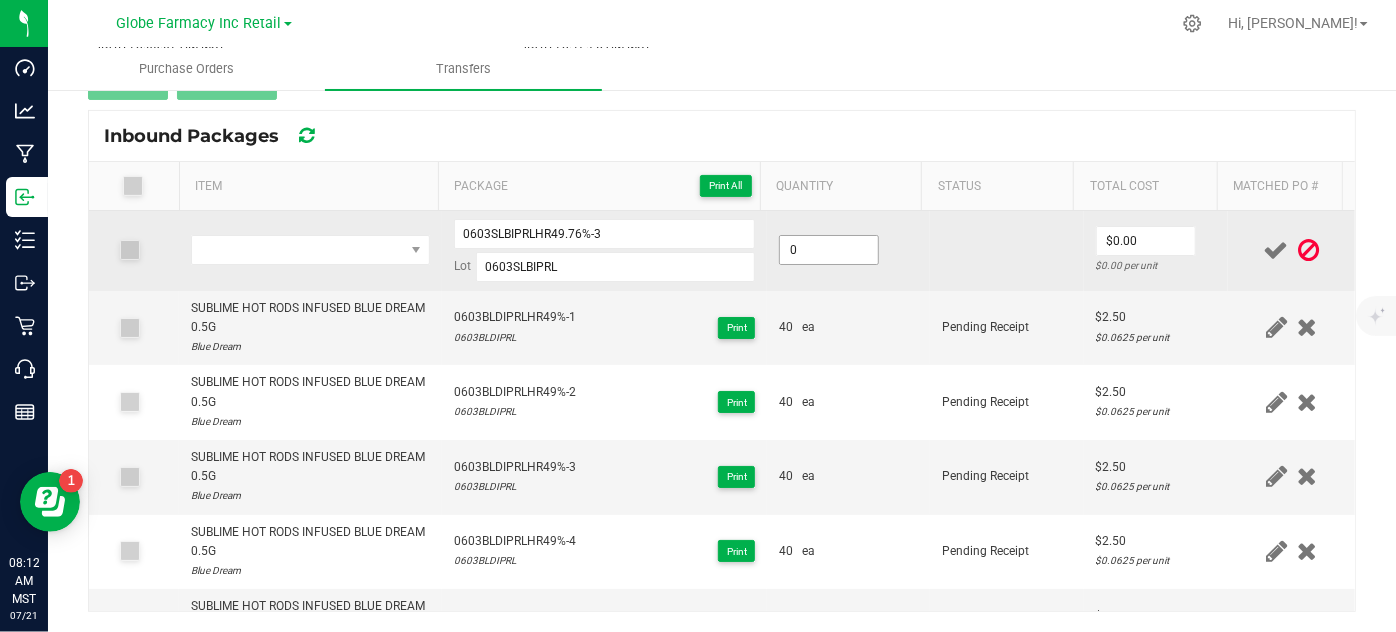 click on "0" at bounding box center (829, 250) 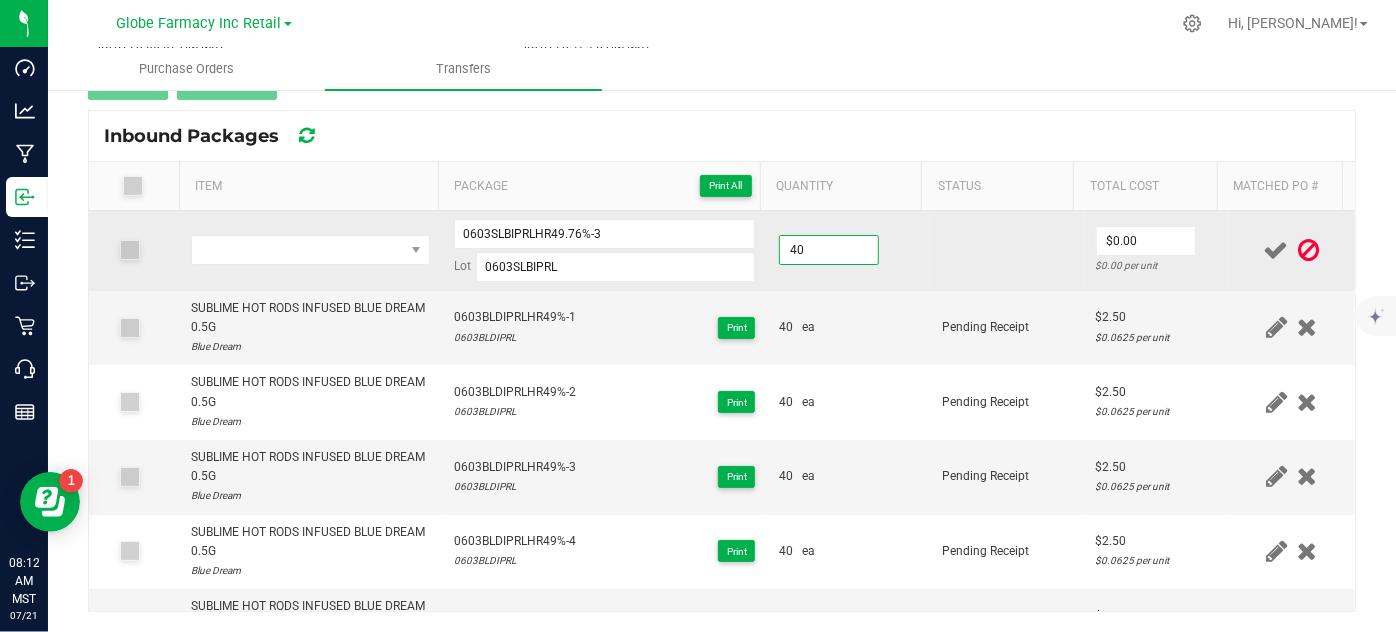 type on "40.0000" 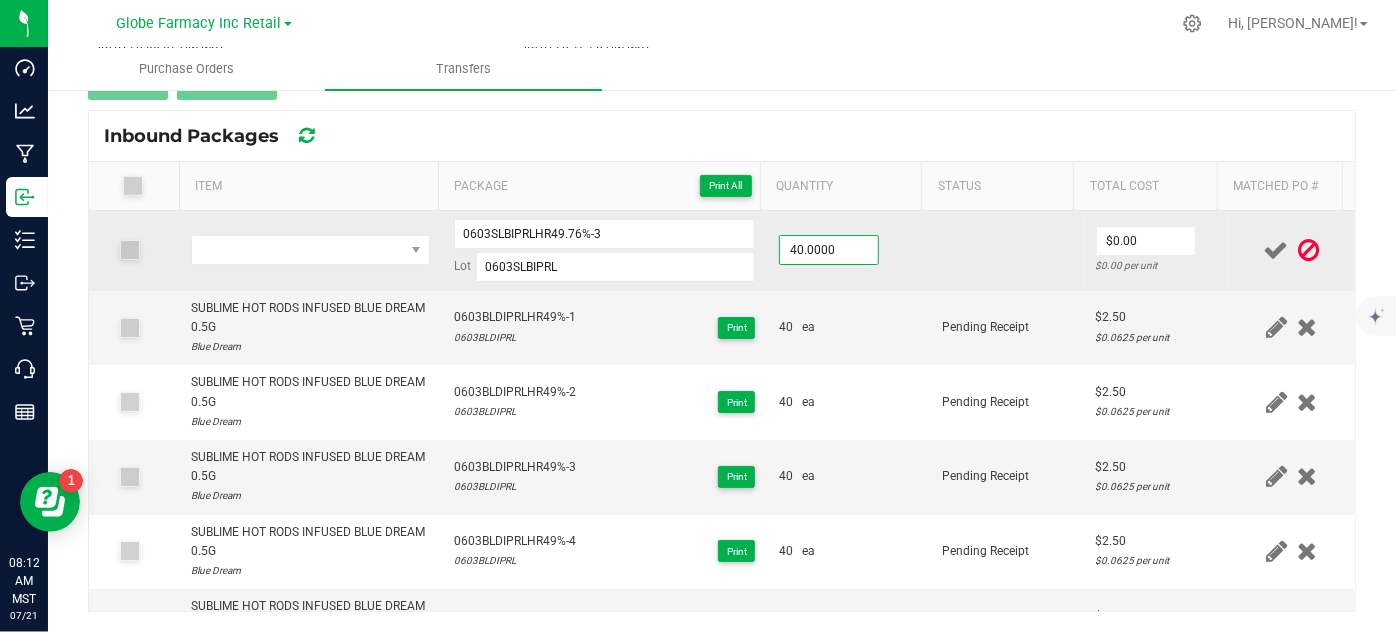 drag, startPoint x: 865, startPoint y: 286, endPoint x: 976, endPoint y: 287, distance: 111.0045 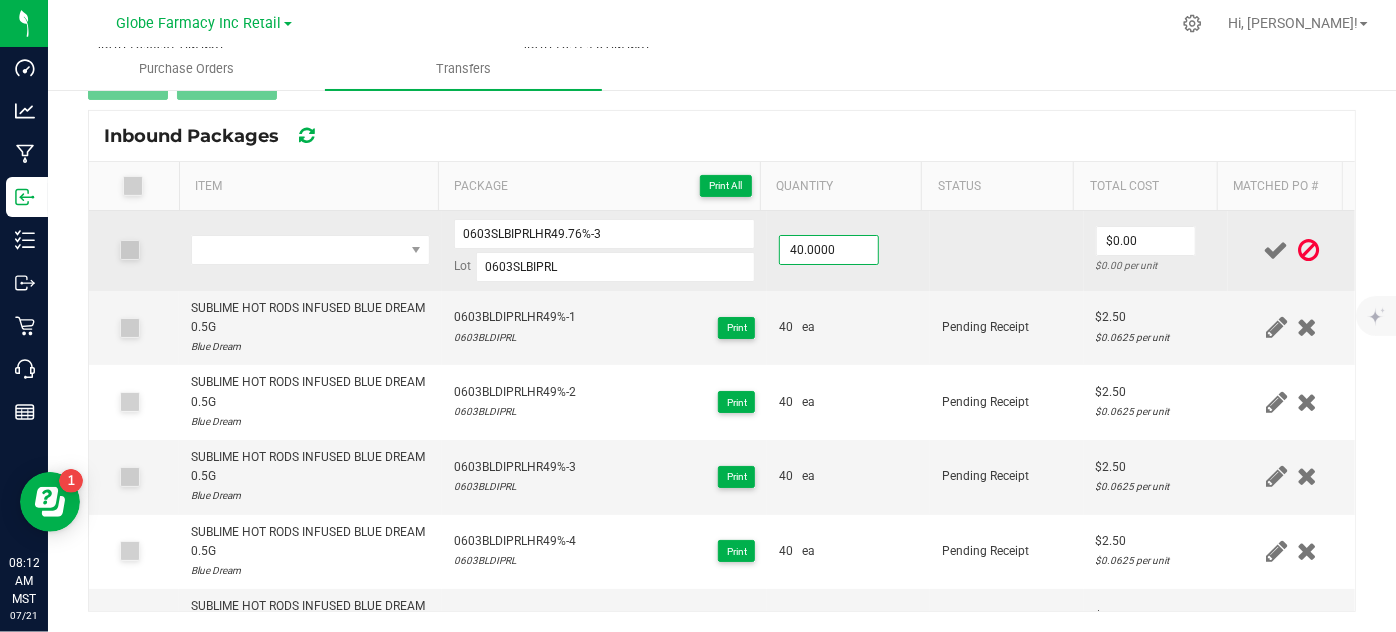 click on "40.0000" at bounding box center (848, 251) 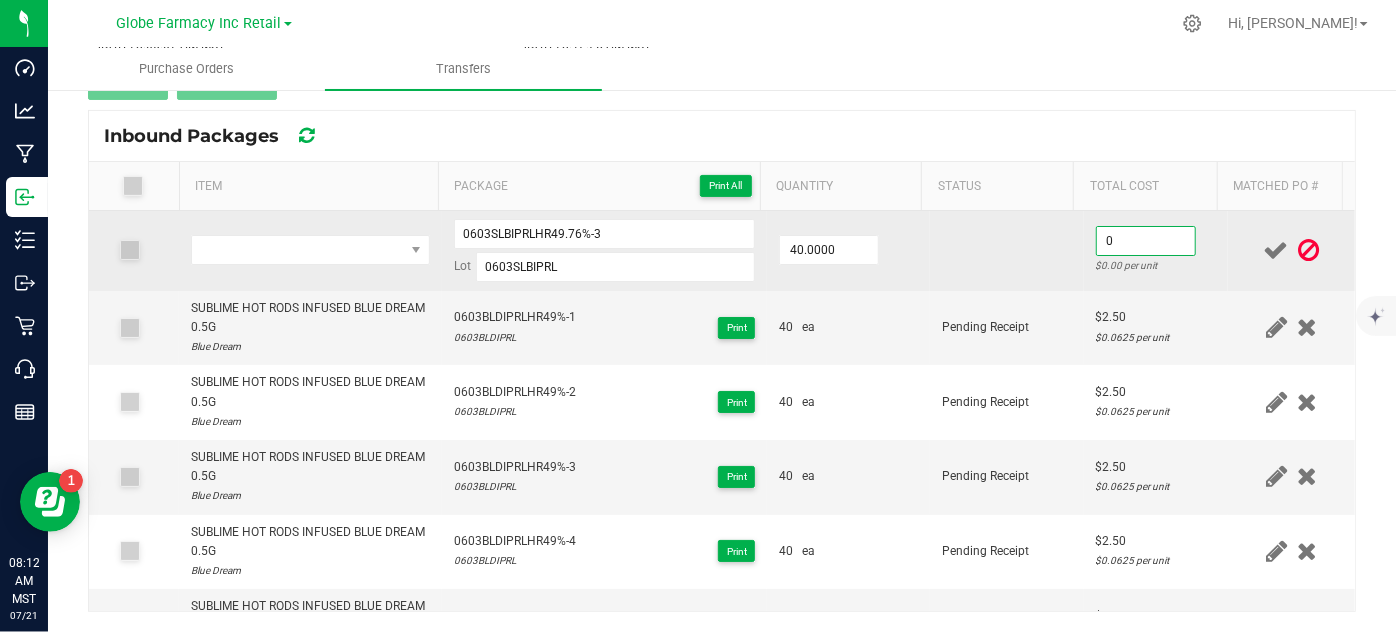 click on "0" at bounding box center [1146, 241] 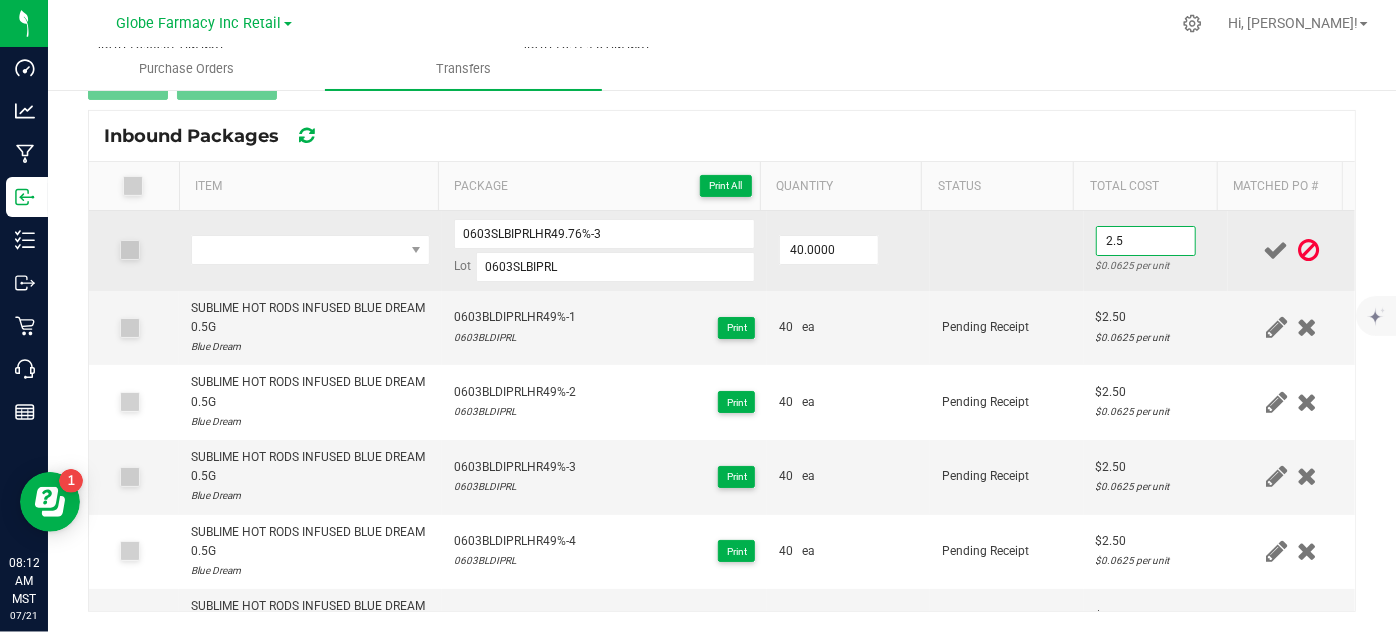 type on "$2.50" 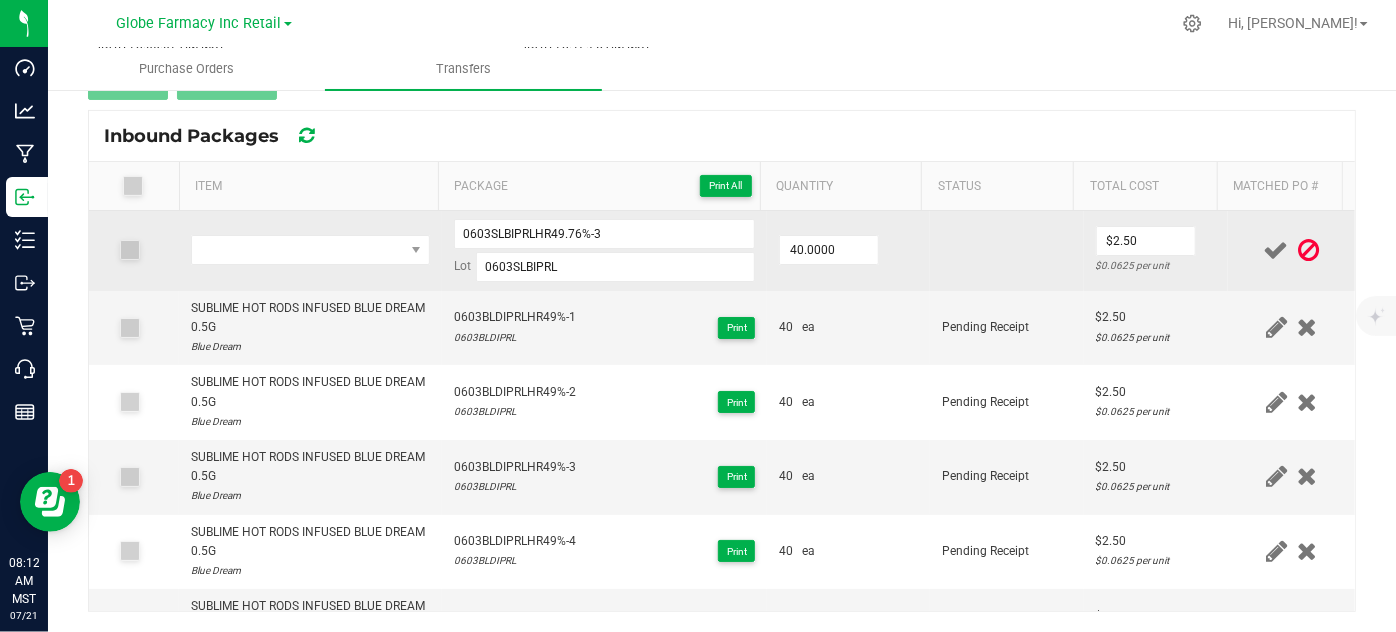 click at bounding box center [1007, 251] 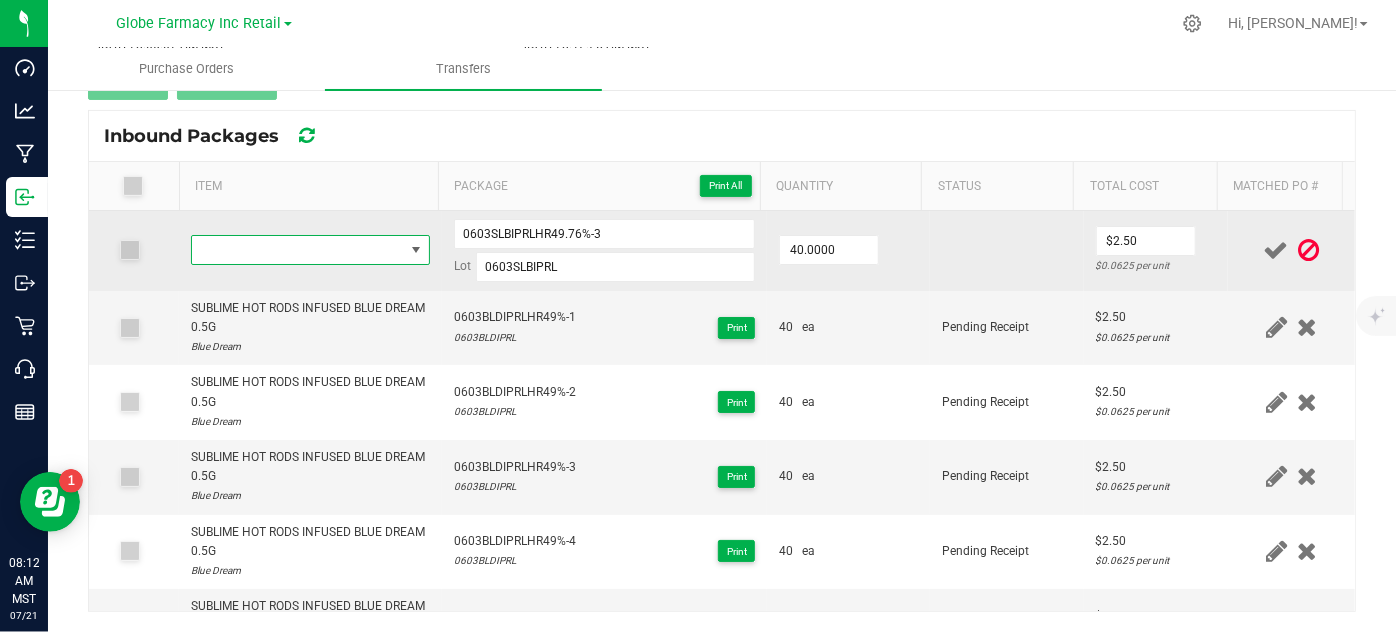 click at bounding box center [297, 250] 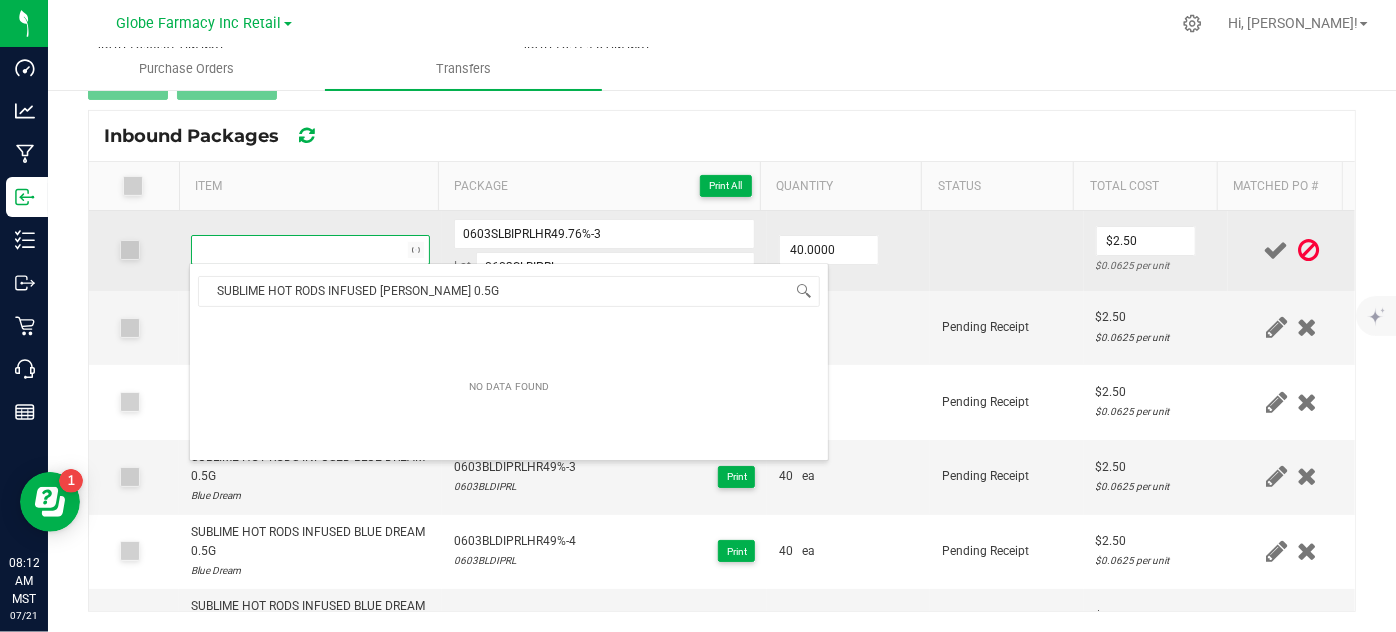 scroll, scrollTop: 99970, scrollLeft: 99767, axis: both 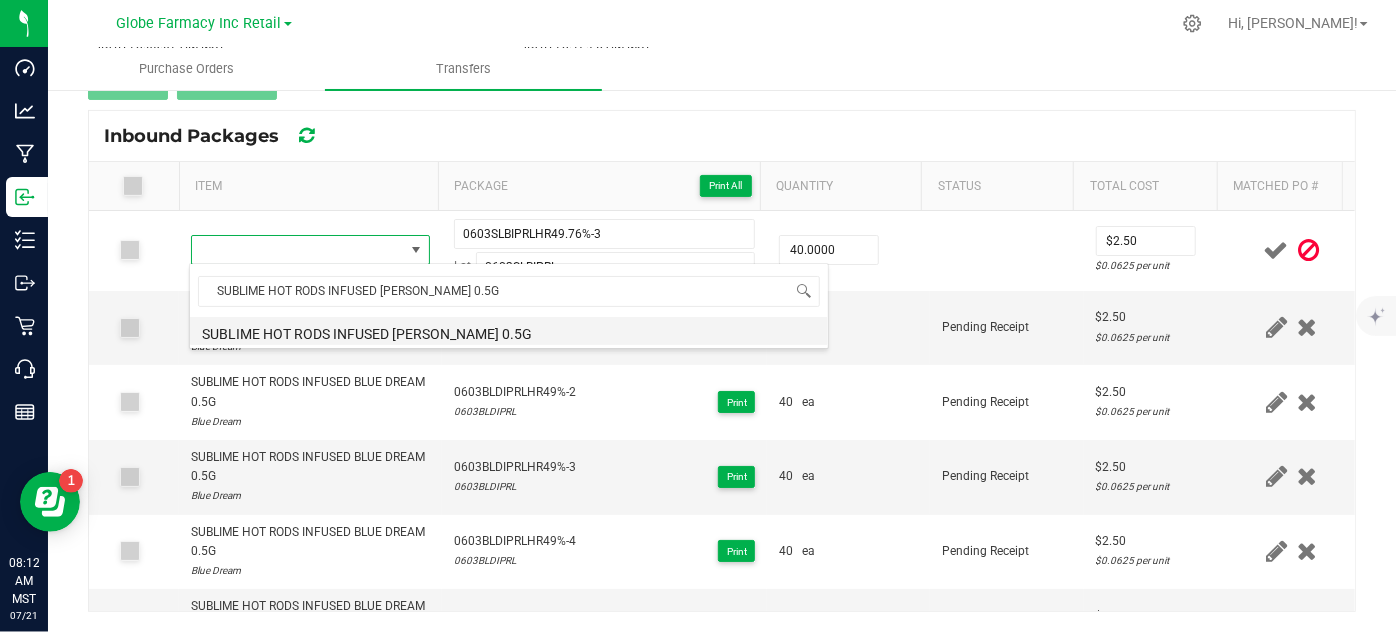 click on "SUBLIME HOT RODS INFUSED [PERSON_NAME] 0.5G" at bounding box center [509, 331] 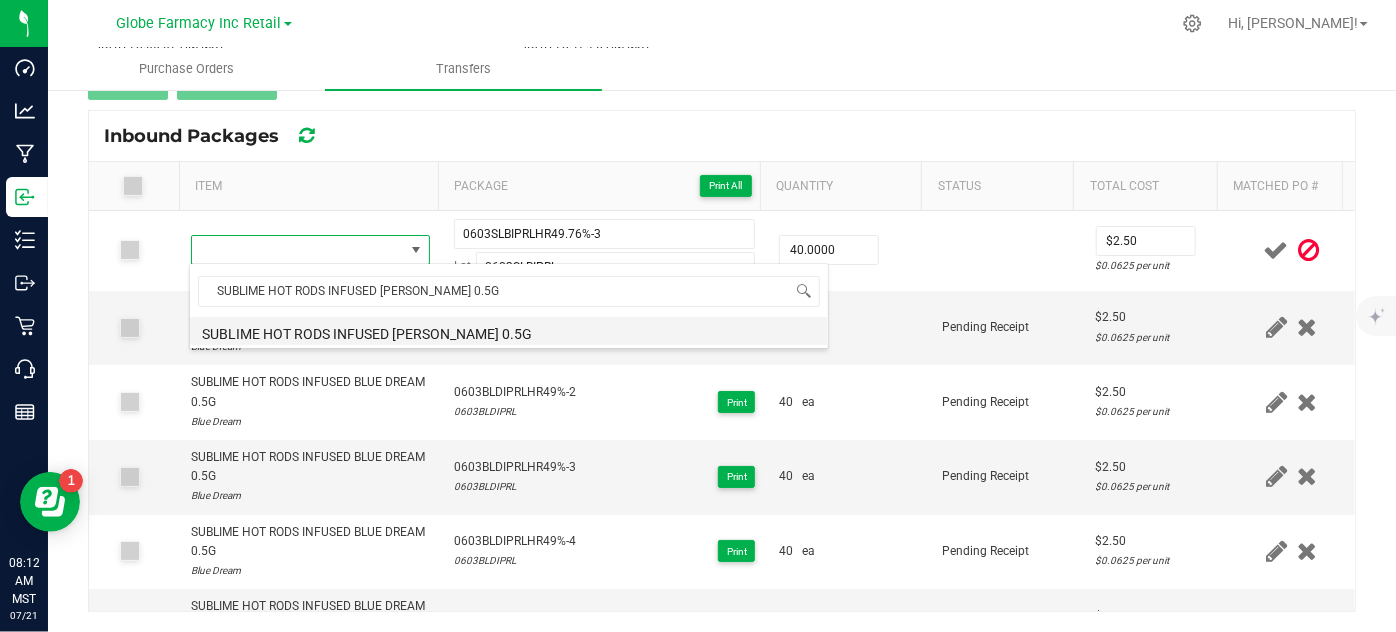 type on "40 ea" 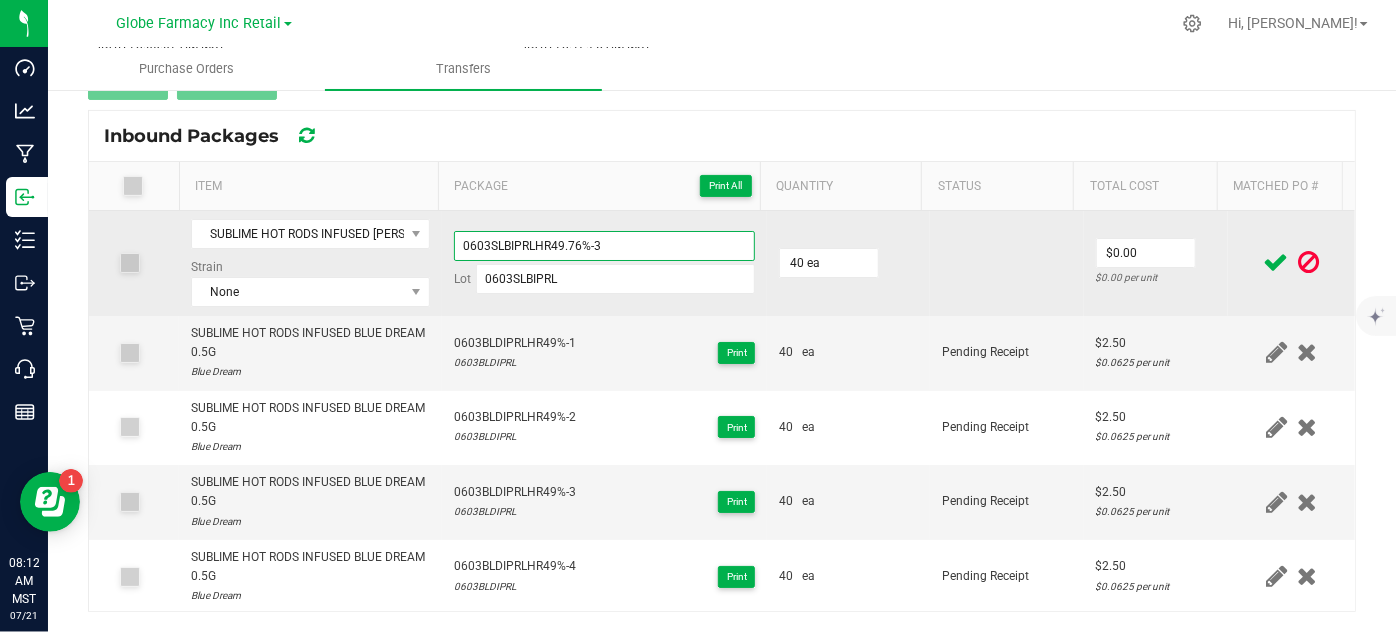 click on "0603SLBIPRLHR49.76%-3" at bounding box center (605, 246) 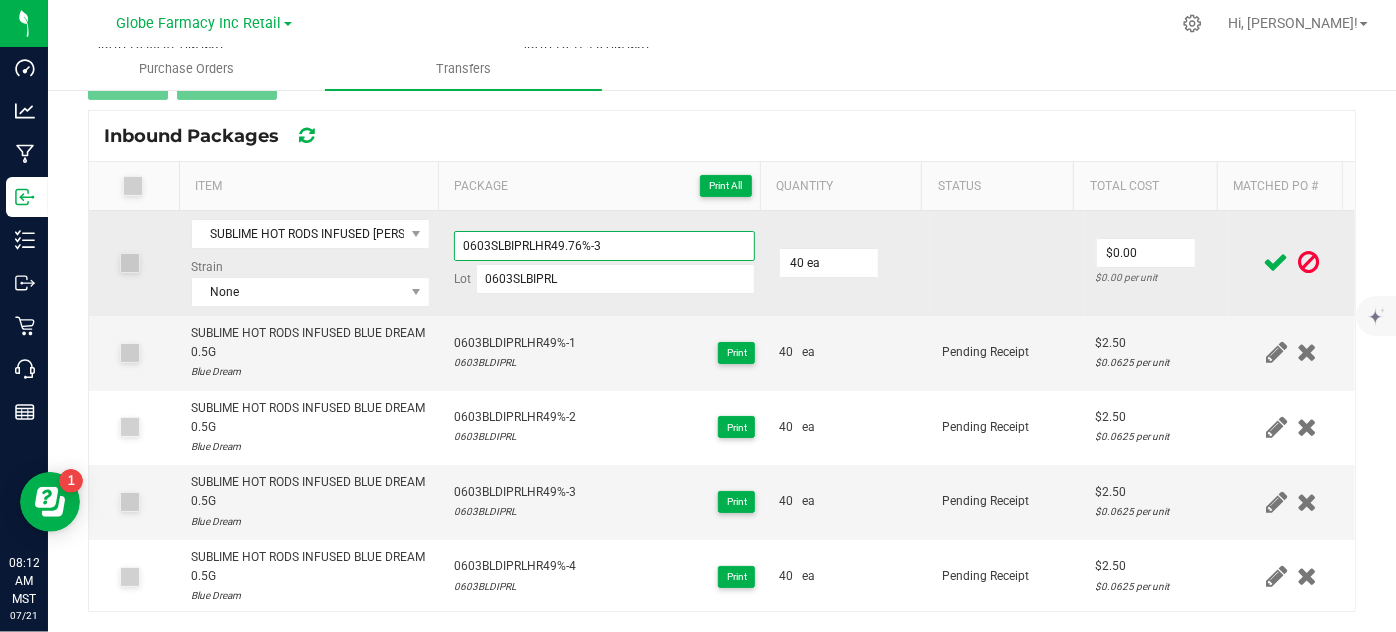 click on "0603SLBIPRLHR49.76%-3" at bounding box center [605, 246] 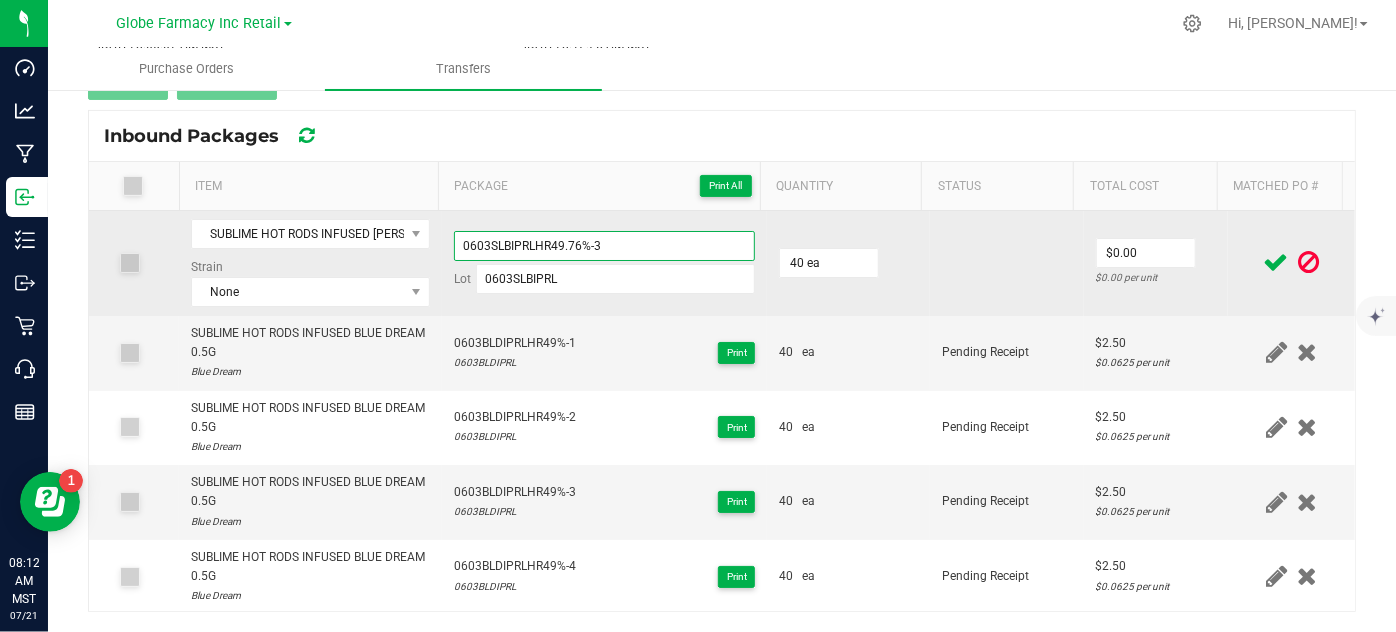 click on "0603SLBIPRLHR49.76%-3" at bounding box center (605, 246) 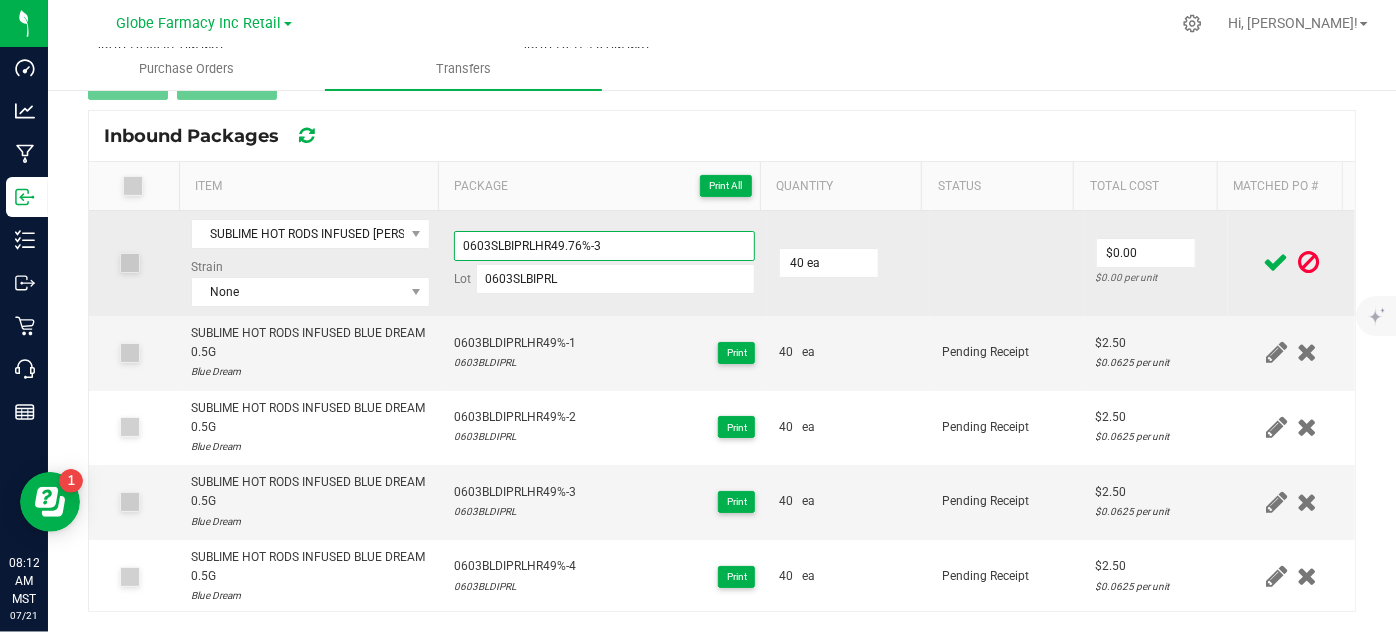 click on "0603SLBIPRLHR49.76%-3" at bounding box center (605, 246) 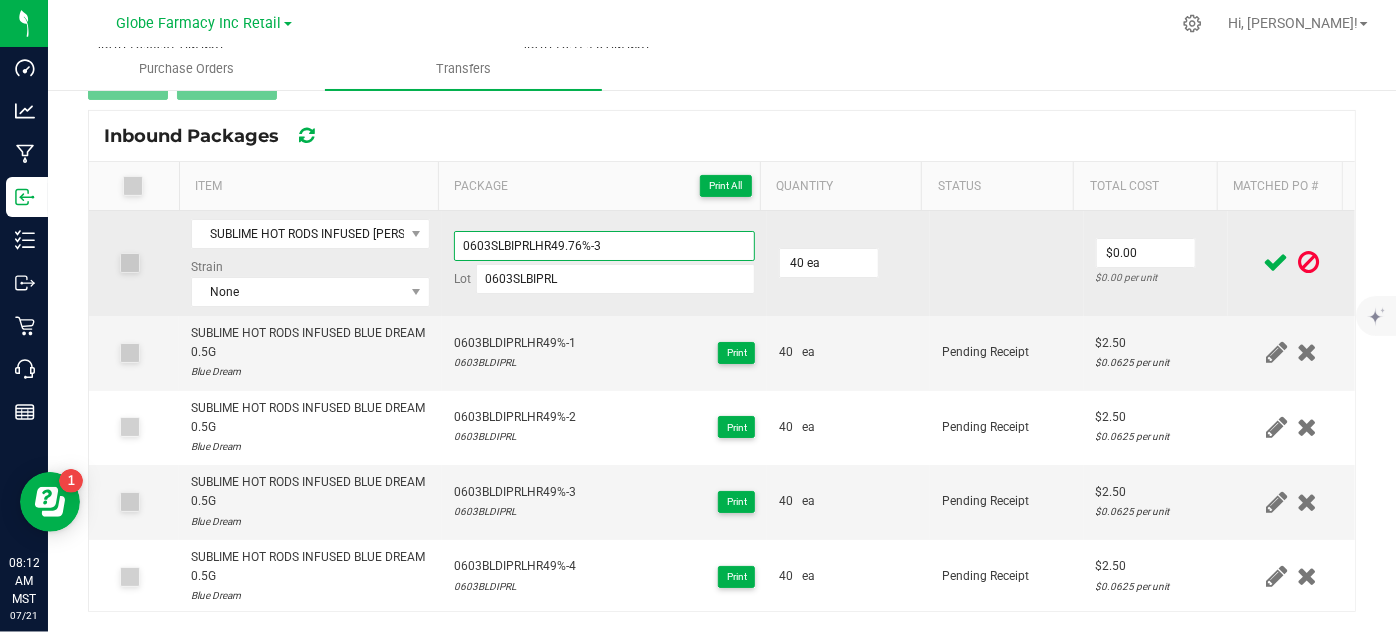 click on "0603SLBIPRLHR49.76%-3" at bounding box center (605, 246) 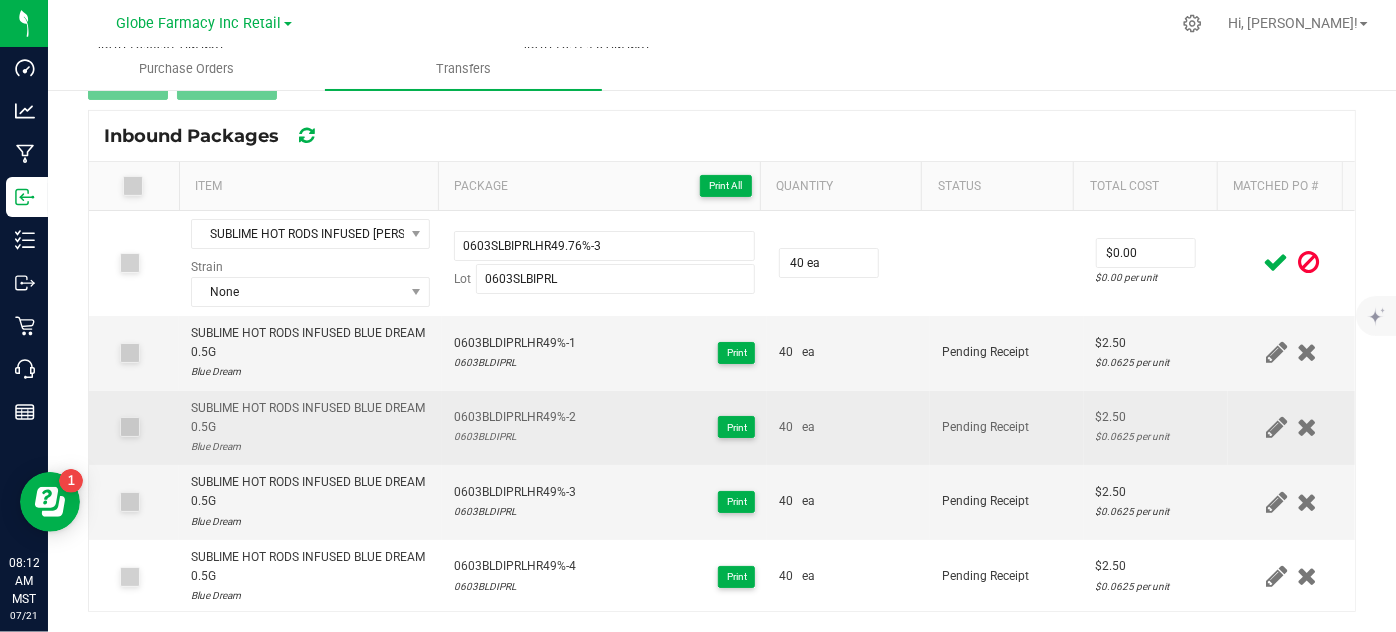 click on "0603BLDIPRLHR49%-2   0603BLDIPRL   Print" at bounding box center (605, 428) 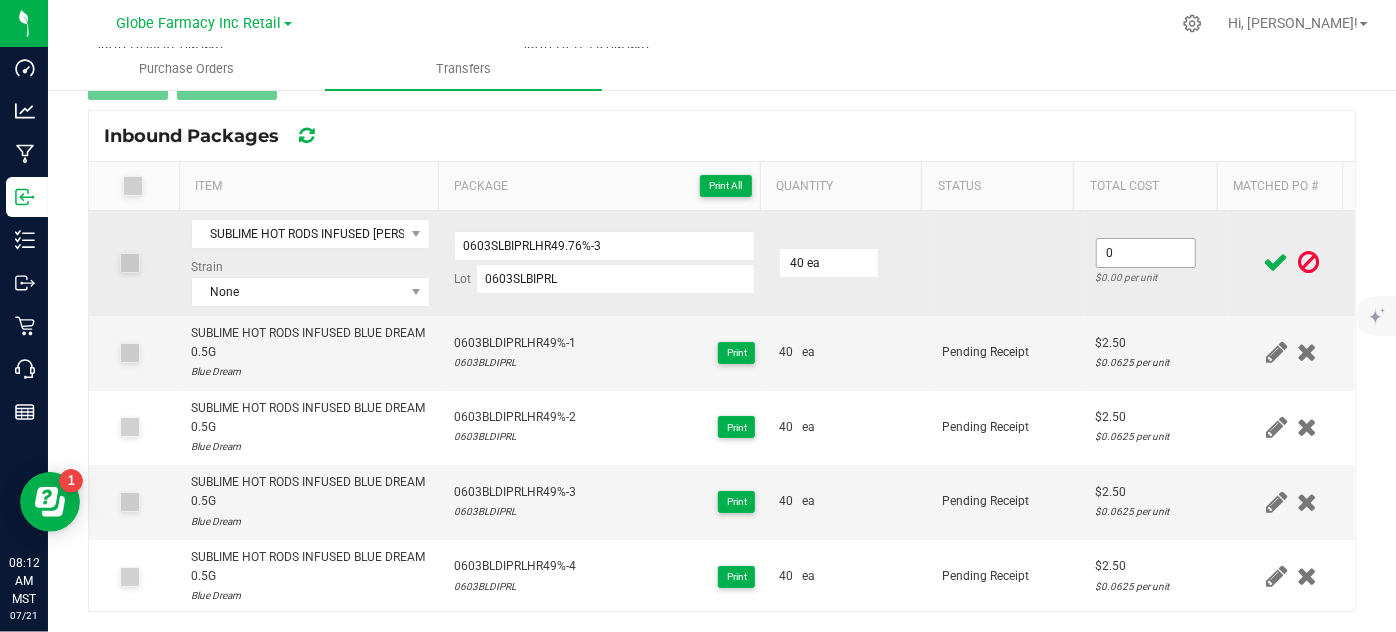 click on "0" at bounding box center [1146, 253] 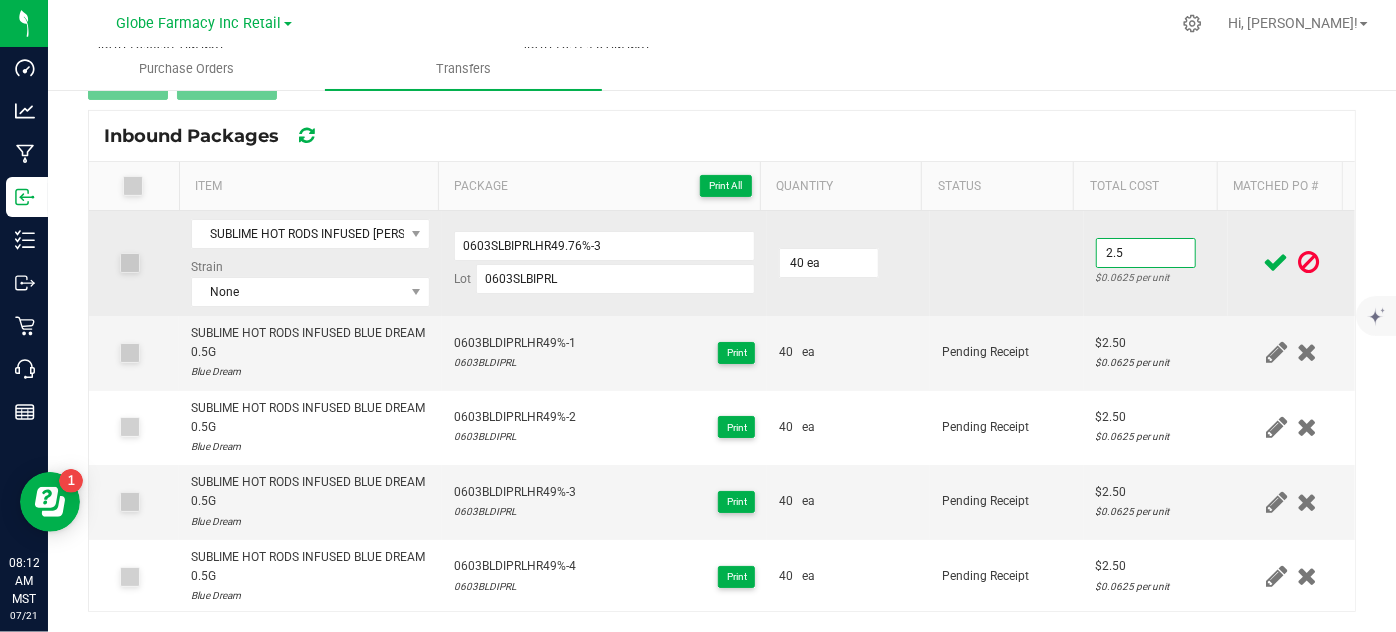 type on "$2.50" 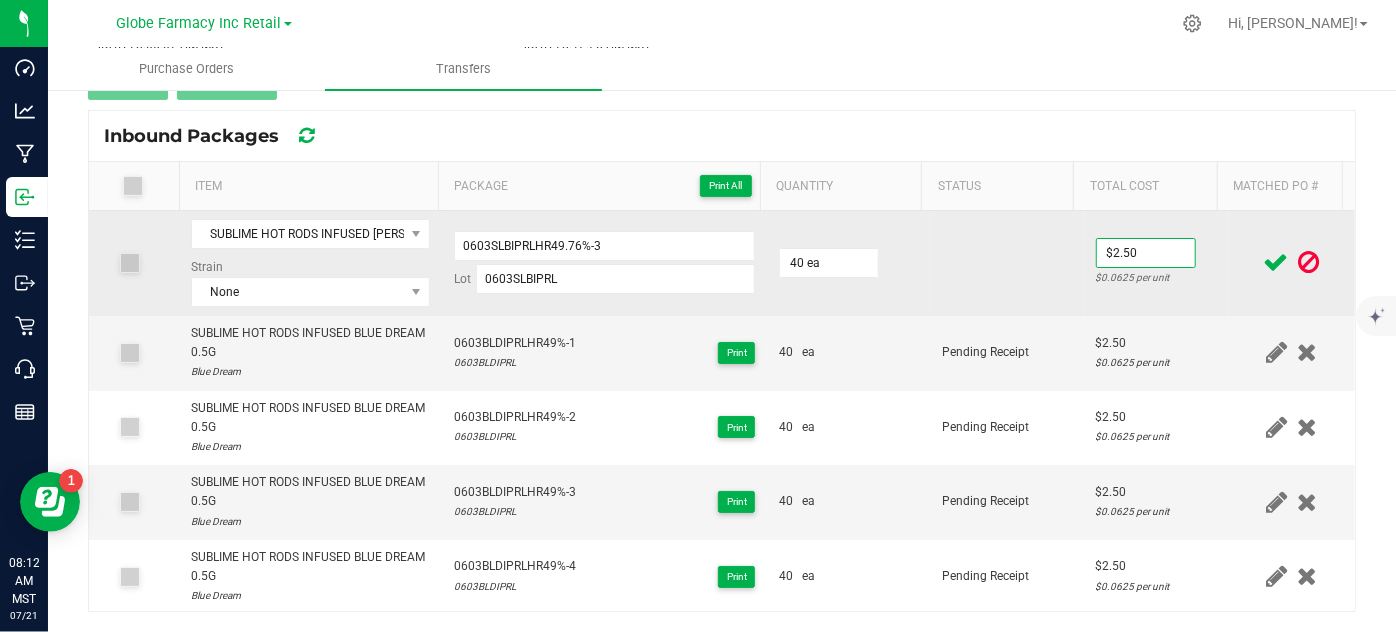 click on "$2.50  $0.0625 per unit" at bounding box center [1156, 263] 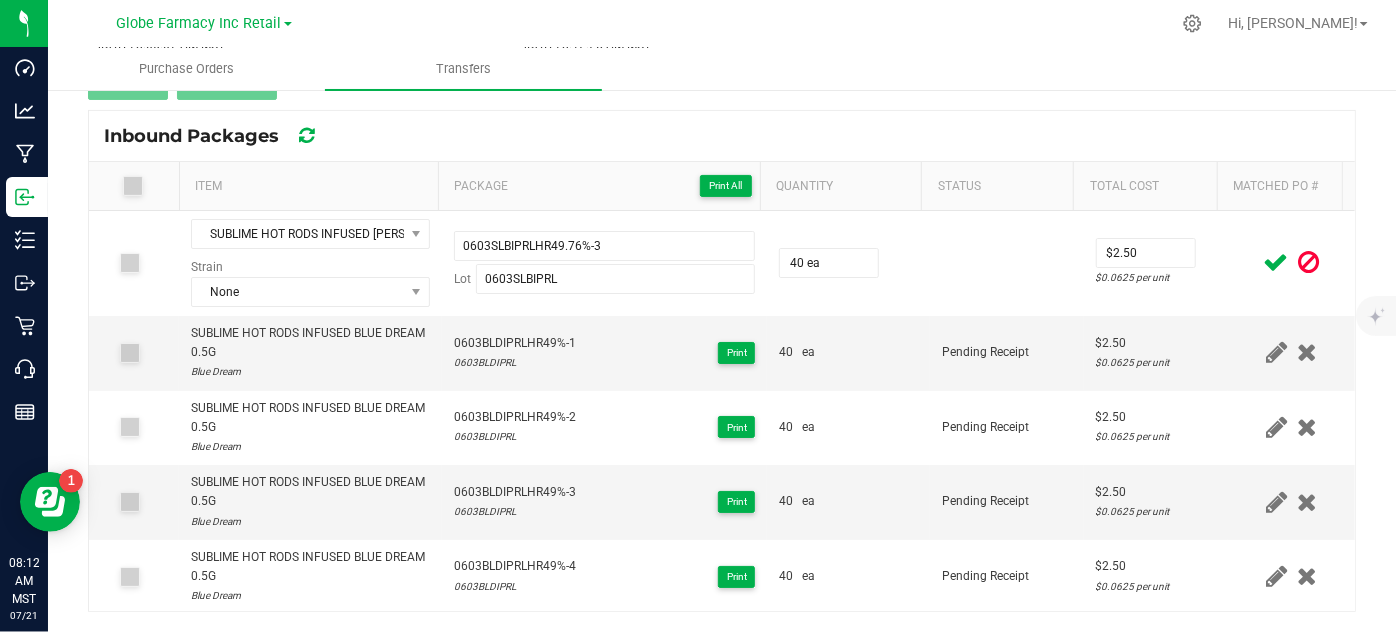 click at bounding box center [1276, 262] 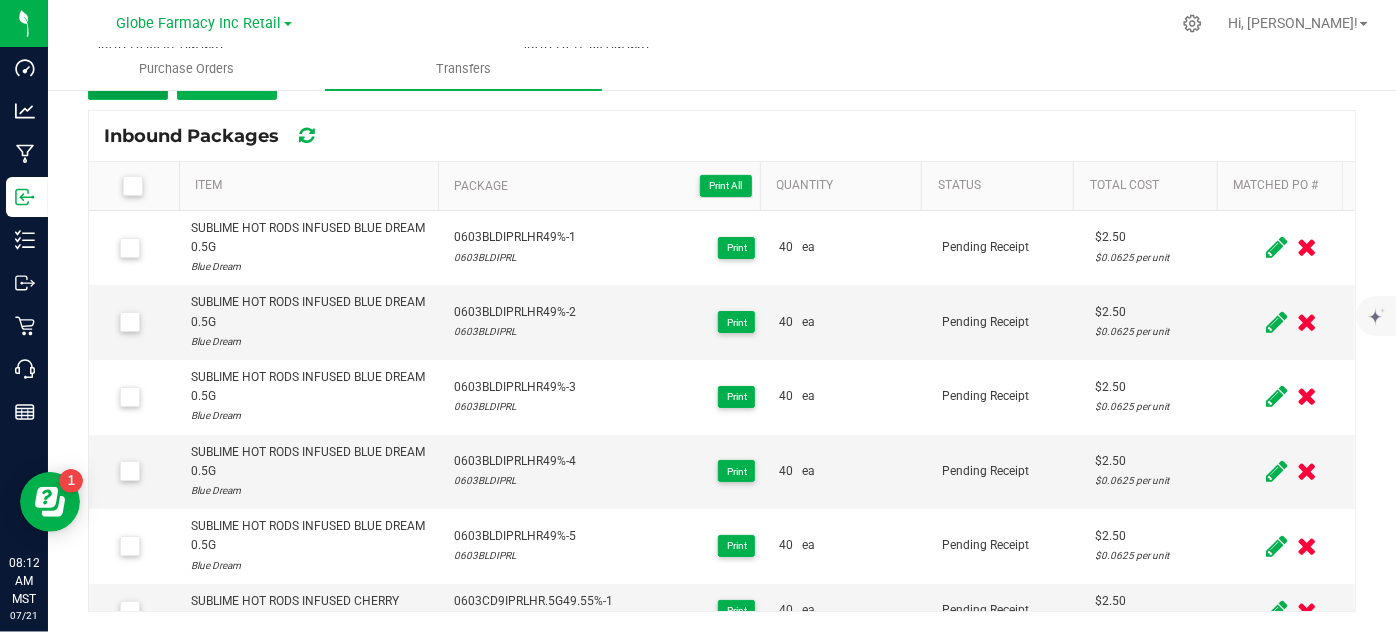 click on "Add" at bounding box center [128, 82] 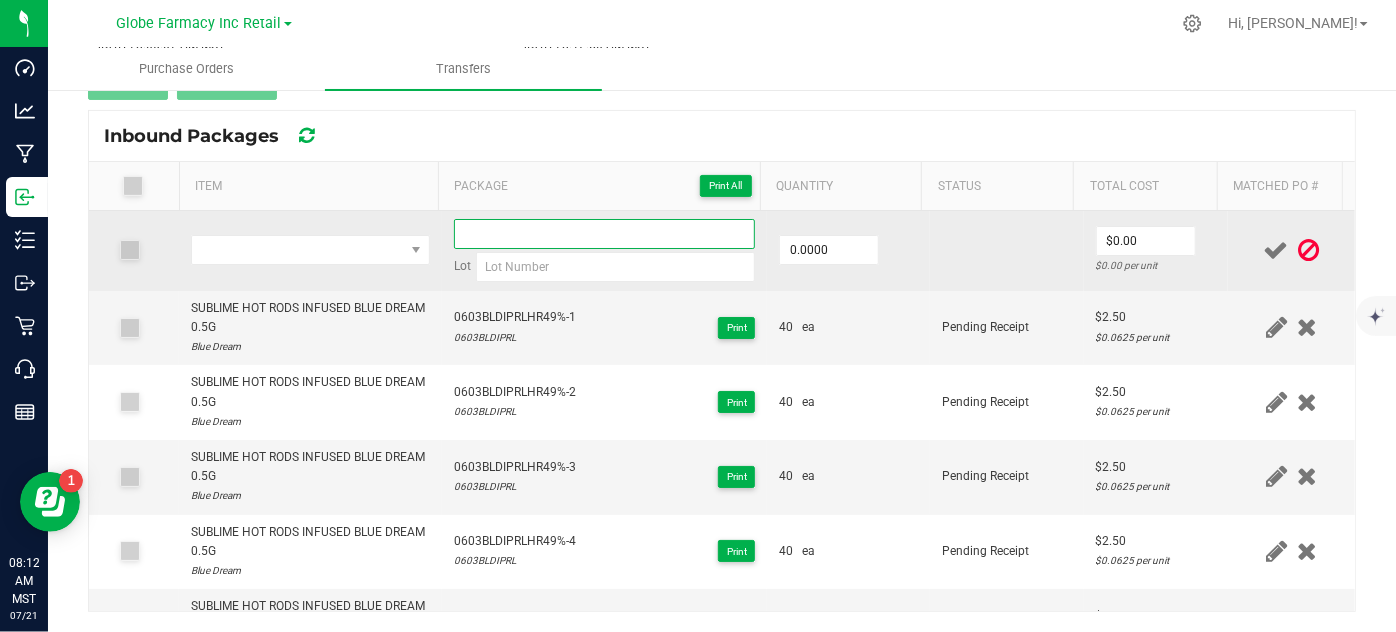 click at bounding box center [605, 234] 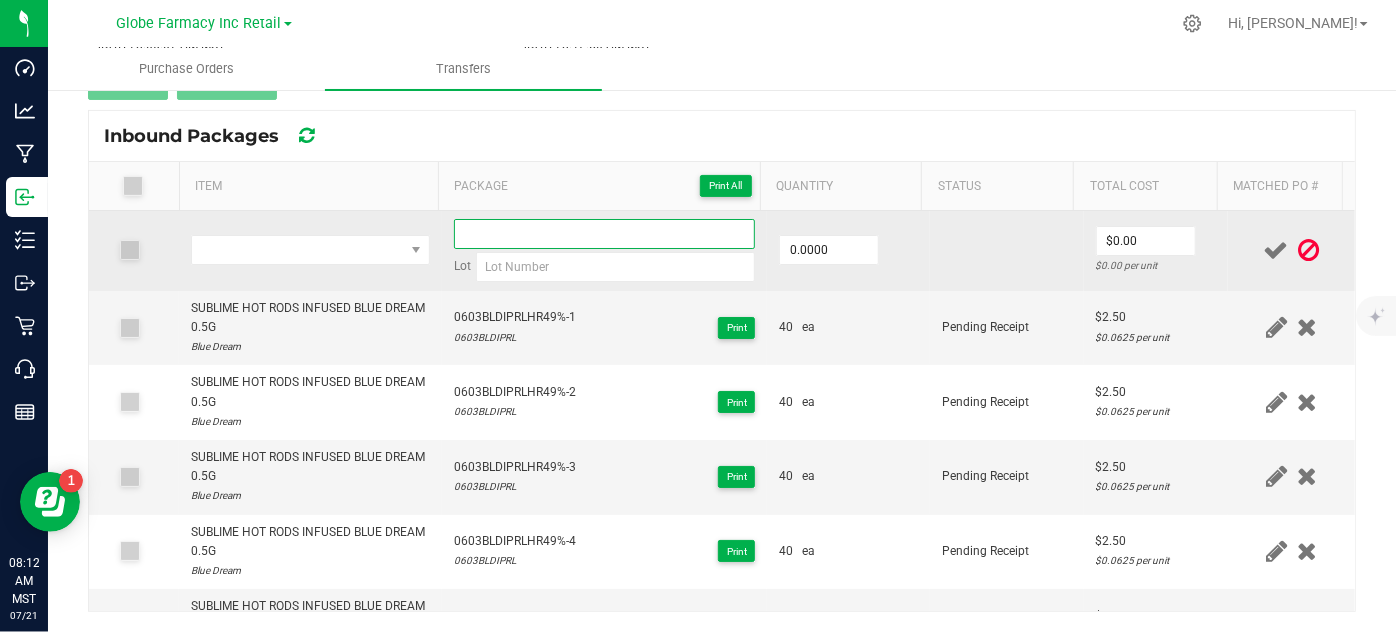 paste on "0603SLBIPRLHR49.76%-3" 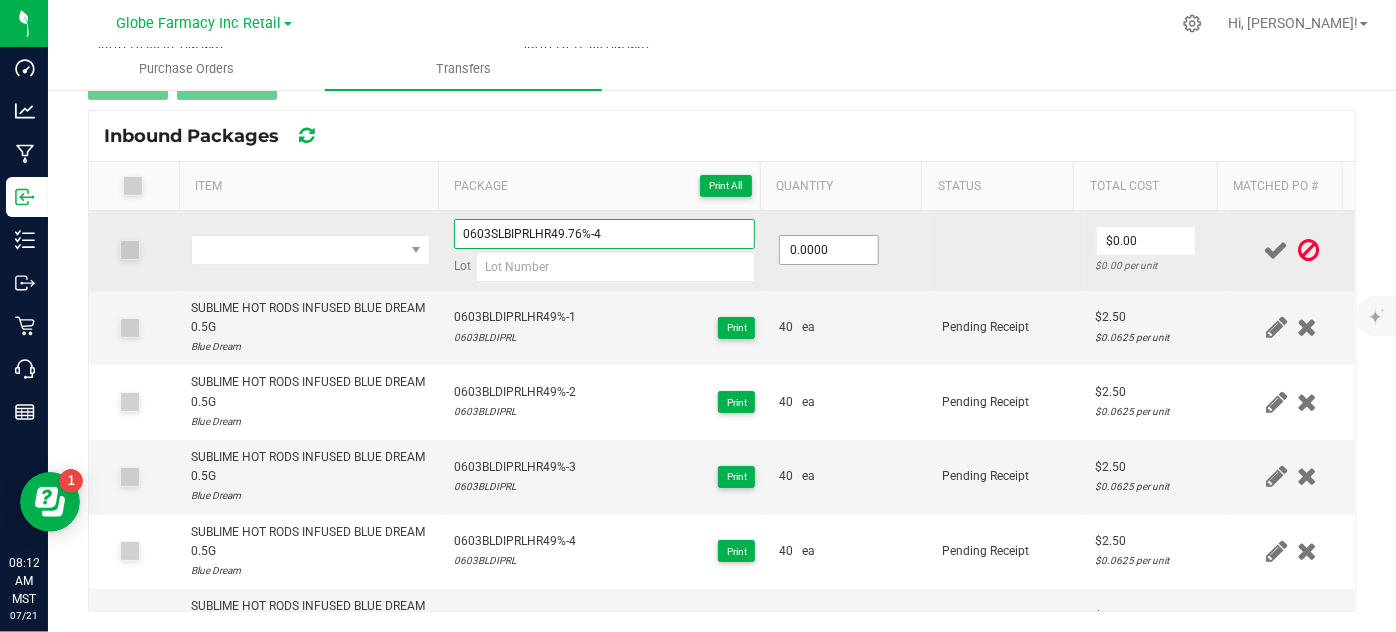 type on "0603SLBIPRLHR49.76%-4" 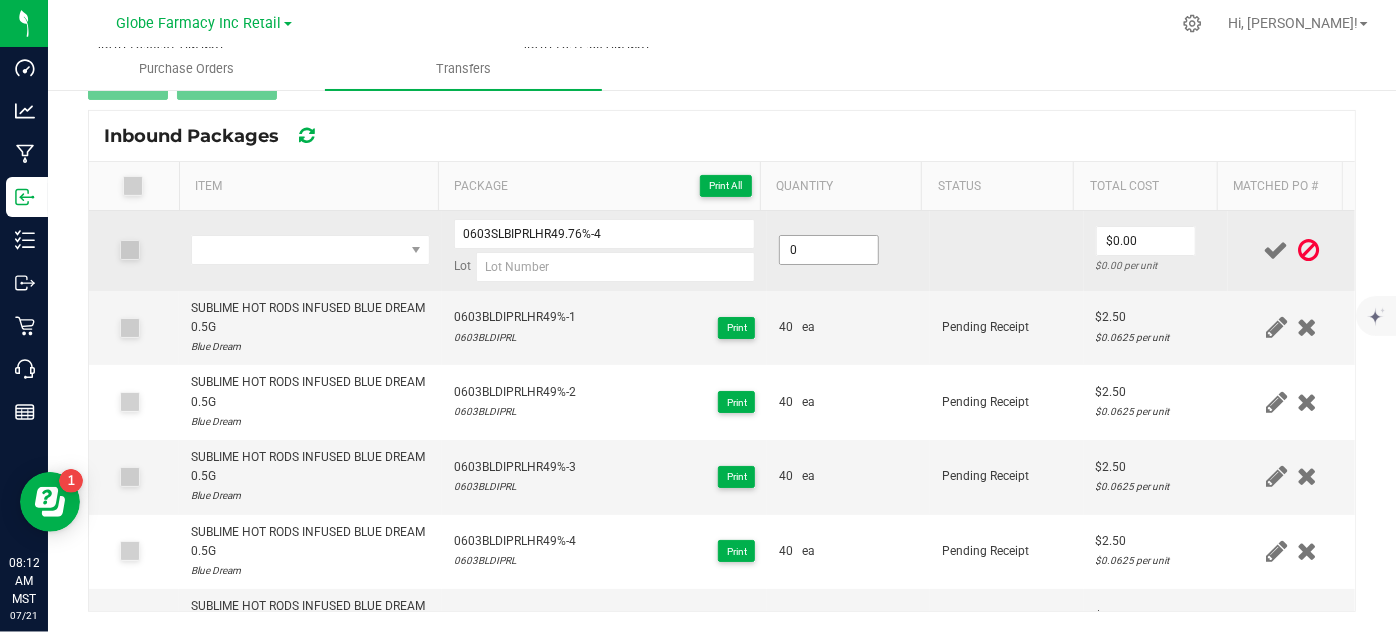 click on "0" at bounding box center (829, 250) 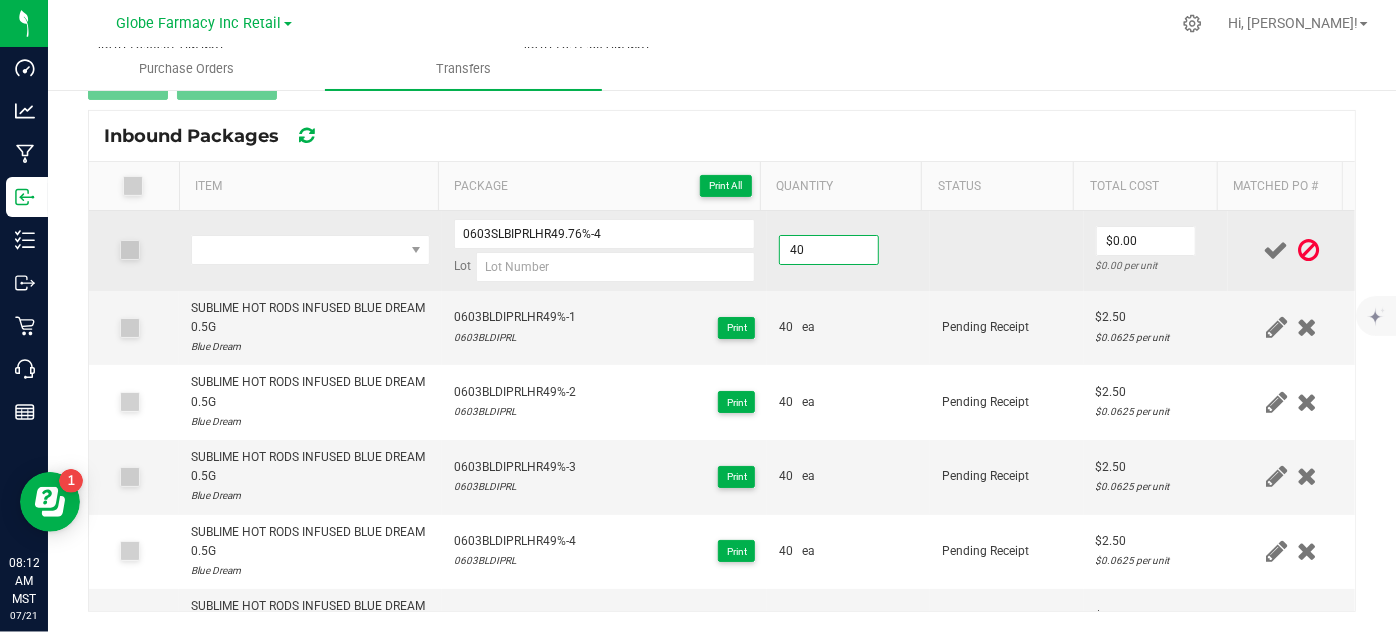 type on "40.0000" 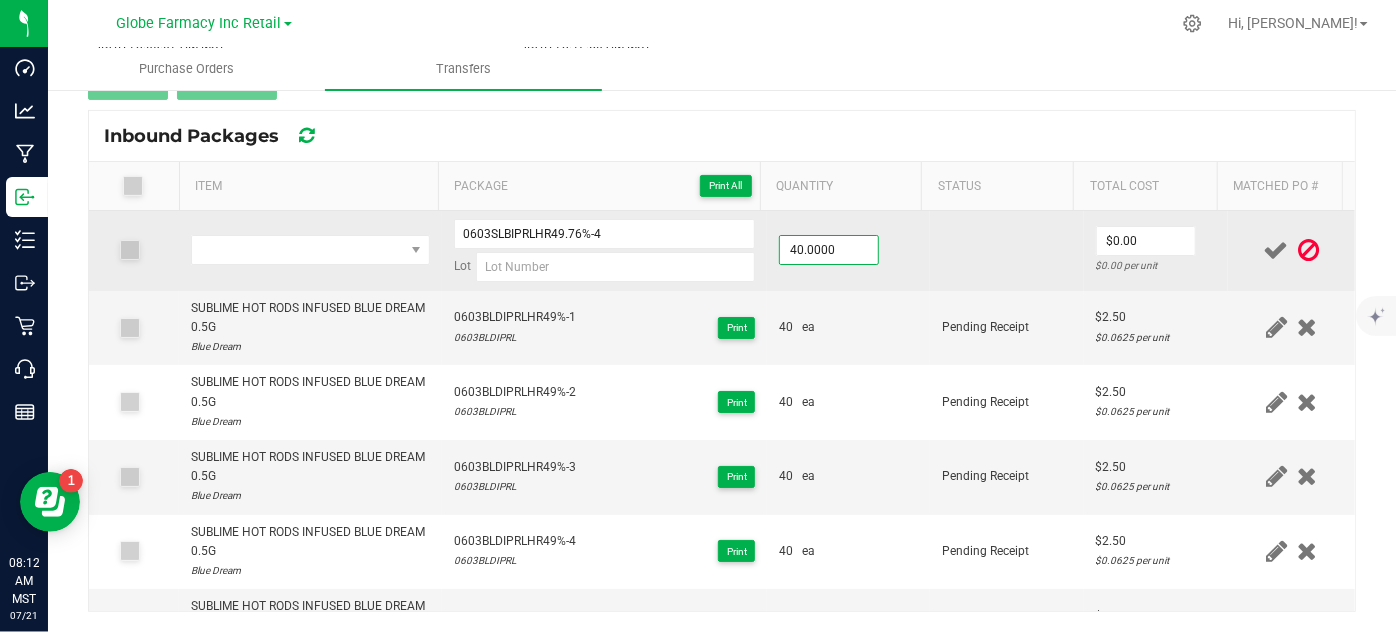 click on "40.0000" at bounding box center [848, 251] 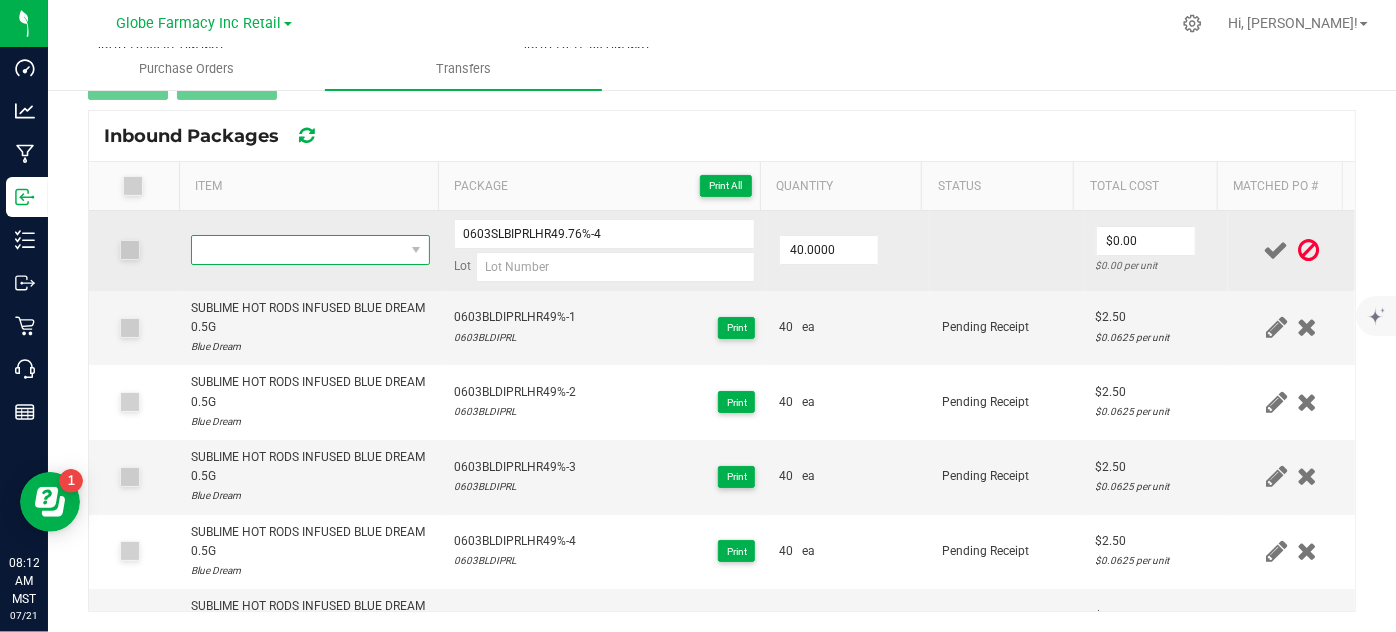 click at bounding box center (297, 250) 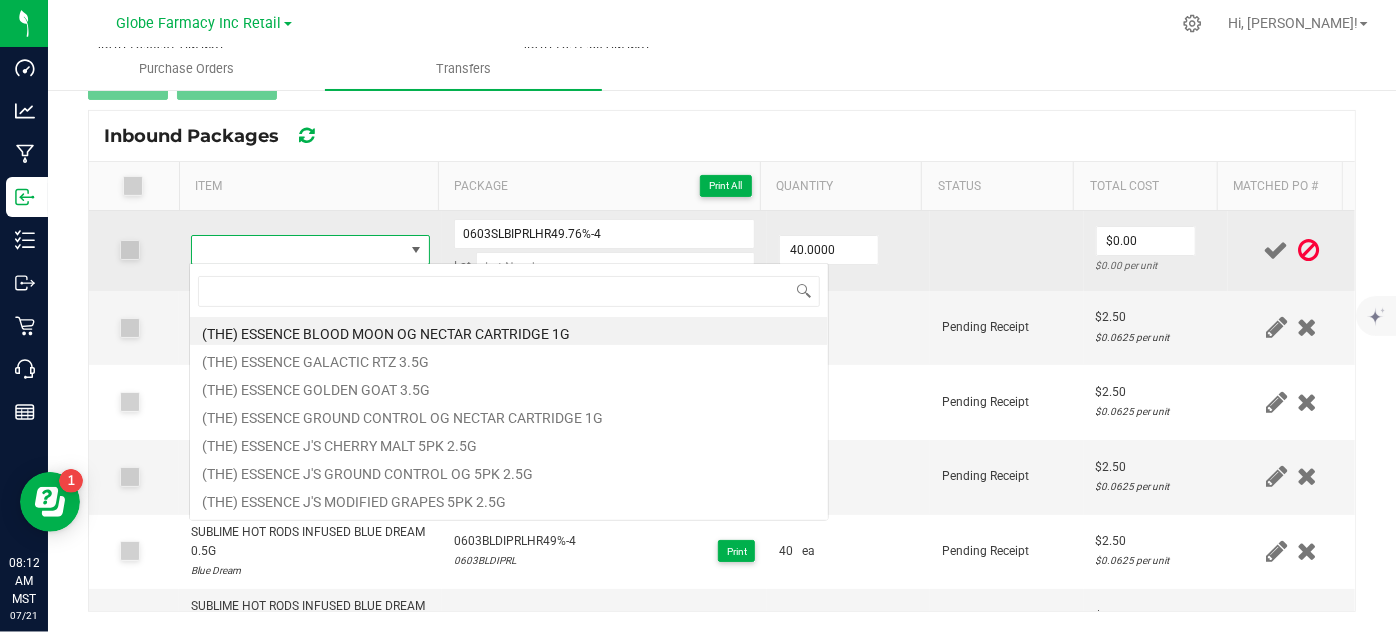 type on "SUBLIME HOT RODS INFUSED [PERSON_NAME] 0.5G" 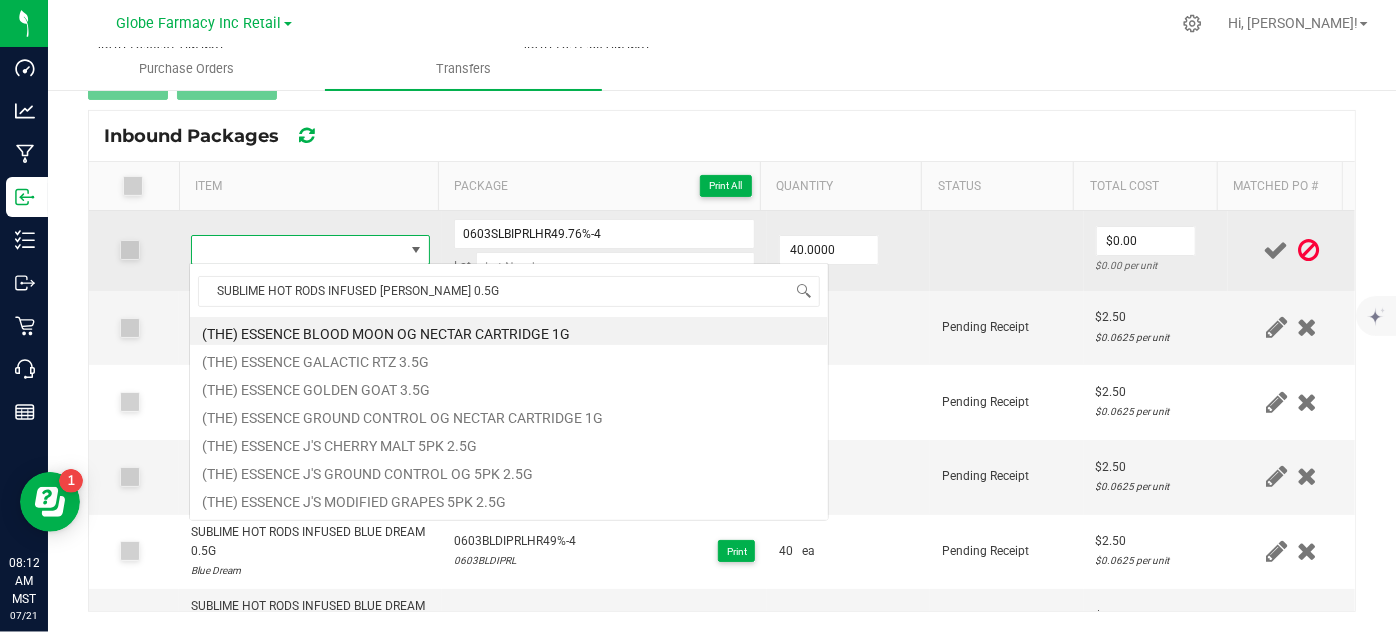 scroll, scrollTop: 99970, scrollLeft: 99767, axis: both 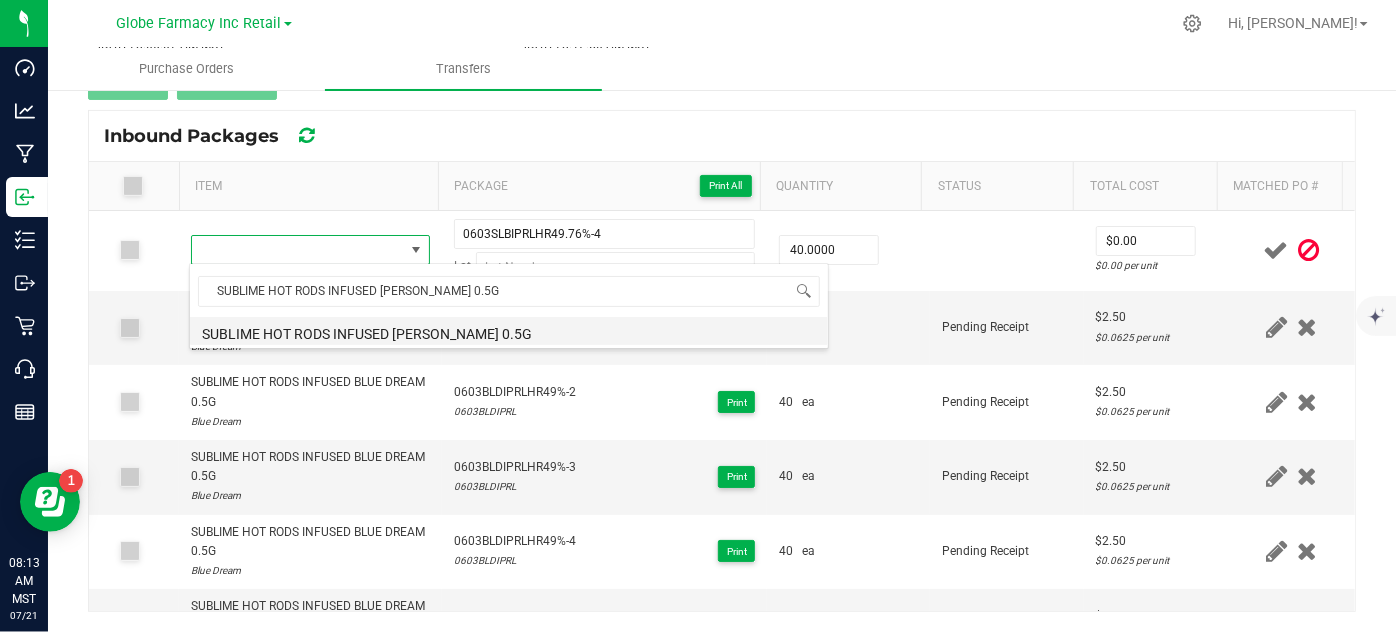 click on "SUBLIME HOT RODS INFUSED [PERSON_NAME] 0.5G" at bounding box center [509, 331] 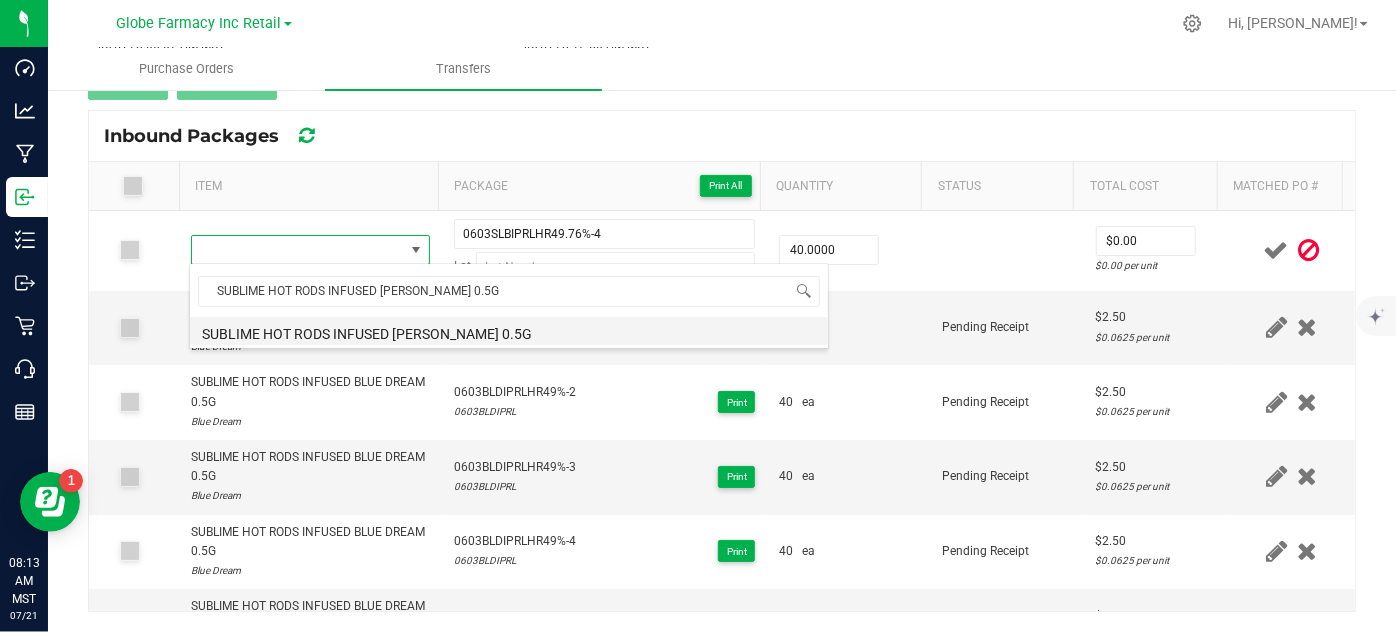 type on "40 ea" 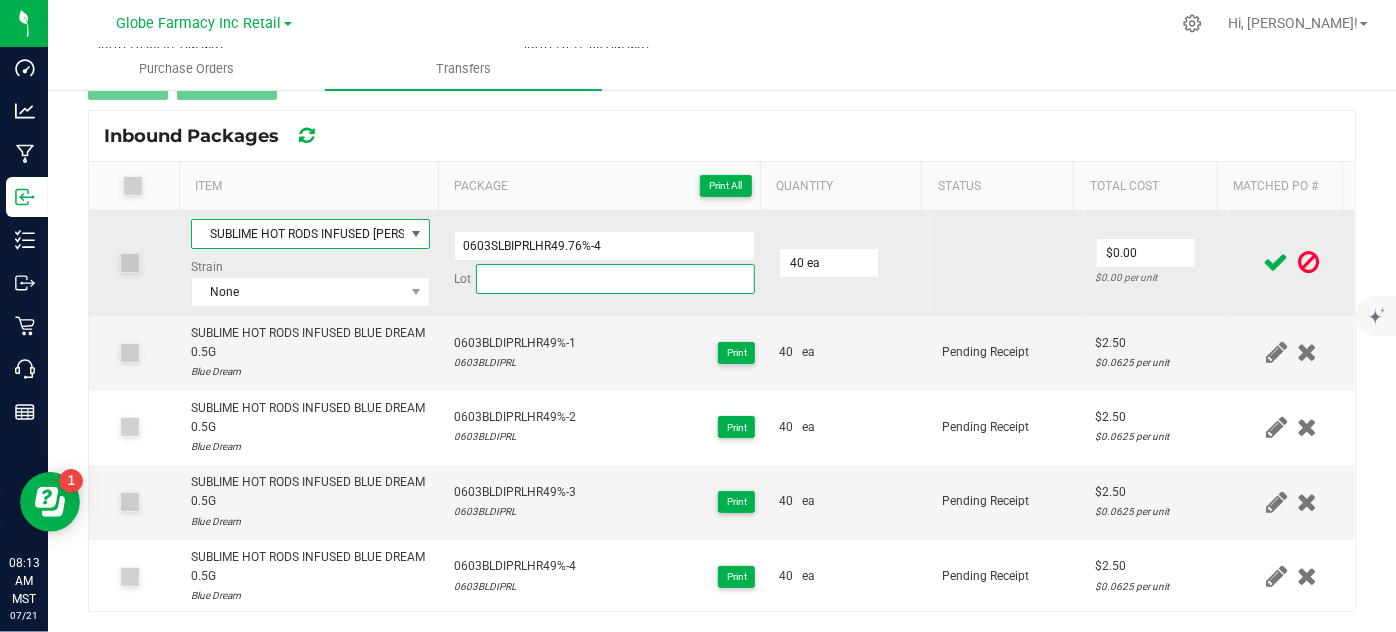 click at bounding box center (616, 279) 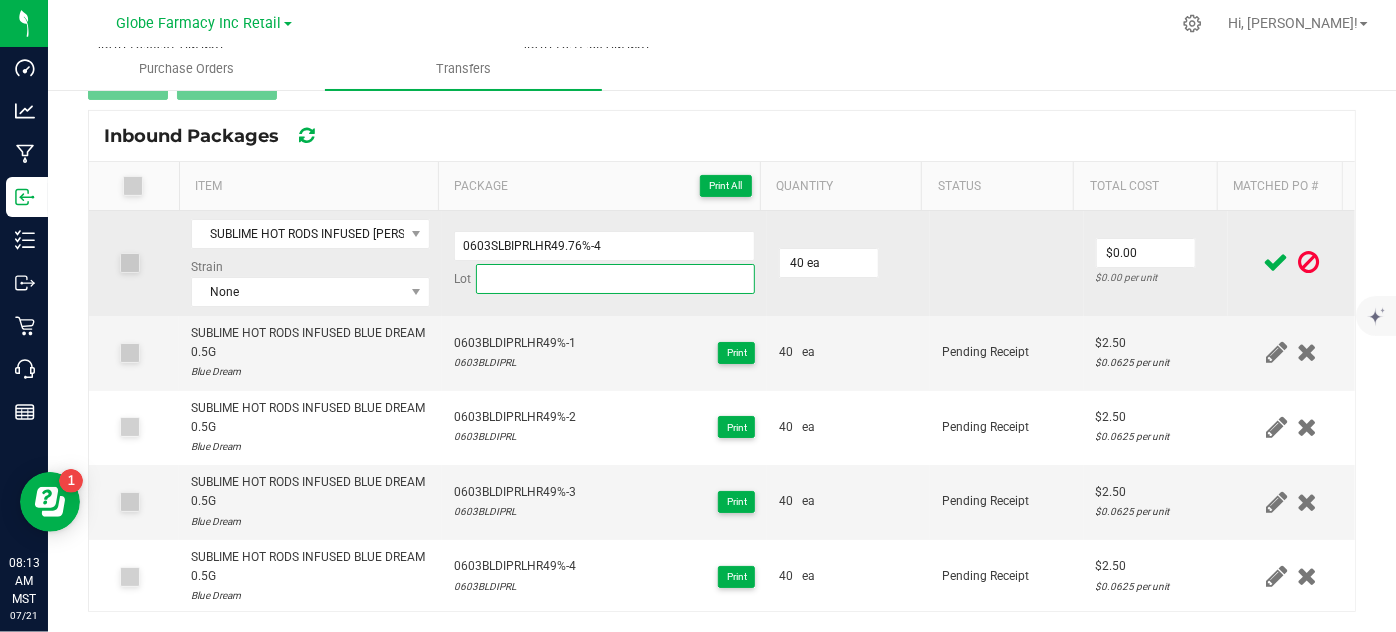 paste on "0603SLBIPRL" 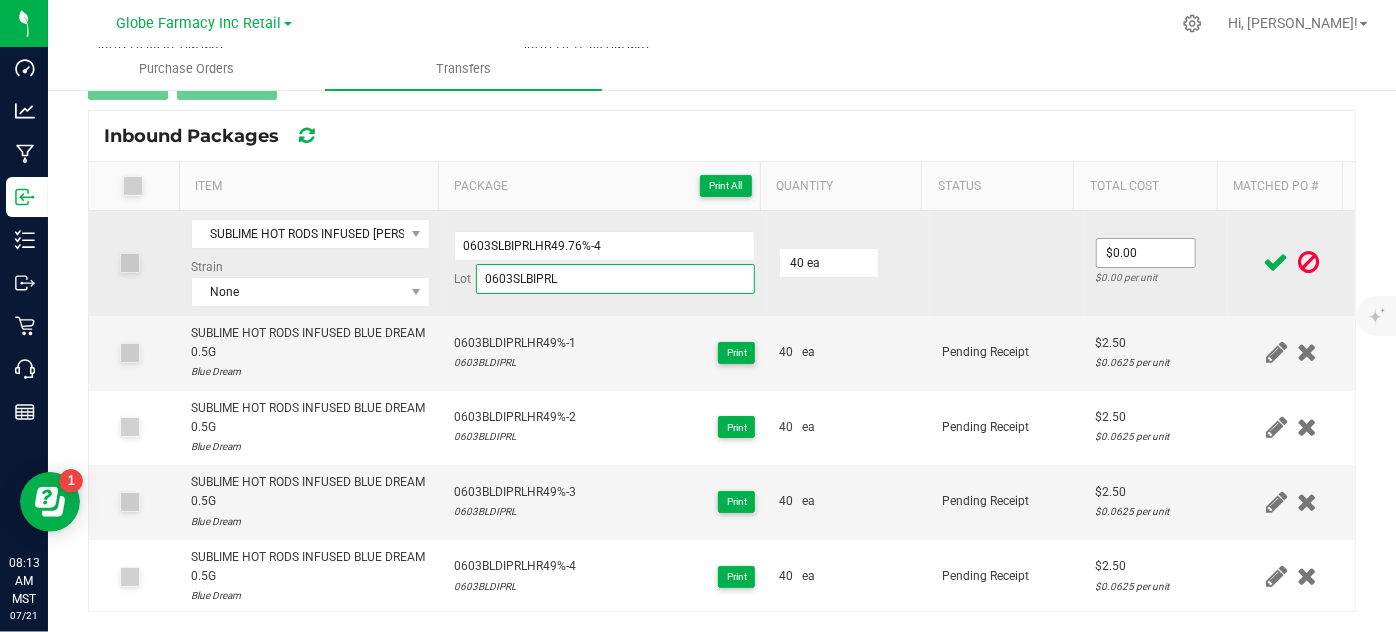 type on "0603SLBIPRL" 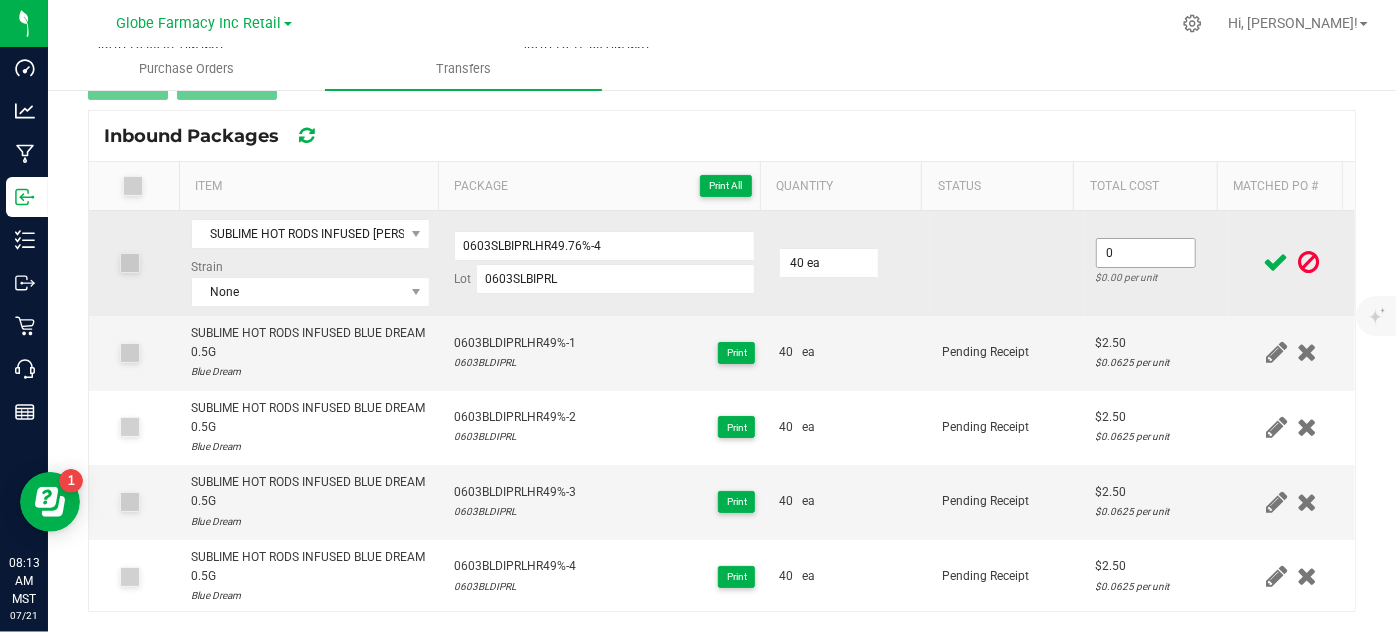 click on "0" at bounding box center (1146, 253) 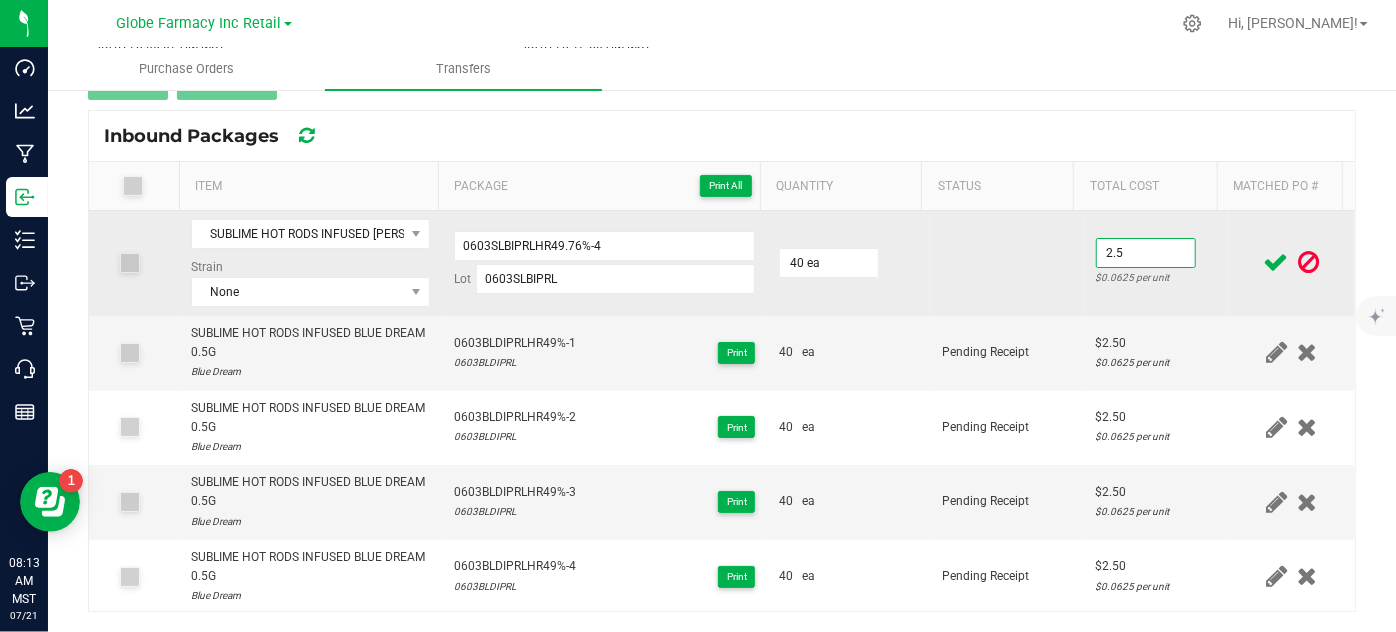 type on "$2.50" 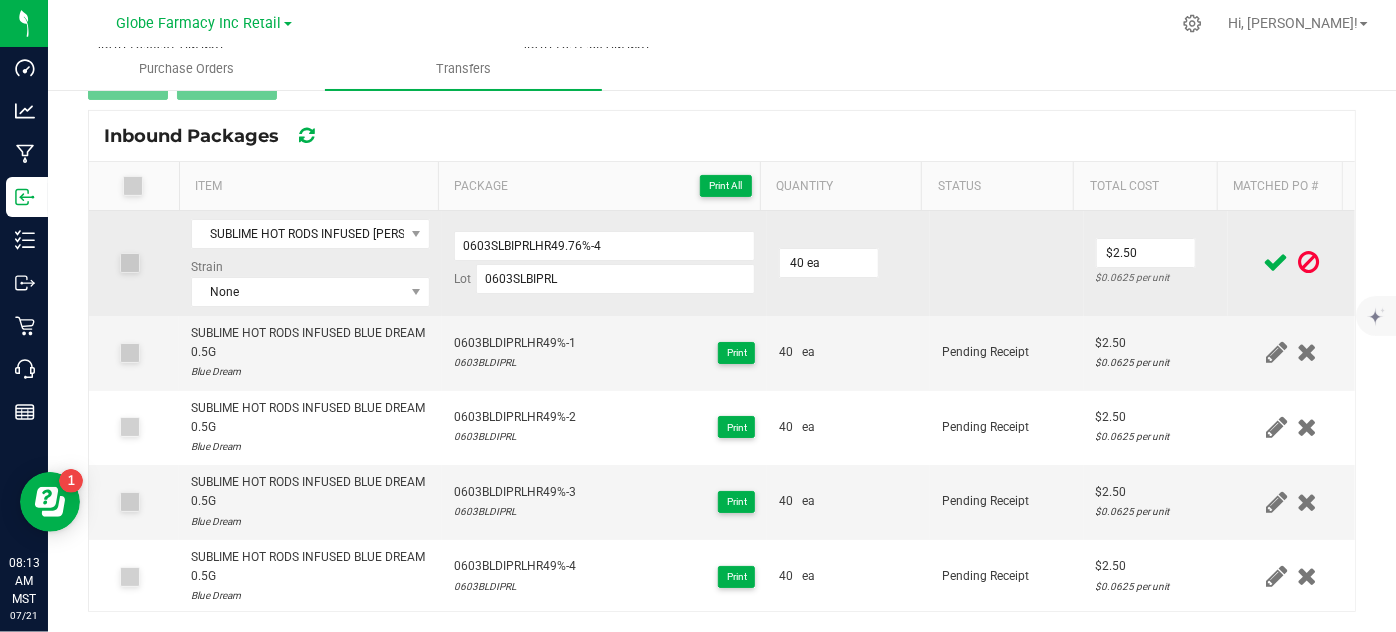 click on "40 ea" at bounding box center [848, 263] 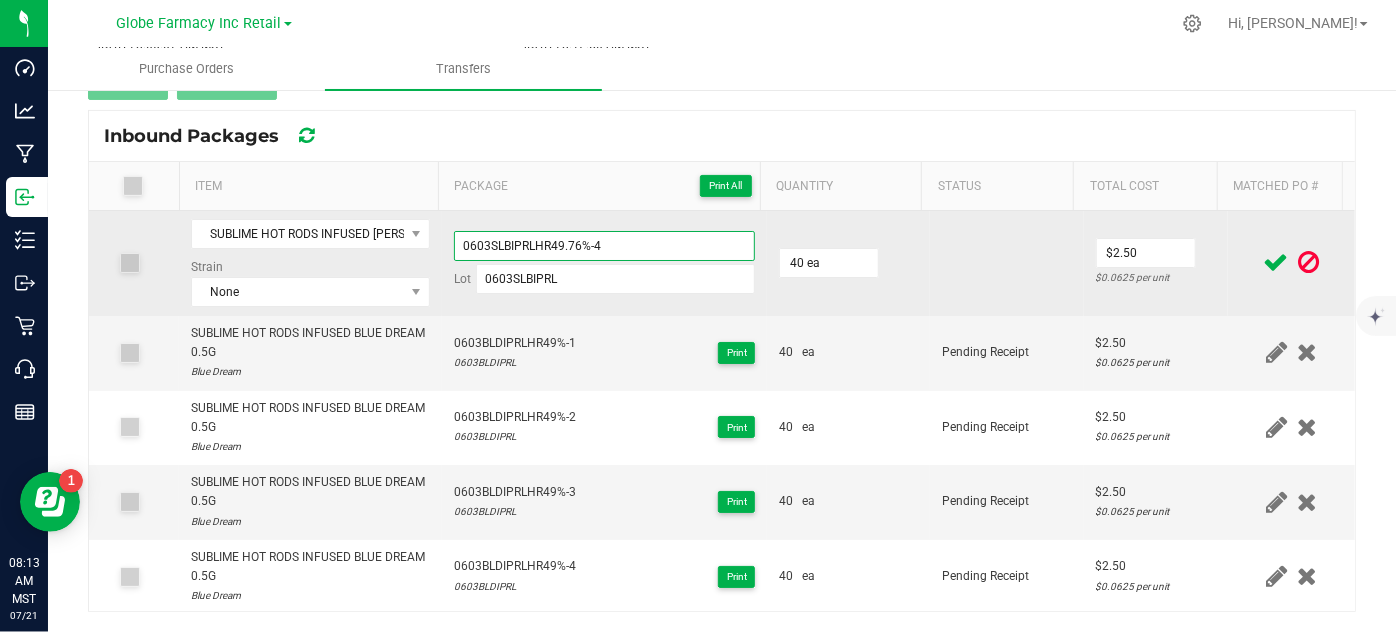 click on "0603SLBIPRLHR49.76%-4" at bounding box center (605, 246) 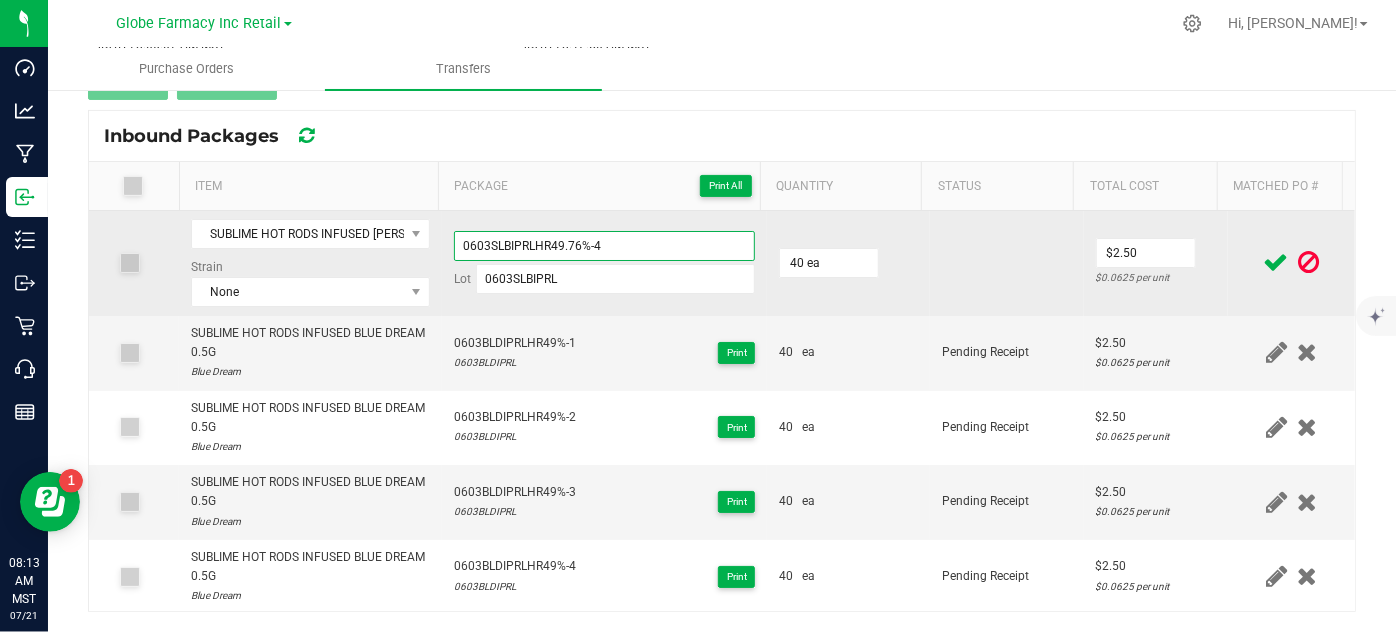 click on "0603SLBIPRLHR49.76%-4" at bounding box center [605, 246] 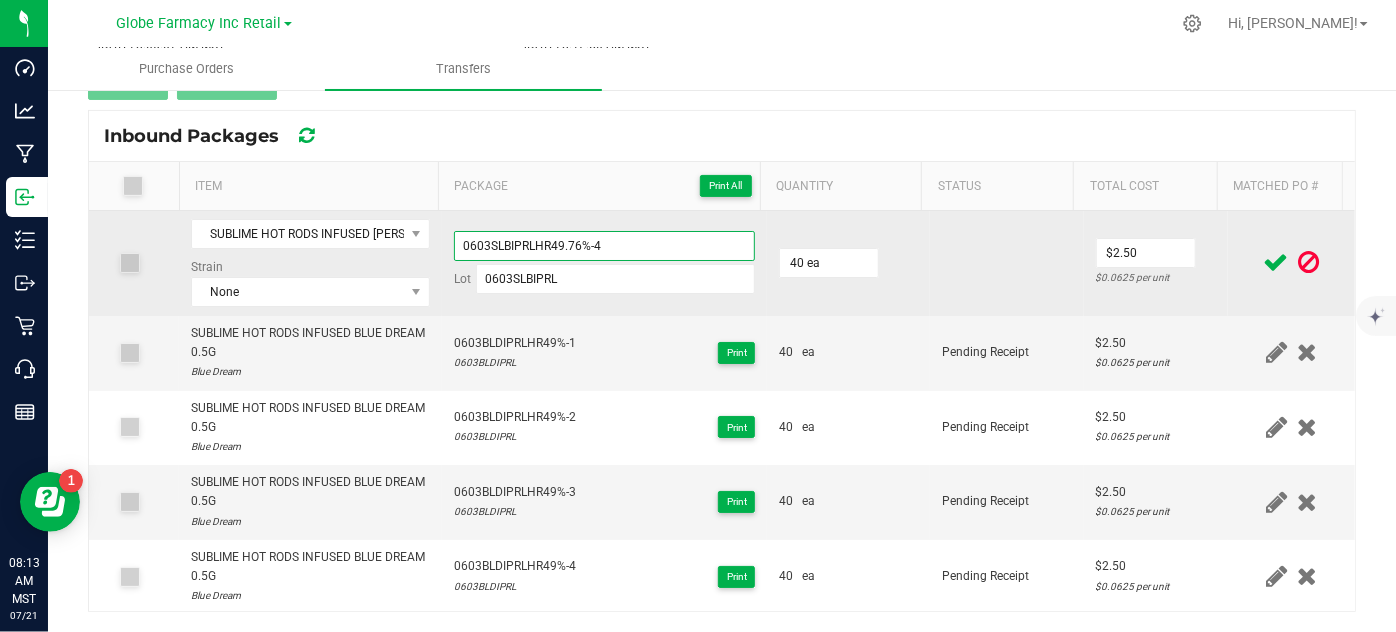click on "0603SLBIPRLHR49.76%-4" at bounding box center (605, 246) 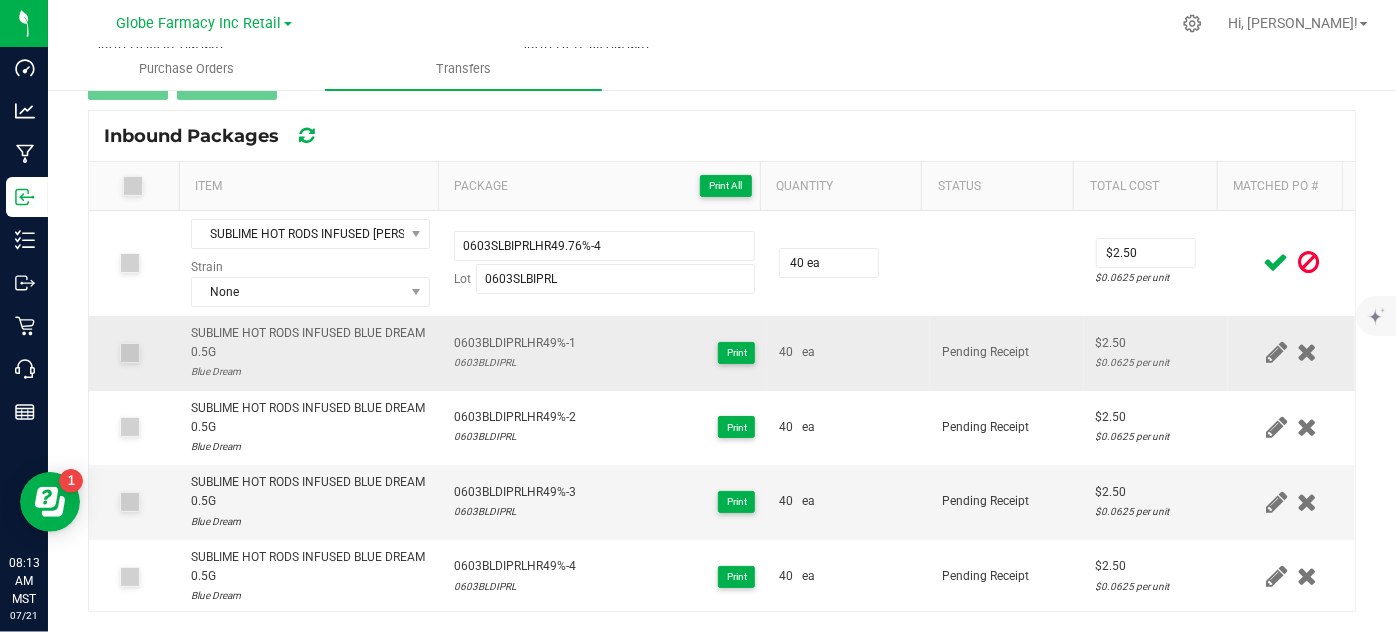 click on "Pending Receipt" at bounding box center (1007, 353) 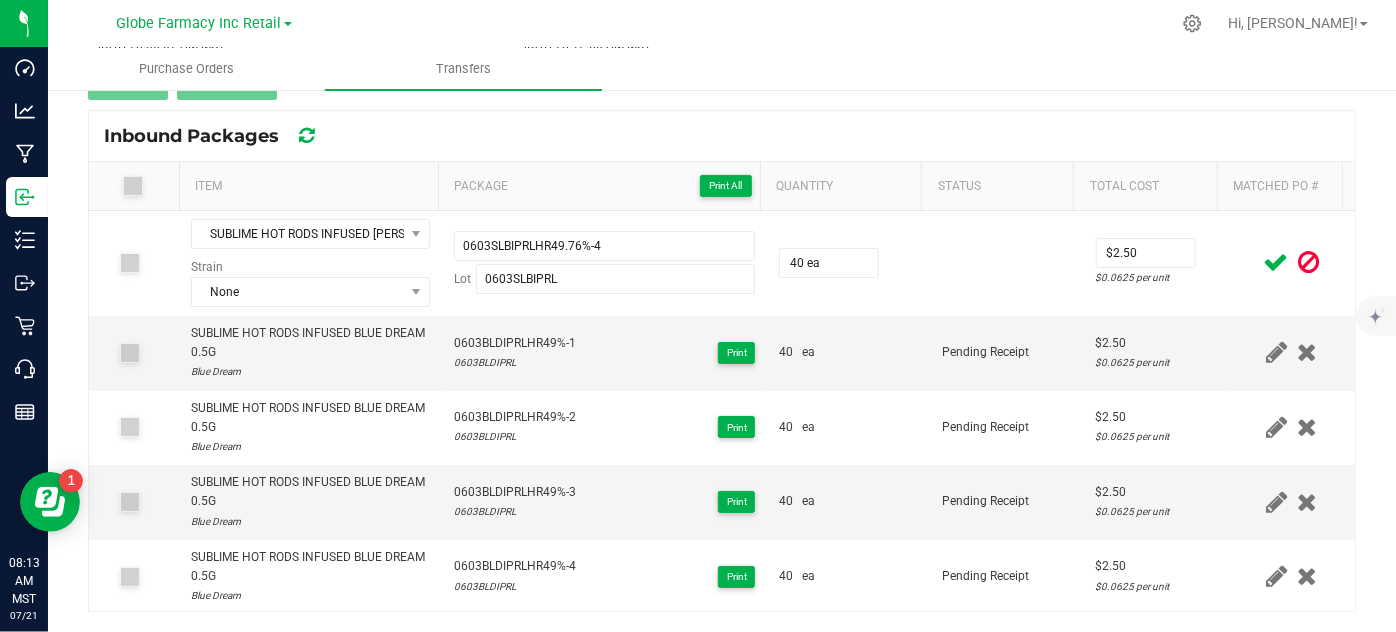 click at bounding box center [1276, 262] 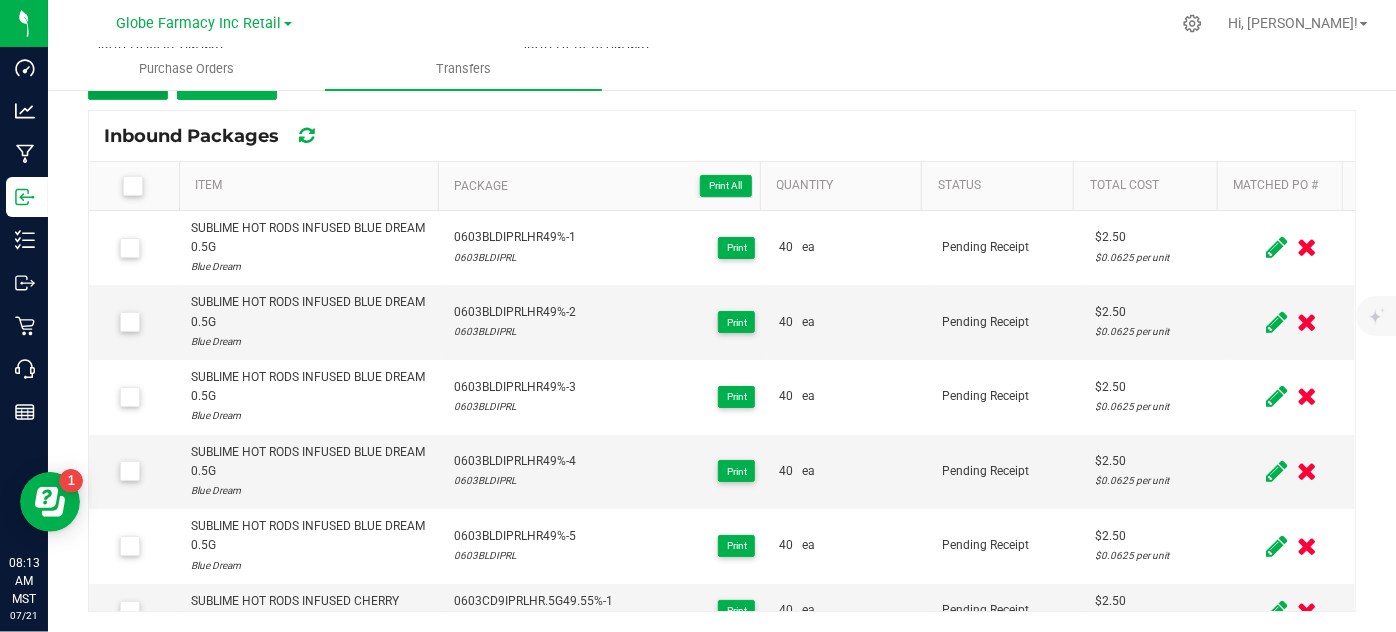 click on "Add" at bounding box center (128, 82) 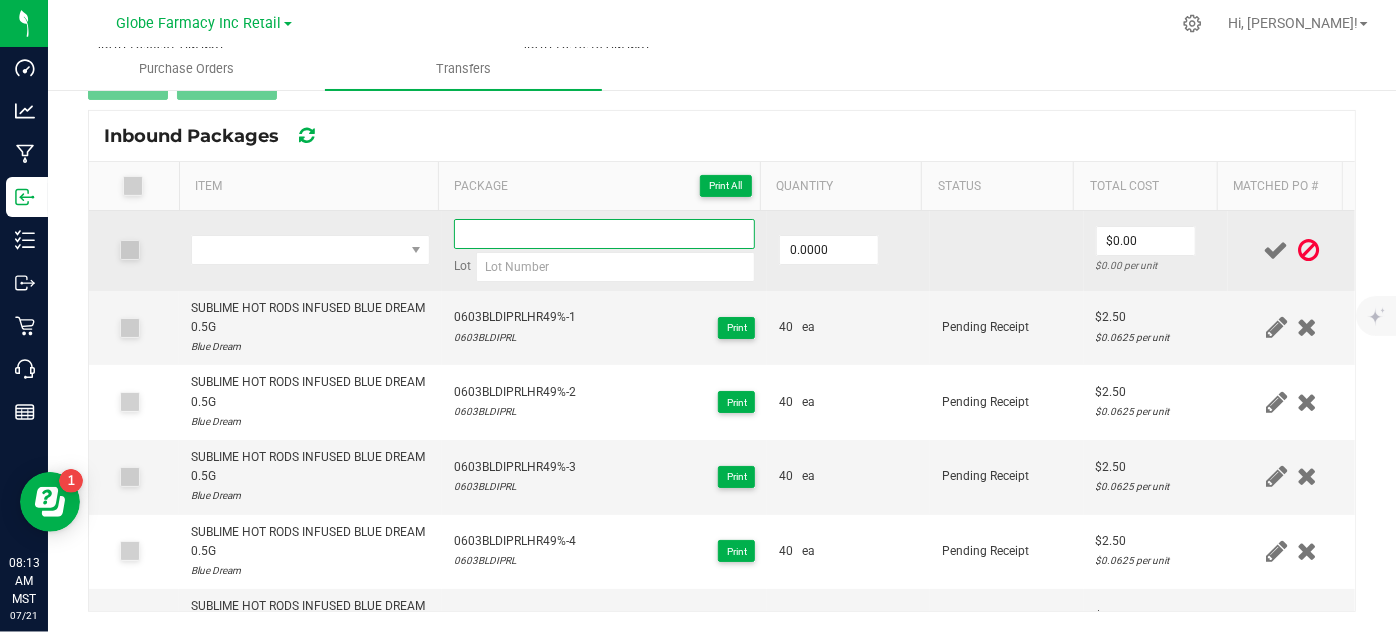 click at bounding box center (605, 234) 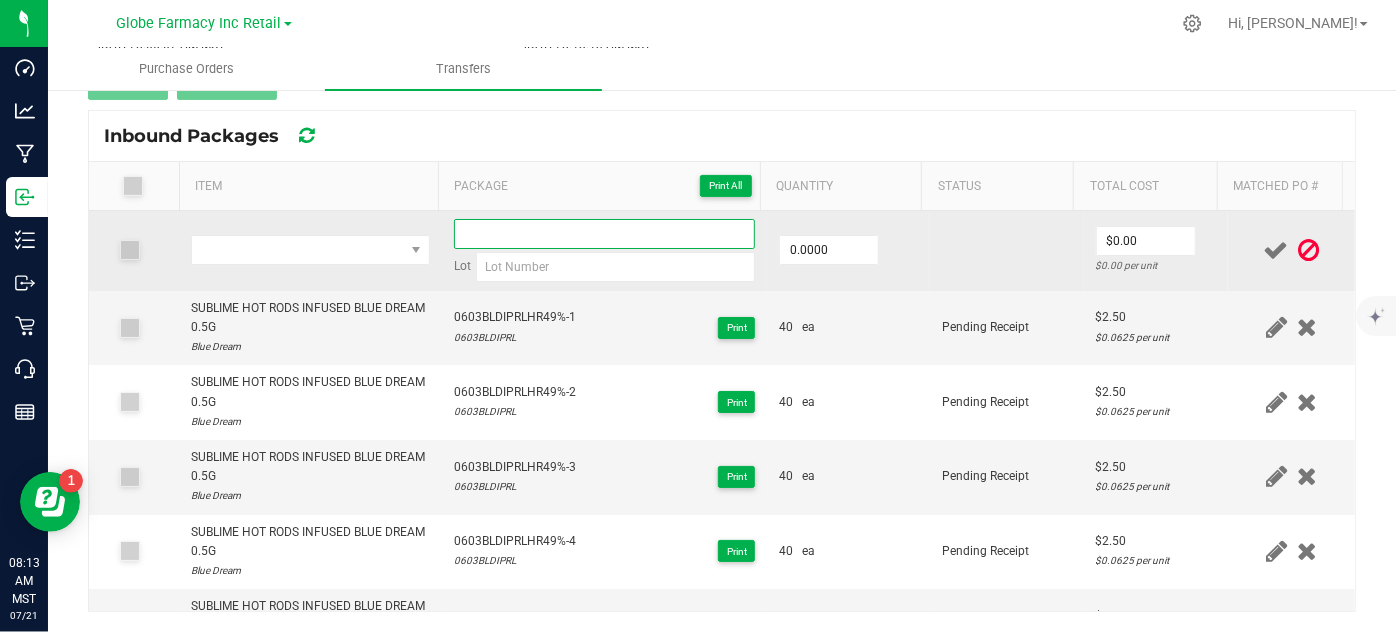 paste on "0603SLBIPRLHR49.76%-4" 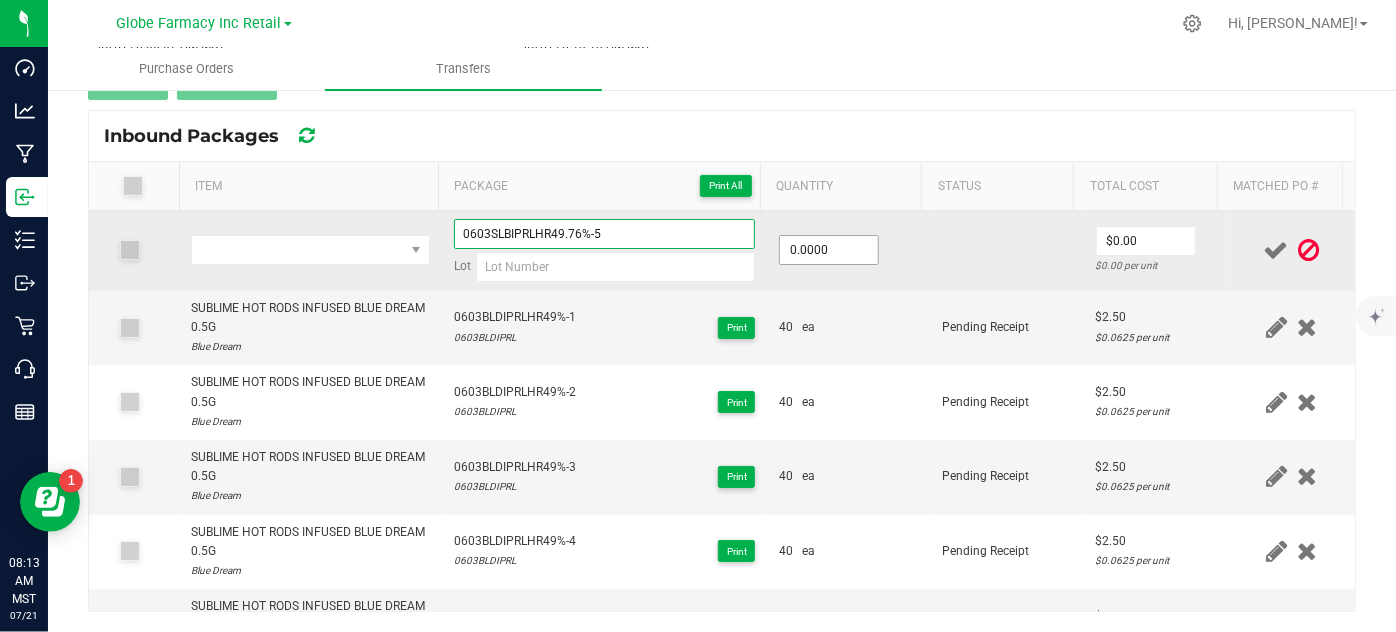 type on "0603SLBIPRLHR49.76%-5" 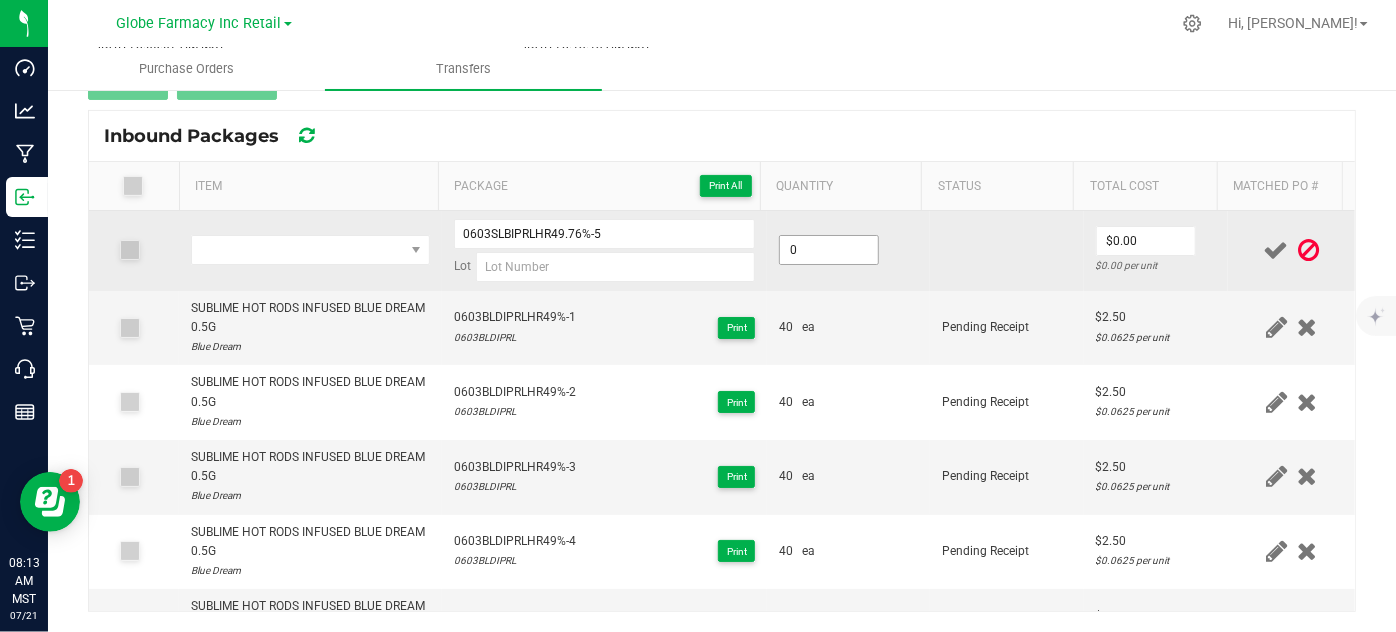 click on "0" at bounding box center (829, 250) 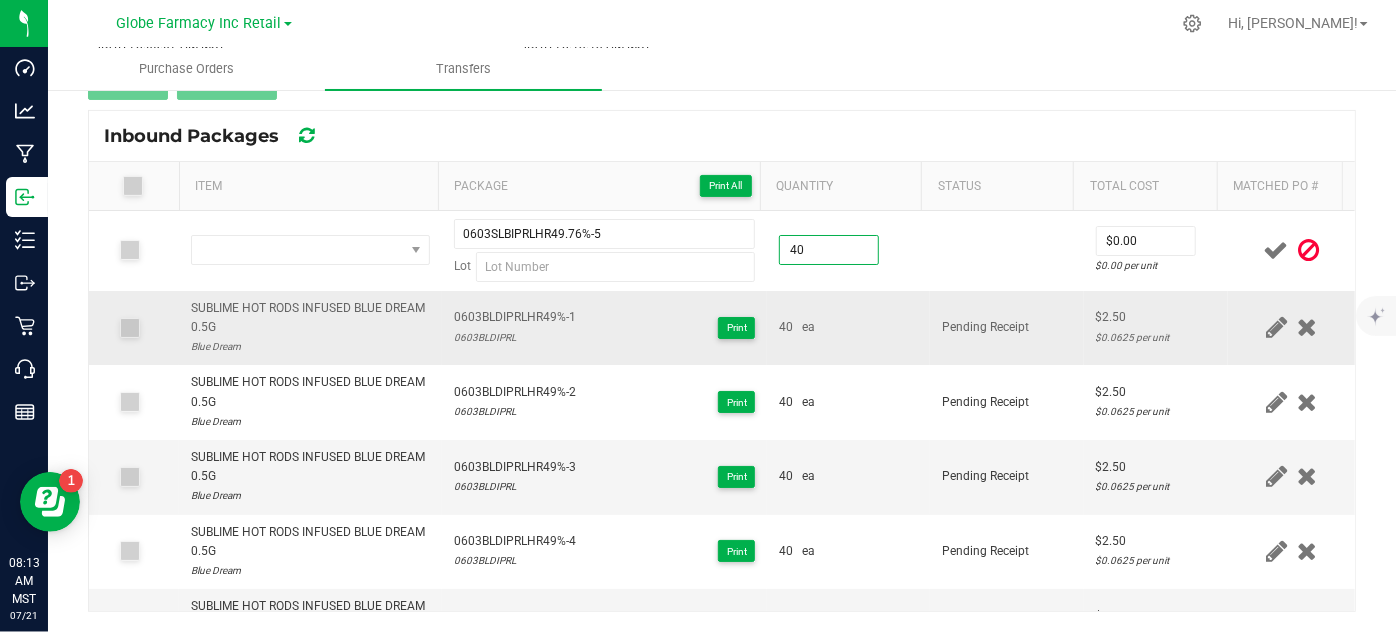 type on "40.0000" 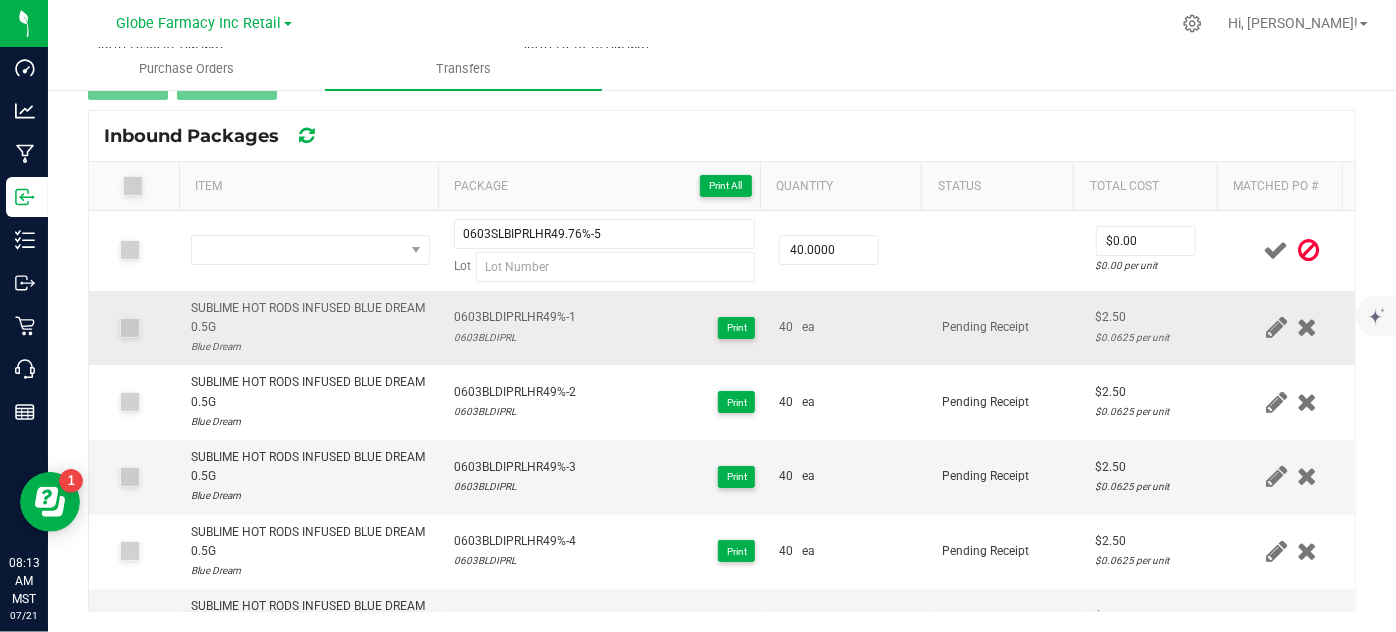 drag, startPoint x: 898, startPoint y: 292, endPoint x: 996, endPoint y: 291, distance: 98.005104 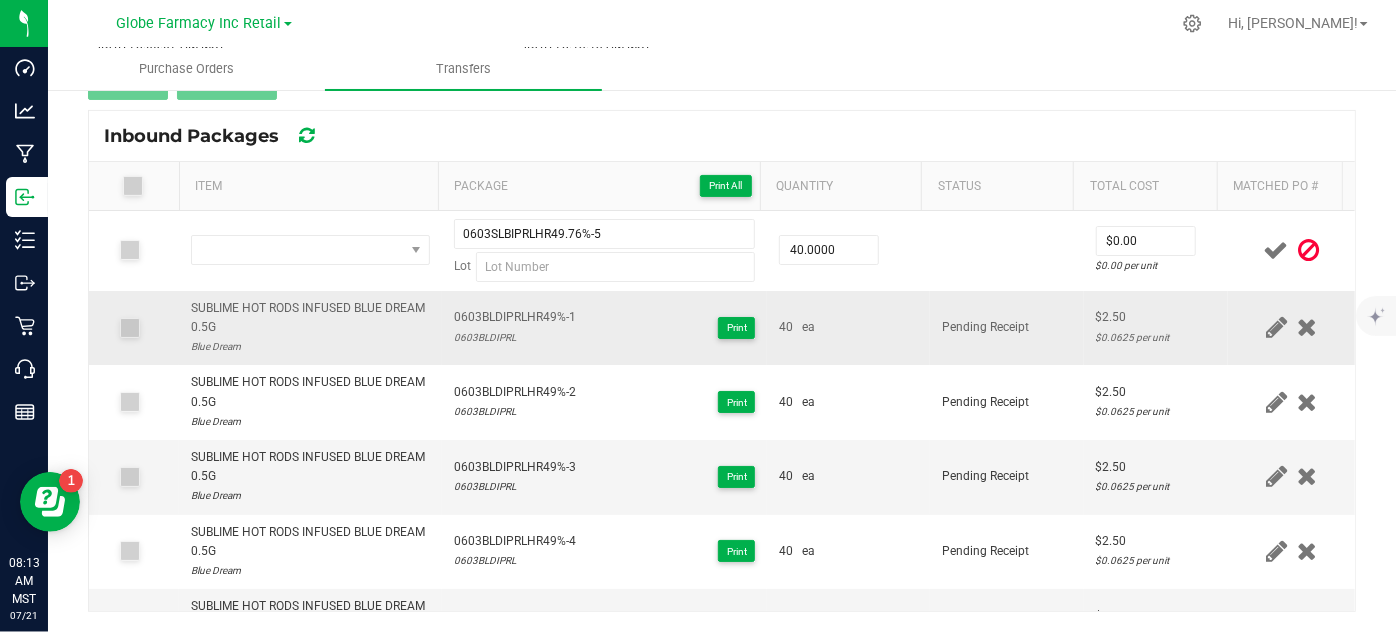 click on "40   ea" at bounding box center (848, 328) 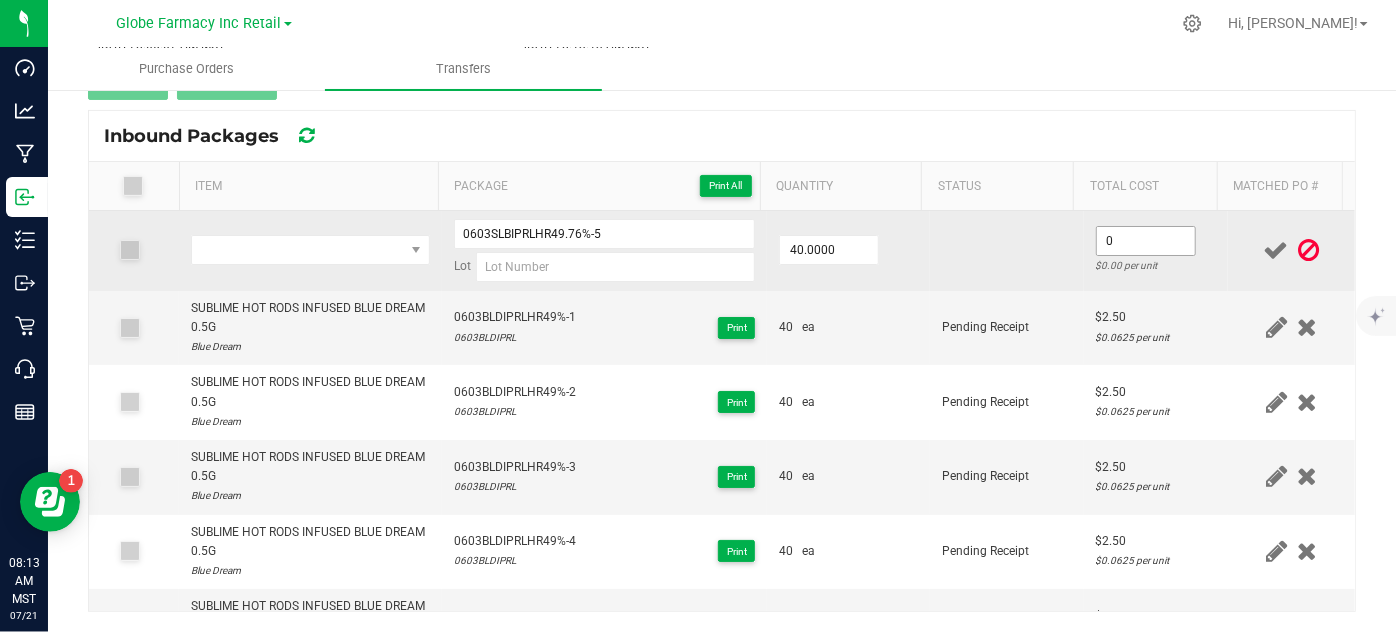 click on "0" at bounding box center (1146, 241) 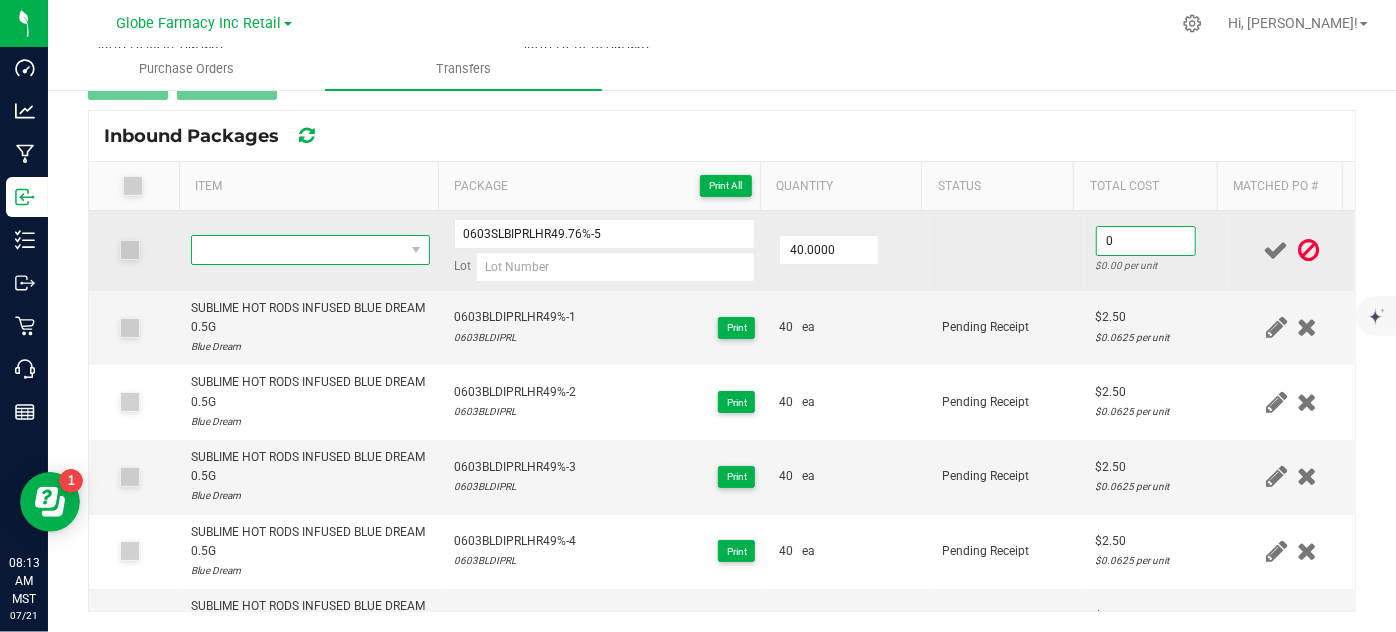 type on "$0.00" 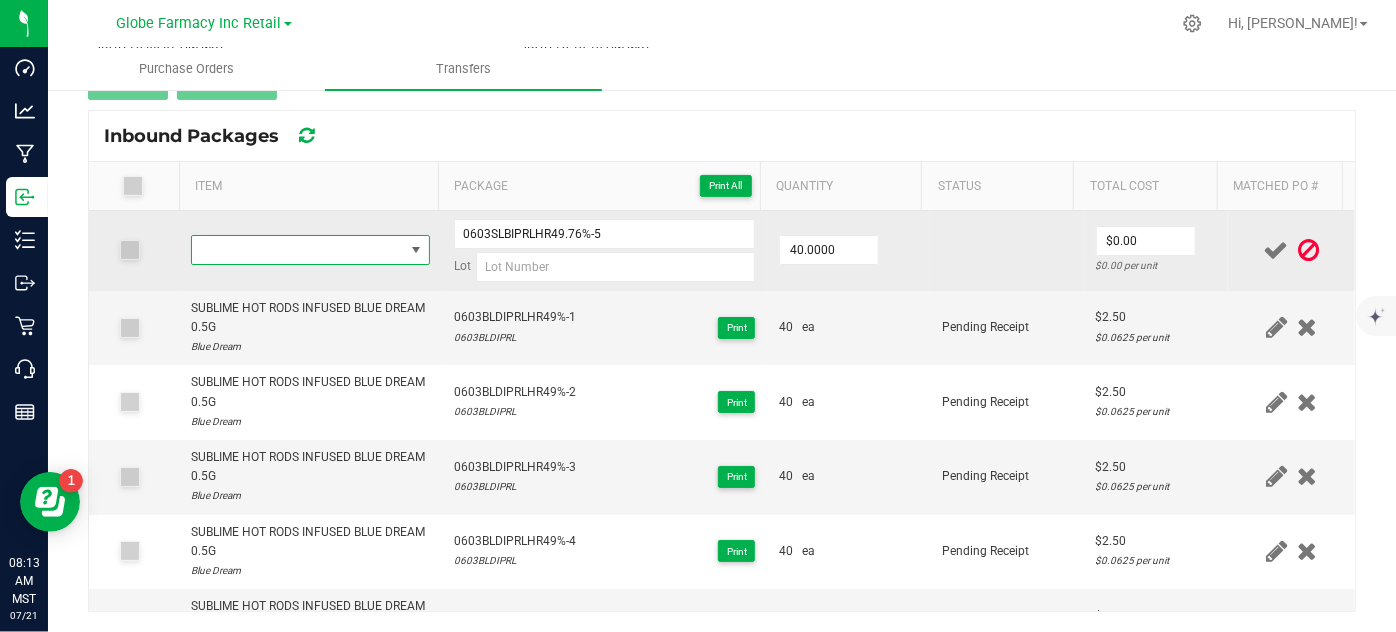 click at bounding box center (297, 250) 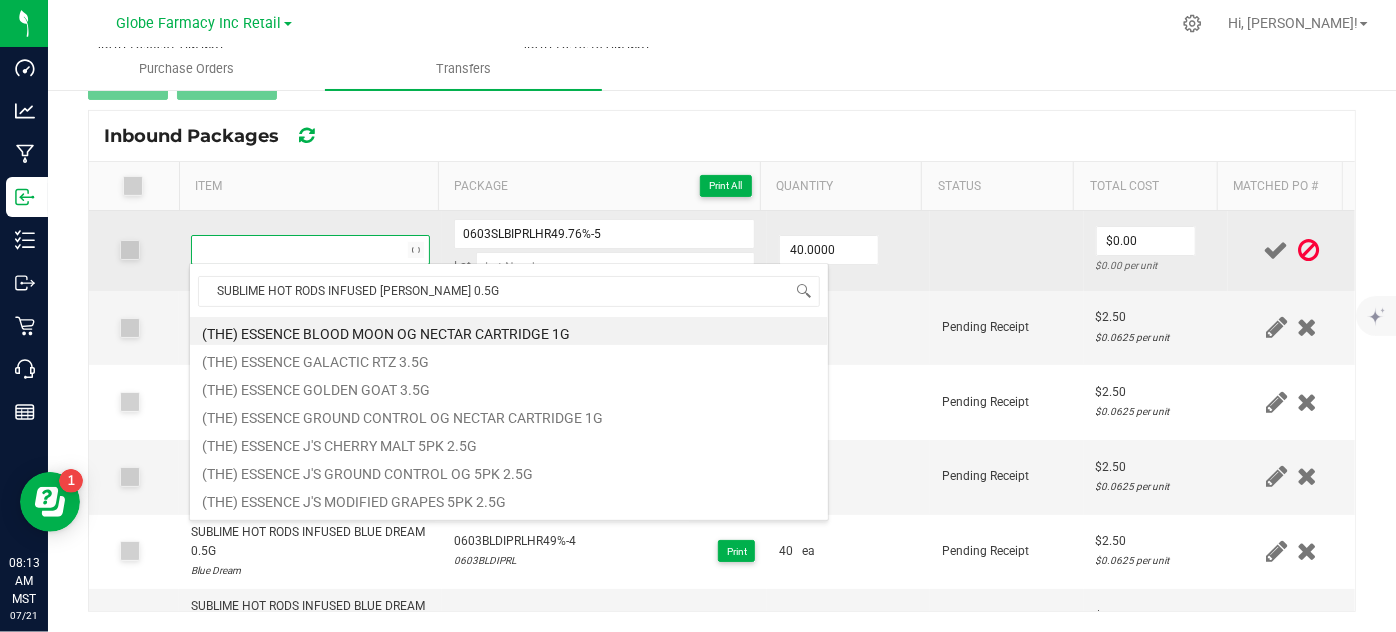 scroll, scrollTop: 99970, scrollLeft: 99767, axis: both 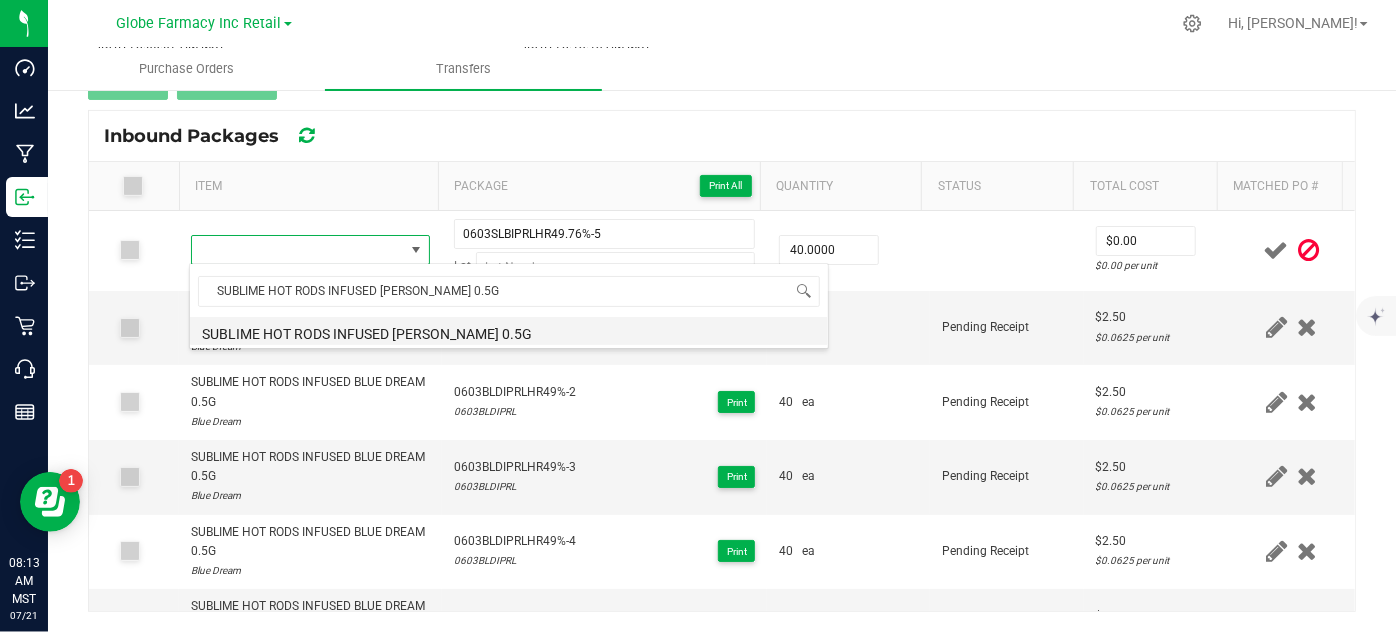 click on "SUBLIME HOT RODS INFUSED [PERSON_NAME] 0.5G" at bounding box center (509, 331) 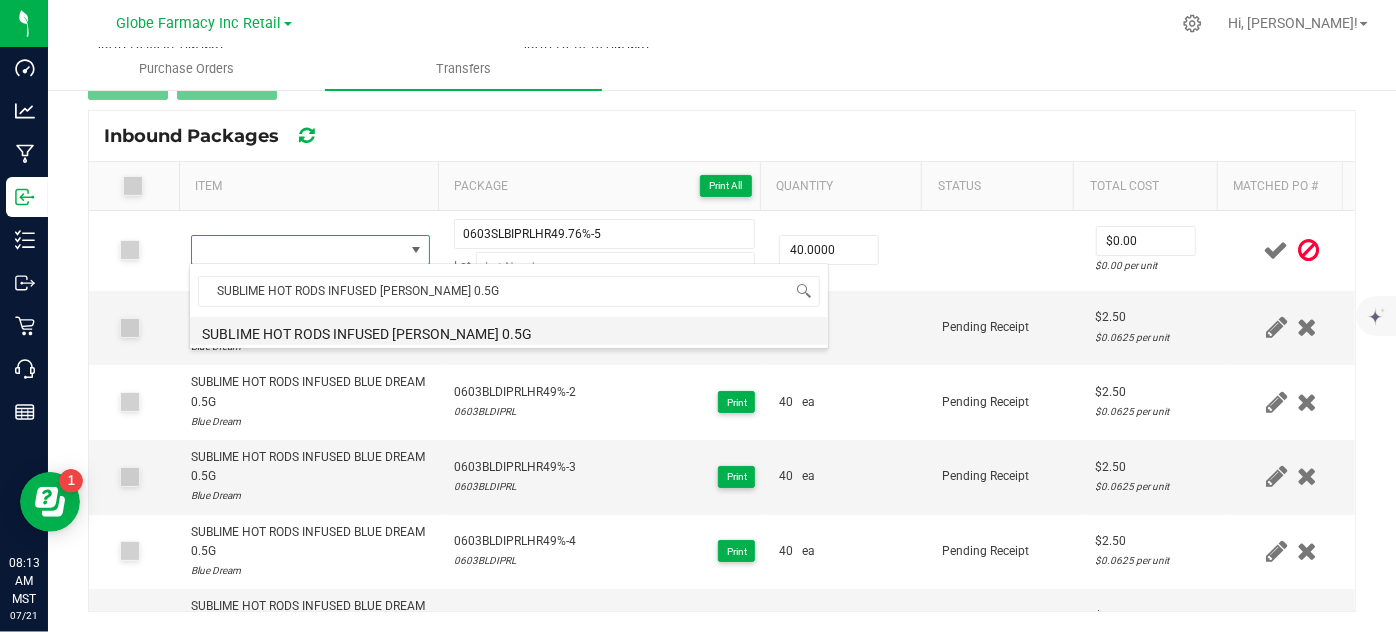 type on "40 ea" 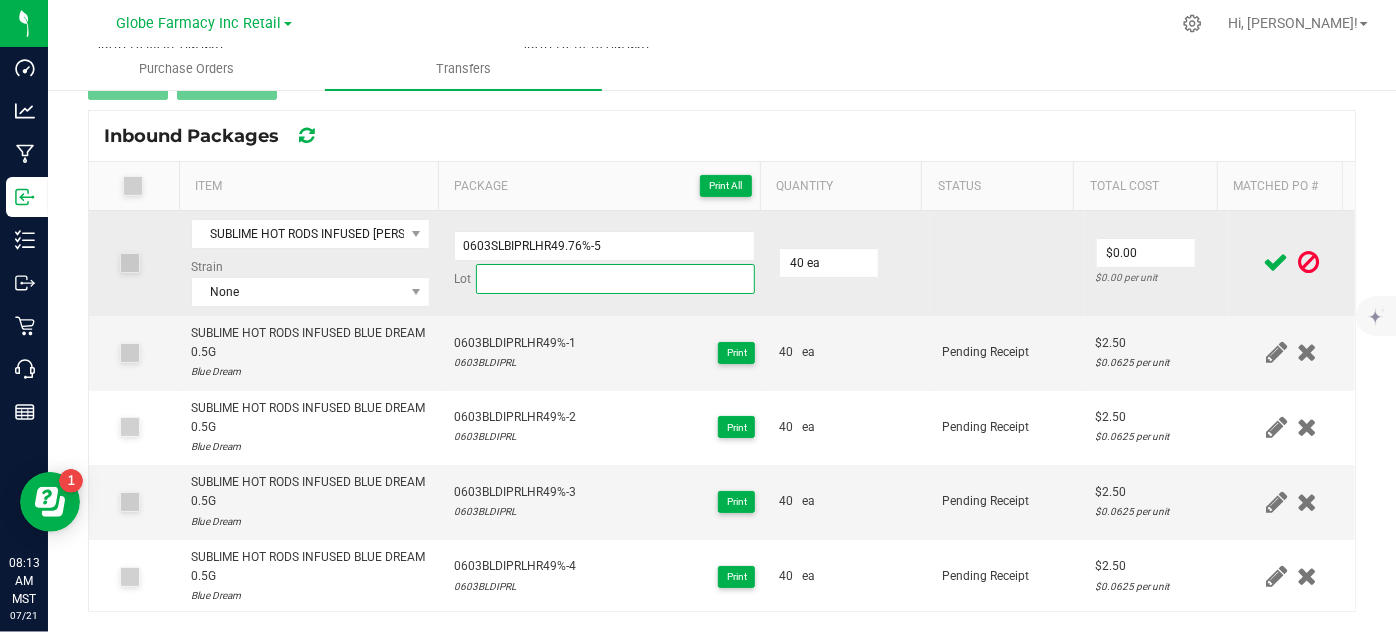 click at bounding box center [616, 279] 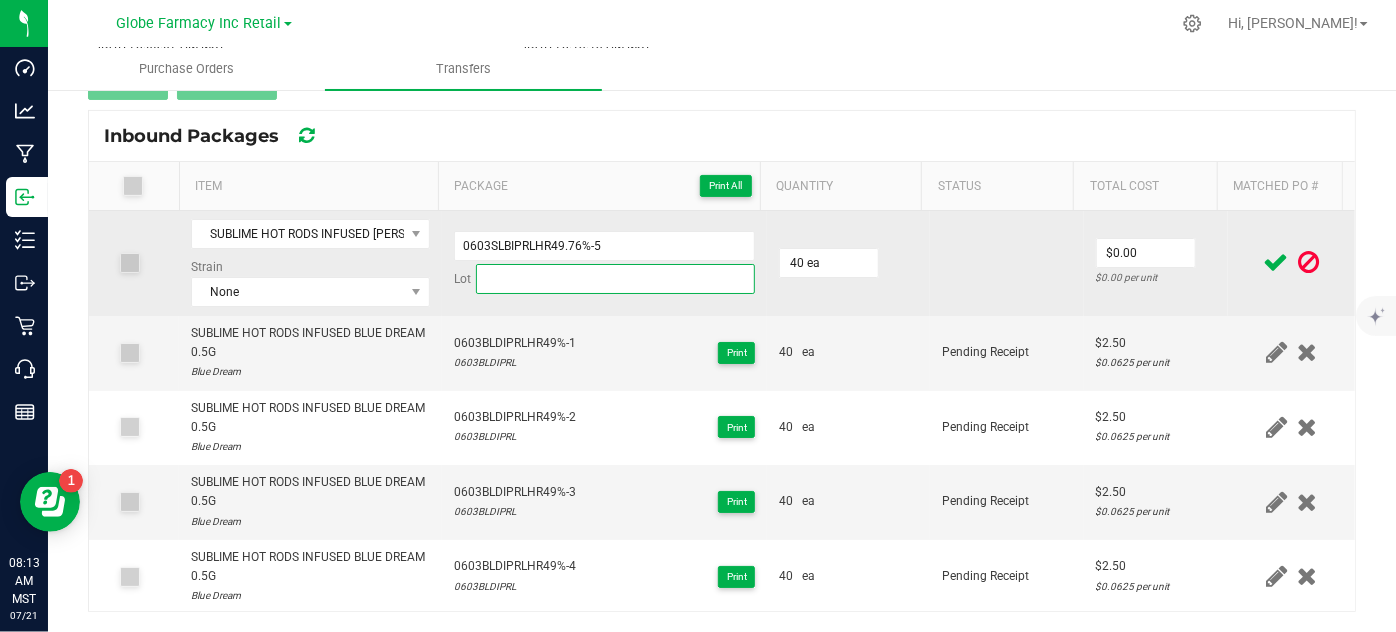 paste on "0603SLBIPRL" 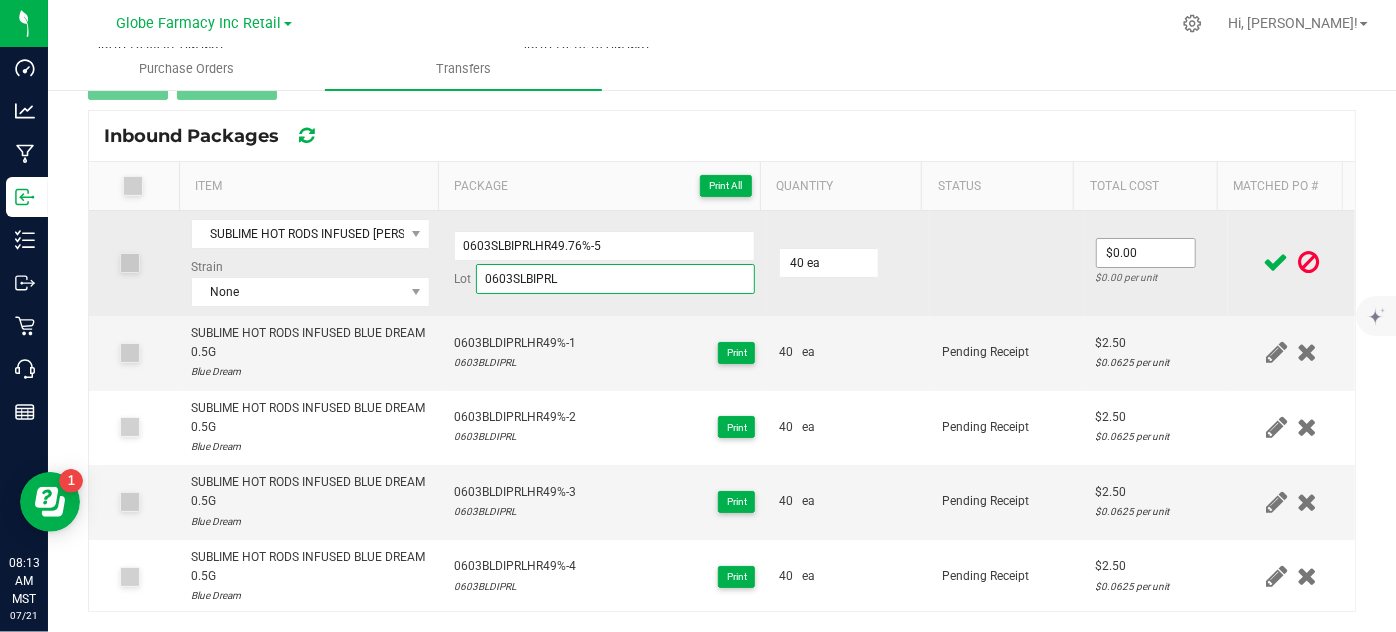 type on "0603SLBIPRL" 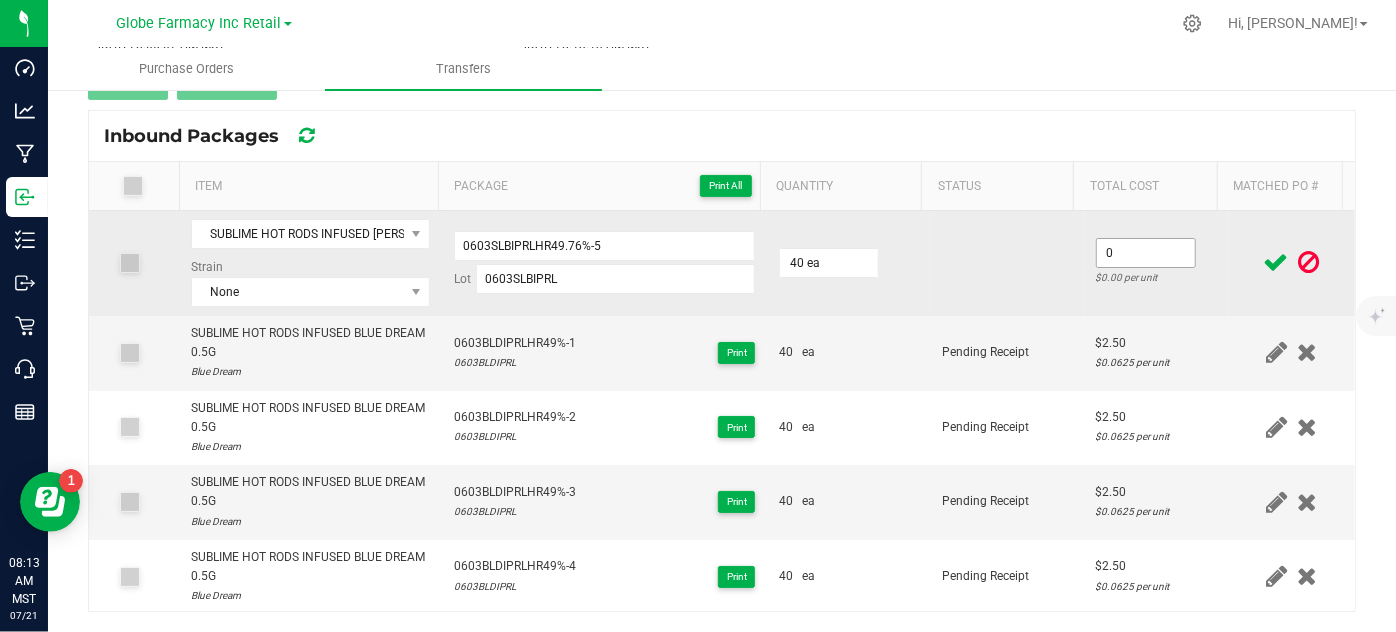 click on "0" at bounding box center [1146, 253] 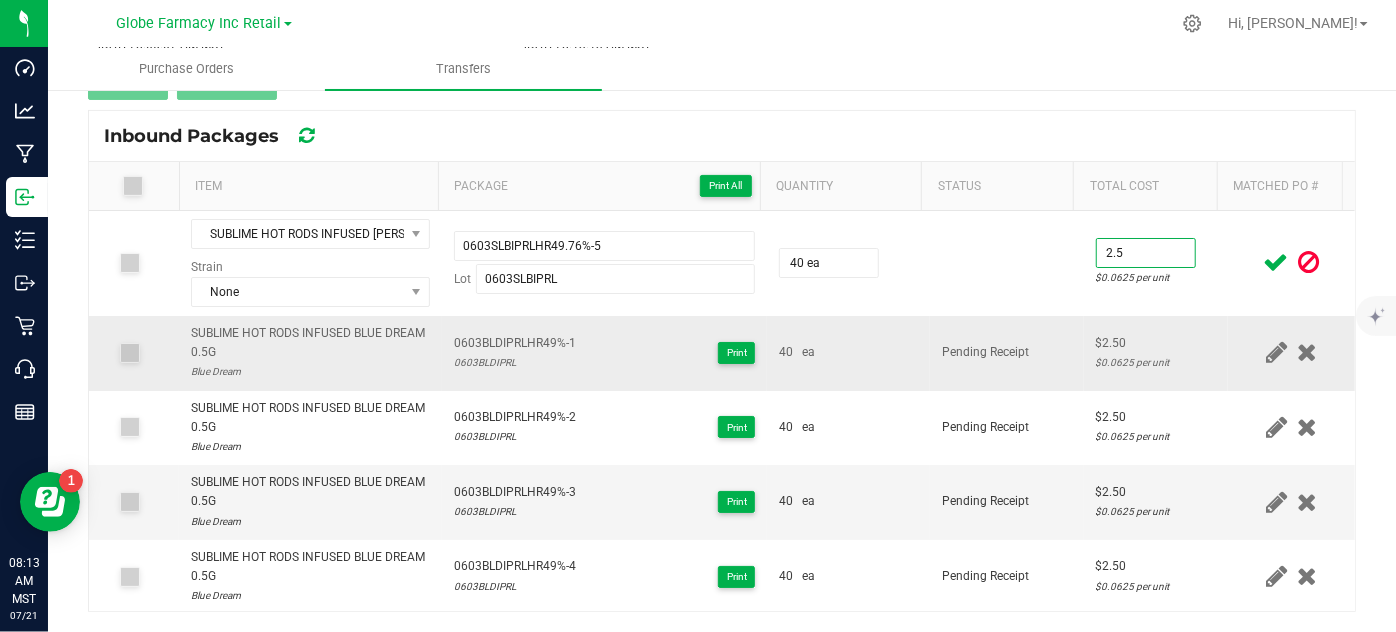 type on "$2.50" 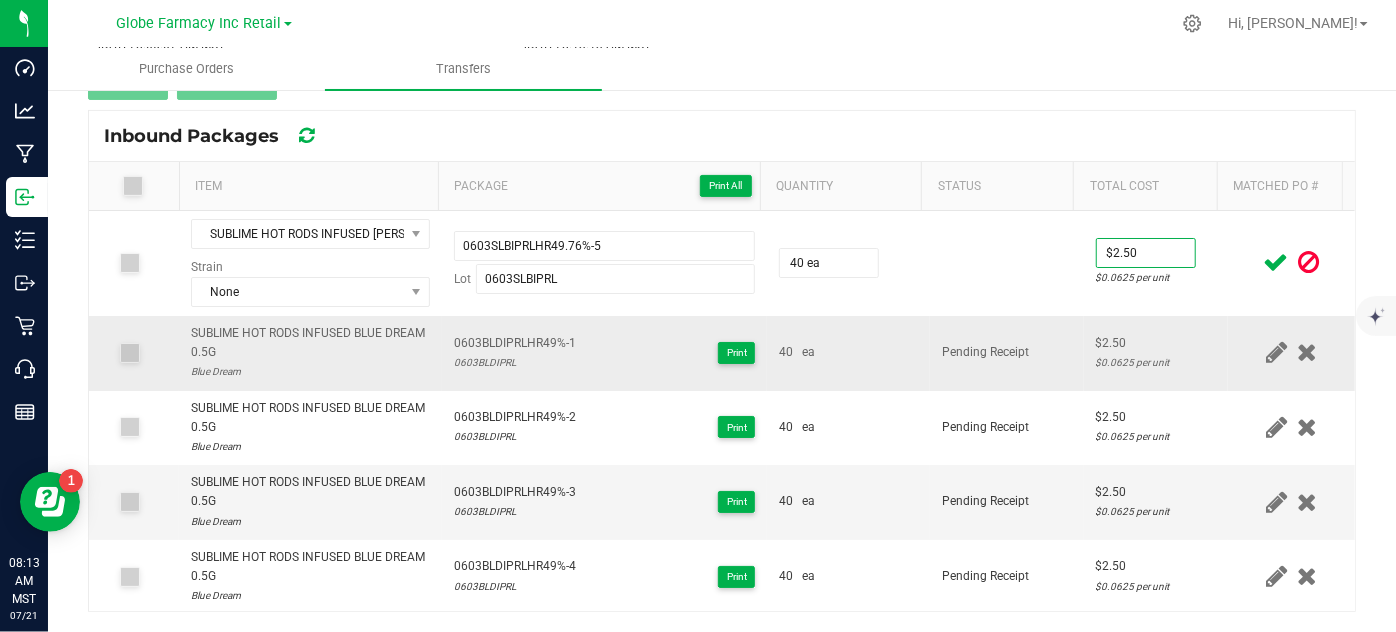 click on "$2.50" at bounding box center (1156, 343) 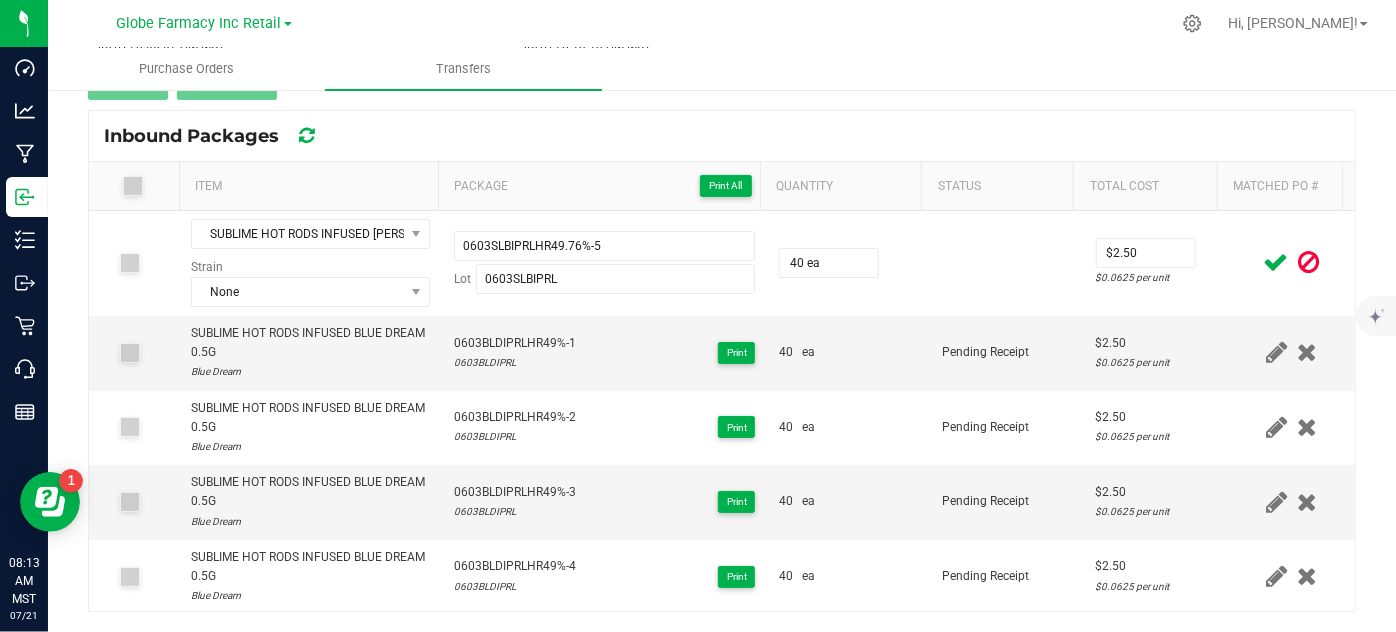 click at bounding box center (1276, 262) 